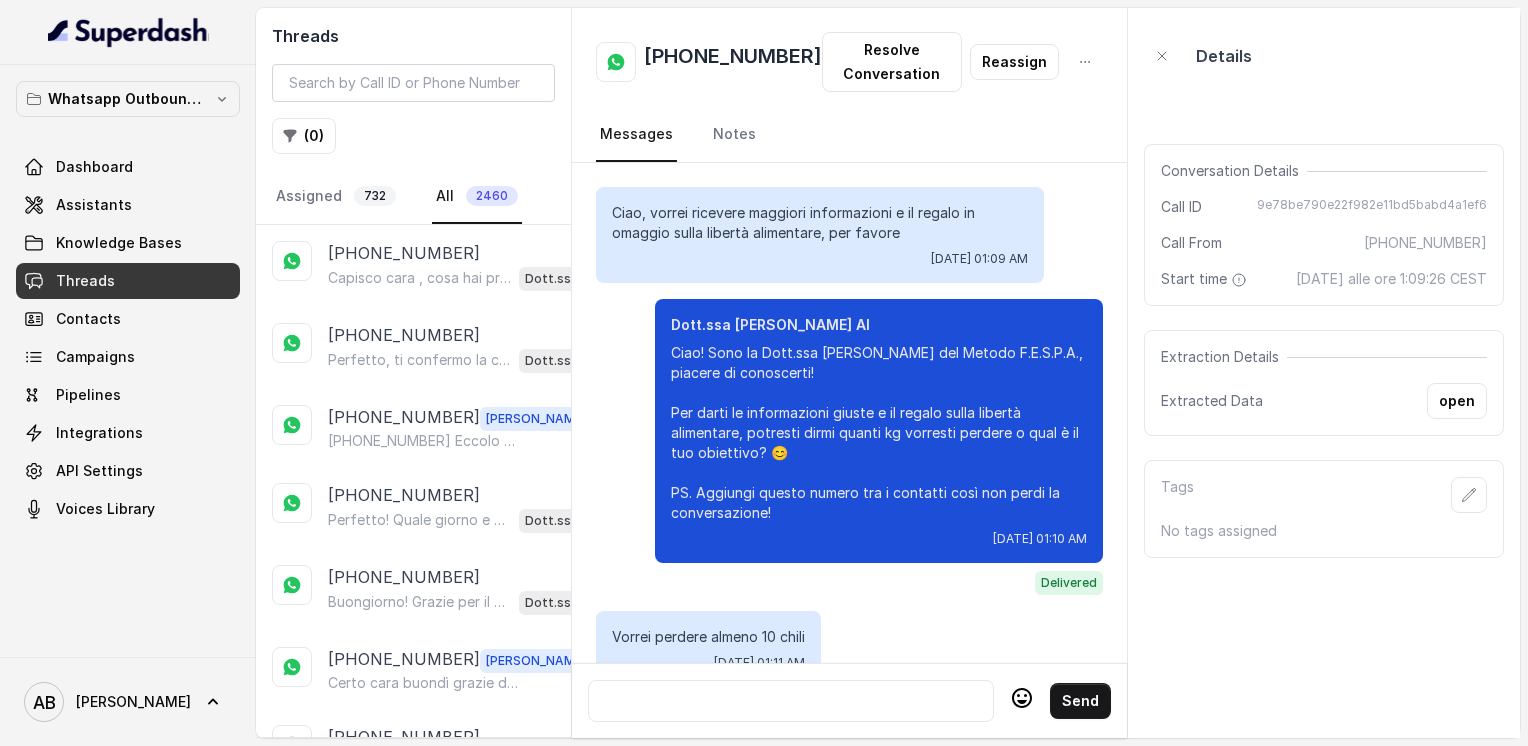 scroll, scrollTop: 0, scrollLeft: 0, axis: both 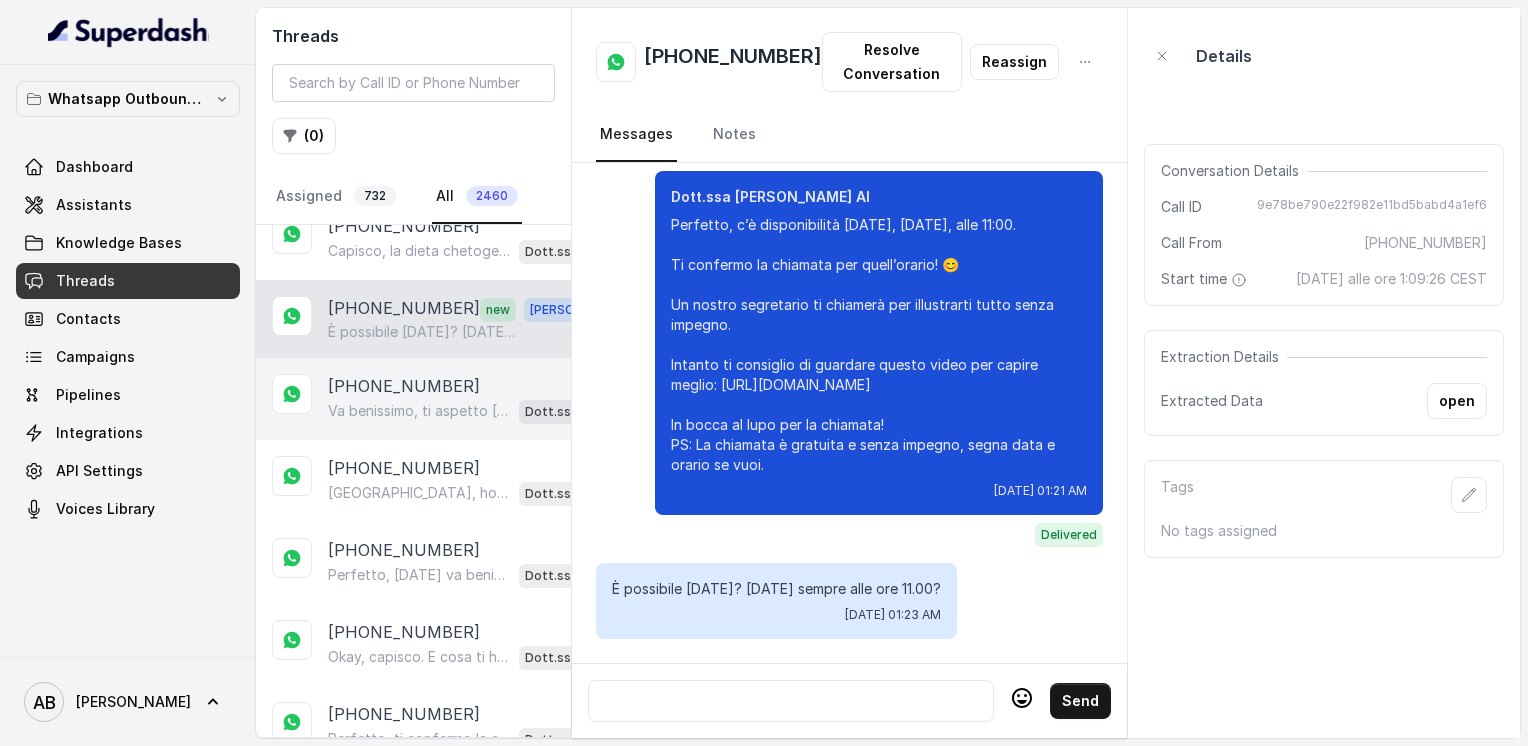 click on "Va benissimo, ti aspetto [DATE] allora!
Quando vuoi, scrivimi pure giorno e orario che preferisci per la chiamata gratuita senza impegno.
A presto! 😊" at bounding box center (419, 411) 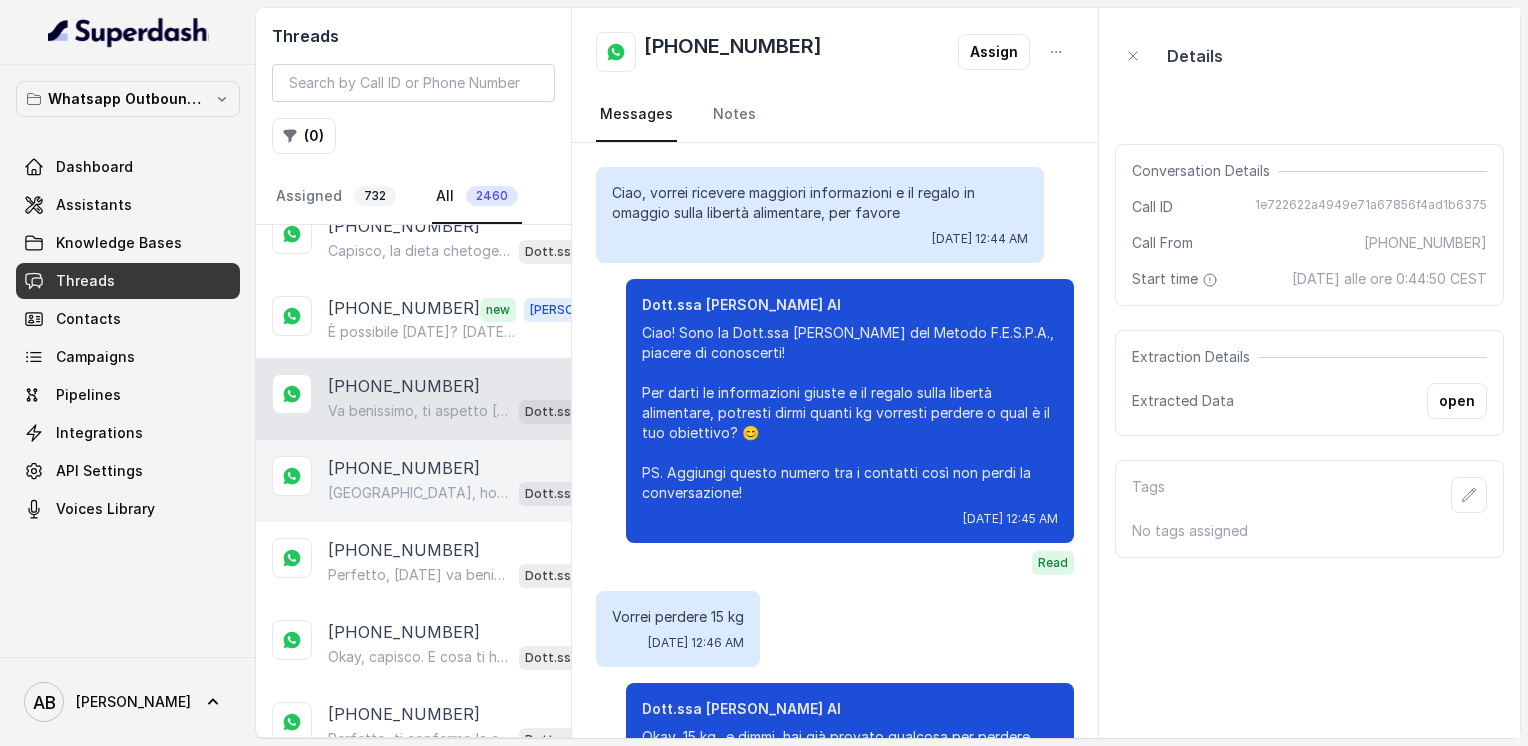 scroll, scrollTop: 2288, scrollLeft: 0, axis: vertical 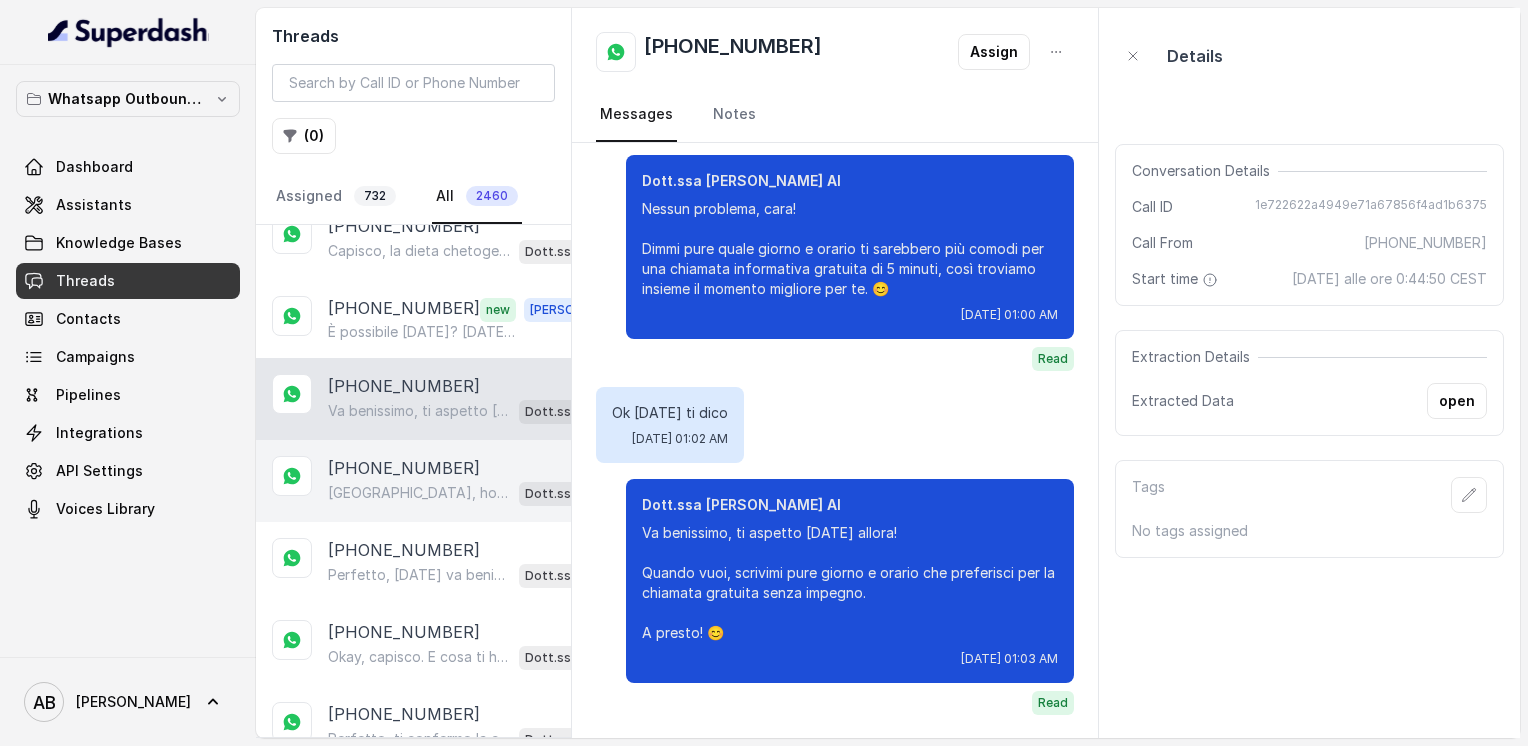 click on "[PHONE_NUMBER]" at bounding box center (404, 468) 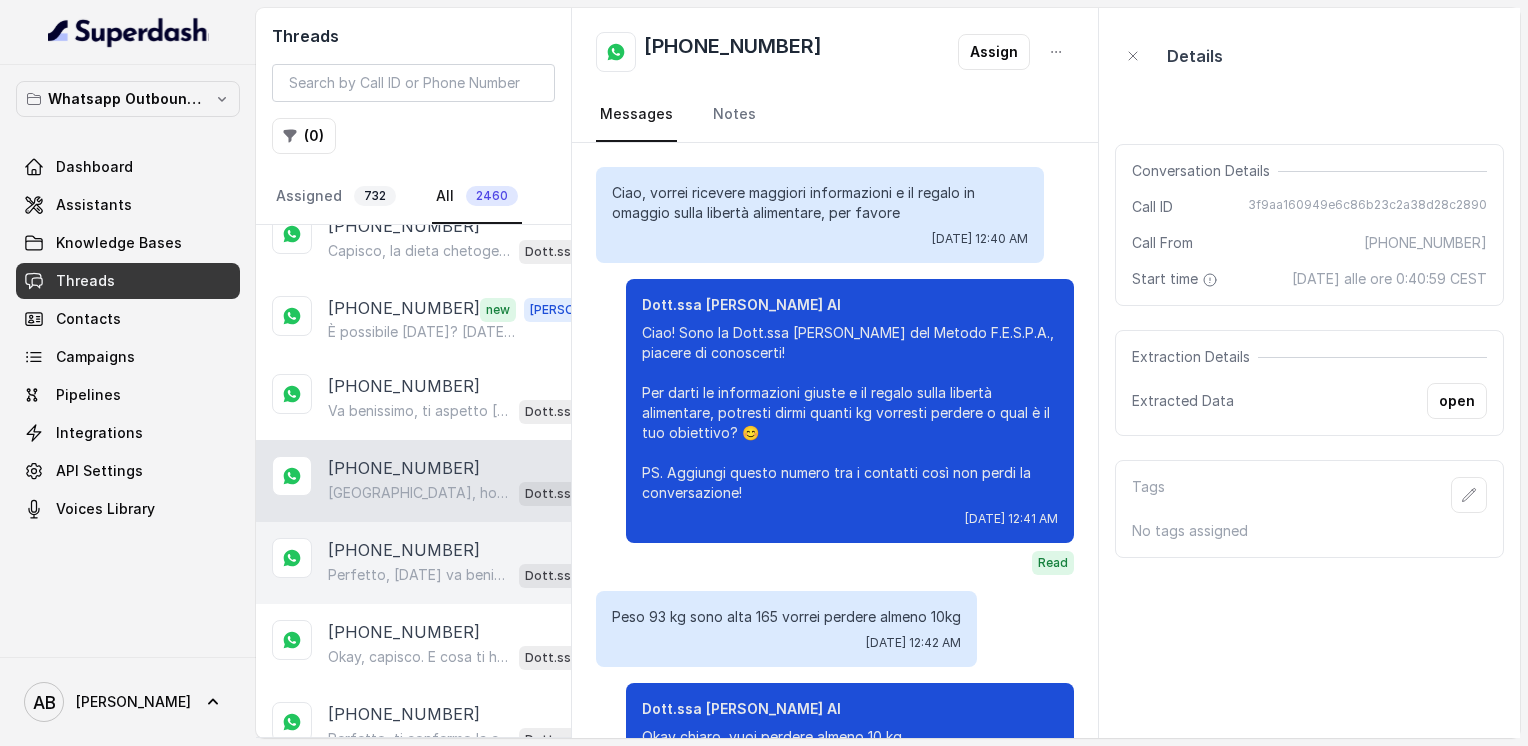 scroll, scrollTop: 1664, scrollLeft: 0, axis: vertical 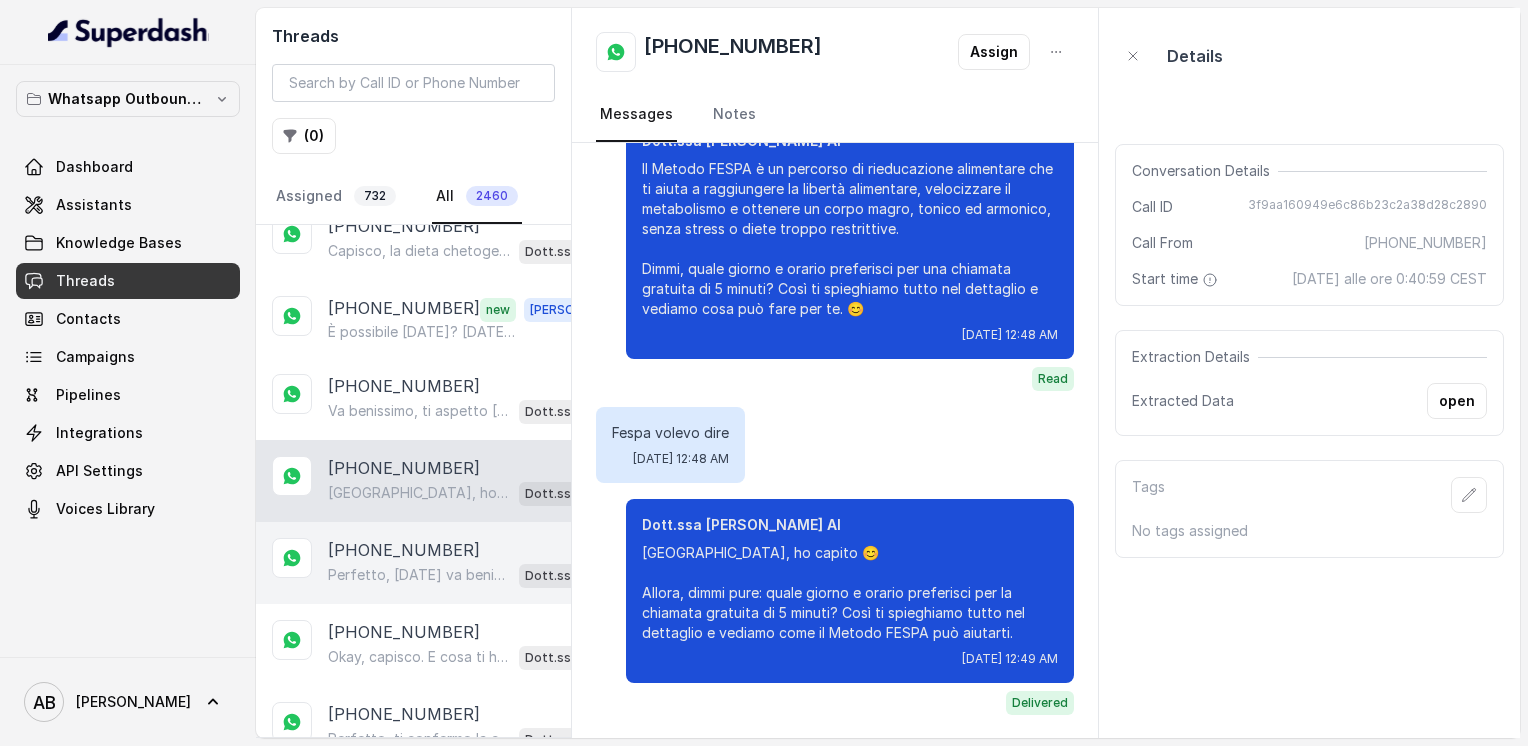 click on "Perfetto, [DATE] va benissimo!
A che ora esattamente ti farebbe comodo essere chiamata? 😊" at bounding box center (419, 575) 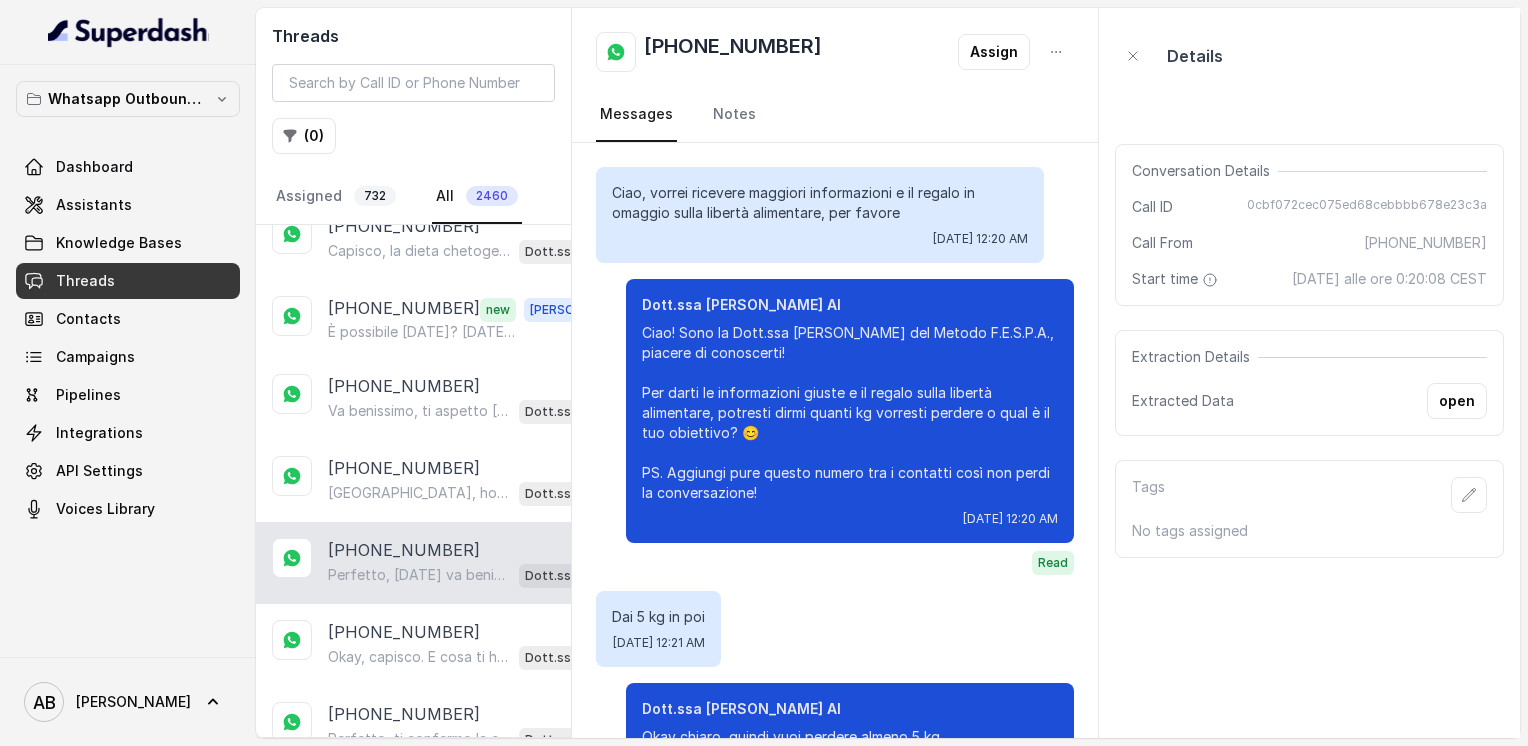 scroll, scrollTop: 1540, scrollLeft: 0, axis: vertical 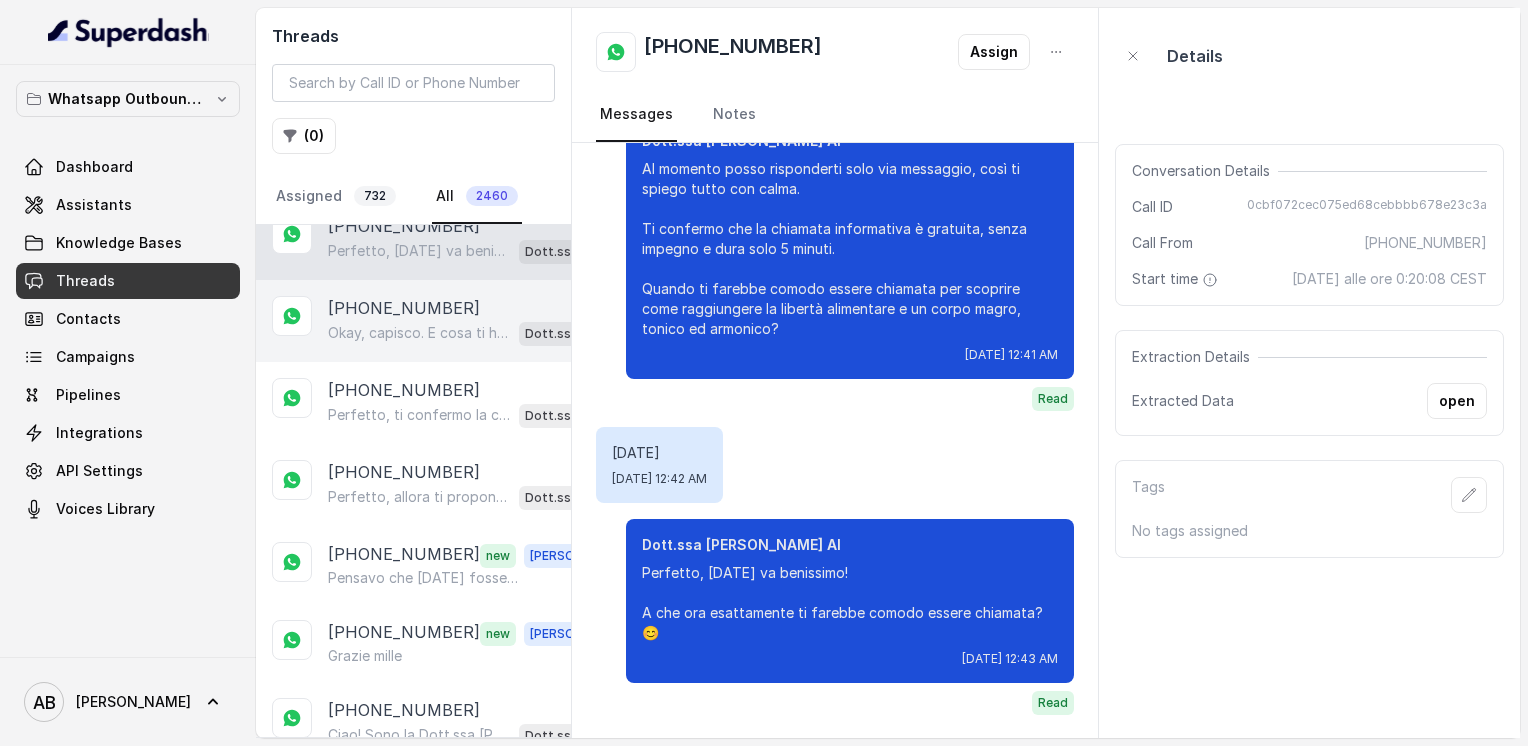 click on "[PHONE_NUMBER]   Okay, capisco. E cosa ti ha spinto a cercare informazioni sul [PERSON_NAME] FESPA proprio adesso? Cosa ti ha incuriosita? 😊 Dott.ssa [PERSON_NAME] AI" at bounding box center (413, 321) 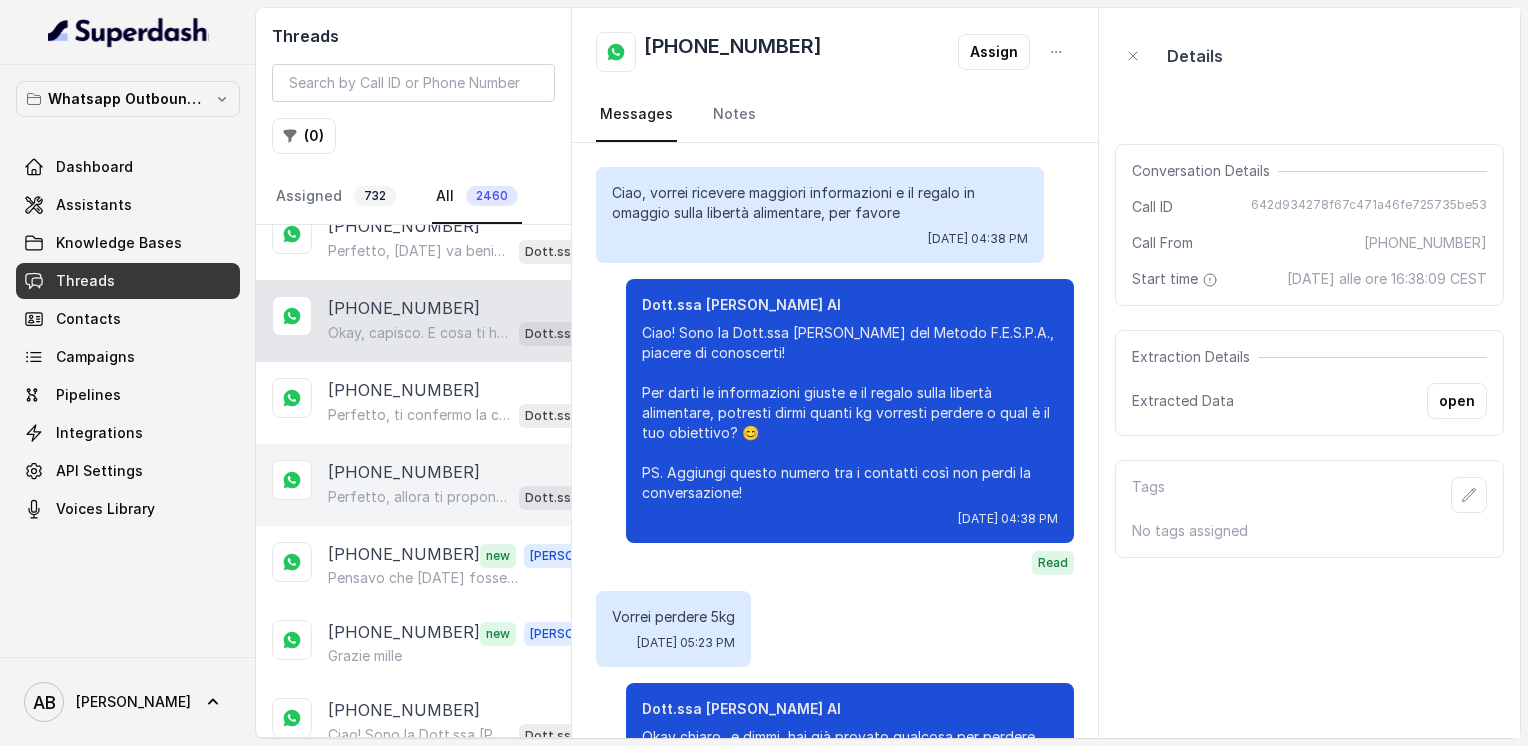 click on "Perfetto, allora ti propongo una consulenza gratuita con uno specialista, così potrai capire nel dettaglio come funziona il Metodo FESPA e cosa è più adatto a te.
Quale giorno e orario preferisci per essere chiamata?" at bounding box center (419, 497) 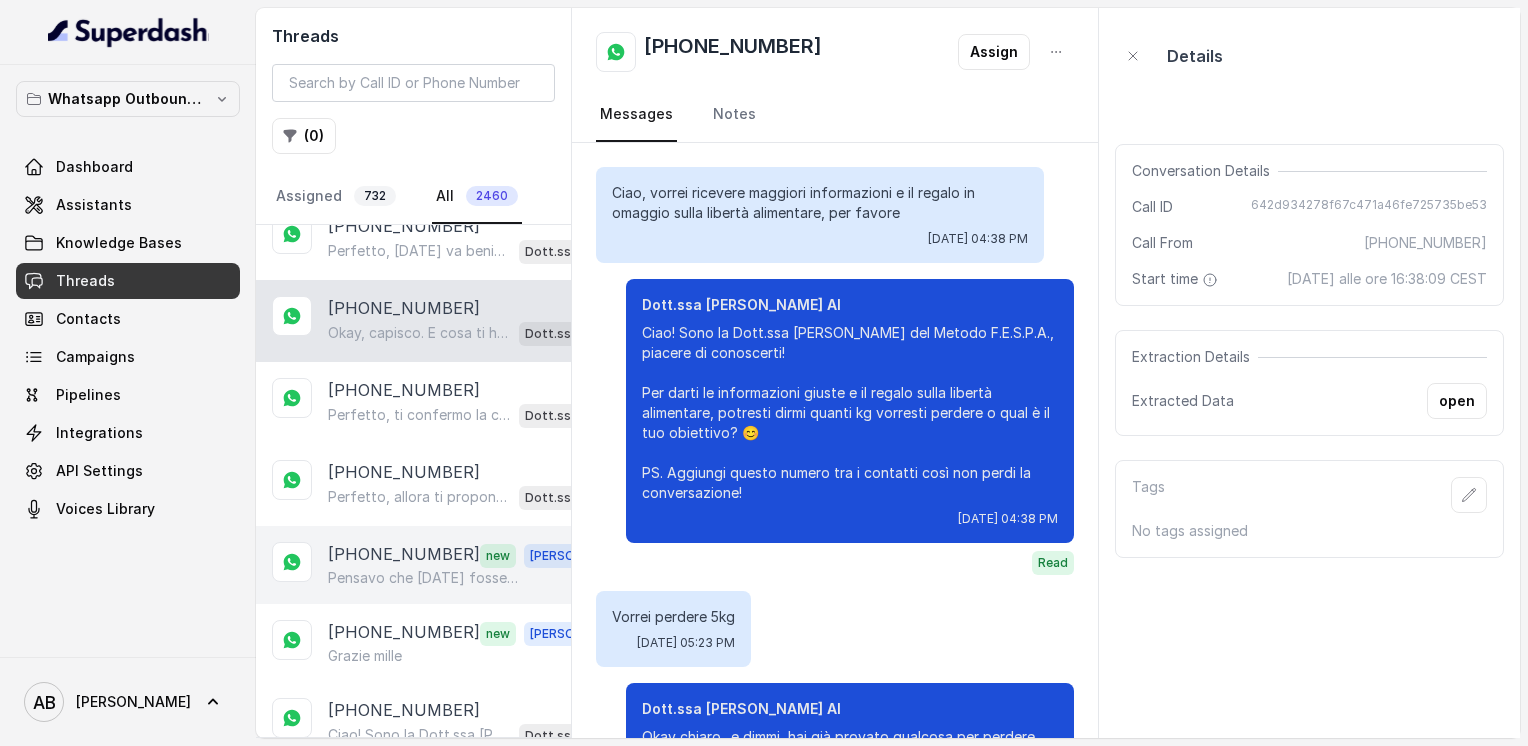 scroll, scrollTop: 0, scrollLeft: 0, axis: both 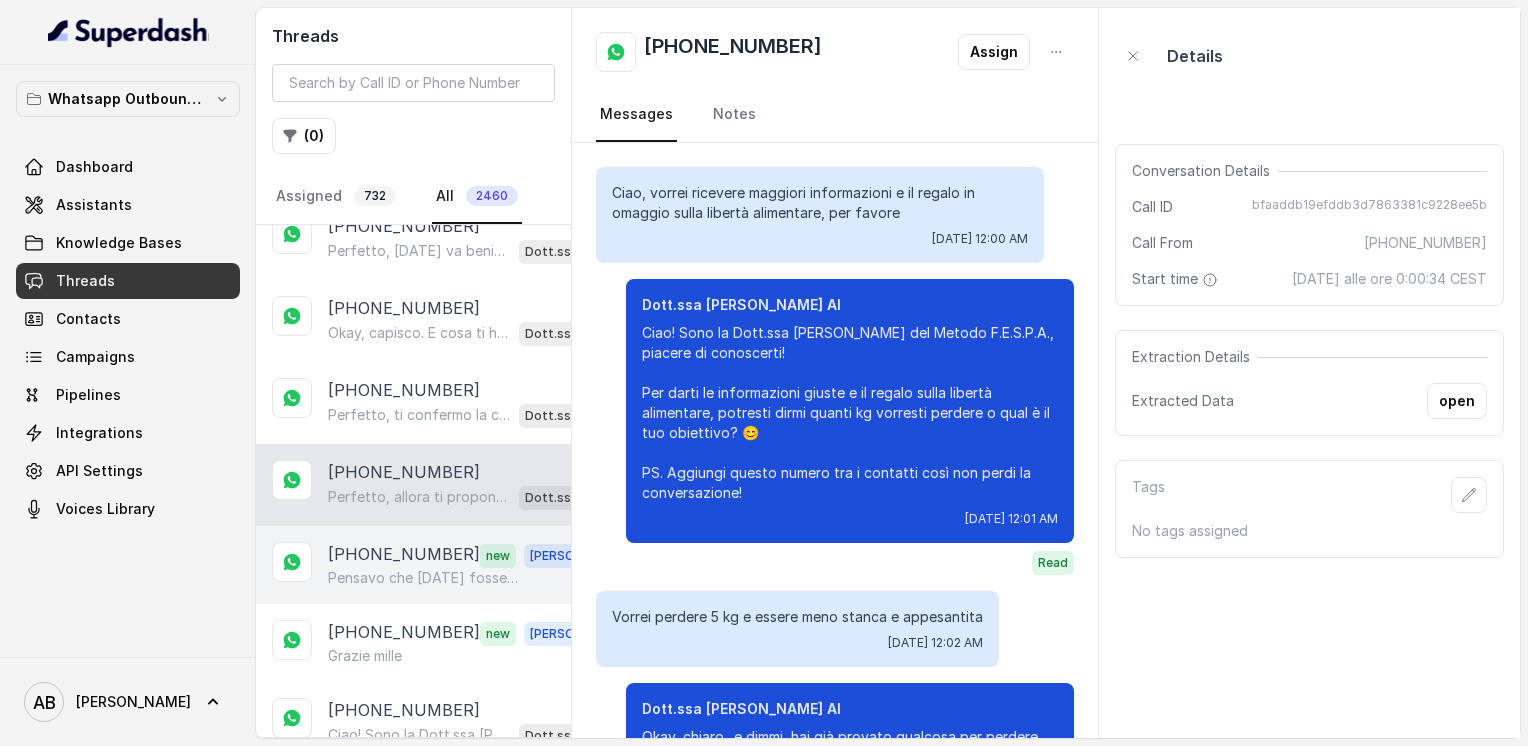 click on "Pensavo che [DATE] fosse lunedì" at bounding box center (424, 578) 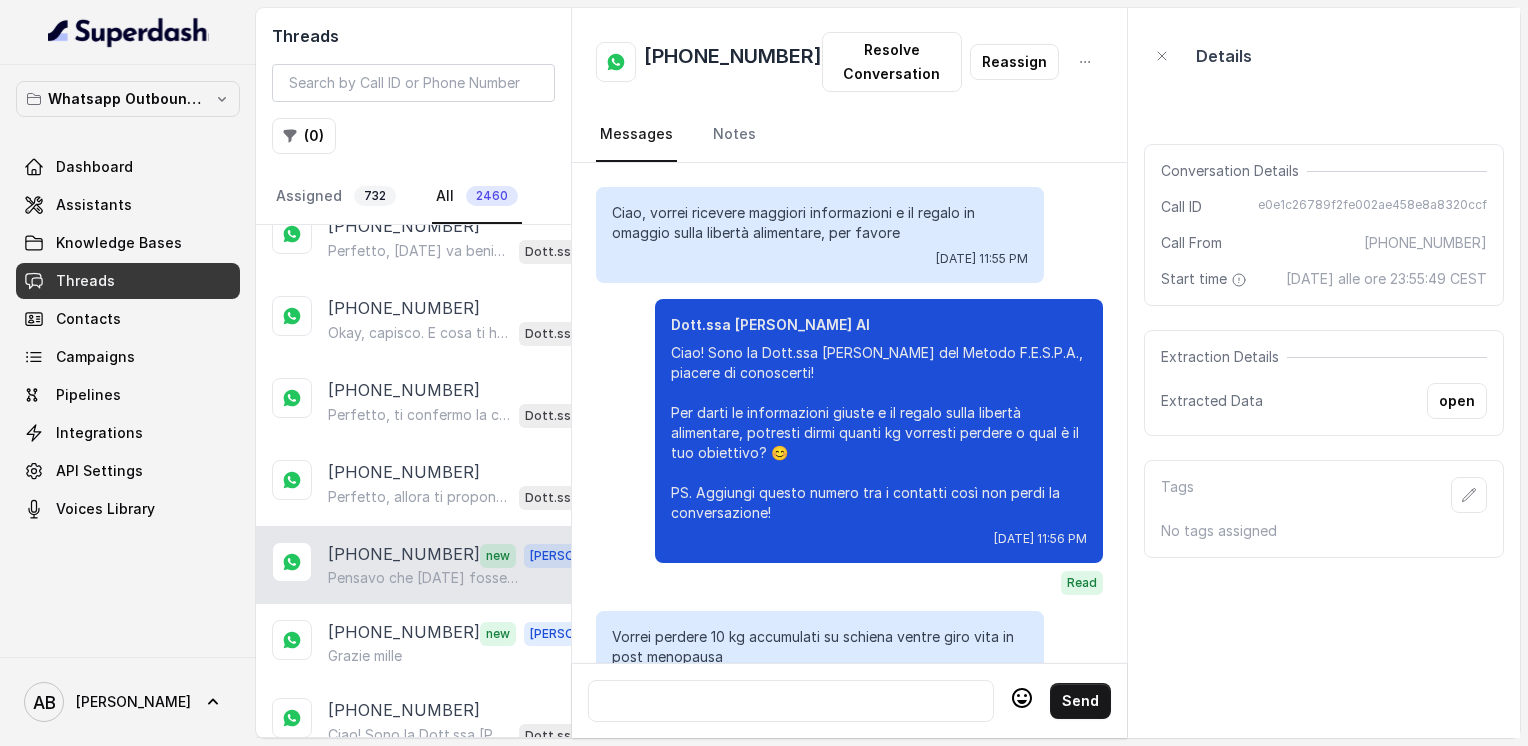 scroll, scrollTop: 2304, scrollLeft: 0, axis: vertical 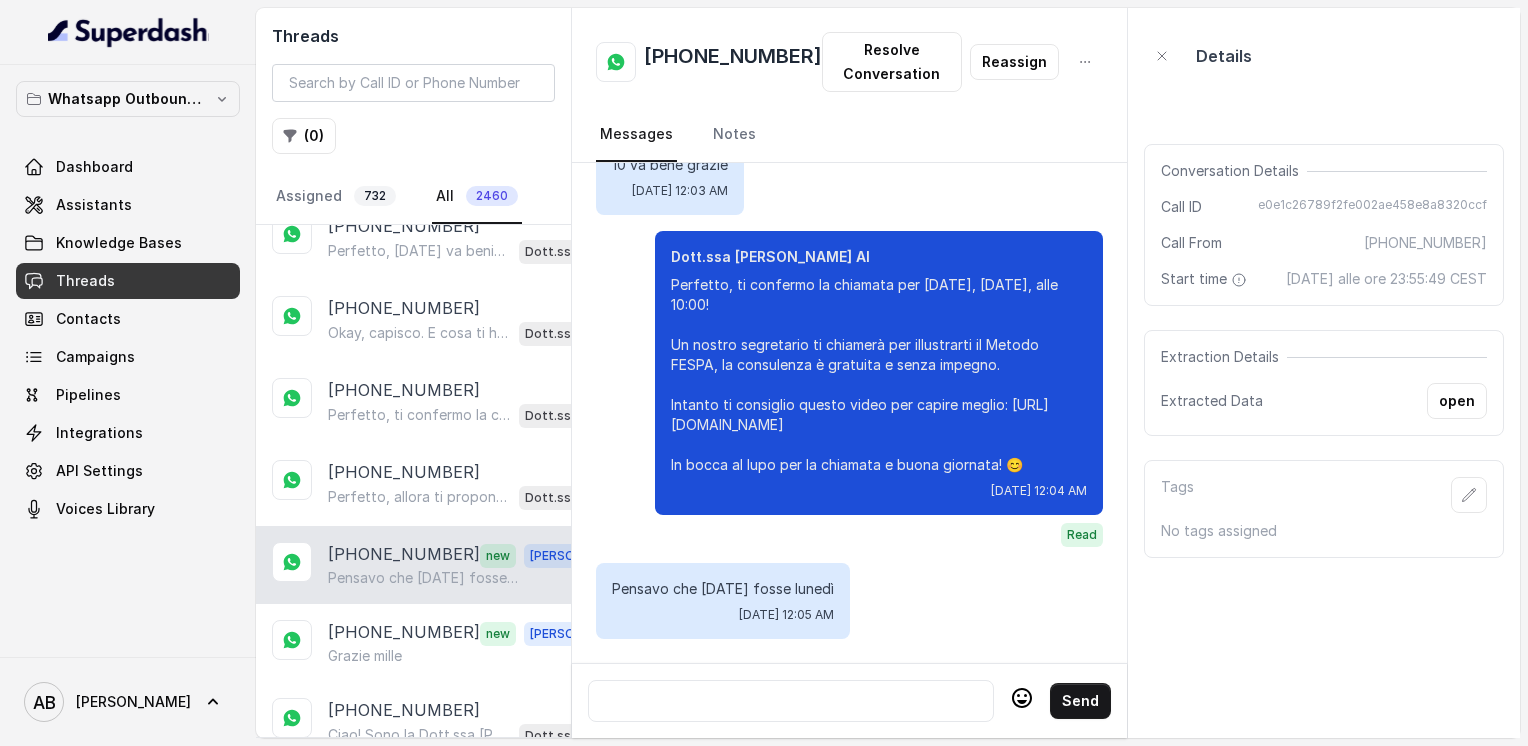 click at bounding box center (791, 701) 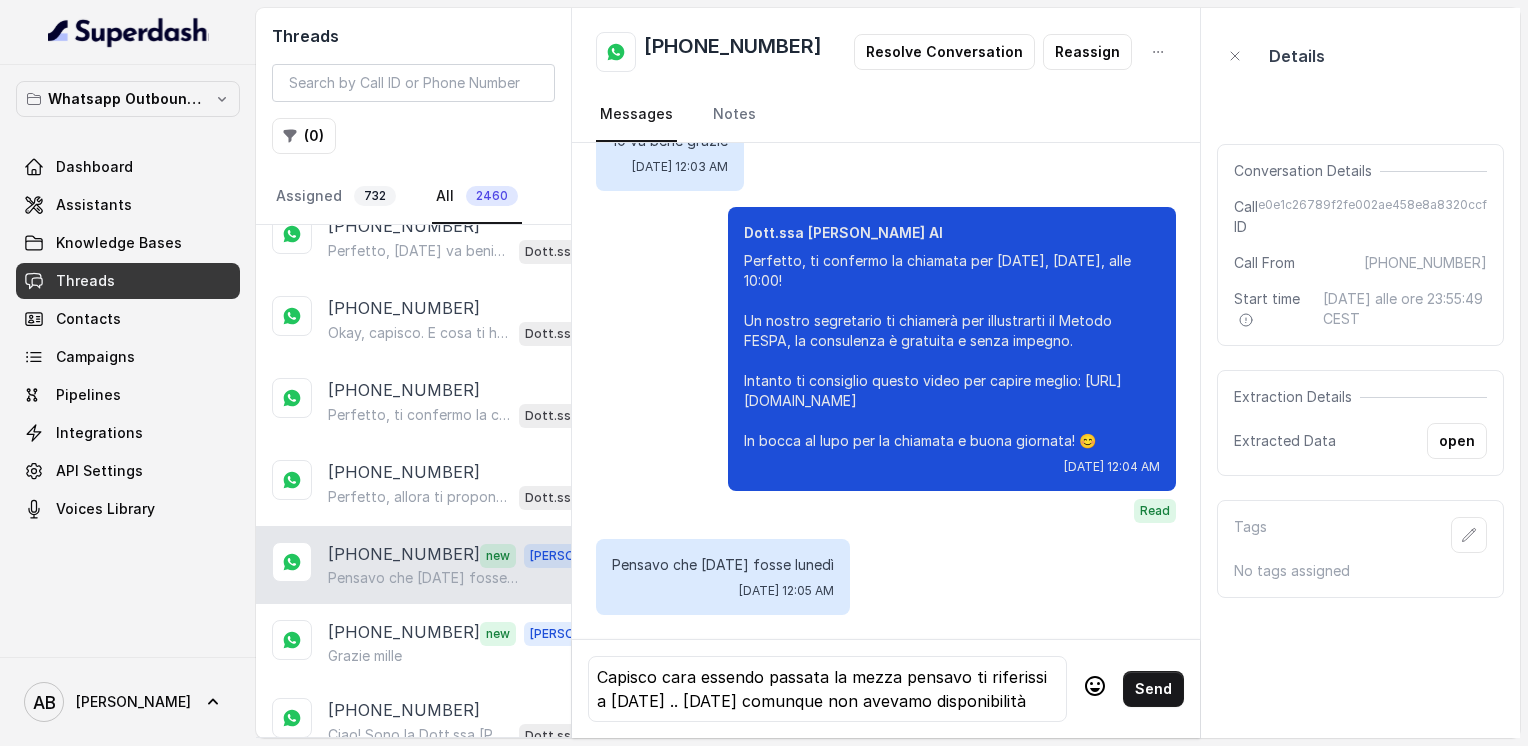click on "Capisco cara essendo passata la mezza pensavo ti riferissi a [DATE] .. [DATE] comunque non avevamo disponibilità" at bounding box center (827, 689) 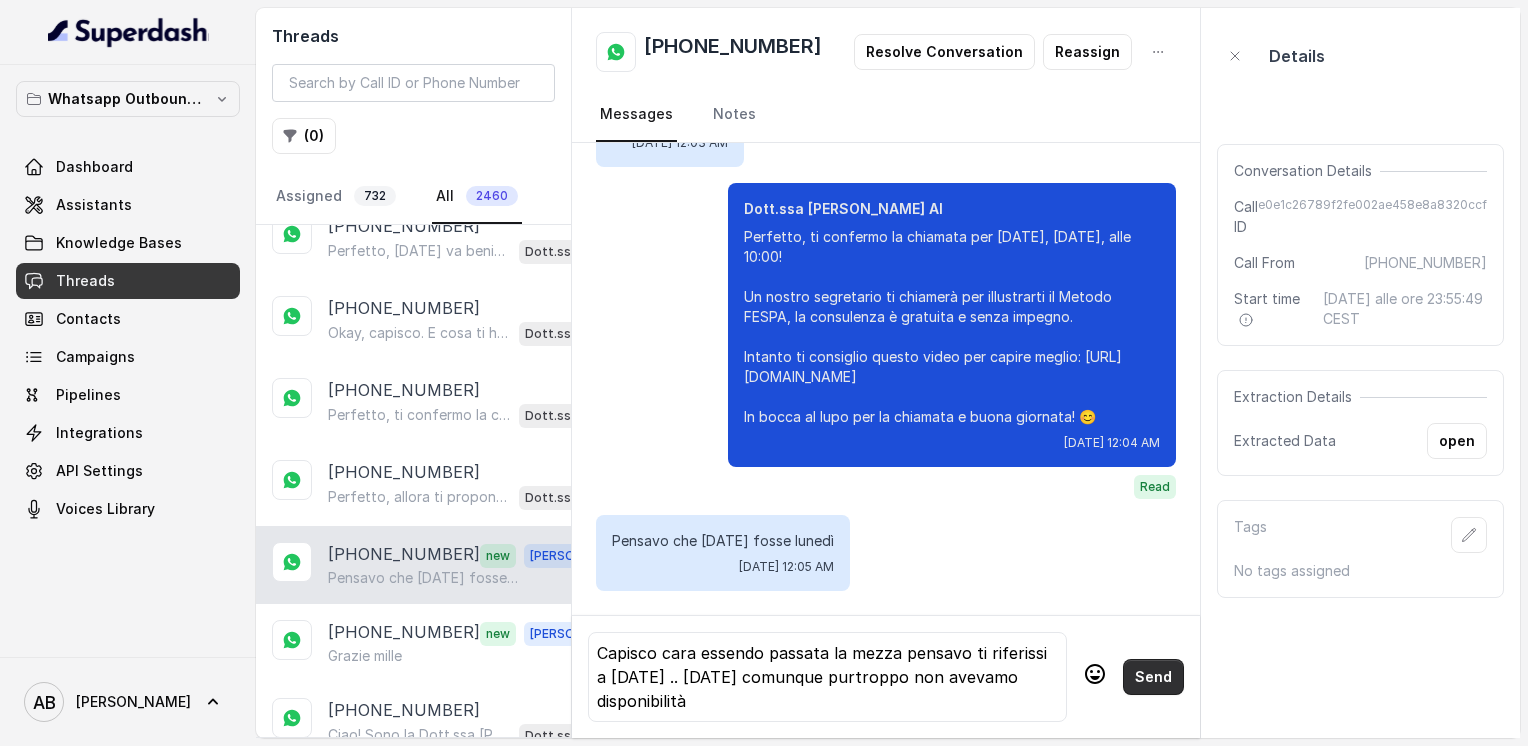 click on "Send" at bounding box center [1153, 677] 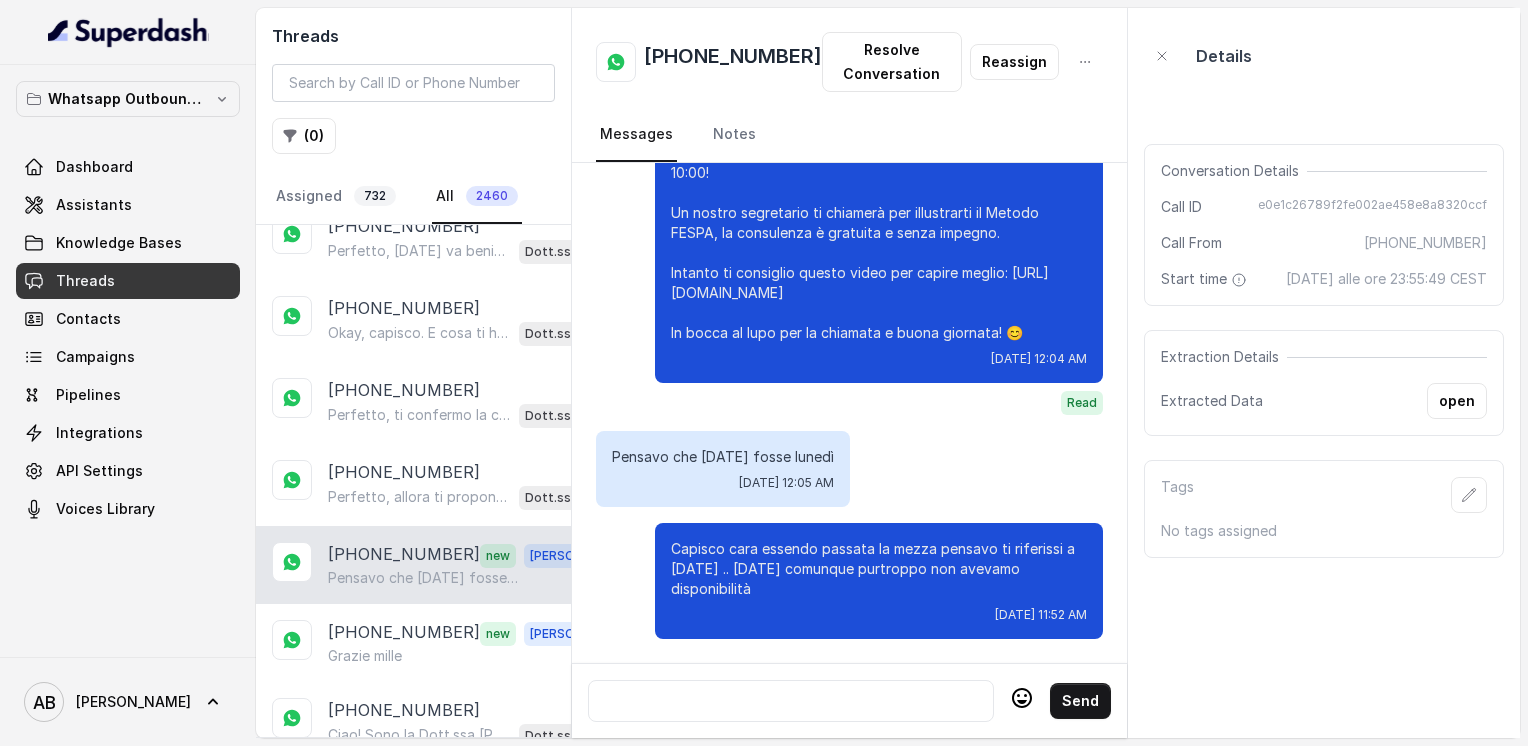 scroll, scrollTop: 2436, scrollLeft: 0, axis: vertical 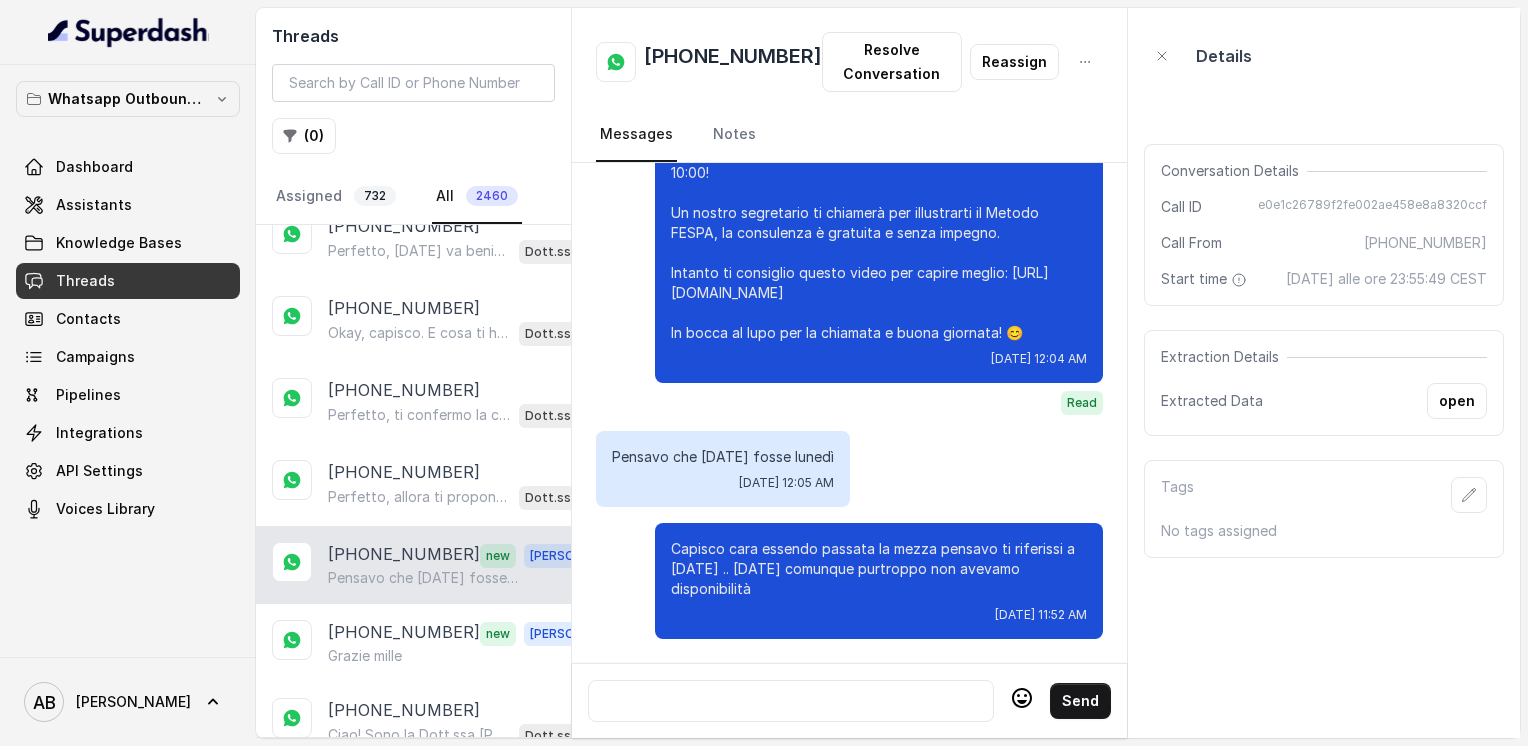 click at bounding box center [791, 701] 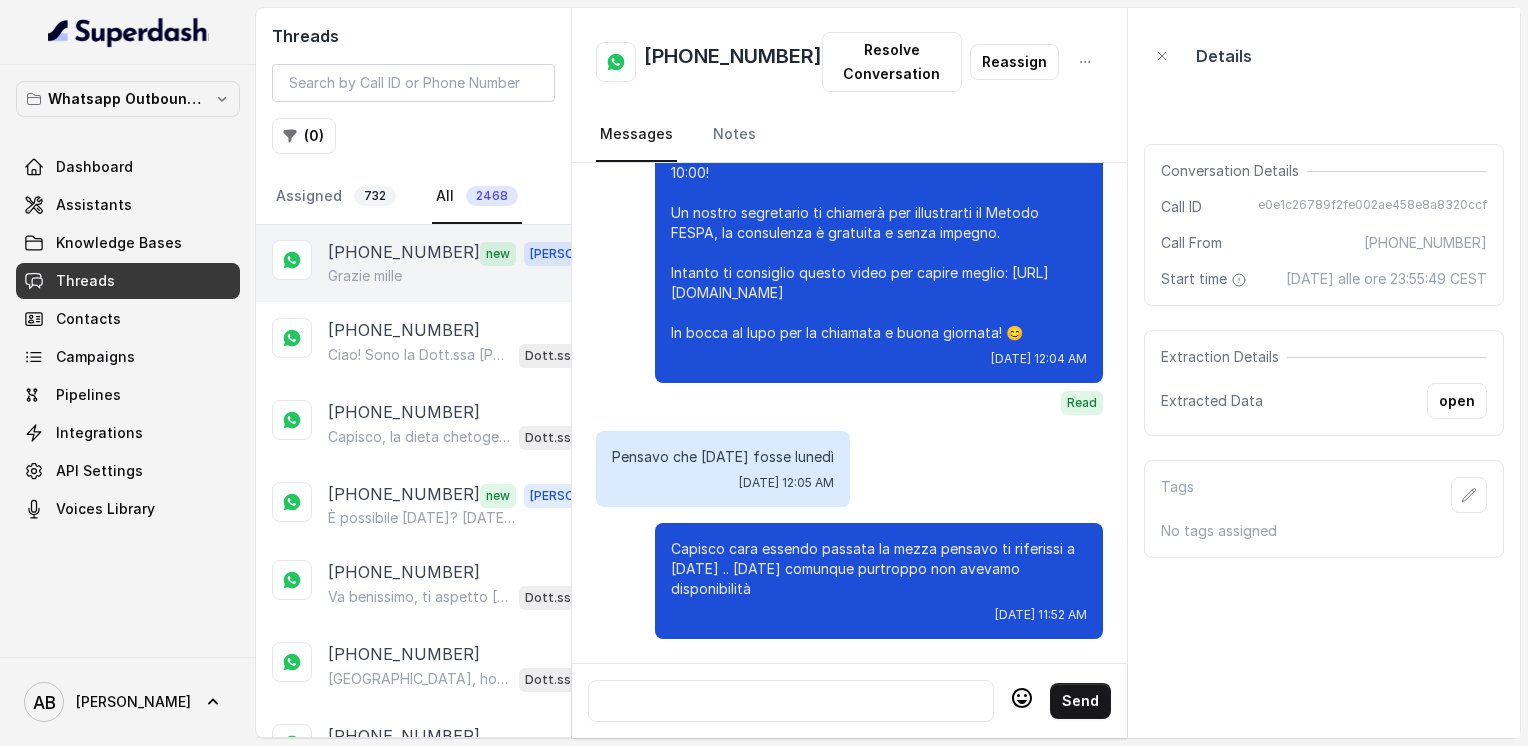 scroll, scrollTop: 7961, scrollLeft: 0, axis: vertical 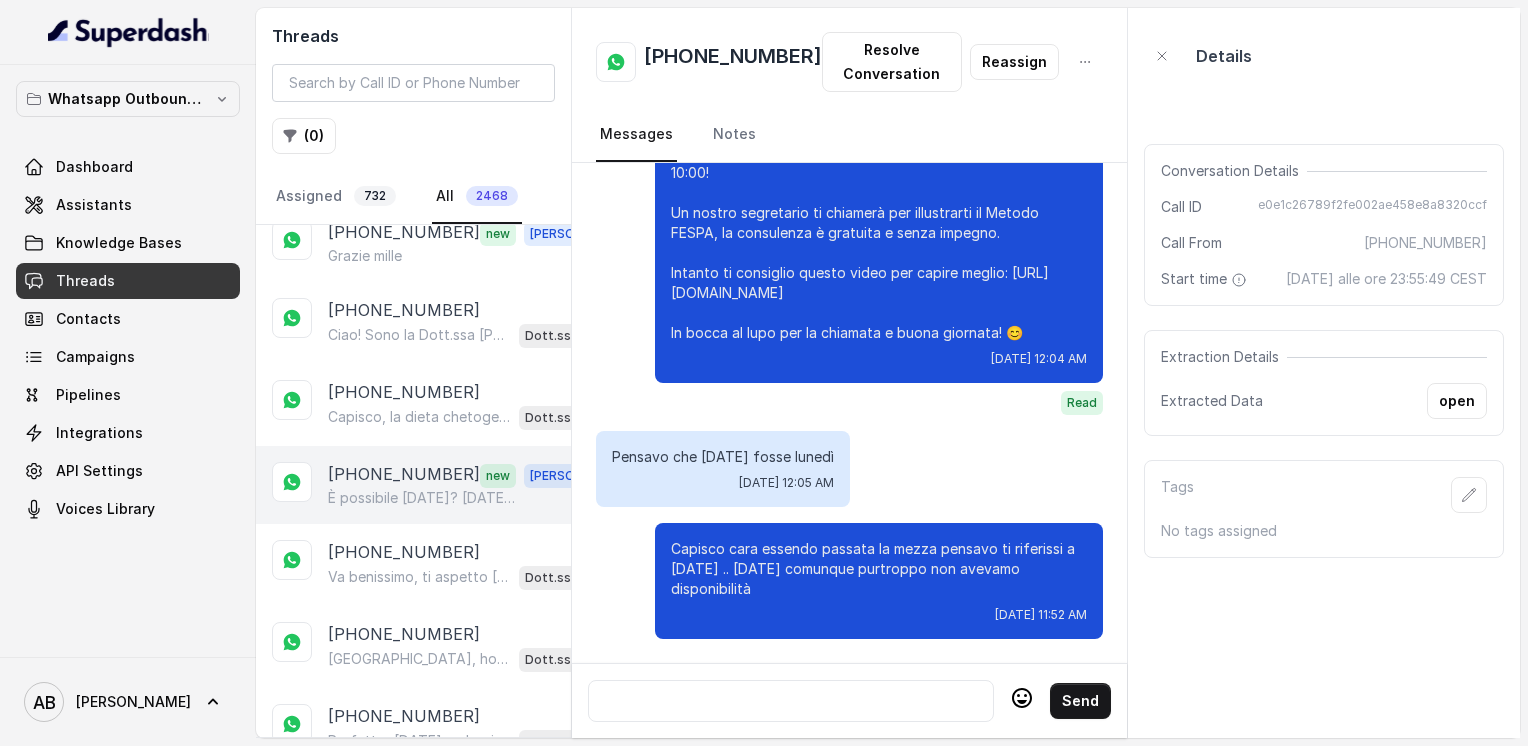 click on "[PHONE_NUMBER]" at bounding box center (404, -415) 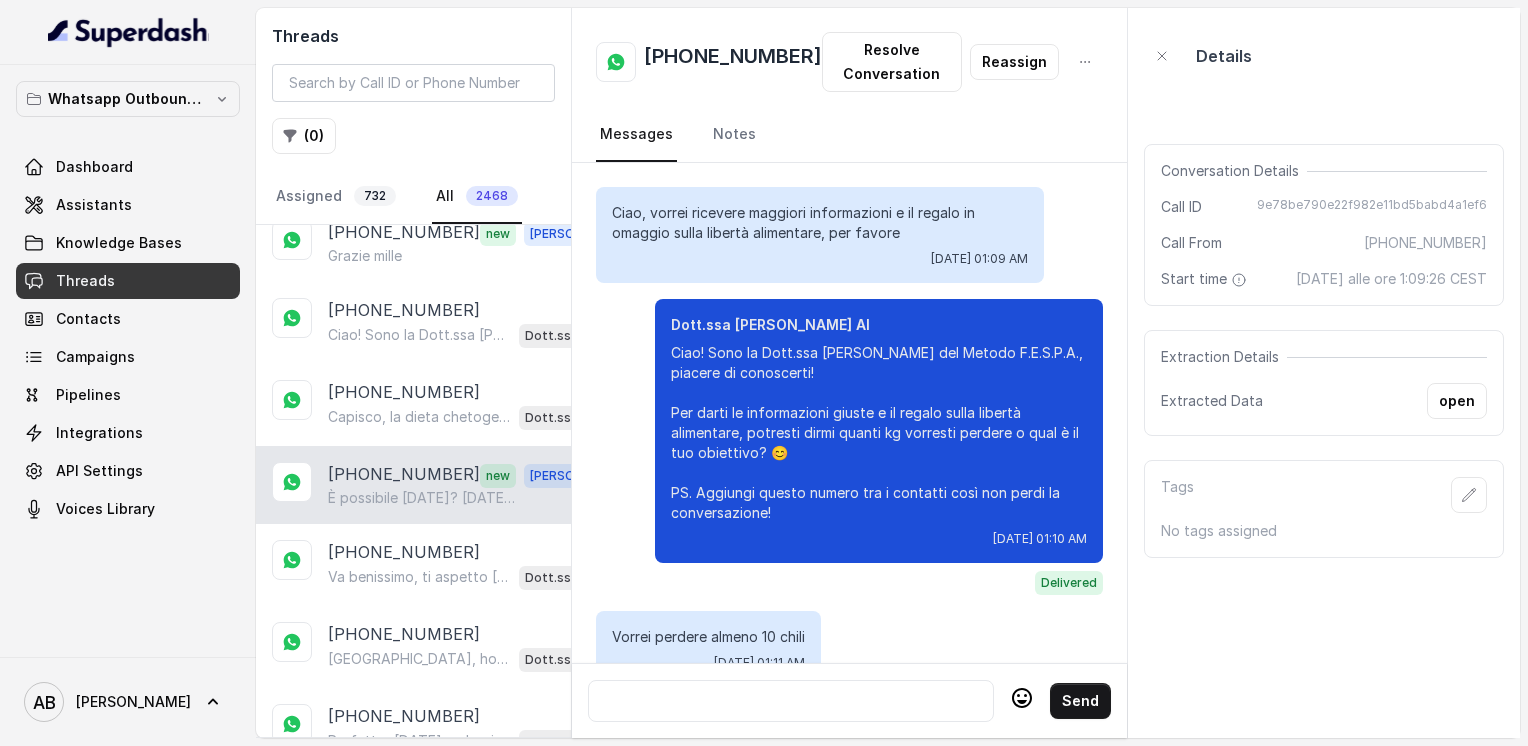 scroll, scrollTop: 1676, scrollLeft: 0, axis: vertical 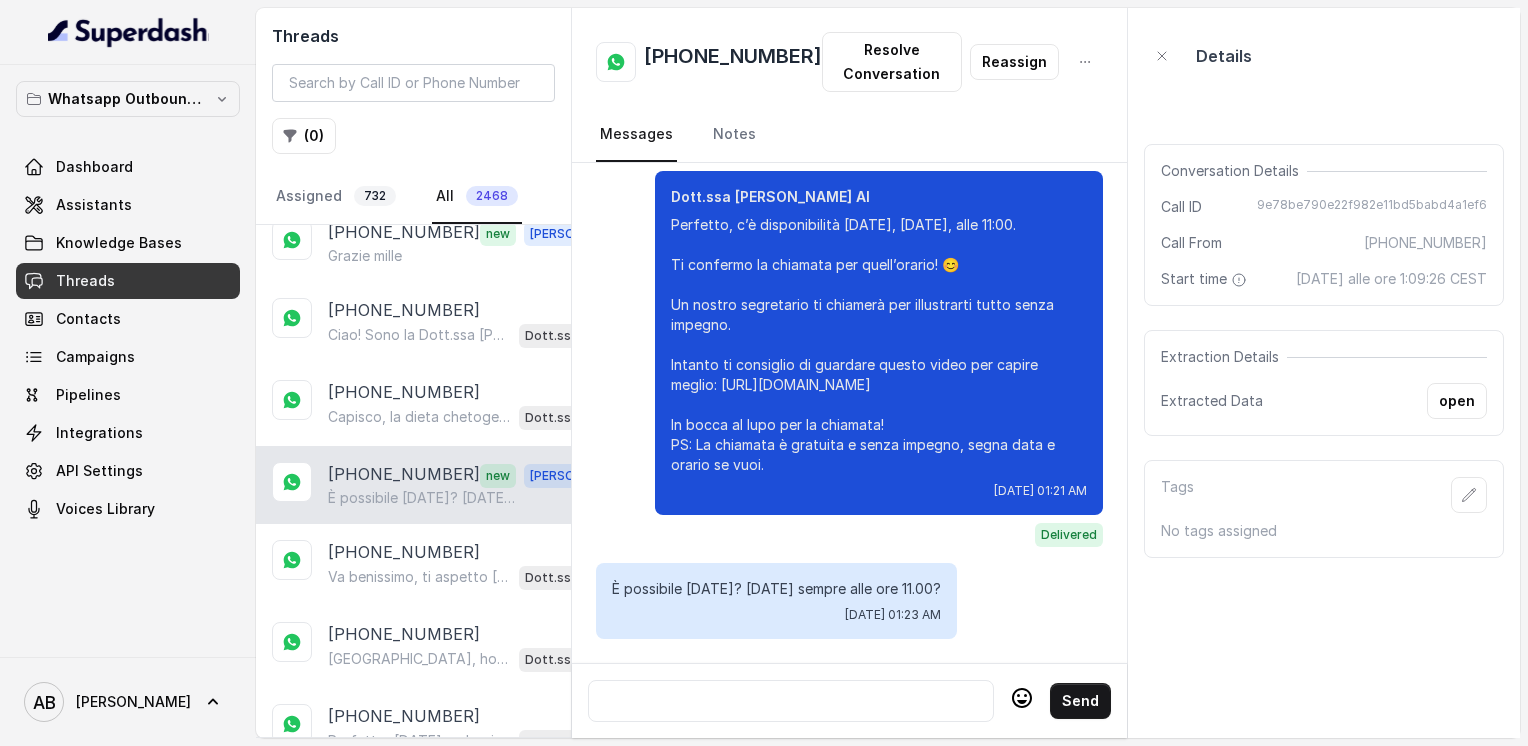 click at bounding box center [791, 701] 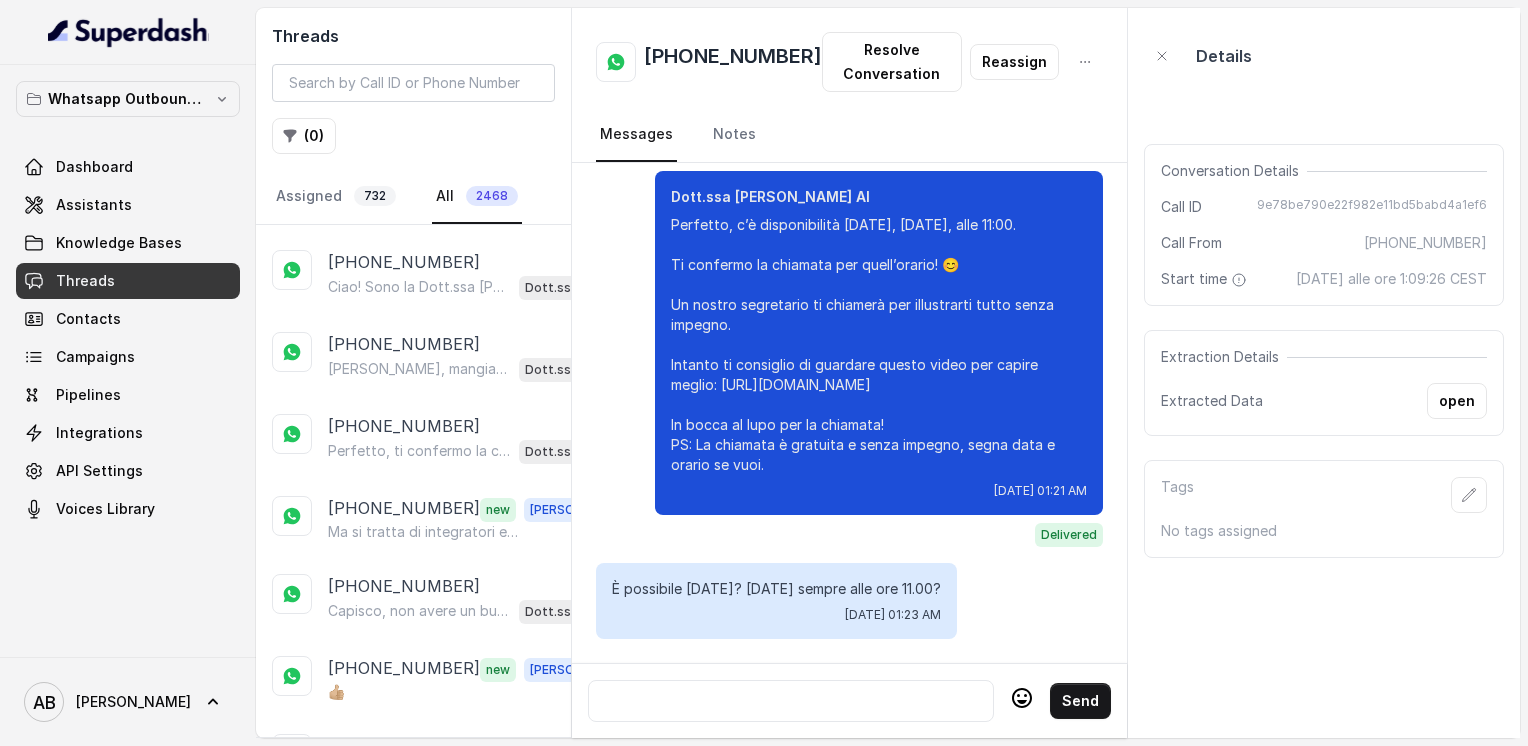 scroll, scrollTop: 8861, scrollLeft: 0, axis: vertical 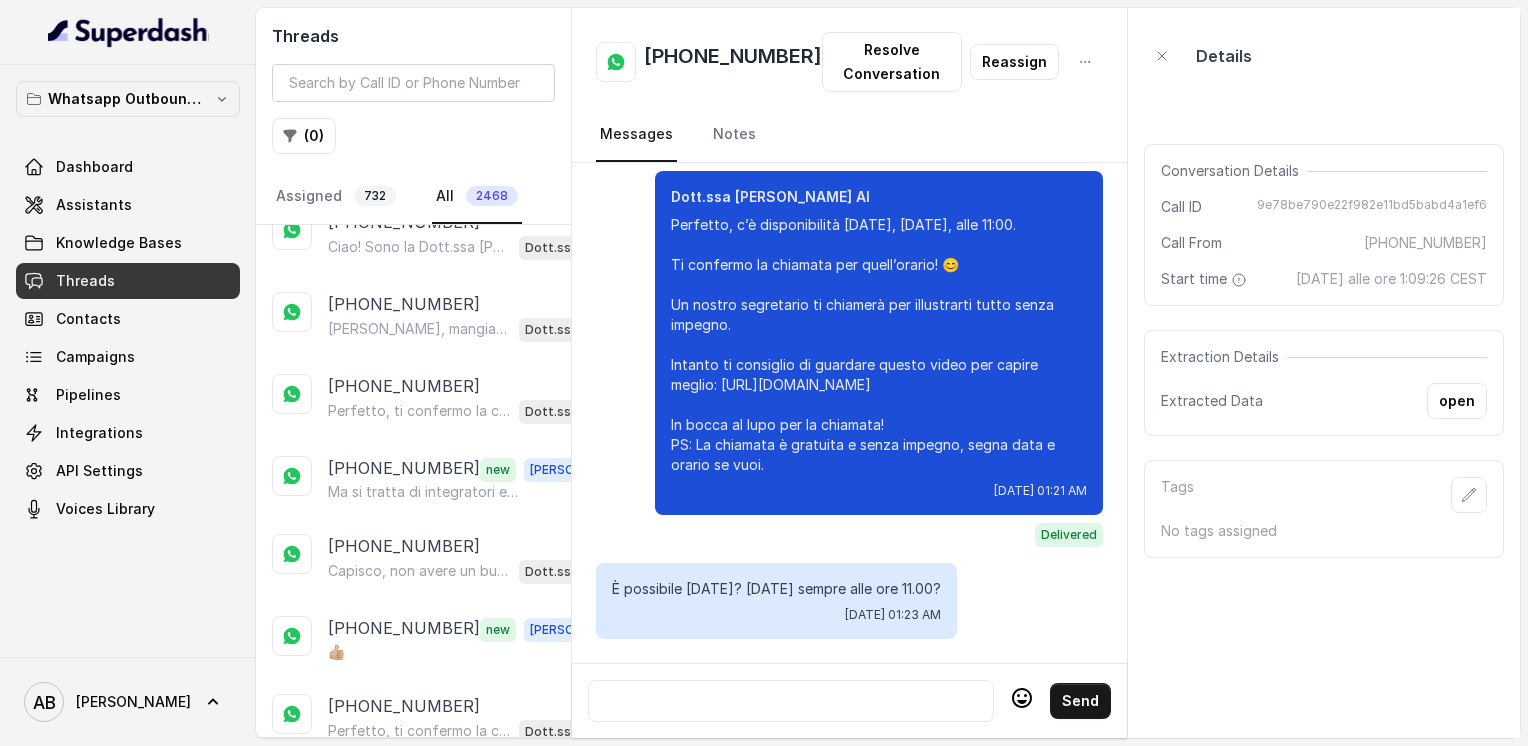click on "[PHONE_NUMBER]   new [PERSON_NAME] si tratta di integratori elimentari" at bounding box center (413, 479) 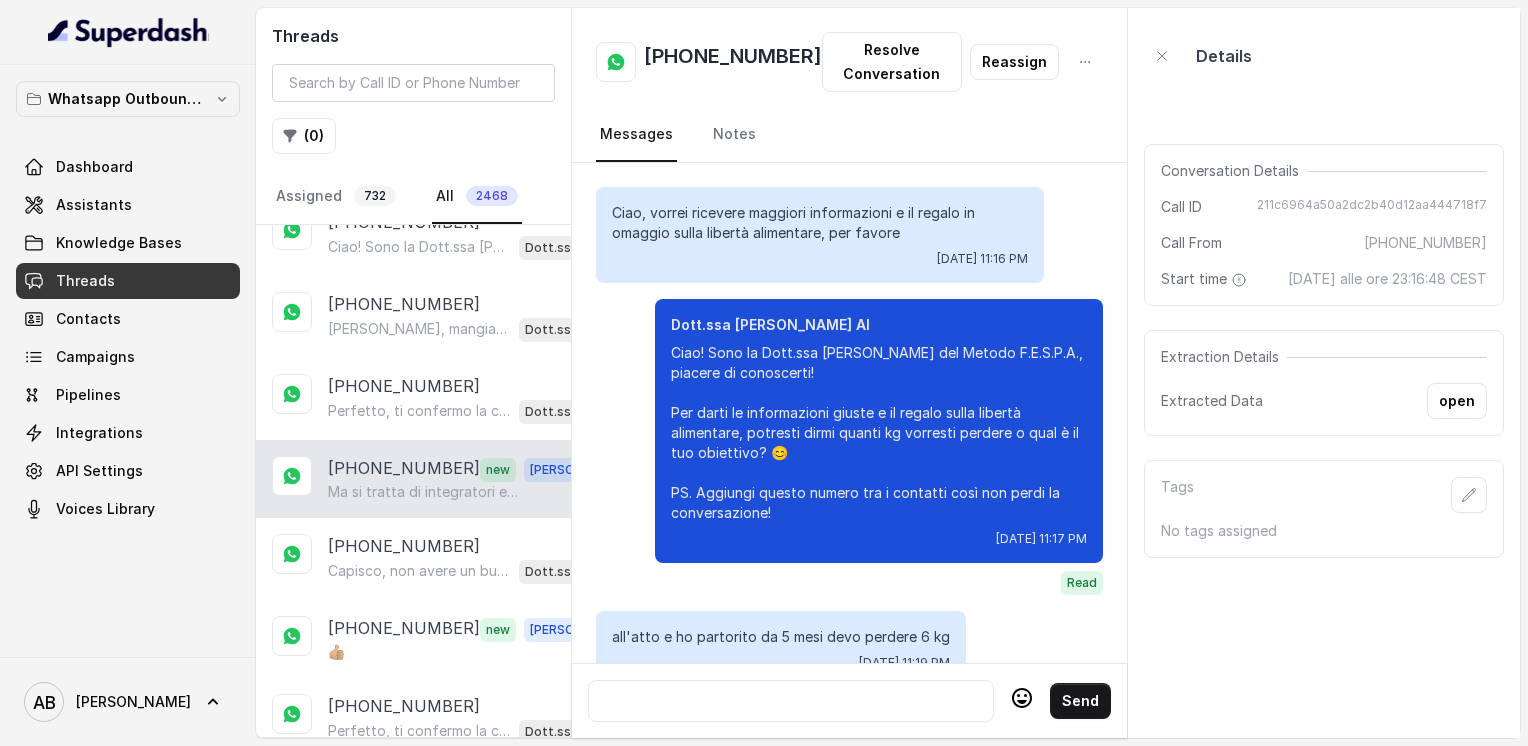 scroll, scrollTop: 1780, scrollLeft: 0, axis: vertical 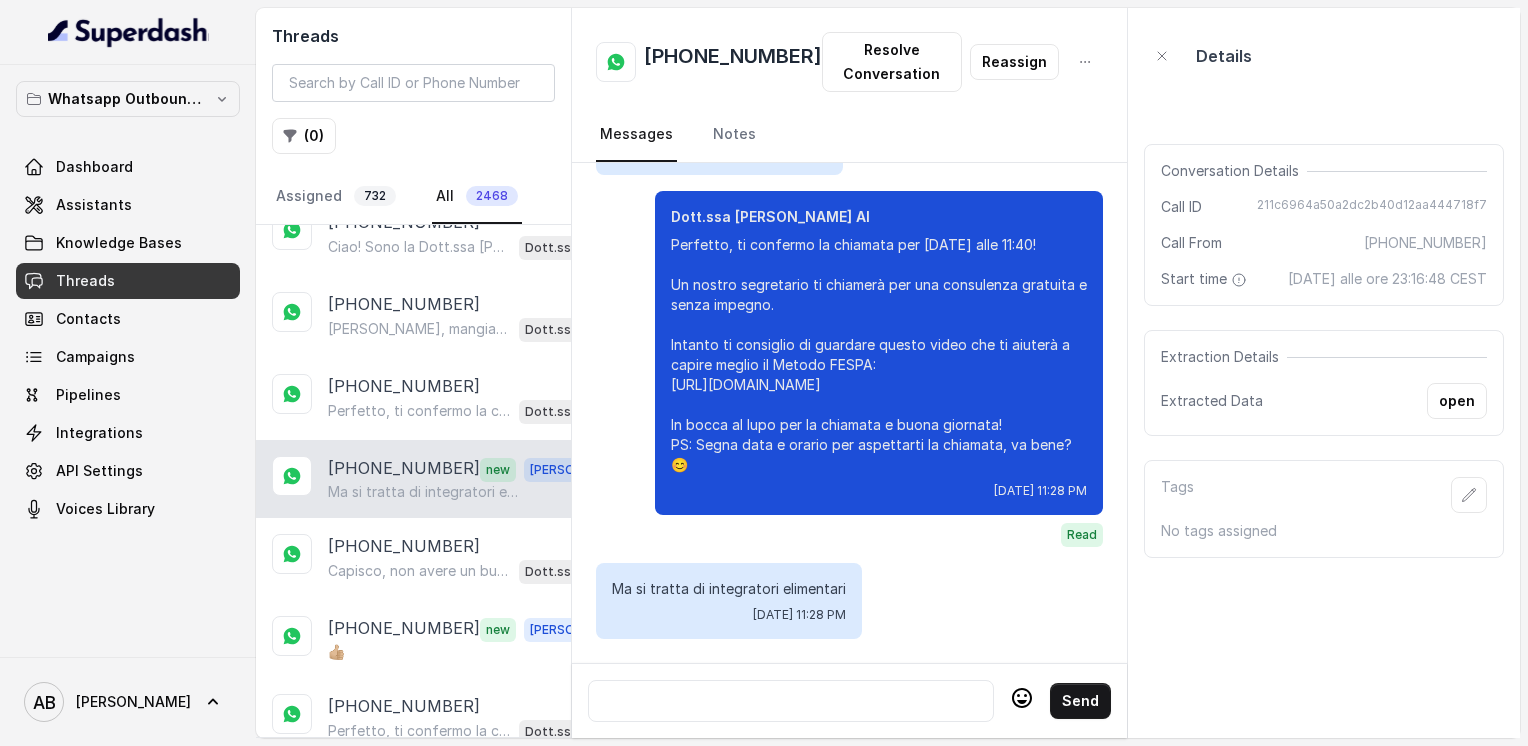 click at bounding box center (791, 701) 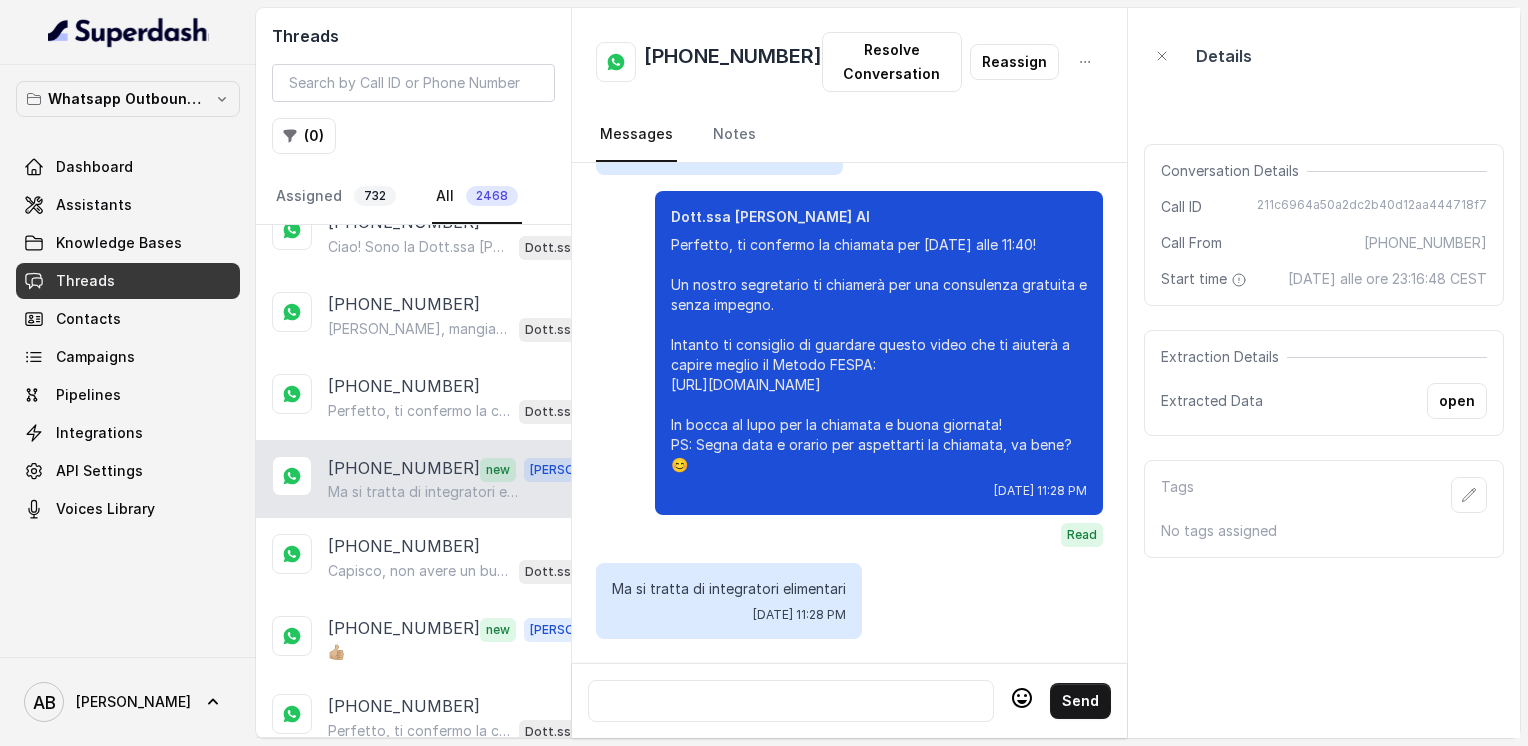 type 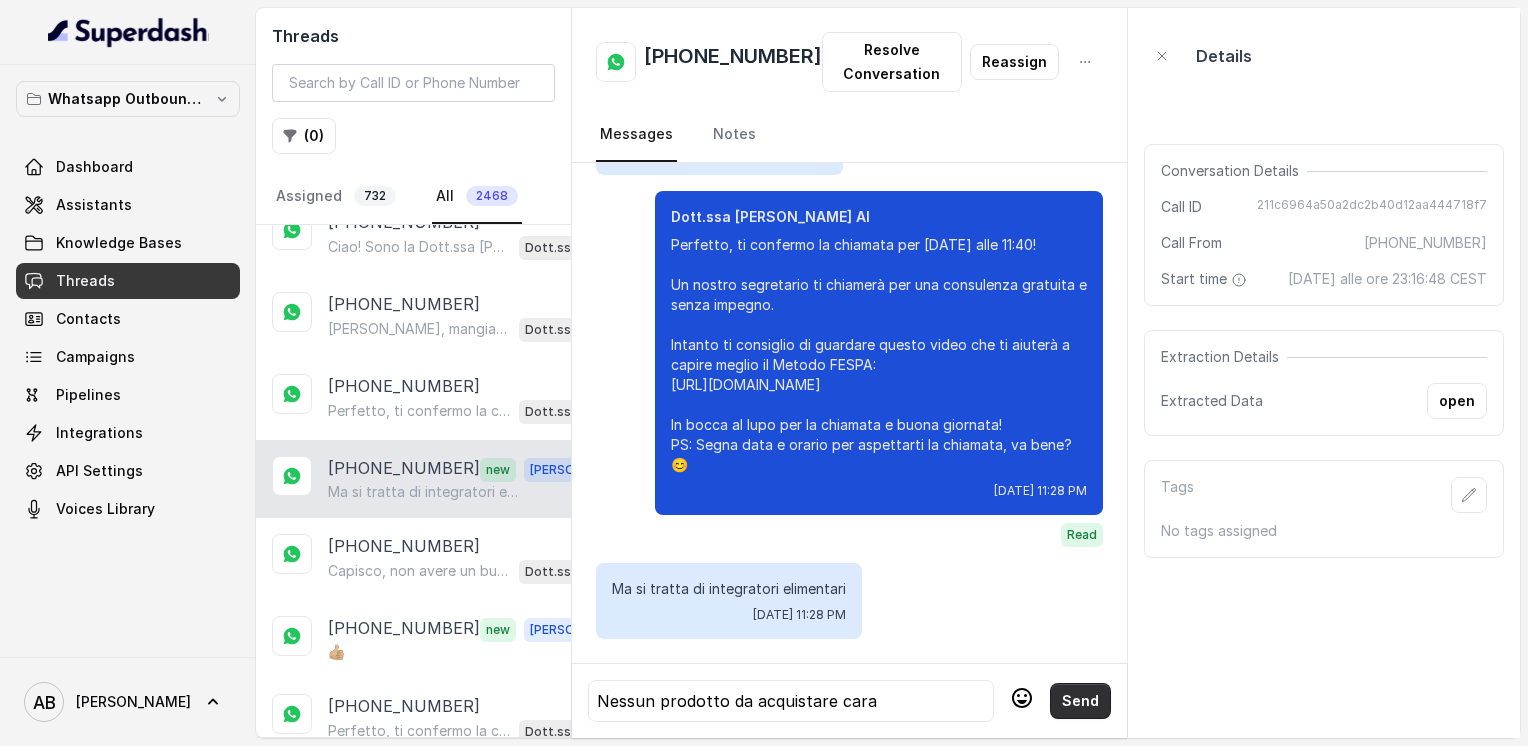 click on "Send" at bounding box center [1080, 701] 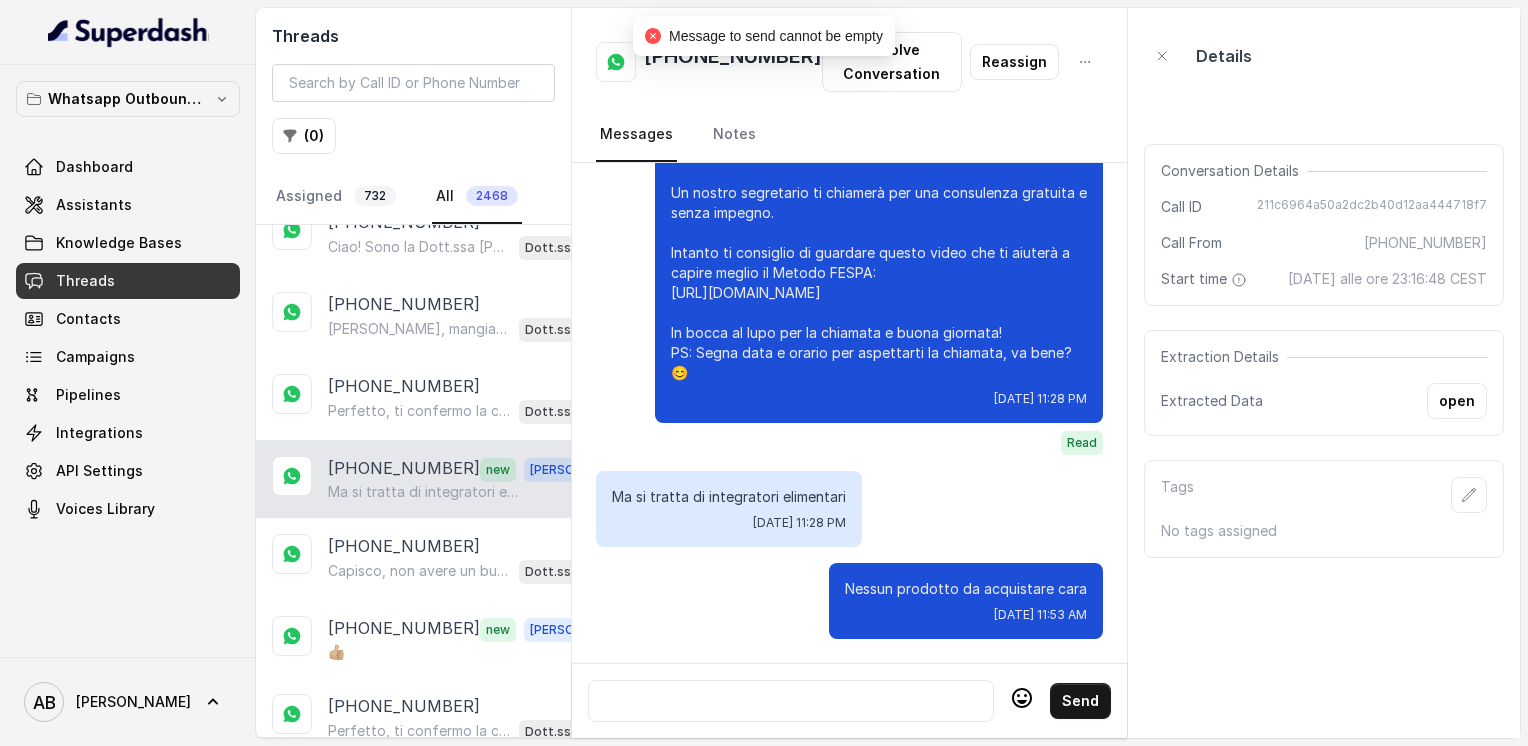 scroll, scrollTop: 1872, scrollLeft: 0, axis: vertical 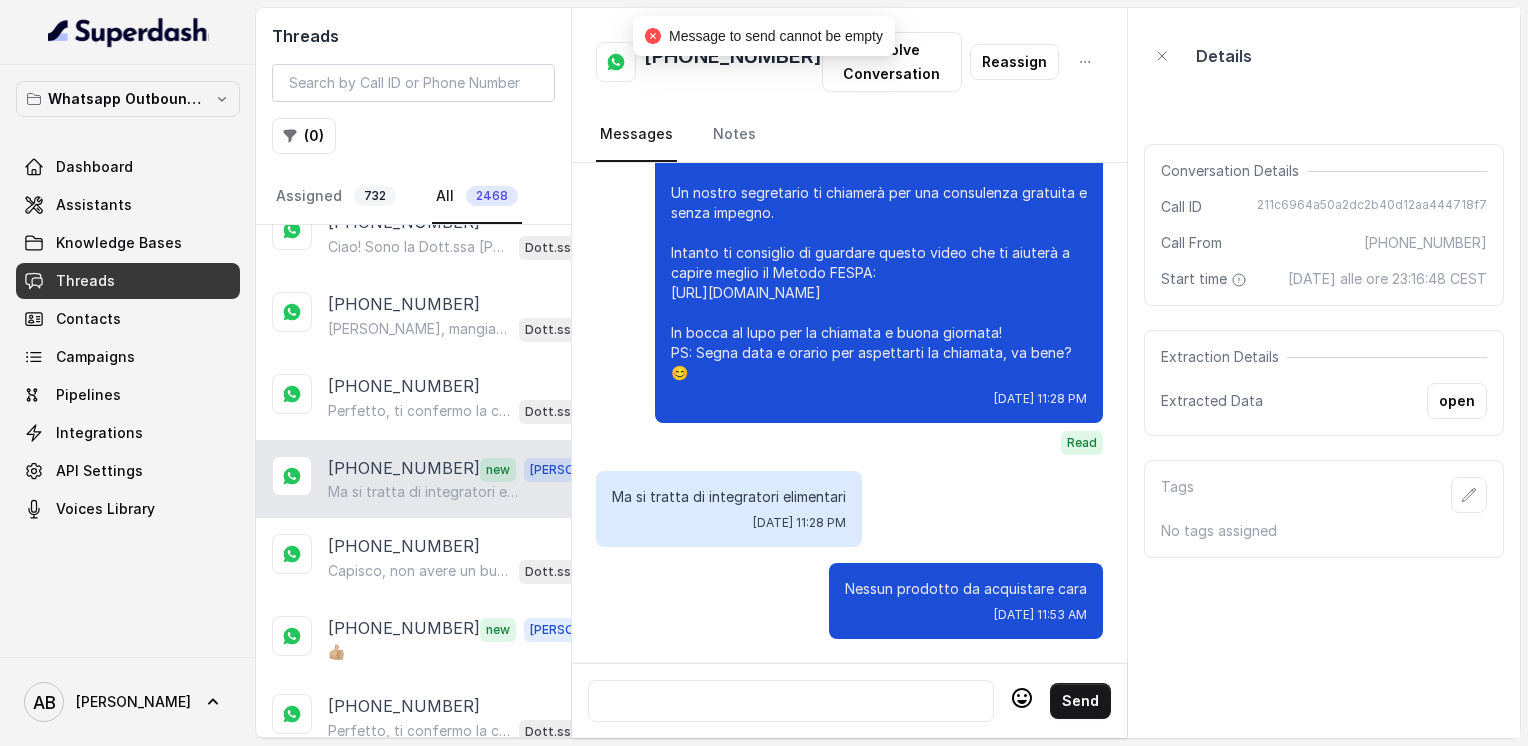 click at bounding box center [791, 701] 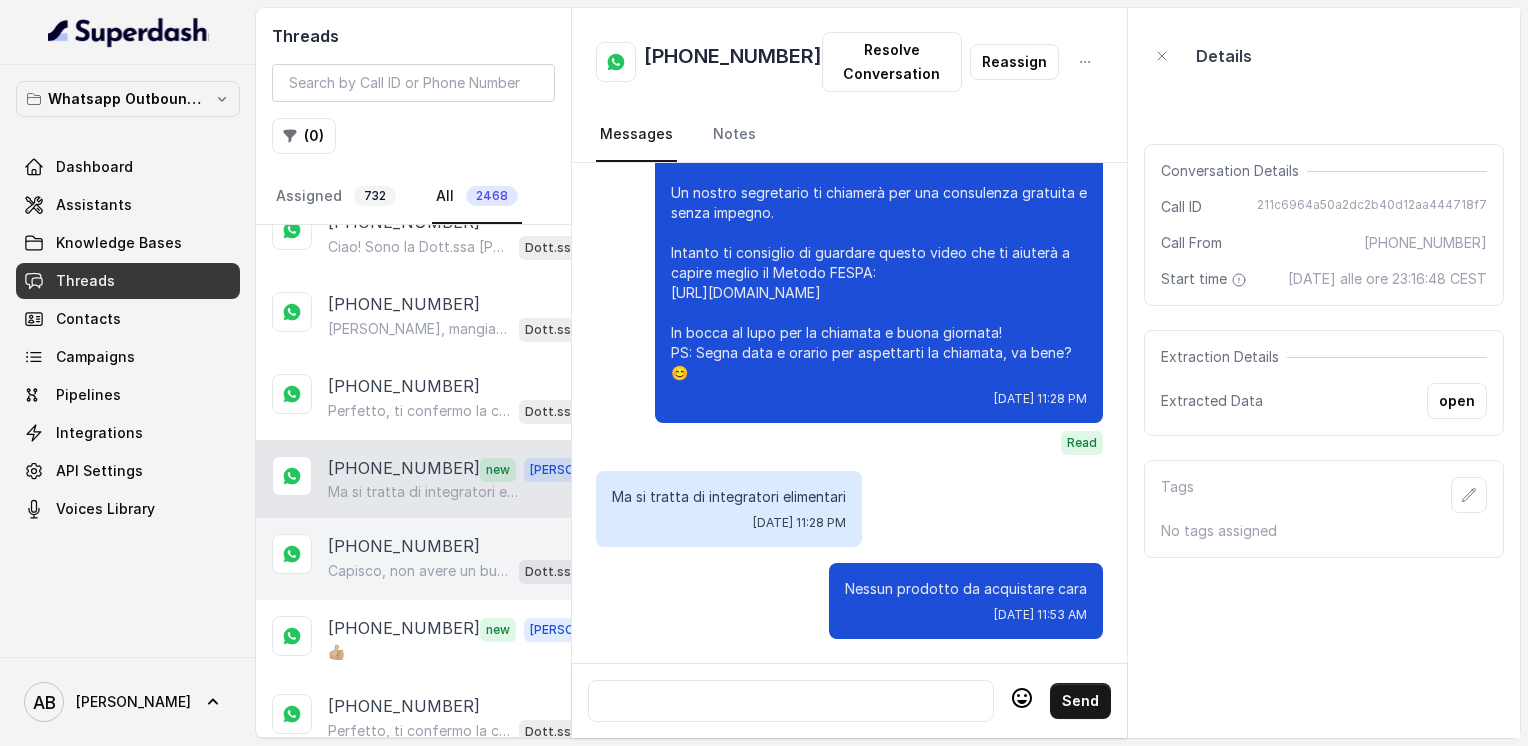 click on "[PHONE_NUMBER]" at bounding box center [404, 546] 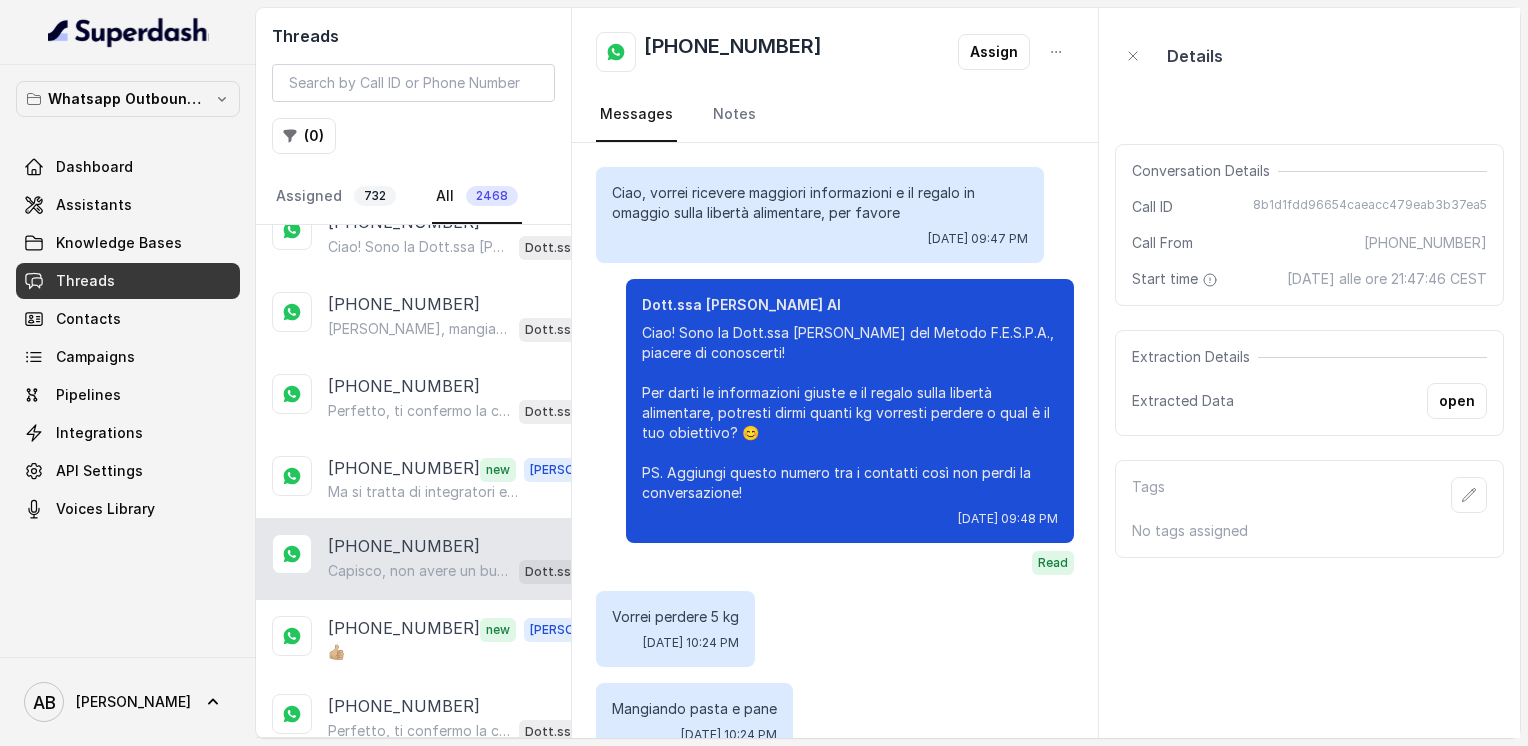 scroll, scrollTop: 2972, scrollLeft: 0, axis: vertical 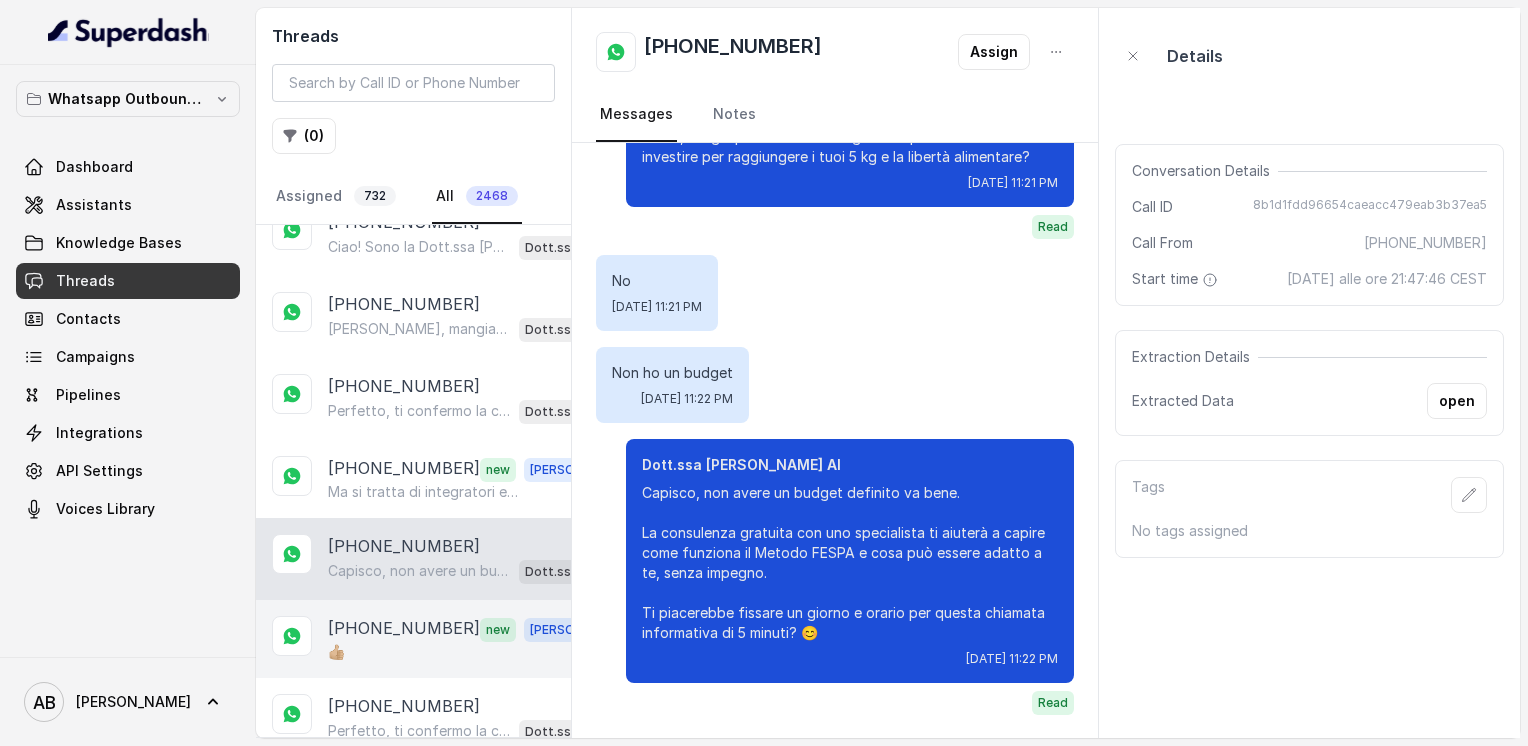 click on "[PHONE_NUMBER]" at bounding box center [404, 629] 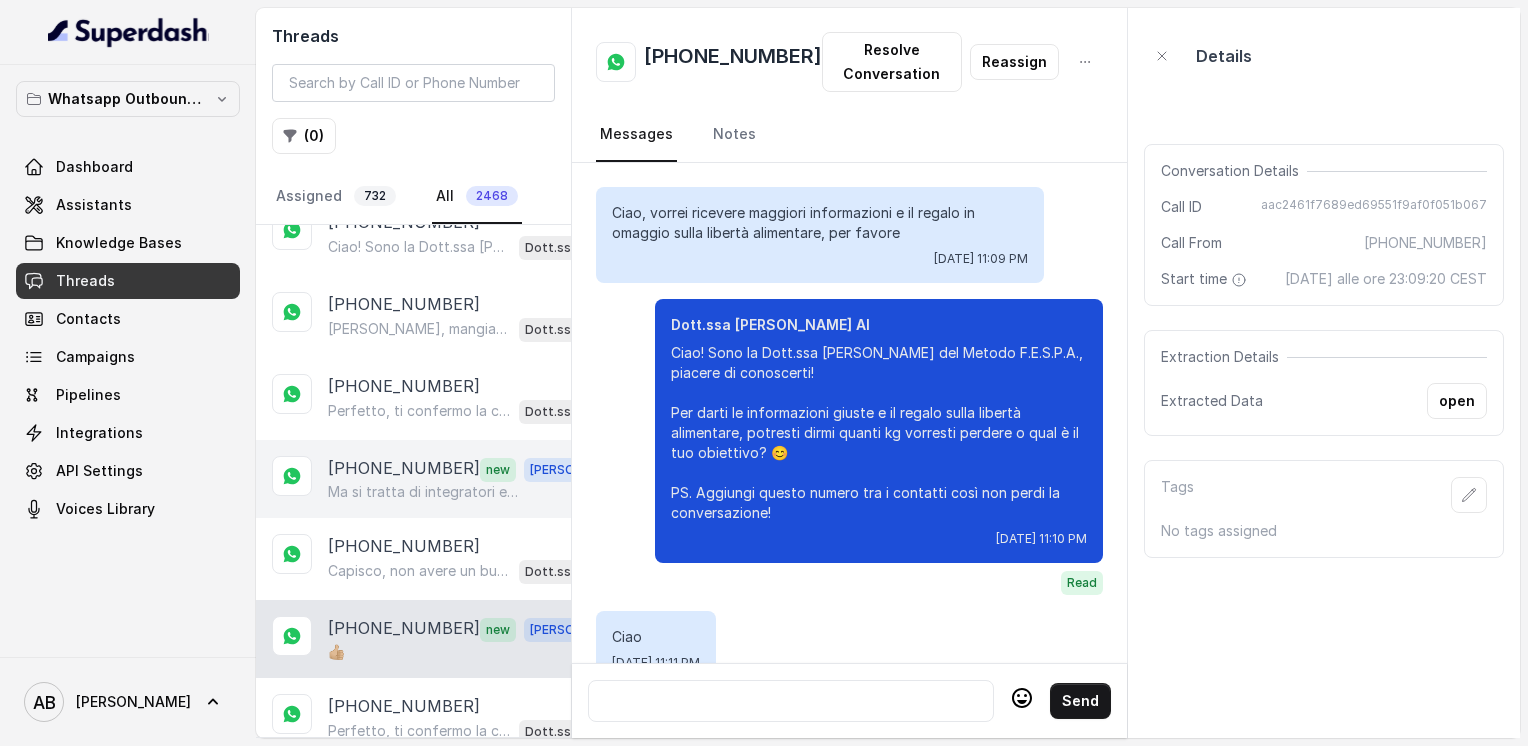 scroll, scrollTop: 1892, scrollLeft: 0, axis: vertical 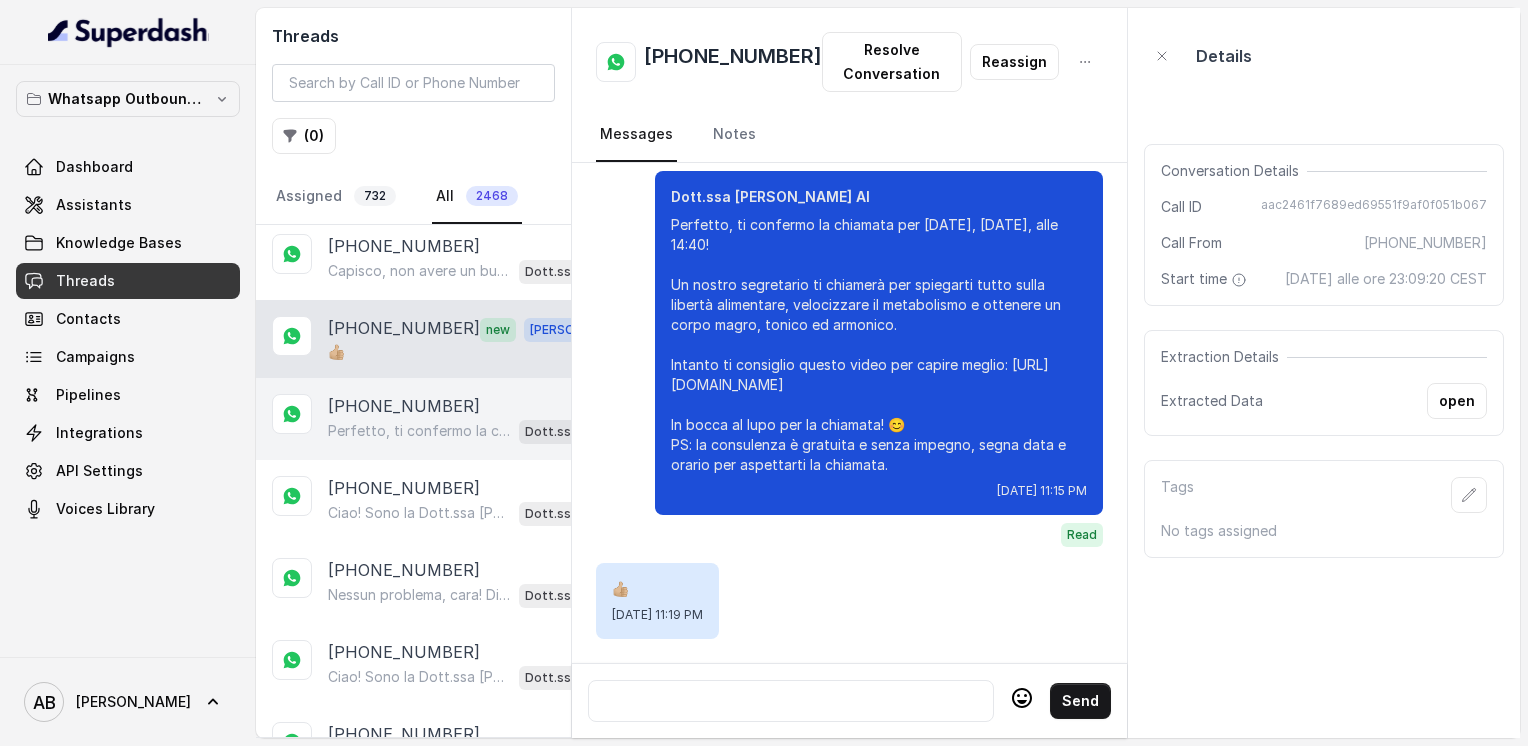 click on "Perfetto, ti confermo la chiamata per [DATE], [DATE], alle 11:20!
Un nostro segretario ti chiamerà per illustrarti il Metodo FESPA, completamente gratuita e senza impegno.
Intanto ti lascio questo video per capire meglio: [URL][DOMAIN_NAME]
In bocca al lupo per la chiamata e buona giornata! 😊 Dott.ssa [PERSON_NAME] AI" at bounding box center (469, 431) 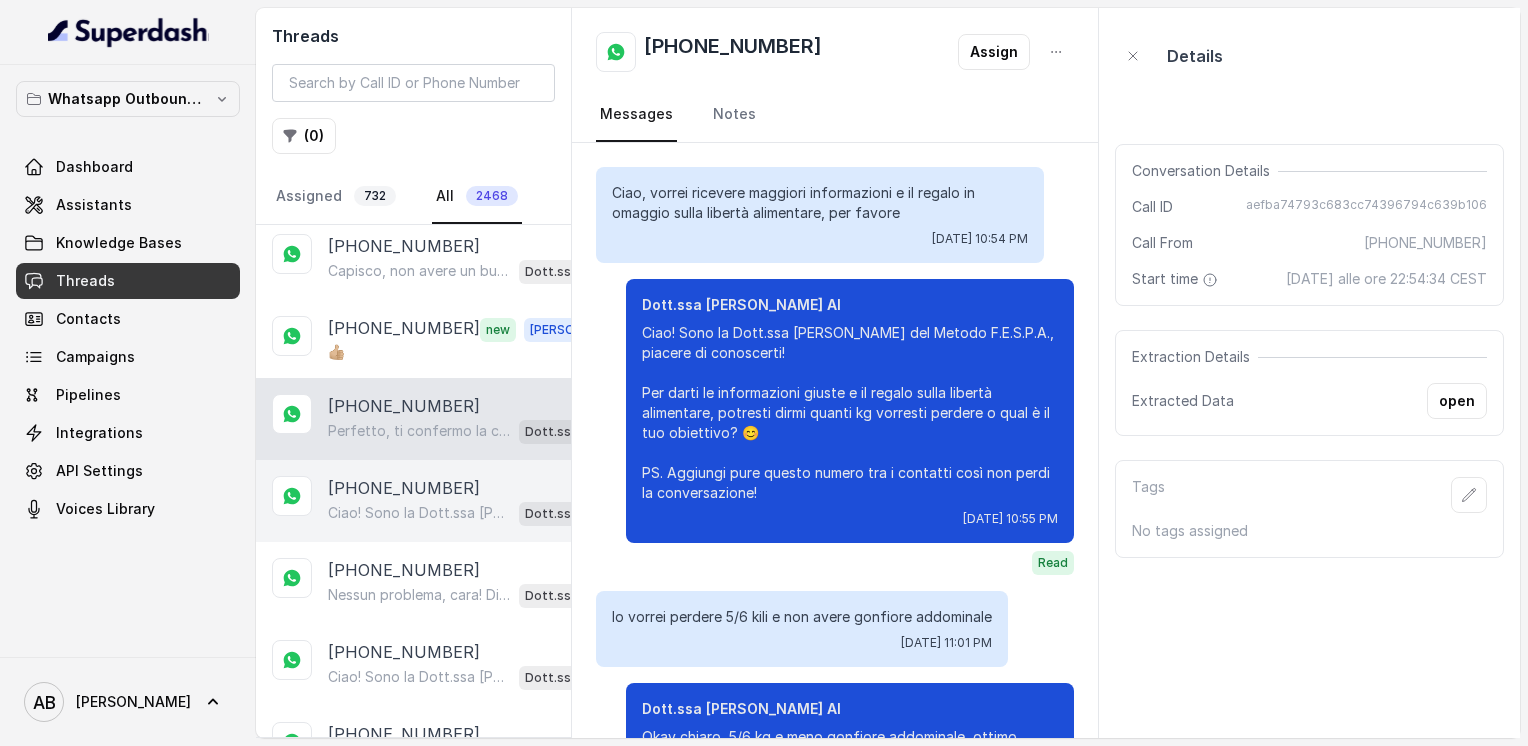 scroll, scrollTop: 1680, scrollLeft: 0, axis: vertical 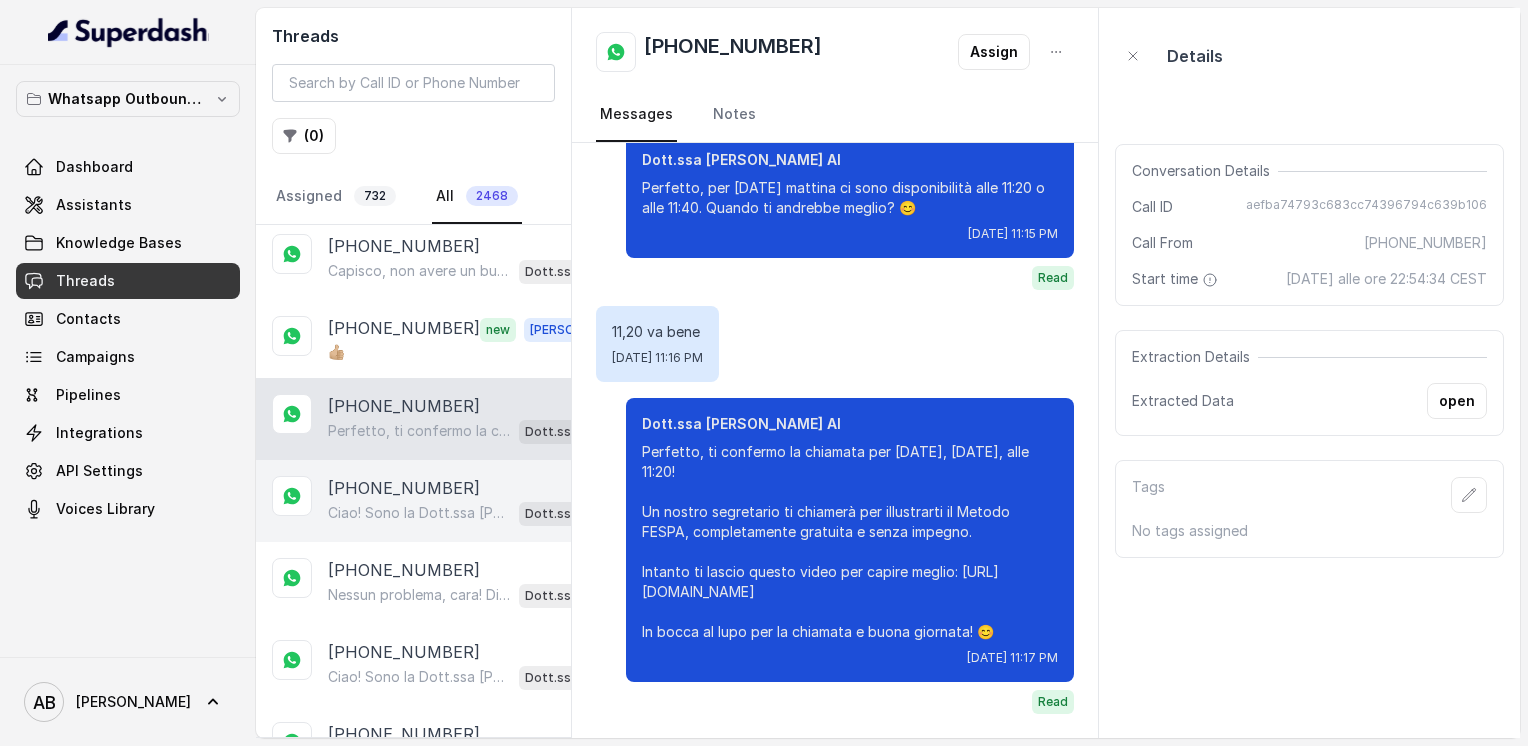 click on "[PHONE_NUMBER]" at bounding box center (404, 488) 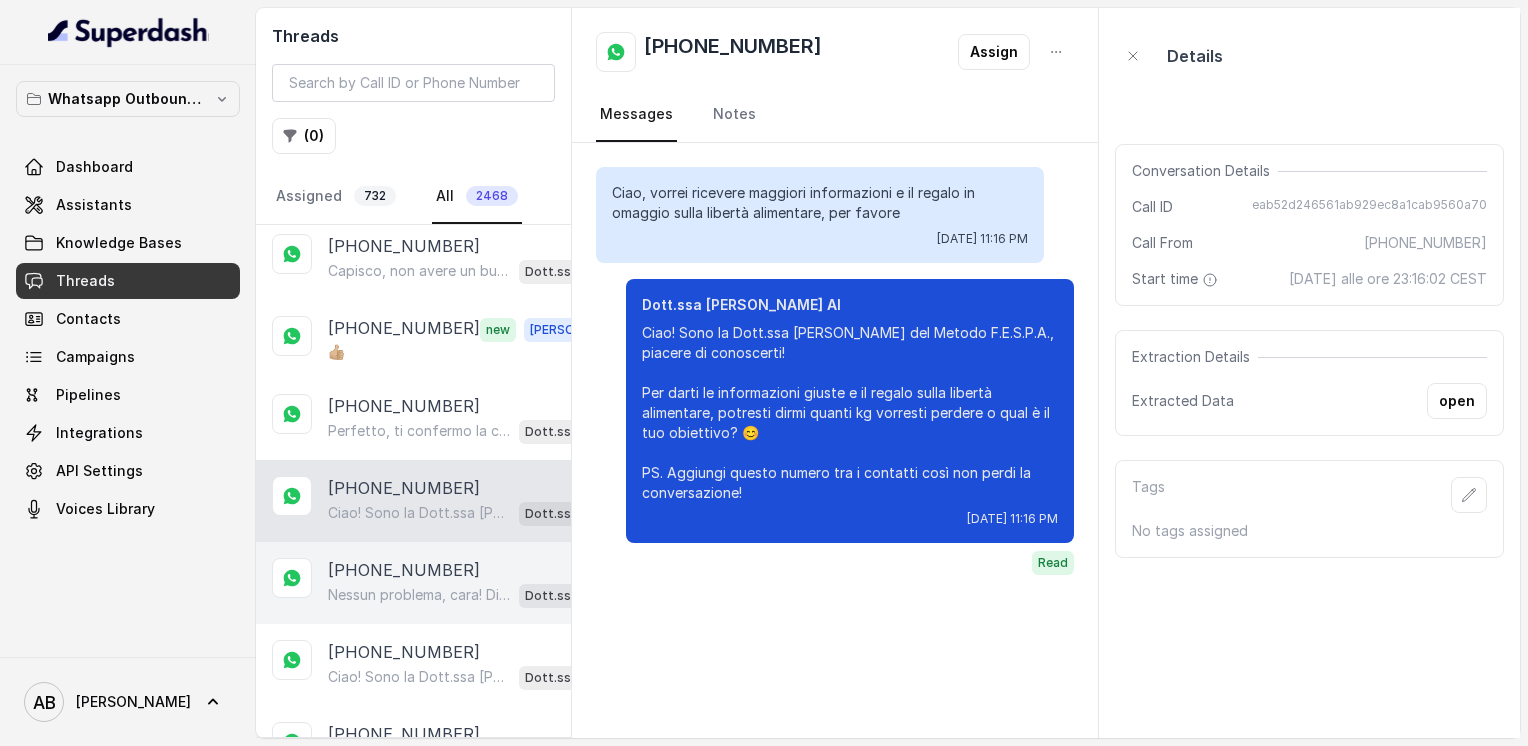 click on "[PHONE_NUMBER]   Nessun problema, cara!
Dimmi pure quando ti farebbe comodo sentirci, così organizziamo una chiamata informativa gratuita di 5 minuti senza impegno.
Quale giorno e orario preferisci? 😊 Dott.ssa [PERSON_NAME] AI" at bounding box center [413, 583] 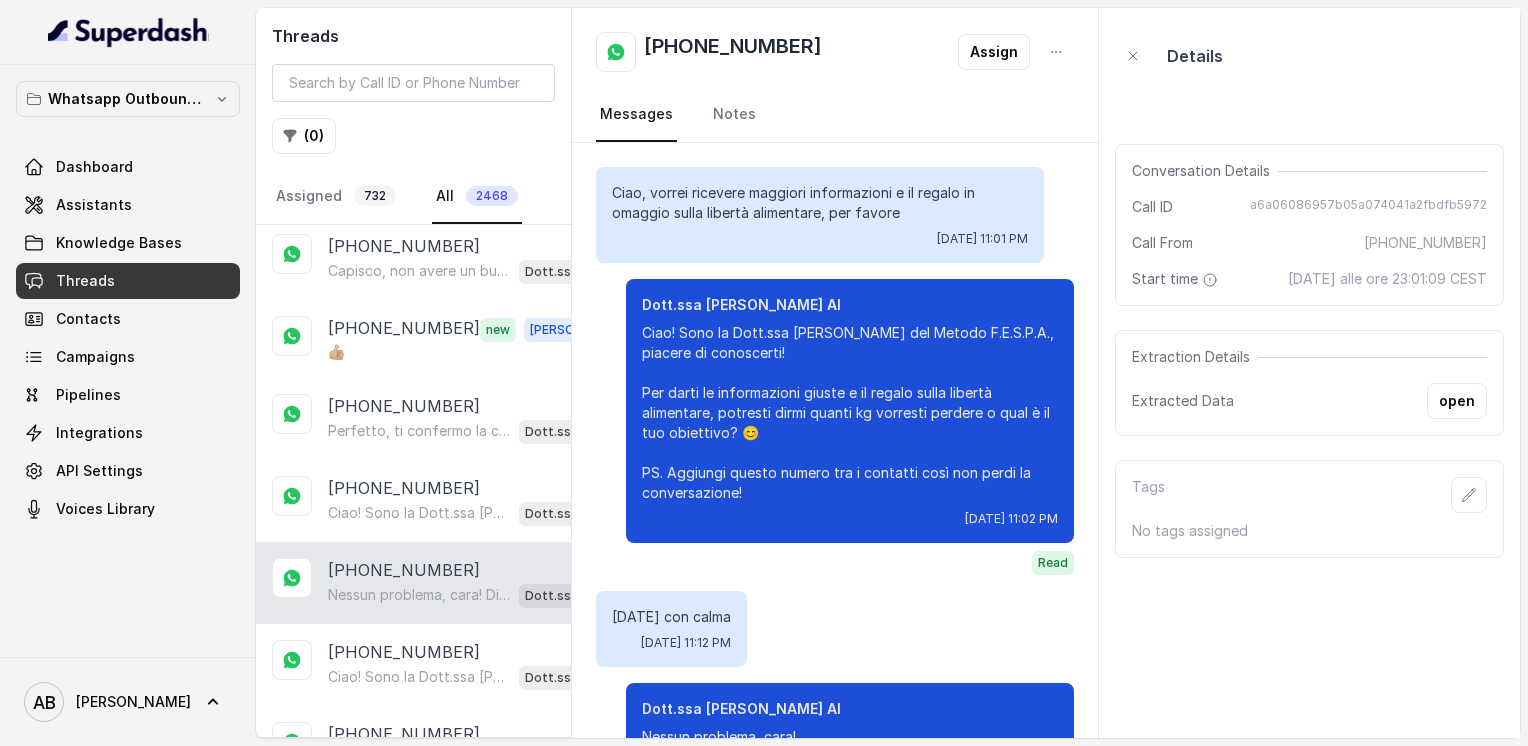 scroll, scrollTop: 224, scrollLeft: 0, axis: vertical 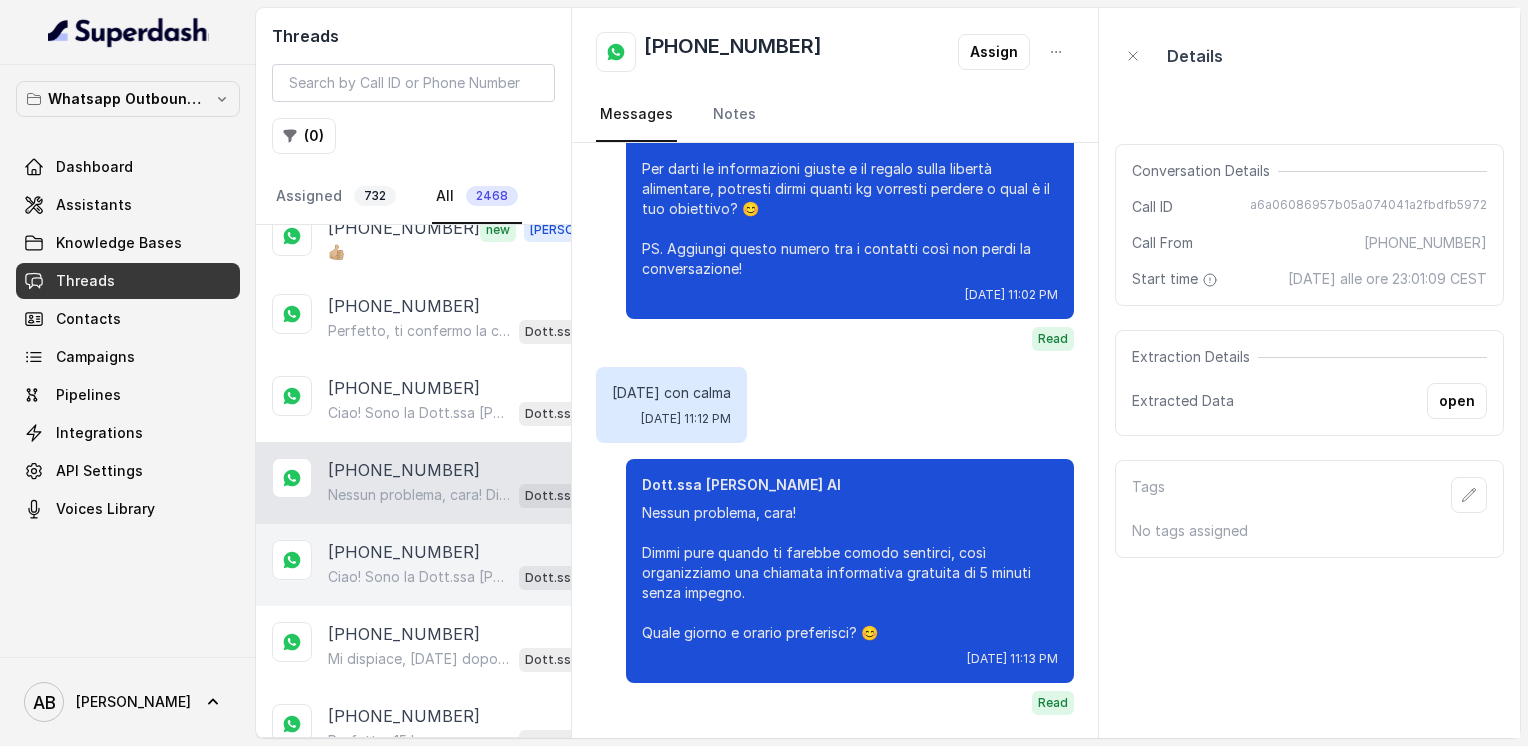 click on "Ciao! Sono la Dott.ssa [PERSON_NAME] del Metodo F.E.S.P.A., piacere di conoscerti!
Per darti le informazioni giuste e il regalo sulla libertà alimentare, potresti dirmi quanti kg vorresti perdere o qual è il tuo obiettivo? 😊
PS. Aggiungi questo numero tra i contatti così non perdi la conversazione!" at bounding box center [419, 577] 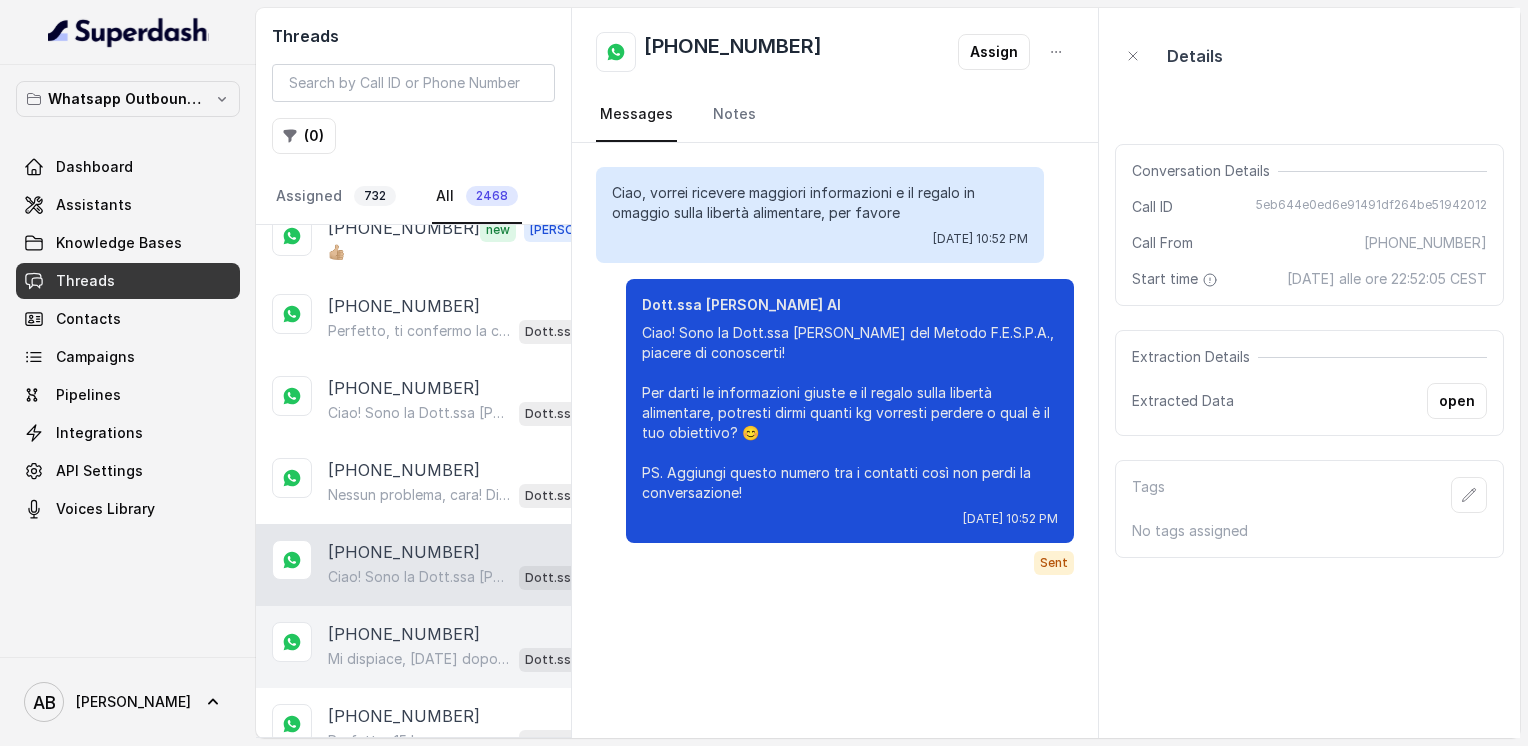 click on "Mi dispiace, [DATE] dopo le 17 non è disponibile.
Posso offrirti [DATE] alle 17:20 o alle 17:40. Quale preferisci? 😊" at bounding box center (419, 659) 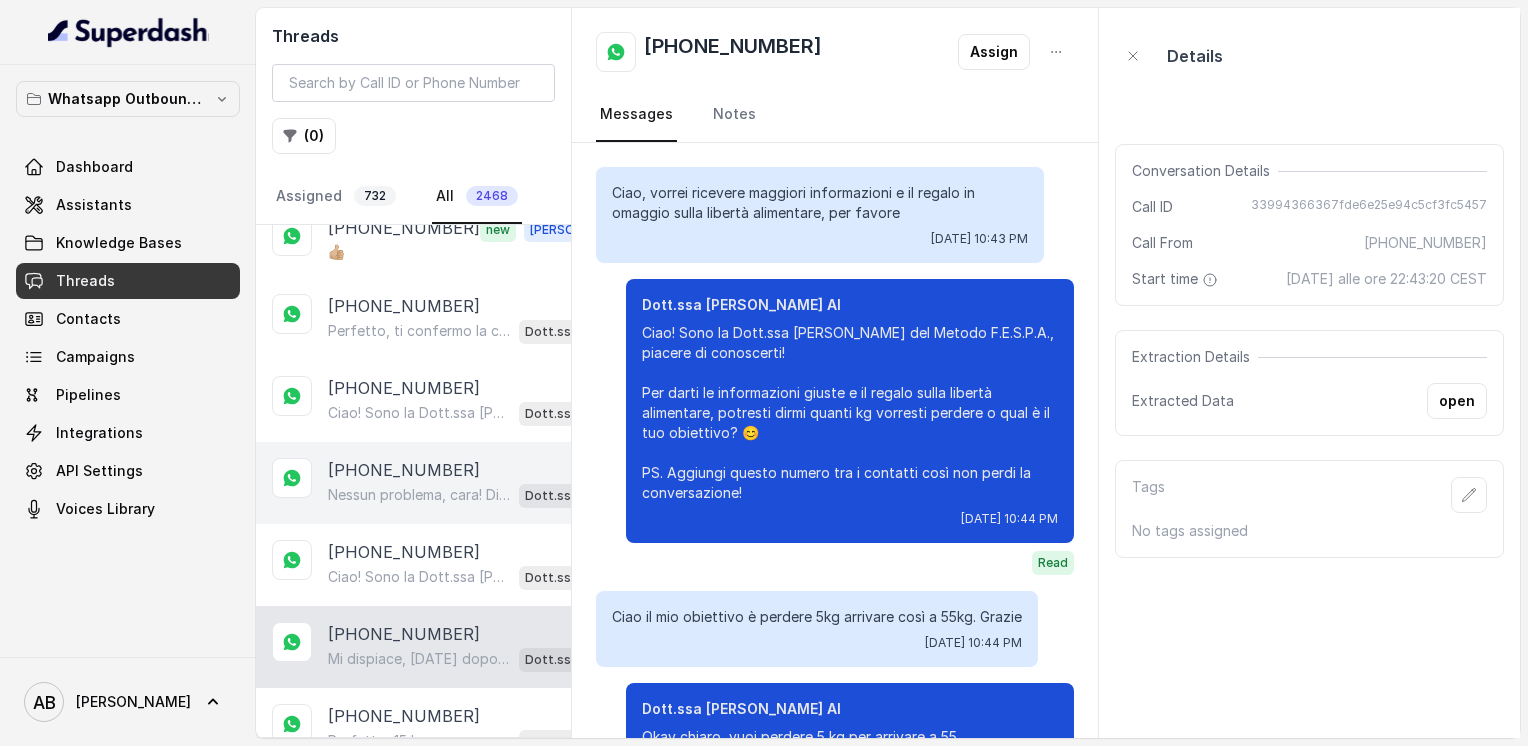 scroll, scrollTop: 1500, scrollLeft: 0, axis: vertical 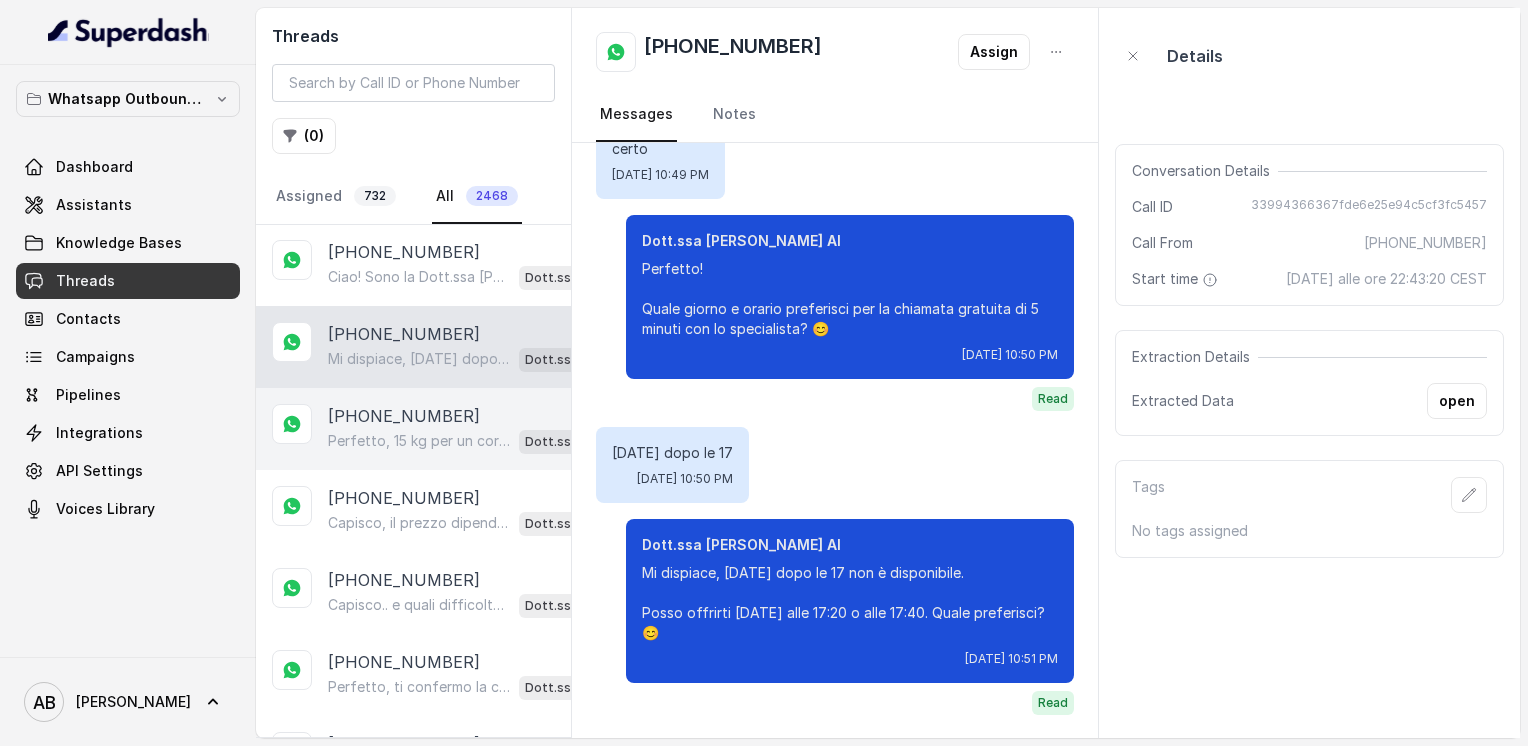 click on "Perfetto, 15 kg per un corpo più snello e tonico, ottimo obiettivo!
Dimmi, hai già provato qualcosa in passato per perdere peso? Dott.ssa [PERSON_NAME] AI" at bounding box center [469, 441] 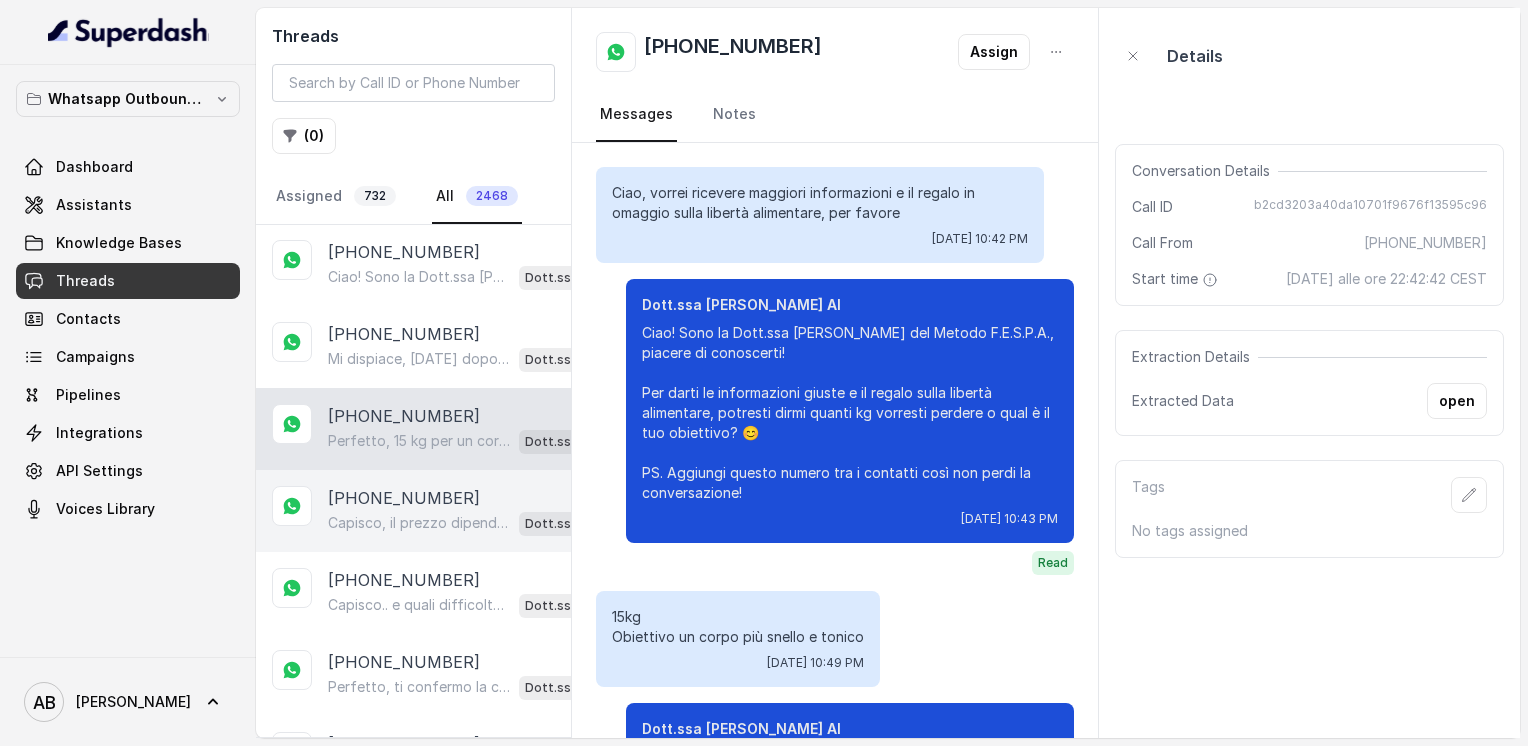 scroll, scrollTop: 184, scrollLeft: 0, axis: vertical 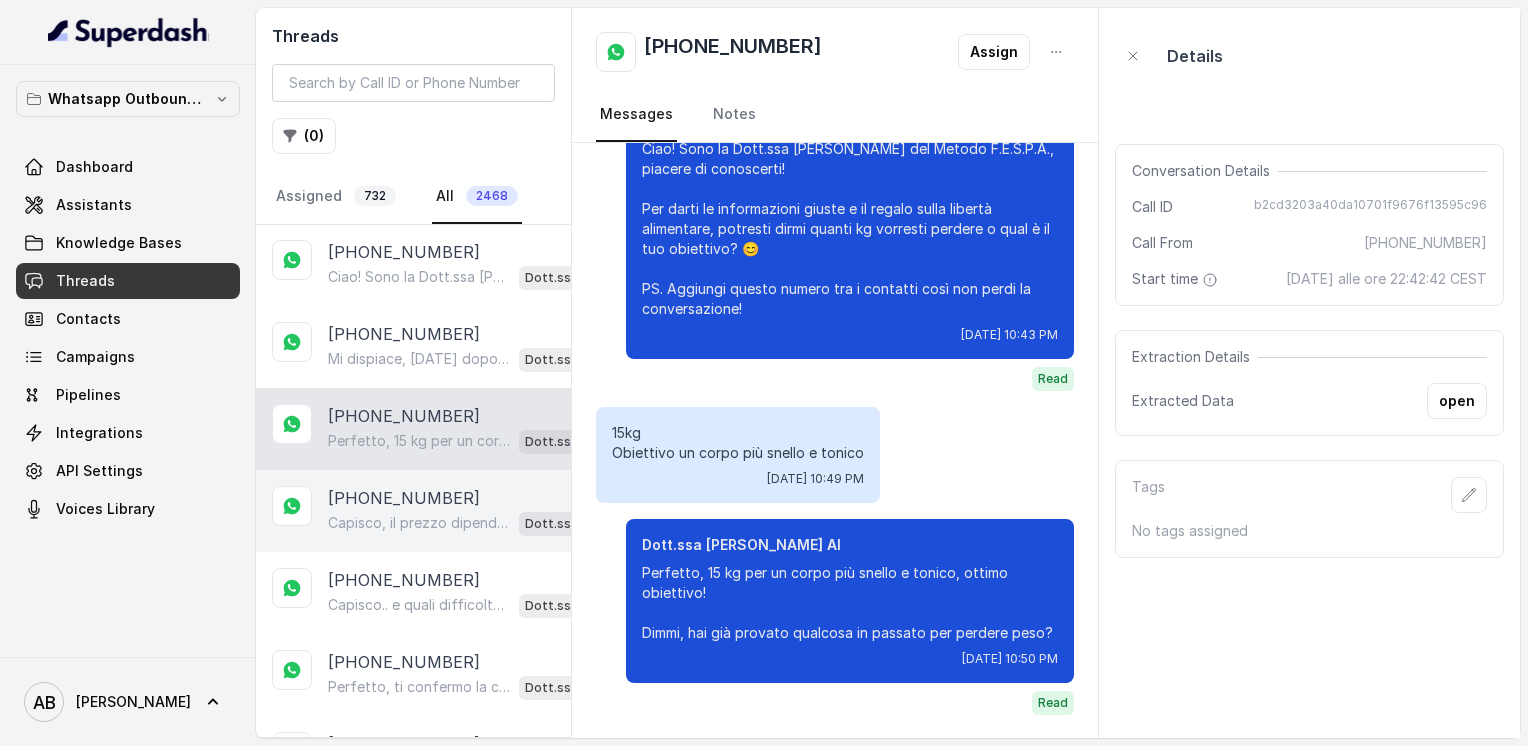 click on "[PHONE_NUMBER]" at bounding box center [404, 498] 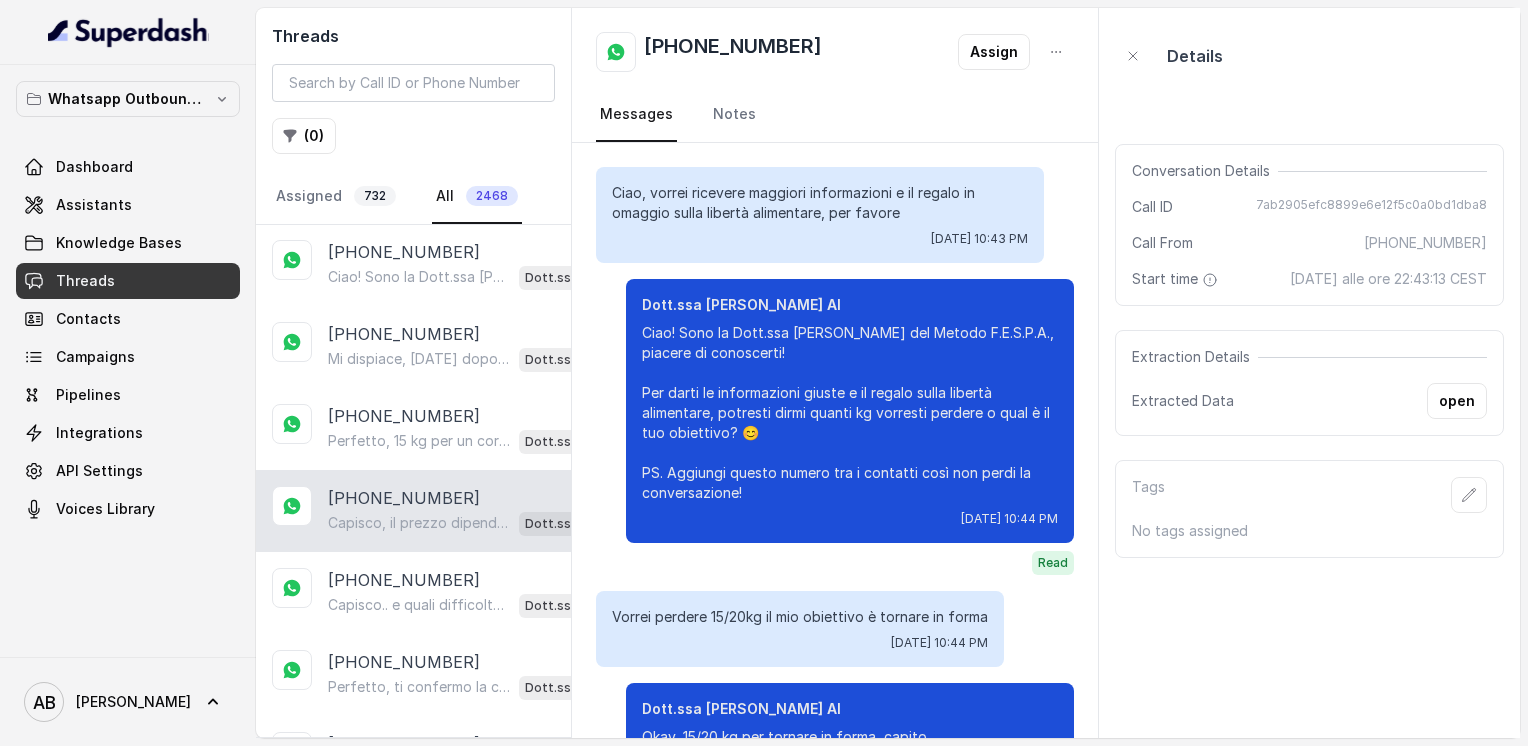 scroll, scrollTop: 1064, scrollLeft: 0, axis: vertical 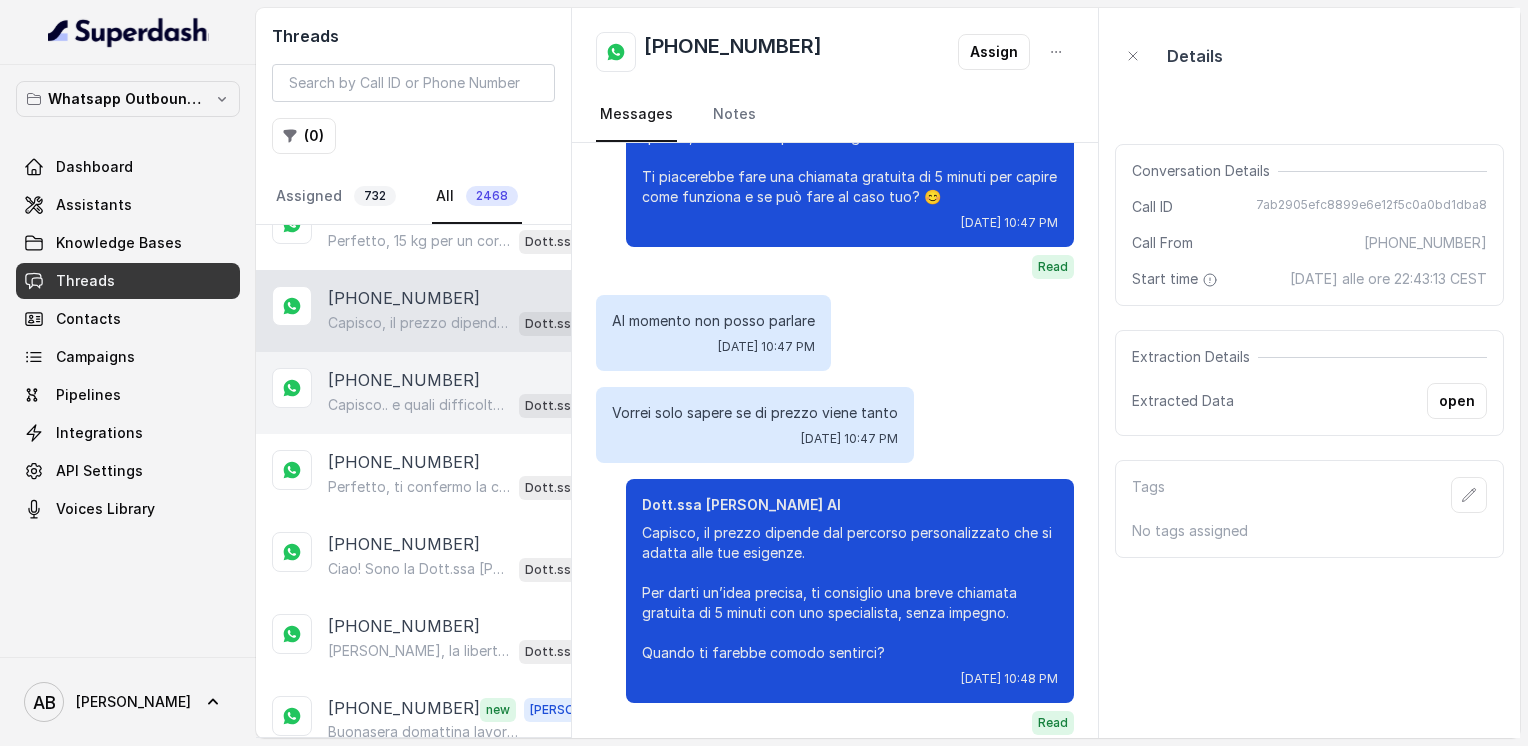 click on "Capisco.. e quali difficoltà hai riscontrato con le soluzioni che hai provato finora?" at bounding box center [419, 405] 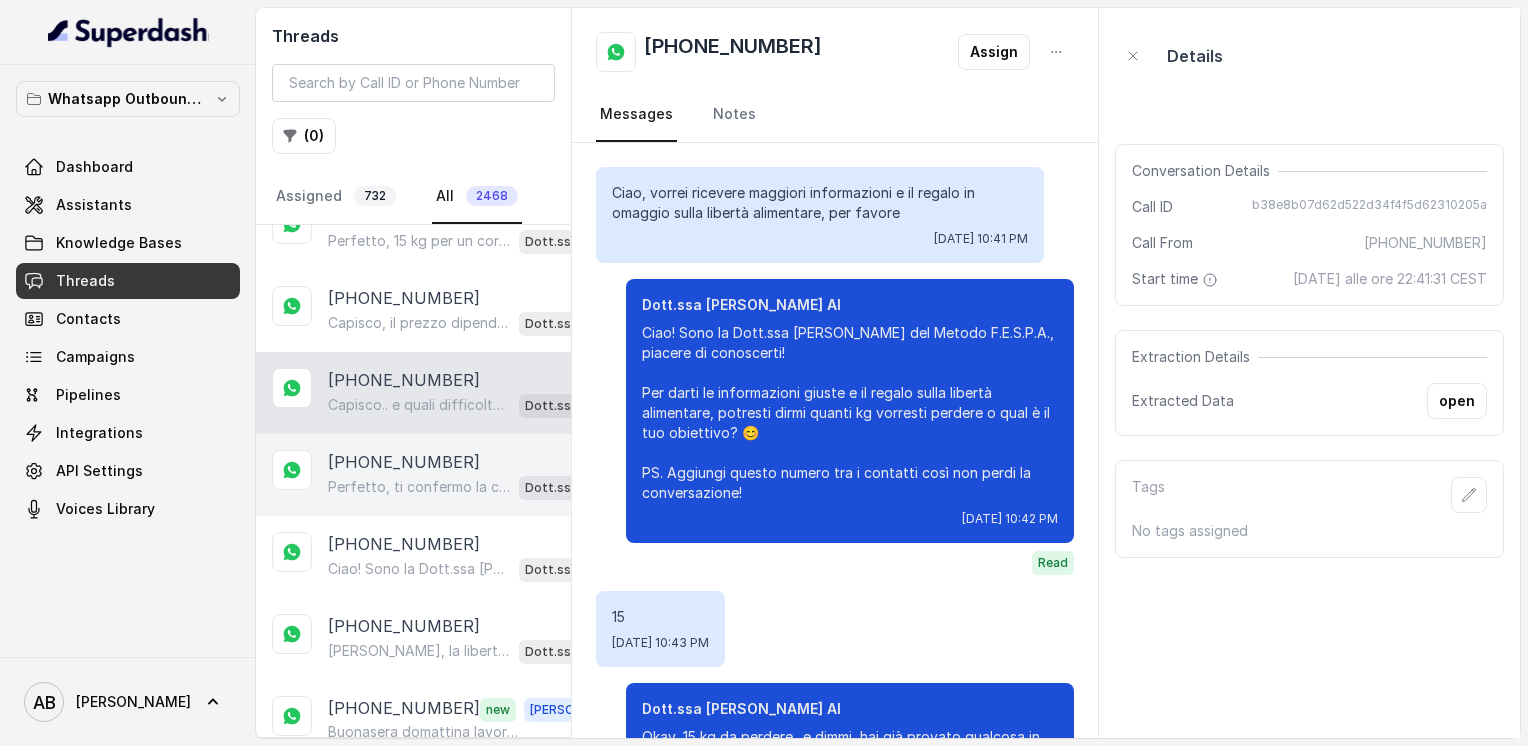 scroll, scrollTop: 388, scrollLeft: 0, axis: vertical 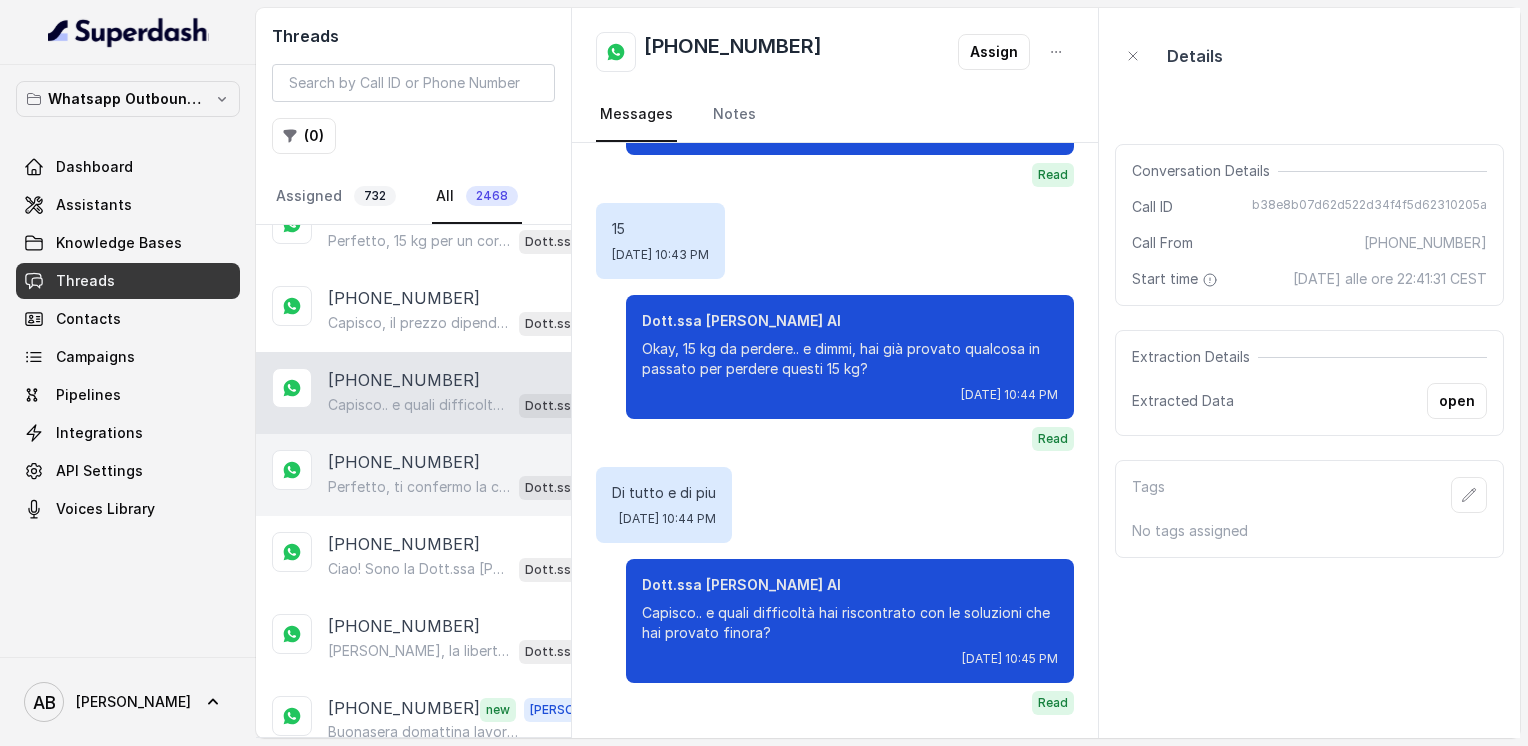 click on "Perfetto, ti confermo la chiamata per [DATE] alle 10:40!
Un nostro segretario ti chiamerà per una consulenza gratuita e senza impegno, così potrai scoprire come funziona il [PERSON_NAME] FESPA e cosa è più adatto a te.
Intanto ti consiglio questo video per capire meglio: [URL][DOMAIN_NAME]
In bocca al lupo per la chiamata! 😊
PS: Segna data e orario per non perdere la chiamata. Dott.ssa [PERSON_NAME] AI" at bounding box center [469, 487] 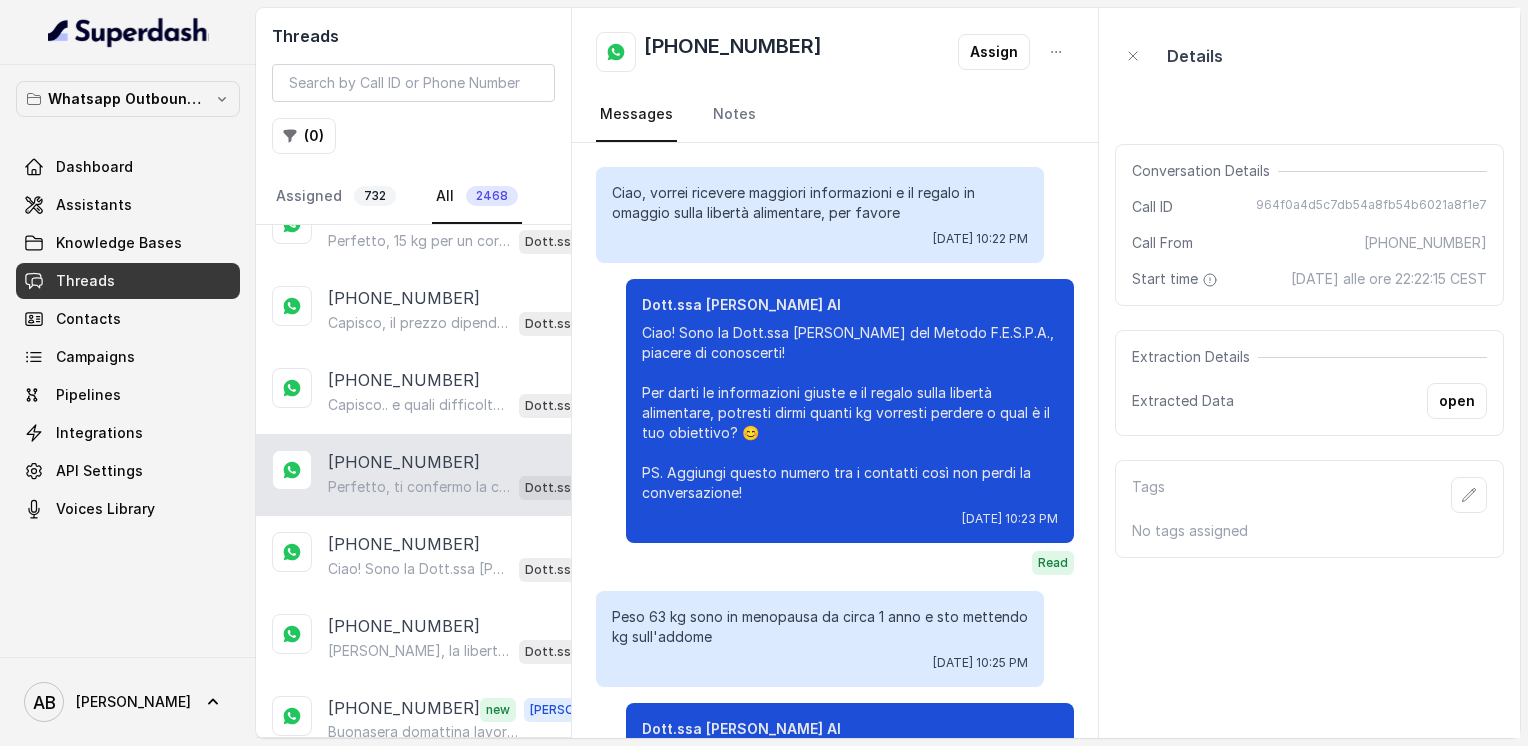 scroll, scrollTop: 2624, scrollLeft: 0, axis: vertical 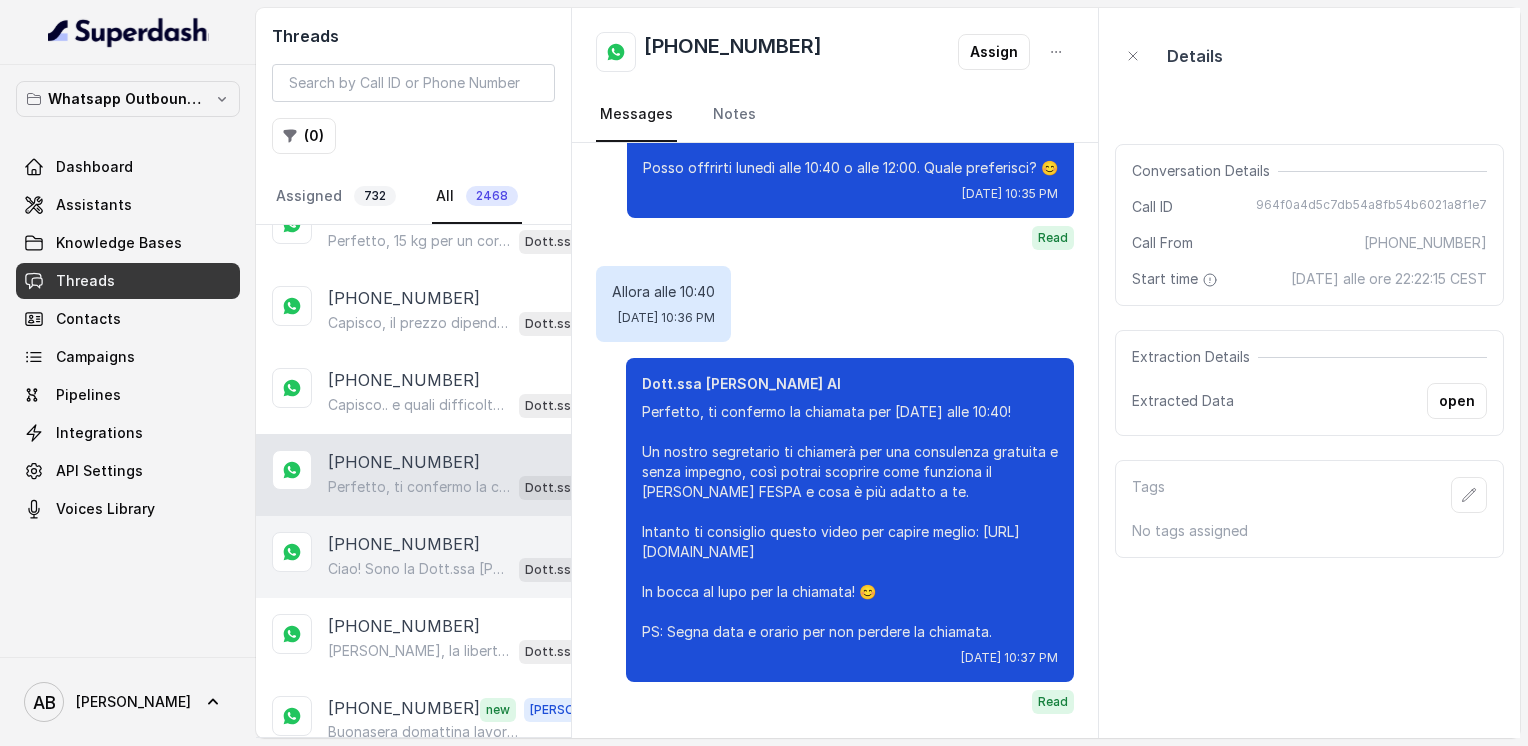 click on "[PHONE_NUMBER]" at bounding box center (404, 544) 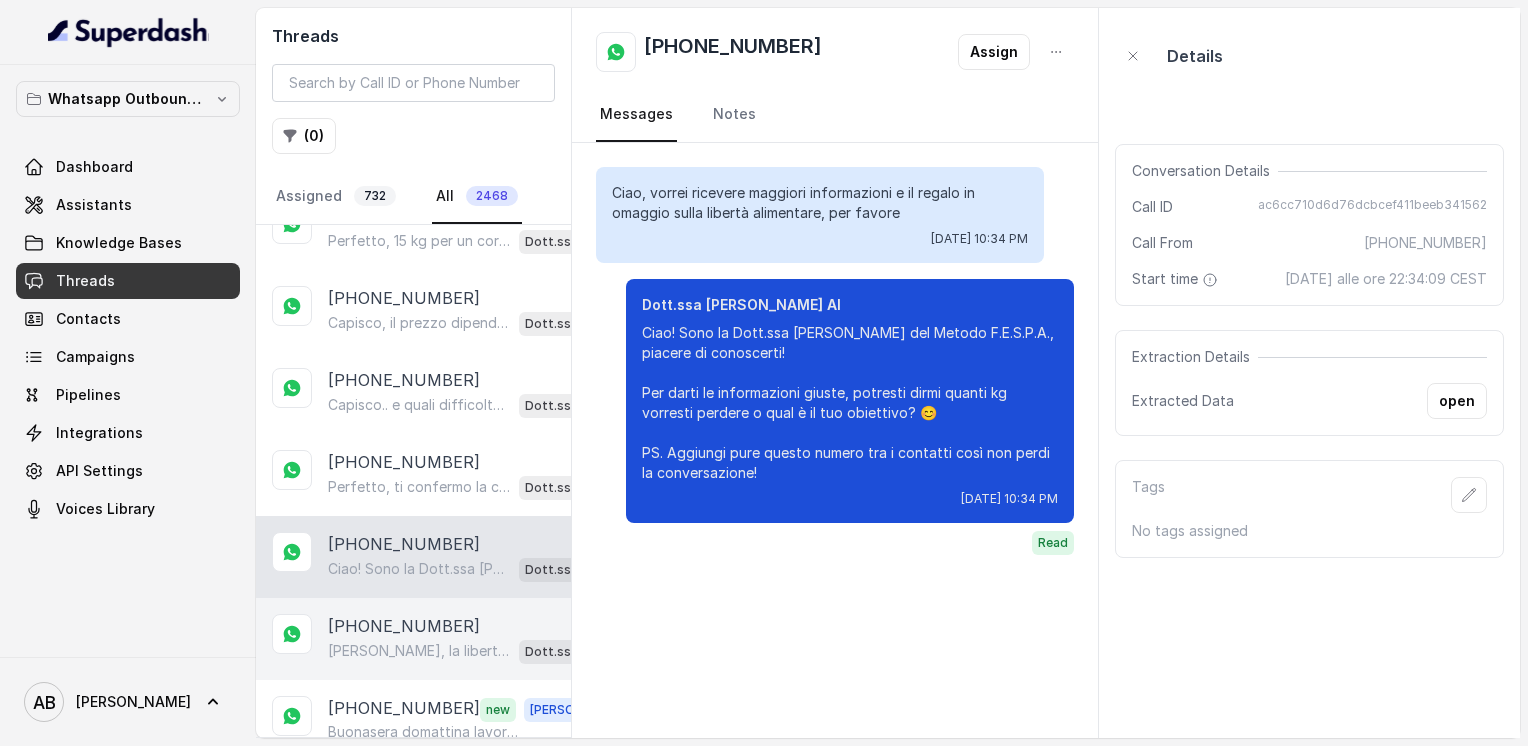 click on "[PERSON_NAME], la libertà alimentare è proprio il cuore del Metodo FESPA.
Molte diete falliscono perché impongono troppe rinunce, ma noi puntiamo a un equilibrio che ti permetta di goderti i cibi preferiti senza sensi di colpa.
Ti va di scoprire come funziona con una chiamata gratuita di 5 minuti? Dott.ssa [PERSON_NAME] AI" at bounding box center (469, 651) 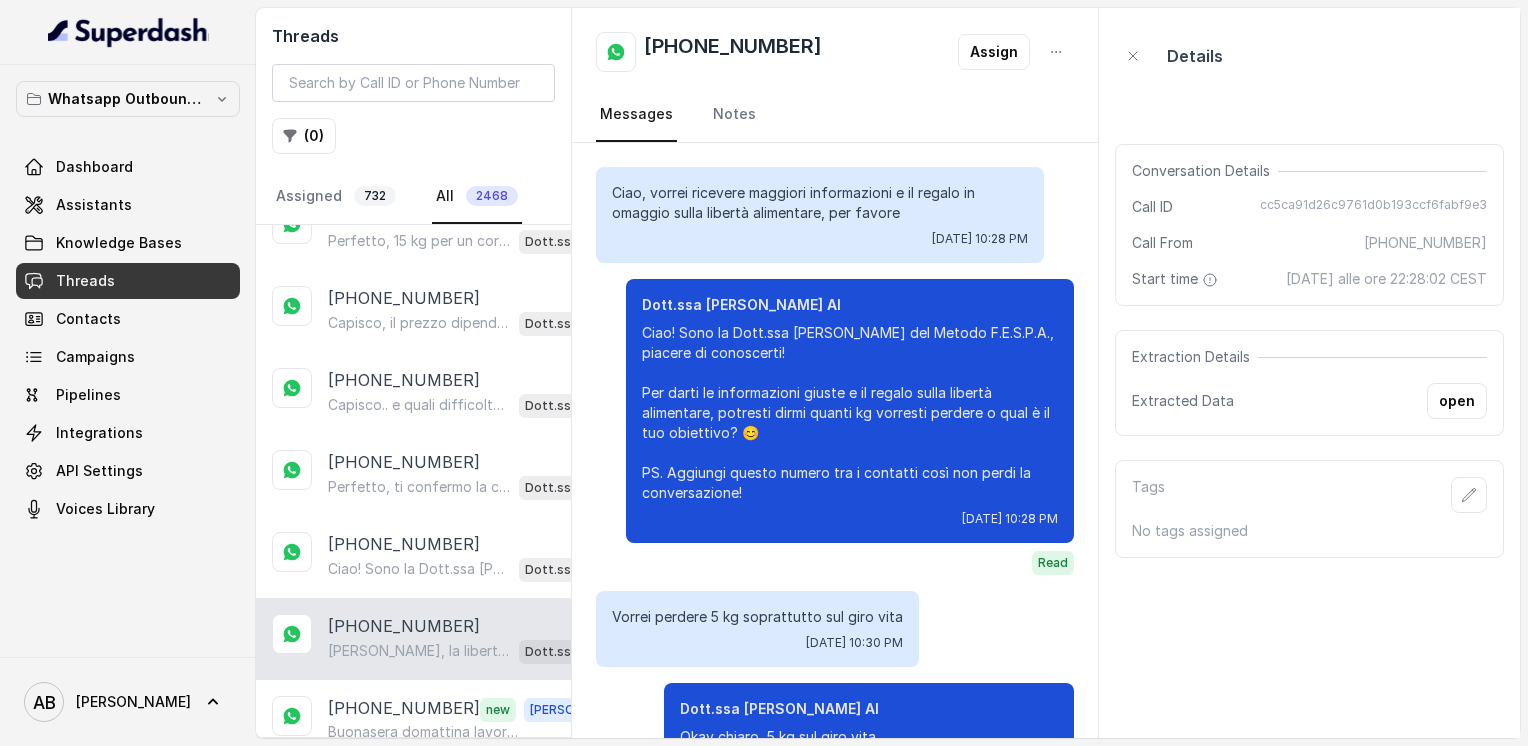 scroll, scrollTop: 852, scrollLeft: 0, axis: vertical 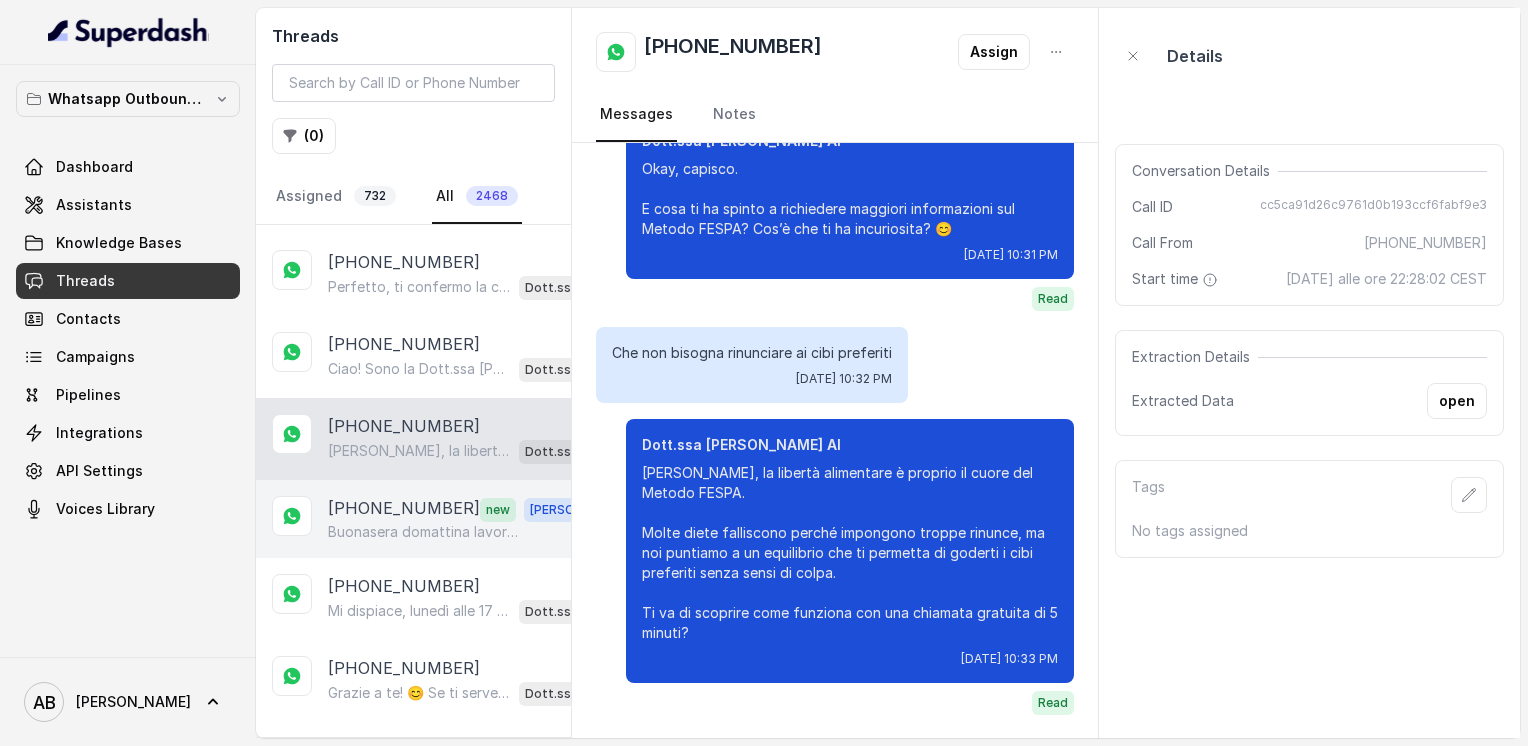 click on "[PHONE_NUMBER]" at bounding box center (404, 509) 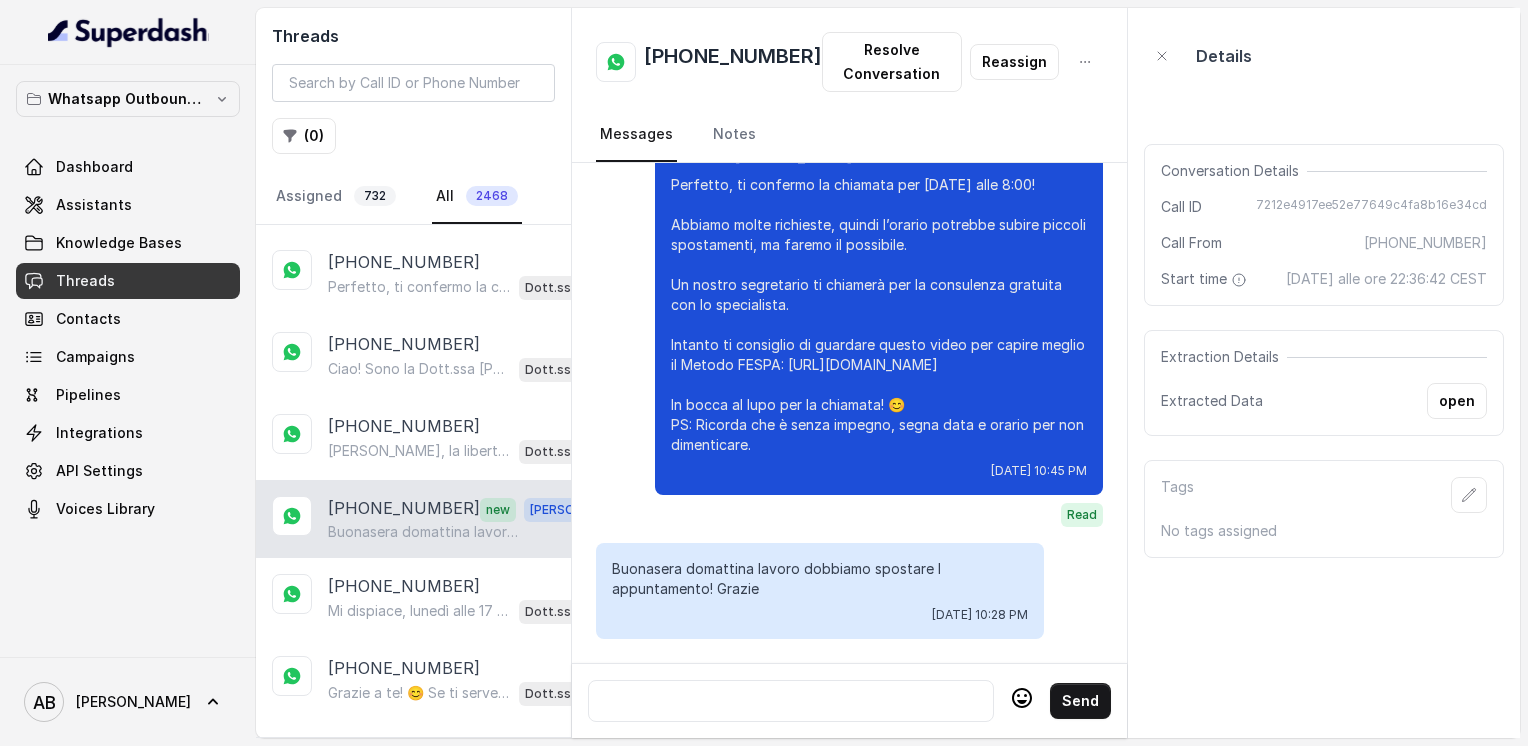 scroll, scrollTop: 2508, scrollLeft: 0, axis: vertical 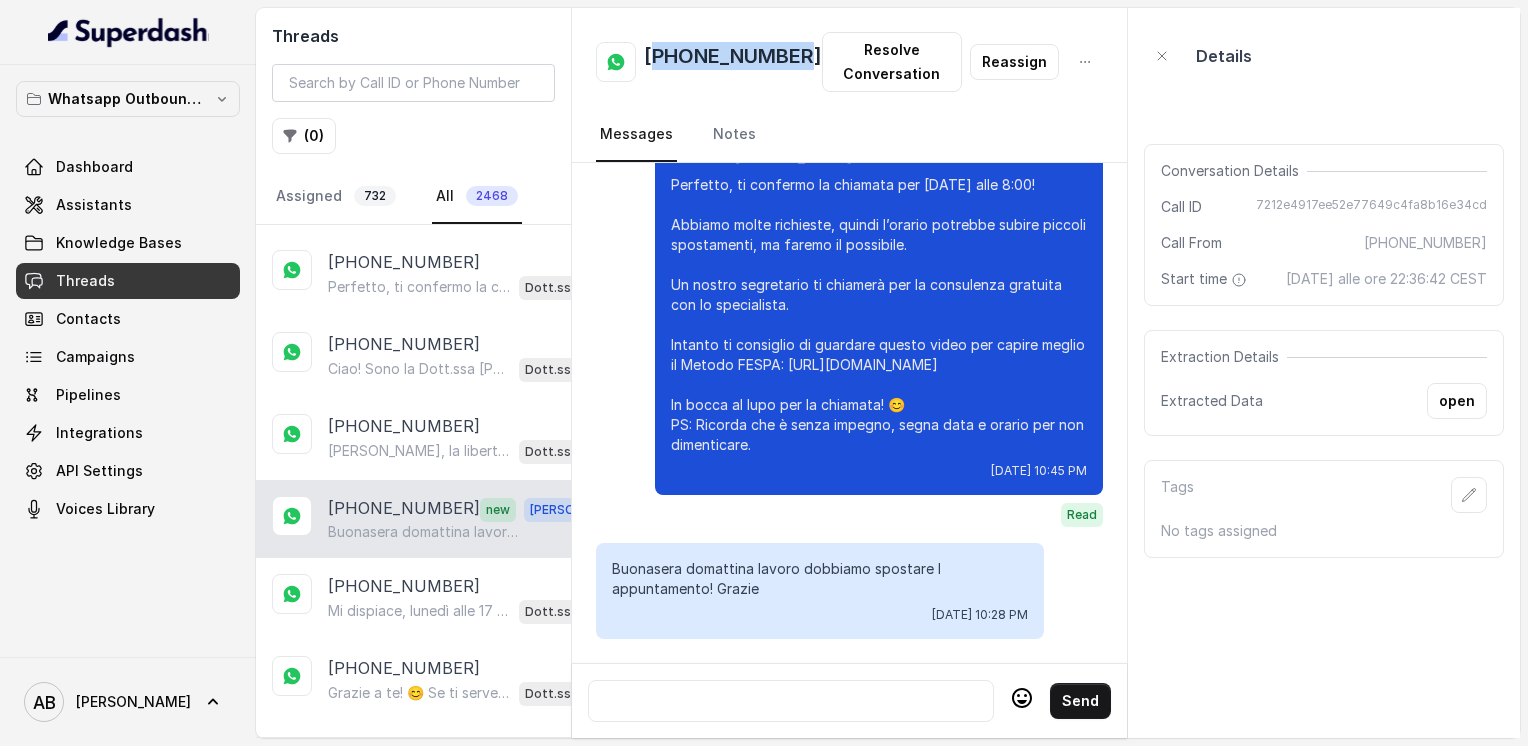 click on "[PHONE_NUMBER]" at bounding box center [733, 62] 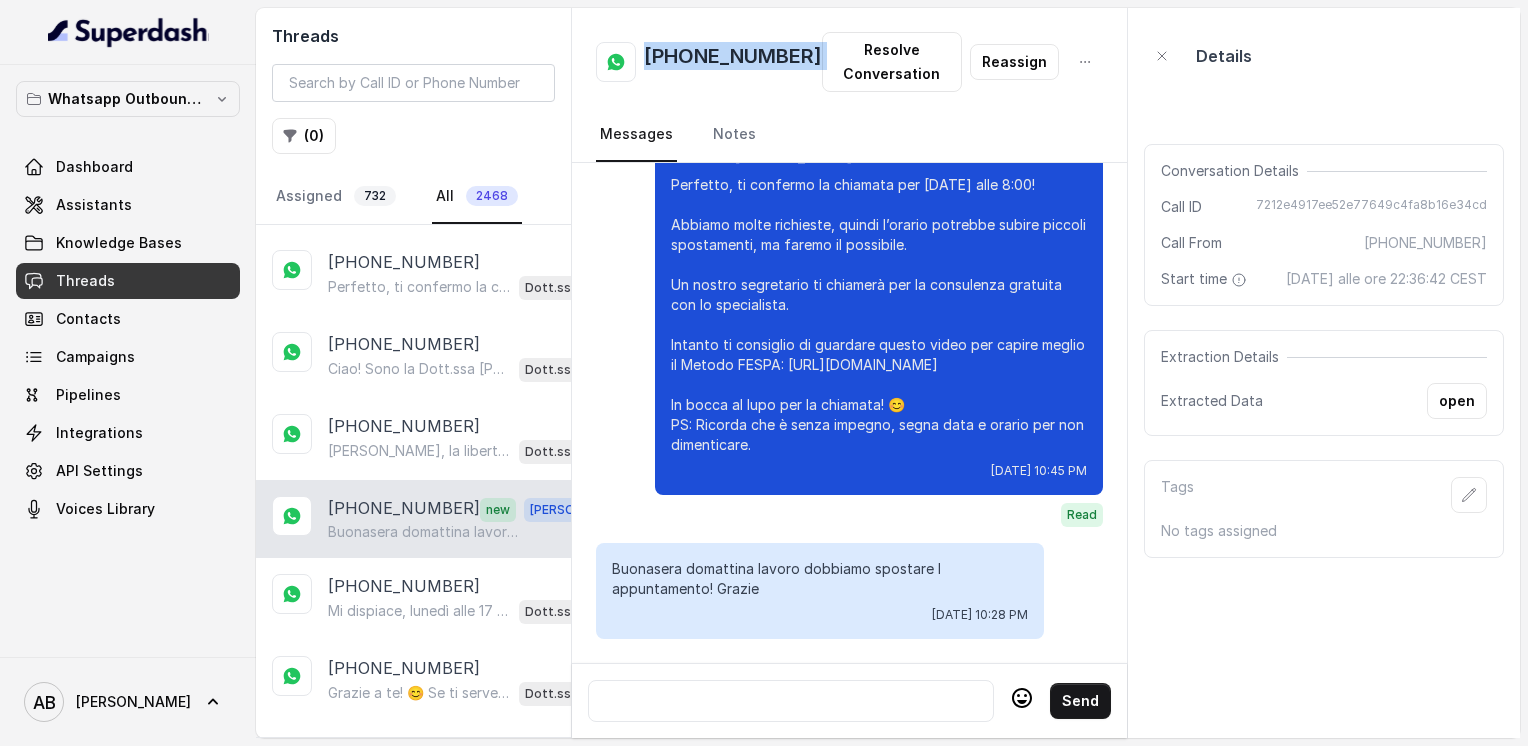 click on "[PHONE_NUMBER]" at bounding box center (733, 62) 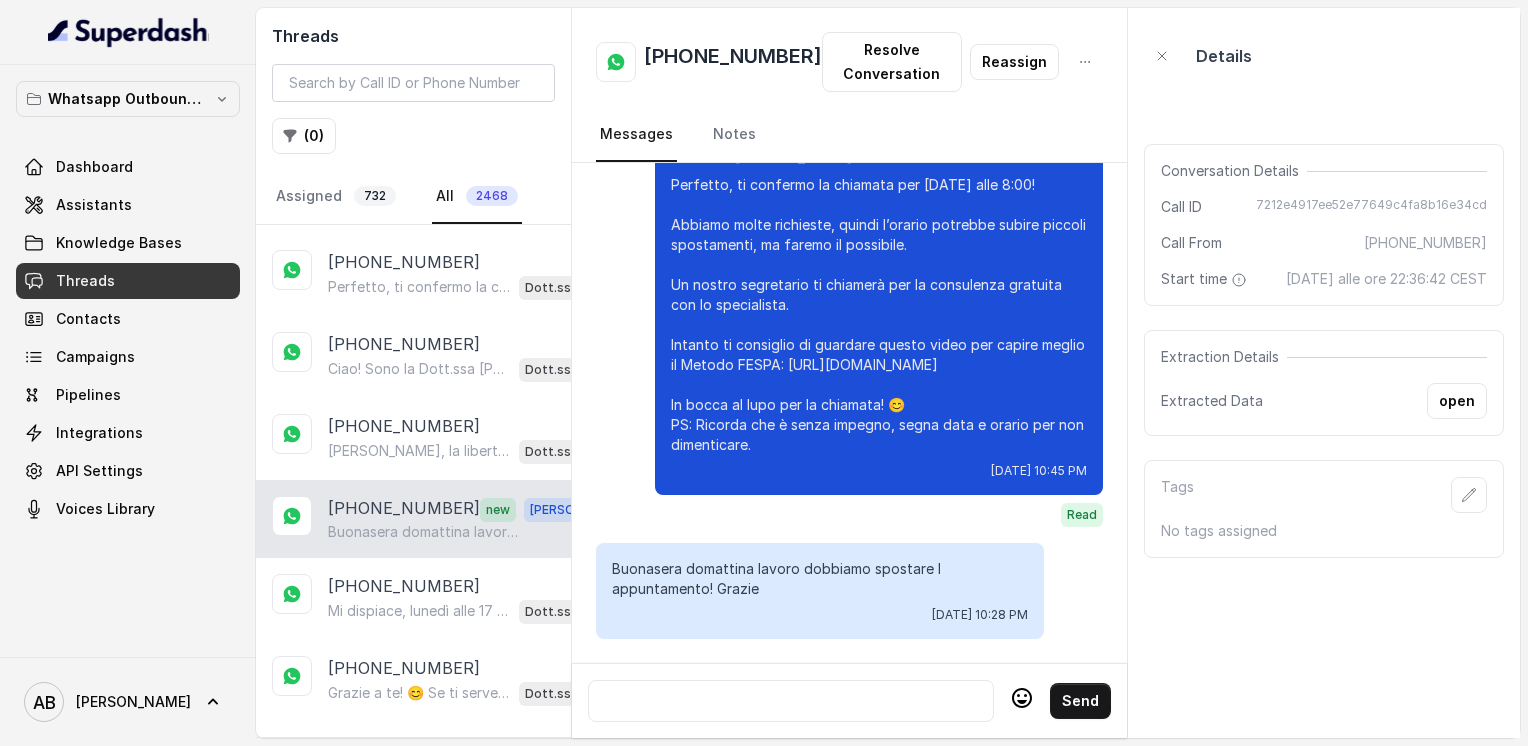 click at bounding box center (791, 701) 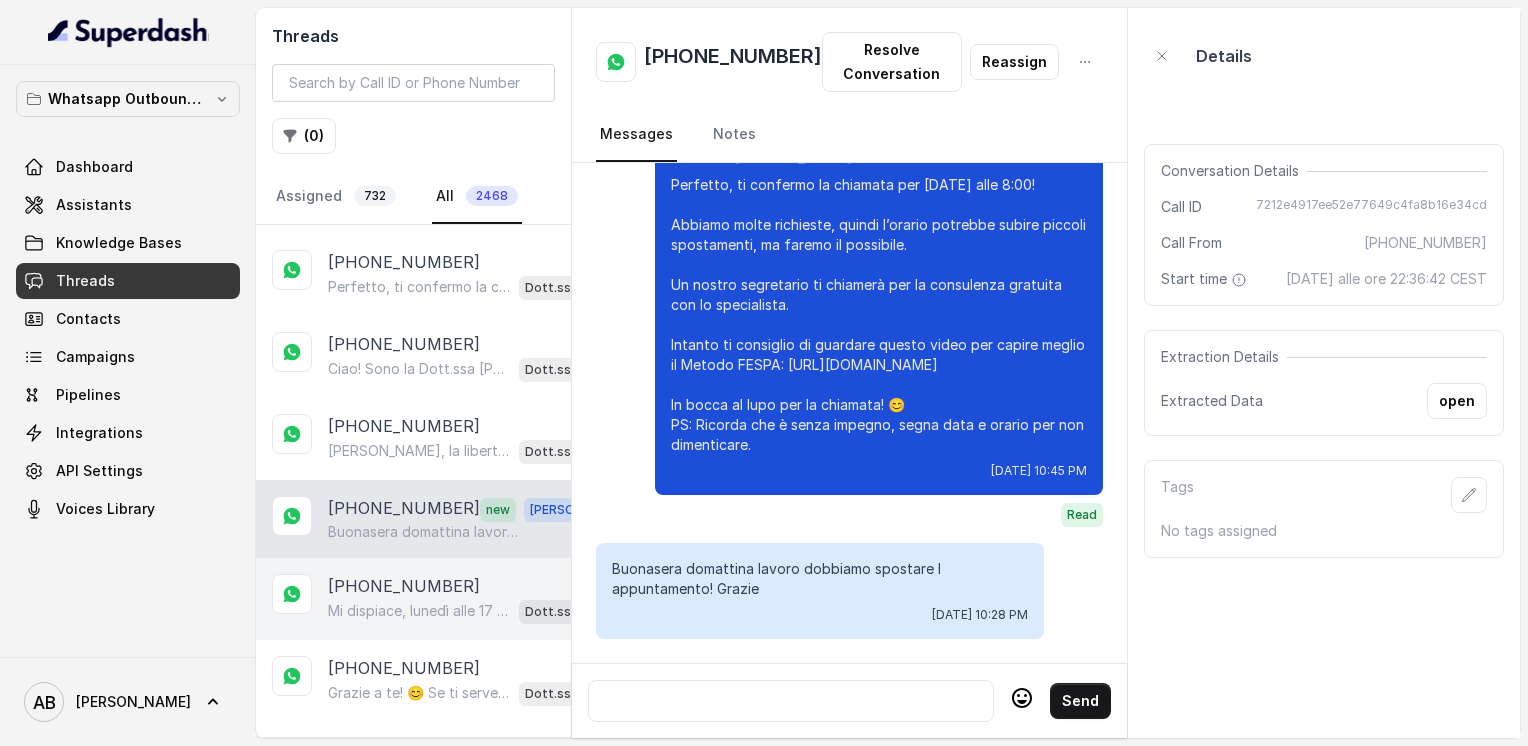 click on "Mi dispiace, lunedì alle 17 non è disponibile.
Posso offrirti [DATE] alle 15:20 o alle 15:40. Quale preferisci? 😊" at bounding box center [419, 611] 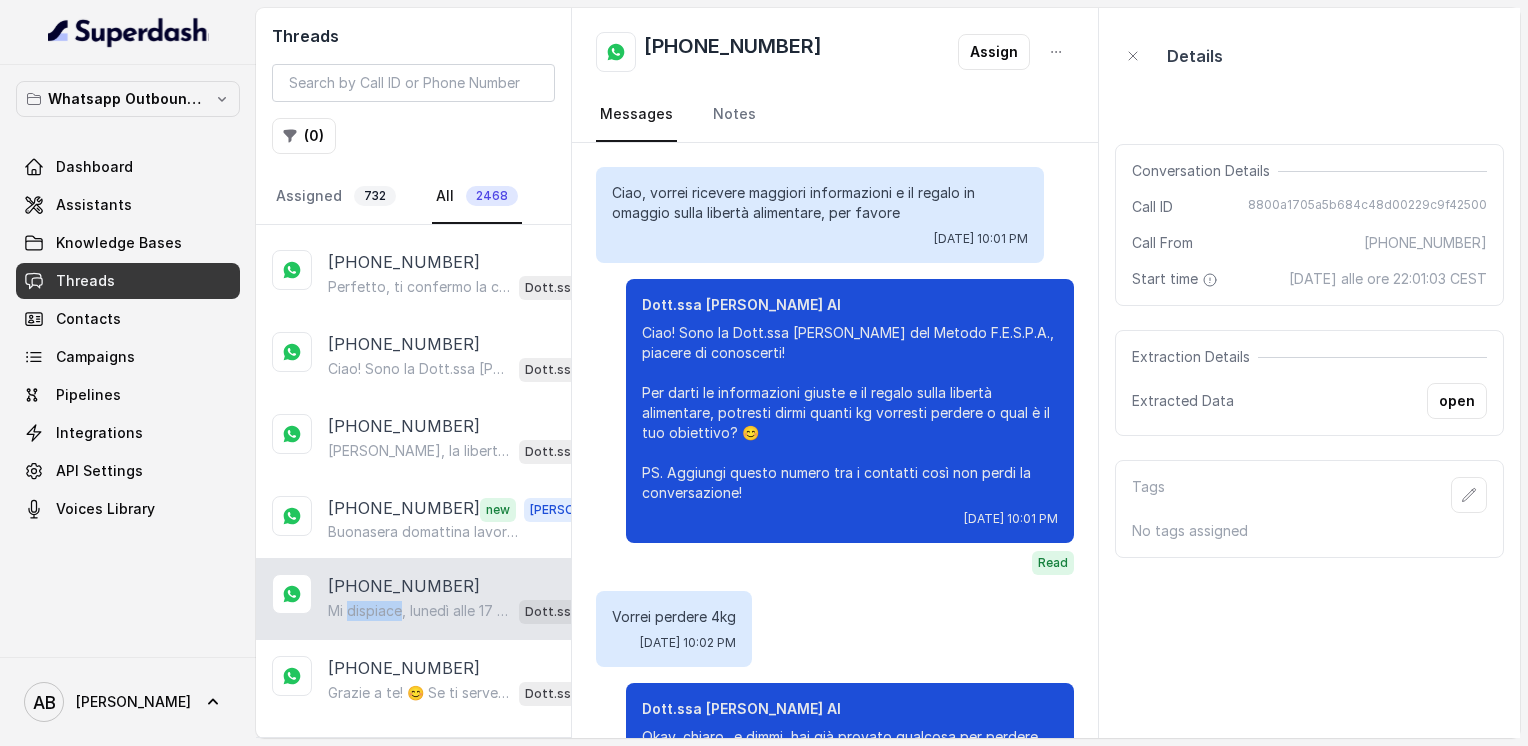 scroll, scrollTop: 1400, scrollLeft: 0, axis: vertical 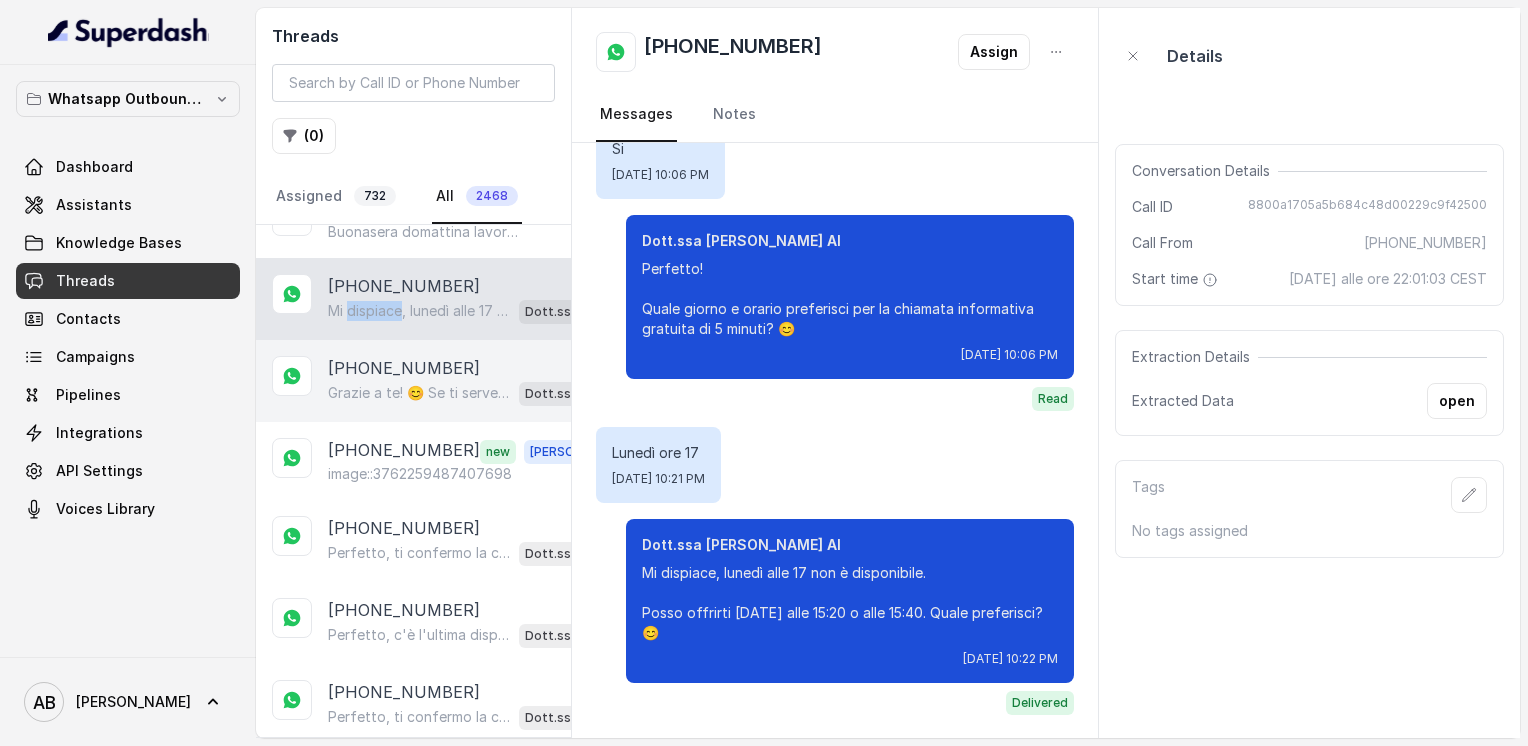 click on "Grazie a te! 😊 Se ti serve qualsiasi cosa, sono qui. Buona serata e a presto!" at bounding box center [419, 393] 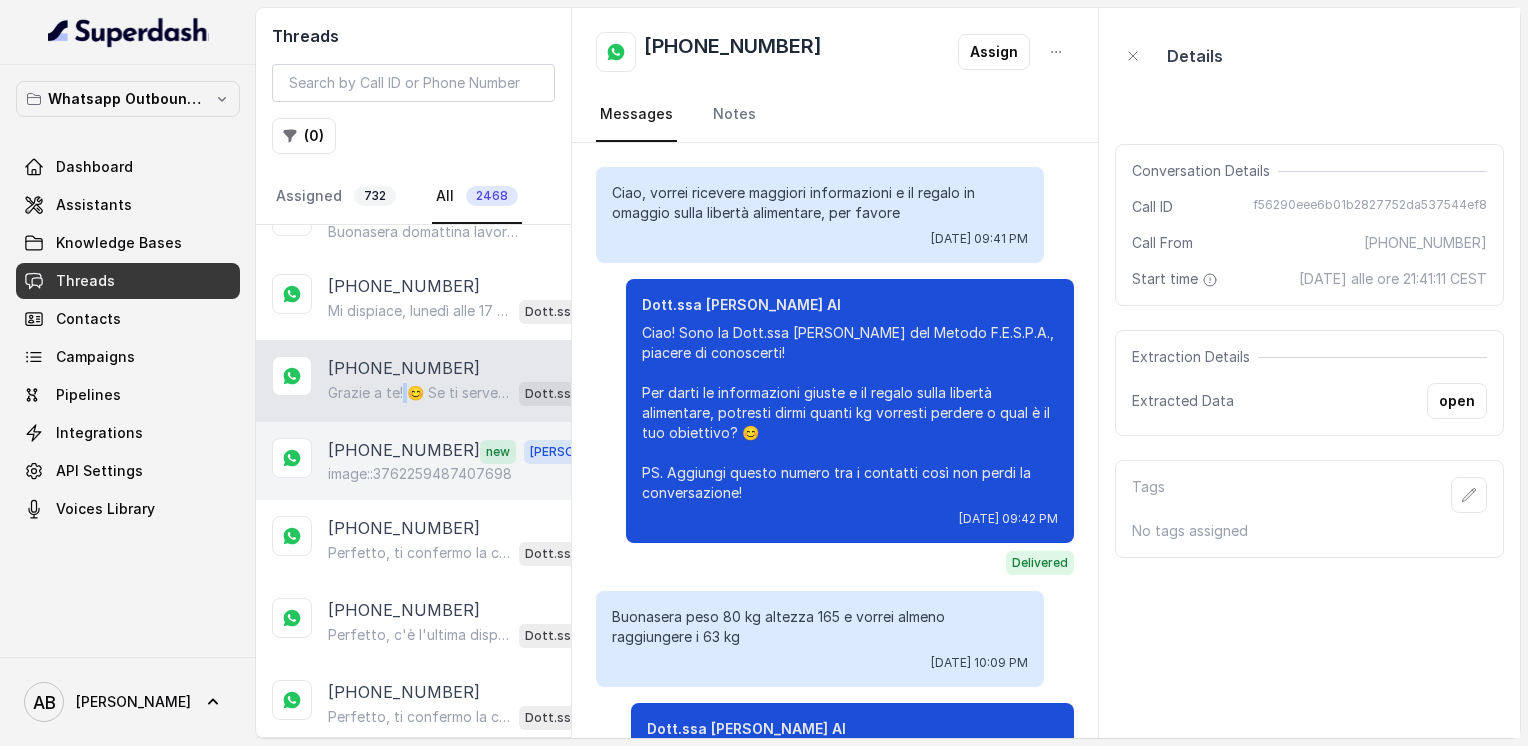 scroll, scrollTop: 2240, scrollLeft: 0, axis: vertical 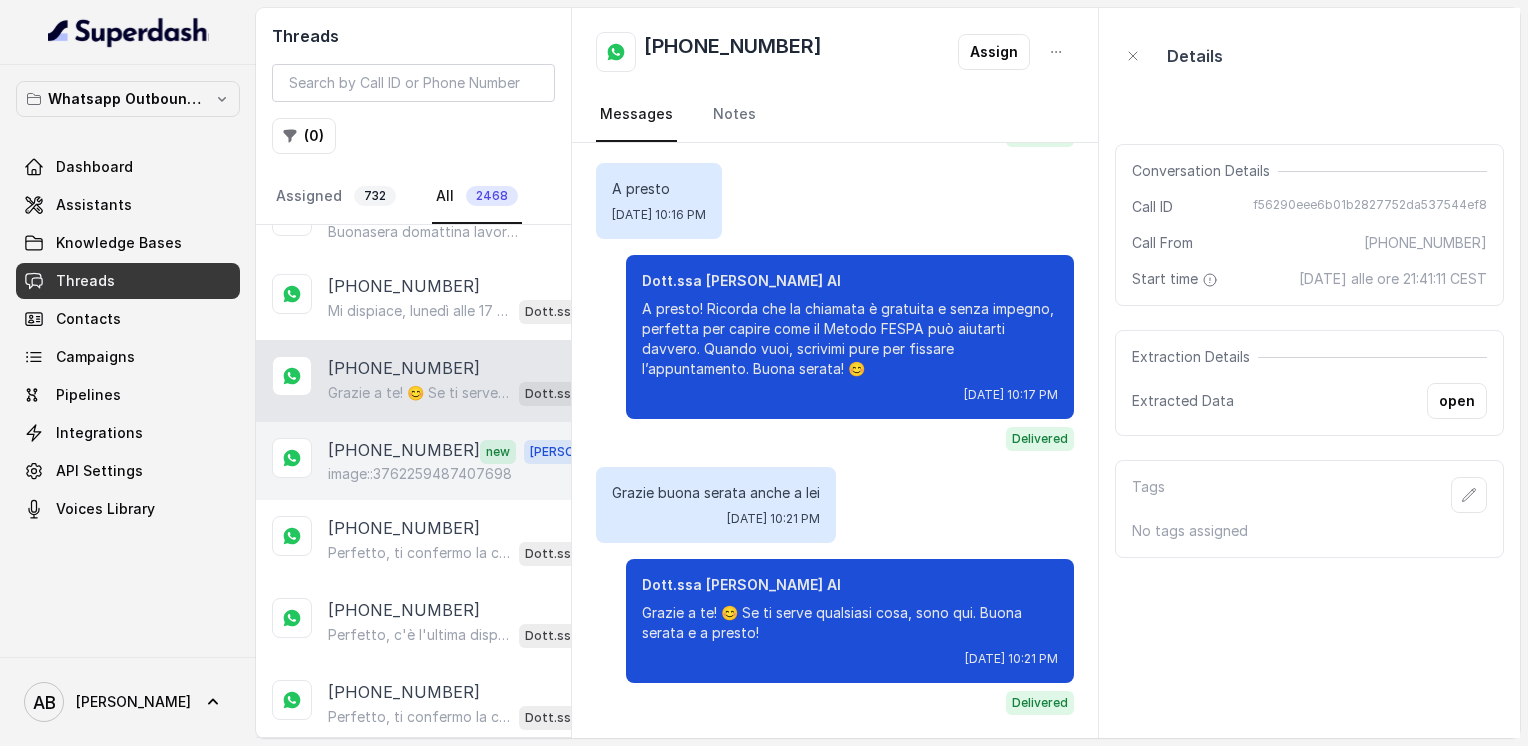 click on "[PHONE_NUMBER]" at bounding box center [404, 451] 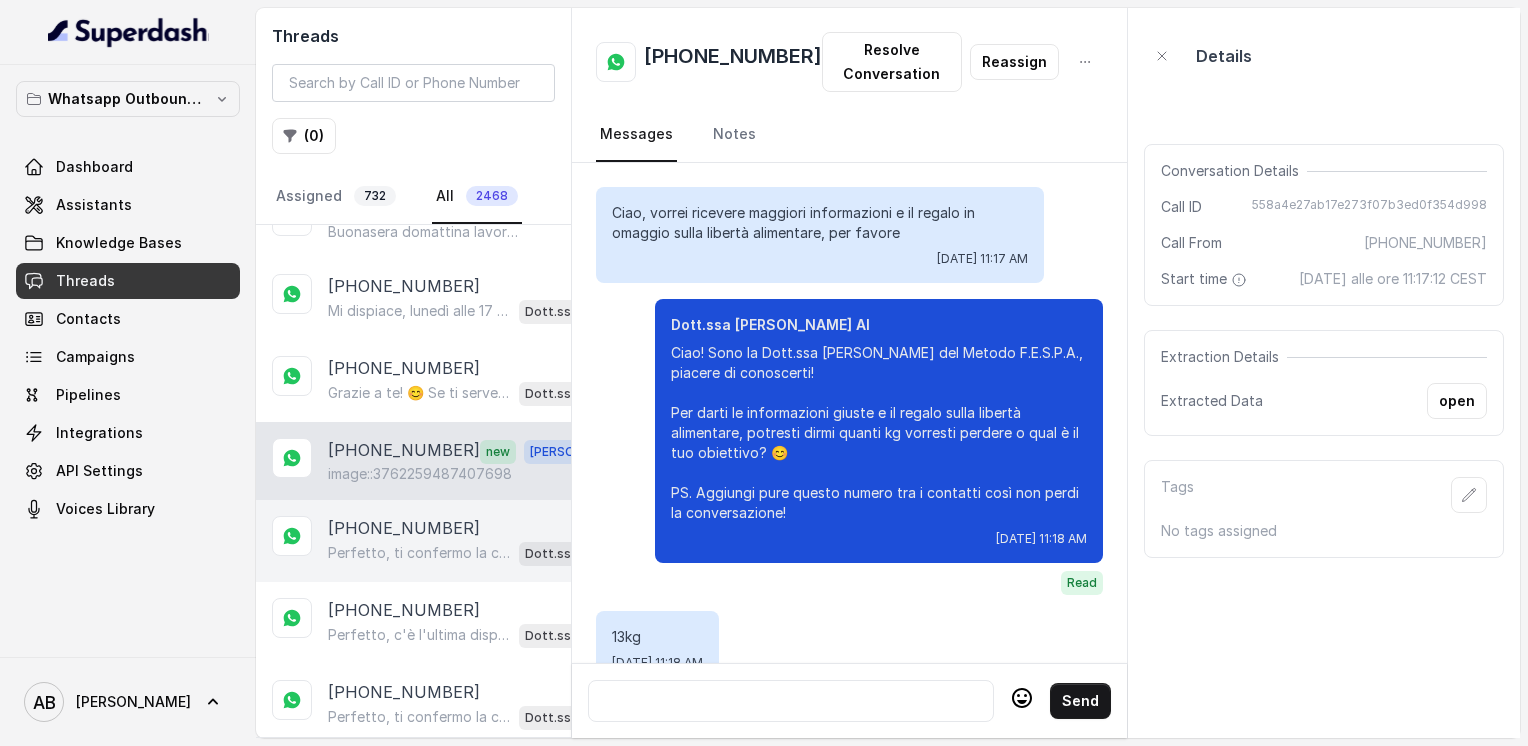 scroll, scrollTop: 4172, scrollLeft: 0, axis: vertical 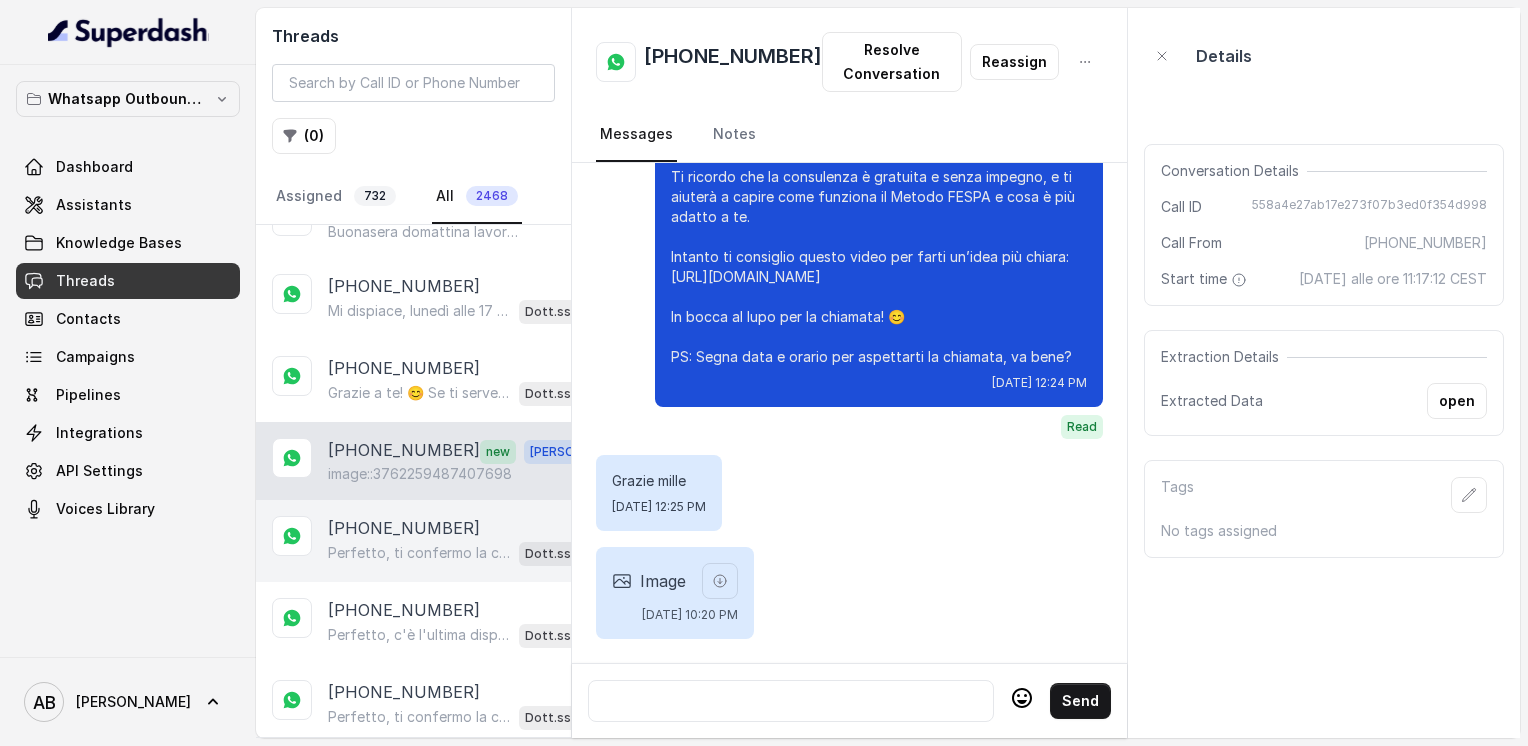 click on "[PHONE_NUMBER]" at bounding box center (404, 528) 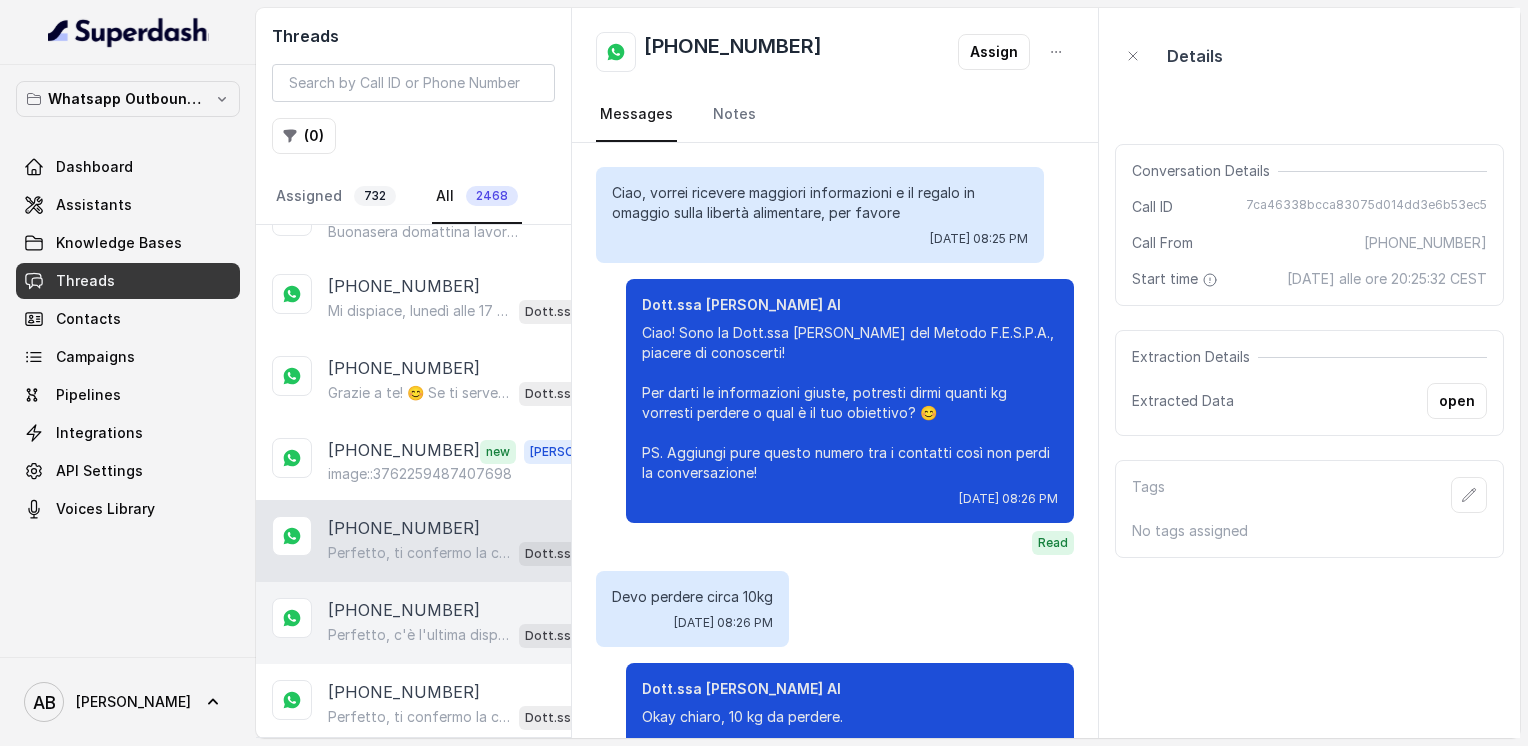 click on "[PHONE_NUMBER]" at bounding box center (404, 610) 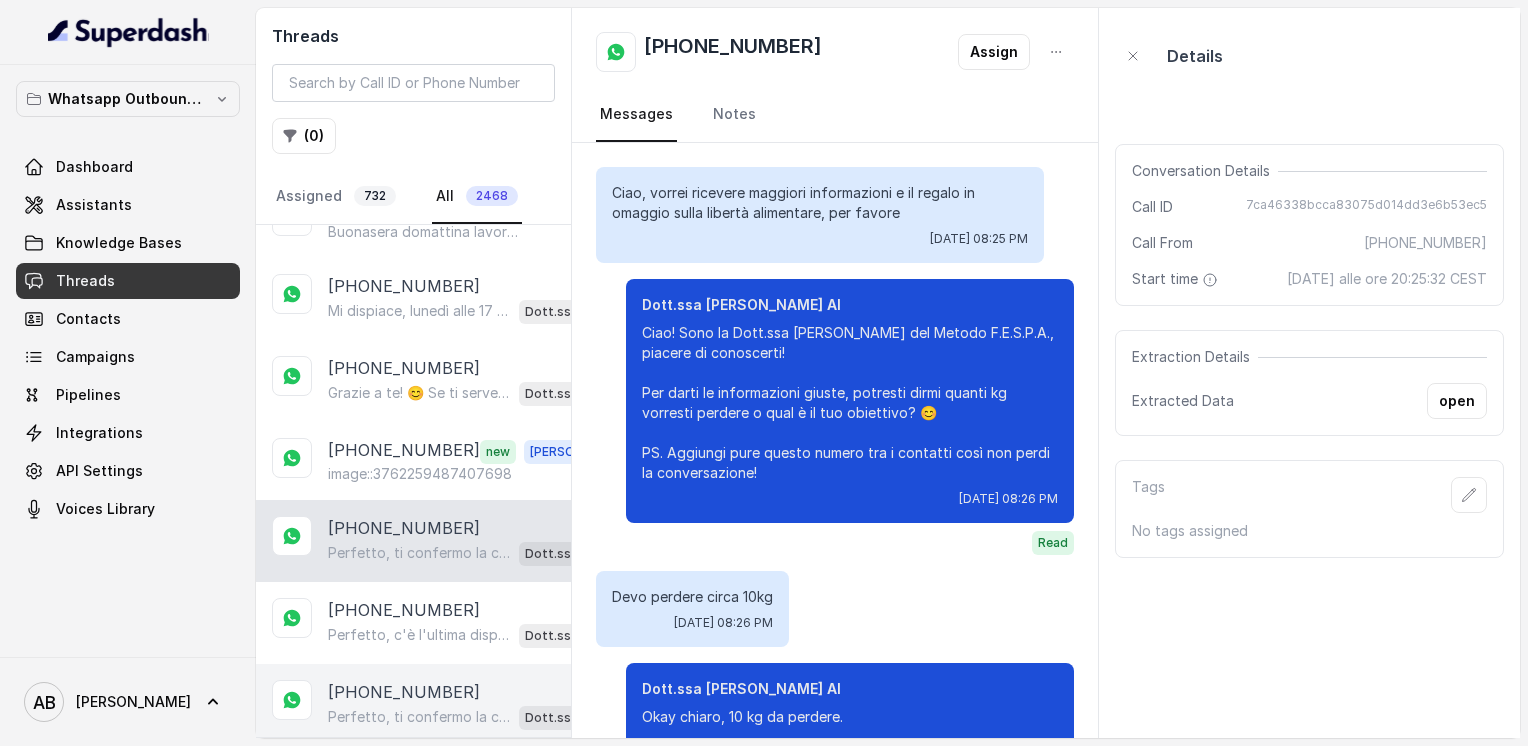 scroll, scrollTop: 0, scrollLeft: 0, axis: both 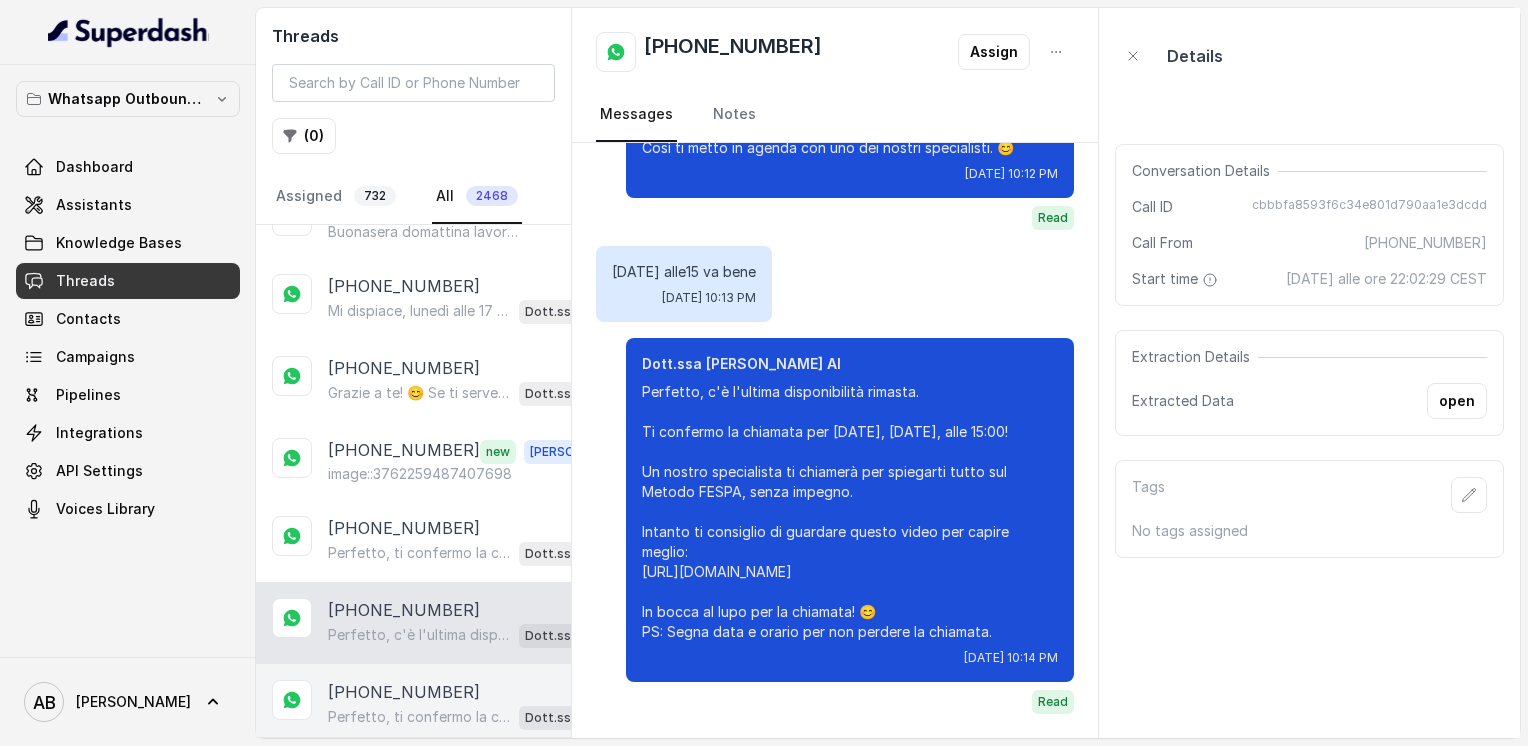 click on "[PHONE_NUMBER]" at bounding box center [404, 692] 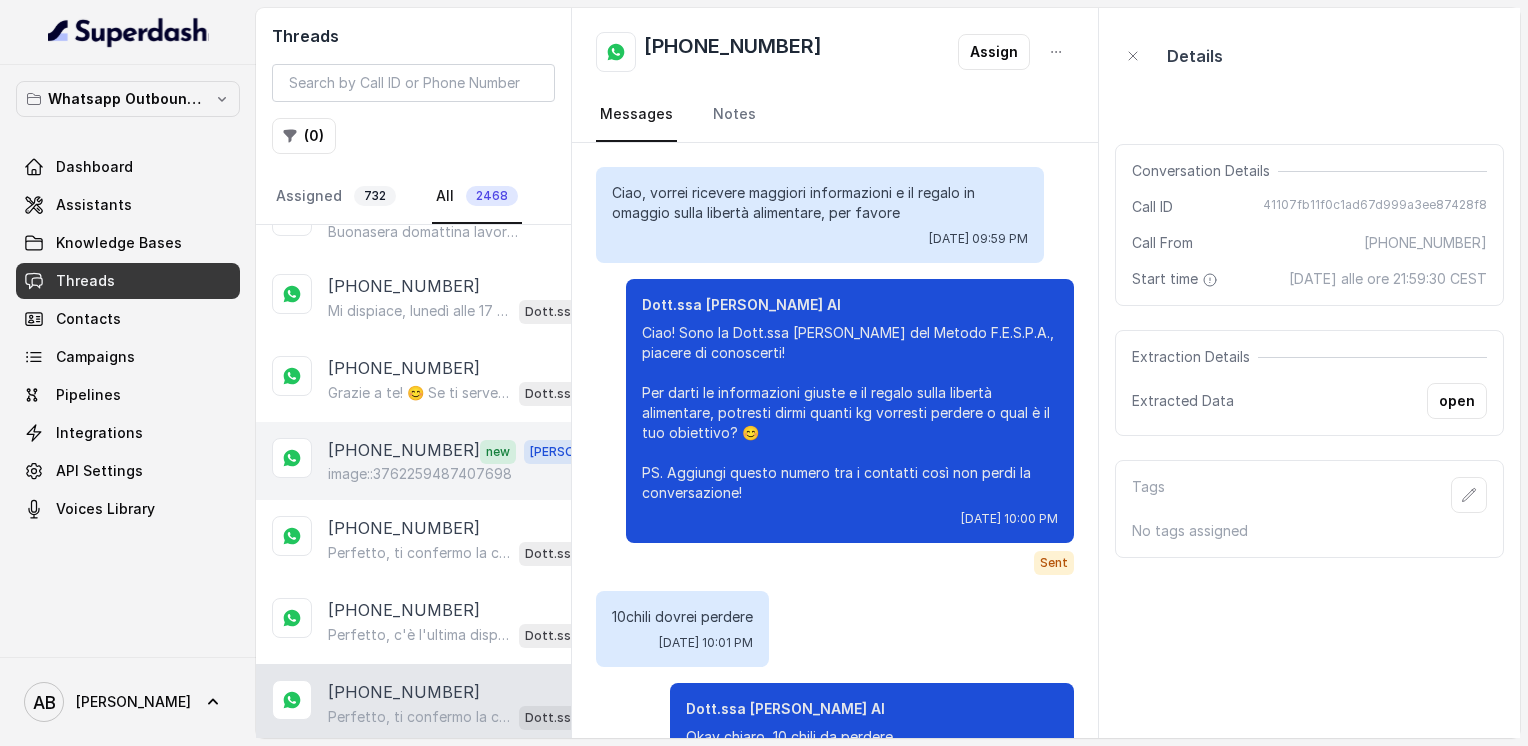 scroll, scrollTop: 1976, scrollLeft: 0, axis: vertical 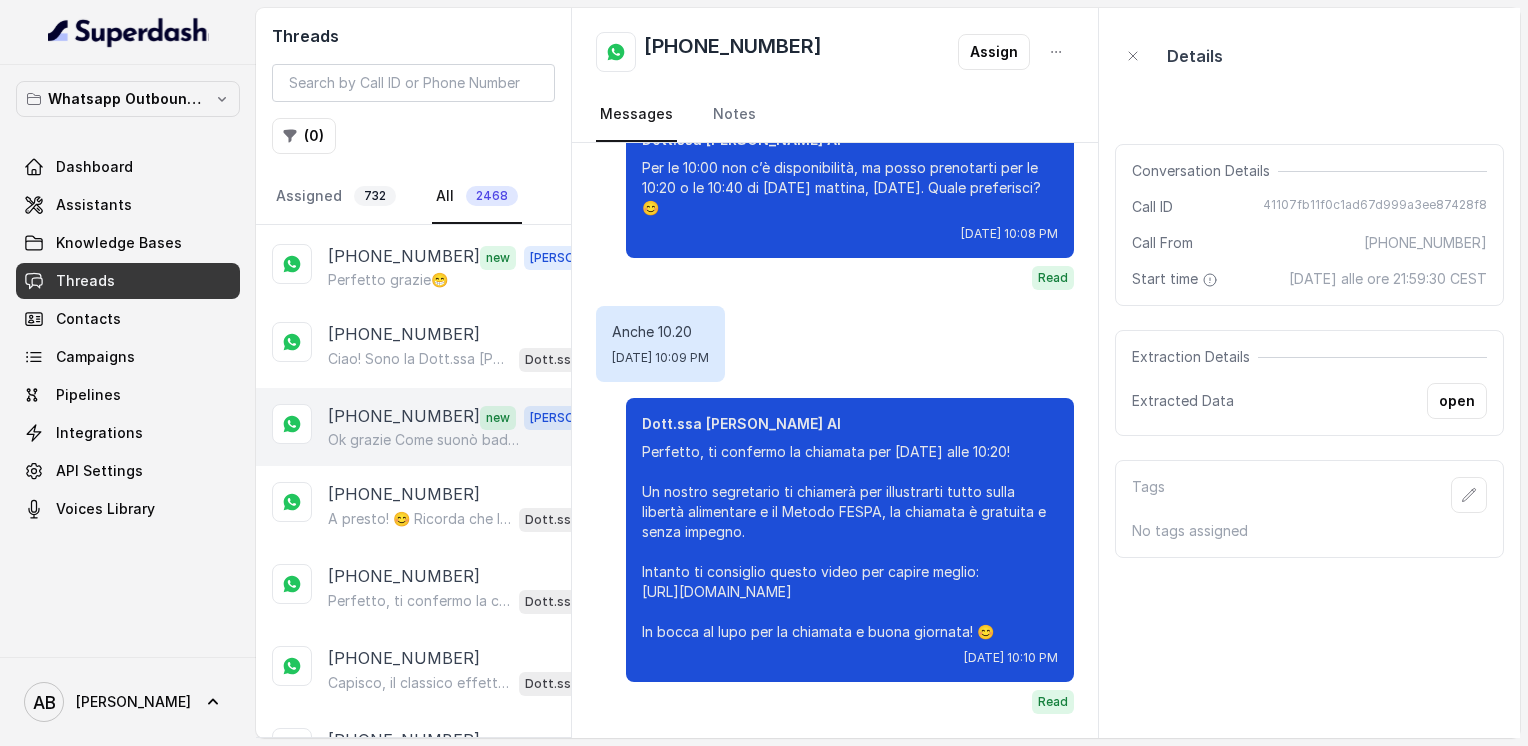 click on "Ok grazie
Come suonò badante non posso rispondere subito" at bounding box center [424, 440] 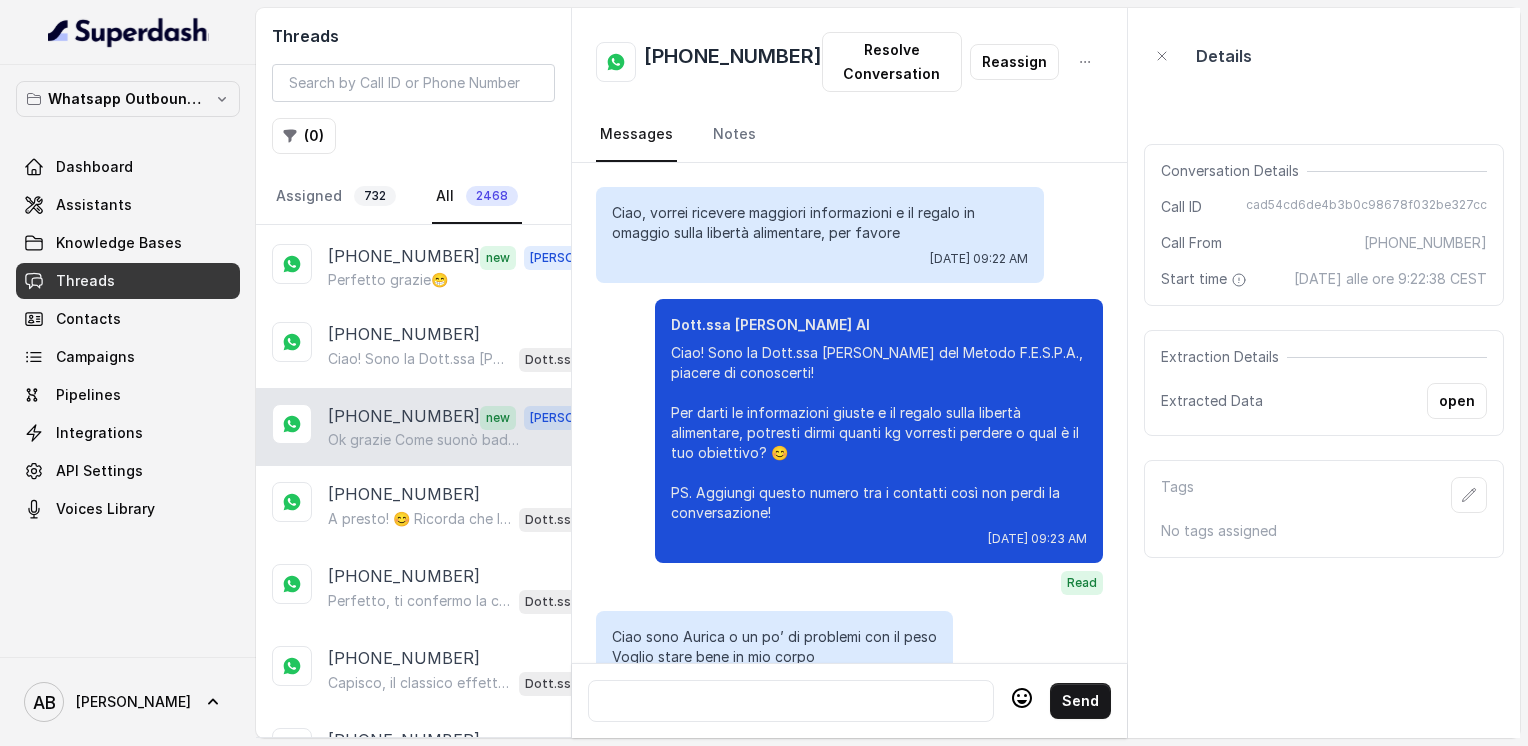 scroll, scrollTop: 4536, scrollLeft: 0, axis: vertical 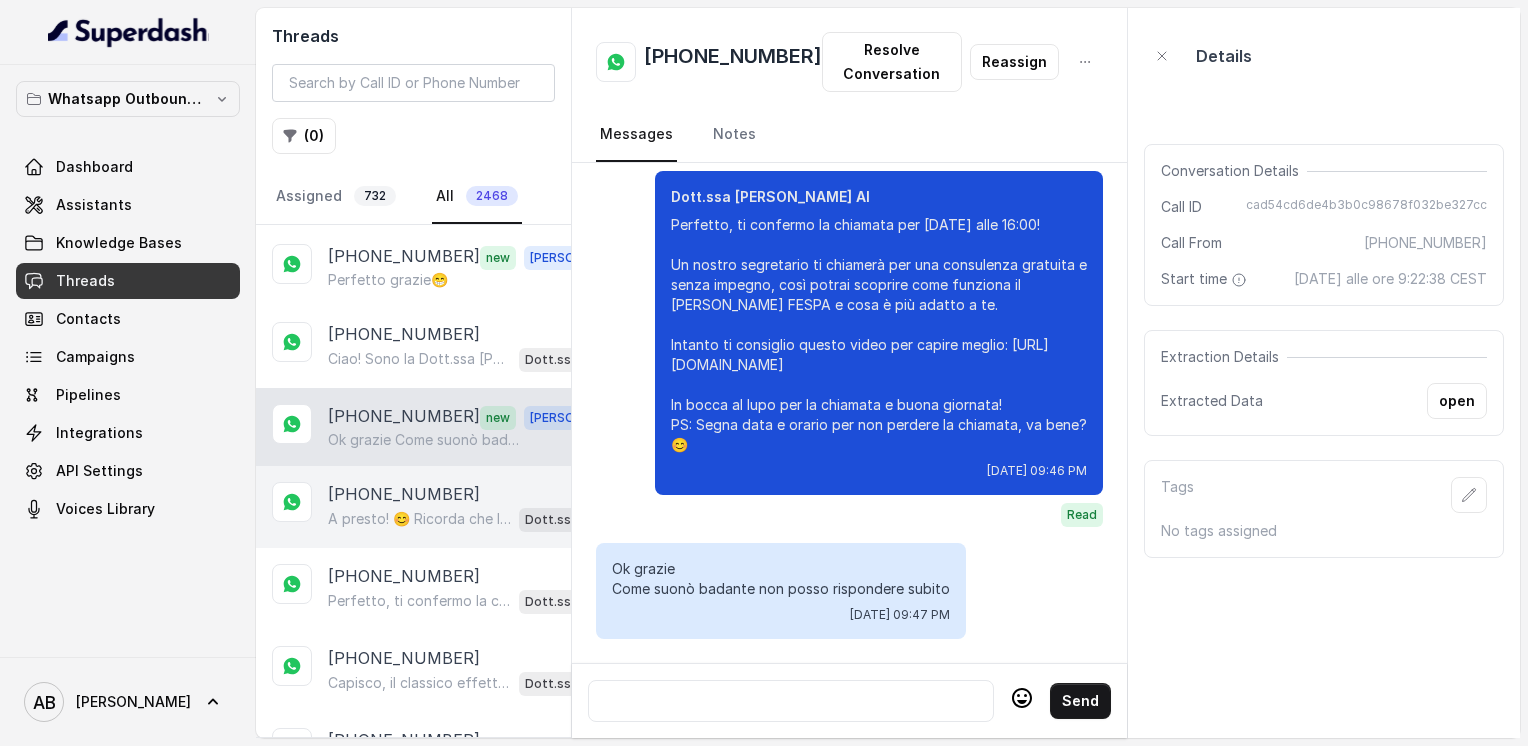click on "A presto! 😊
Ricorda che la consulenza è gratuita e senza impegno, ti aiuterà a scoprire come funziona il Metodo FESPA e cosa può fare per te.
Resto a disposizione quando vuoi!" at bounding box center (419, 519) 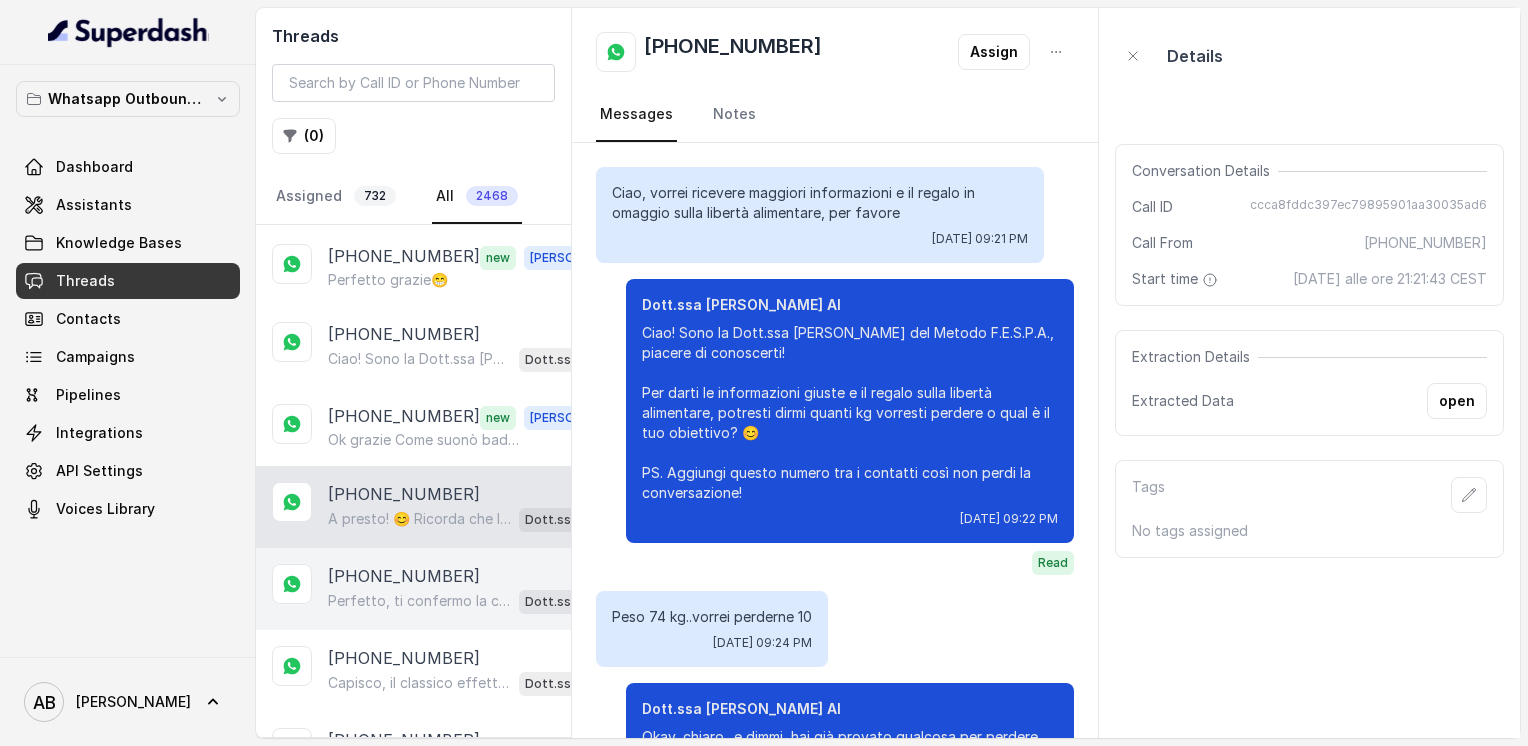 scroll, scrollTop: 1620, scrollLeft: 0, axis: vertical 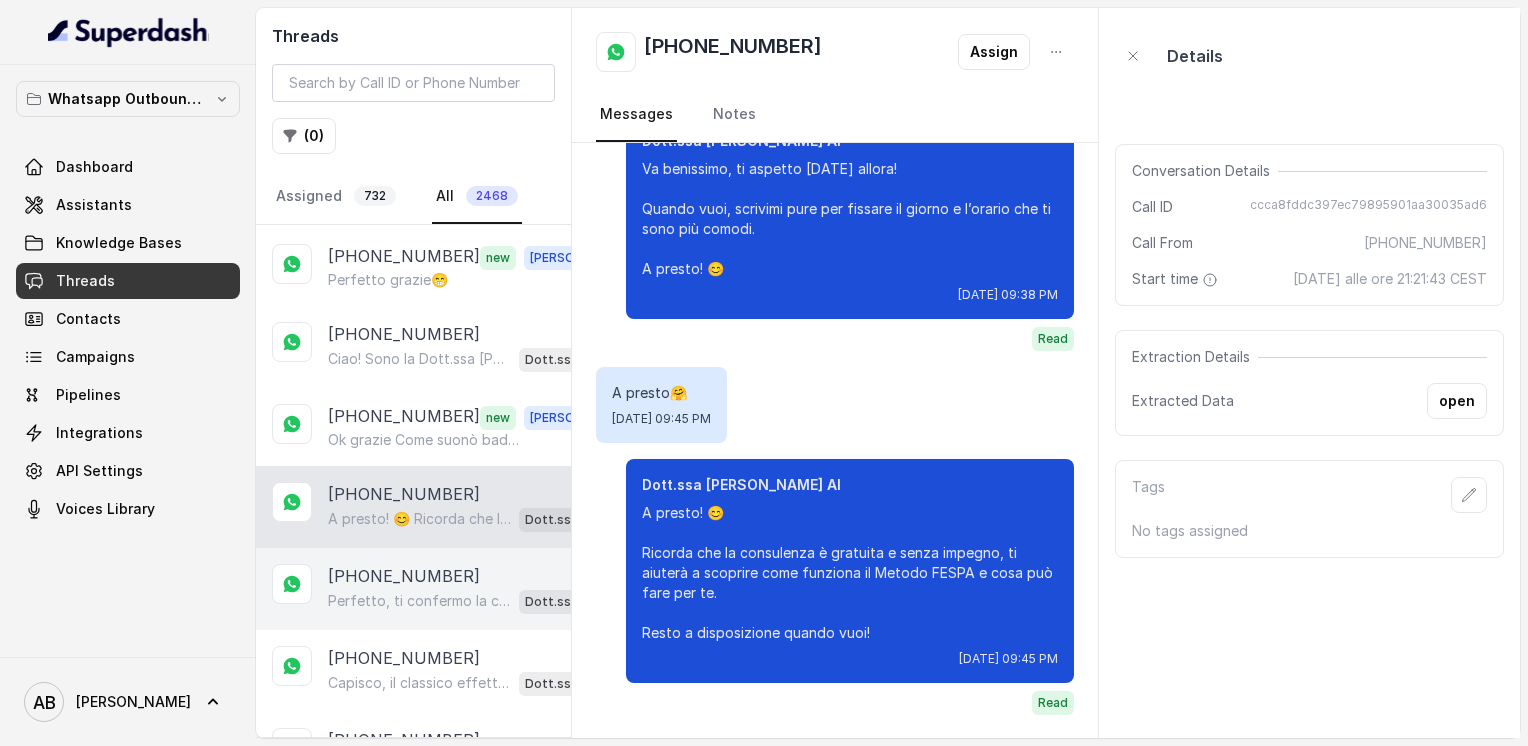 click on "[PHONE_NUMBER]" at bounding box center (404, 576) 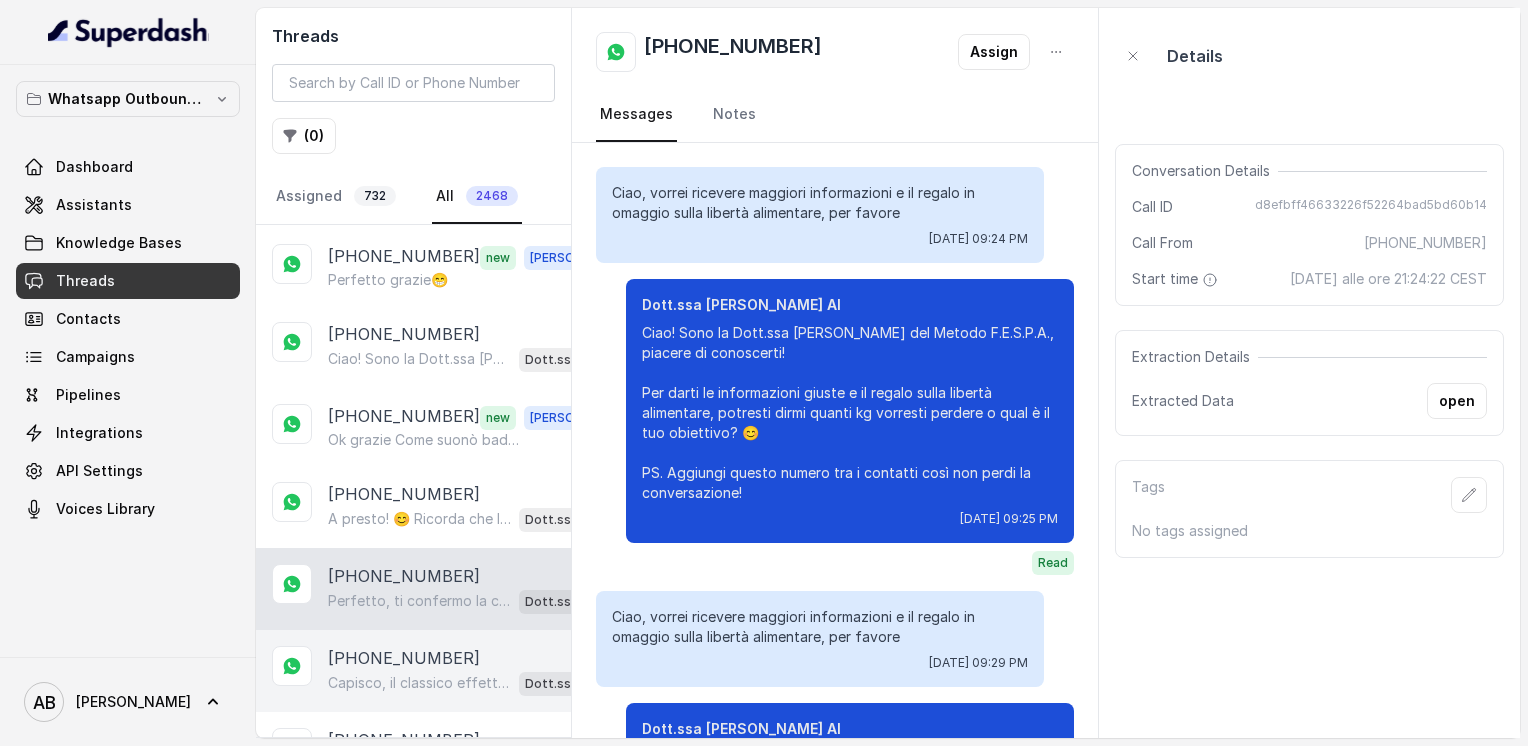 scroll, scrollTop: 2448, scrollLeft: 0, axis: vertical 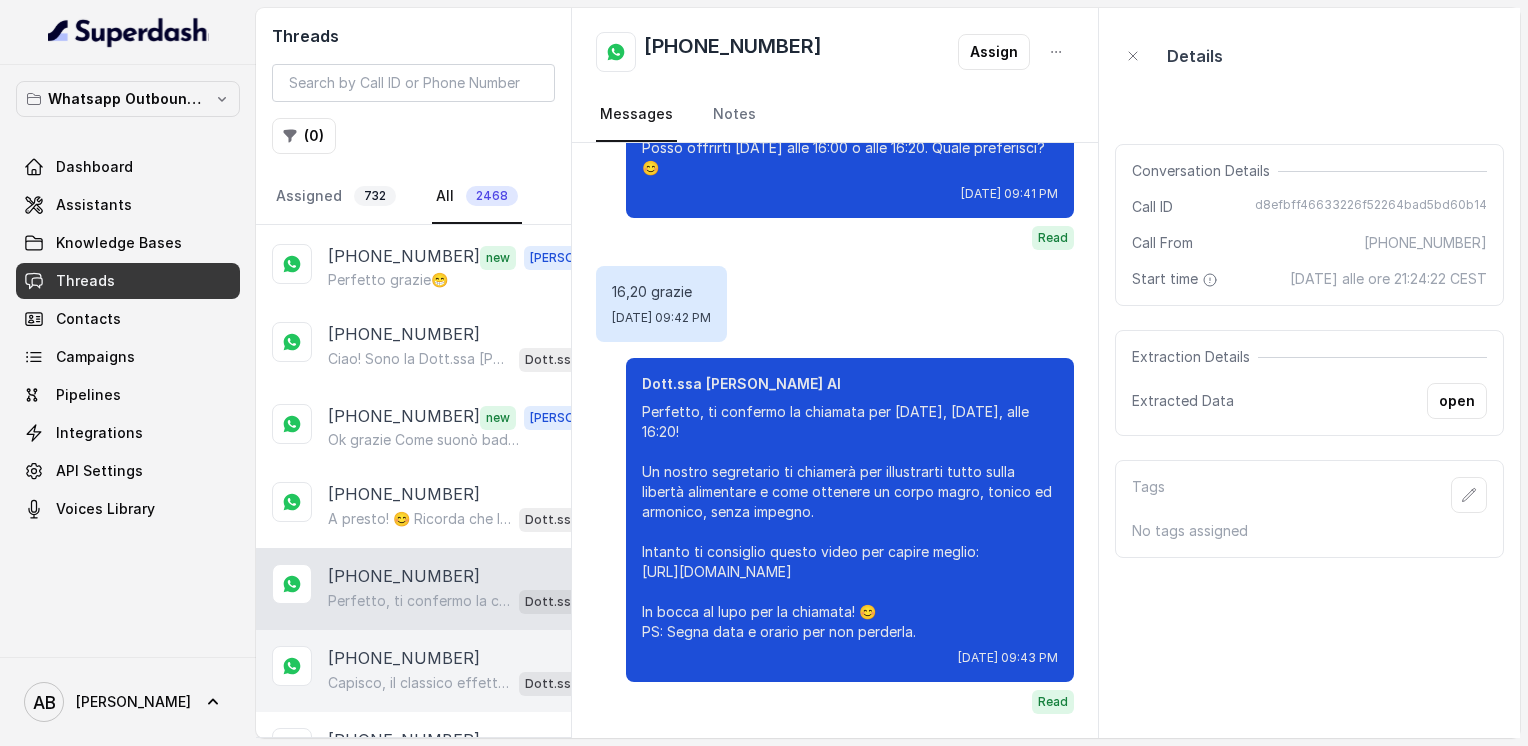 click on "[PHONE_NUMBER]" at bounding box center (404, 658) 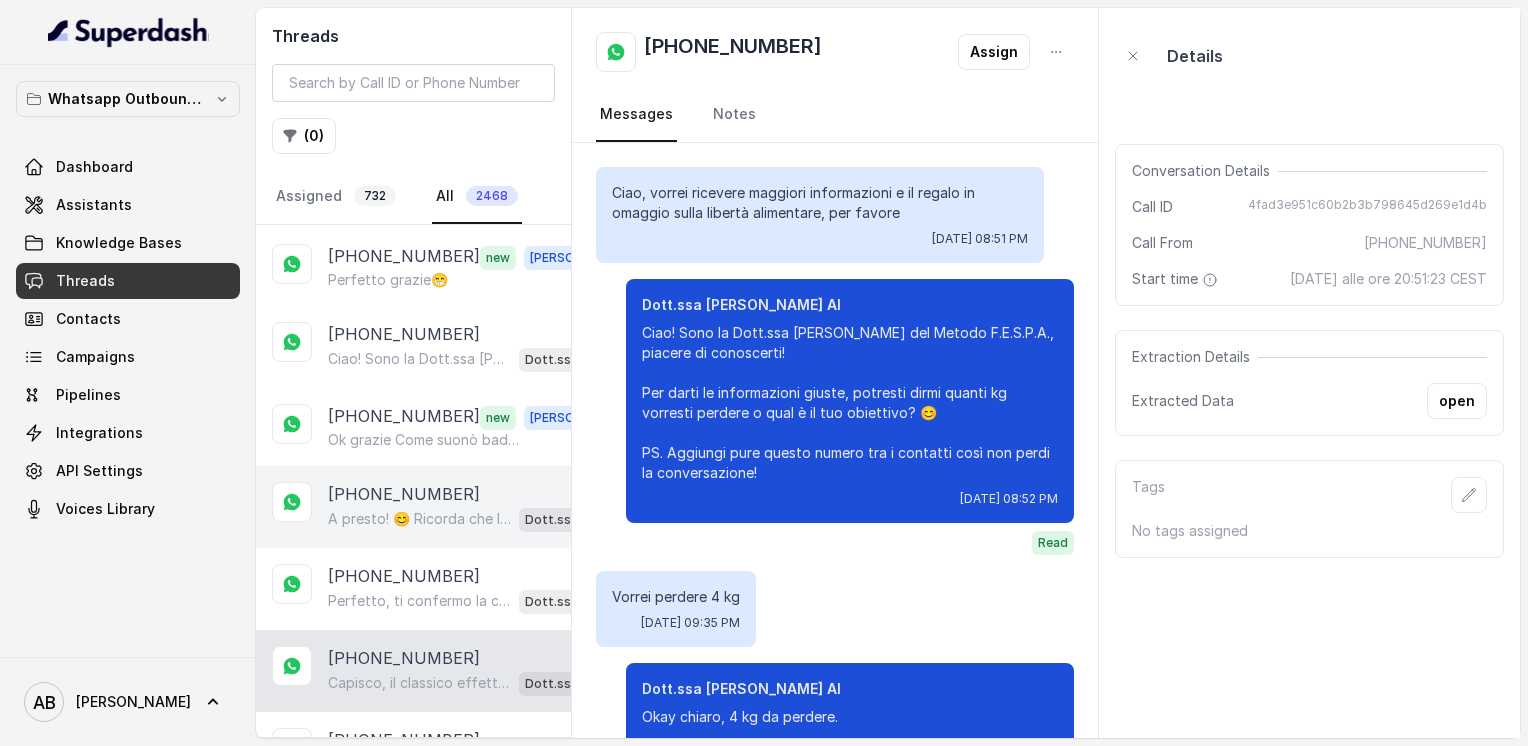 scroll, scrollTop: 872, scrollLeft: 0, axis: vertical 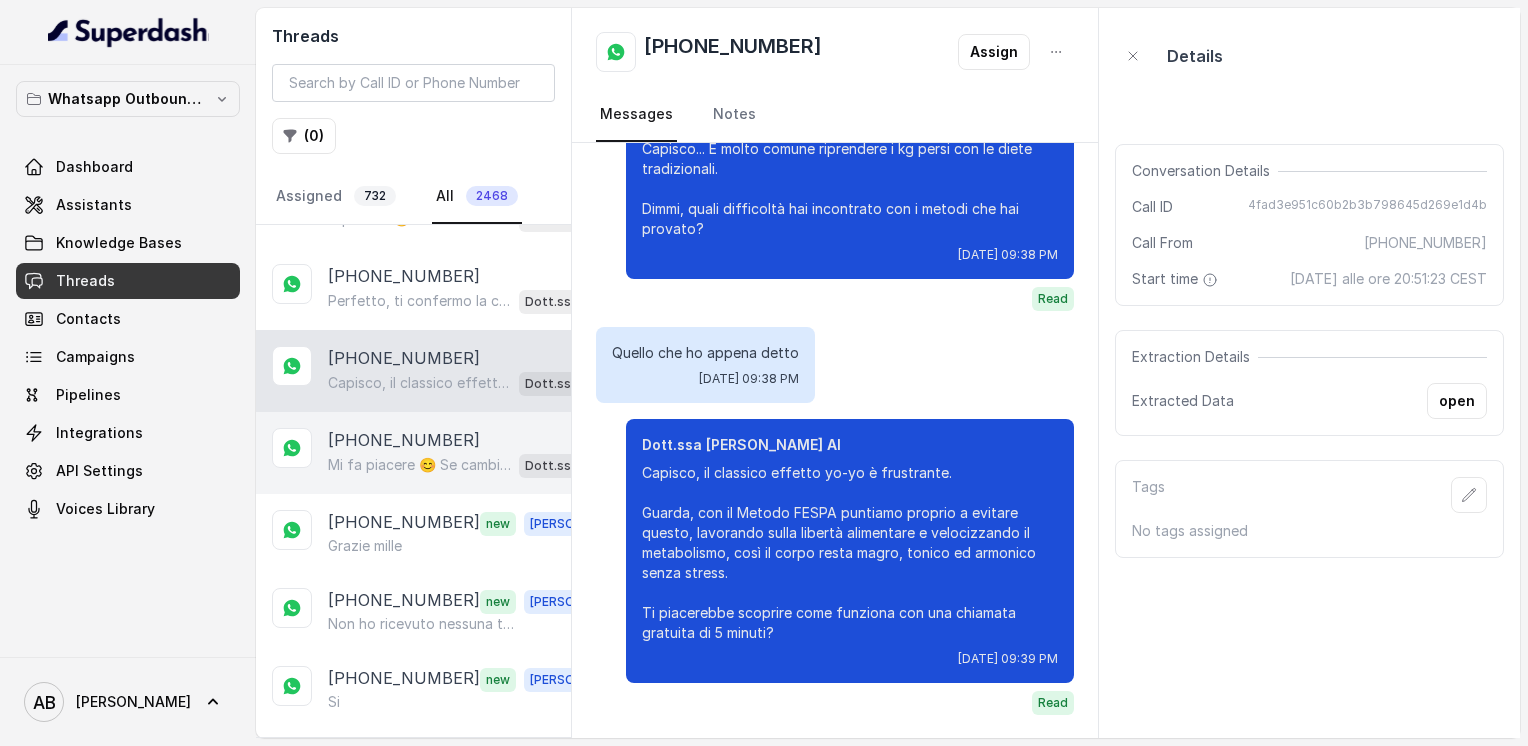 click on "Mi fa piacere 😊
Se cambi idea o vuoi approfondire, sai dove trovarmi. Buona giornata!" at bounding box center [419, 465] 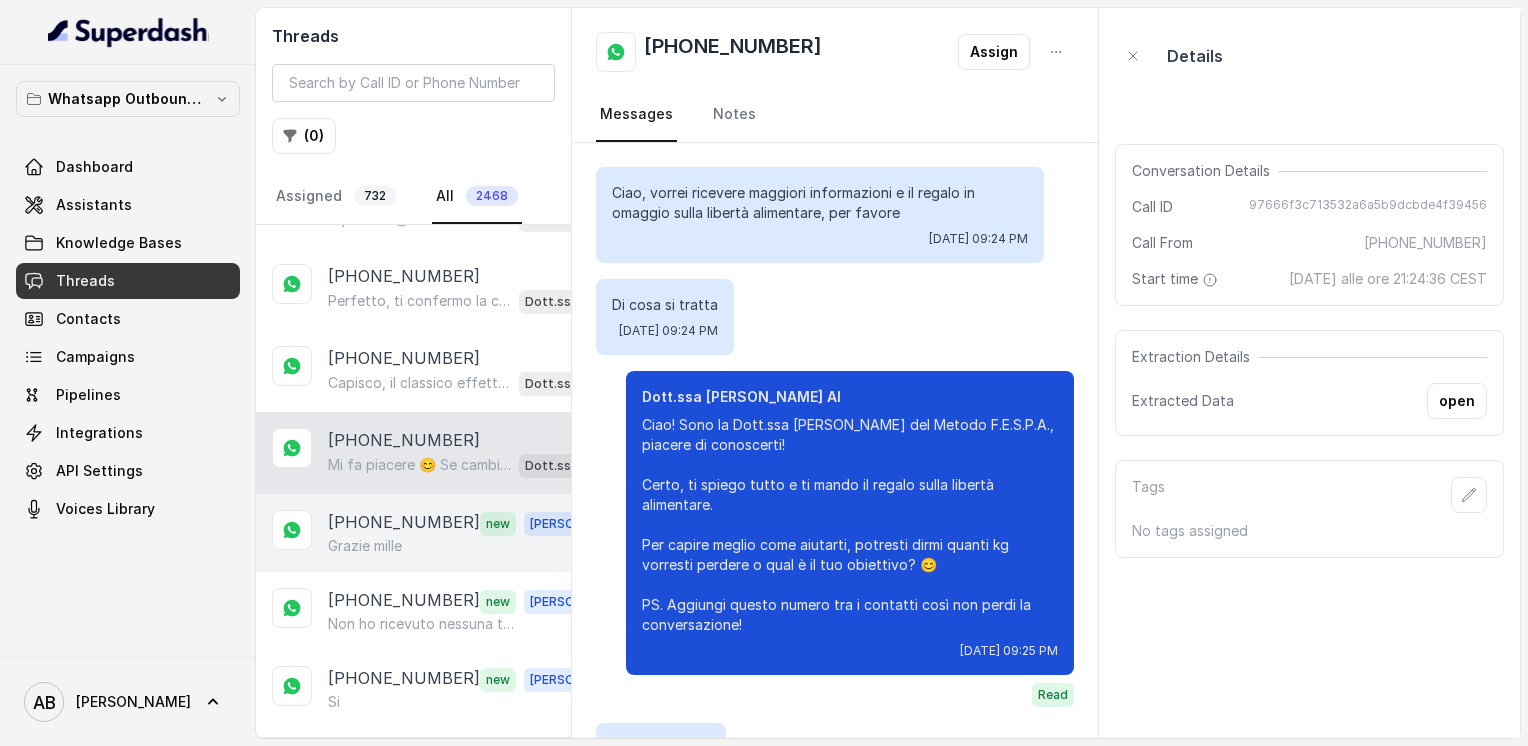 scroll, scrollTop: 2644, scrollLeft: 0, axis: vertical 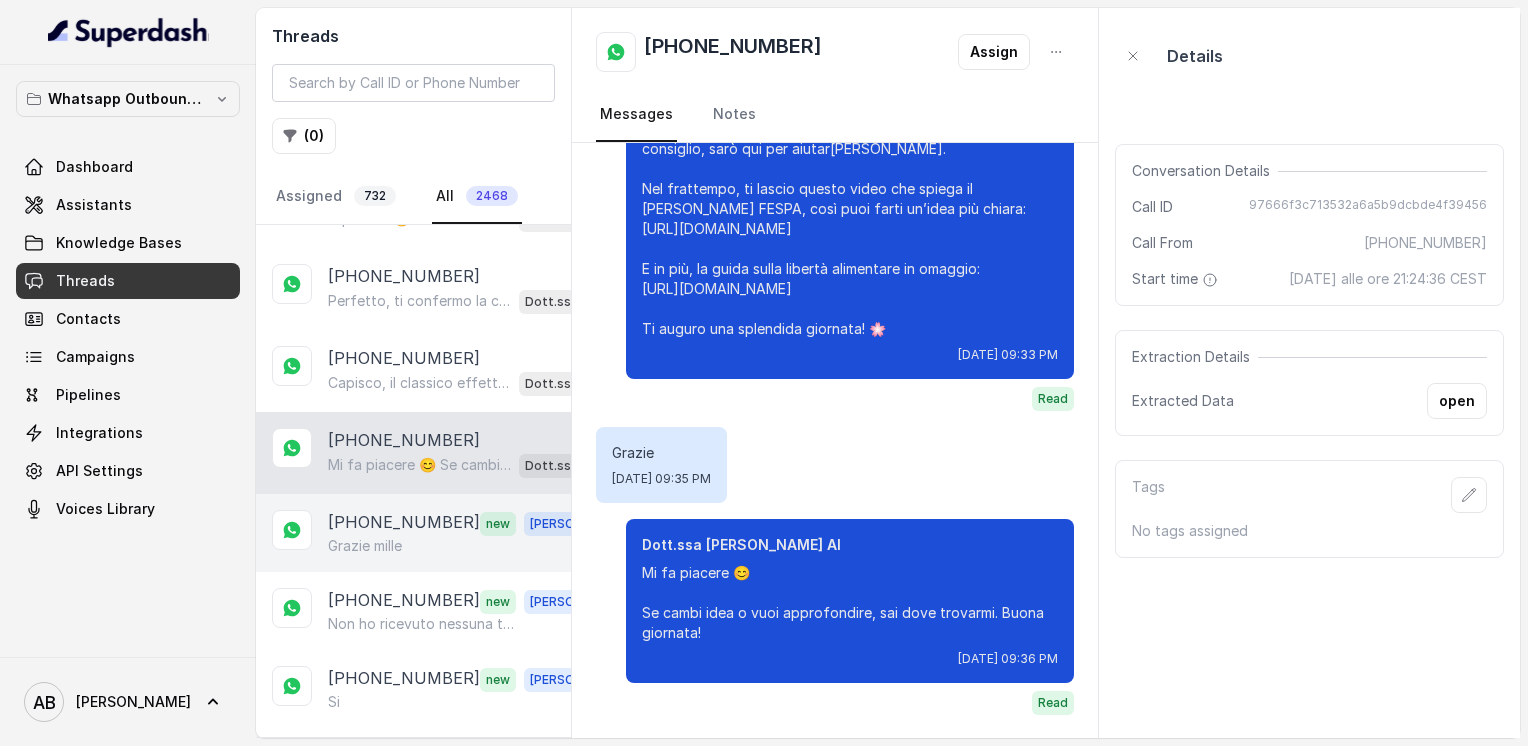 click on "[PHONE_NUMBER]   new [PERSON_NAME]" at bounding box center [413, 533] 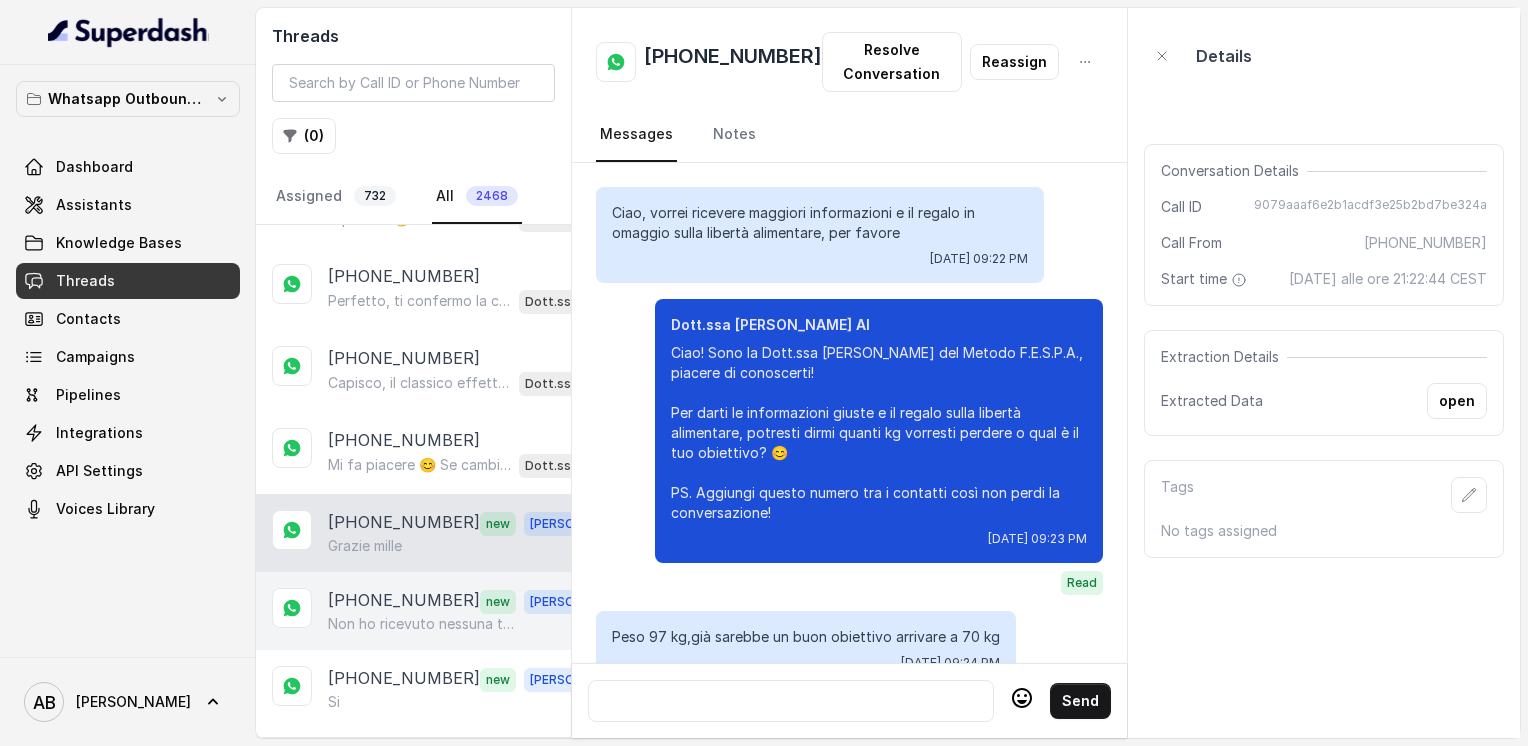 scroll, scrollTop: 2608, scrollLeft: 0, axis: vertical 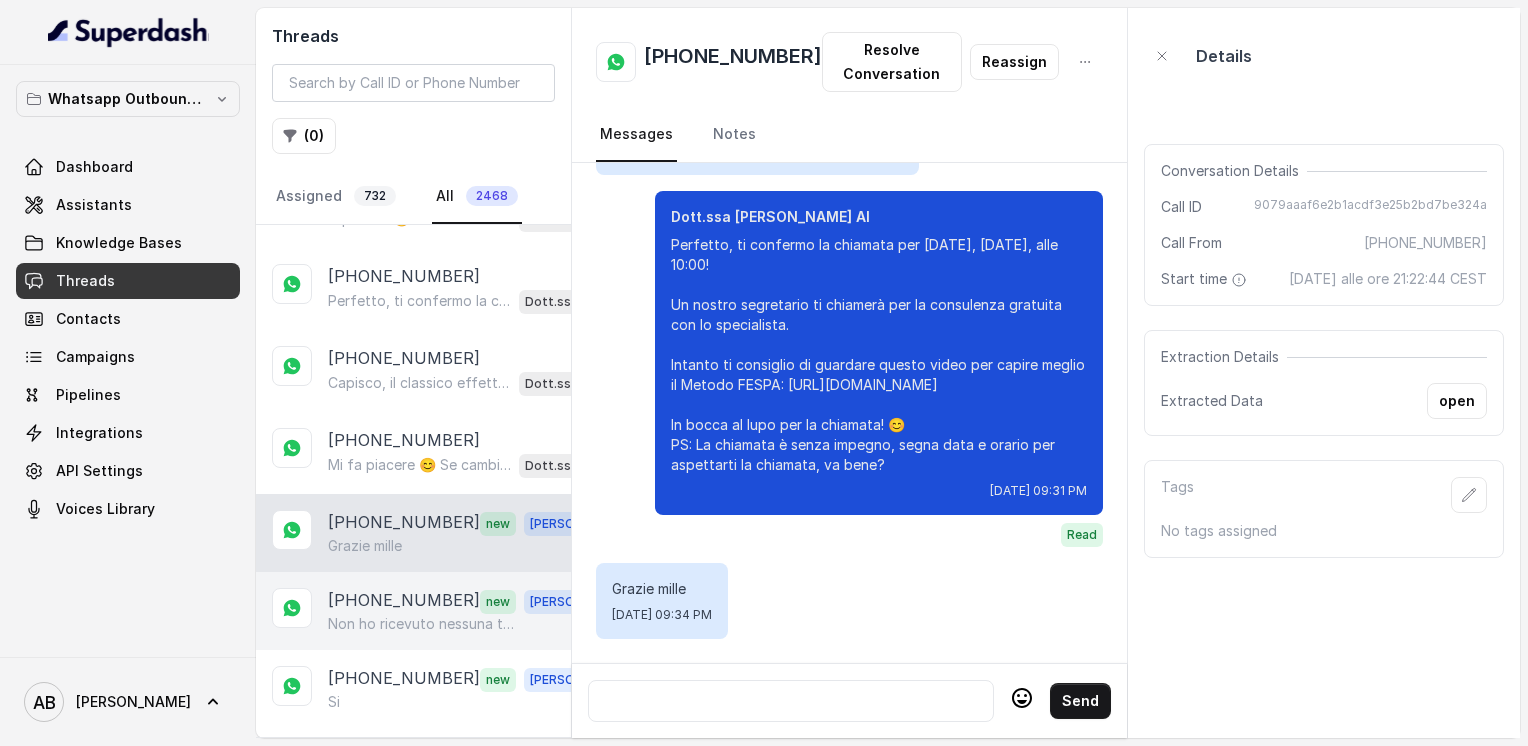click on "Non ho ricevuto nessuna telefonata alle 18" at bounding box center (424, 624) 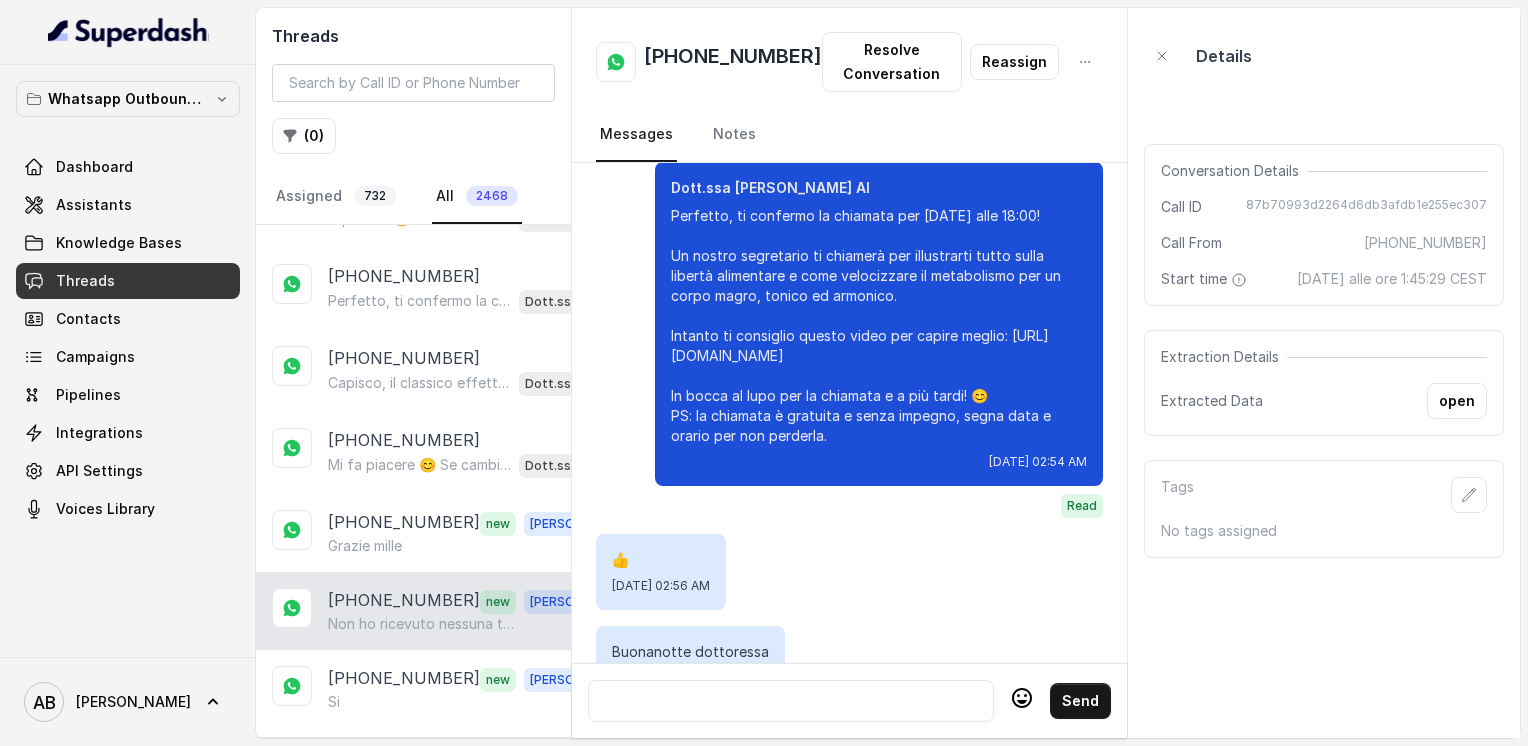 scroll, scrollTop: 2616, scrollLeft: 0, axis: vertical 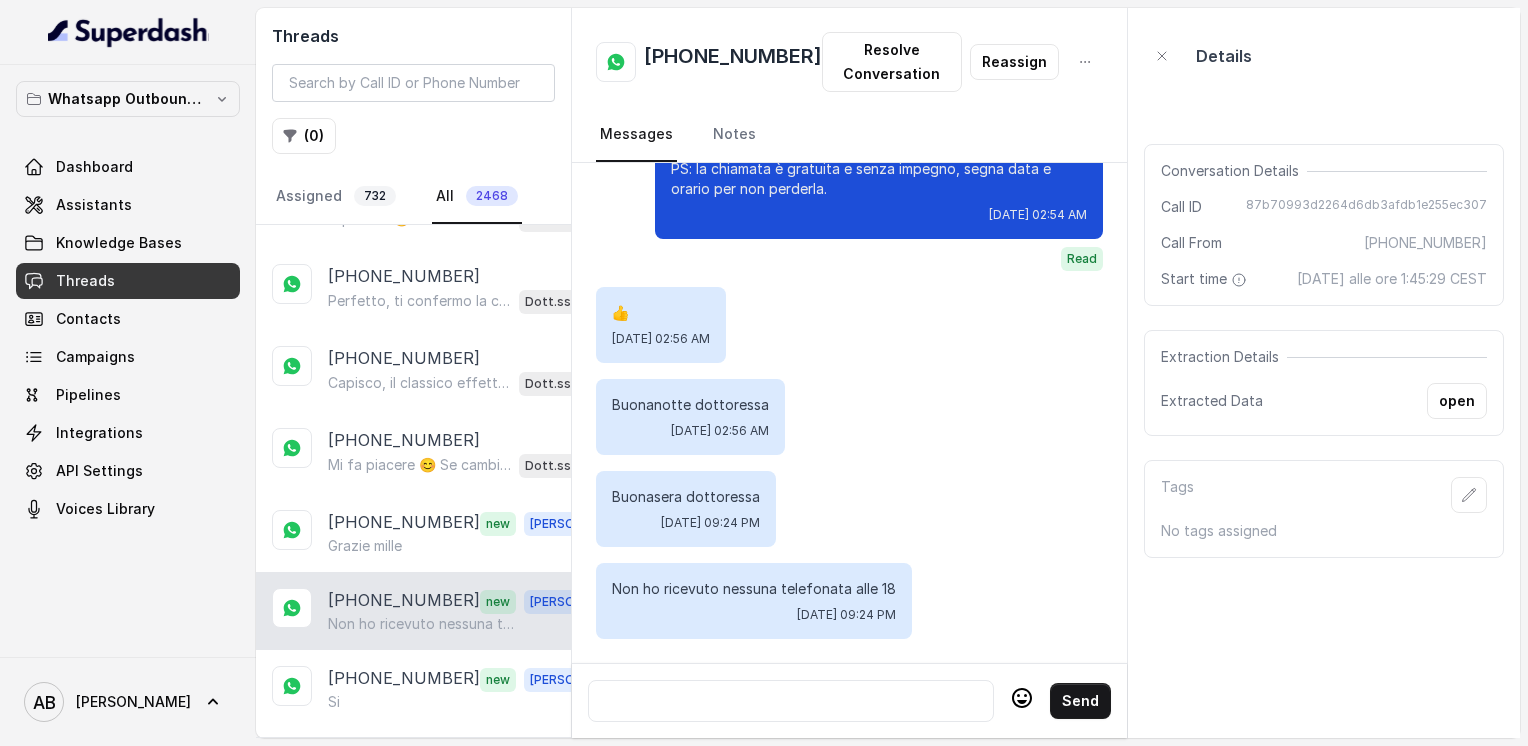 click on "[PHONE_NUMBER]" at bounding box center (733, 62) 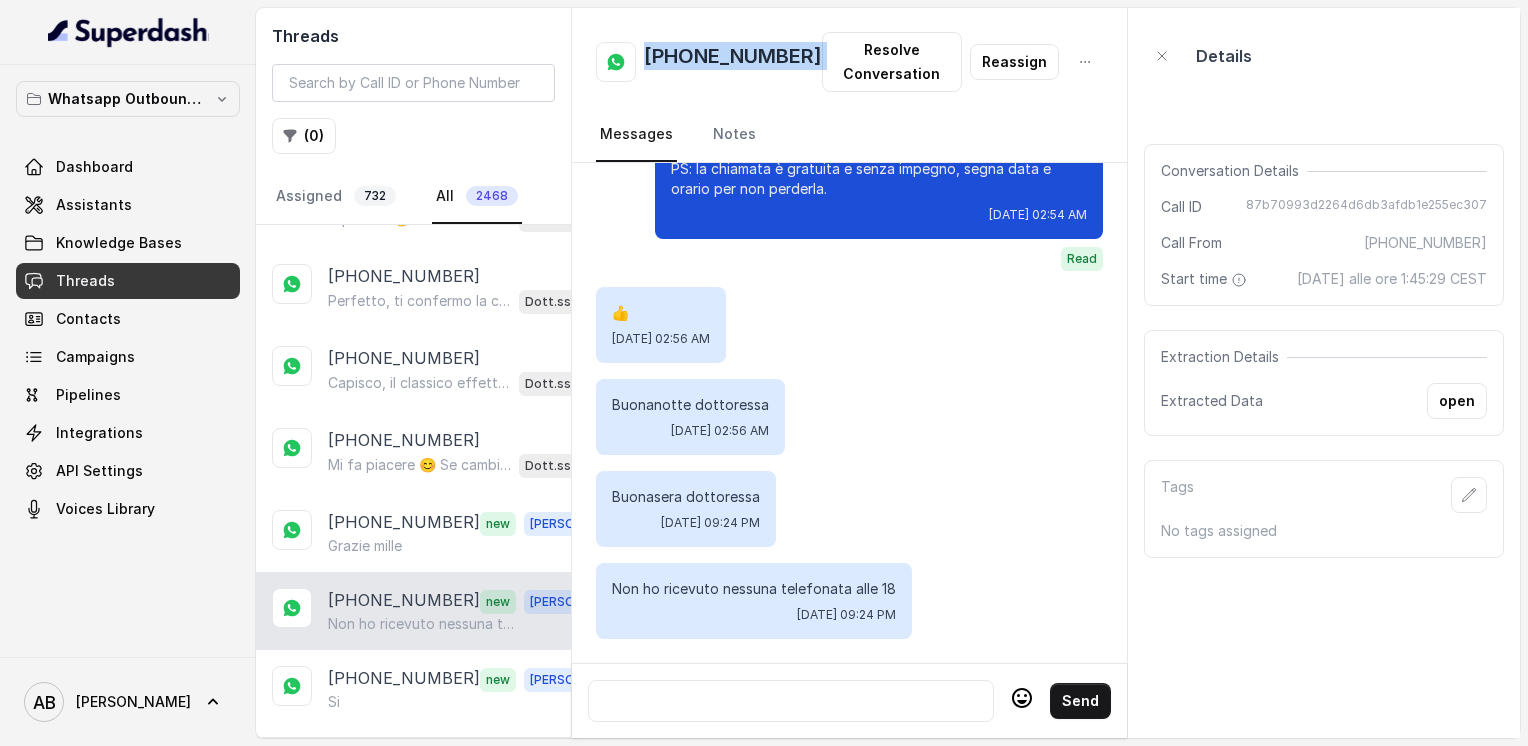 click on "[PHONE_NUMBER]" at bounding box center [733, 62] 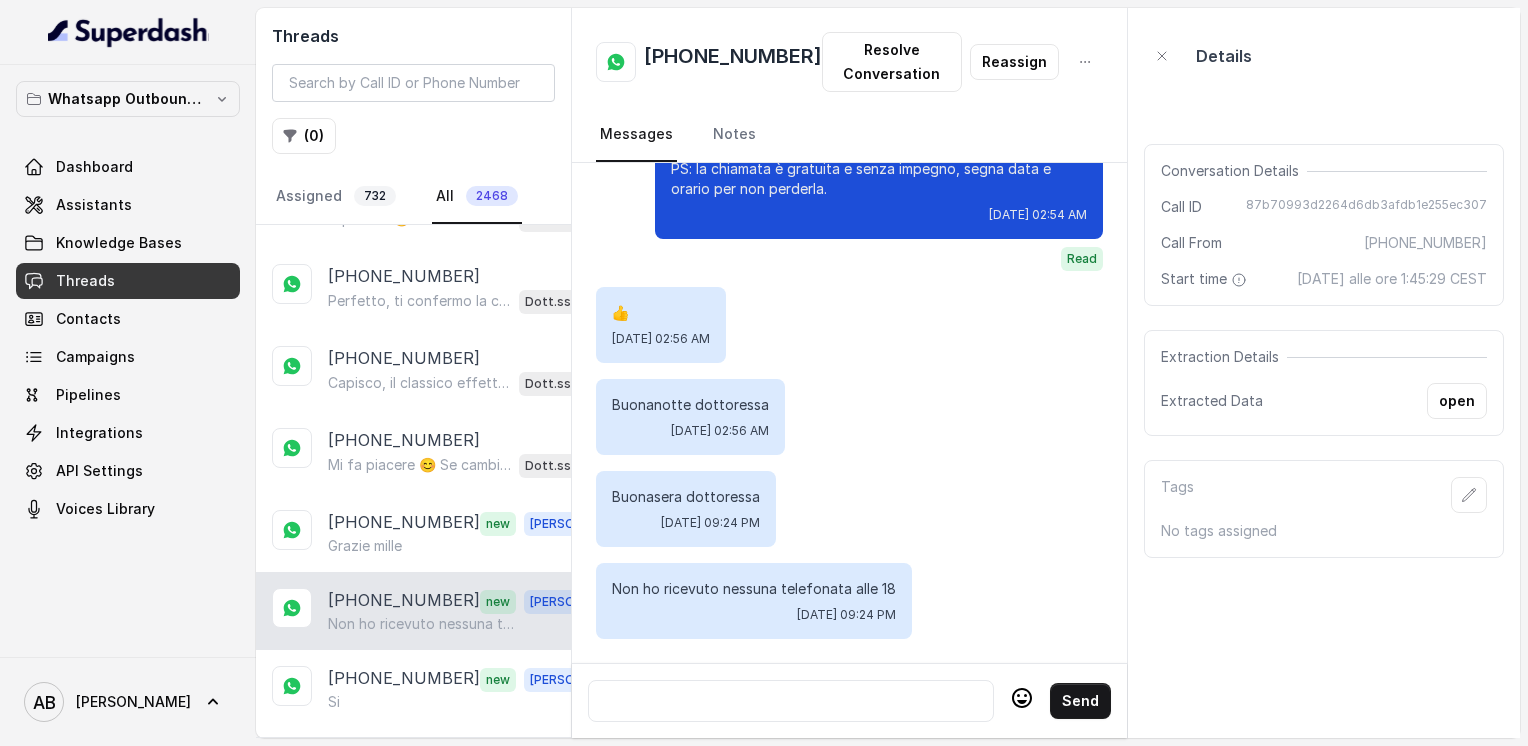 click on "[PHONE_NUMBER]" at bounding box center (733, 62) 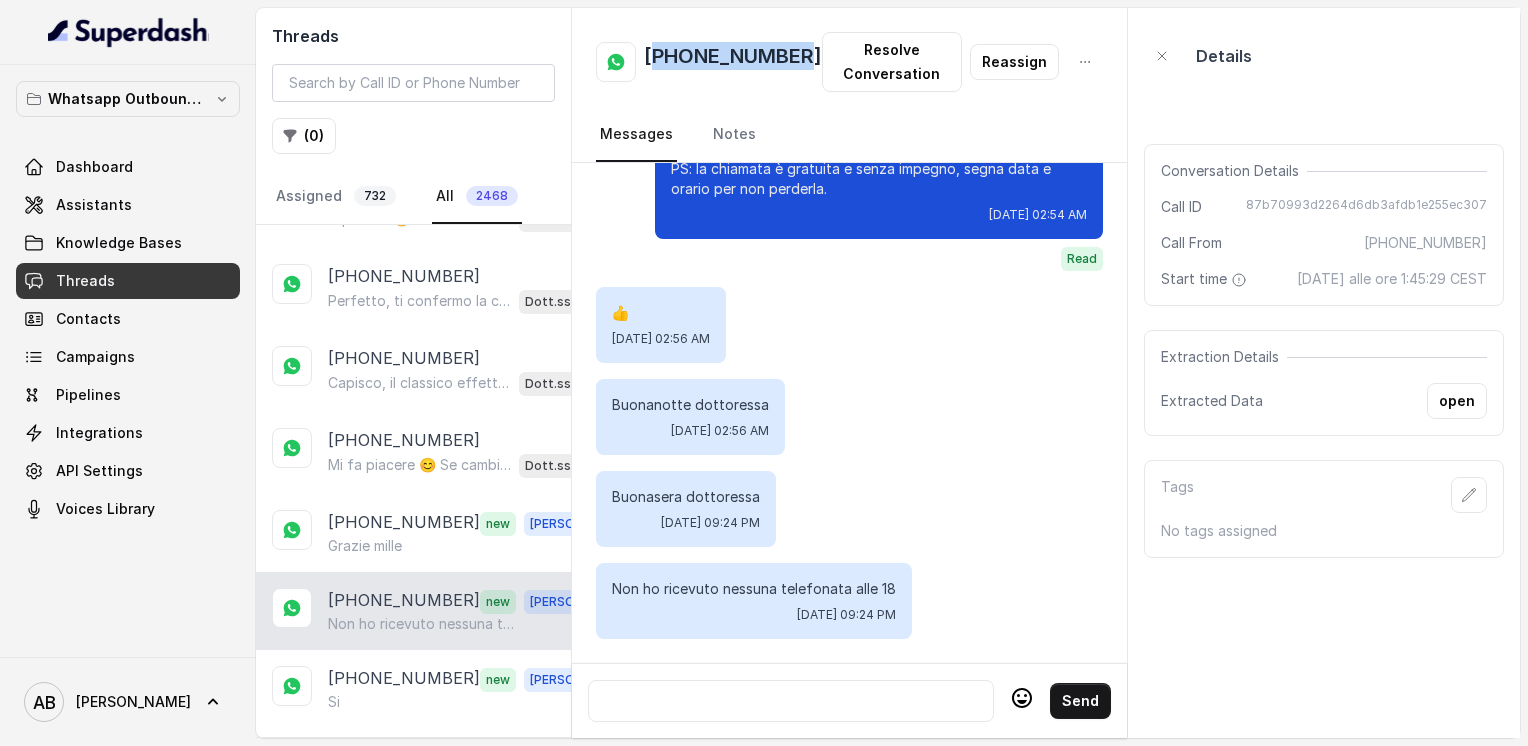 click on "[PHONE_NUMBER]" at bounding box center (733, 62) 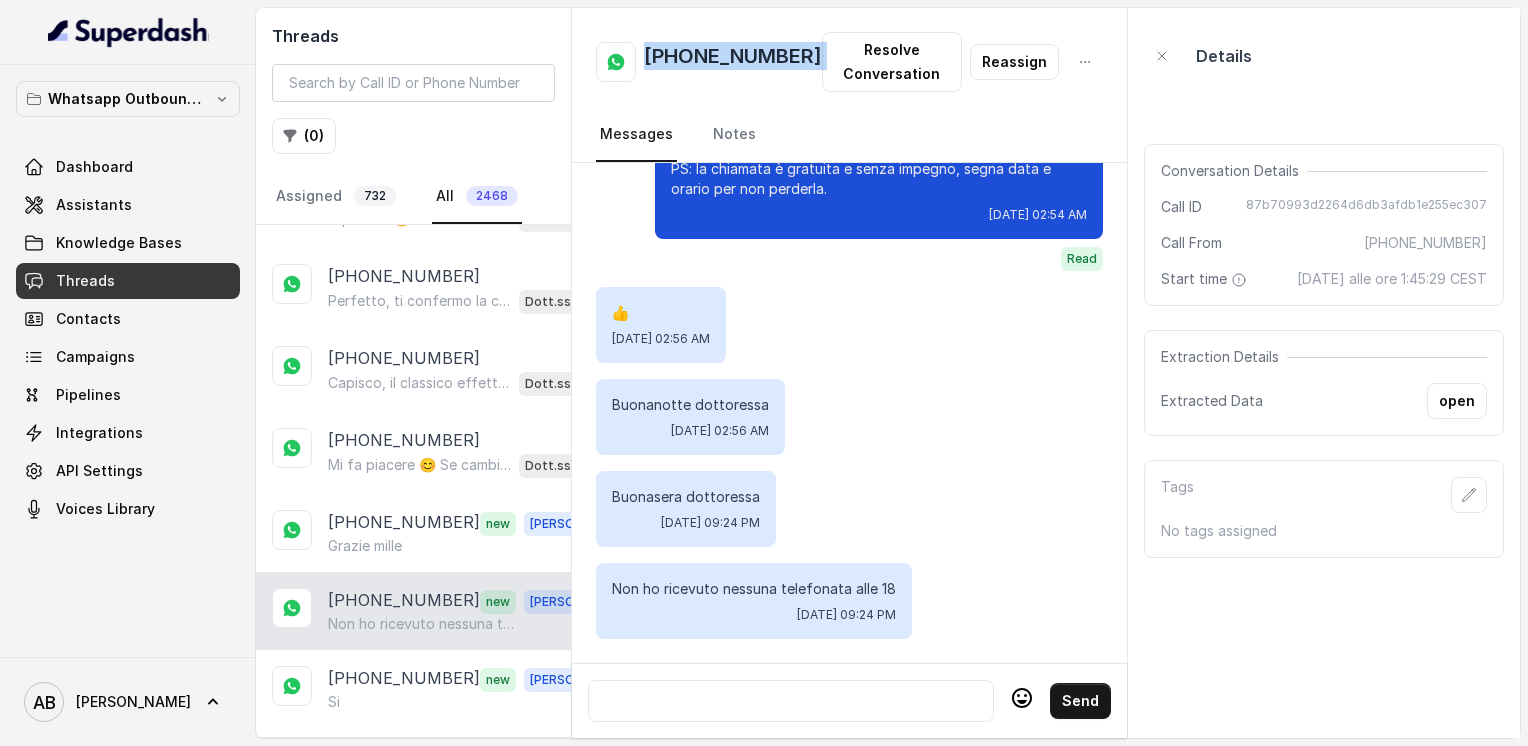 click on "[PHONE_NUMBER]" at bounding box center (733, 62) 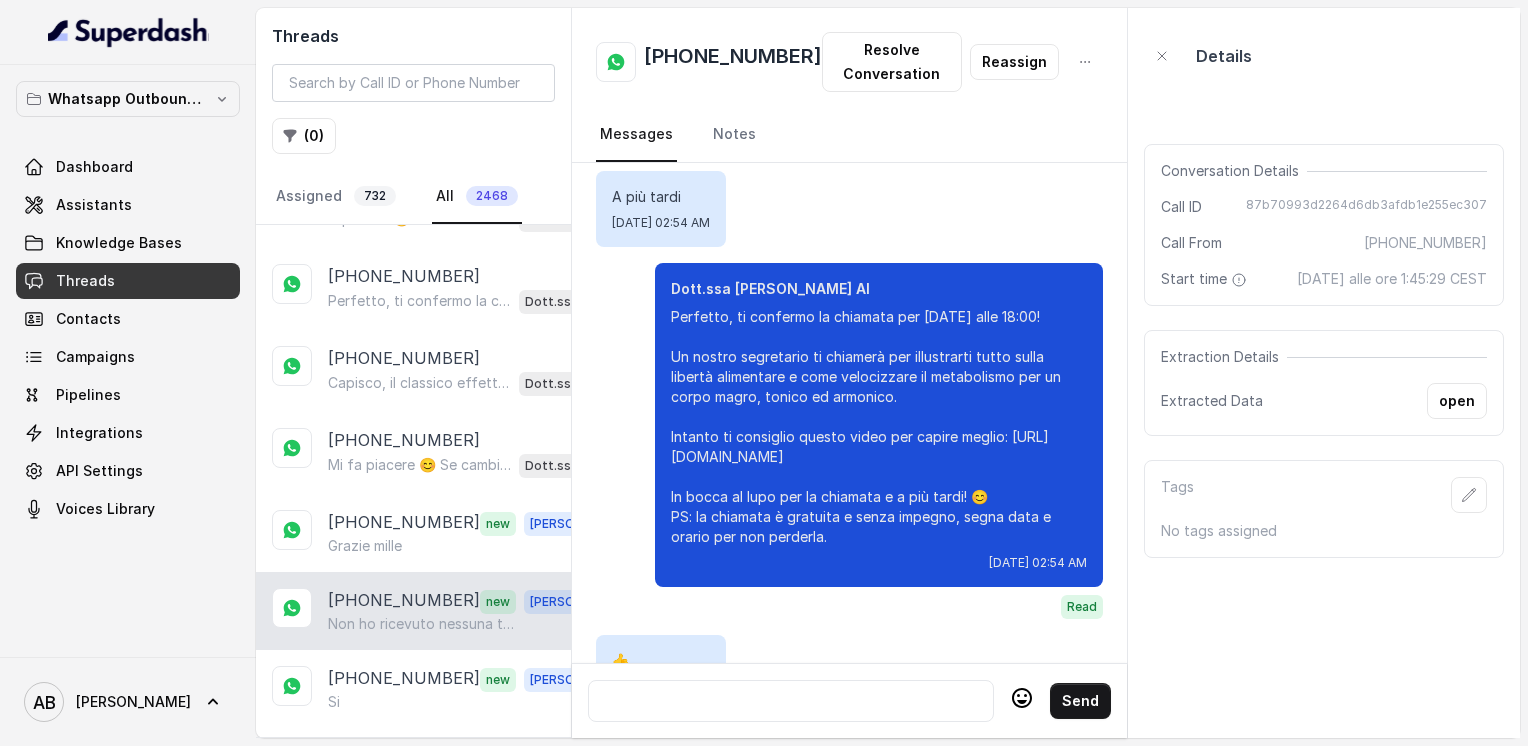 scroll, scrollTop: 2616, scrollLeft: 0, axis: vertical 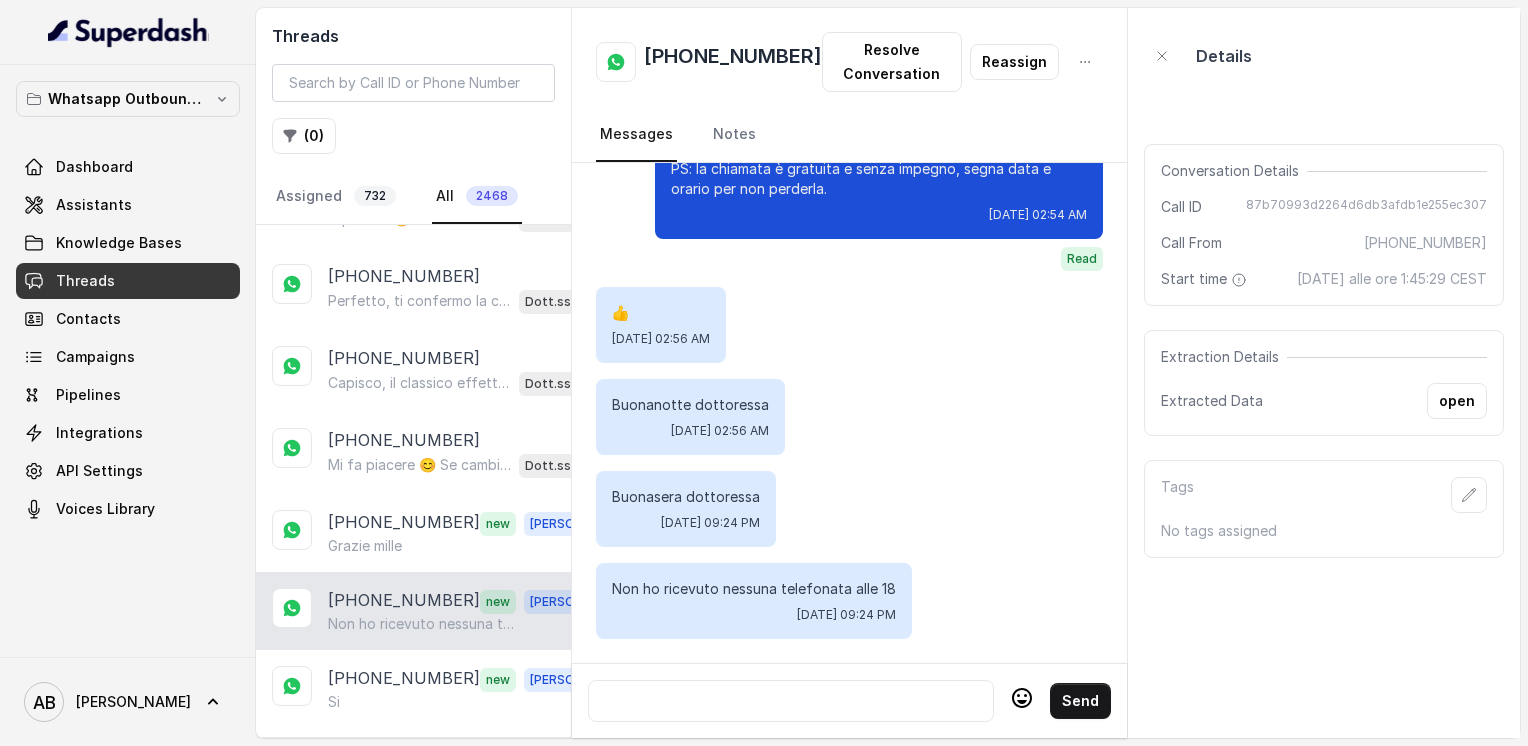 click at bounding box center [791, 701] 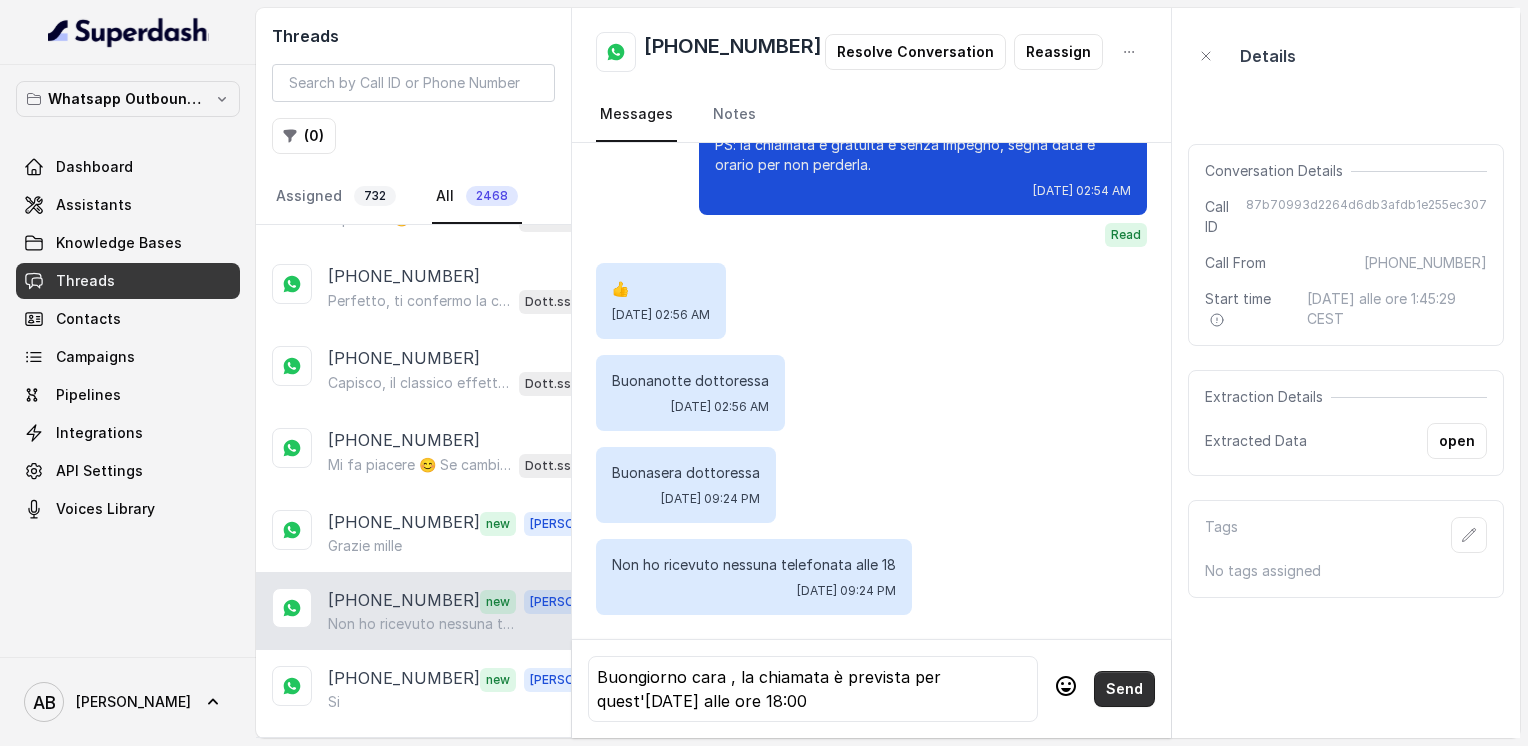click on "Send" at bounding box center (1124, 689) 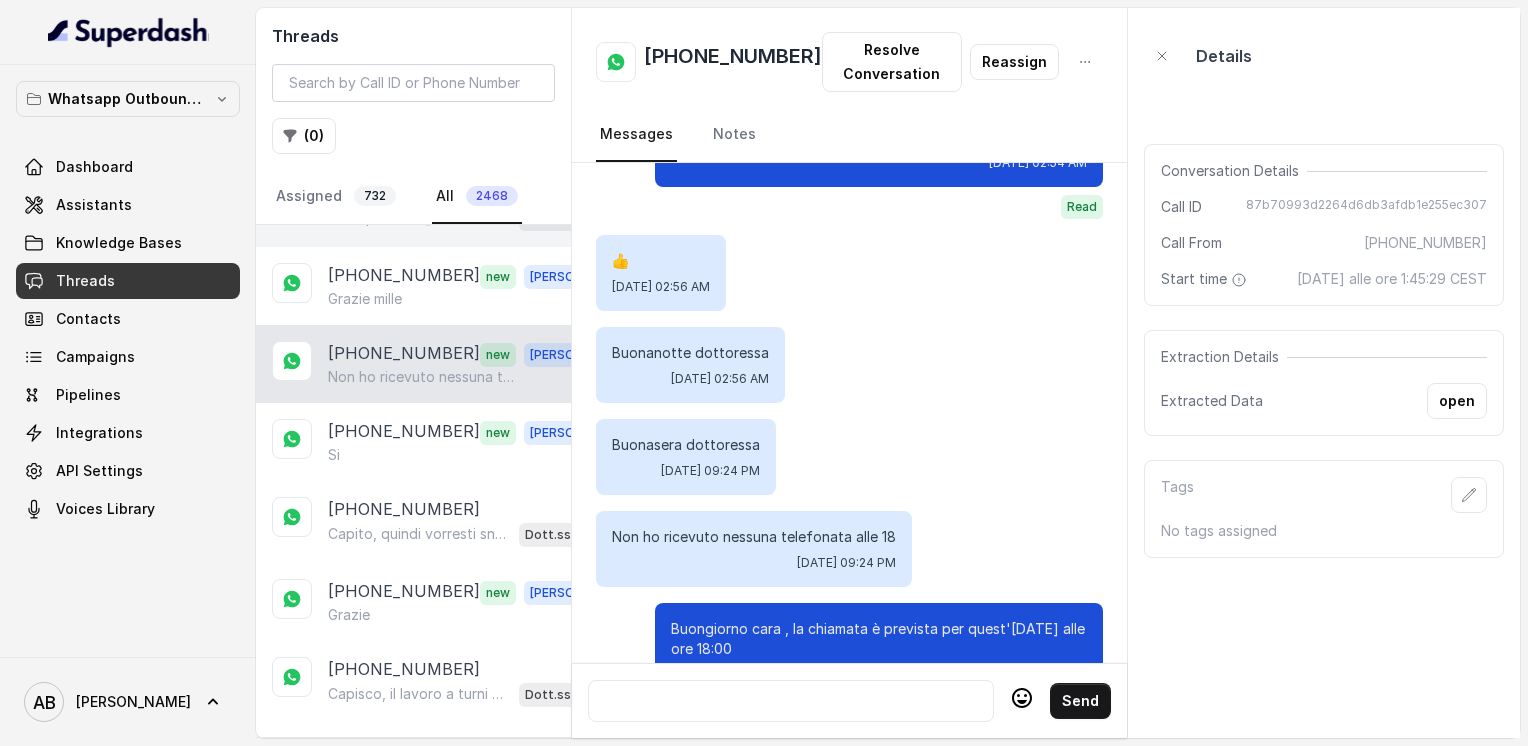 scroll, scrollTop: 11461, scrollLeft: 0, axis: vertical 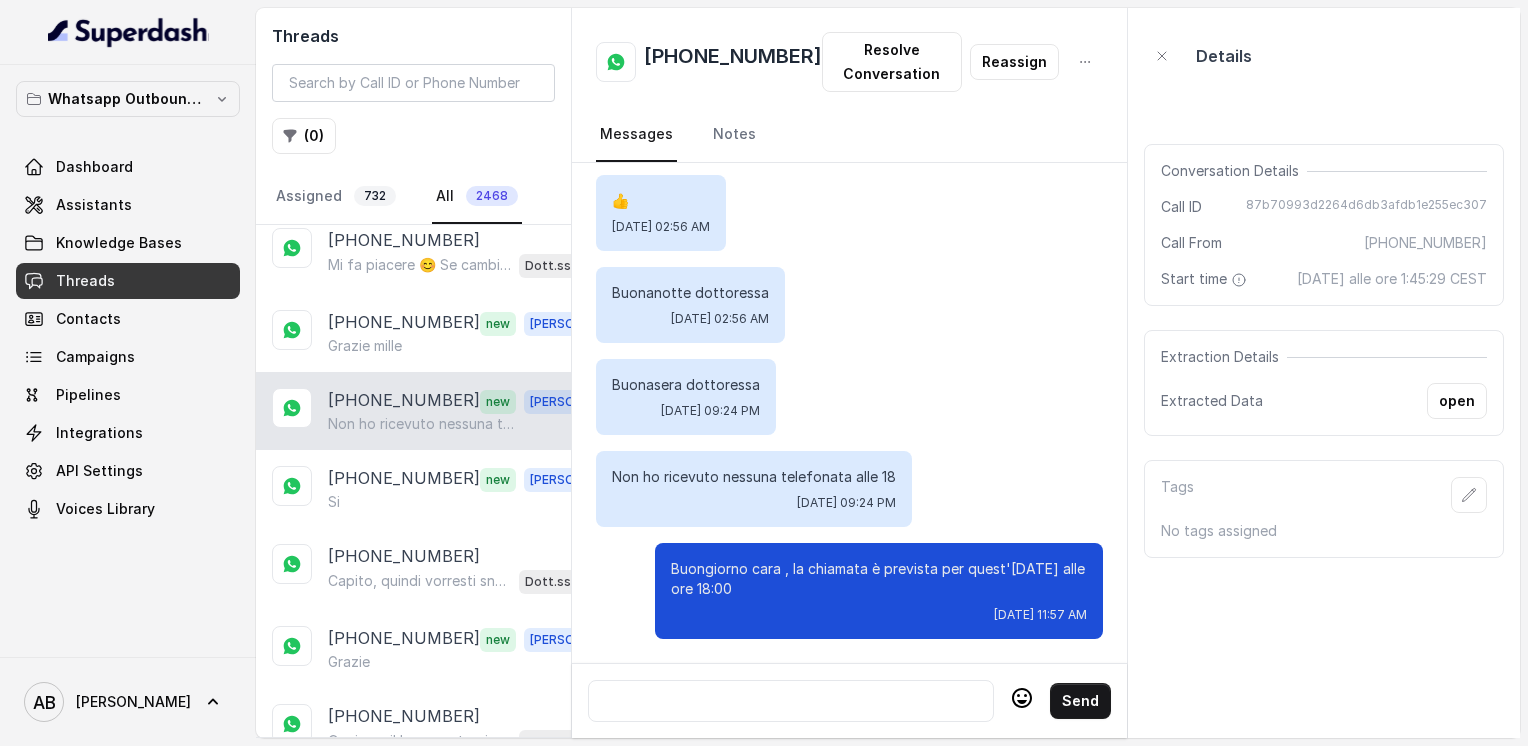 click at bounding box center (791, 701) 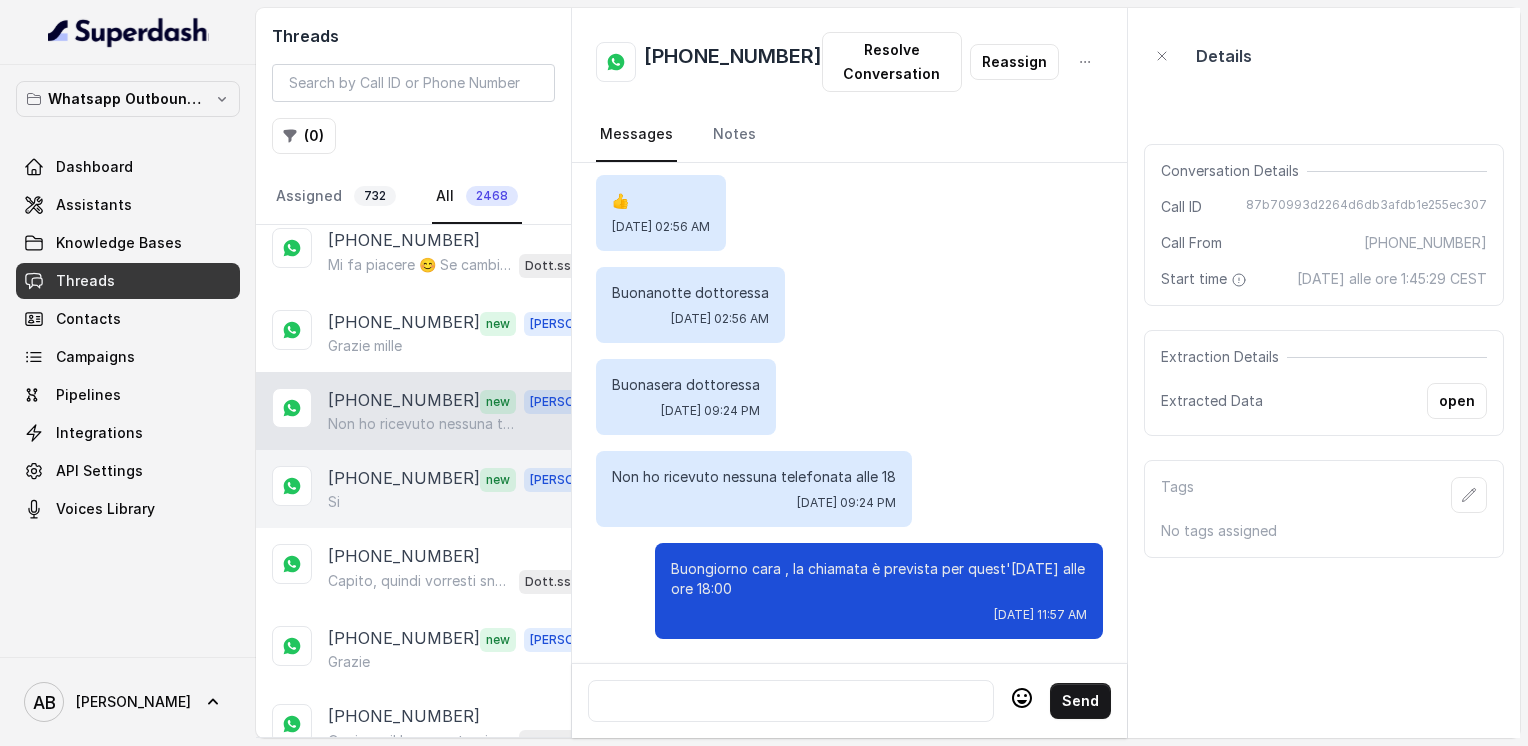 click on "[PHONE_NUMBER]" at bounding box center [404, 479] 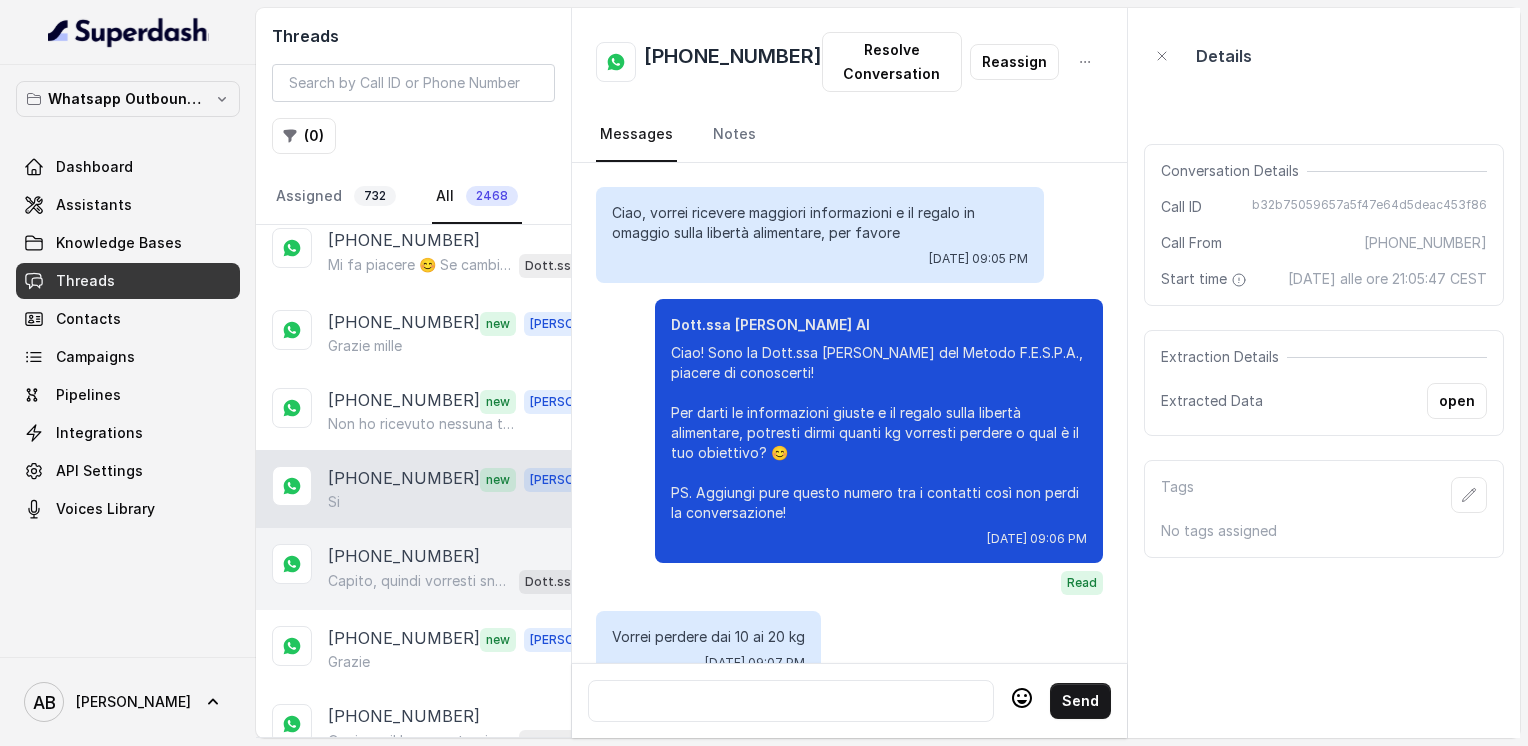 scroll, scrollTop: 2568, scrollLeft: 0, axis: vertical 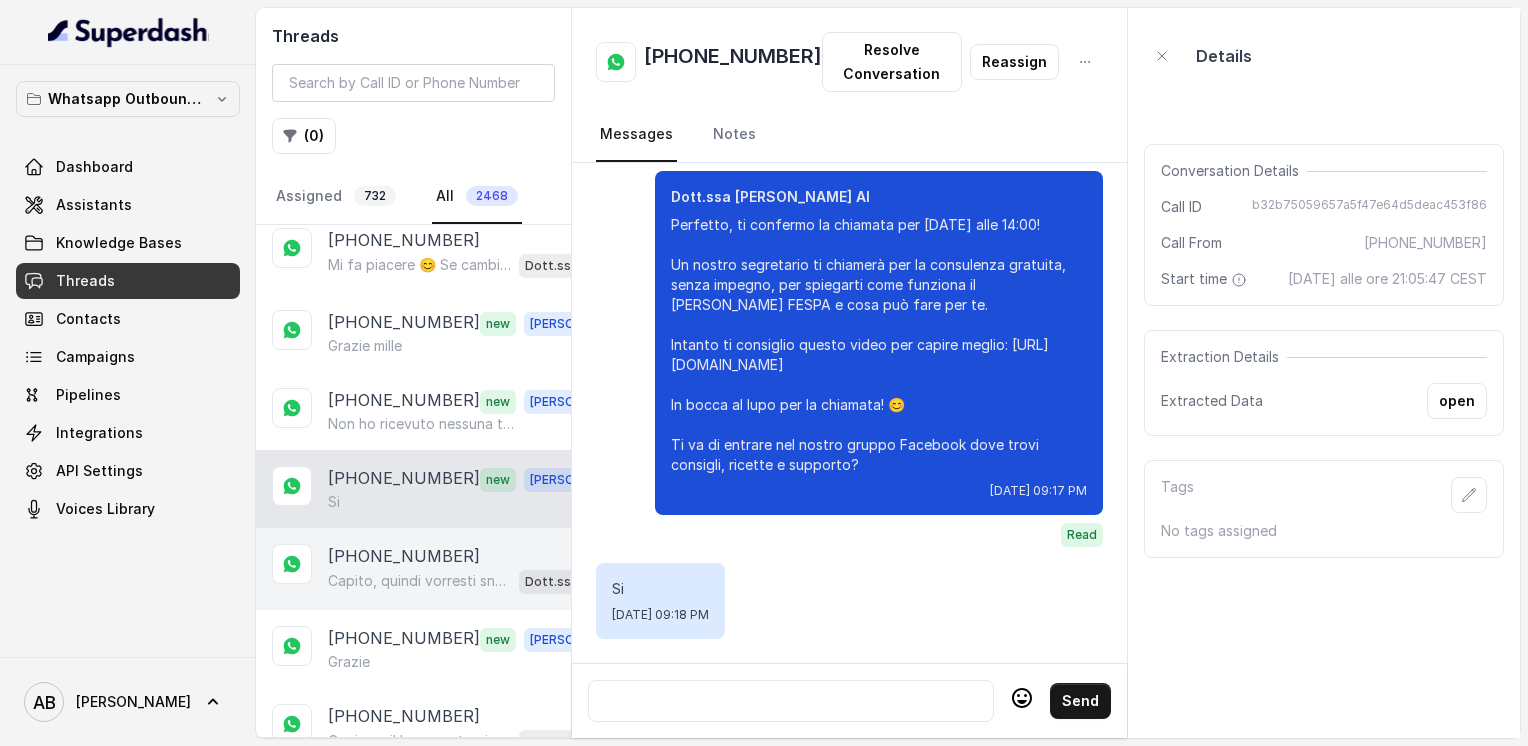 click on "[PHONE_NUMBER]" at bounding box center [404, 556] 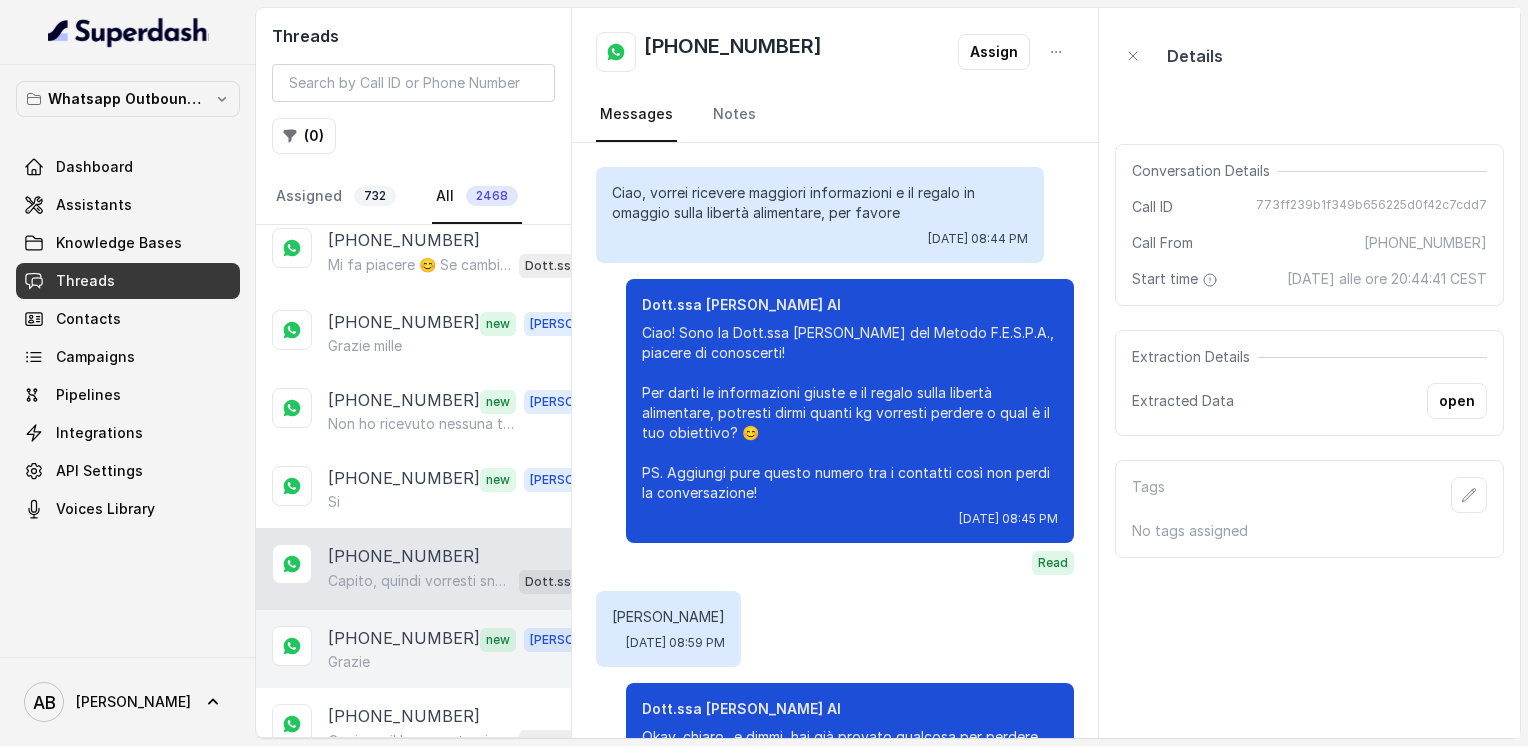 scroll, scrollTop: 2168, scrollLeft: 0, axis: vertical 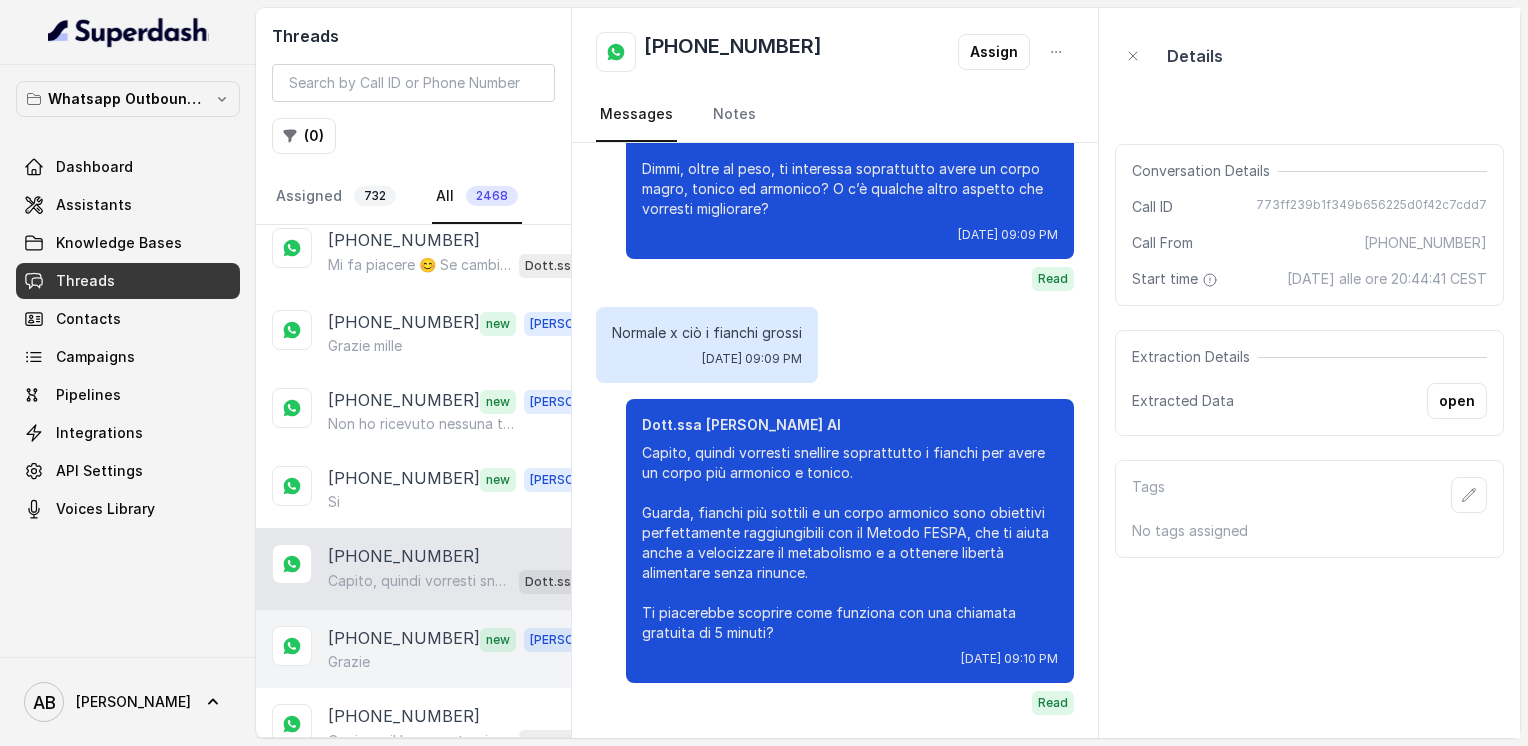 click on "[PHONE_NUMBER]   new [PERSON_NAME]" at bounding box center [413, 649] 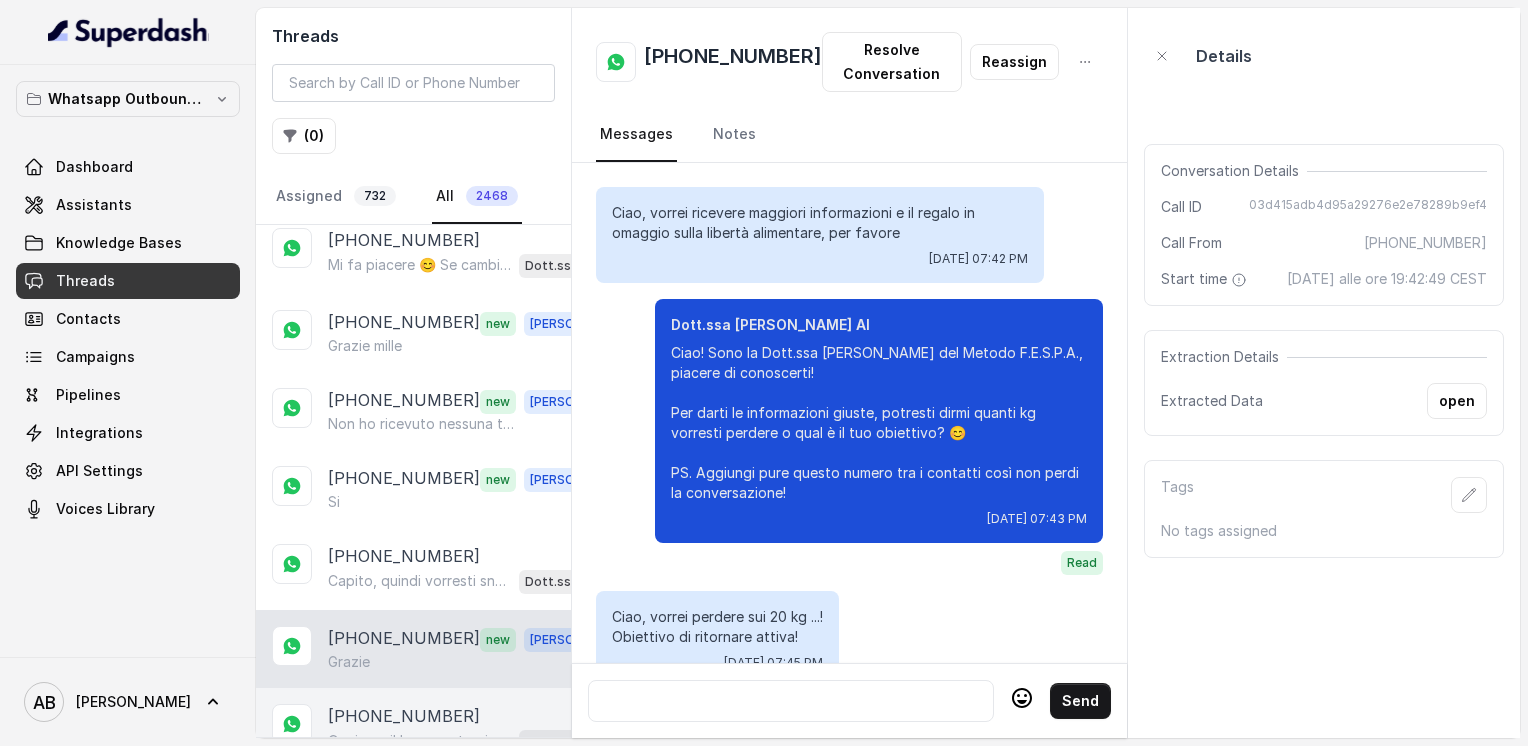 scroll, scrollTop: 2936, scrollLeft: 0, axis: vertical 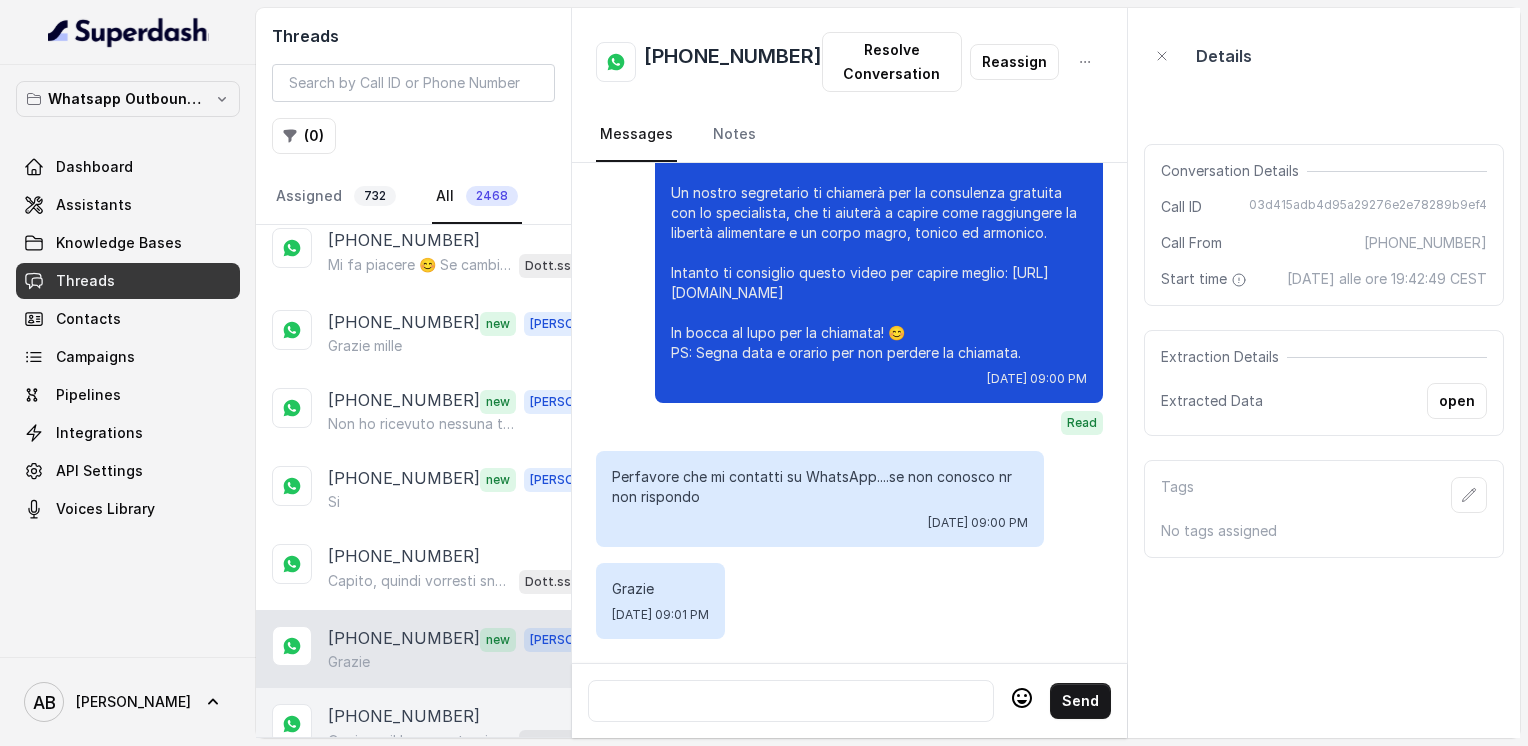 click on "[PHONE_NUMBER]   Capisco, il lavoro a turni può complicare gli orari.
Comunque, la consulenza è una breve chiamata gratuita di 5 minuti con uno specialista, non con me direttamente, che ti spiegherà tutto nel dettaglio e potrà rispondere a tutte le tue domande.
Quando ti sarebbe più comodo fissare la chiamata? Così troviamo un momento che ti va bene senza stress. Dott.ssa [PERSON_NAME] AI" at bounding box center (413, 729) 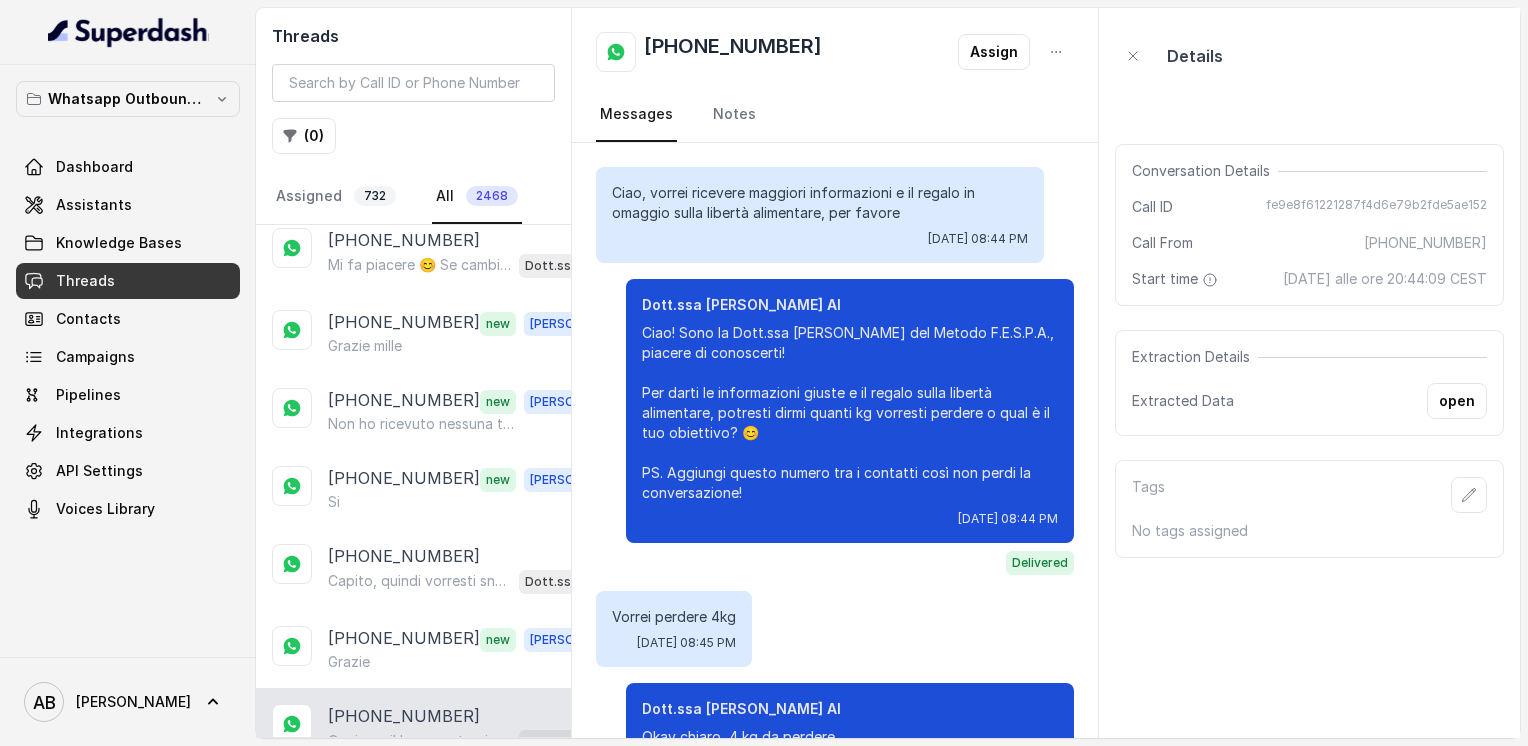 scroll, scrollTop: 1760, scrollLeft: 0, axis: vertical 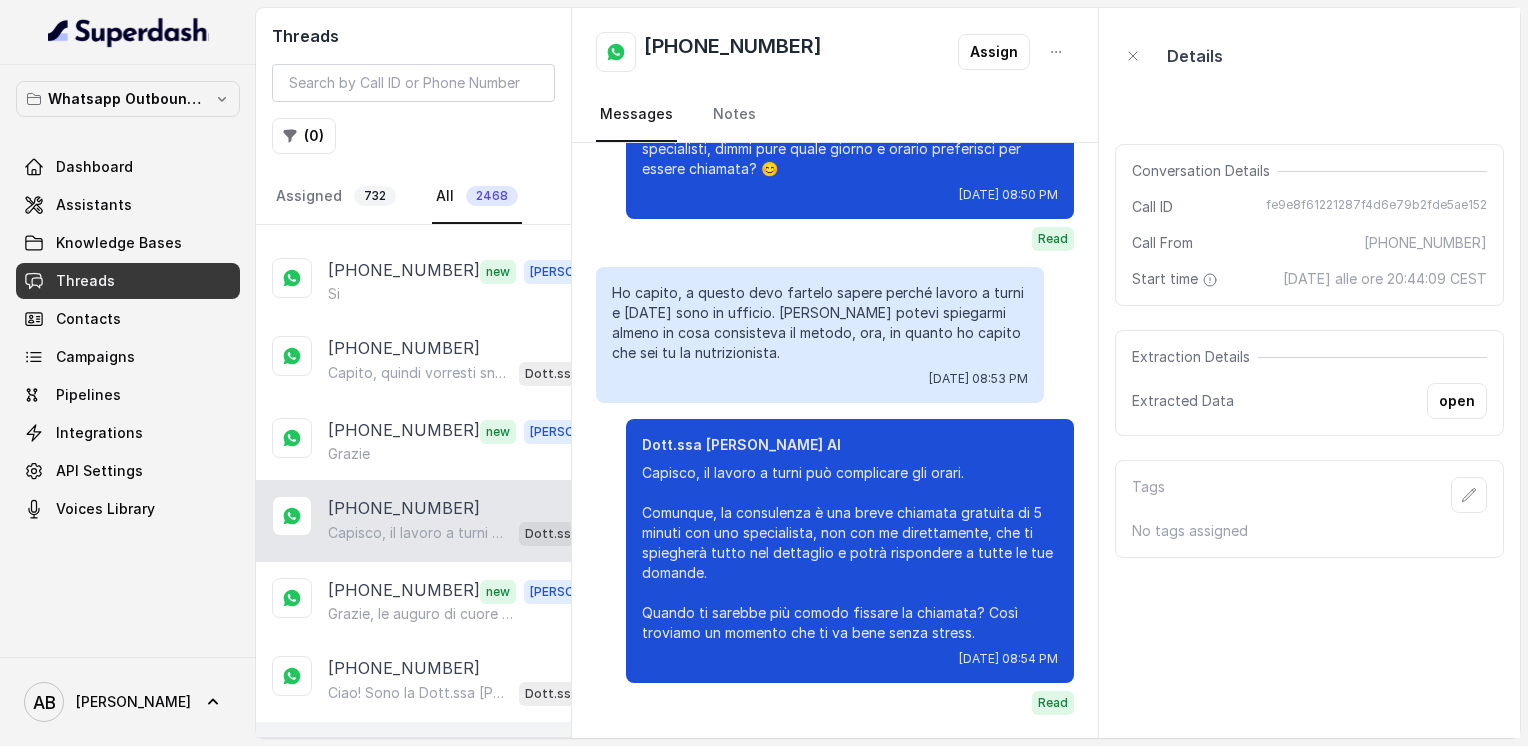 click on "[PHONE_NUMBER]" at bounding box center [404, 750] 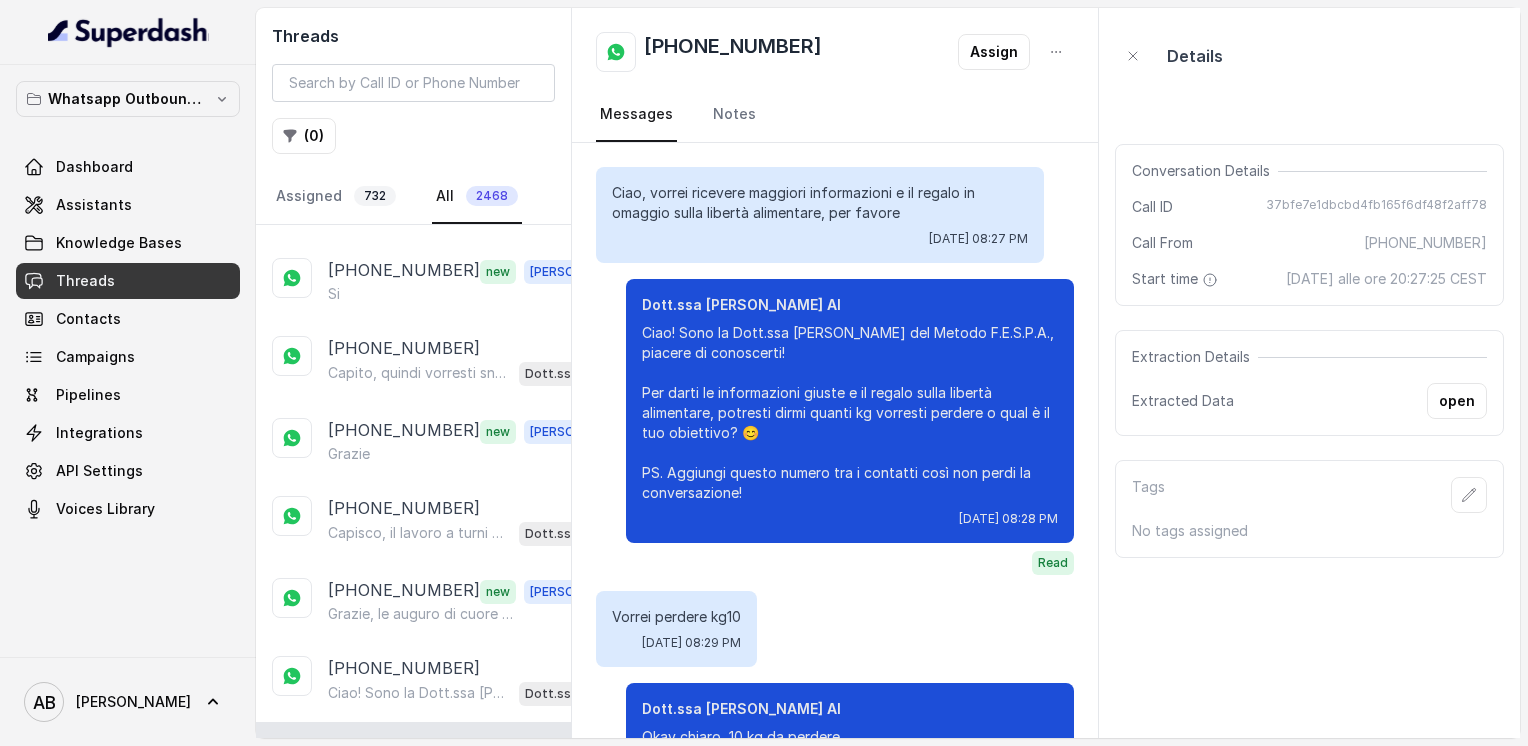 scroll, scrollTop: 964, scrollLeft: 0, axis: vertical 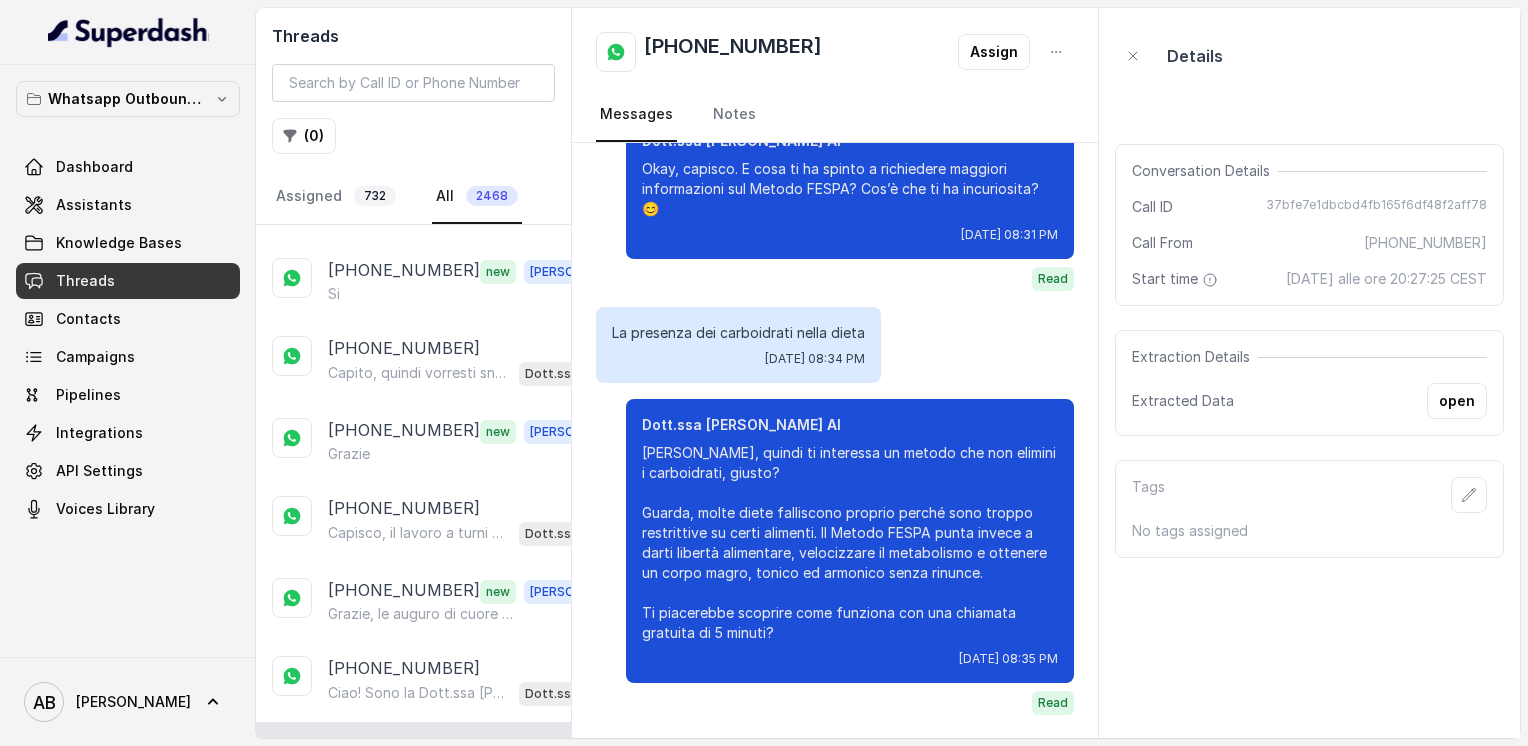 click on "Load more conversations" at bounding box center [414, 832] 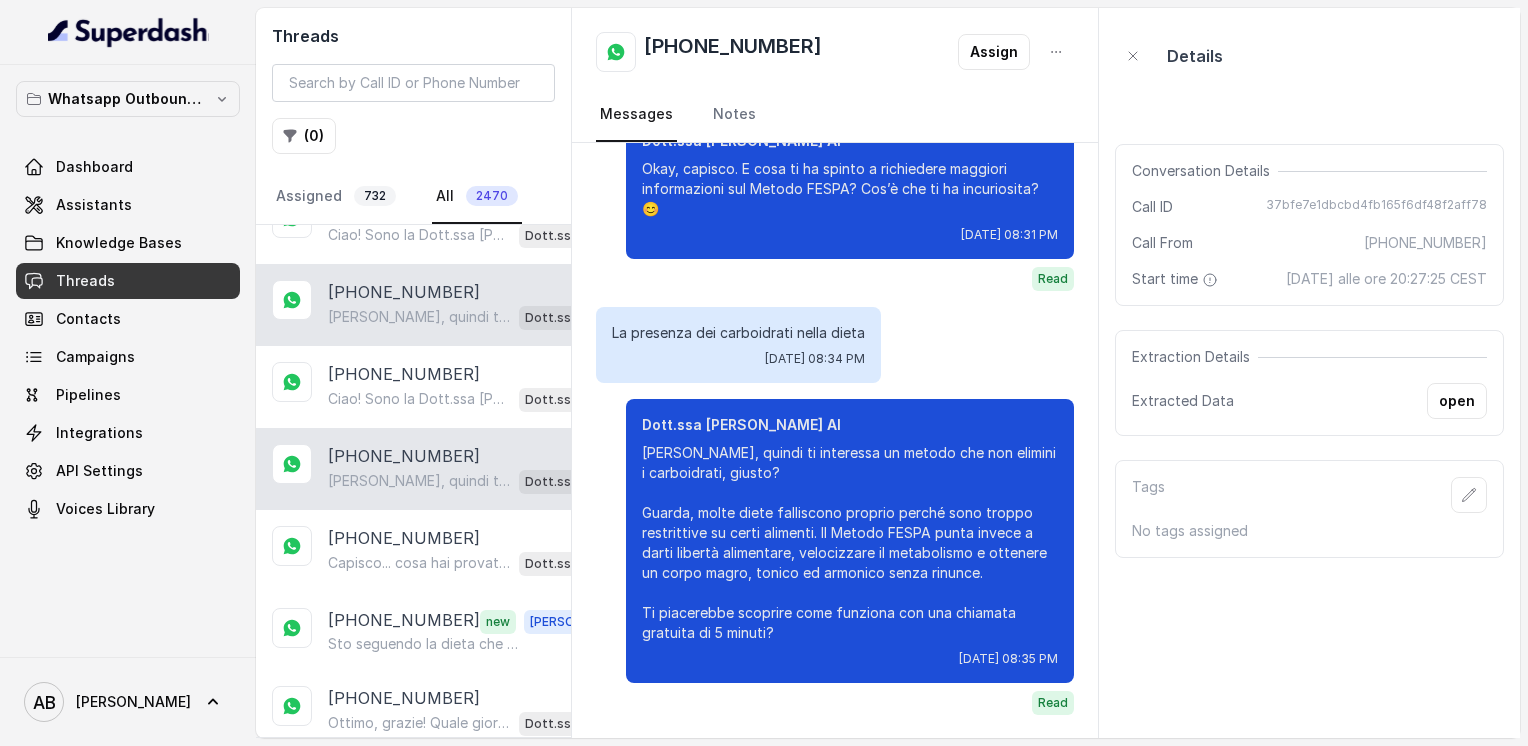 scroll, scrollTop: 12069, scrollLeft: 0, axis: vertical 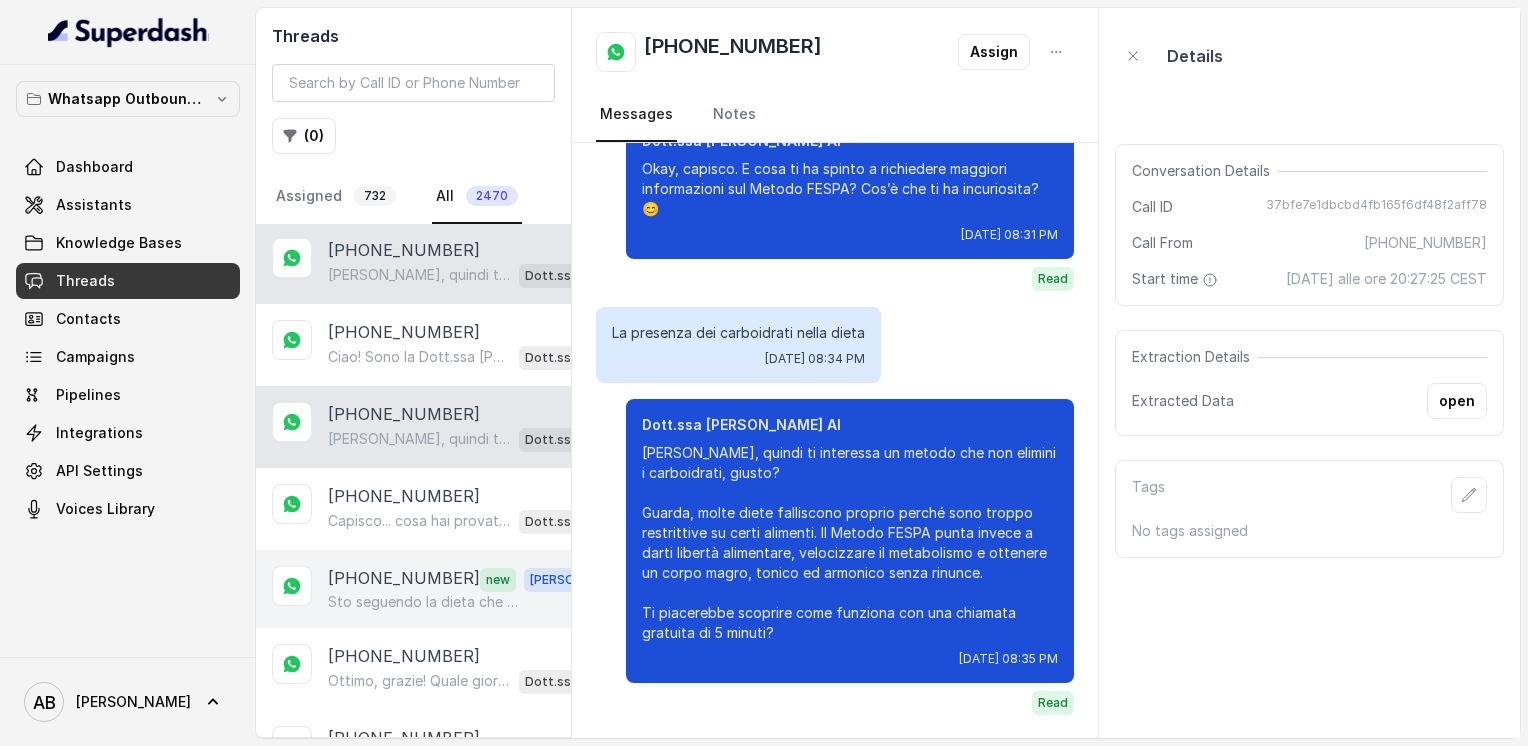 click on "Sto seguendo la dieta che mi hai dato sinceramente non la sto seguendo proprio come mi hai detto tu come la pasta non la mangio mezzogiorno e sera ma solo una sola volta al giorno ma mangio più verdure e uova e alcune volte la carne fredda secondo me non ho perso quasi nulla xchè cammino poco solo  esco a fare la spesa faccio la cyclette 15 minuti tutti i giorni causa dolore alle ginocchia e gambe in più ho il piede cavo ho fatto fare anche il plantare ma non mi ha dato sollievo vedremo quando vengo su se puoi modificare un po' la dieta grazie mille buona serata" at bounding box center [424, 602] 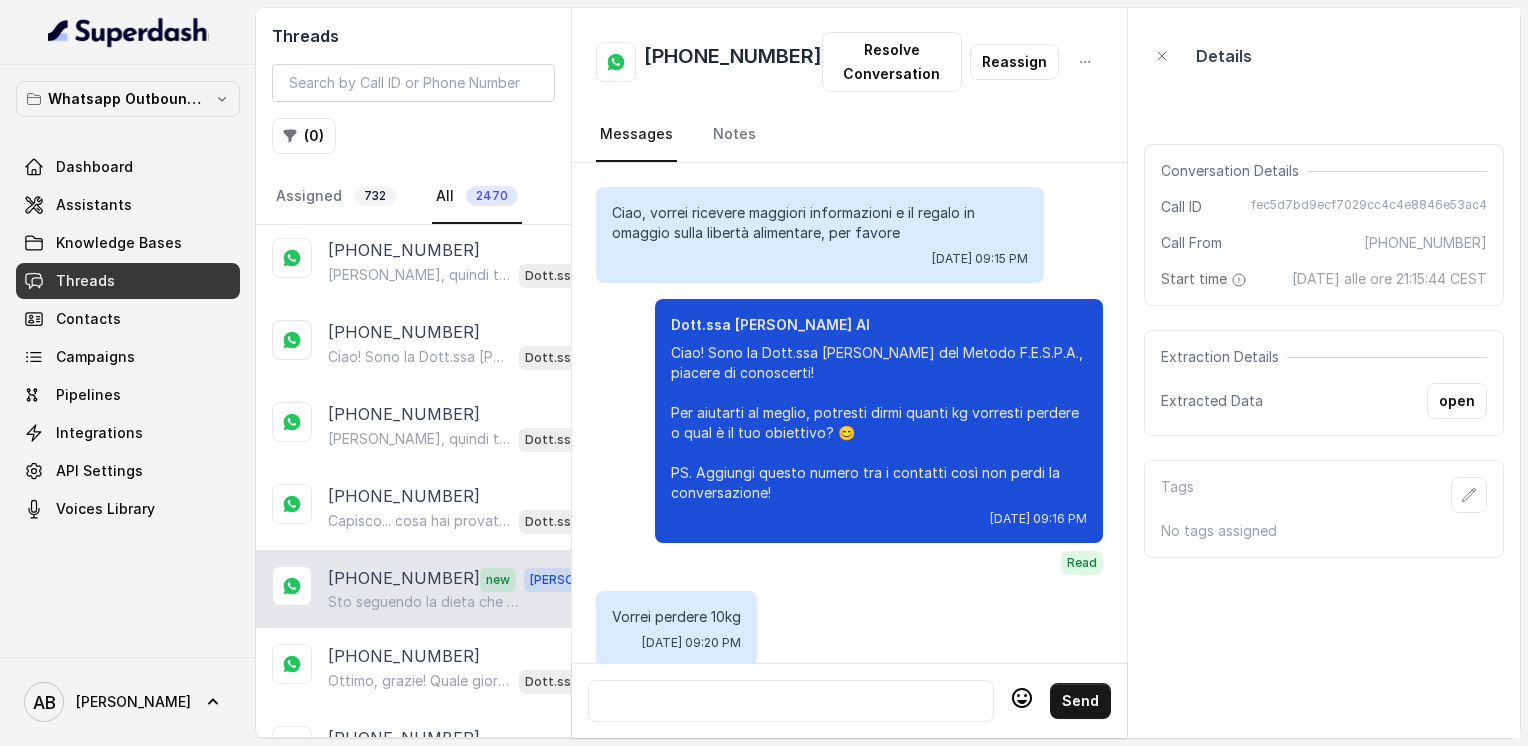 scroll, scrollTop: 3920, scrollLeft: 0, axis: vertical 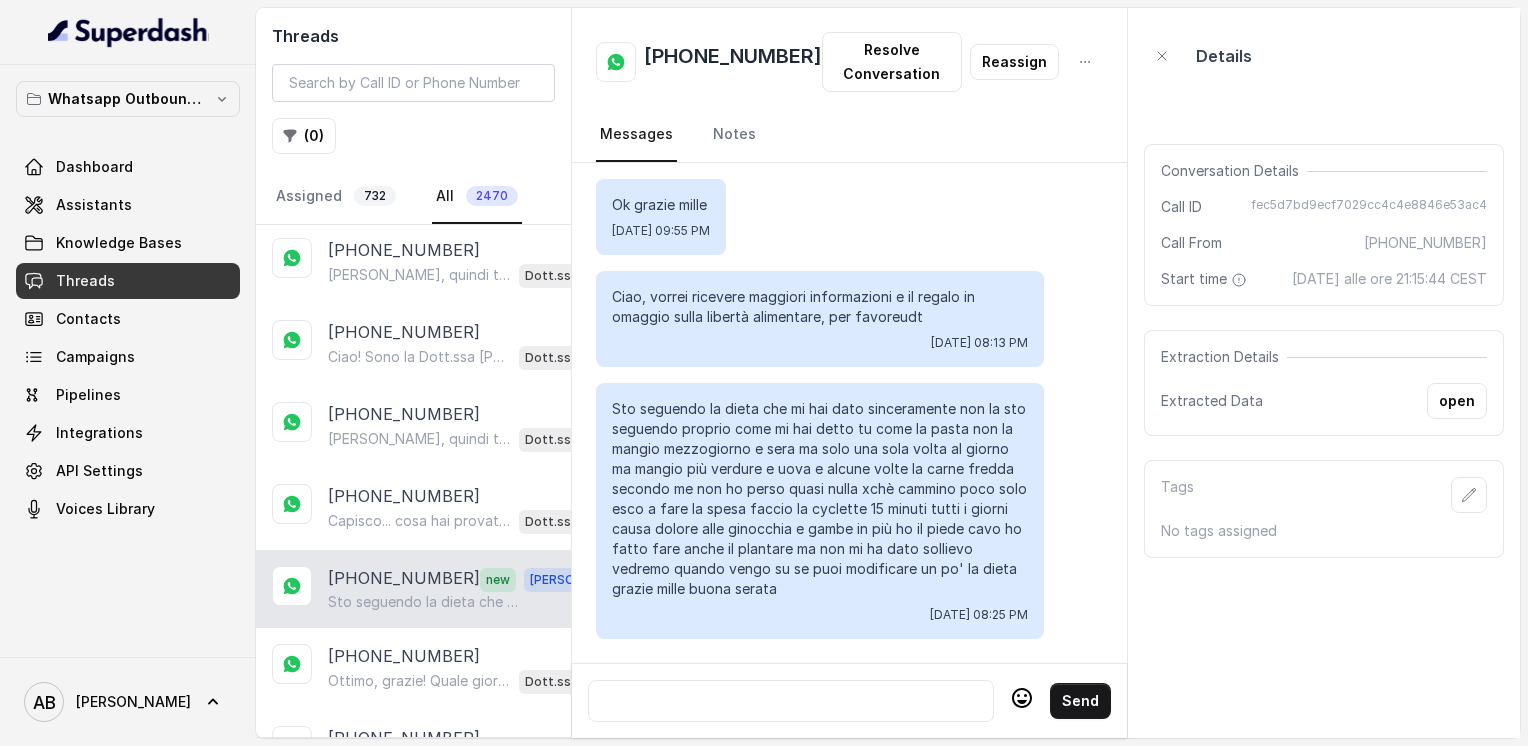 click on "[PHONE_NUMBER]" at bounding box center (733, 62) 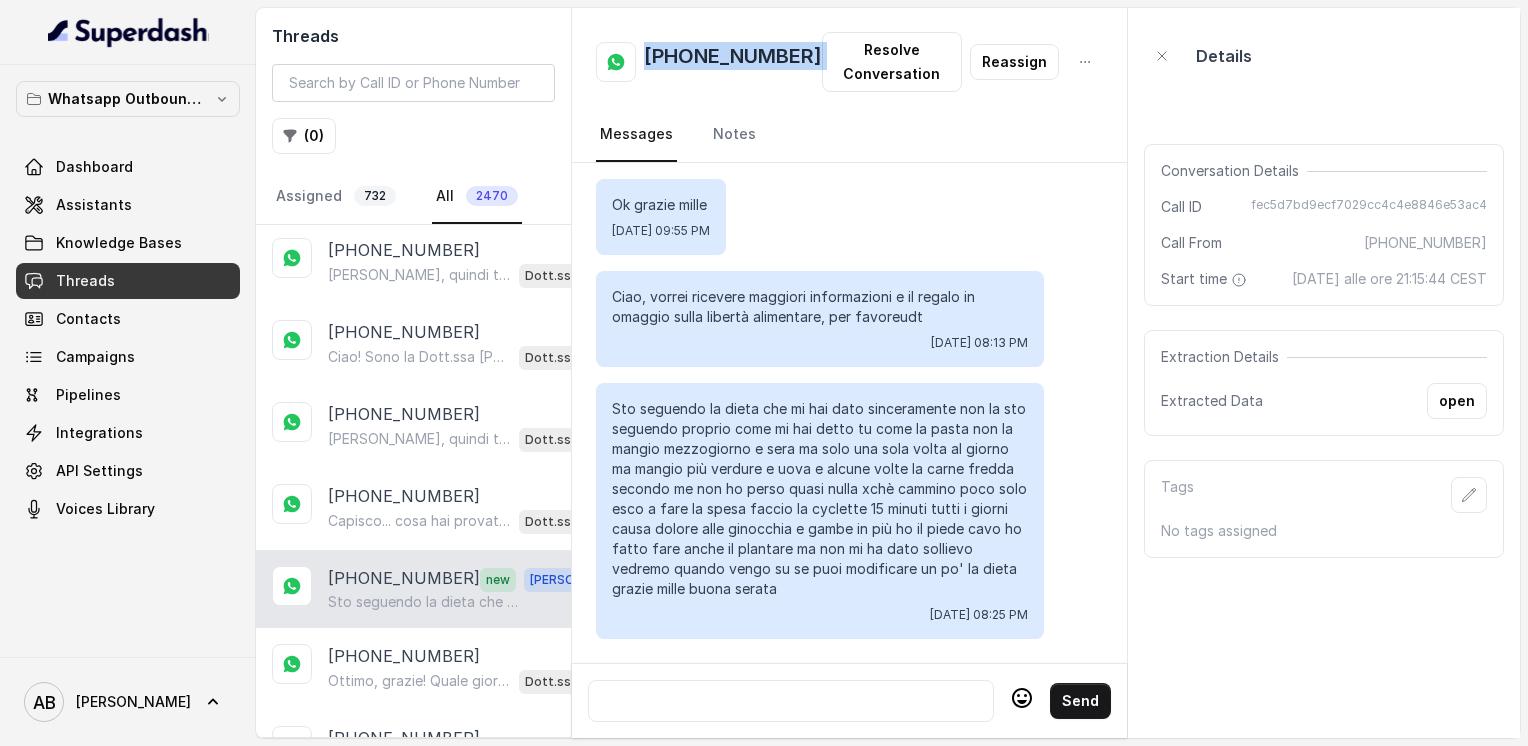 click on "[PHONE_NUMBER]" at bounding box center (733, 62) 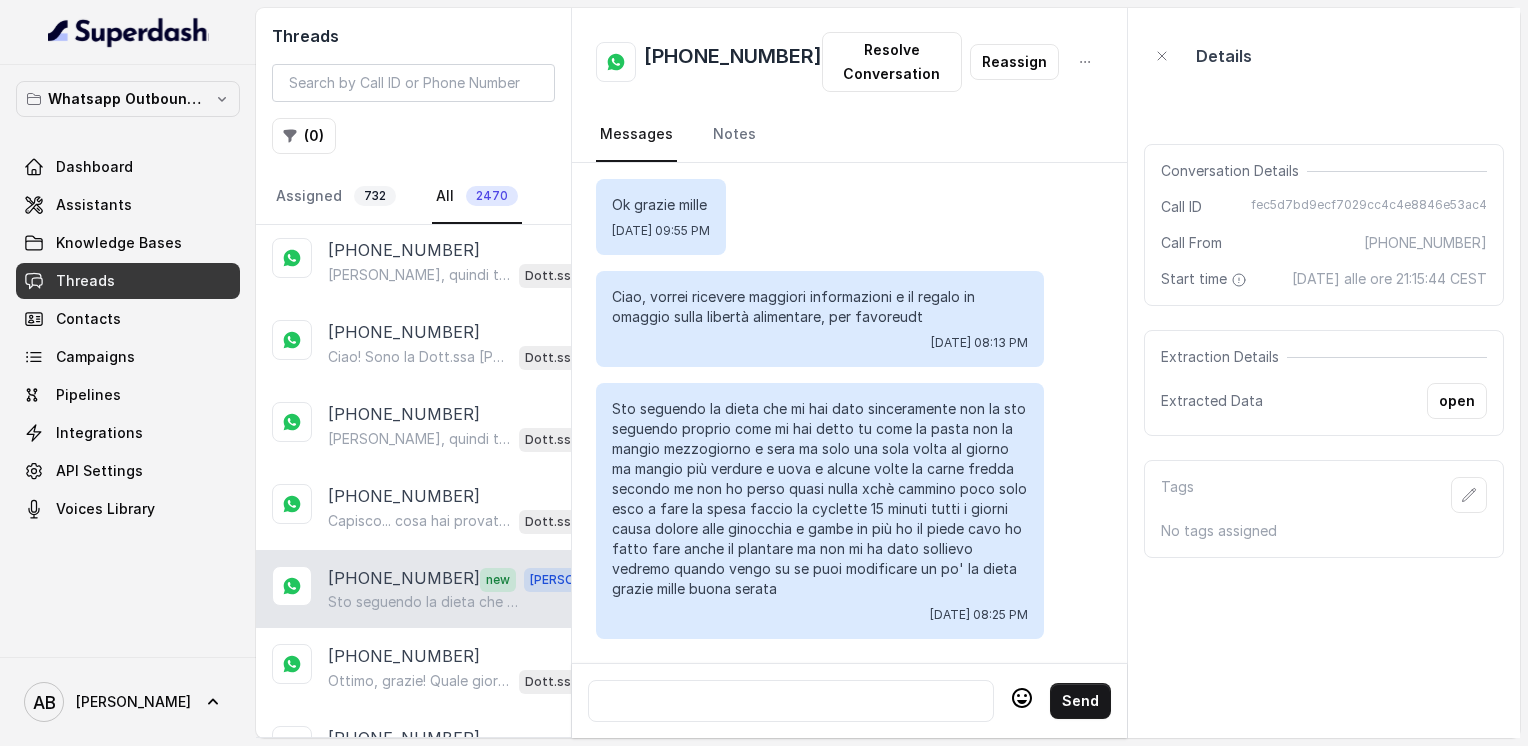 click at bounding box center [791, 701] 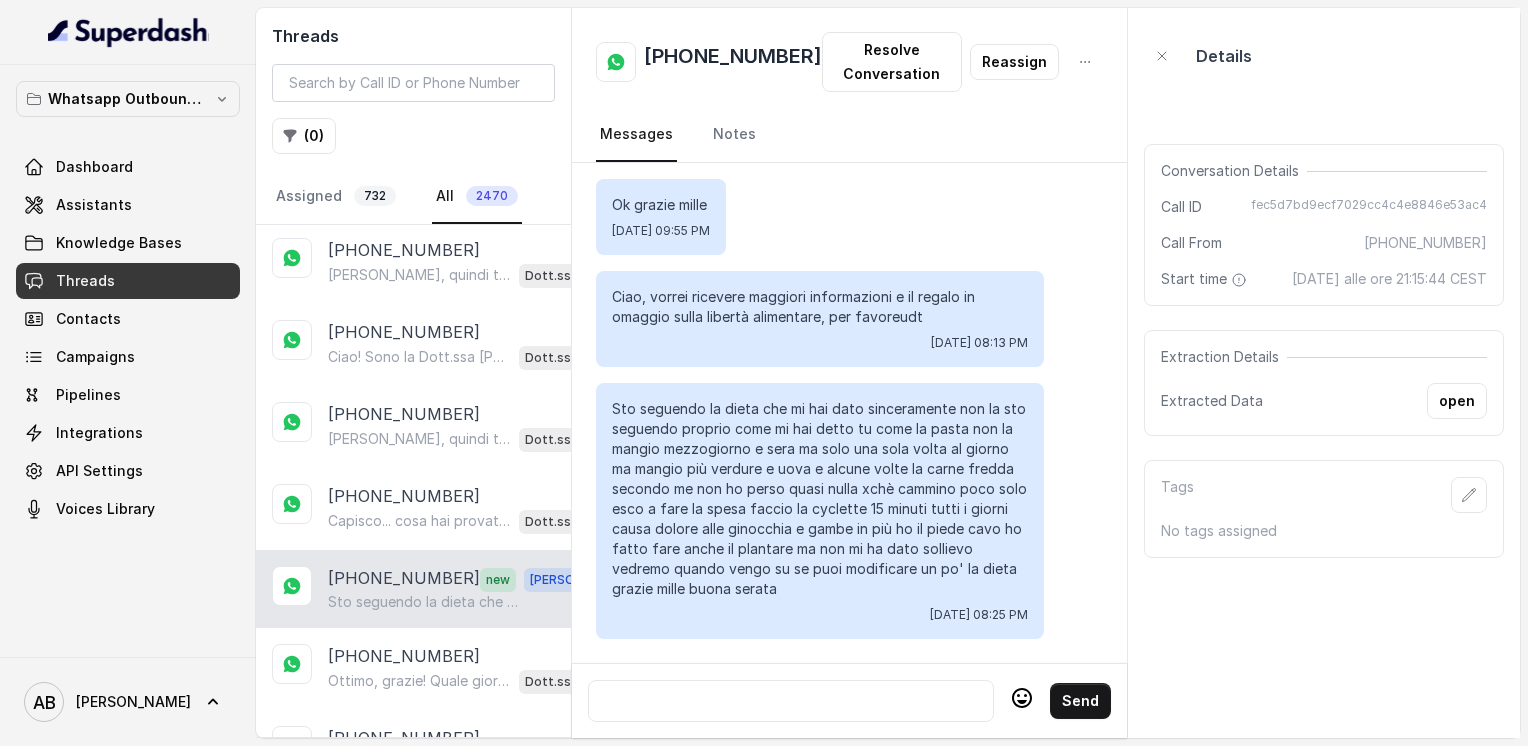 click at bounding box center [791, 701] 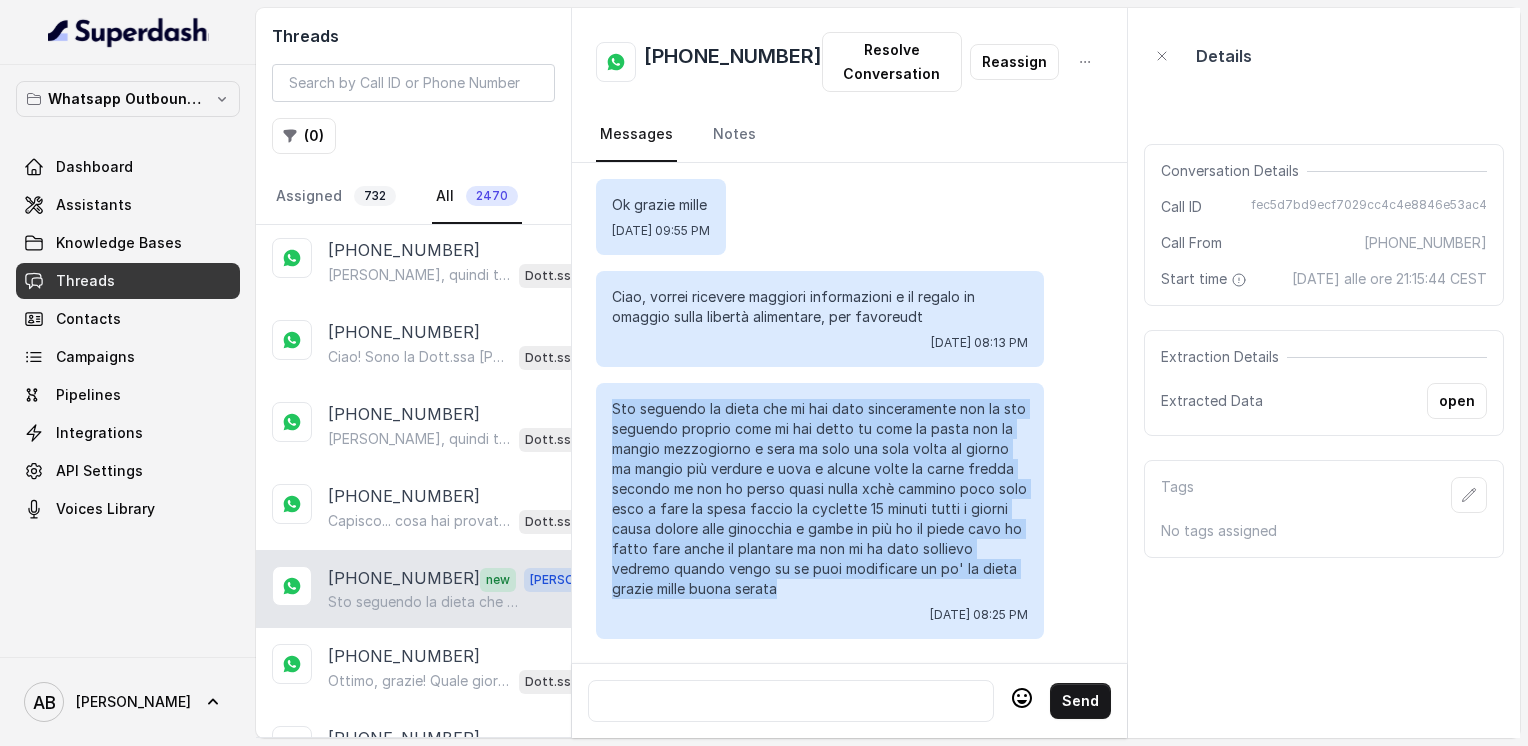 drag, startPoint x: 612, startPoint y: 393, endPoint x: 793, endPoint y: 569, distance: 252.46188 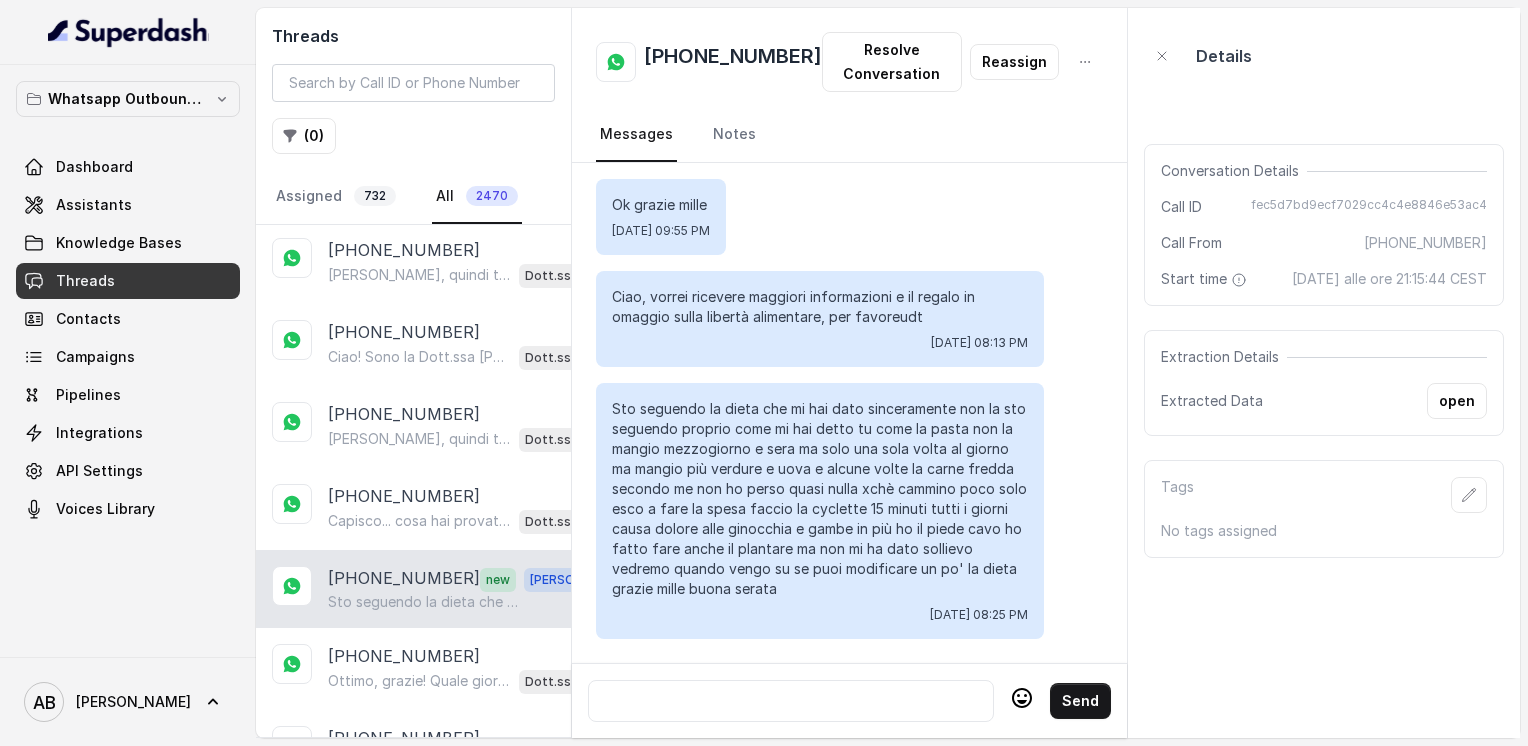 click at bounding box center (791, 701) 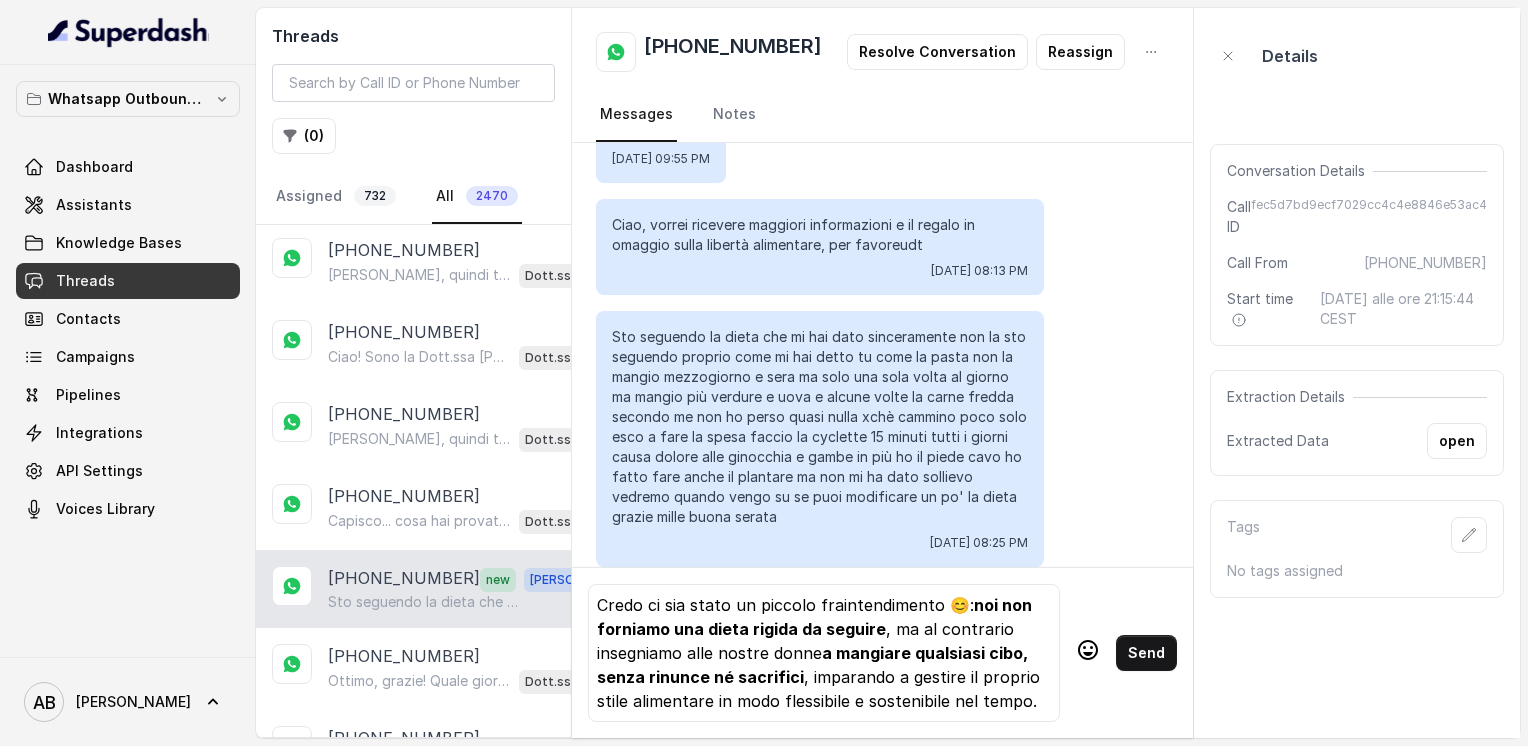 scroll, scrollTop: 0, scrollLeft: 0, axis: both 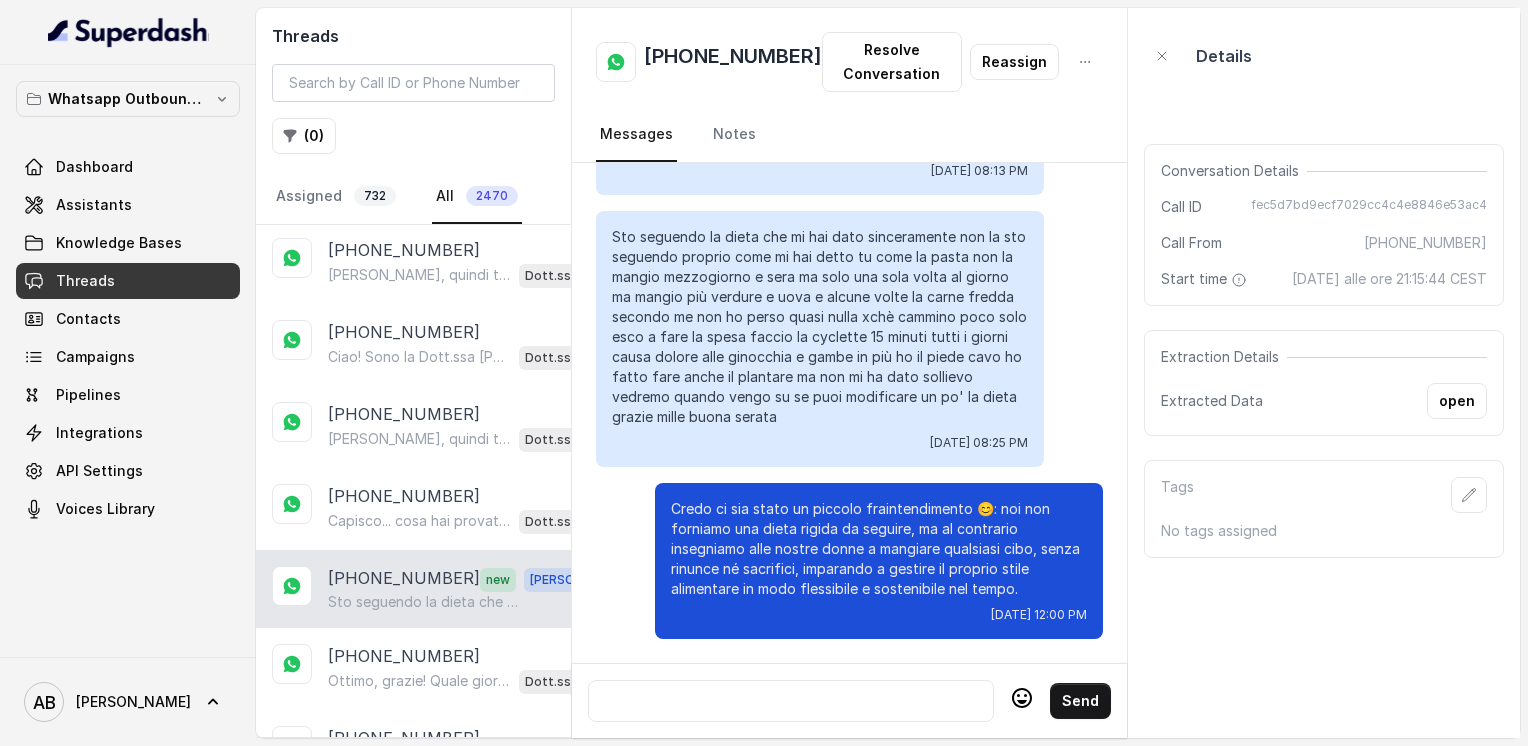 click at bounding box center [791, 701] 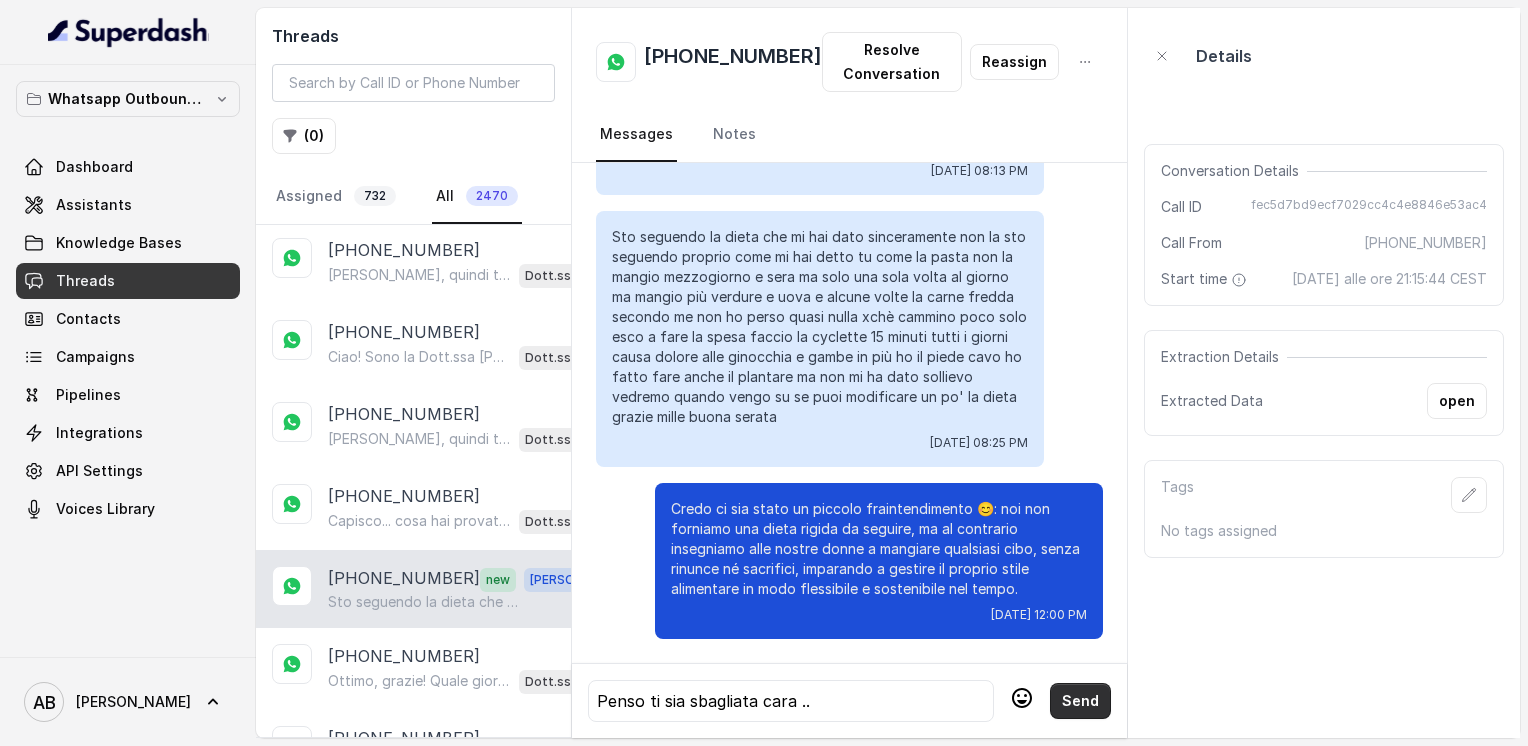 click on "Send" at bounding box center [1080, 701] 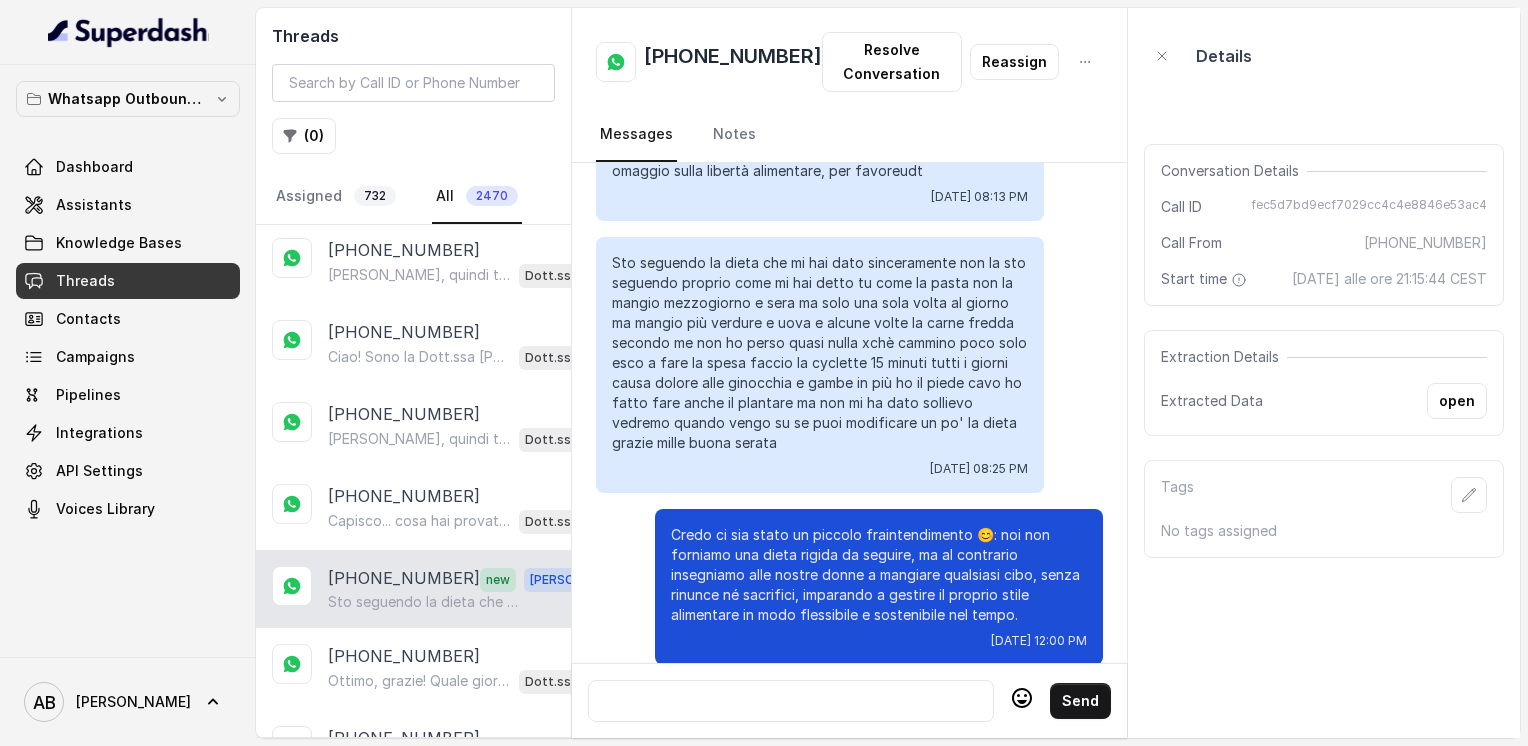 scroll, scrollTop: 4216, scrollLeft: 0, axis: vertical 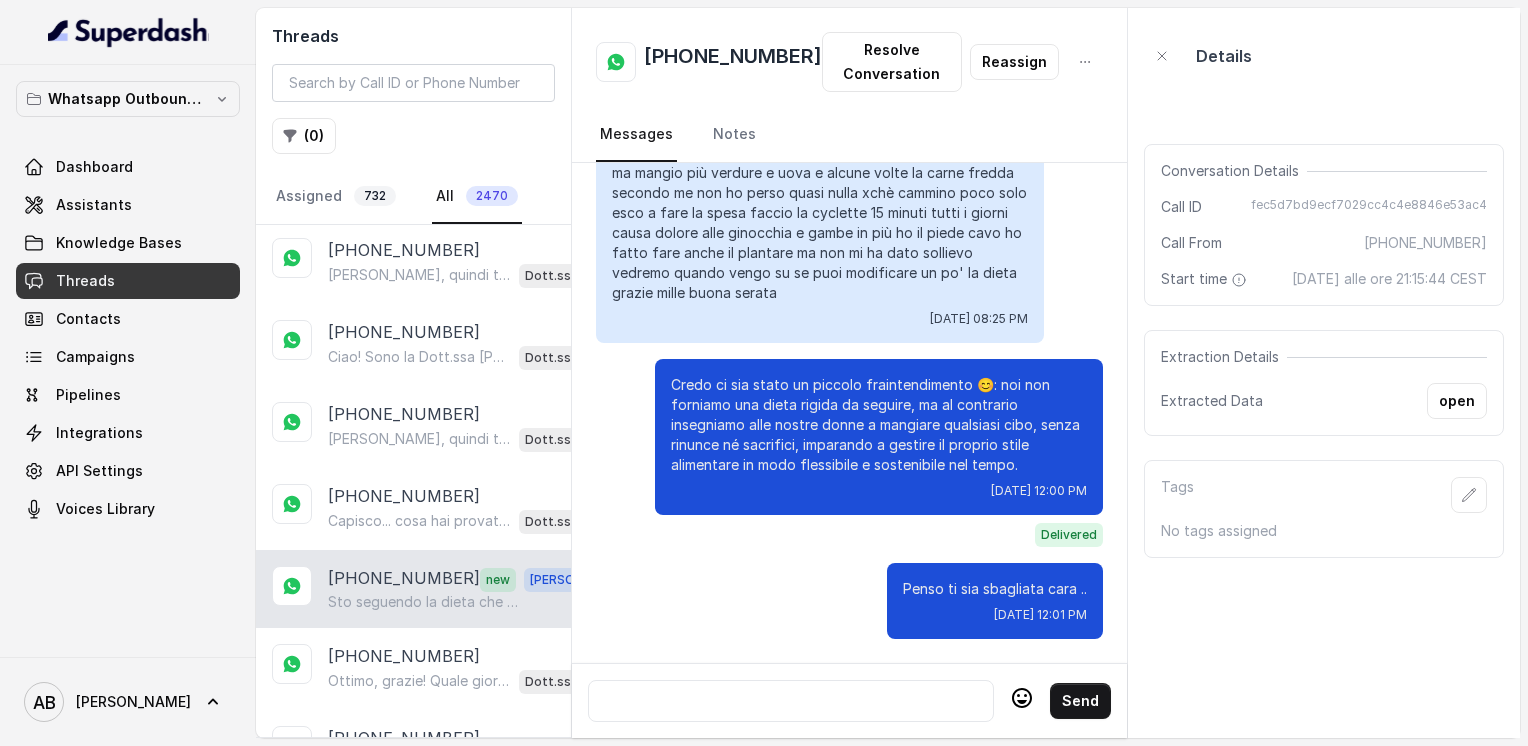 click at bounding box center [791, 701] 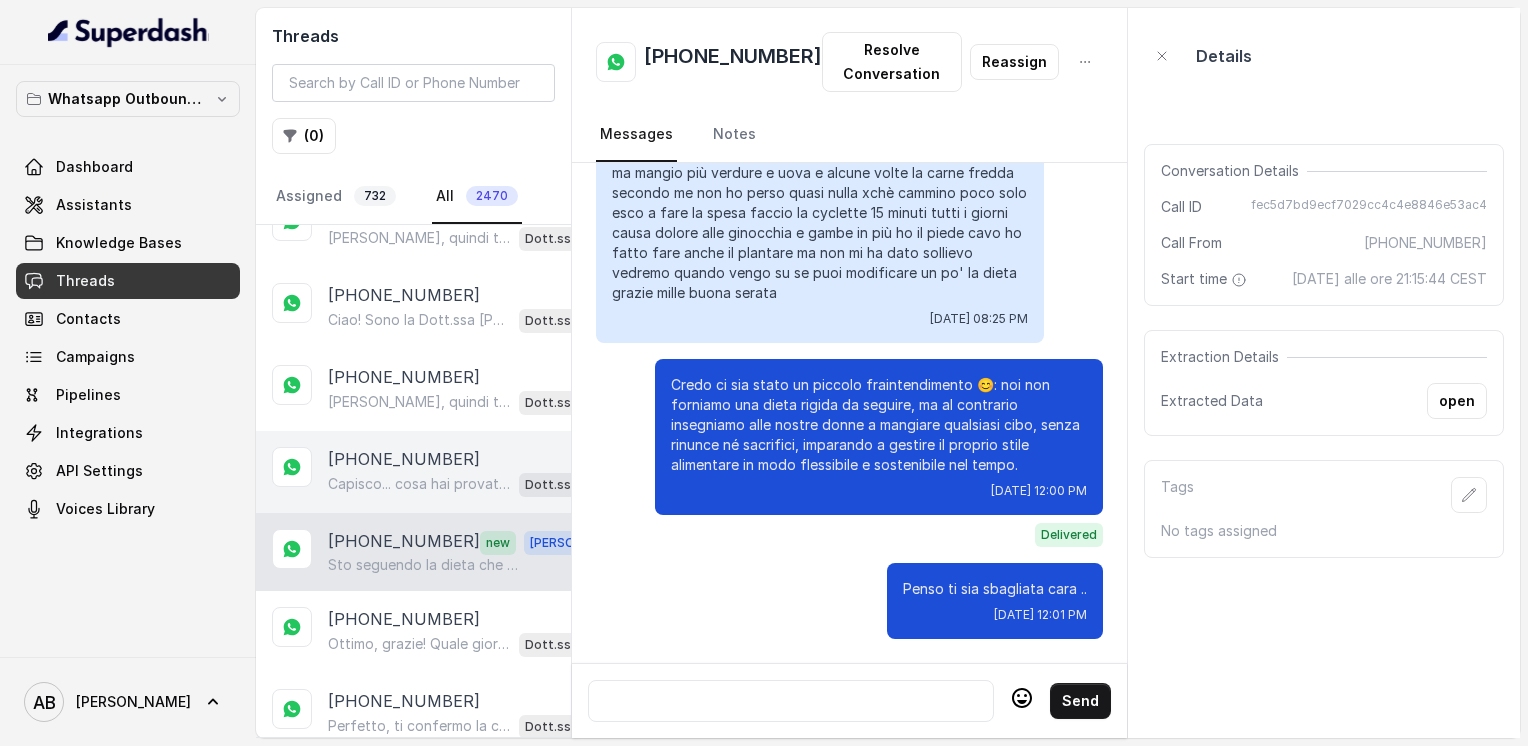 scroll, scrollTop: 12269, scrollLeft: 0, axis: vertical 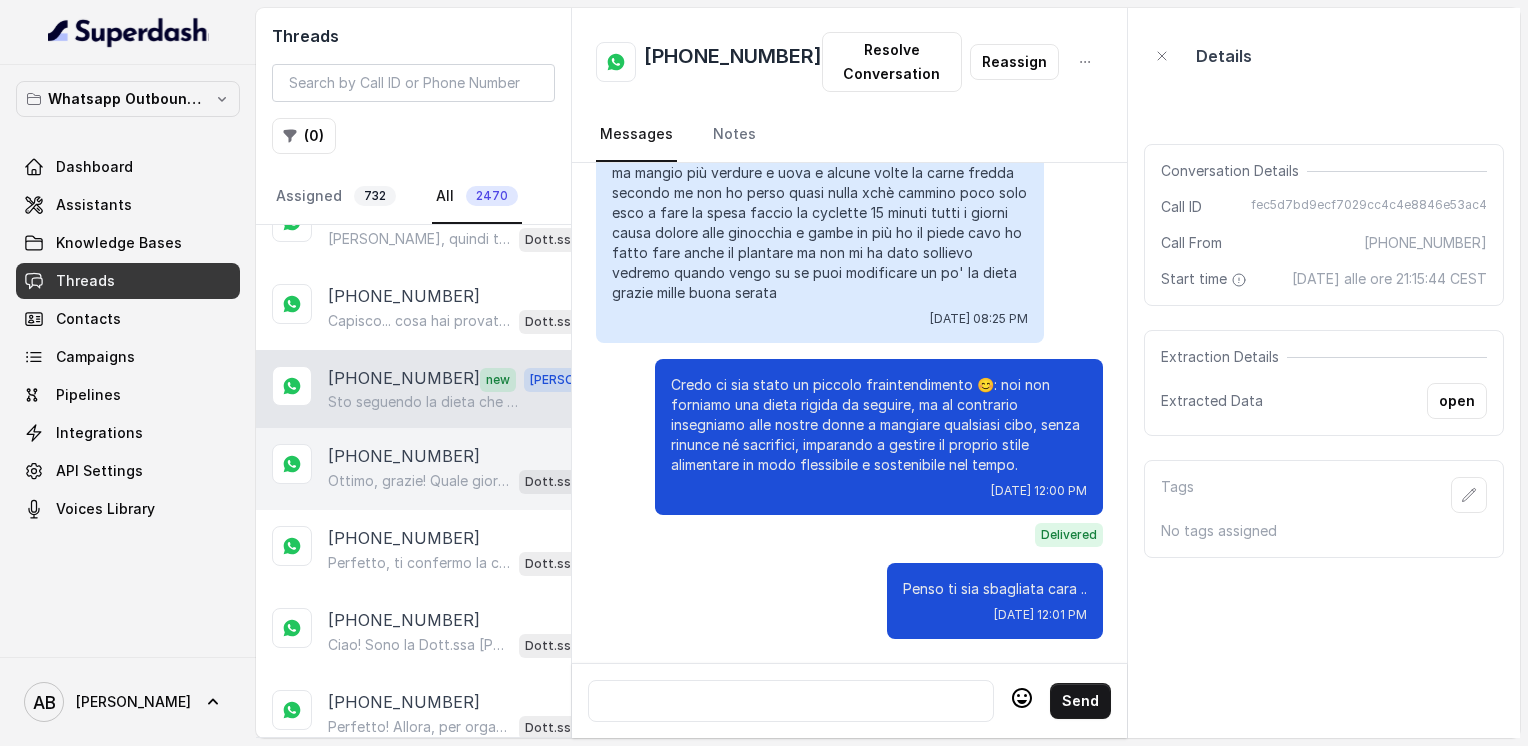 click on "Ottimo, grazie!
Quale giorno e orario preferisci per la chiamata gratuita?
Si tratta di una breve consulenza informativa senza impegno, per capire come il [PERSON_NAME] FESPA può aiutarti a raggiungere libertà alimentare e un corpo magro, tonico ed armonico. 😊 Dott.ssa [PERSON_NAME] AI" at bounding box center [469, 481] 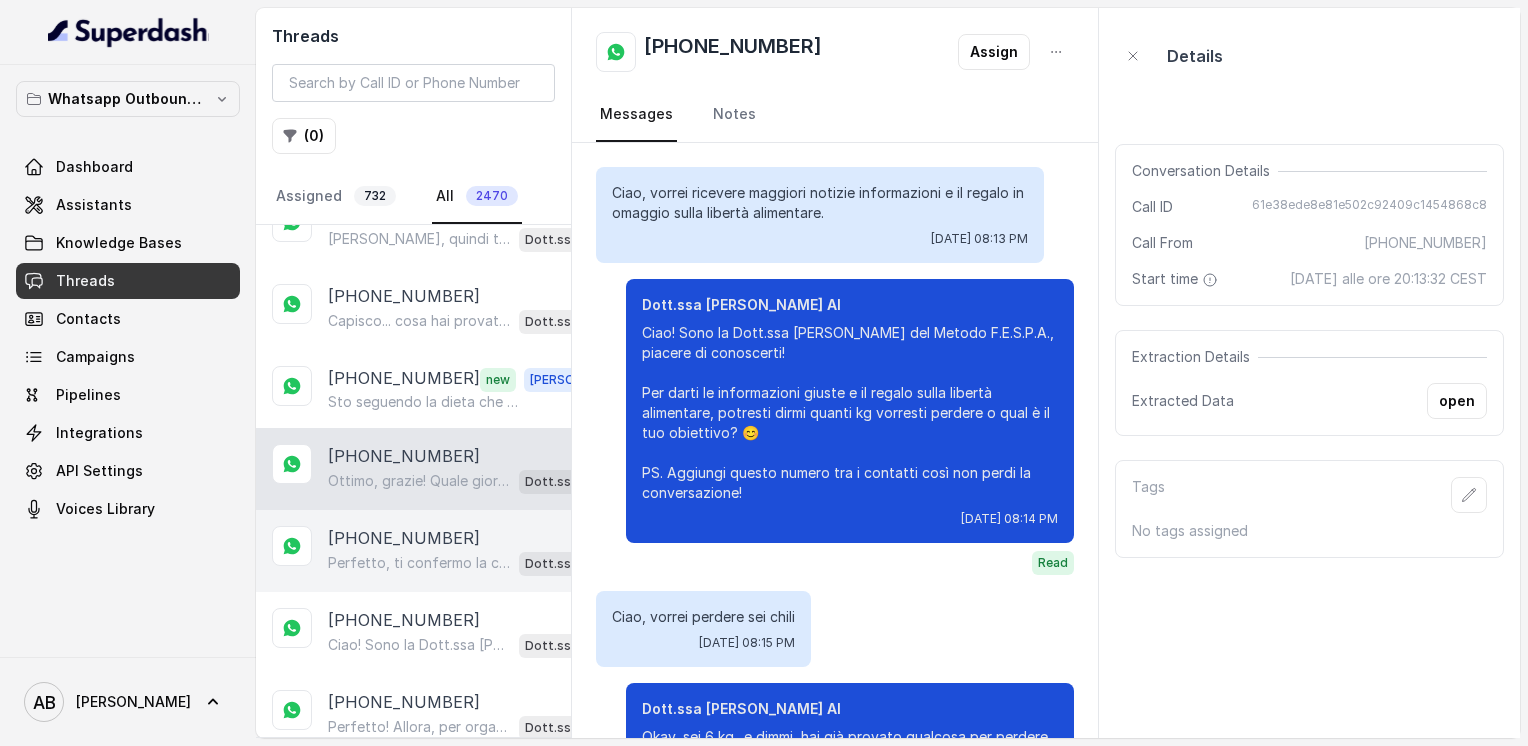 scroll, scrollTop: 1268, scrollLeft: 0, axis: vertical 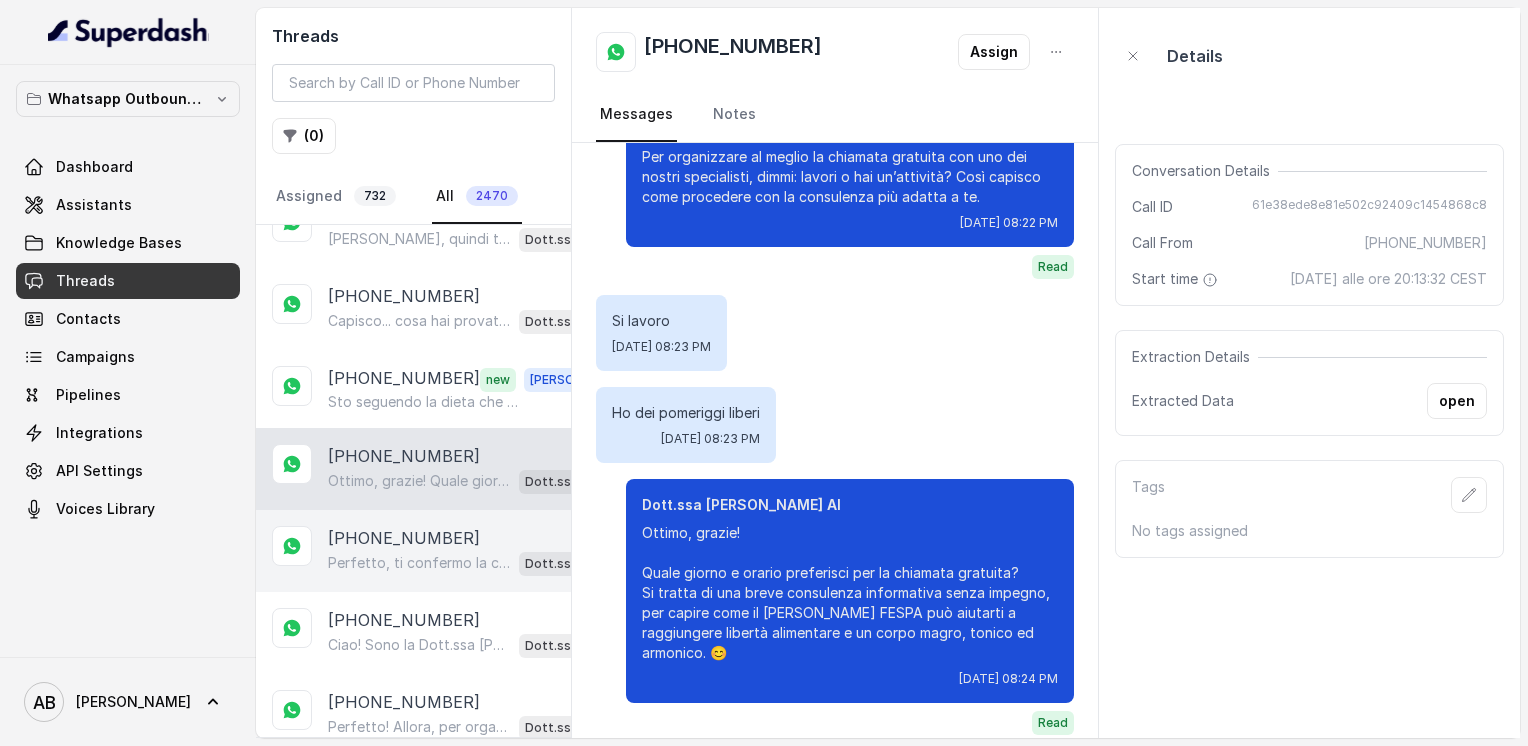 click on "[PHONE_NUMBER]" at bounding box center (404, 538) 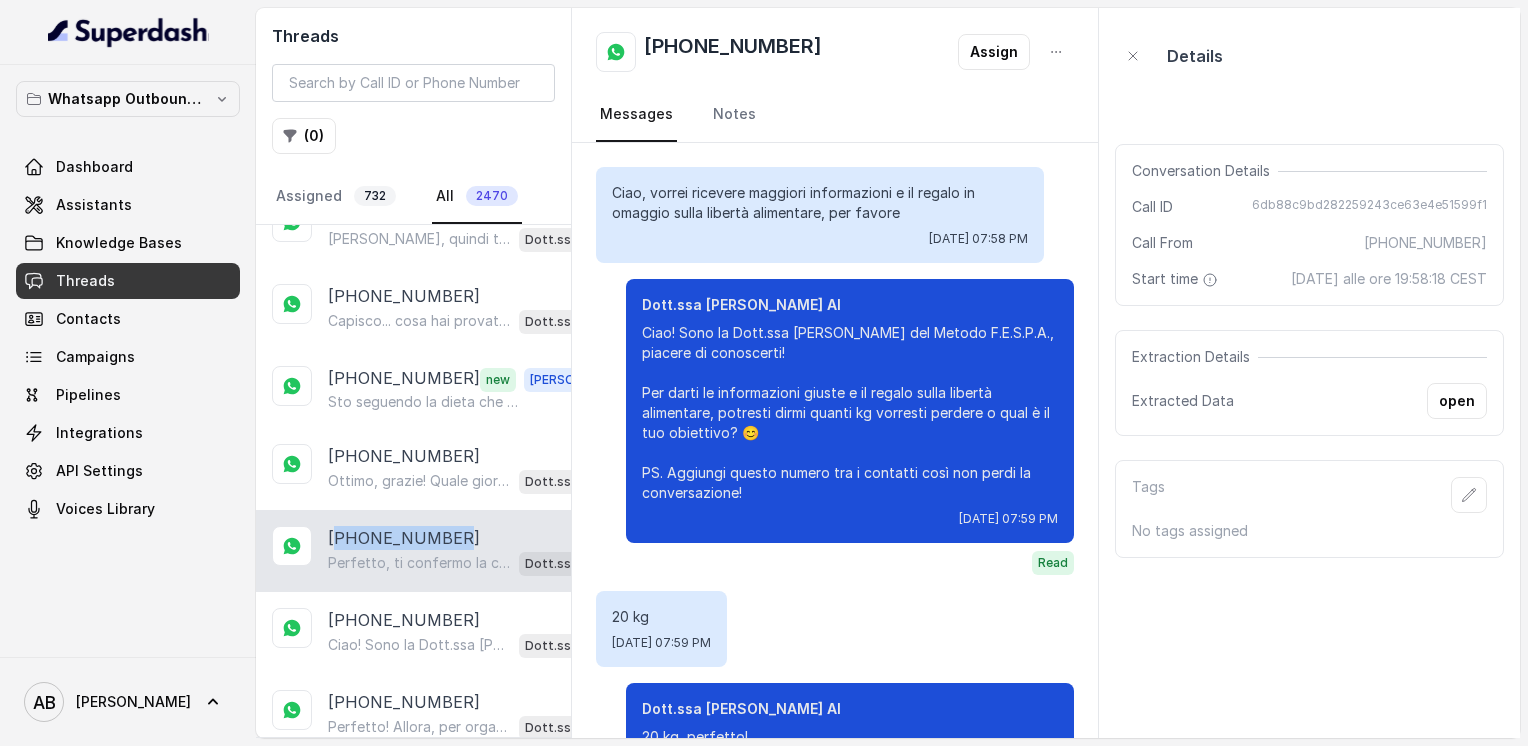 scroll, scrollTop: 1984, scrollLeft: 0, axis: vertical 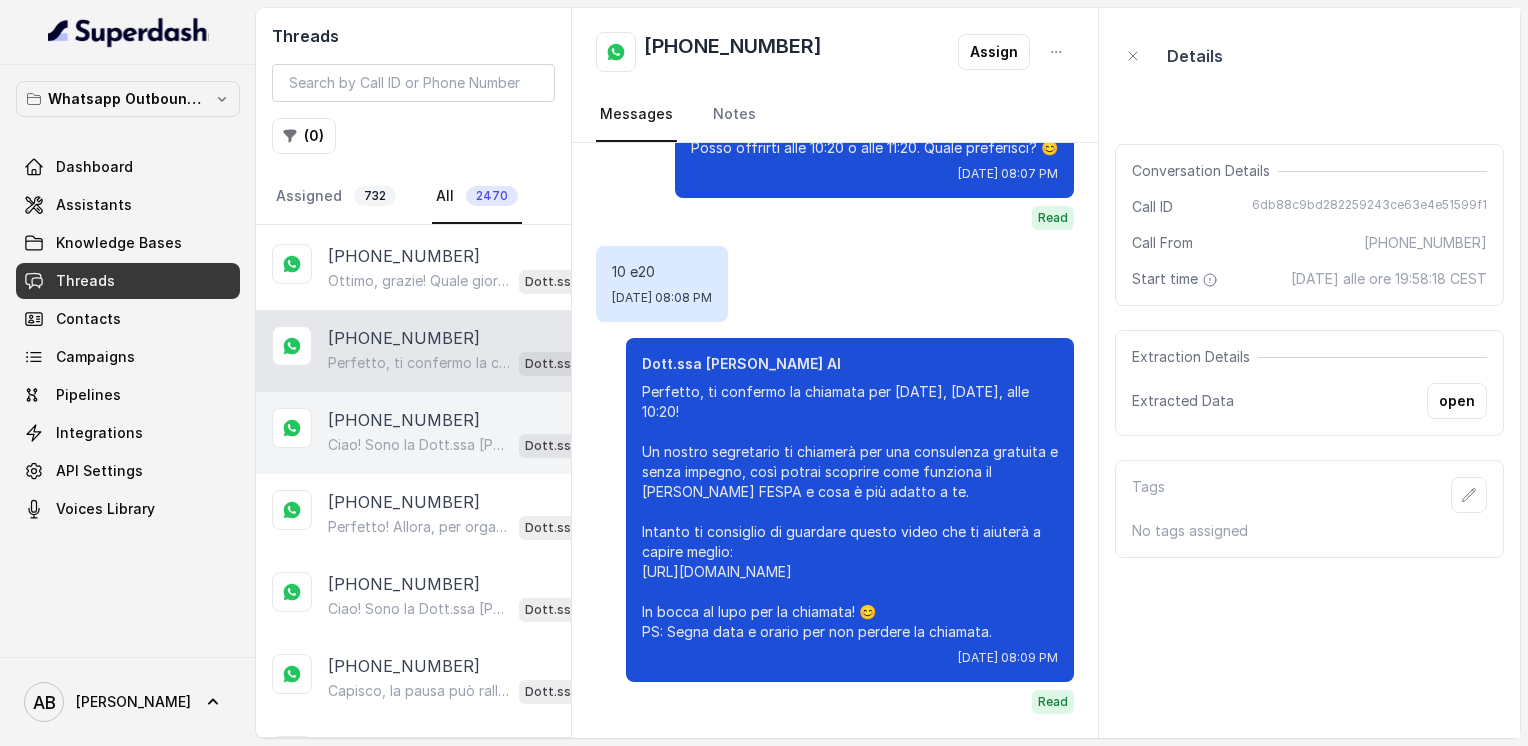 click on "[PHONE_NUMBER]   Ciao! Sono la Dott.ssa [PERSON_NAME] del Metodo F.E.S.P.A., piacere di conoscerti!
Per darti le informazioni giuste, potresti dirmi quanti kg vorresti perdere o qual è il tuo obiettivo? 😊
PS. Aggiungi pure questo numero tra i contatti così non perdi la conversazione! Dott.ssa [PERSON_NAME] AI" at bounding box center (413, 433) 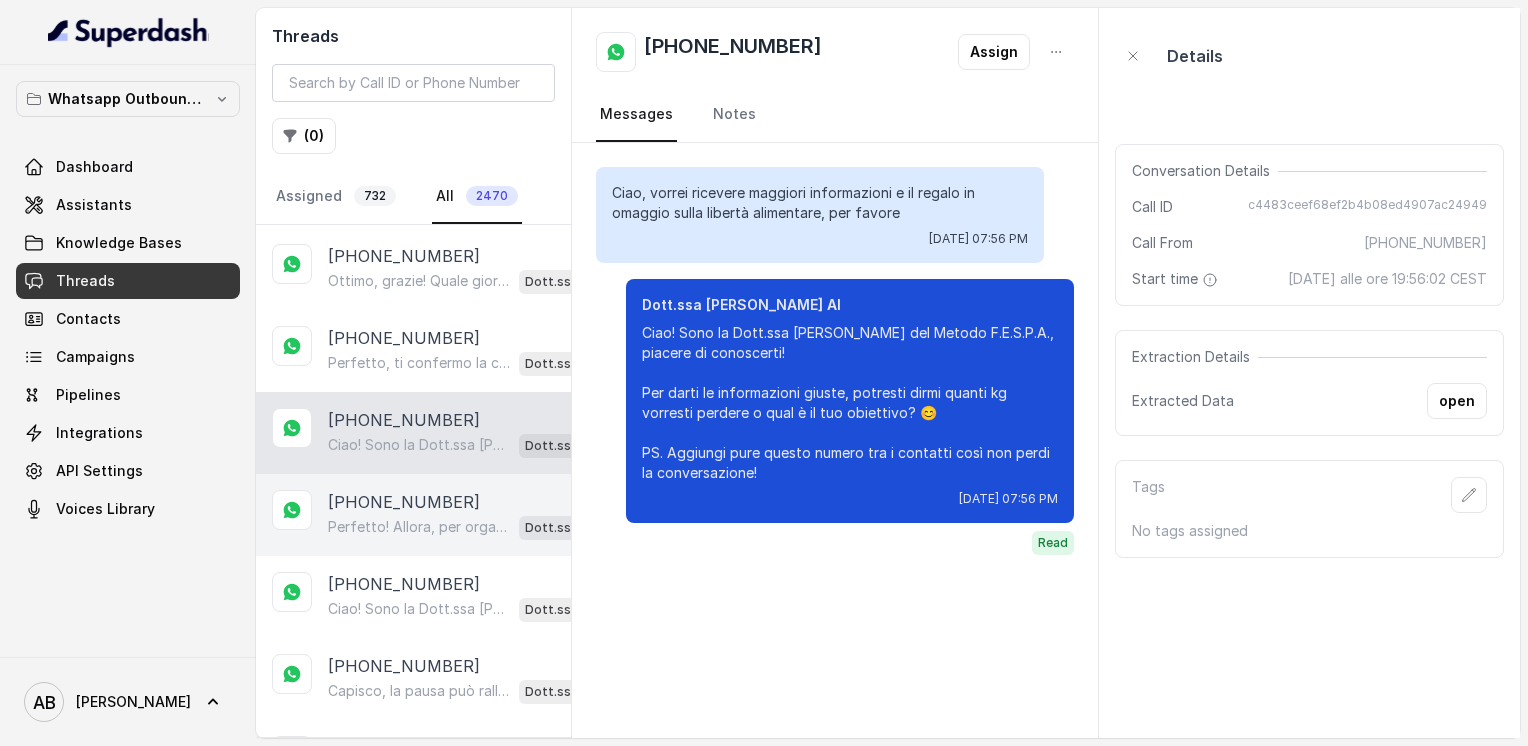 click on "[PHONE_NUMBER]" at bounding box center (404, 502) 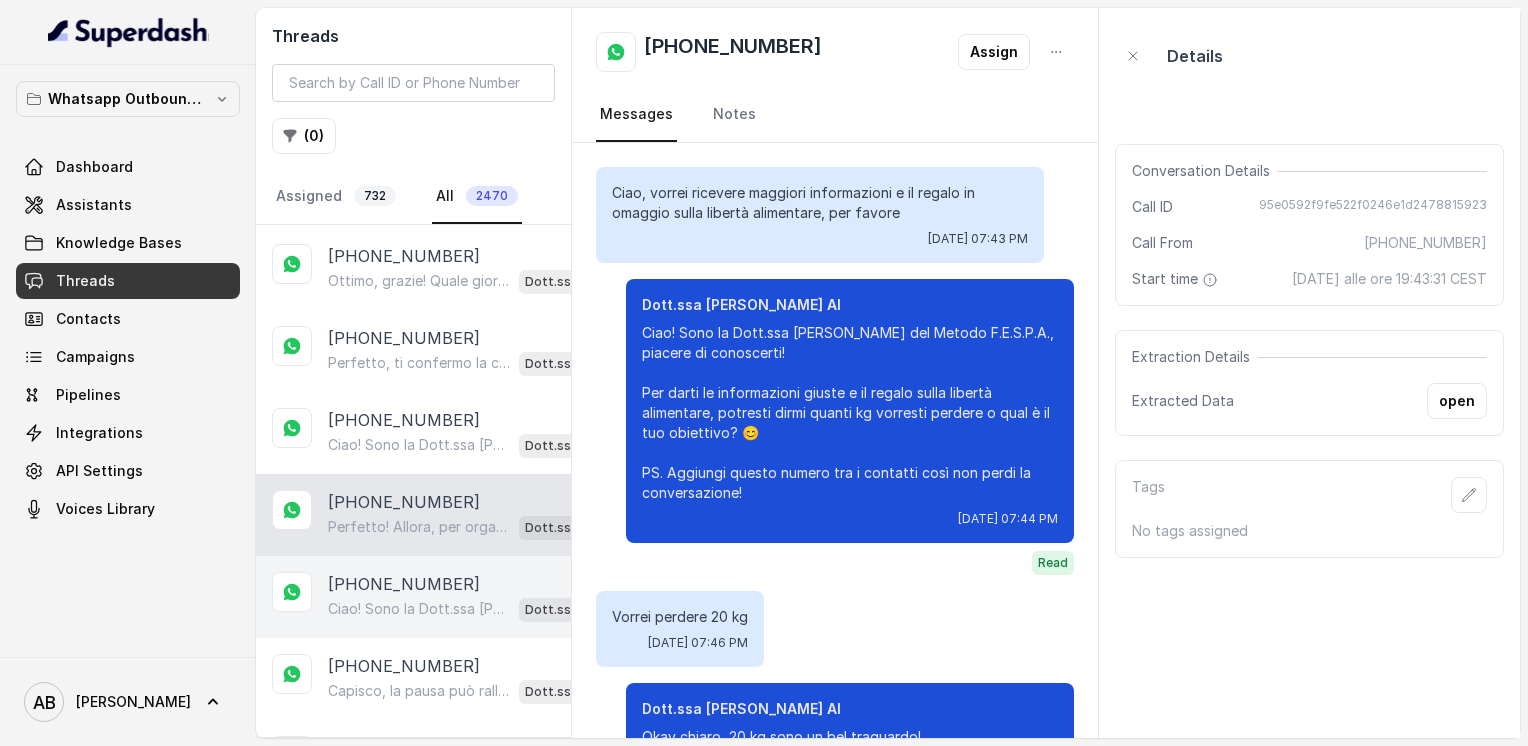 scroll, scrollTop: 952, scrollLeft: 0, axis: vertical 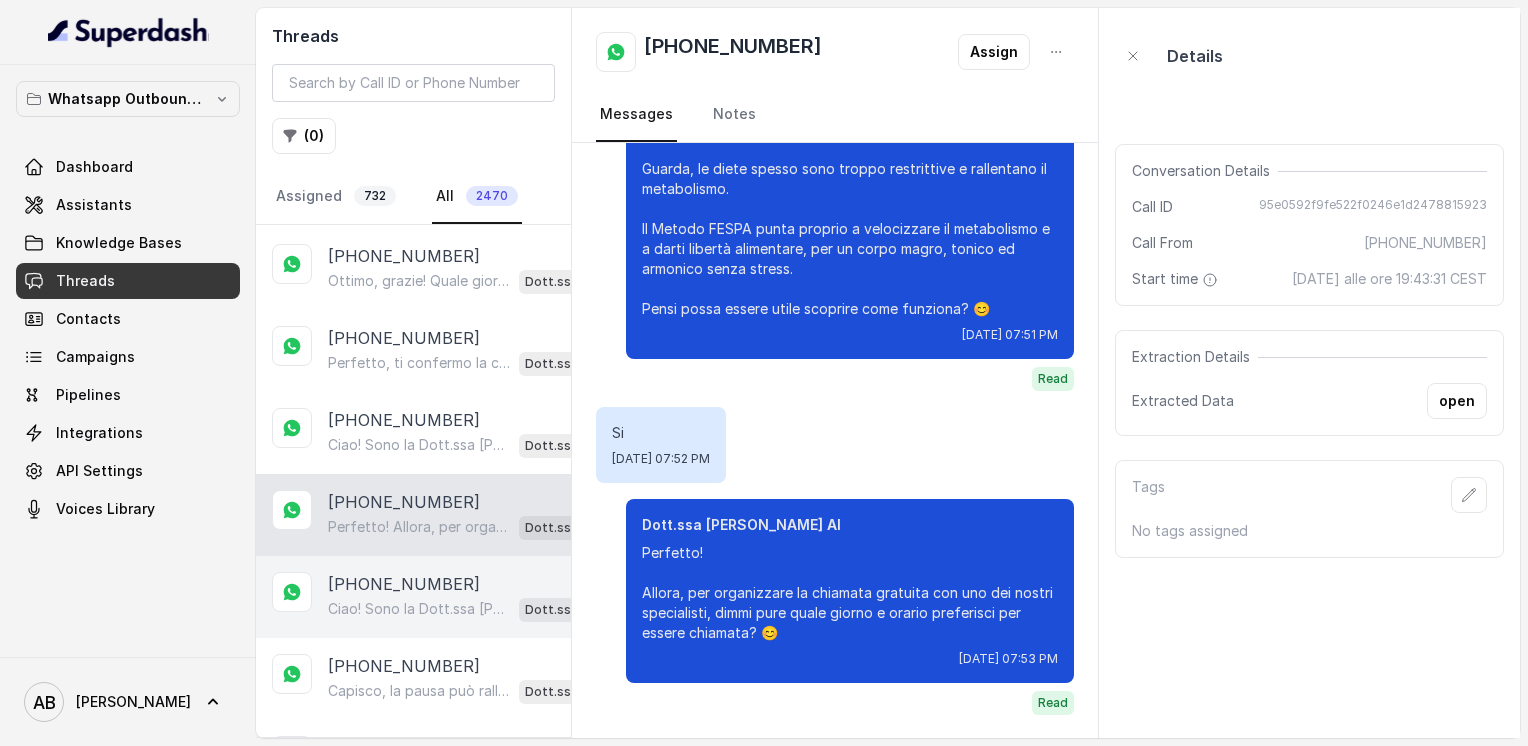 click on "[PHONE_NUMBER]" at bounding box center [404, 584] 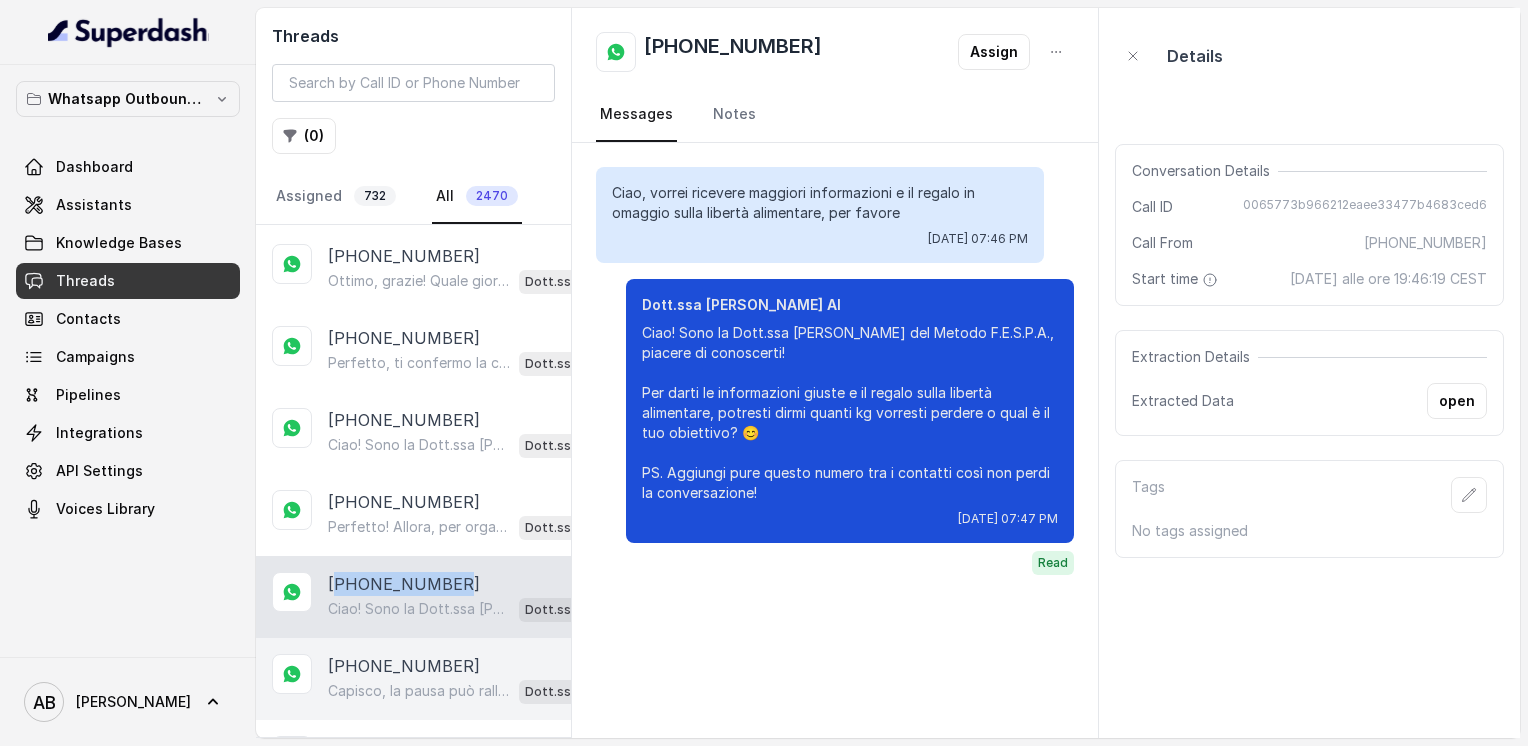 click on "[PHONE_NUMBER]   Perfetto, sono contenta!
Per organizzare la chiamata gratuita con uno dei nostri specialisti, dimmi pure: quale giorno e orario preferisci per essere contattata? 😊 Dott.ssa [PERSON_NAME] AI" at bounding box center (413, 761) 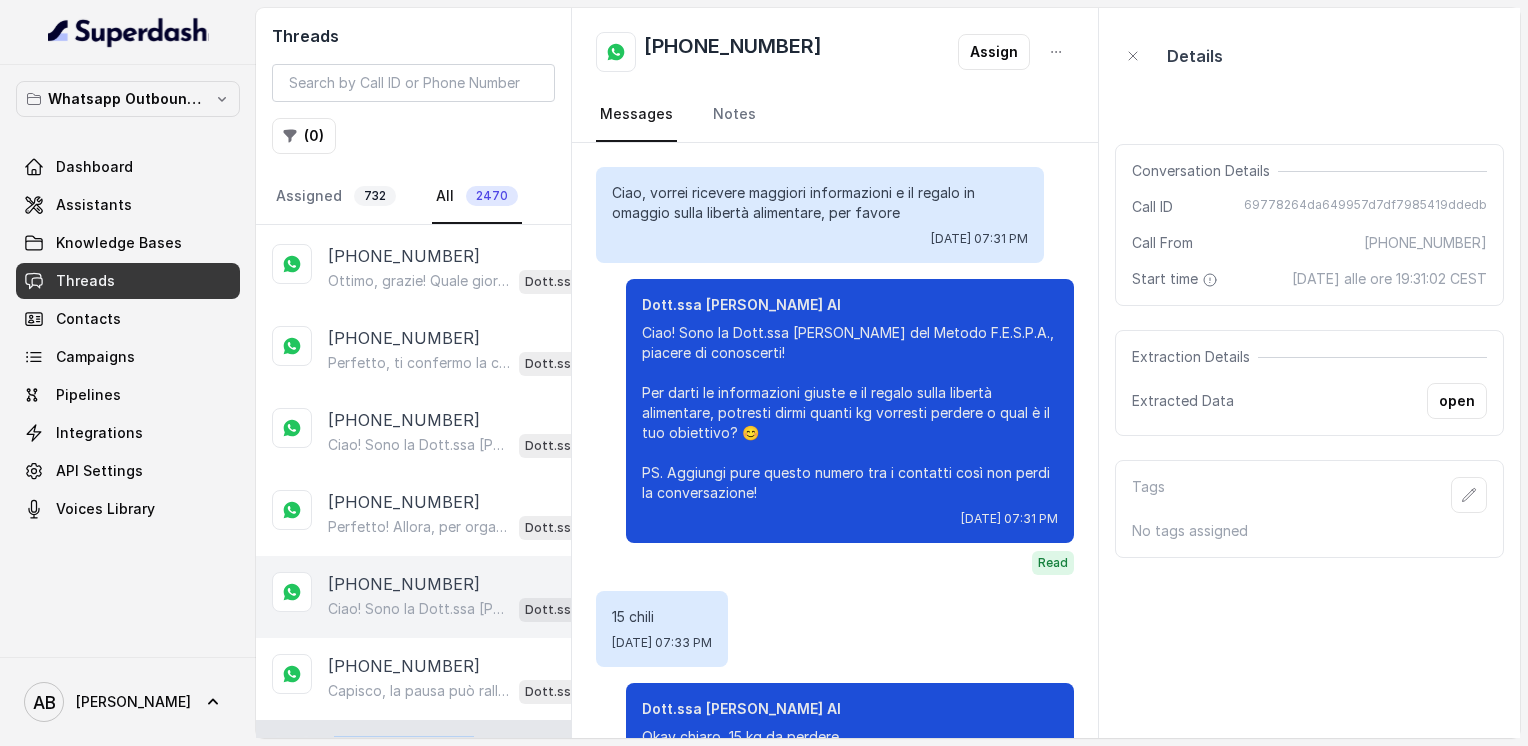 scroll, scrollTop: 932, scrollLeft: 0, axis: vertical 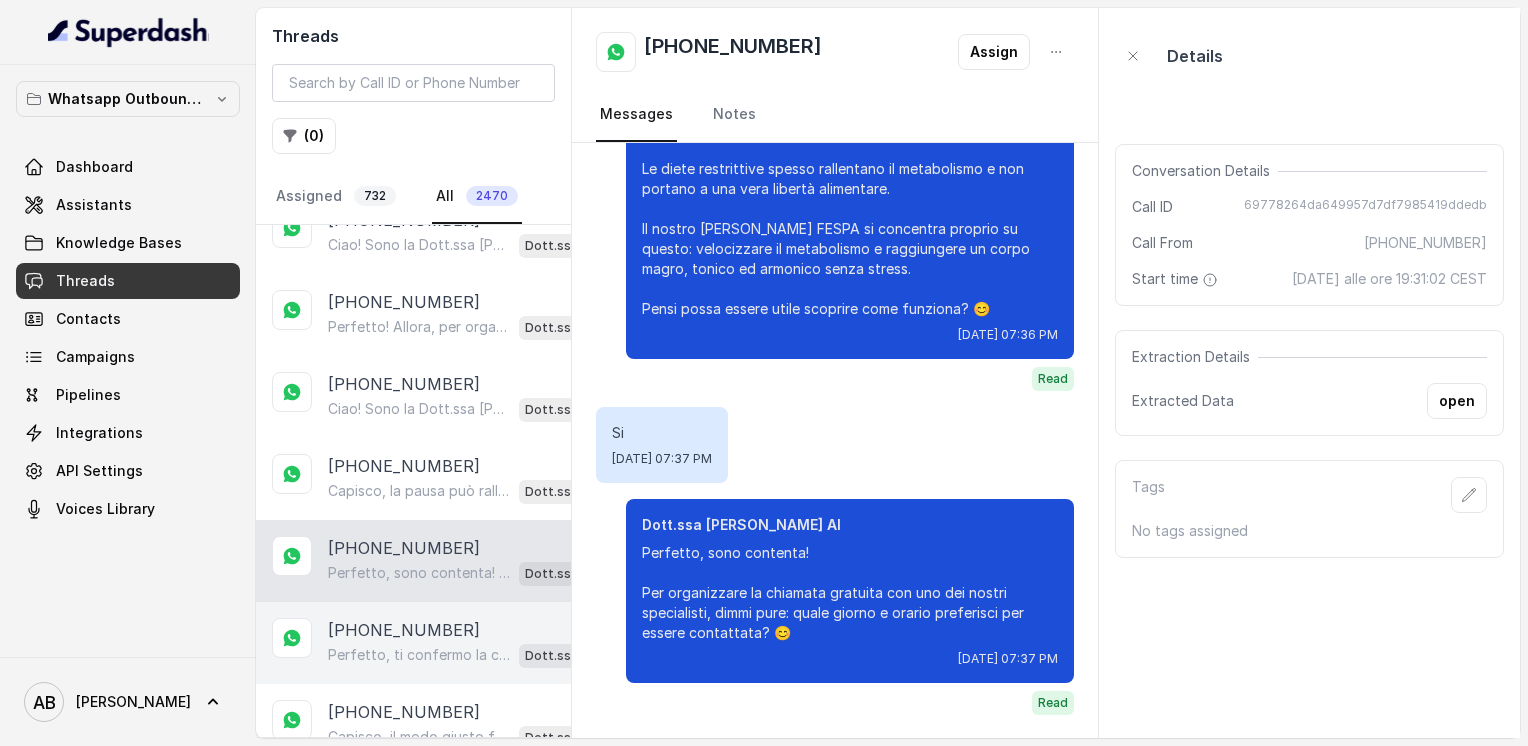 click on "[PHONE_NUMBER]" at bounding box center (404, 630) 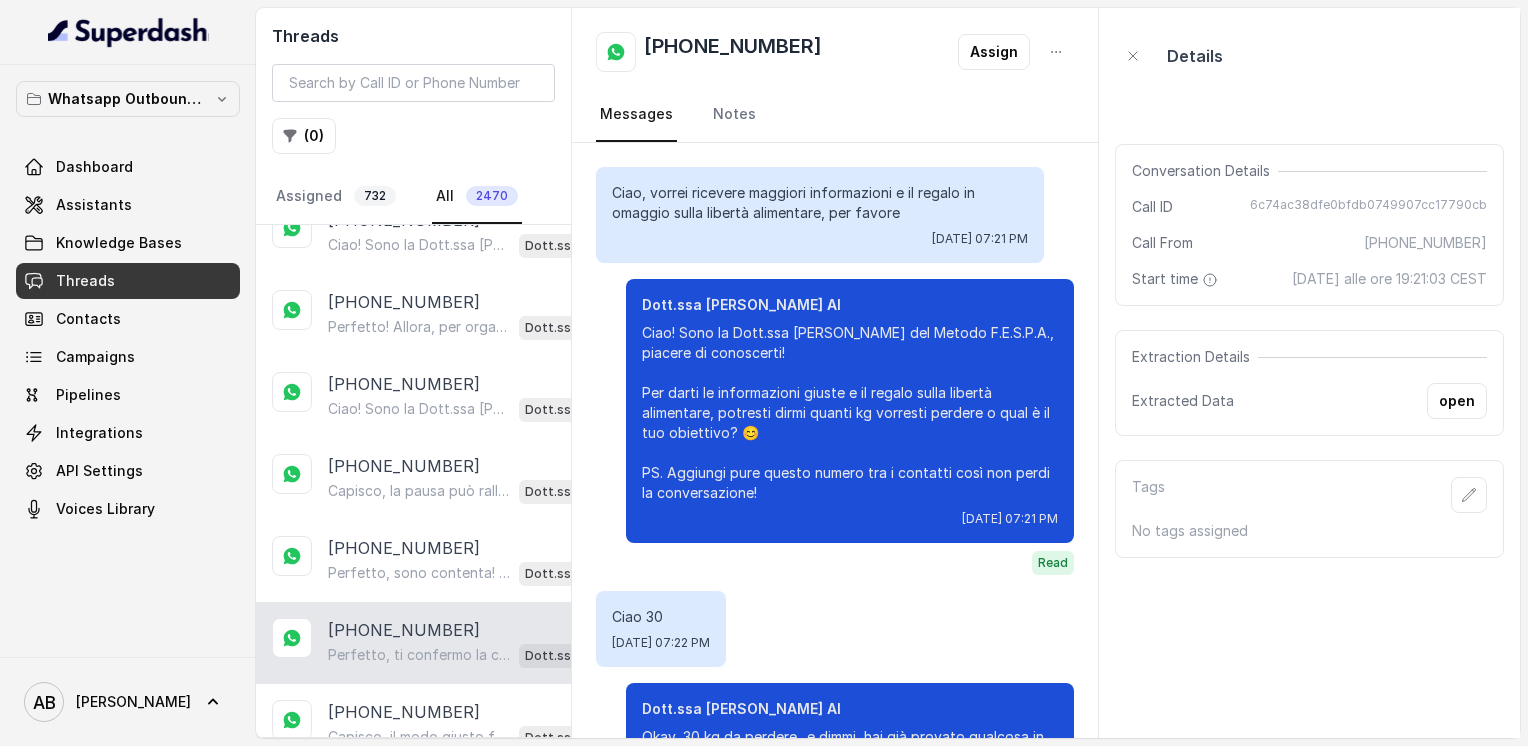 scroll, scrollTop: 1780, scrollLeft: 0, axis: vertical 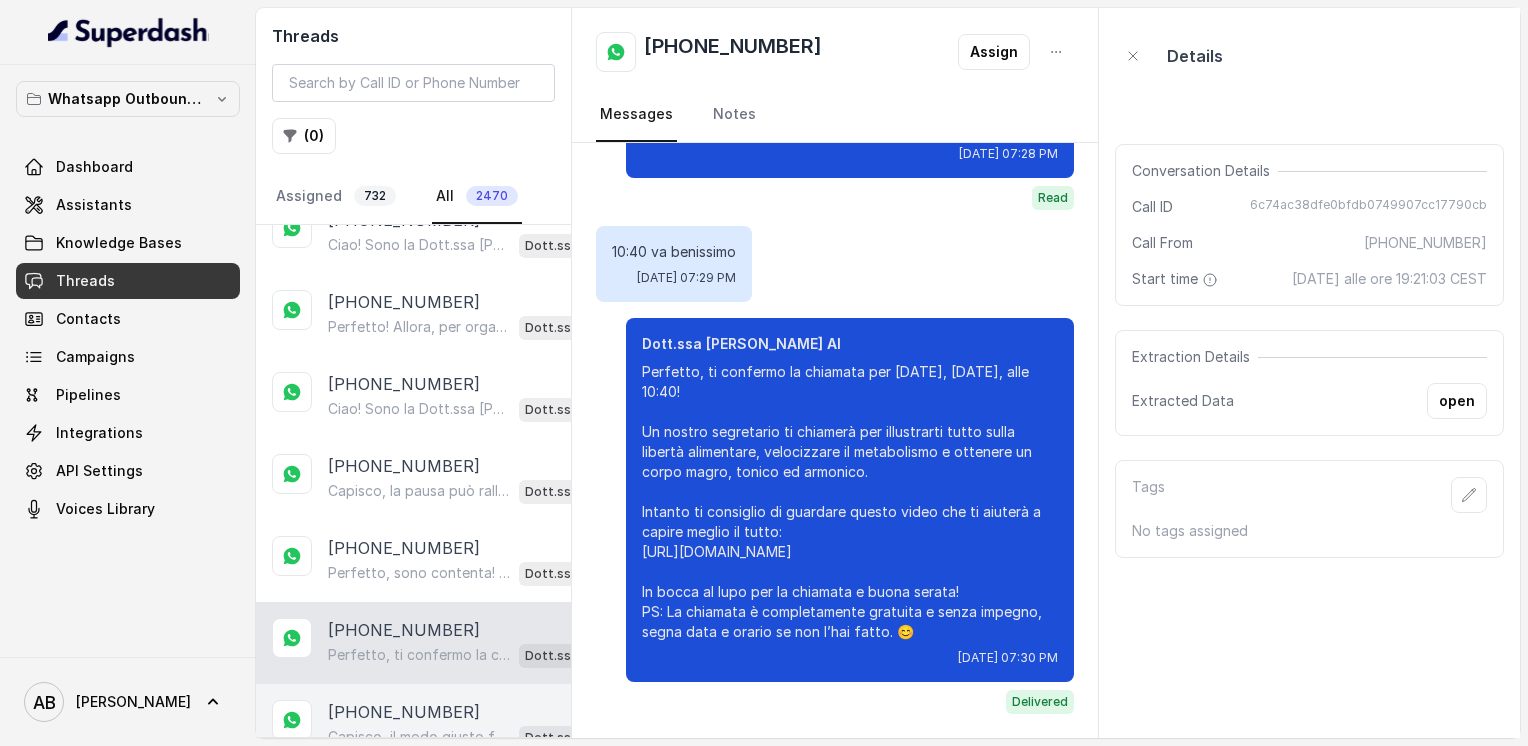 click on "Capisco, il modo giusto fa davvero la differenza.
Guarda, il Metodo FESPA ti aiuta a raggiungere la libertà alimentare, velocizzare il metabolismo e ottenere un corpo magro, tonico ed armonico senza stress o privazioni.
Ti piacerebbe scoprire come funziona con una chiamata gratuita di 5 minuti?" at bounding box center [419, 737] 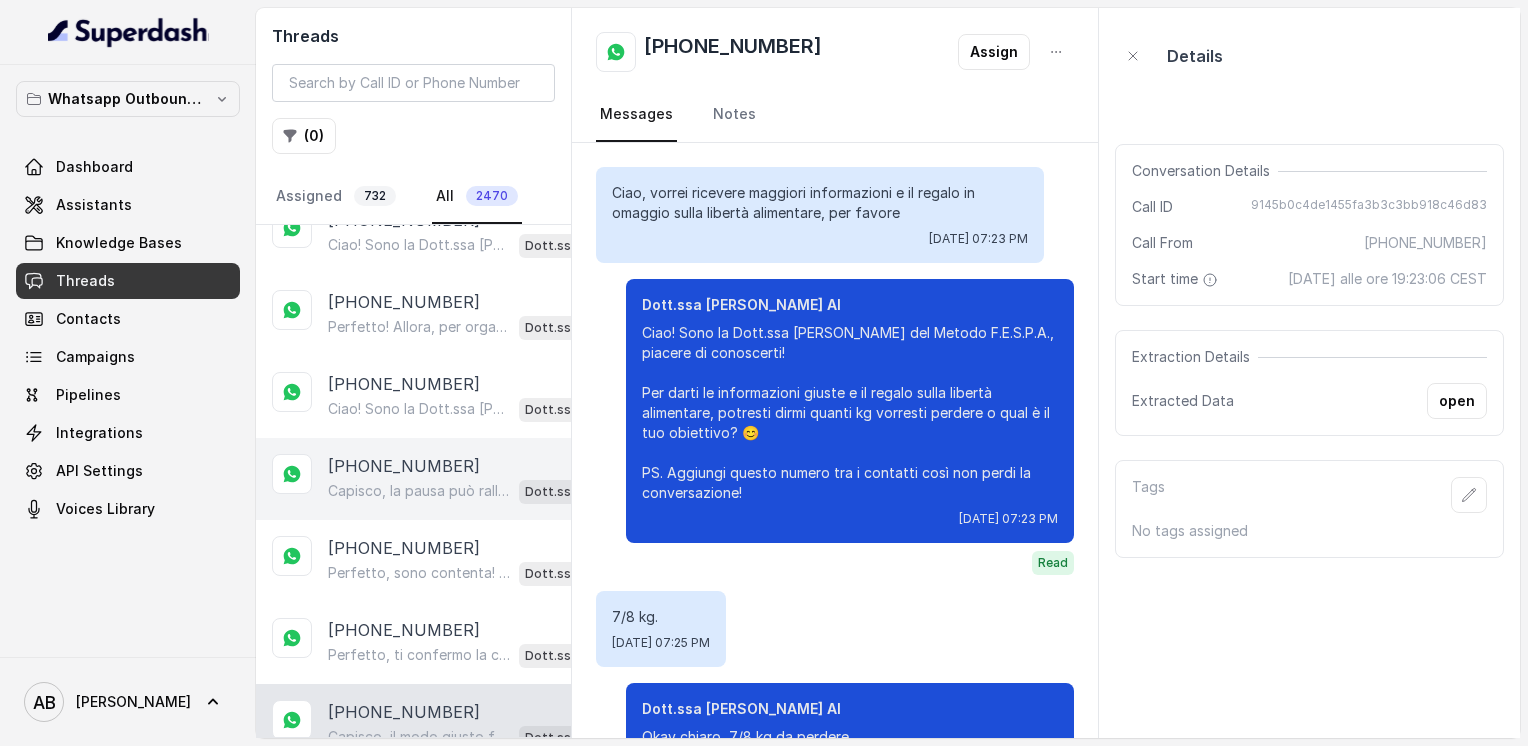 scroll, scrollTop: 852, scrollLeft: 0, axis: vertical 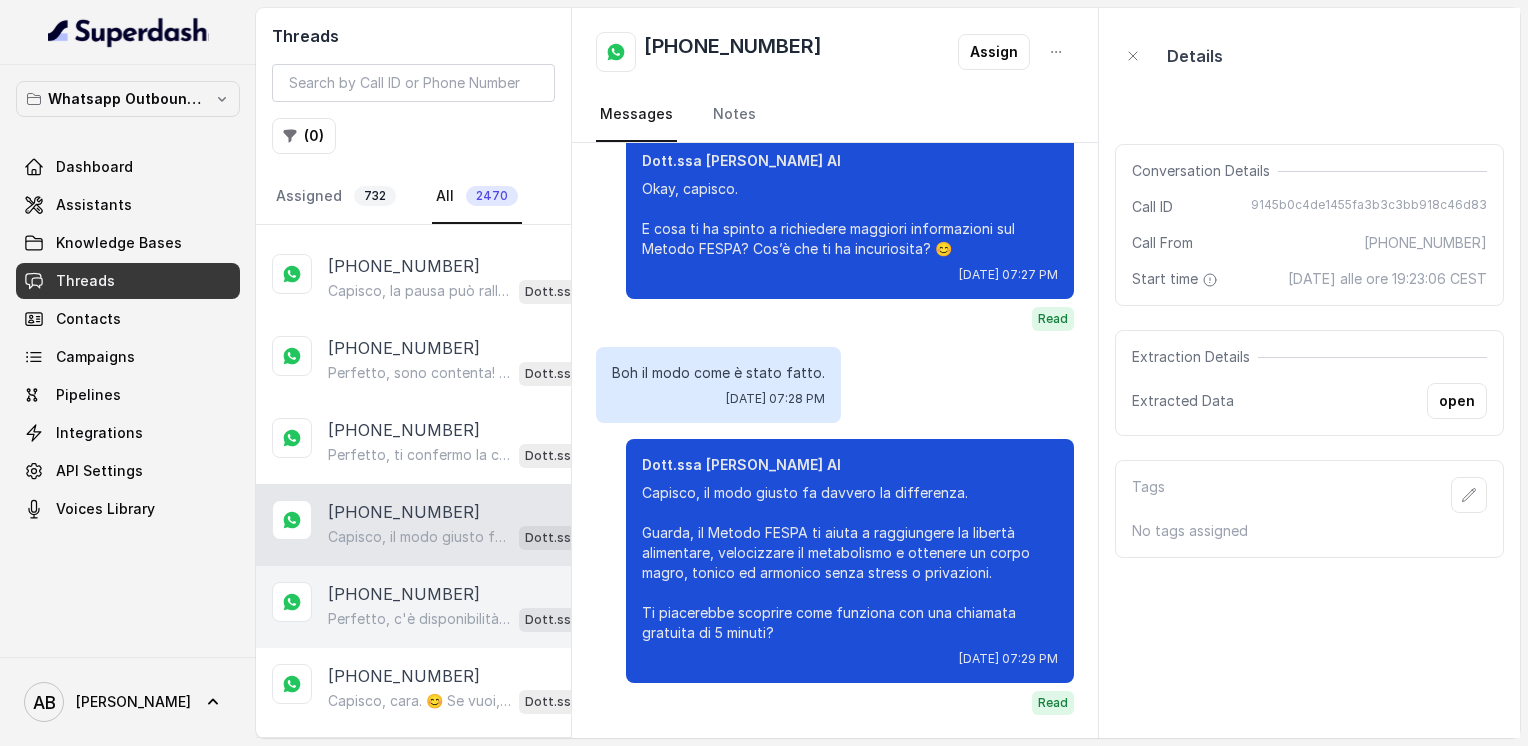 click on "Perfetto, c'è disponibilità [DATE], [DATE], alle 11:00.
Ti confermo la chiamata gratuita per [DATE] alle 11:00!
Un nostro specialista ti chiamerà per spiegarti come funziona il Metodo FESPA e come può aiutarti a raggiungere la libertà alimentare e un corpo magro, tonico ed armonico.
Intanto ti consiglio di guardare questo video che ti aiuterà a capire meglio il tutto: [URL][DOMAIN_NAME]
In bocca al lupo per la chiamata e buona giornata!
PS: La chiamata è completamente gratuita e senza impegno, segna data e orario per aspettarti la chiamata, va bene? 😊" at bounding box center [419, 619] 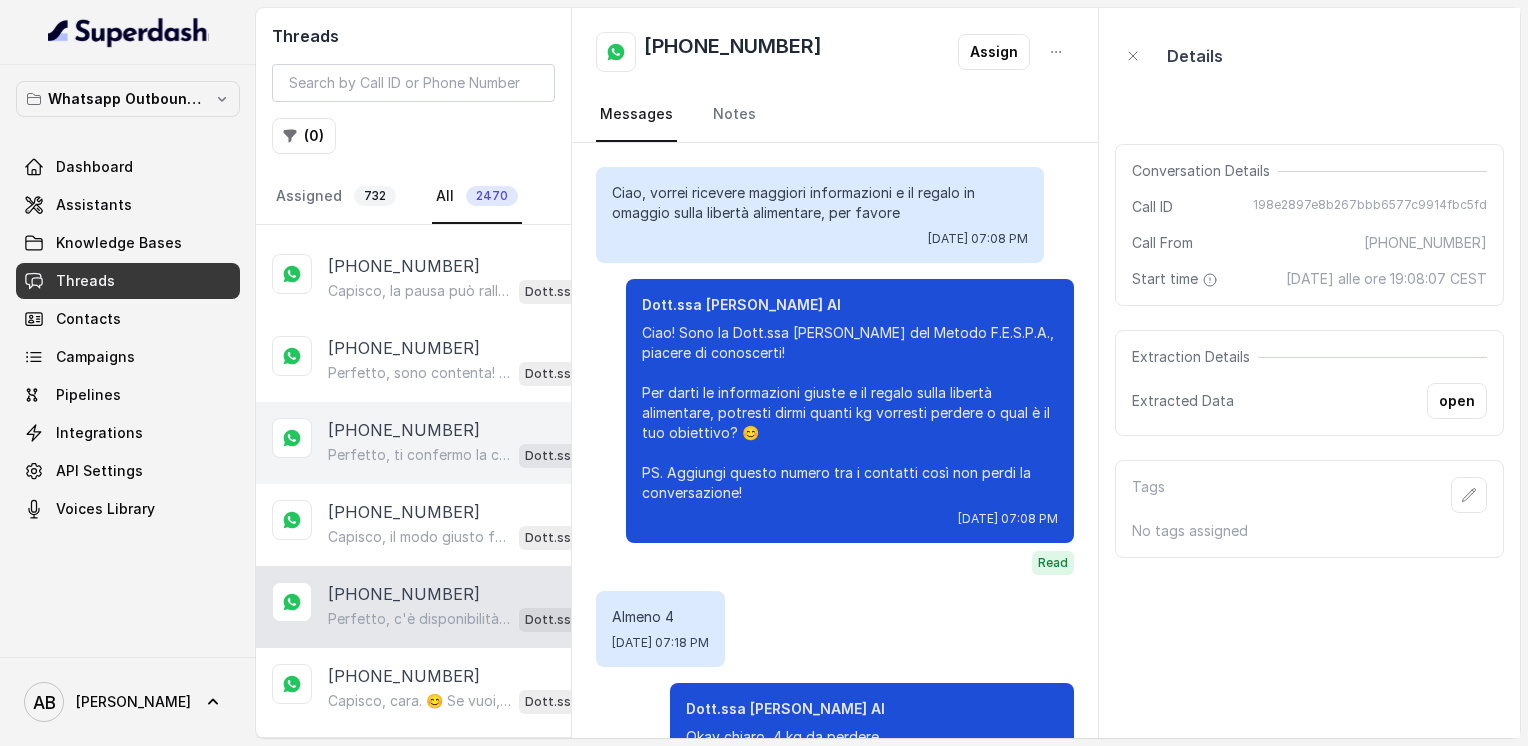 scroll, scrollTop: 2076, scrollLeft: 0, axis: vertical 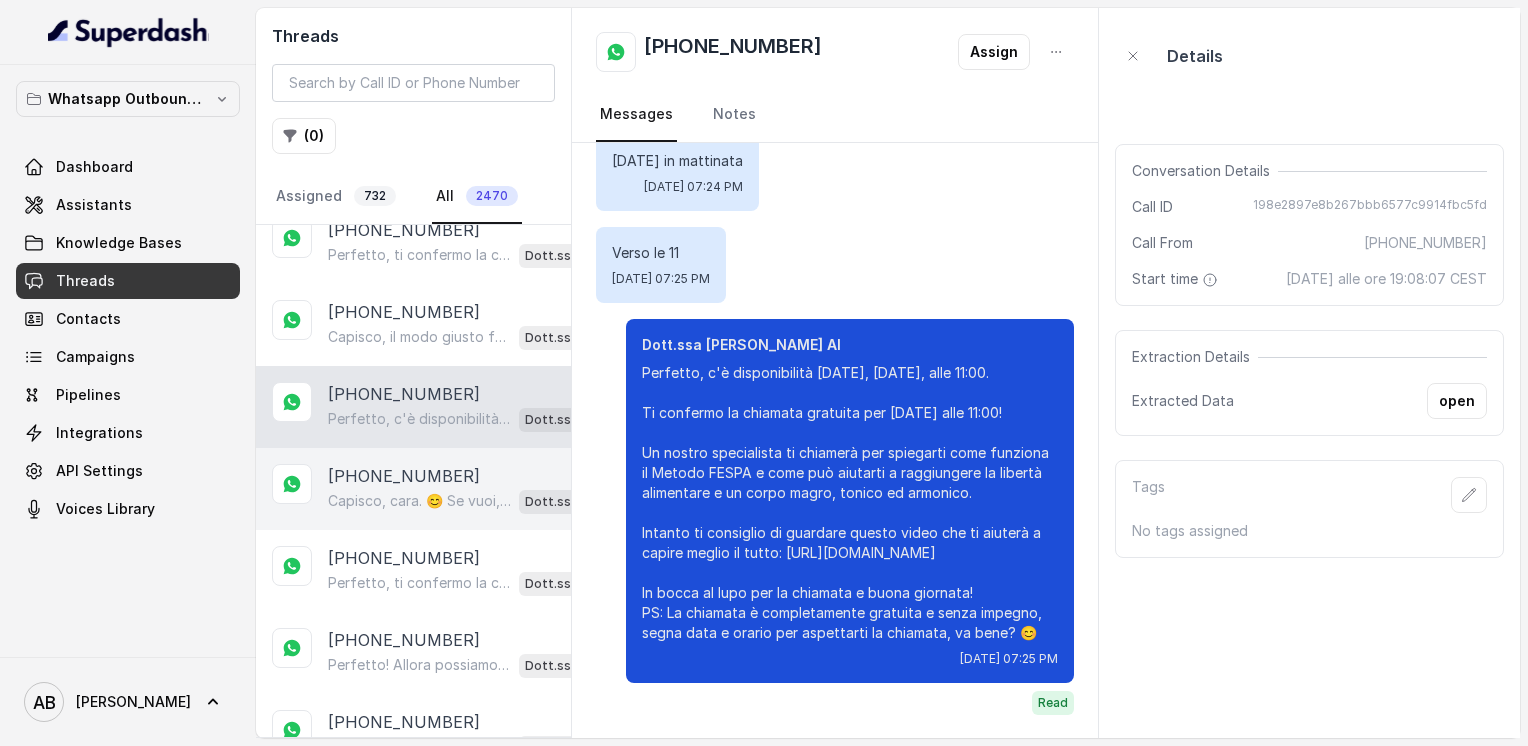 click on "[PHONE_NUMBER]" at bounding box center (404, 476) 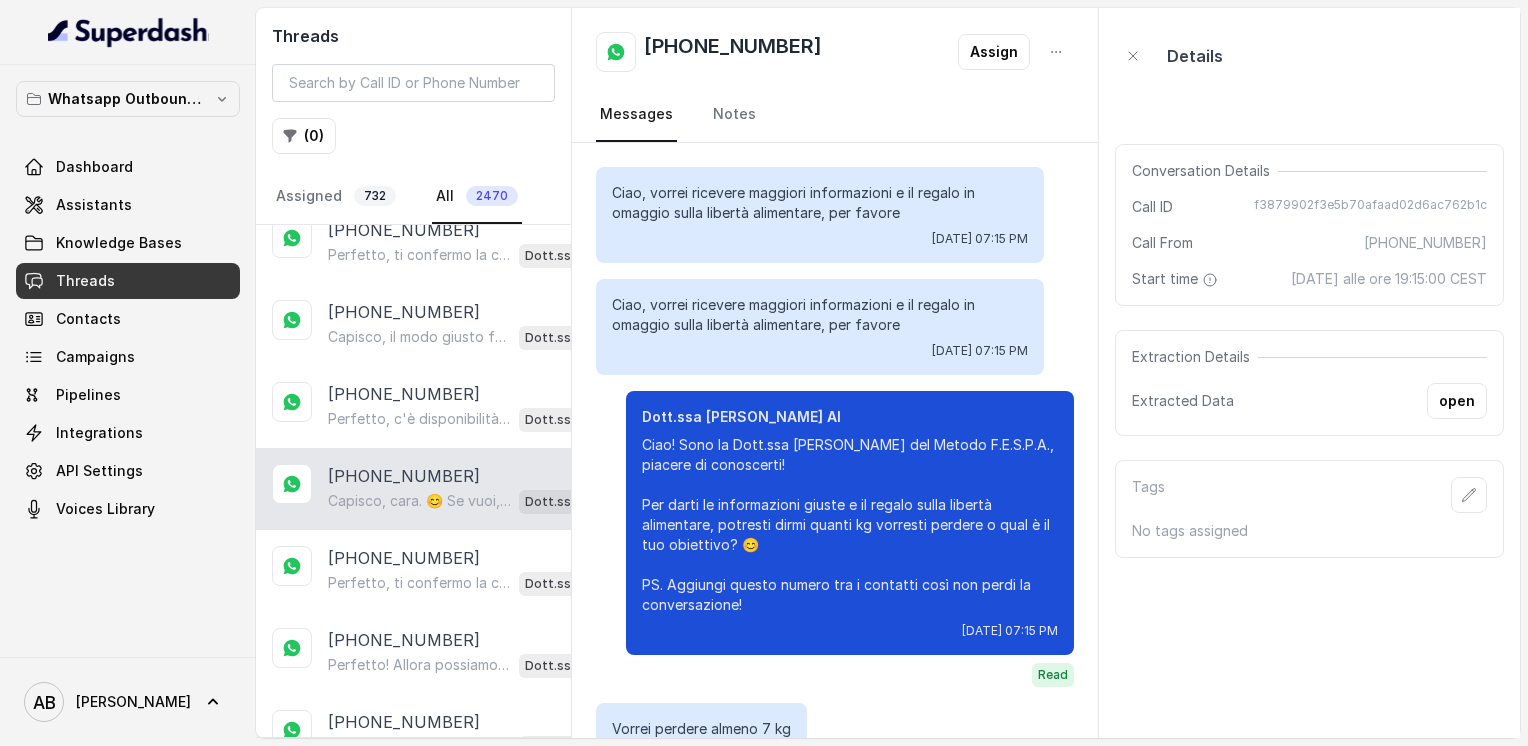 scroll, scrollTop: 1832, scrollLeft: 0, axis: vertical 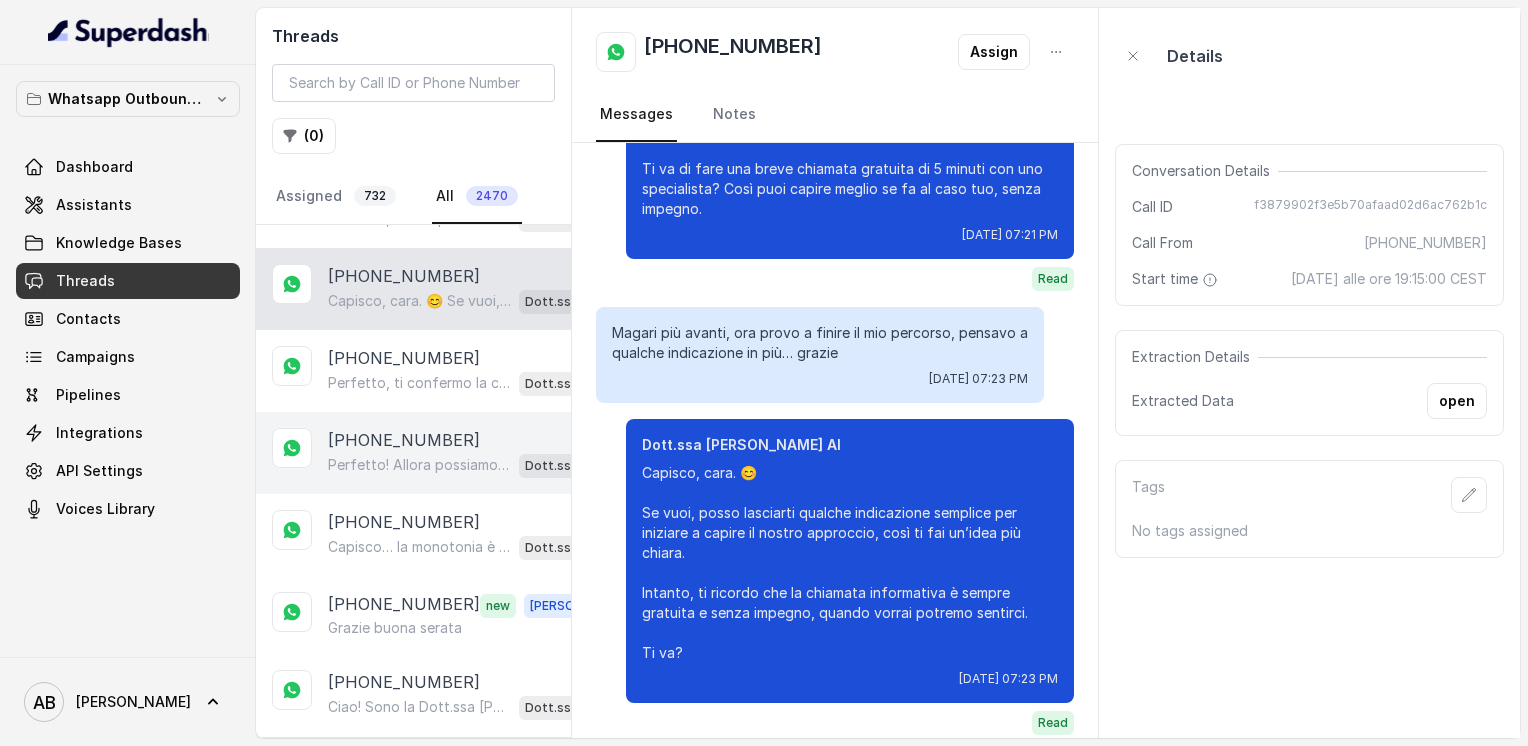 click on "[PHONE_NUMBER]" at bounding box center (404, 440) 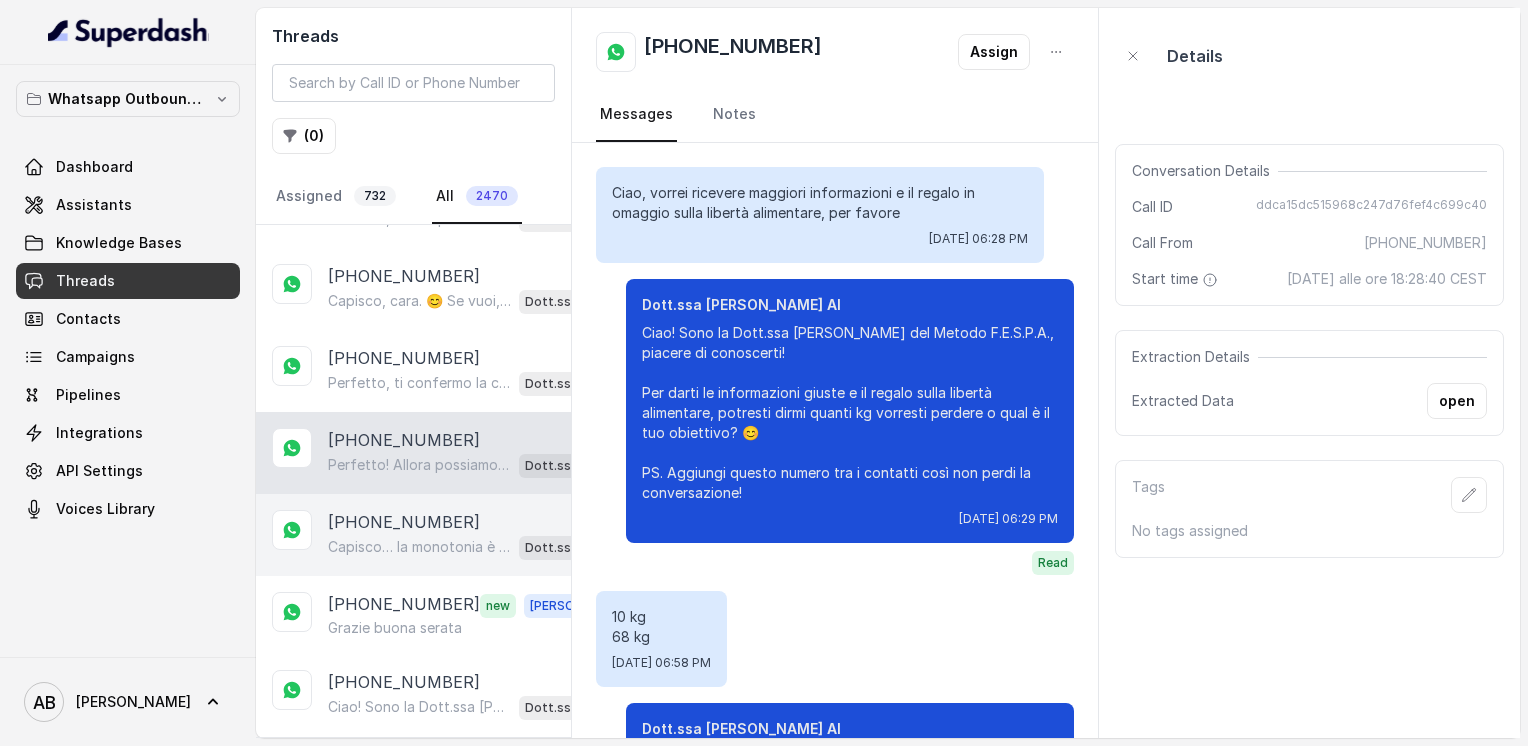 scroll, scrollTop: 1116, scrollLeft: 0, axis: vertical 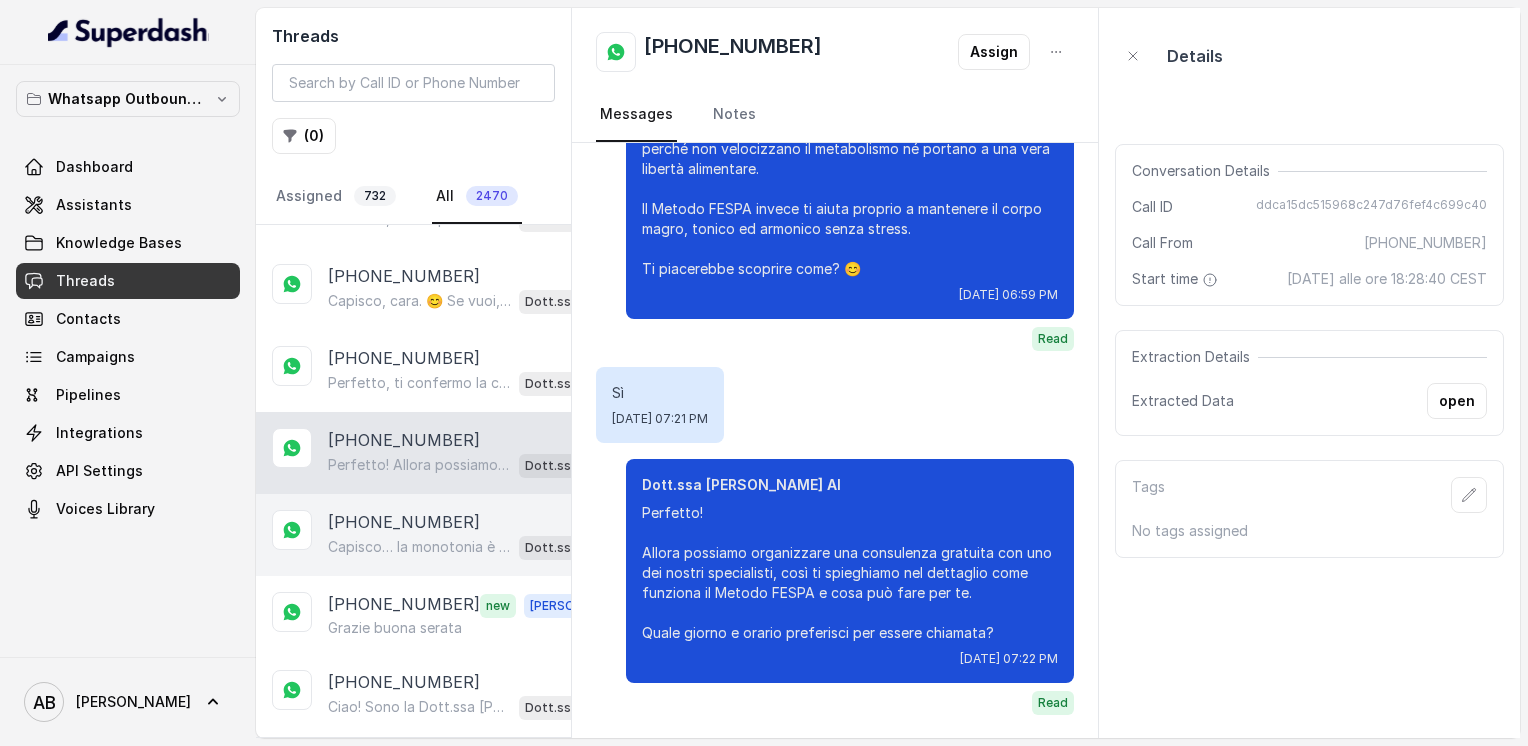 click on "[PHONE_NUMBER]   Capisco… la monotonia è uno dei motivi per cui molte abbandonano le diete classiche.
Il Metodo FESPA punta proprio a eliminare questa noia, con un approccio che ti permette di mangiare in modo vario e gustoso, senza rinunce.
Ti piacerebbe scoprire come funziona in una chiamata gratuita di 5 minuti? Dott.ssa [PERSON_NAME] AI" at bounding box center (413, 535) 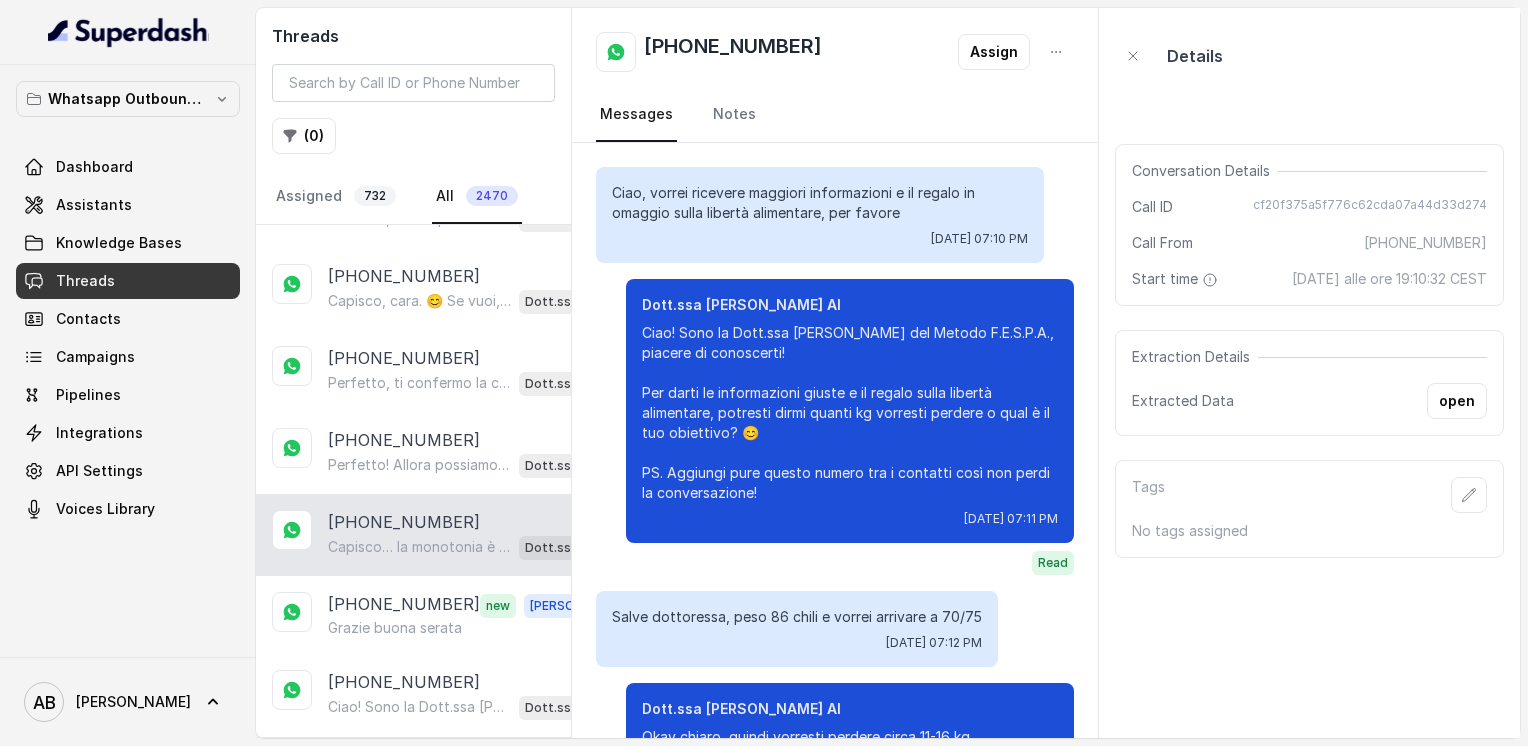scroll, scrollTop: 1436, scrollLeft: 0, axis: vertical 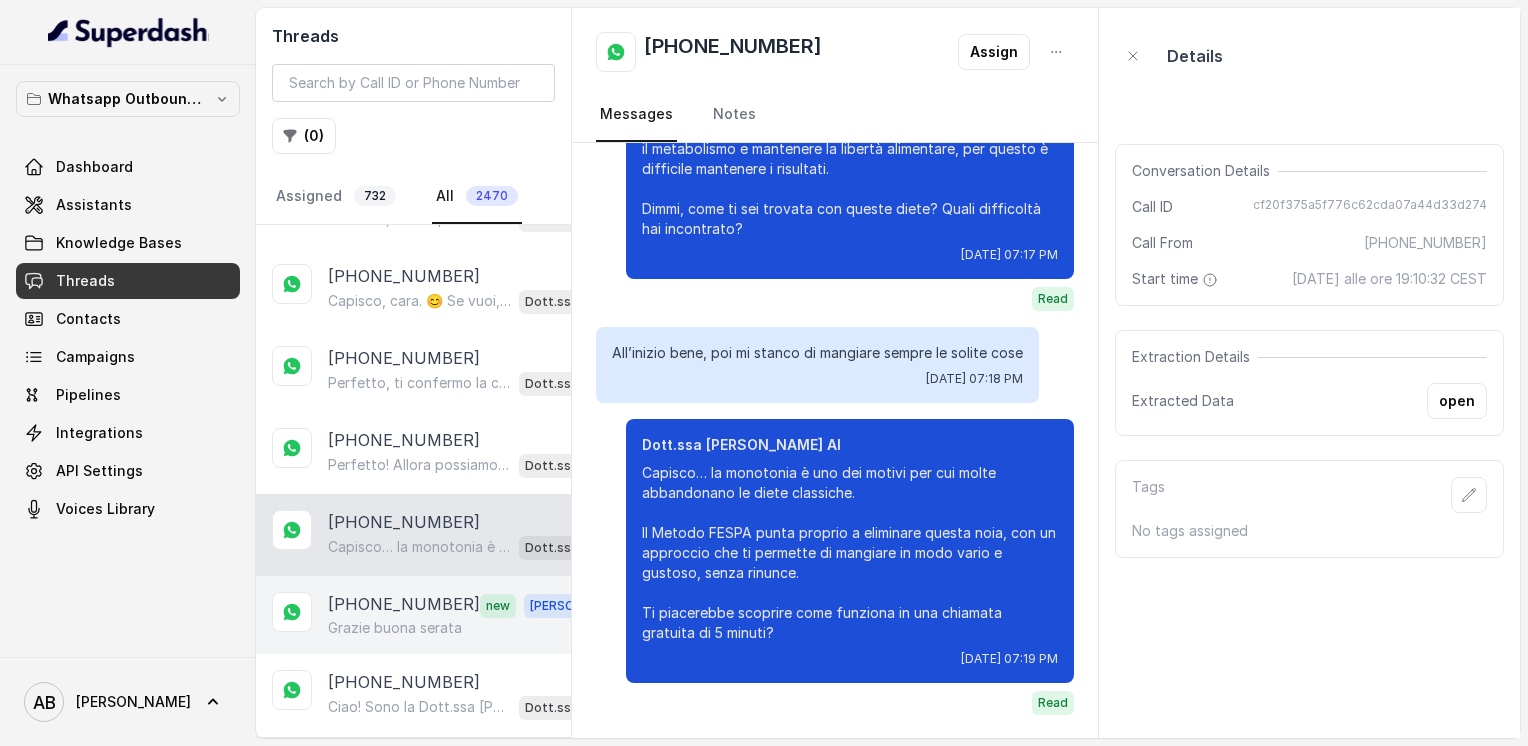 click on "[PHONE_NUMBER]" at bounding box center (404, 605) 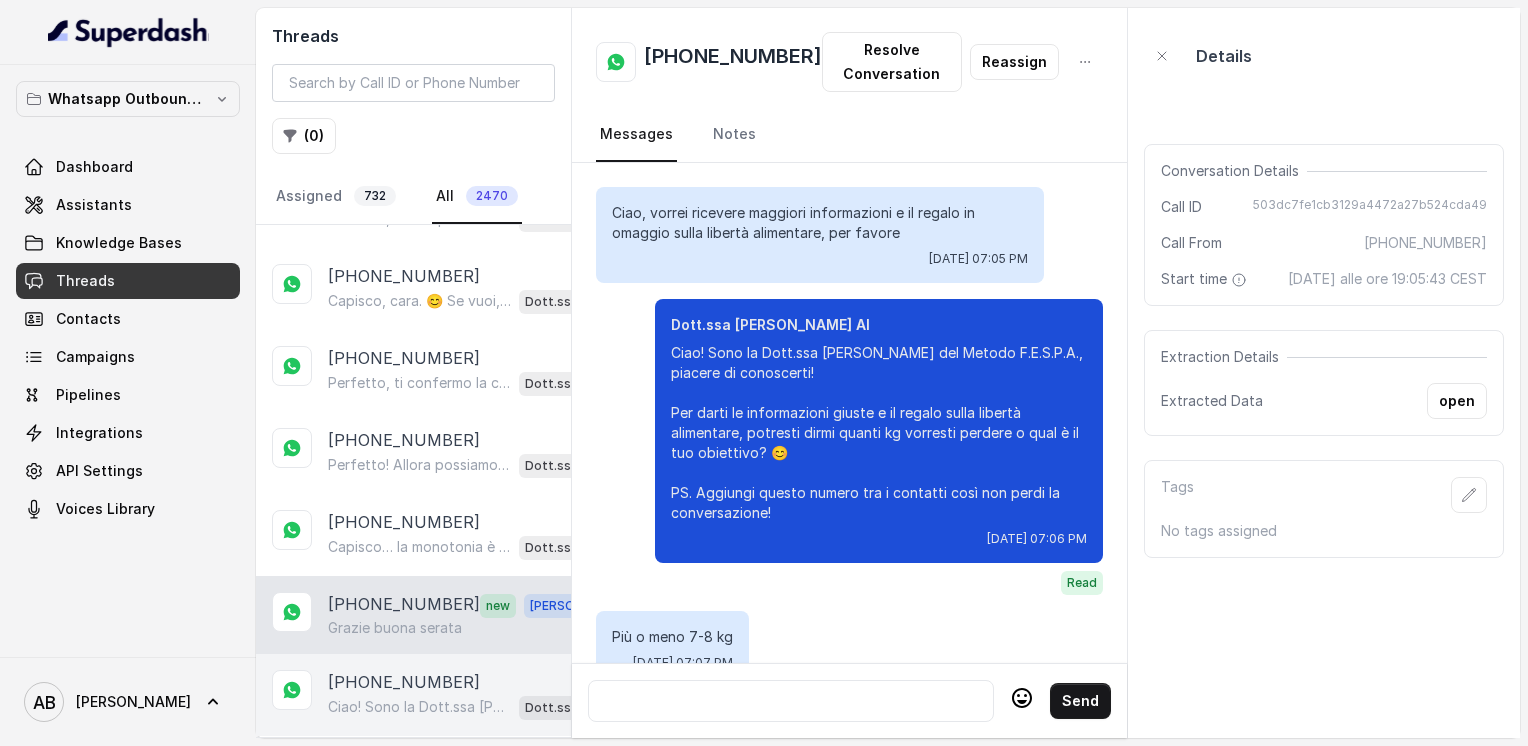 scroll, scrollTop: 2492, scrollLeft: 0, axis: vertical 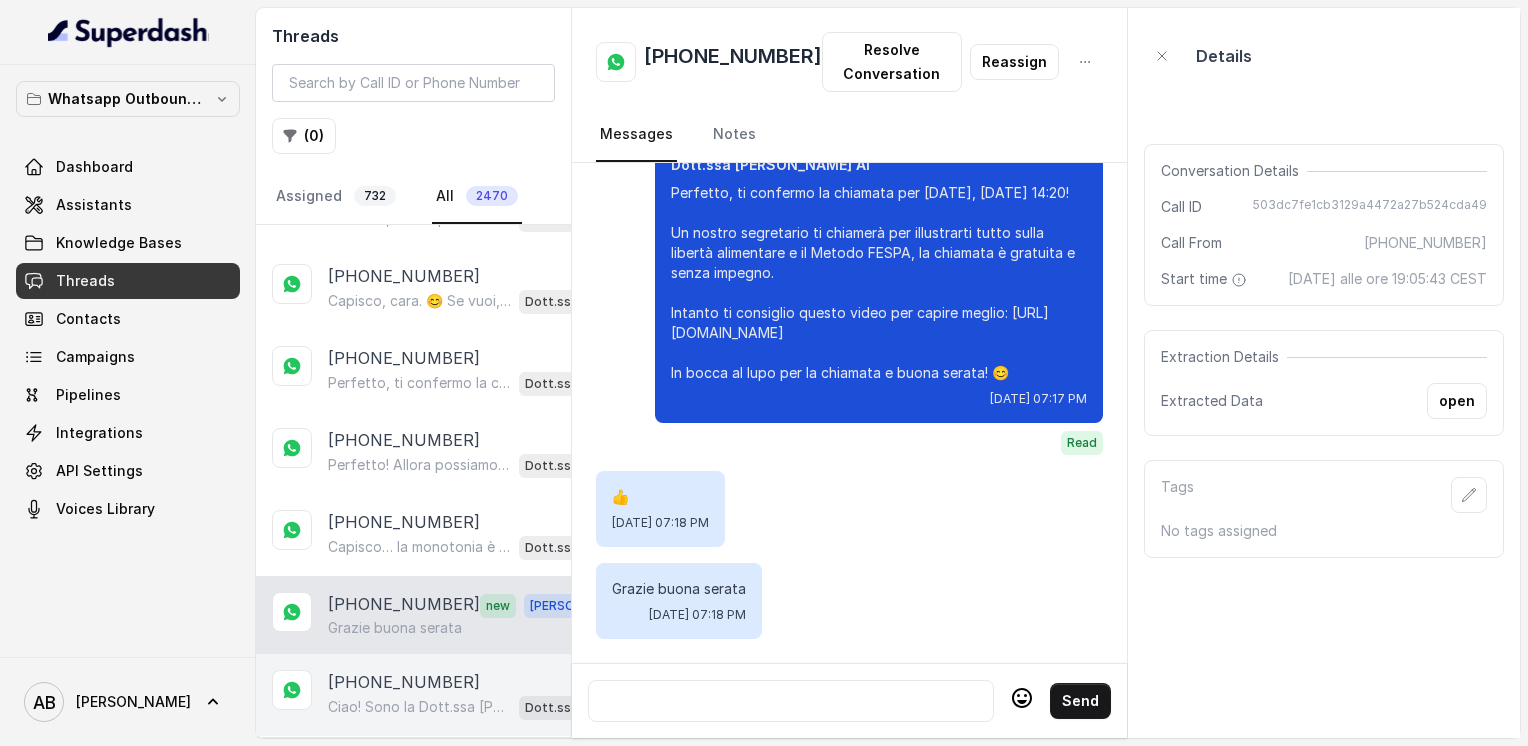 click on "[PHONE_NUMBER]" at bounding box center [404, 682] 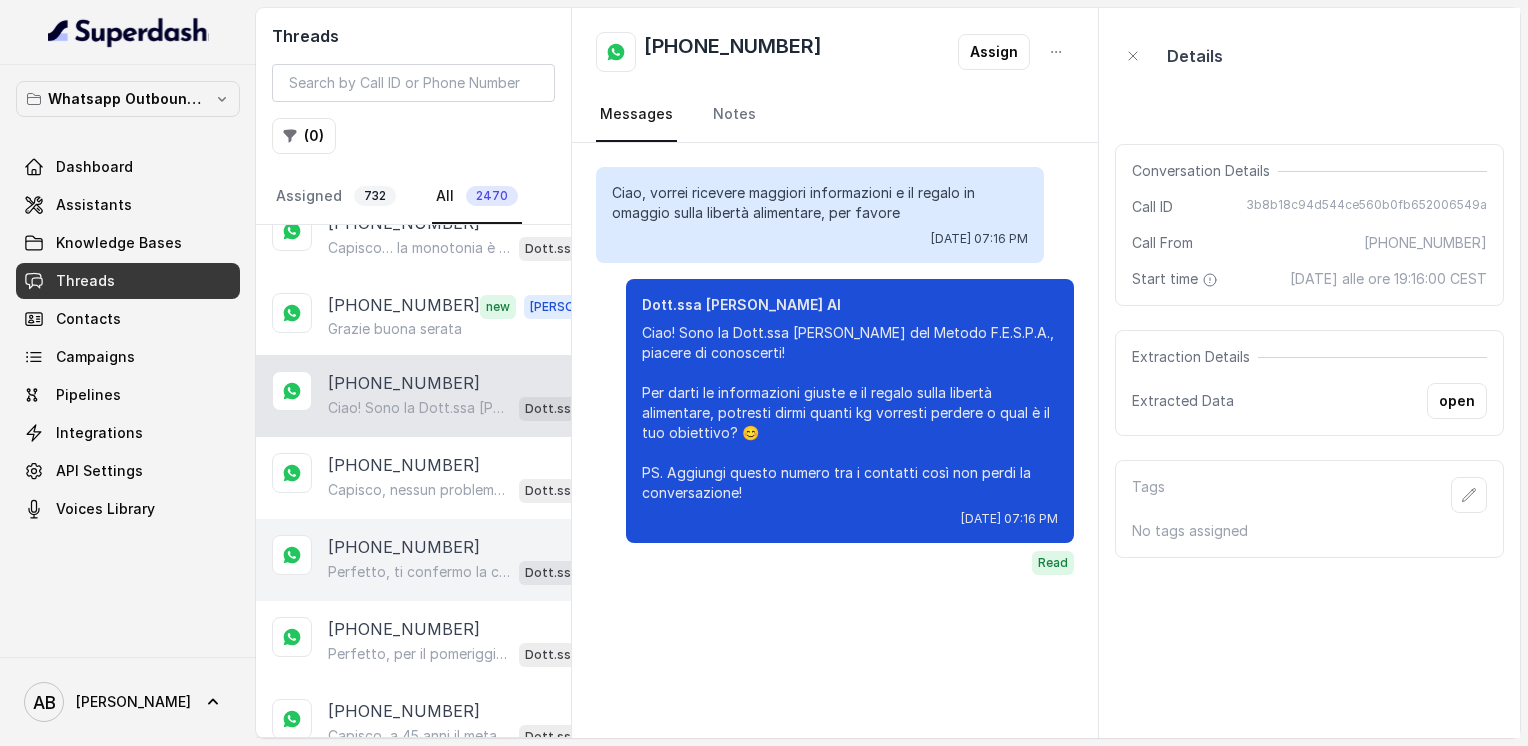 scroll, scrollTop: 13569, scrollLeft: 0, axis: vertical 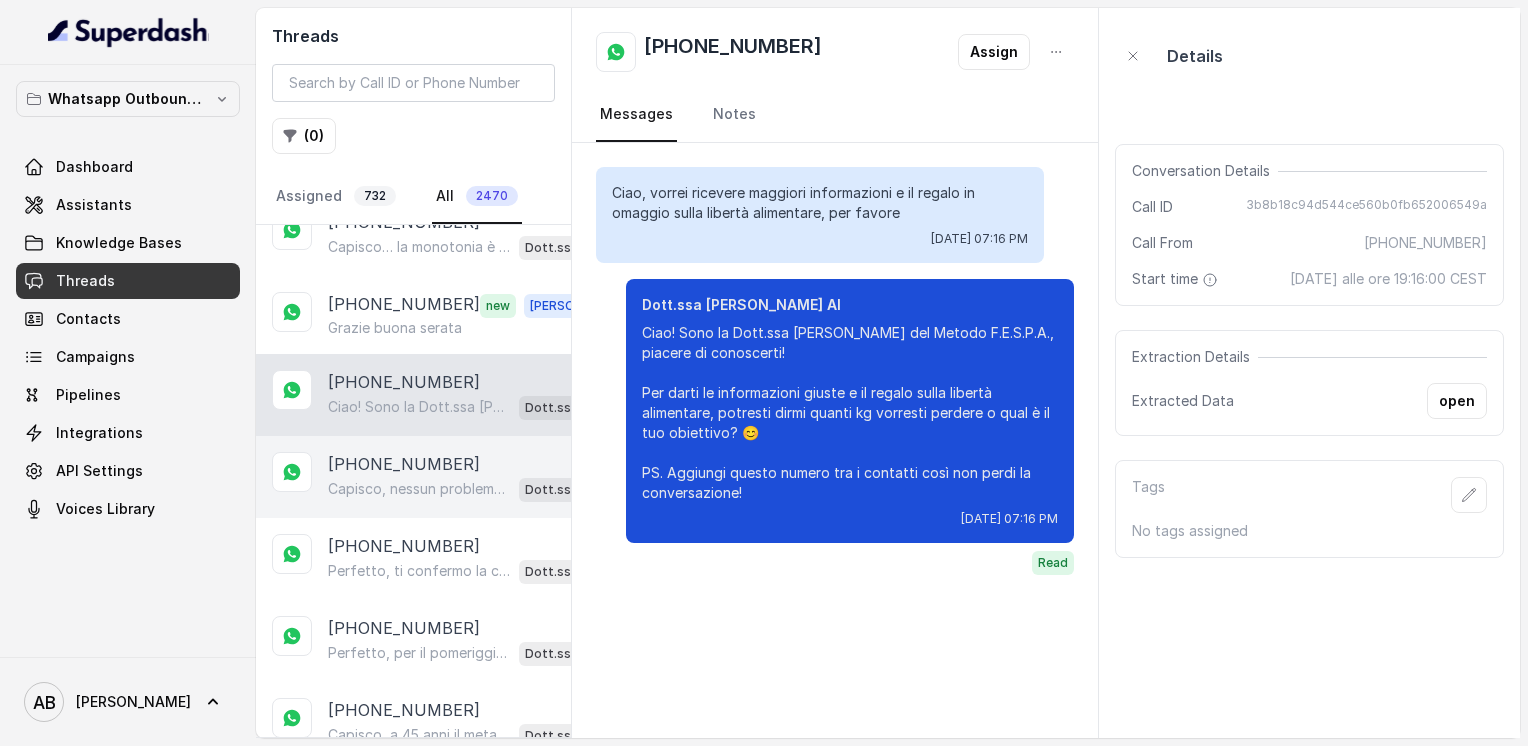 click on "Capisco, nessun problema. 😊
Se ti fa piacere, quando vuoi possiamo fissare un momento comodo per una chiamata gratuita e senza impegno, così potrai chiarire ogni dubbio.
Intanto ti lascio questo video che spiega il Metodo FESPA e i suoi benefici:
[URL][DOMAIN_NAME]
E la guida sulla libertà alimentare in omaggio:
[URL][DOMAIN_NAME]
Resto a disposizione, buona giornata! 🌸 Dott.ssa [PERSON_NAME] AI" at bounding box center [469, 489] 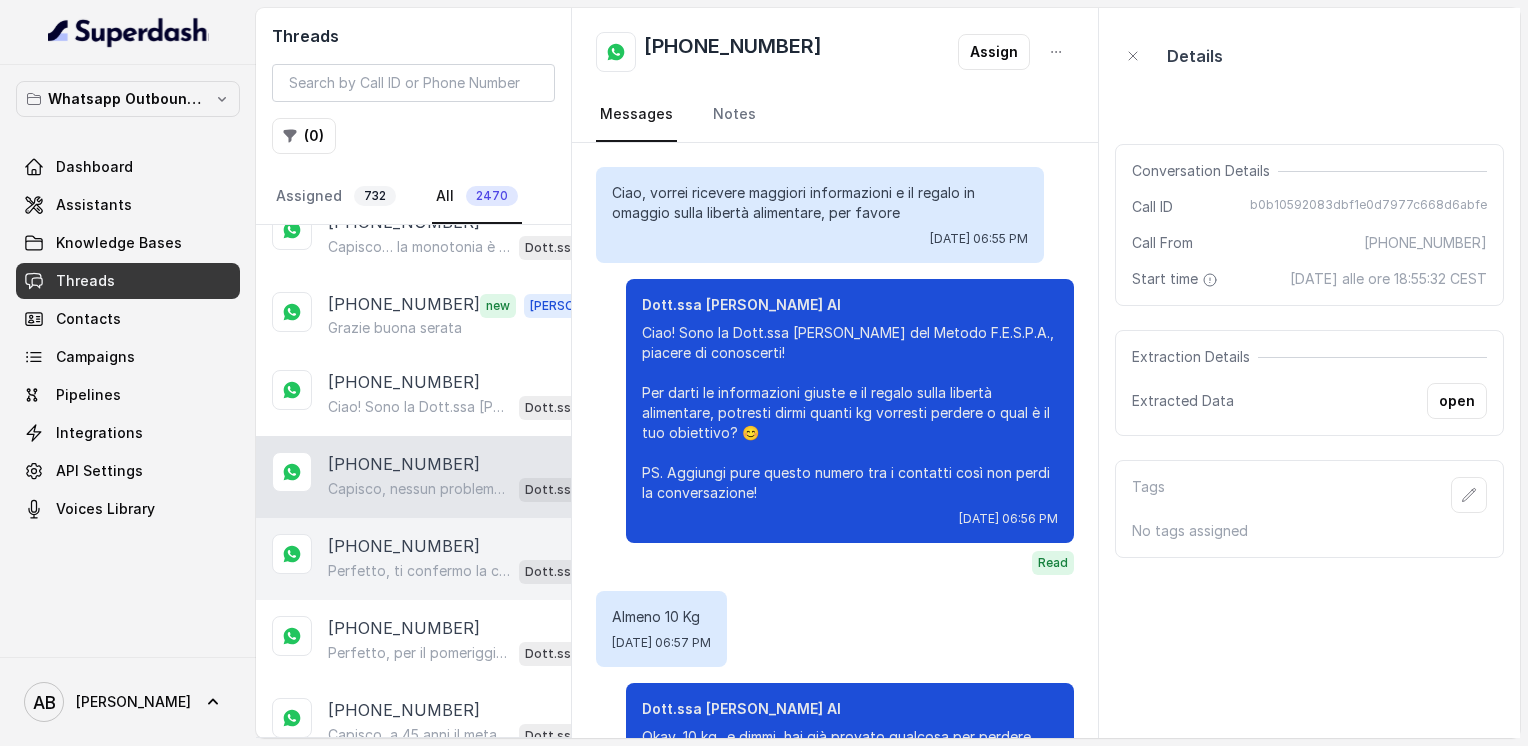 scroll, scrollTop: 1760, scrollLeft: 0, axis: vertical 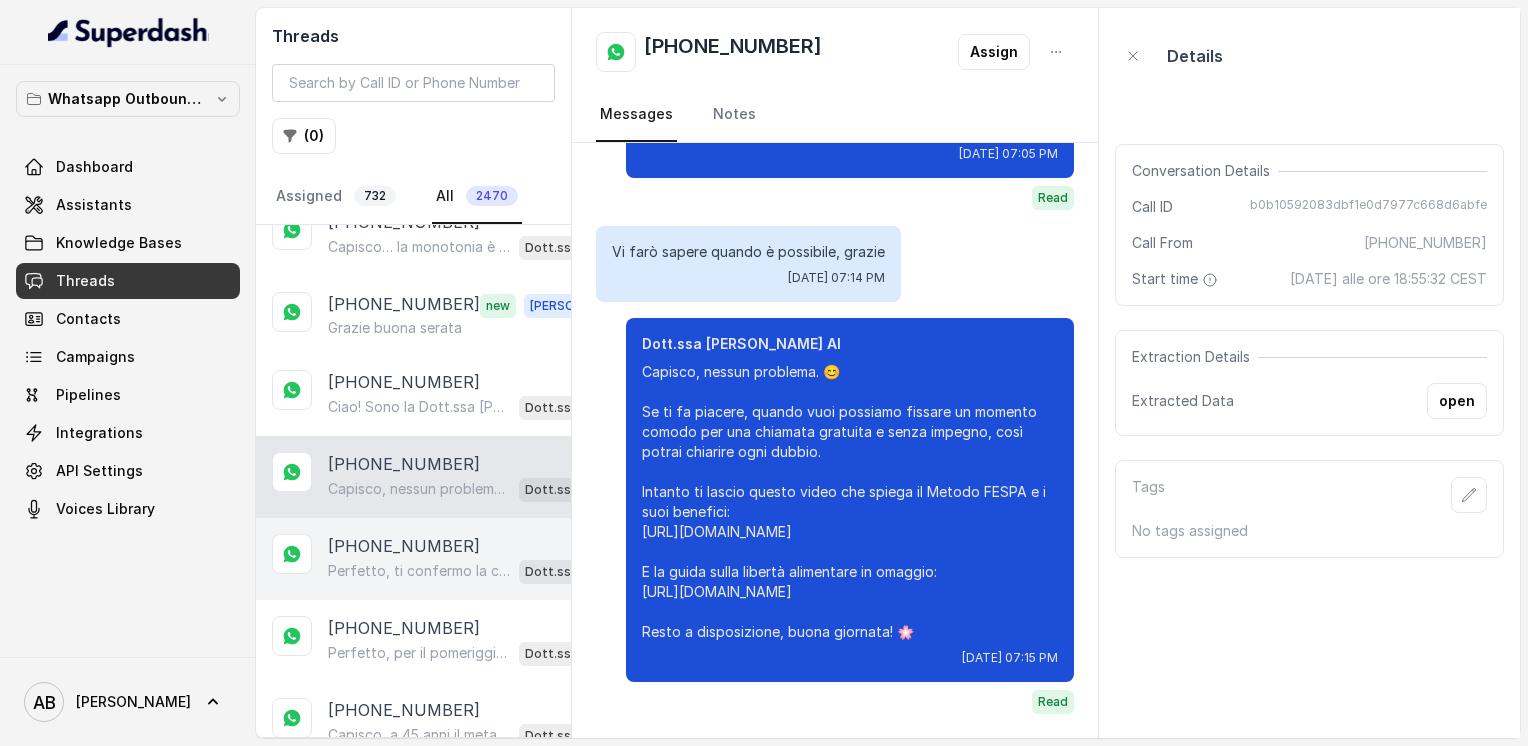 click on "Perfetto, ti confermo la chiamata per [DATE], [DATE], alle 12:00!
Un nostro segretario ti chiamerà per elaborare la tua richiesta di appuntamento completamente gratuita.
Intanto ti consiglio di guardare questo video che ti aiuterà a capire meglio il tutto:
[URL][DOMAIN_NAME]
In bocca al lupo per la chiamata e buona giornata!
PS: Ti ricordo che la chiamata sarà completamente gratuita e senza impegno, segna data e orario se non l'hai fatto per aspettarti la chiamata, va bene? 😊 Dott.ssa [PERSON_NAME] AI" at bounding box center (469, 571) 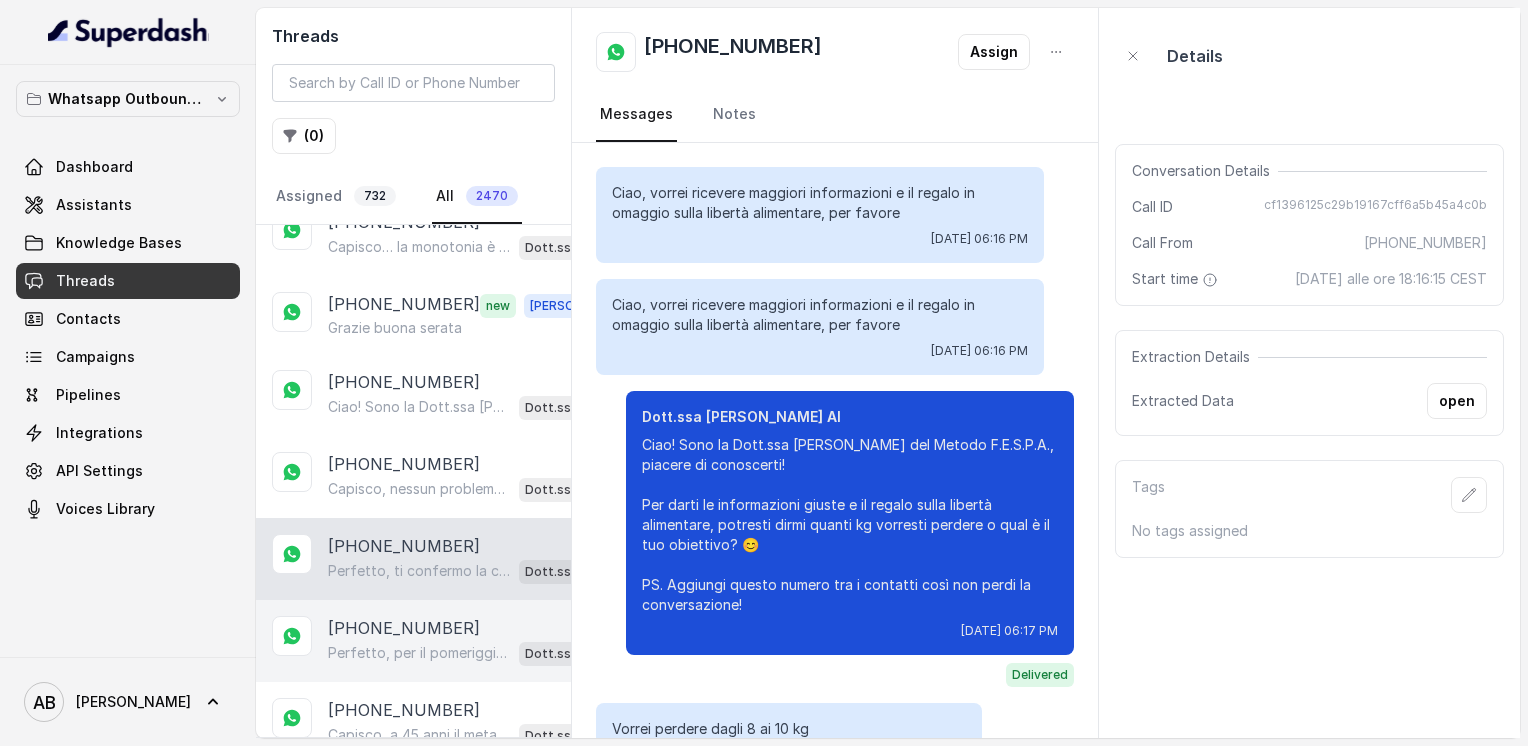 click on "Perfetto, per il pomeriggio ti posso proporre [DATE] alle 14:20 o alle 14:40.
Quale orario preferisci? 😊" at bounding box center [419, 653] 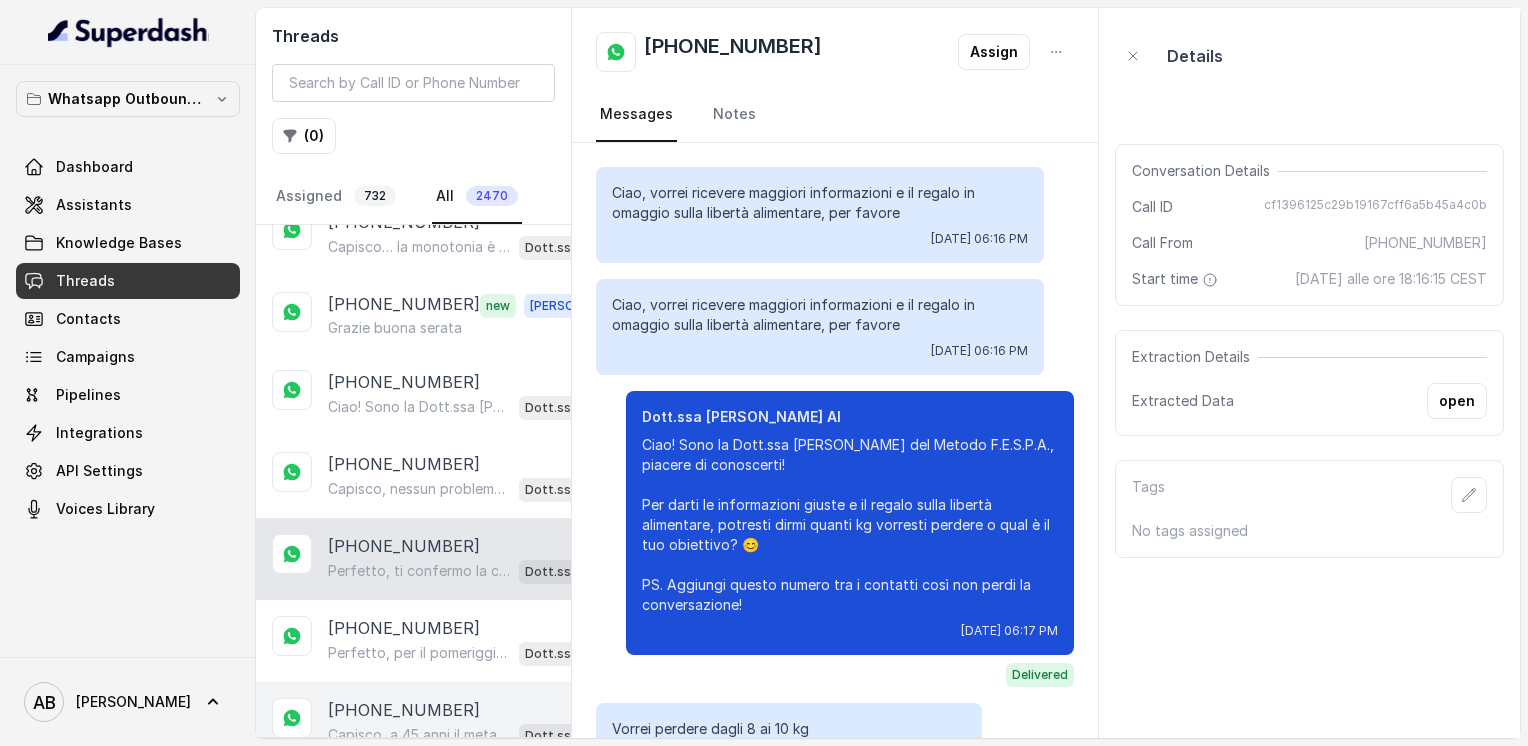 scroll, scrollTop: 0, scrollLeft: 0, axis: both 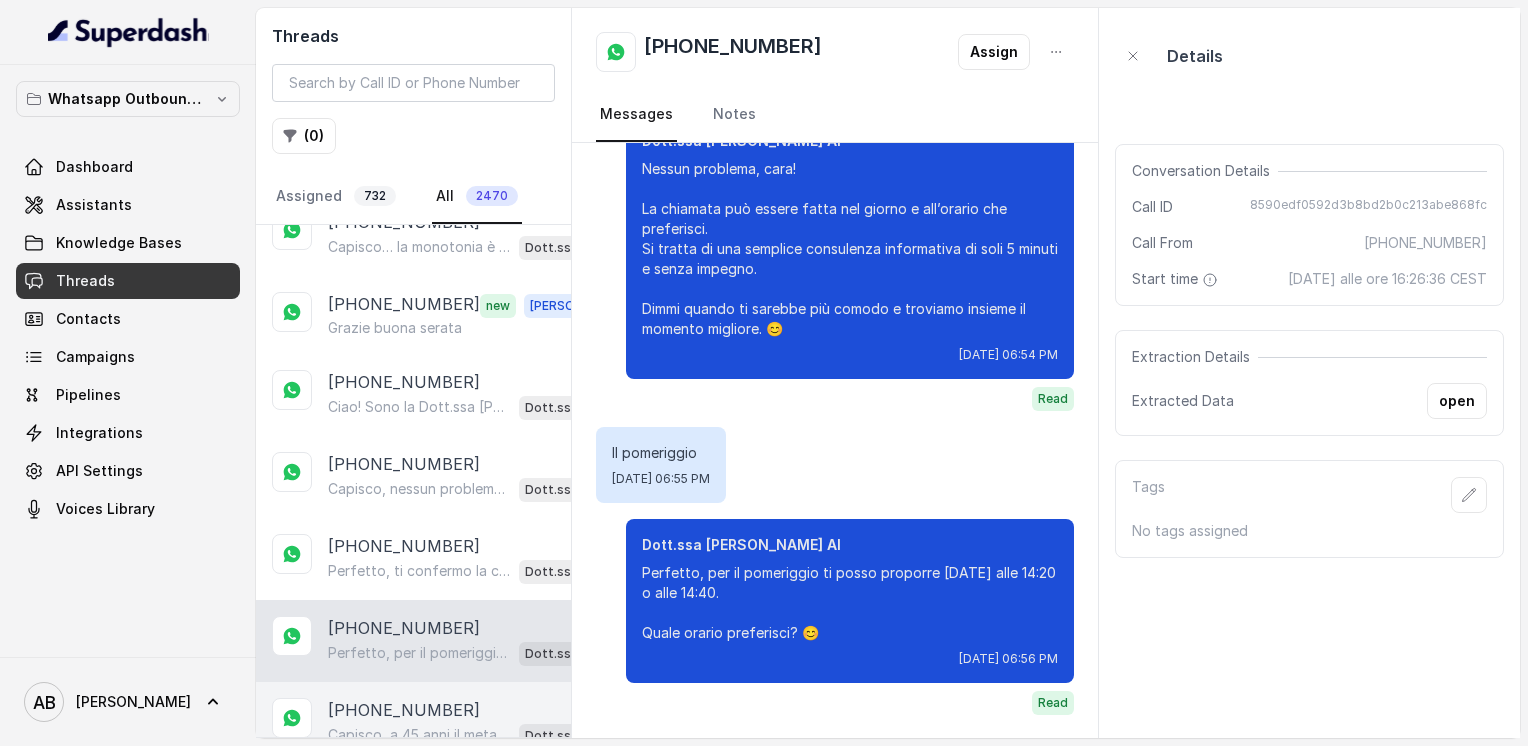 click on "[PHONE_NUMBER]   Capisco, a 45 anni il metabolismo può rallentare, ma non è un problema insormontabile.
Guarda, il fatto che tu abbia provato di tutto senza risultati duraturi è proprio quello che succede con le diete tradizionali.
Il Metodo FESPA ti aiuta a velocizzare il metabolismo e raggiungere la libertà alimentare, senza stress o privazioni.
Pensi possa essere utile scoprire come funziona con una chiamata gratuita di 5 minuti? 😊 Dott.ssa [PERSON_NAME] AI" at bounding box center (413, 723) 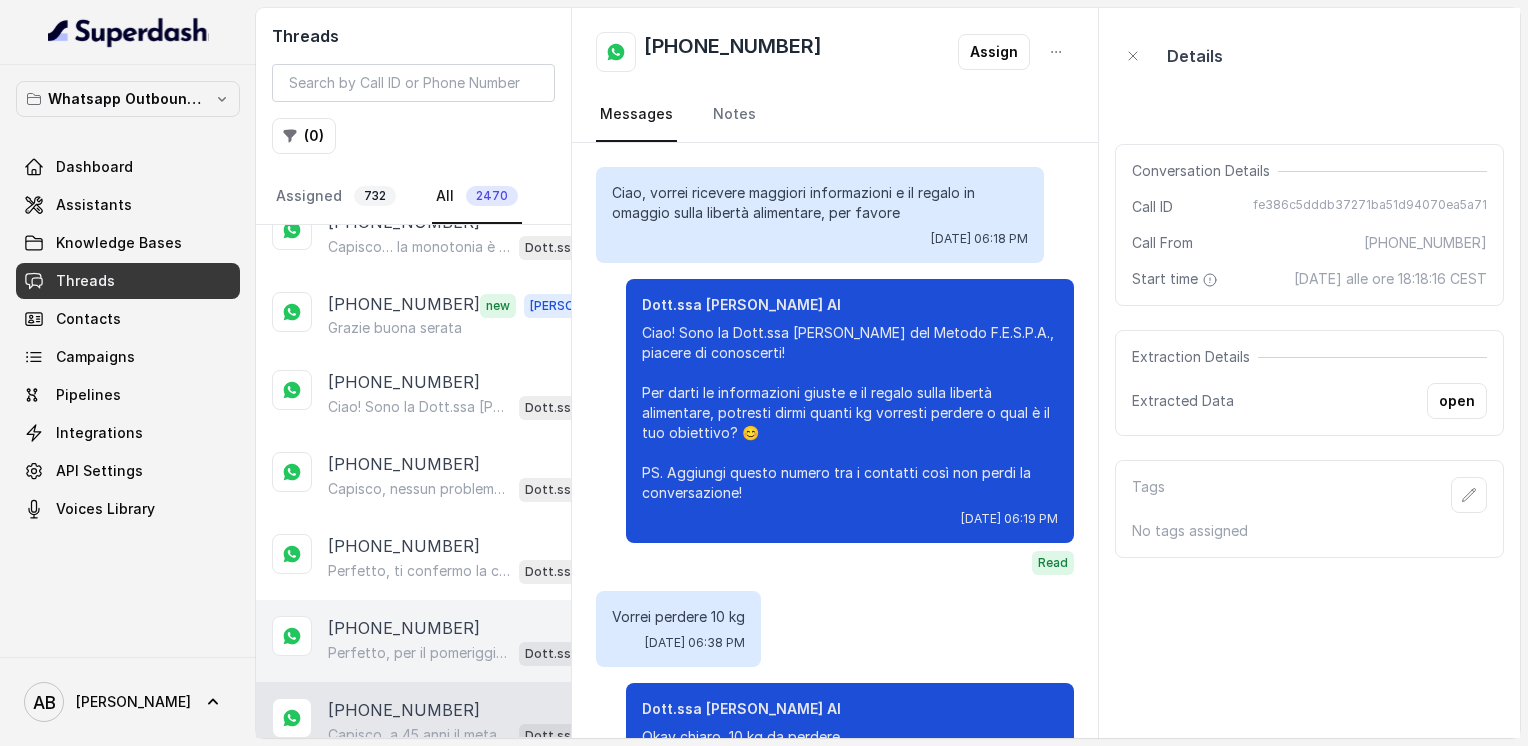 scroll, scrollTop: 668, scrollLeft: 0, axis: vertical 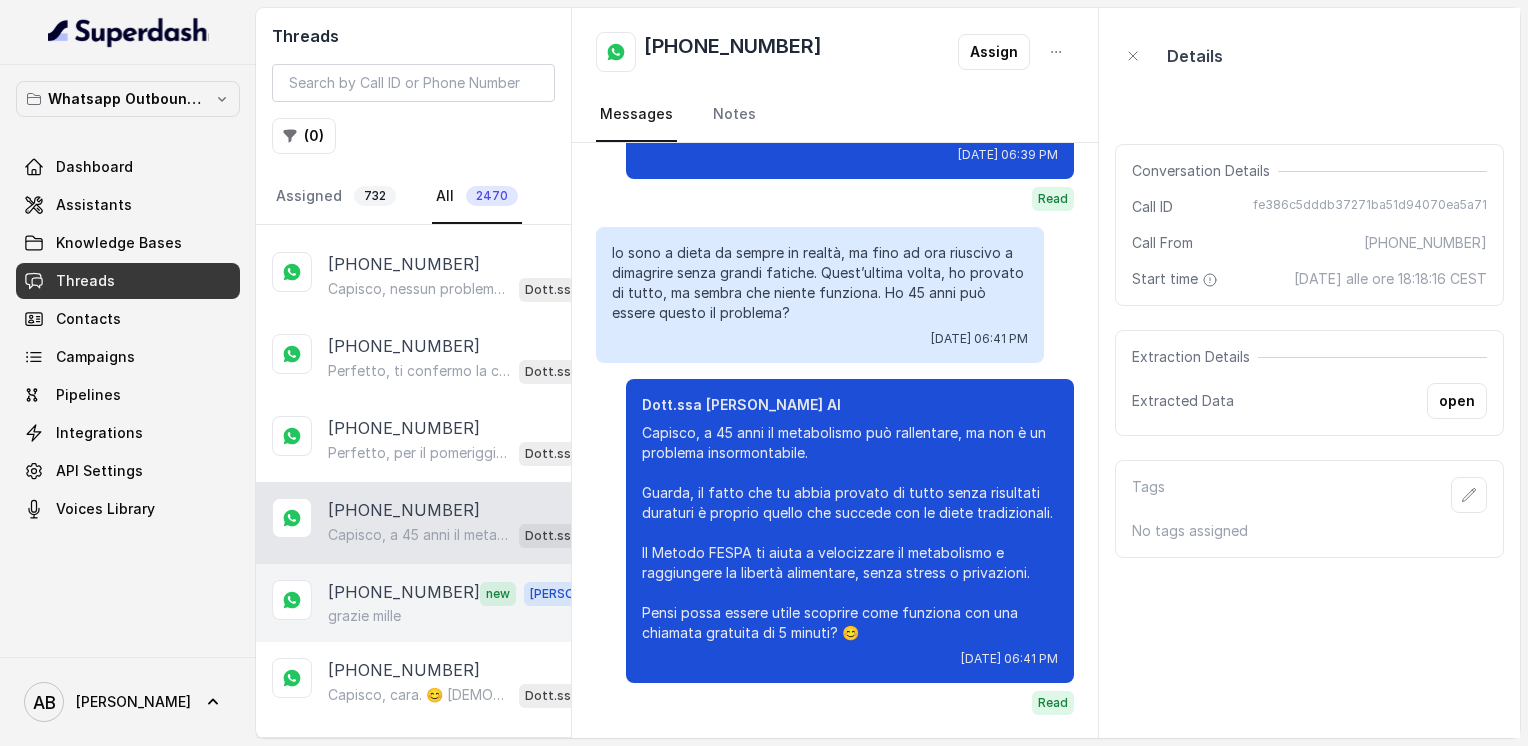 click on "[PHONE_NUMBER]" at bounding box center [404, 593] 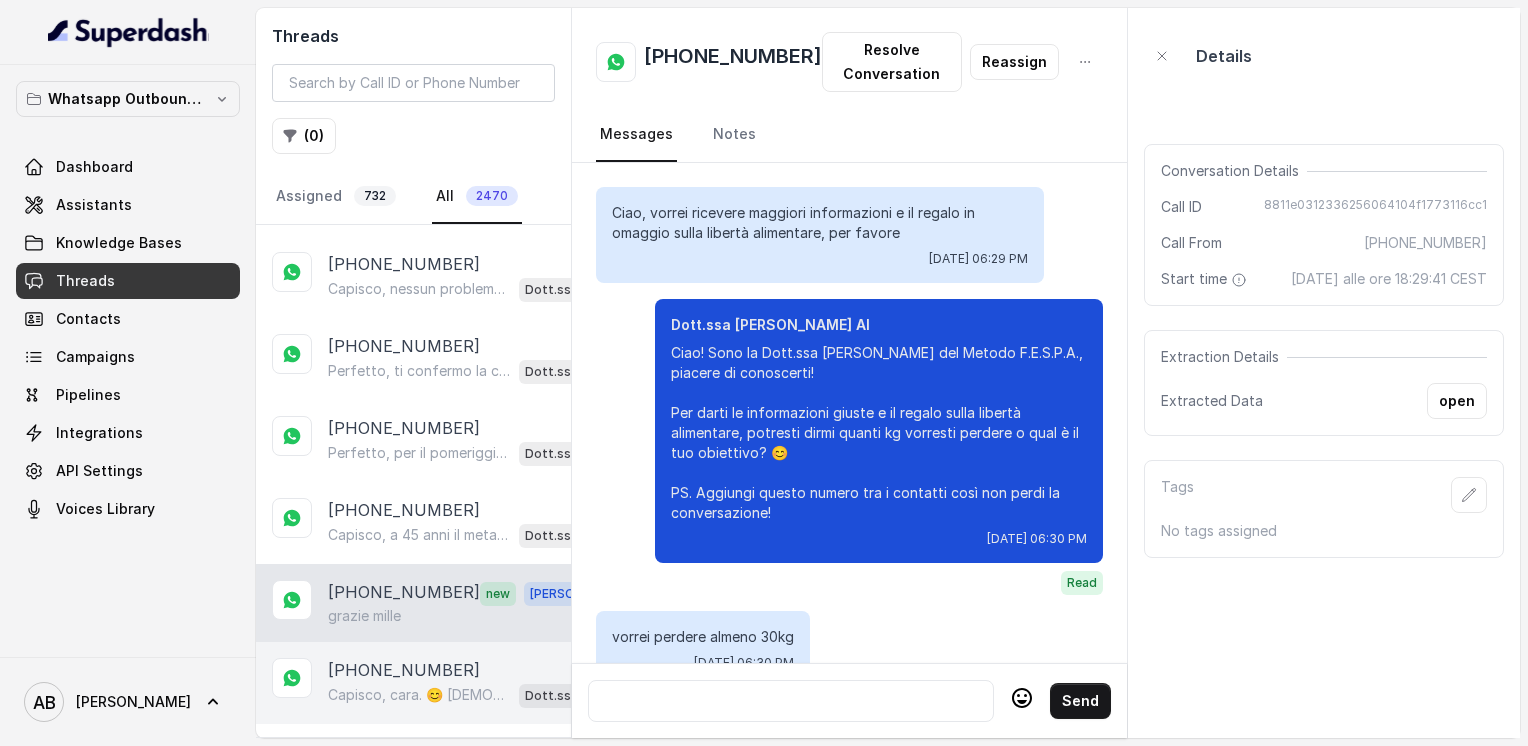 click on "[PHONE_NUMBER]" at bounding box center [404, 670] 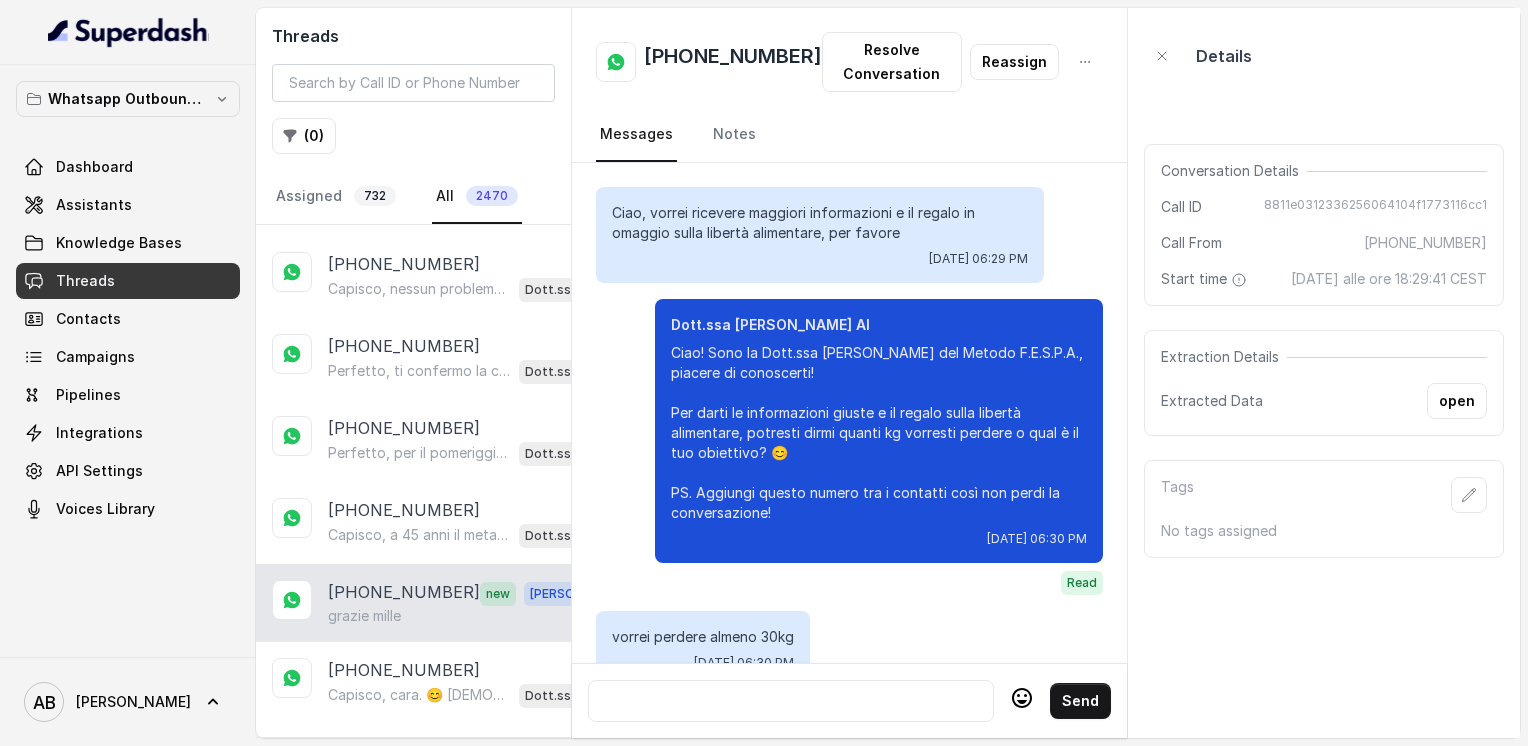scroll, scrollTop: 0, scrollLeft: 0, axis: both 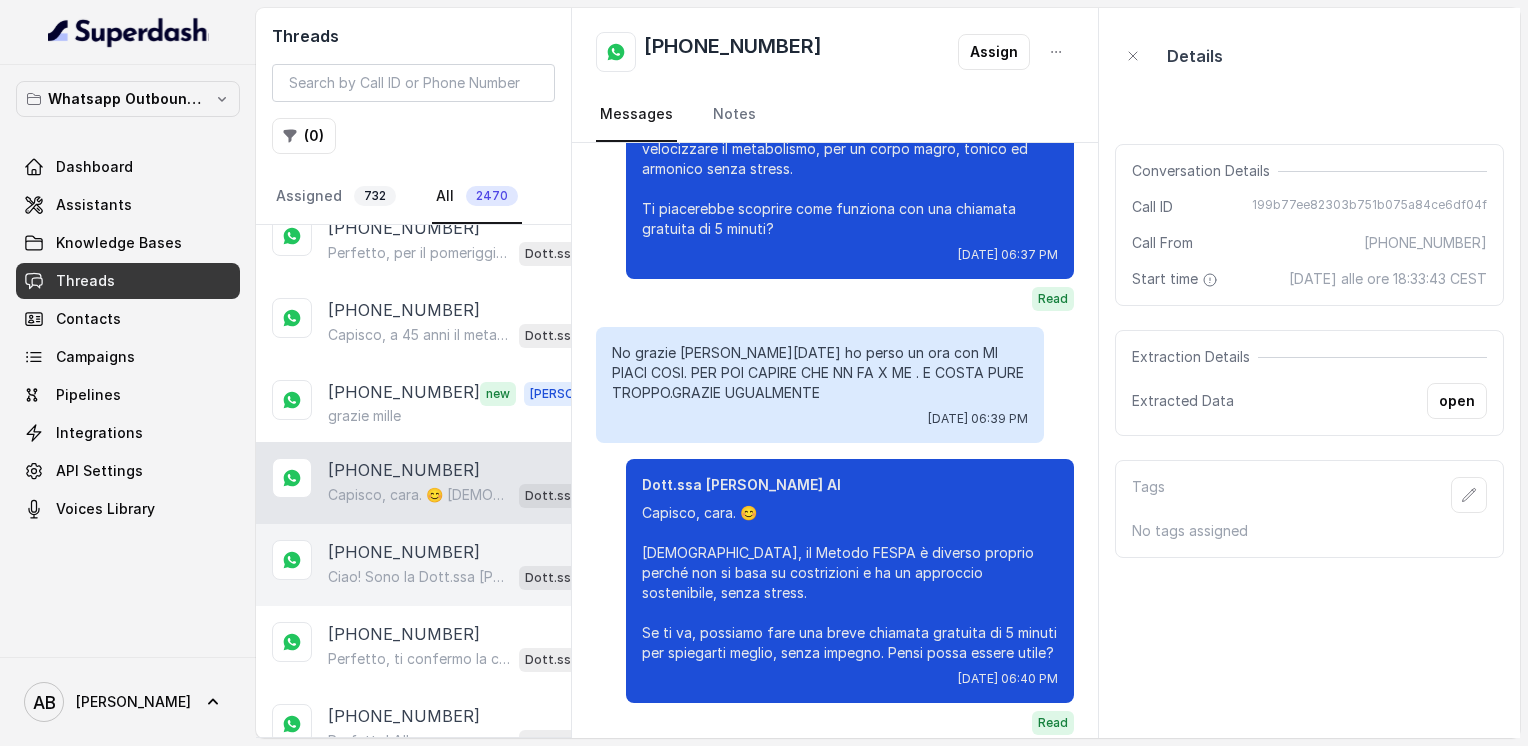 click on "[PHONE_NUMBER]   Ciao! Sono la Dott.ssa [PERSON_NAME] del Metodo F.E.S.P.A., piacere di conoscerti!
Per darti le informazioni giuste e il regalo sulla libertà alimentare, potresti dirmi quanti kg vorresti perdere o qual è il tuo obiettivo? 😊
PS. Aggiungi pure questo numero tra i contatti così non perdi la conversazione! Dott.ssa [PERSON_NAME] AI" at bounding box center (413, 565) 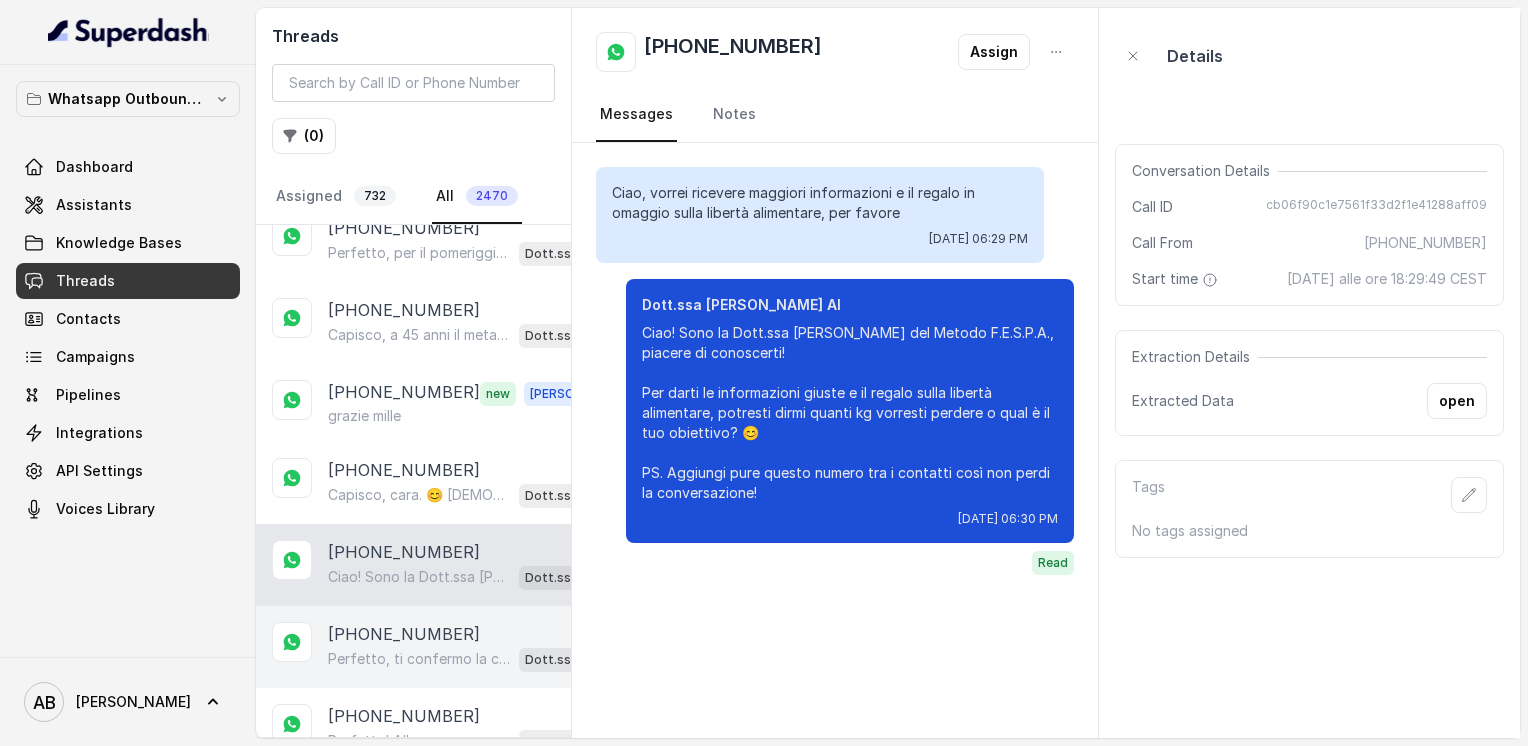 click on "[PHONE_NUMBER]" at bounding box center [404, 634] 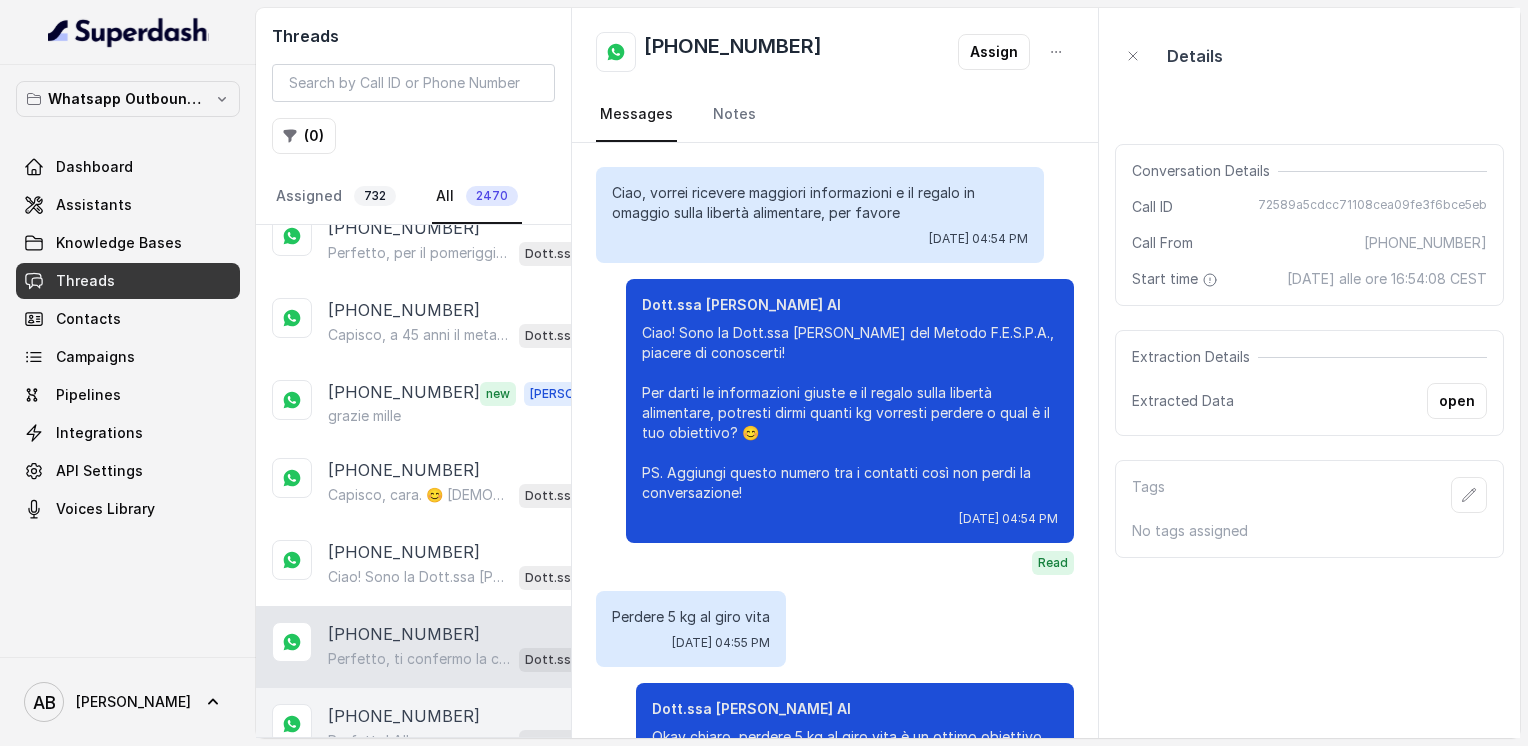 scroll, scrollTop: 2956, scrollLeft: 0, axis: vertical 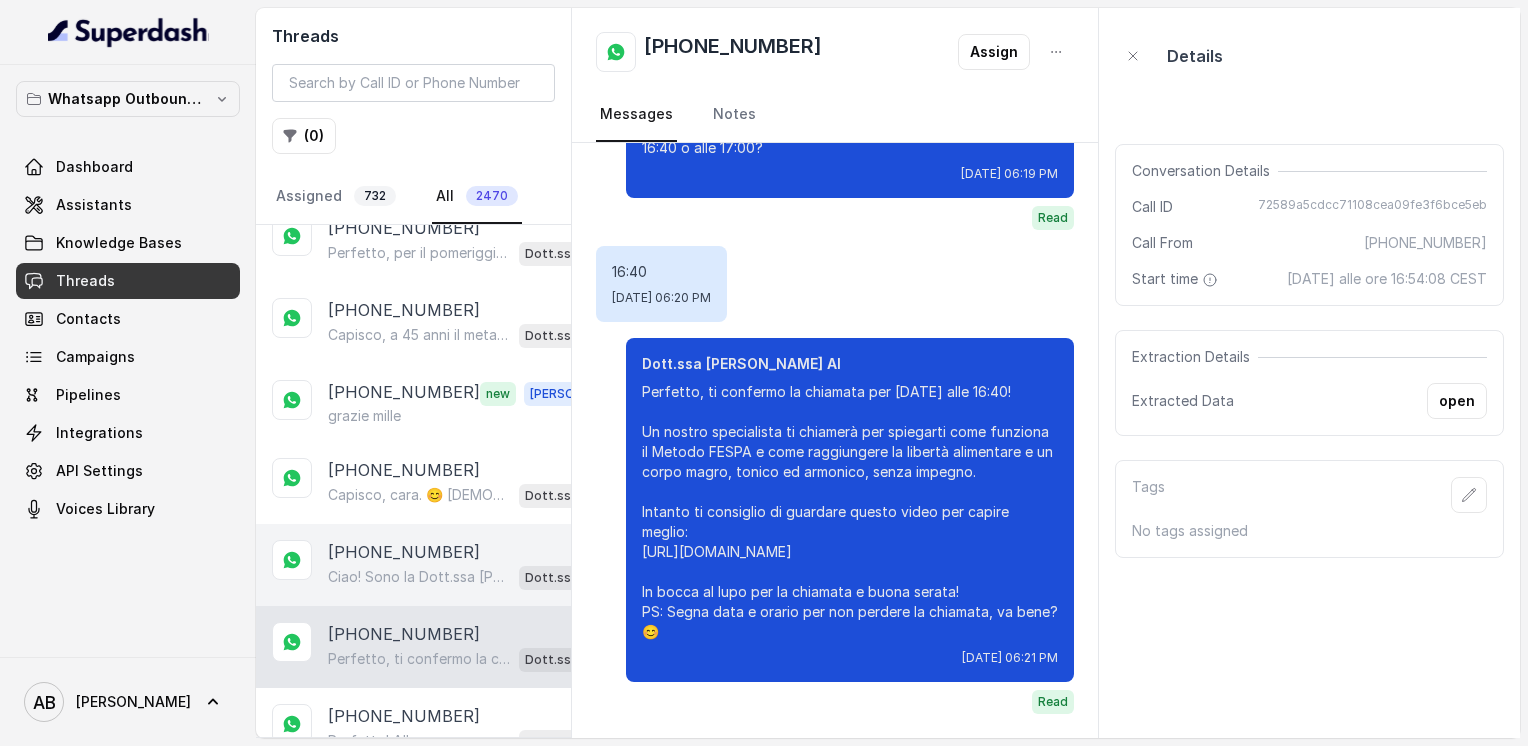 drag, startPoint x: 423, startPoint y: 551, endPoint x: 423, endPoint y: 430, distance: 121 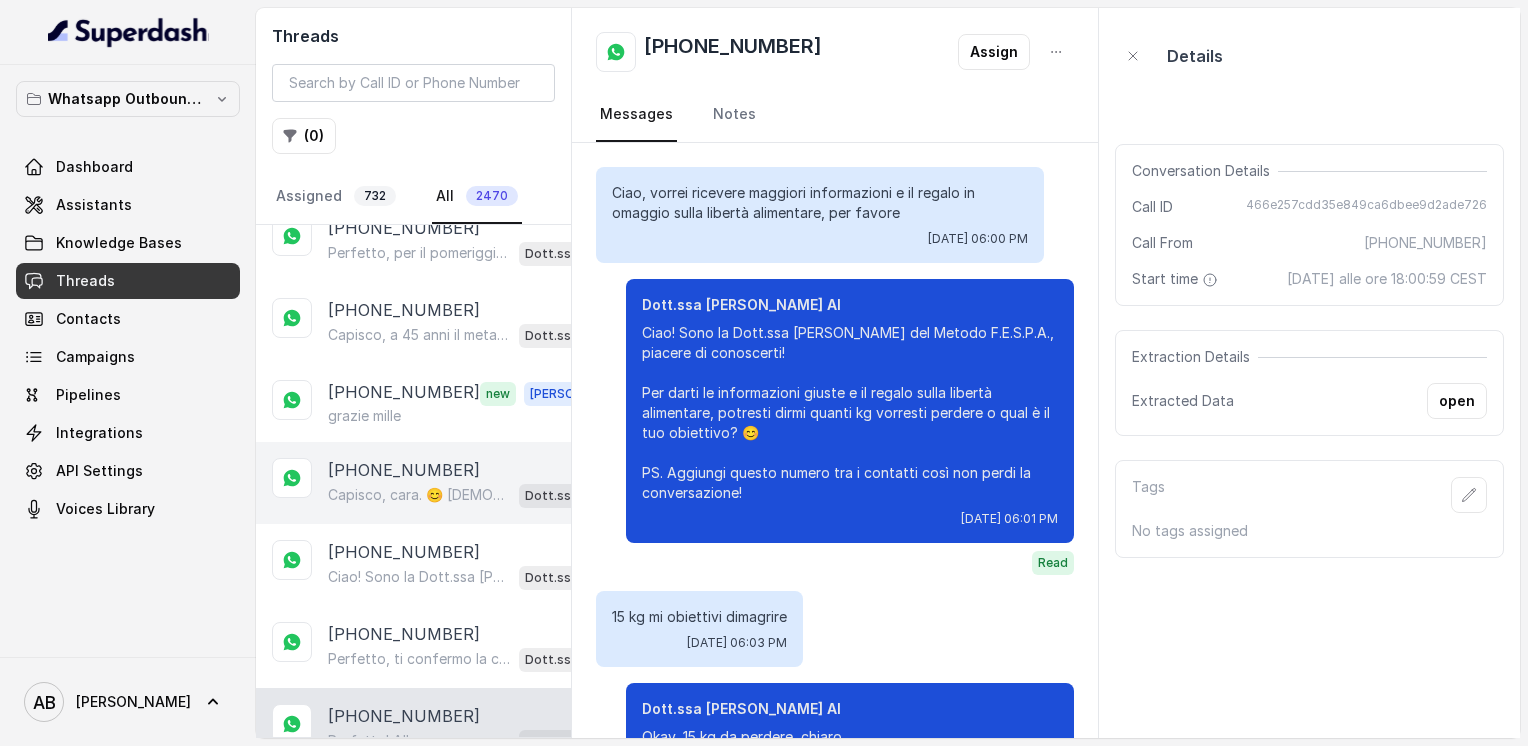 scroll, scrollTop: 1348, scrollLeft: 0, axis: vertical 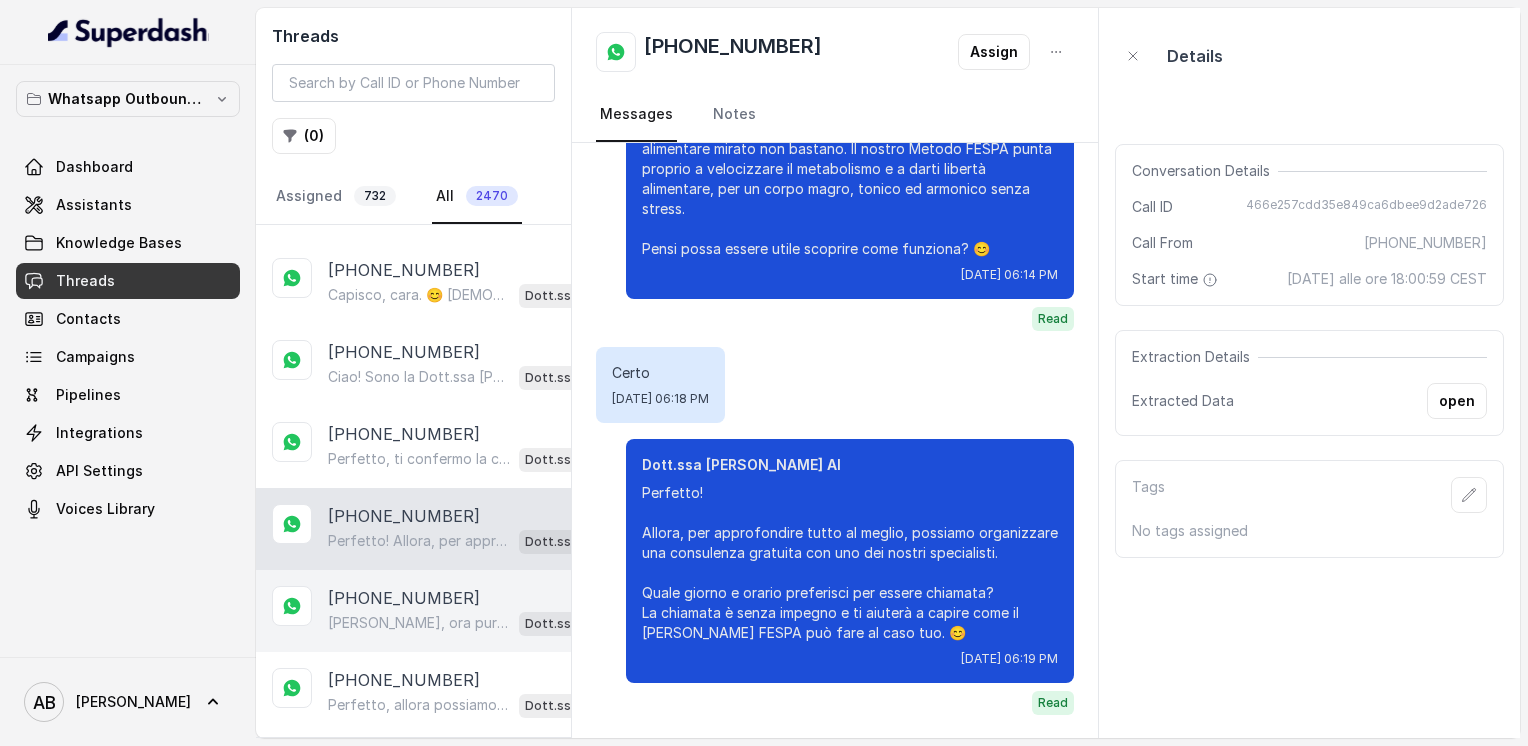click on "[PHONE_NUMBER]   [PERSON_NAME], ora purtroppo non posso chiamarti subito.
Dimmi un giorno e un orario precisi in cui ti è comodo, così organizziamo la chiamata gratuita senza impegno.
Quando ti farebbe più comodo? Dott.ssa [PERSON_NAME] AI" at bounding box center (413, 611) 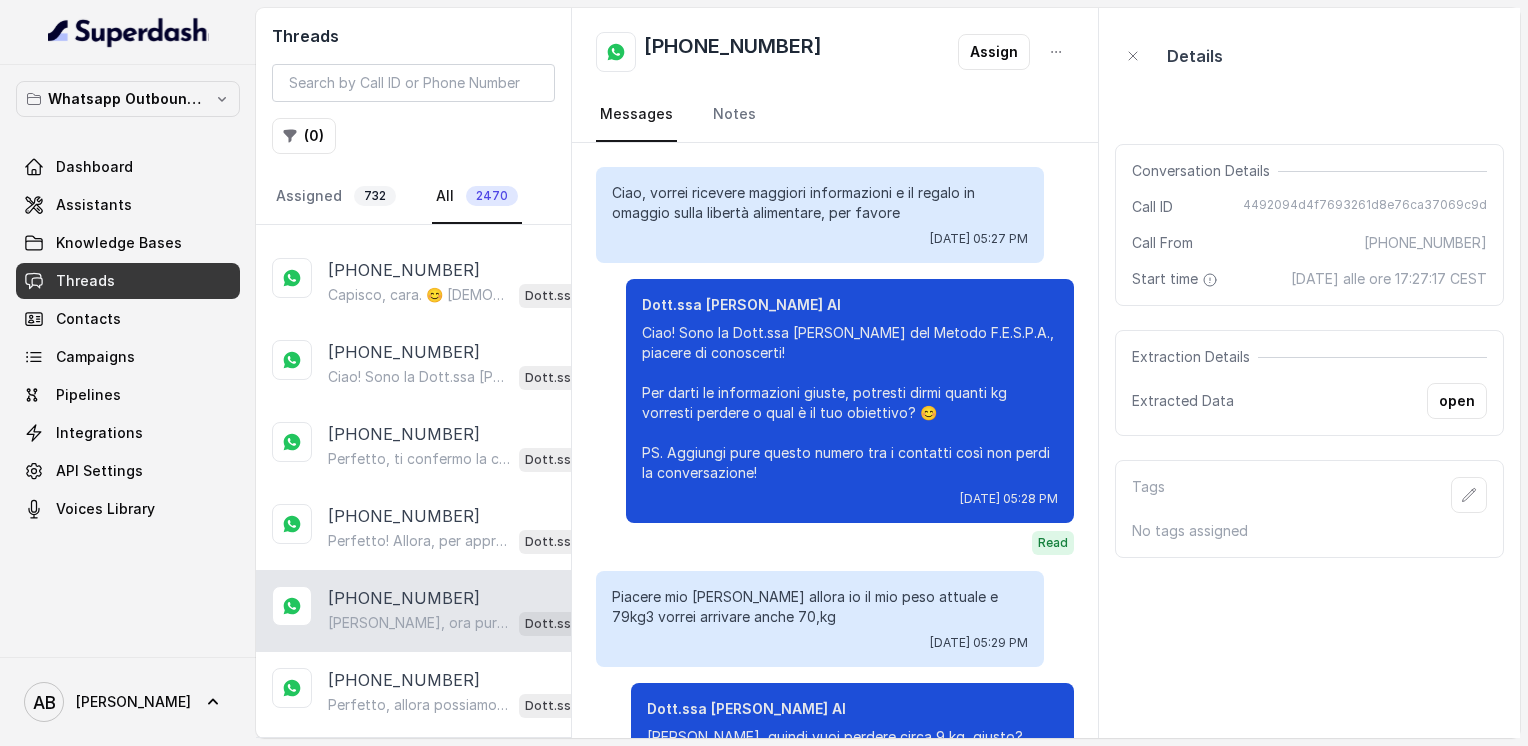 scroll, scrollTop: 3896, scrollLeft: 0, axis: vertical 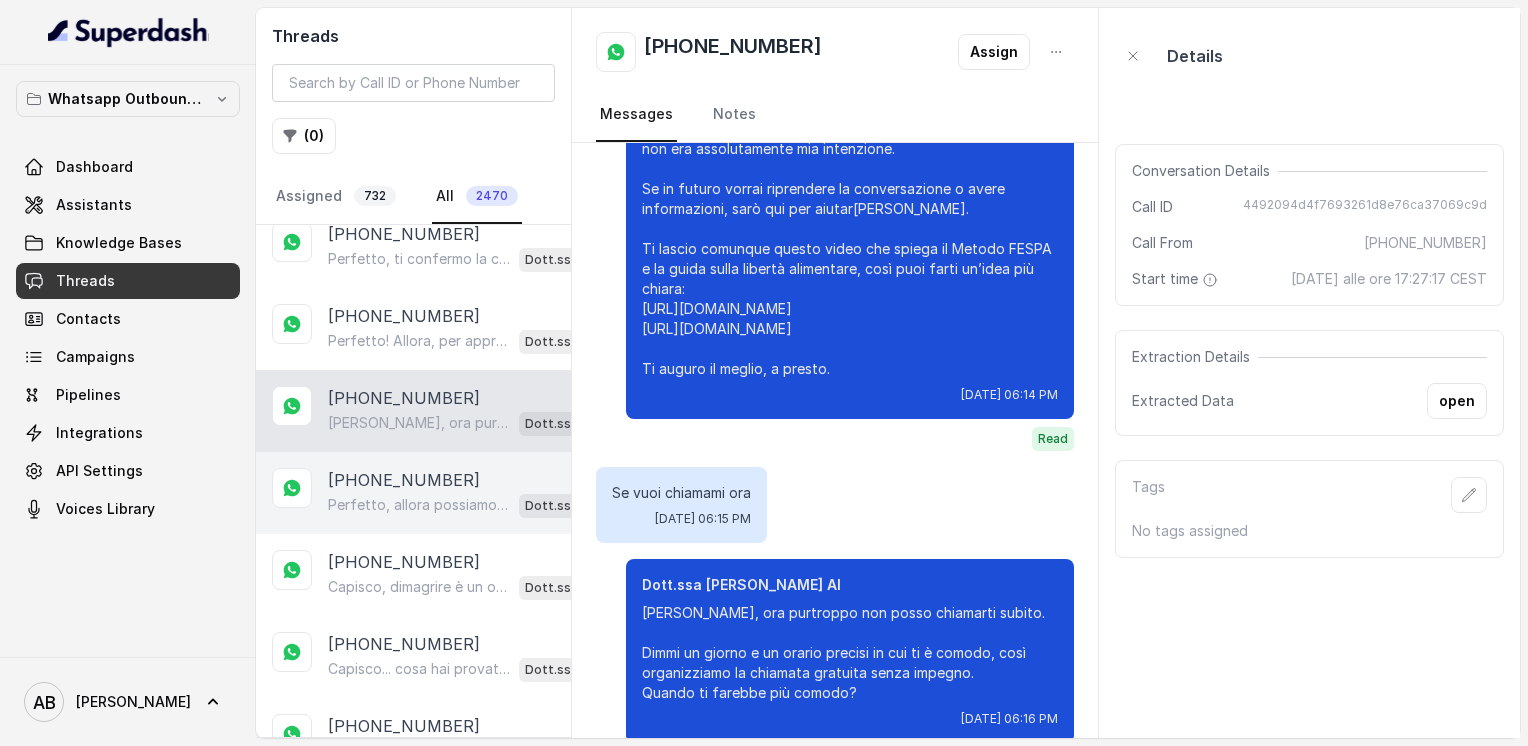 click on "[PHONE_NUMBER]   Perfetto, allora possiamo organizzare una consulenza gratuita con uno dei nostri specialisti.
Dimmi, lavori o hai un’attività? Così capisco come impostare al meglio la chiamata per te. Dott.ssa [PERSON_NAME] AI" at bounding box center [413, 493] 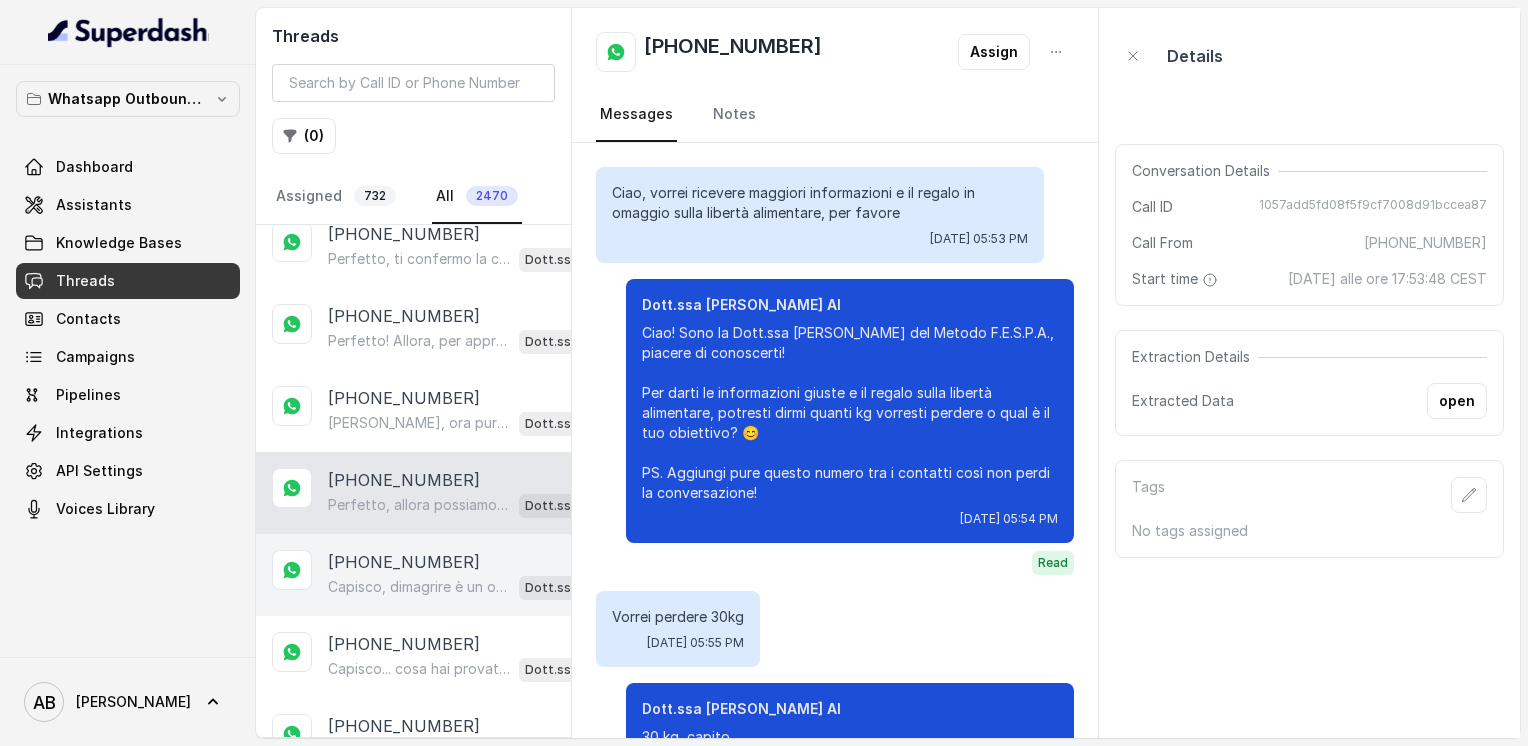 scroll, scrollTop: 912, scrollLeft: 0, axis: vertical 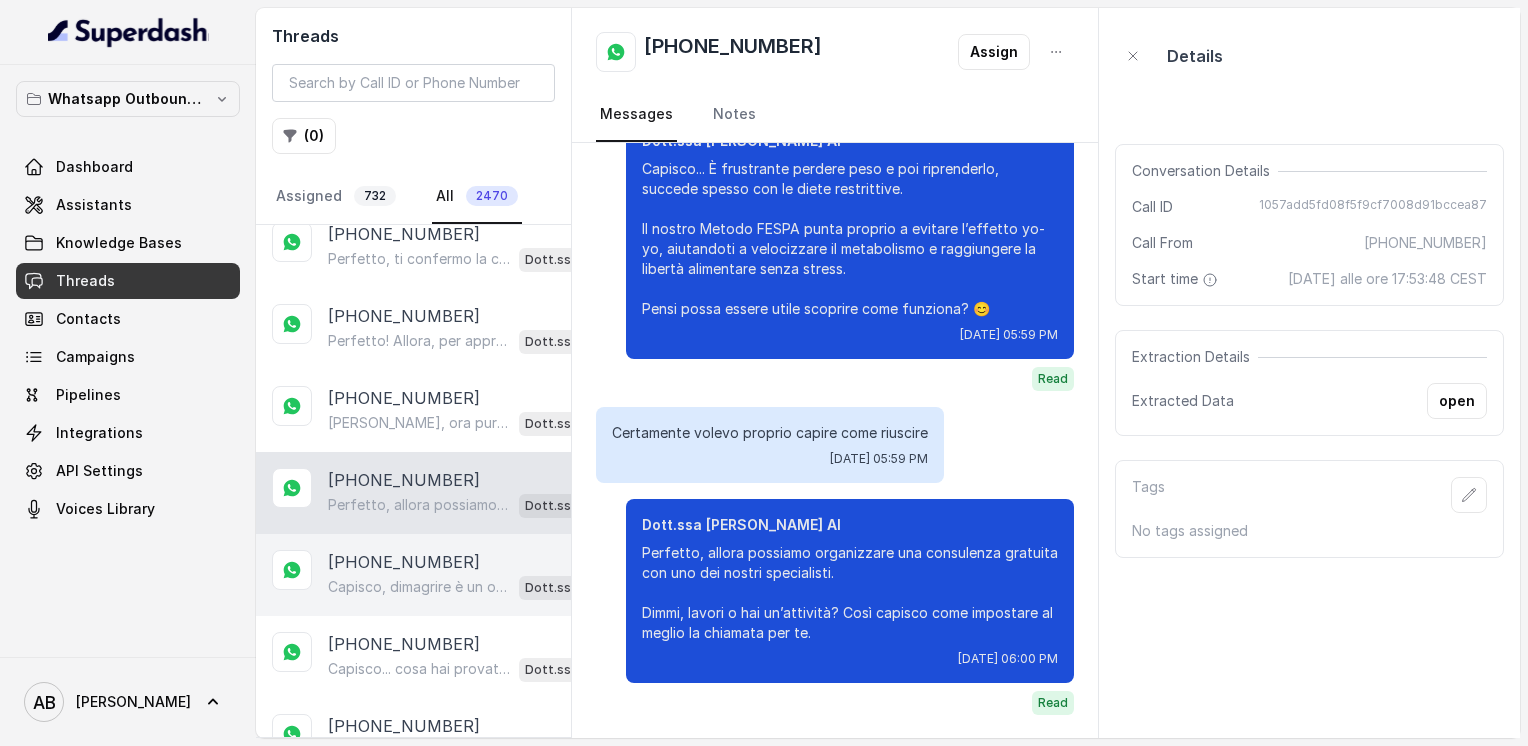 click on "Capisco, dimagrire è un obiettivo importante.
Guarda, il Metodo FESPA ti aiuta proprio a raggiungere un corpo magro, tonico ed armonico, velocizzando il metabolismo e ottenendo la libertà alimentare senza stress o privazioni.
Ti piacerebbe fare una chiamata informativa gratuita di 5 minuti per scoprire come funziona e se fa al caso tuo? 😊" at bounding box center (419, 587) 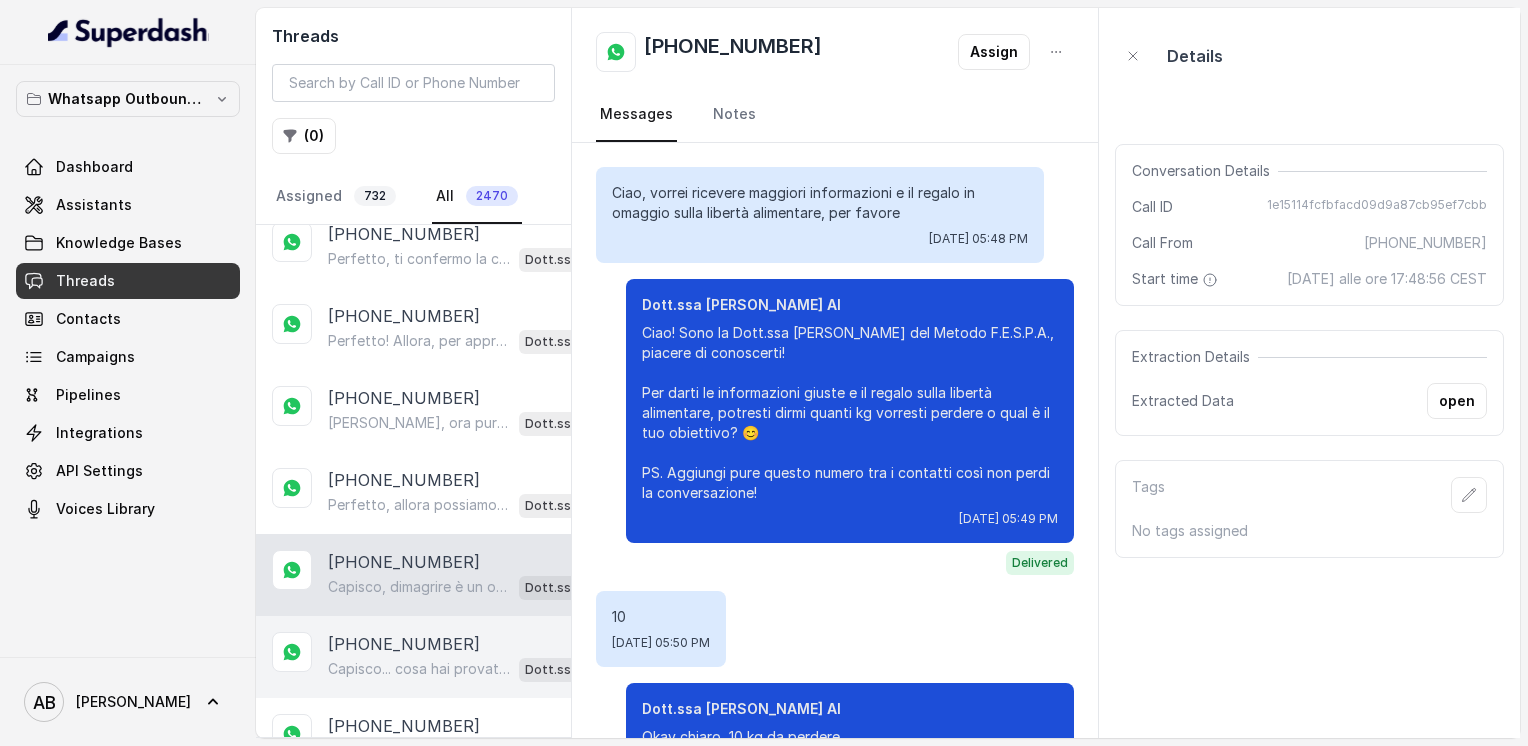 scroll, scrollTop: 852, scrollLeft: 0, axis: vertical 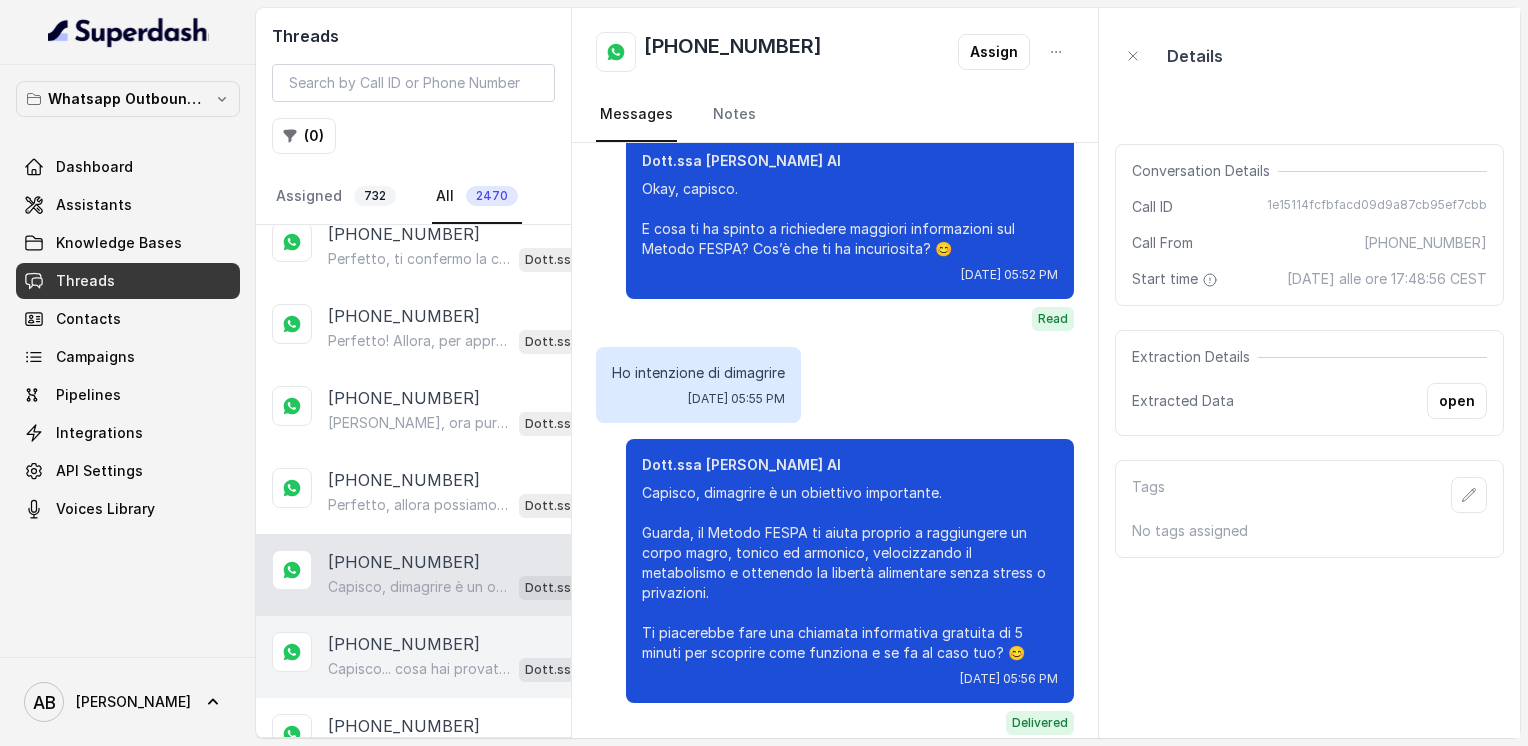 click on "[PHONE_NUMBER]" at bounding box center [404, 644] 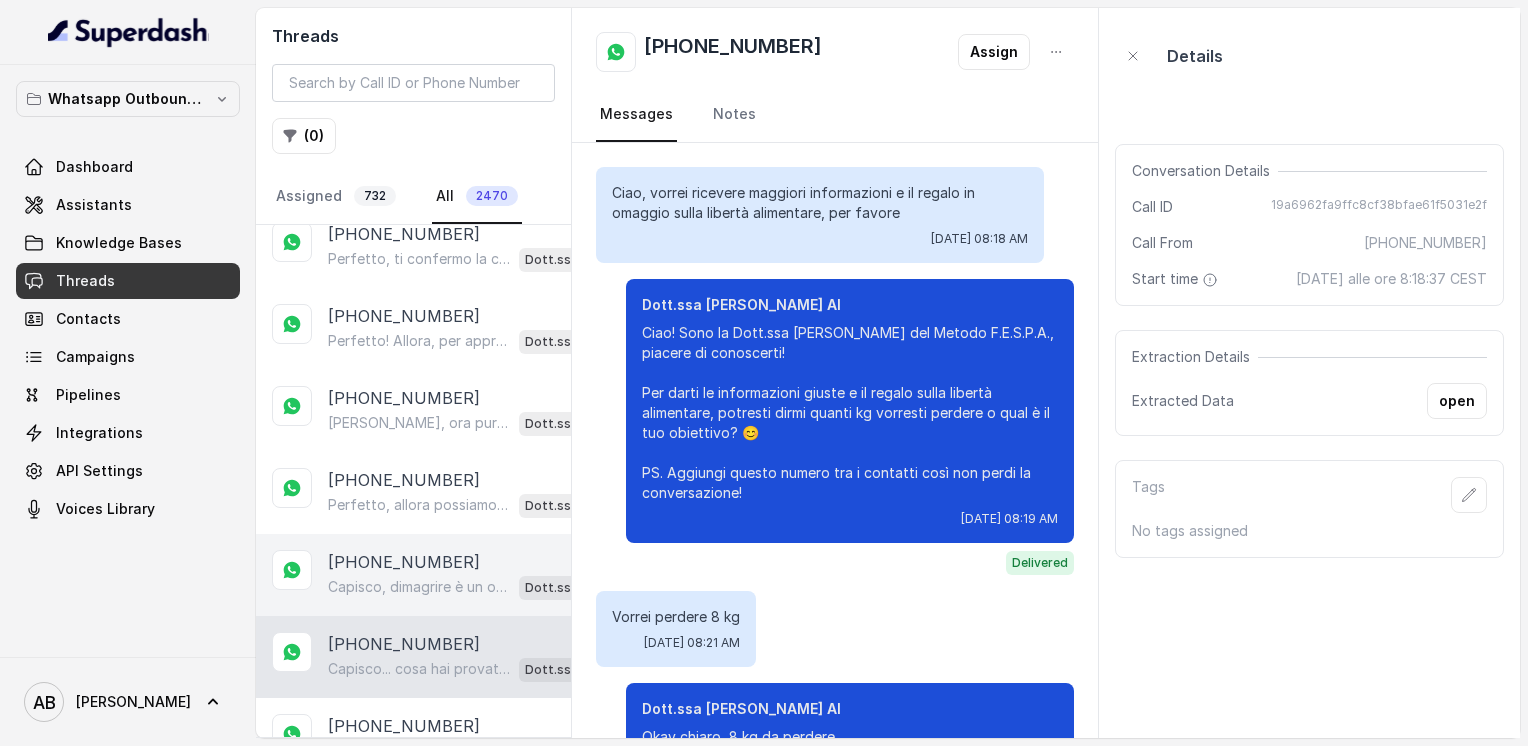 scroll, scrollTop: 428, scrollLeft: 0, axis: vertical 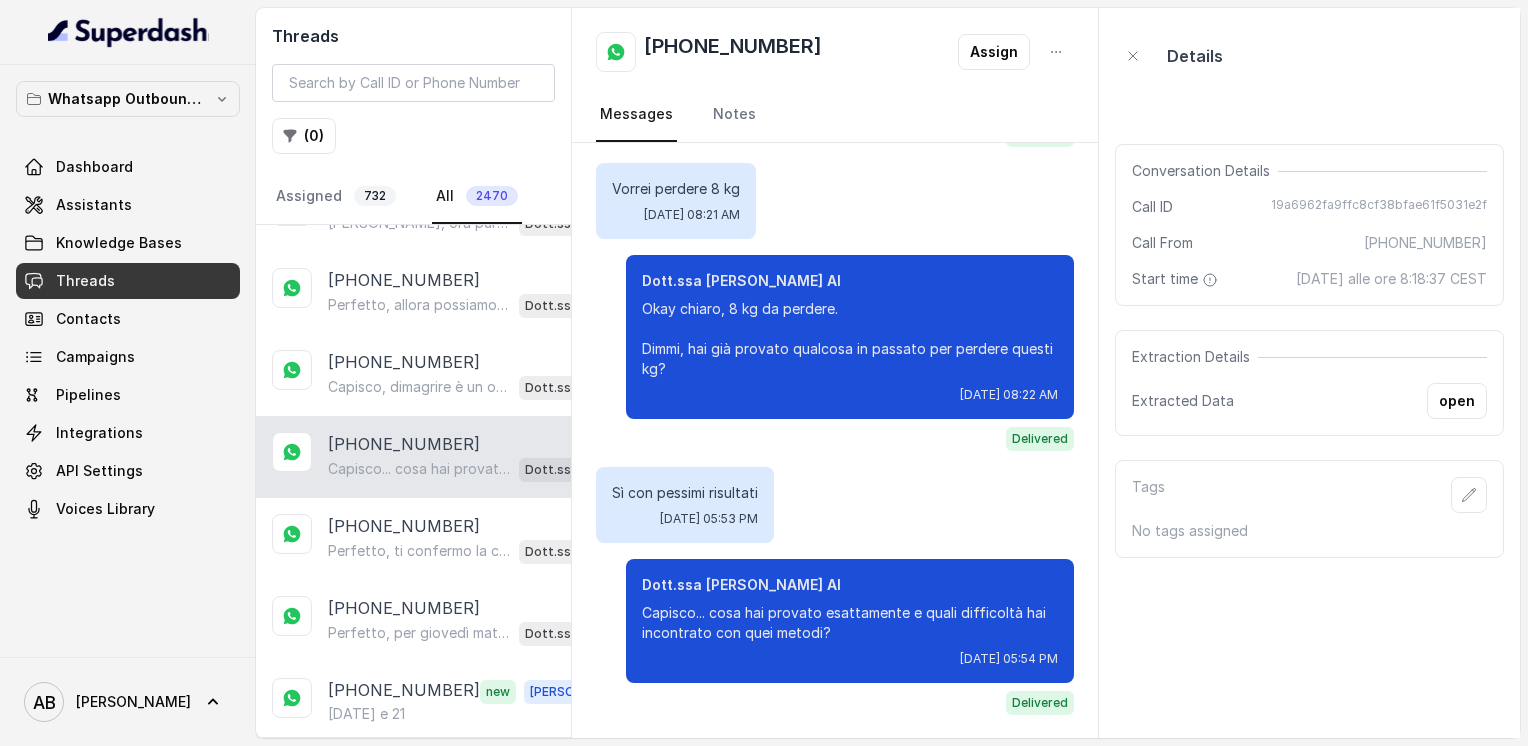 click on "[PHONE_NUMBER]   Capisco... cosa hai provato esattamente e quali difficoltà hai incontrato con quei metodi? Dott.ssa [PERSON_NAME] AI" at bounding box center (413, 457) 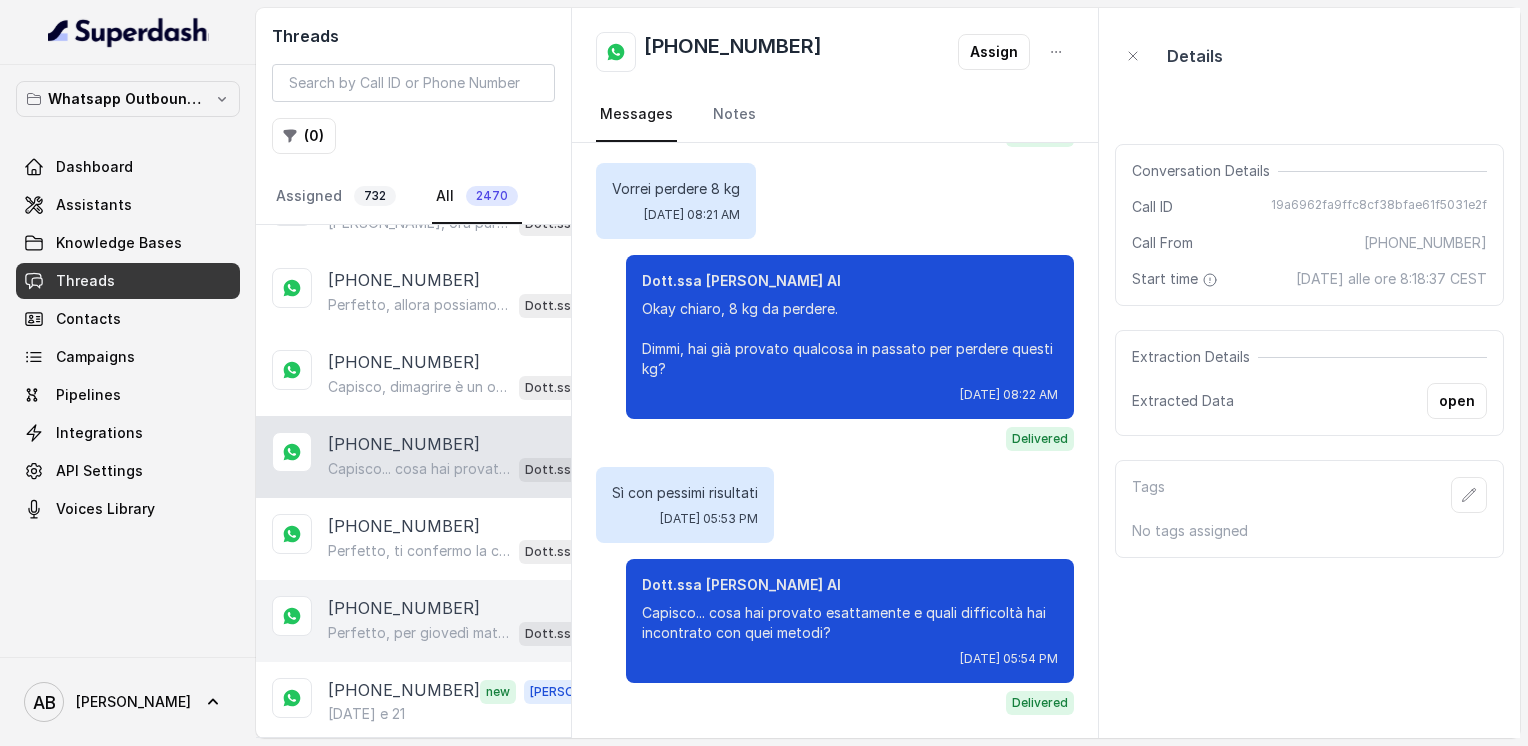 click on "[PHONE_NUMBER]" at bounding box center (404, 608) 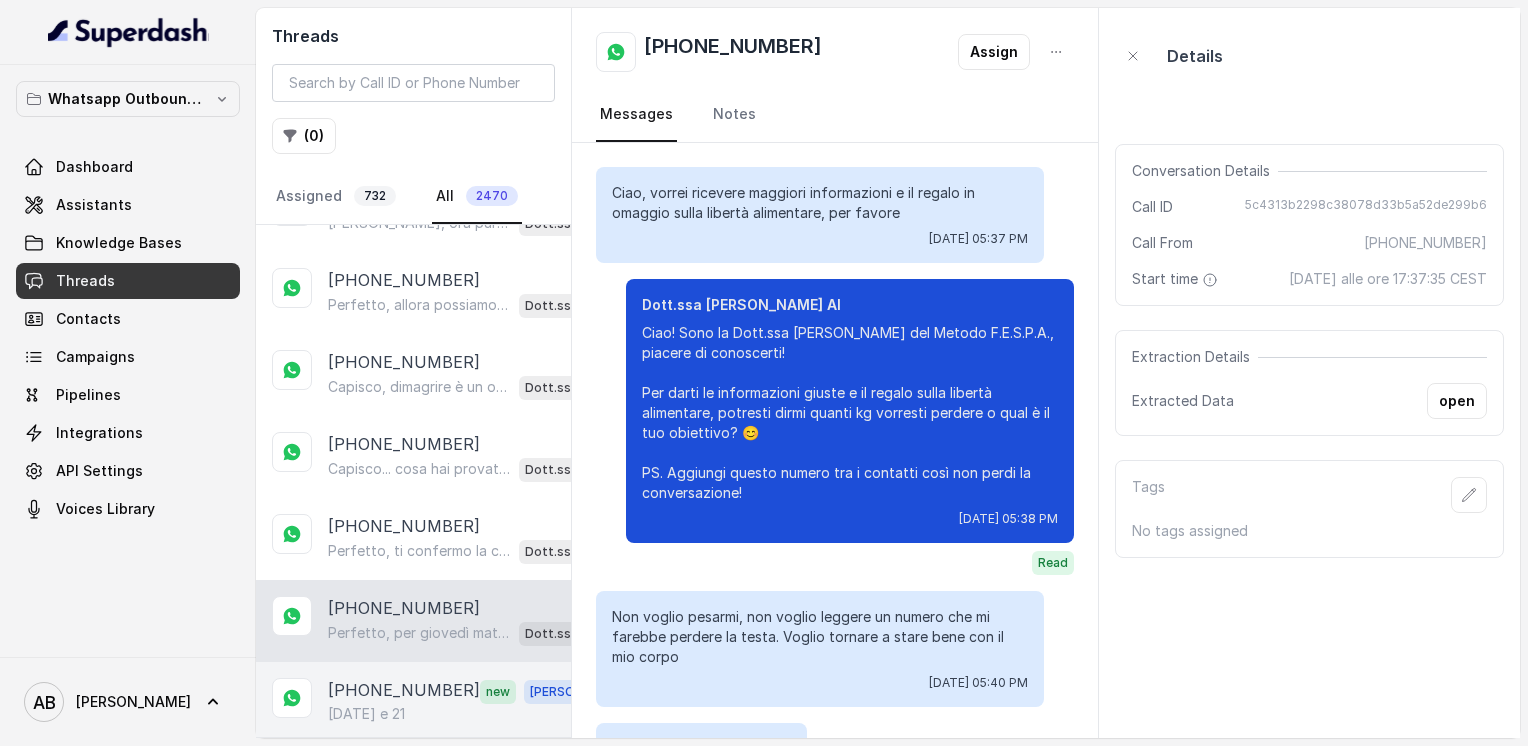 scroll, scrollTop: 2800, scrollLeft: 0, axis: vertical 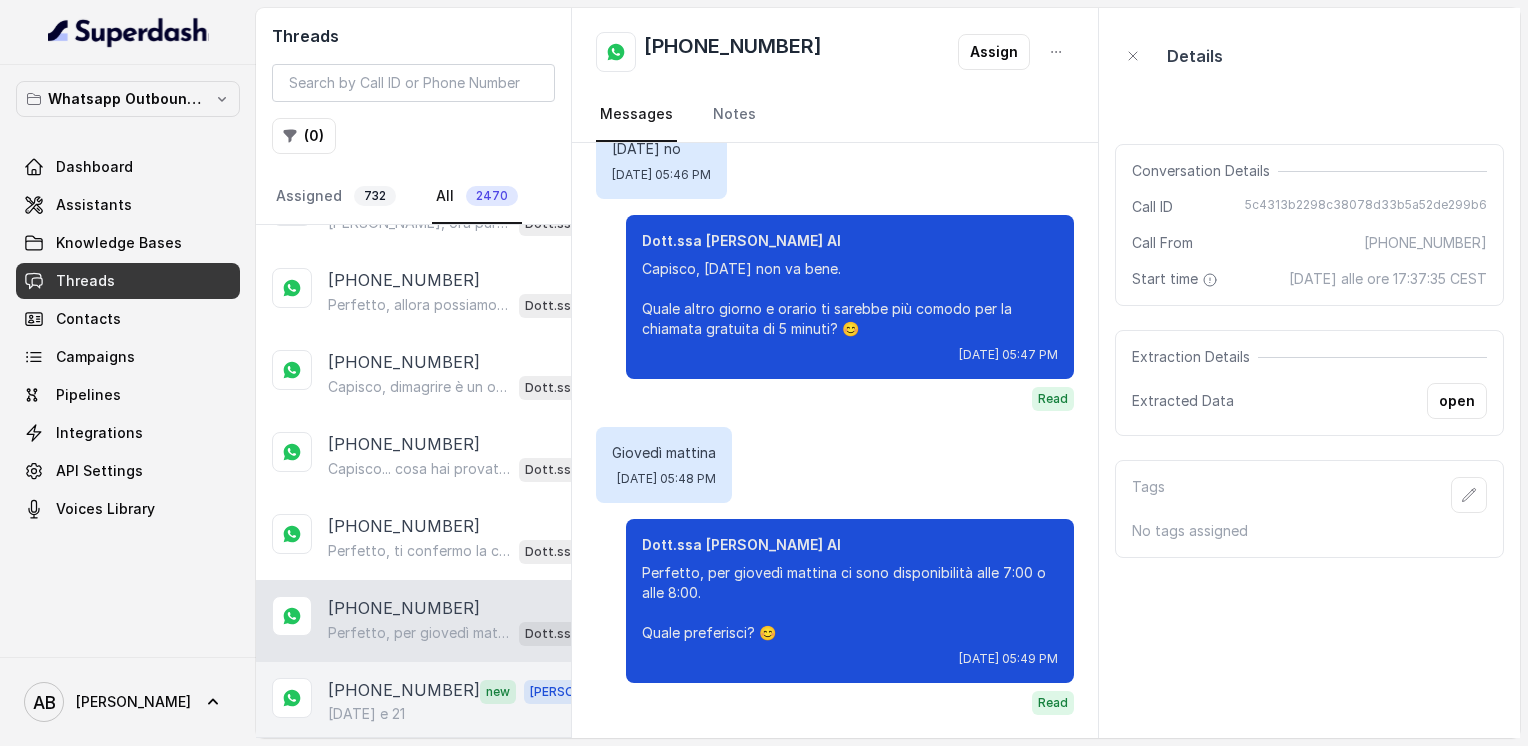 click on "[PHONE_NUMBER]   new [PERSON_NAME][DATE] e 21" at bounding box center (413, 701) 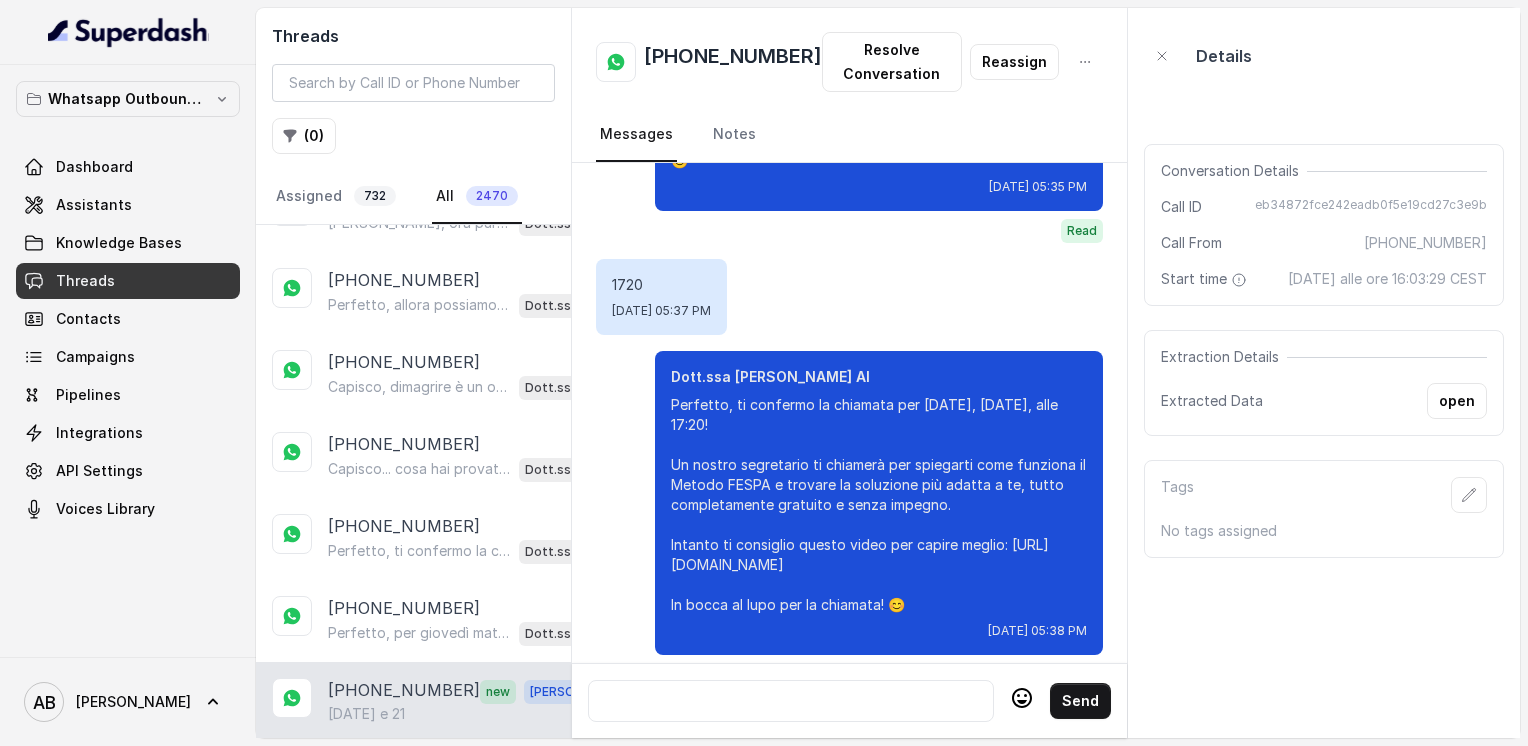 scroll, scrollTop: 2796, scrollLeft: 0, axis: vertical 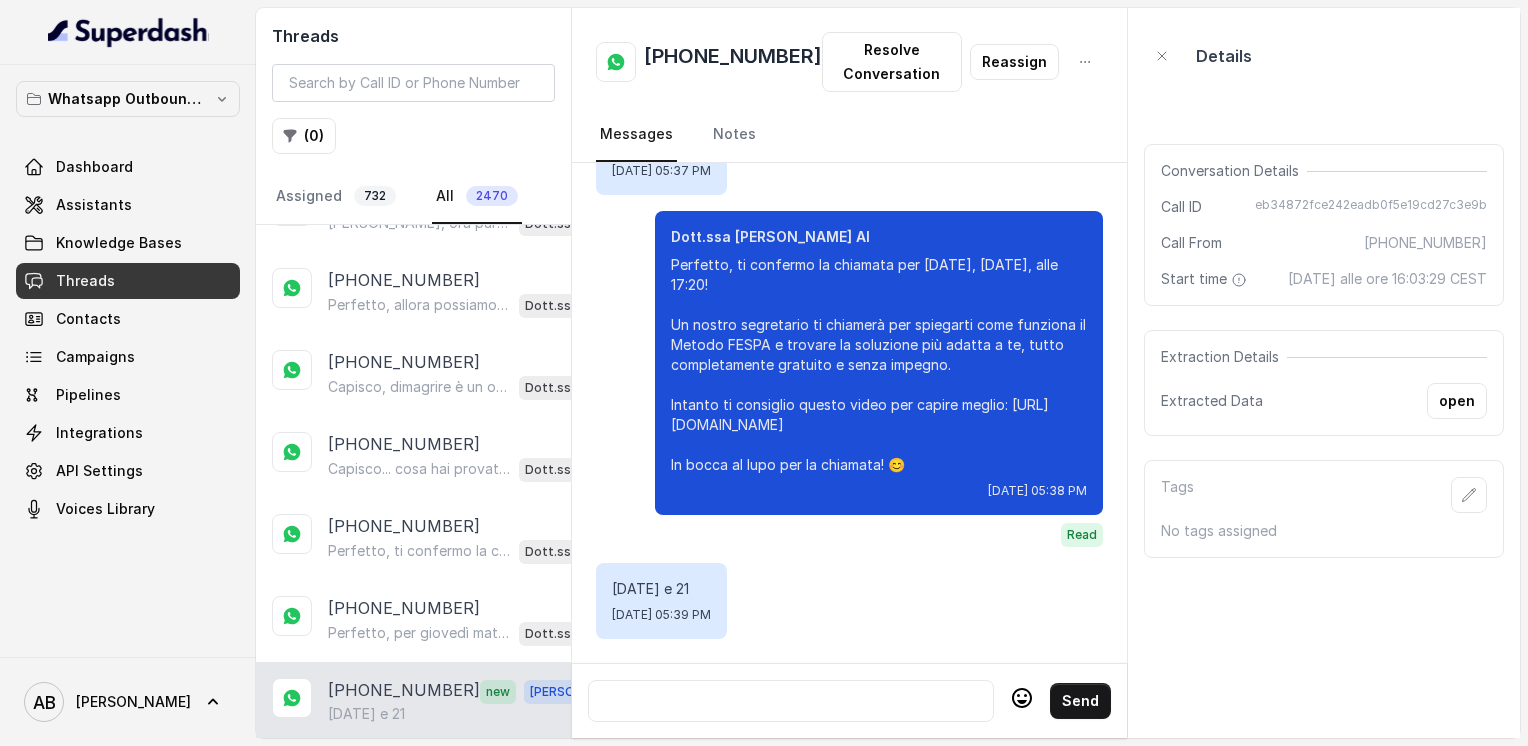 click on "[PHONE_NUMBER]" at bounding box center (733, 62) 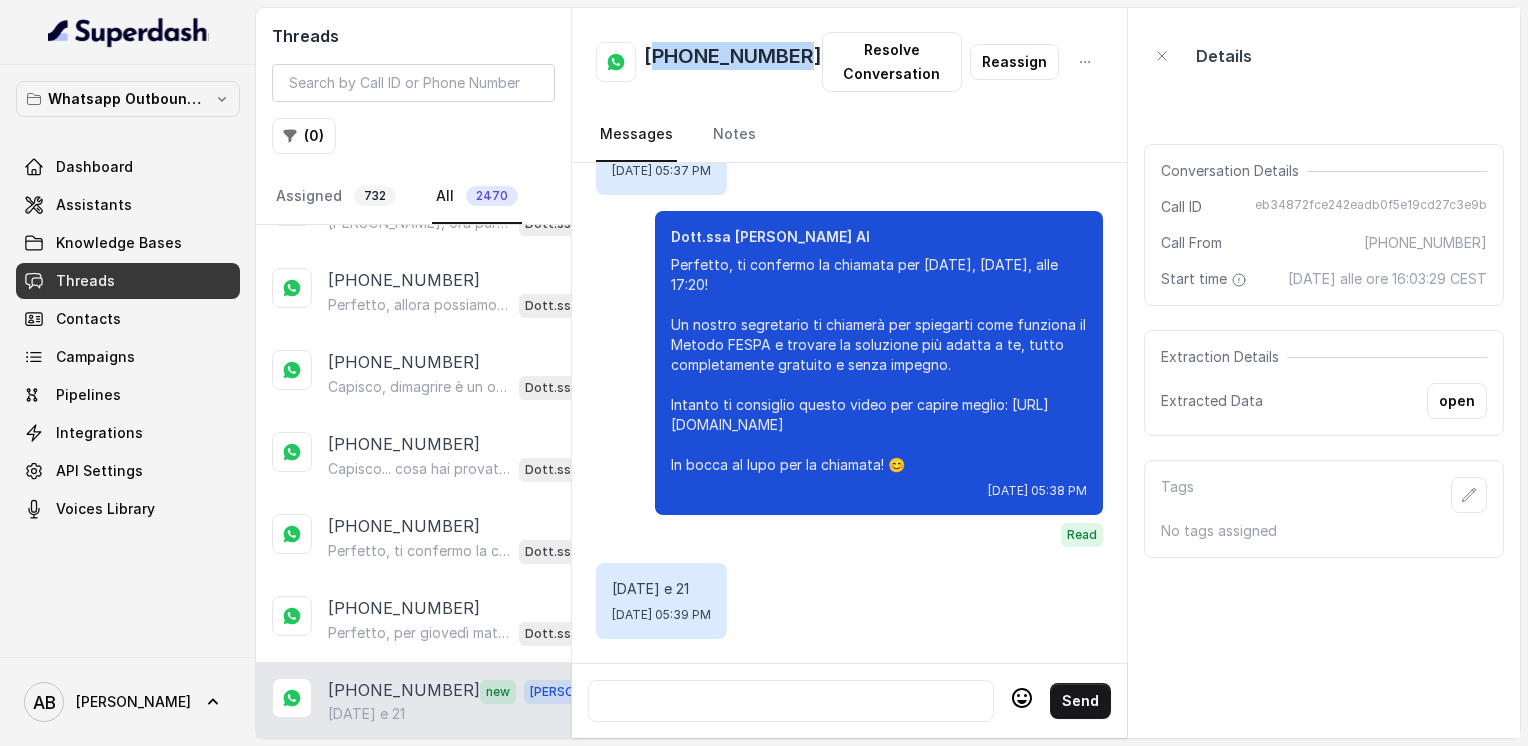 click on "[PHONE_NUMBER]" at bounding box center [733, 62] 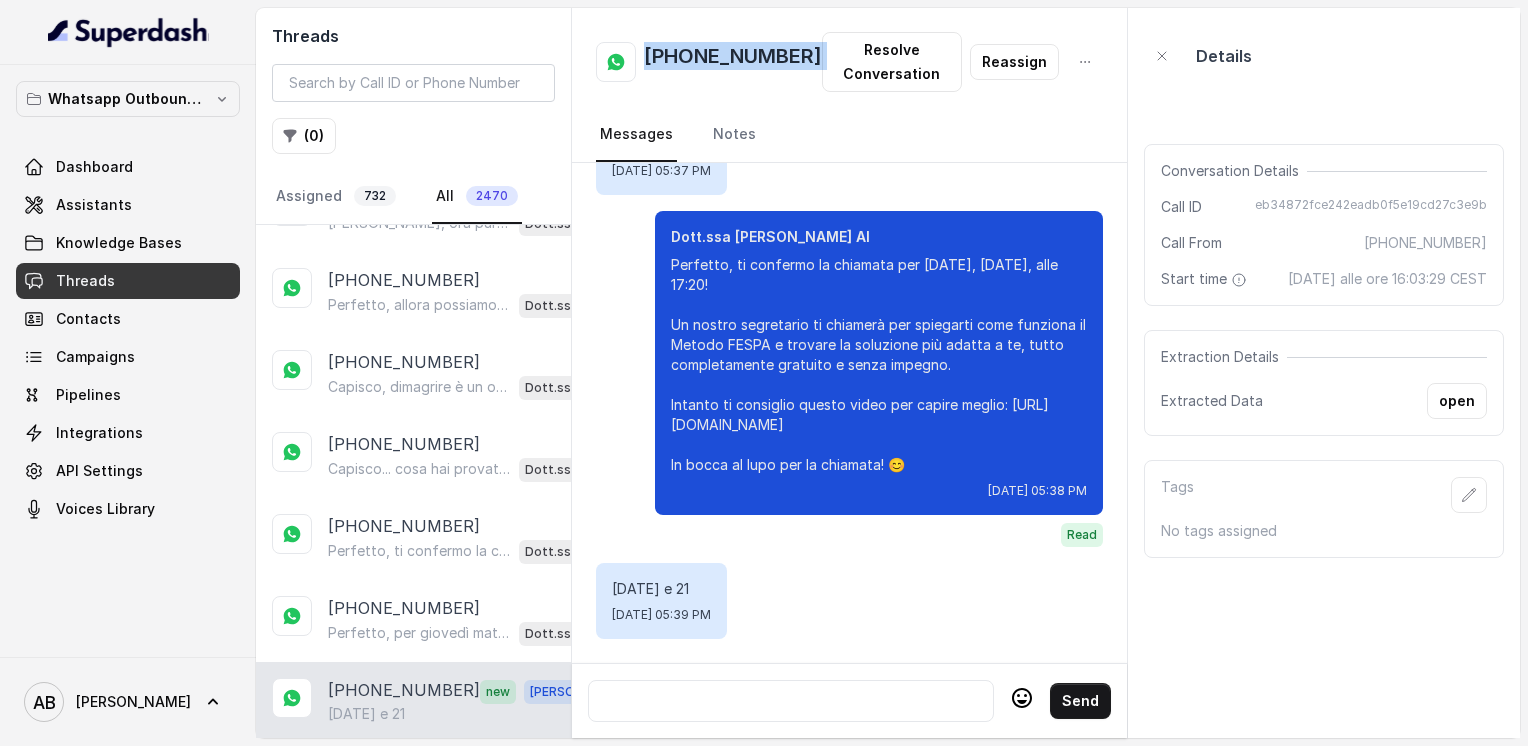 click on "[PHONE_NUMBER]" at bounding box center [733, 62] 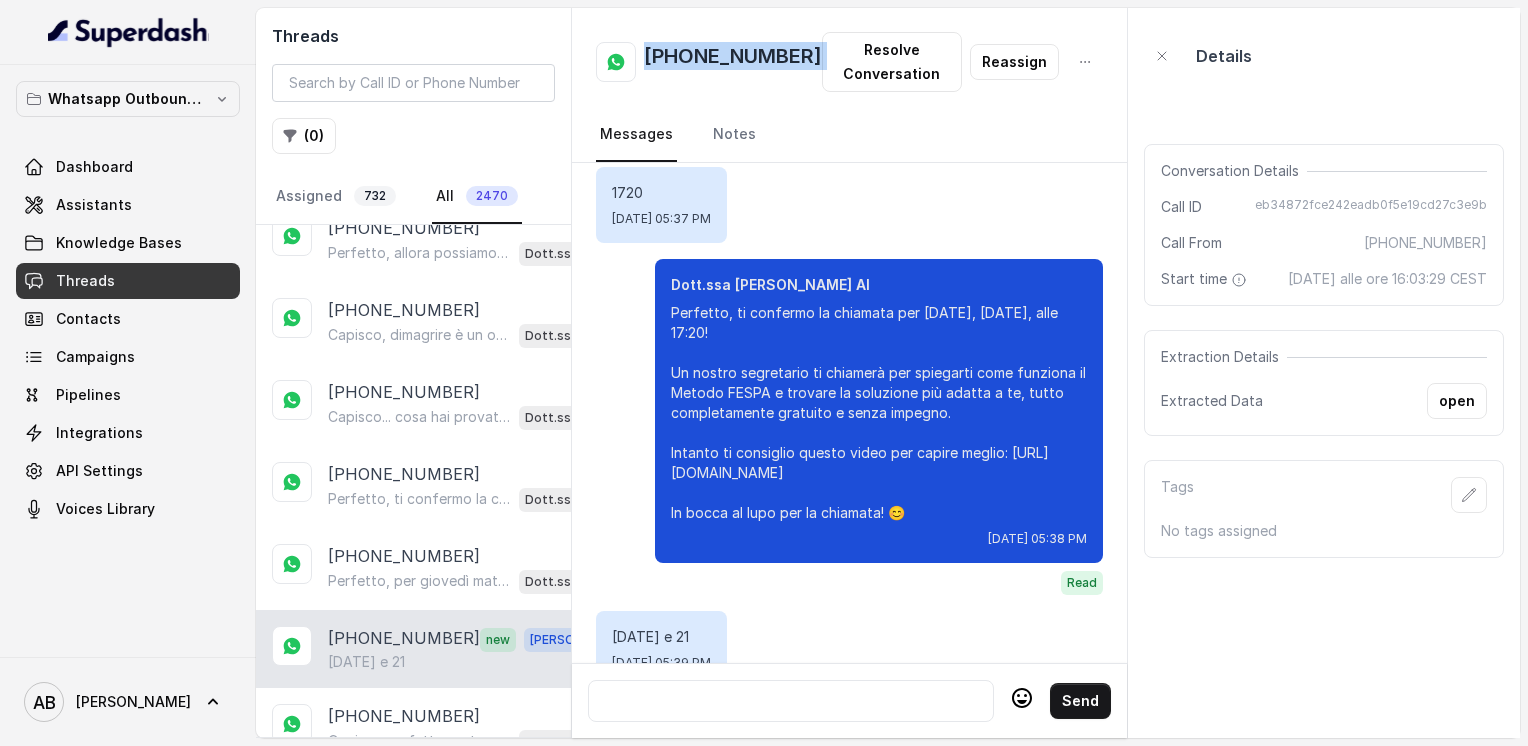 scroll, scrollTop: 14769, scrollLeft: 0, axis: vertical 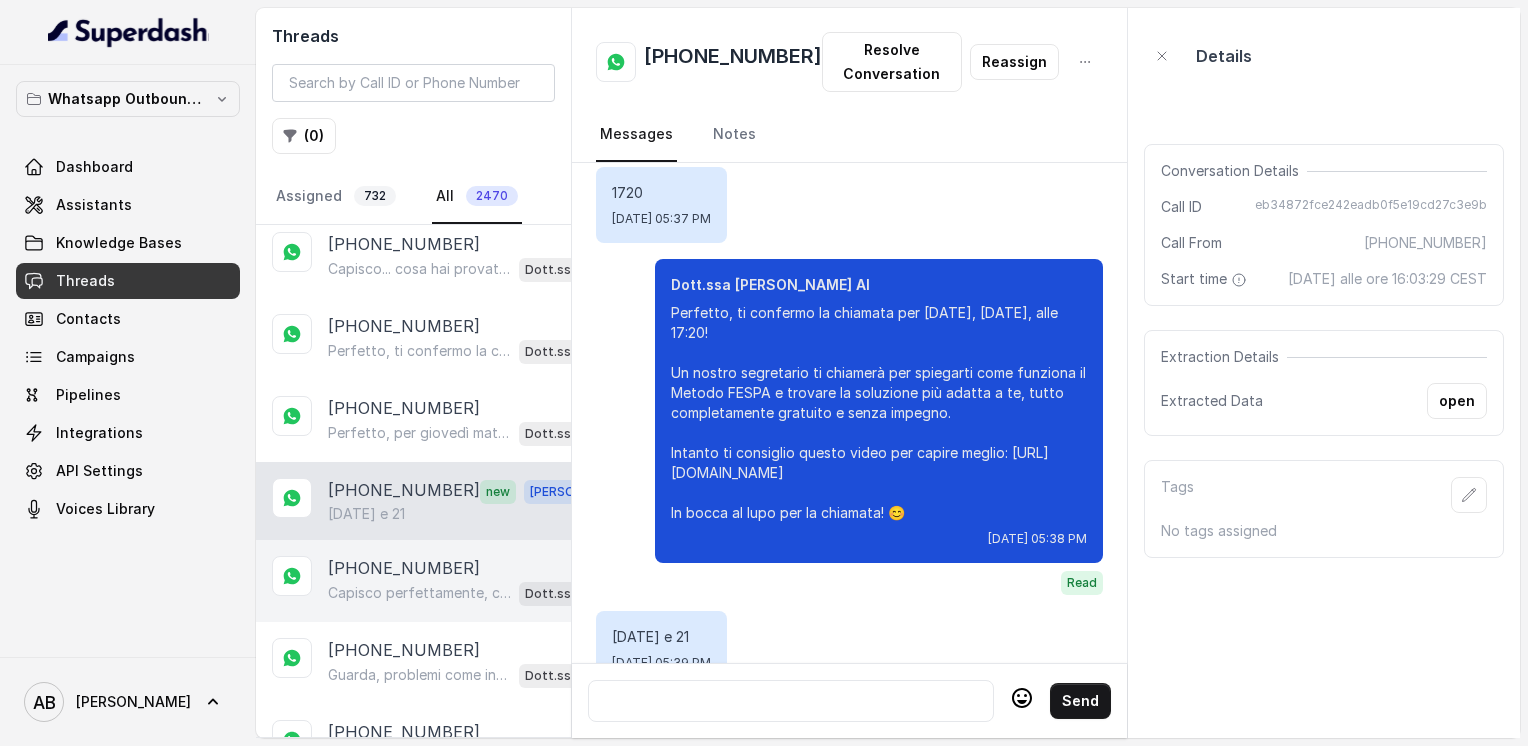 click on "Capisco perfettamente, cara. 😊
Se in futuro vorrai riprendere in considerazione il percorso o avrai domande, sarò qui per aiutarti.
Nel frattempo, ti lascio questo video che spiega il [PERSON_NAME] FESPA, così puoi farti un’idea più chiara:
[URL][DOMAIN_NAME]
E in più, la guida sulla libertà alimentare in omaggio:
[URL][DOMAIN_NAME]
Ti auguro una splendida giornata! 🌸" at bounding box center (419, 593) 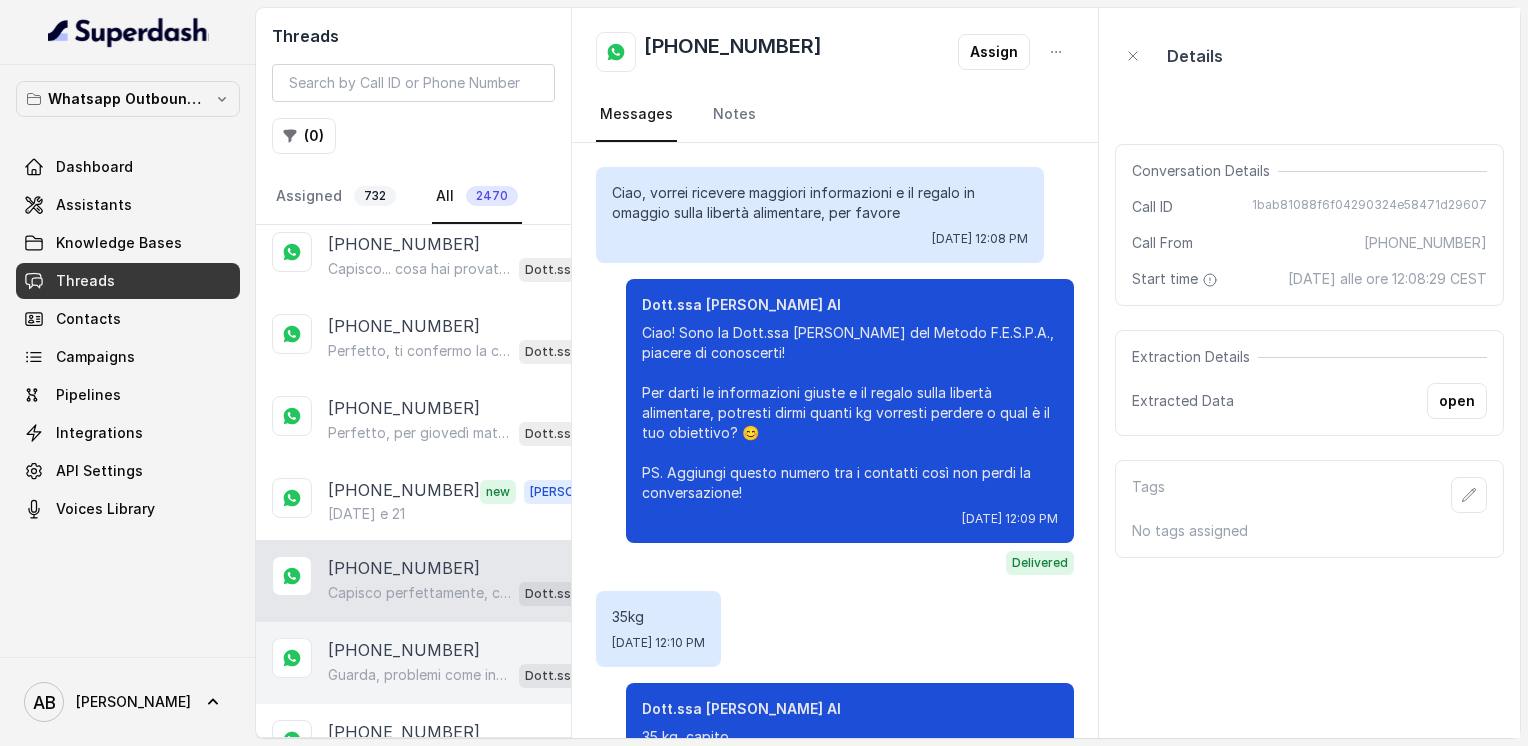 scroll, scrollTop: 2256, scrollLeft: 0, axis: vertical 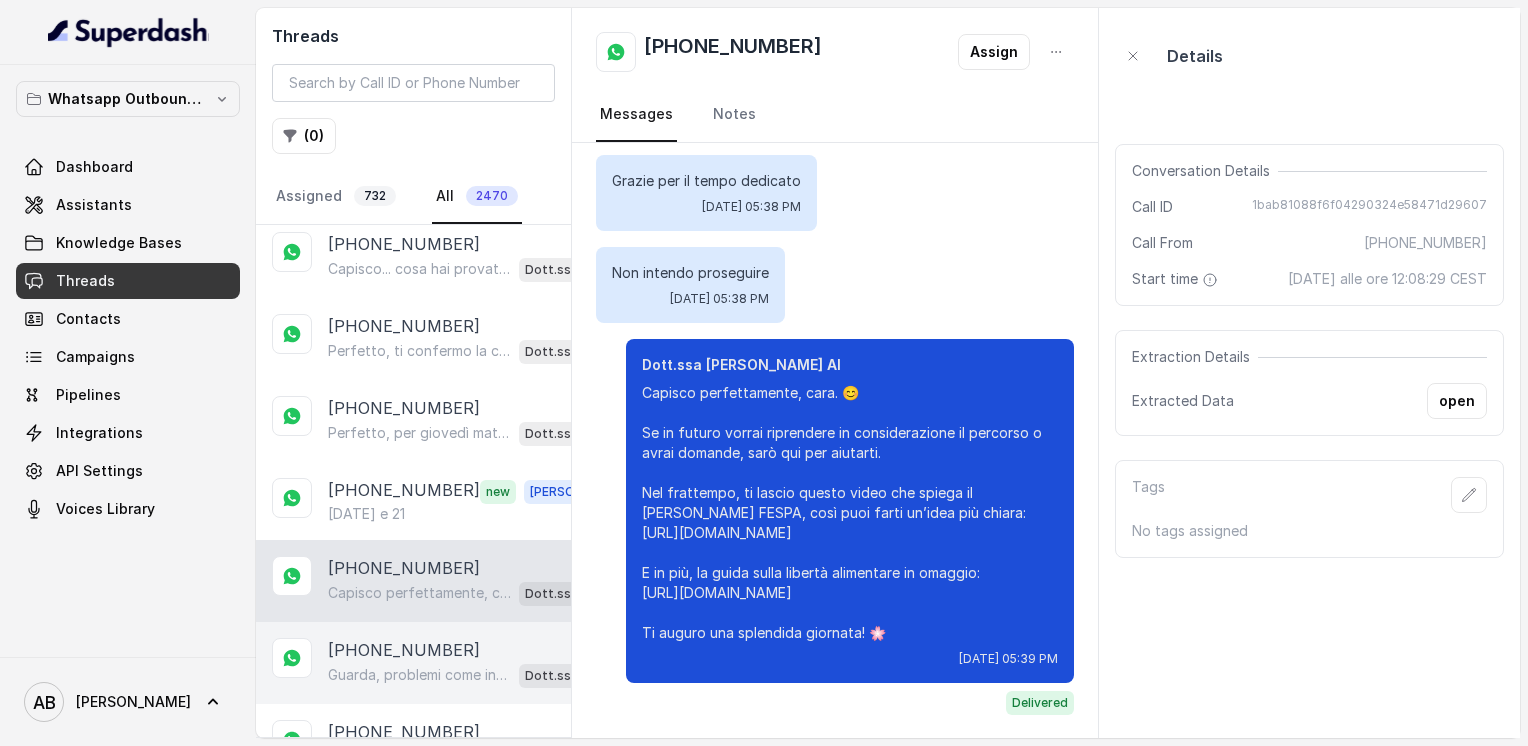 click on "[PHONE_NUMBER]" at bounding box center (404, 650) 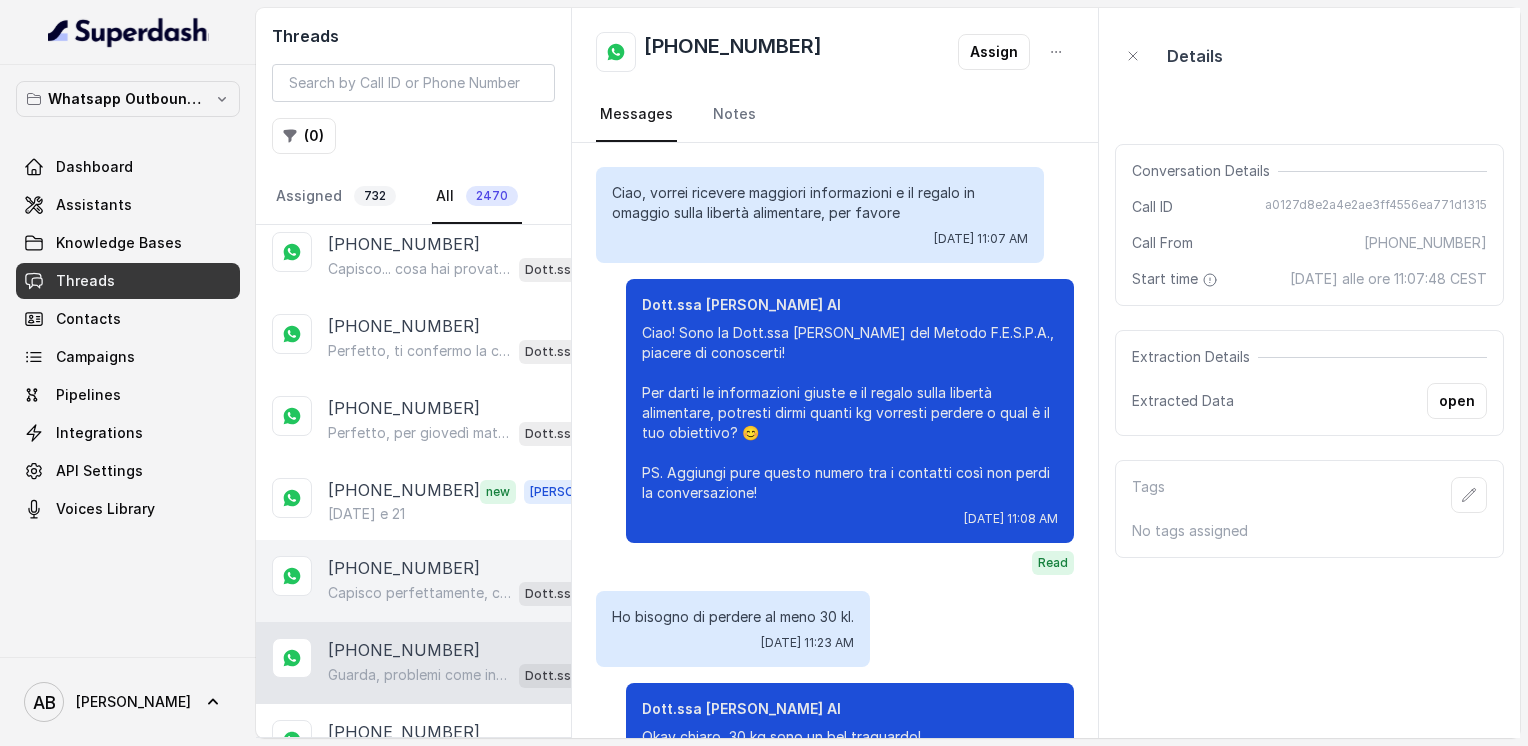 scroll, scrollTop: 1516, scrollLeft: 0, axis: vertical 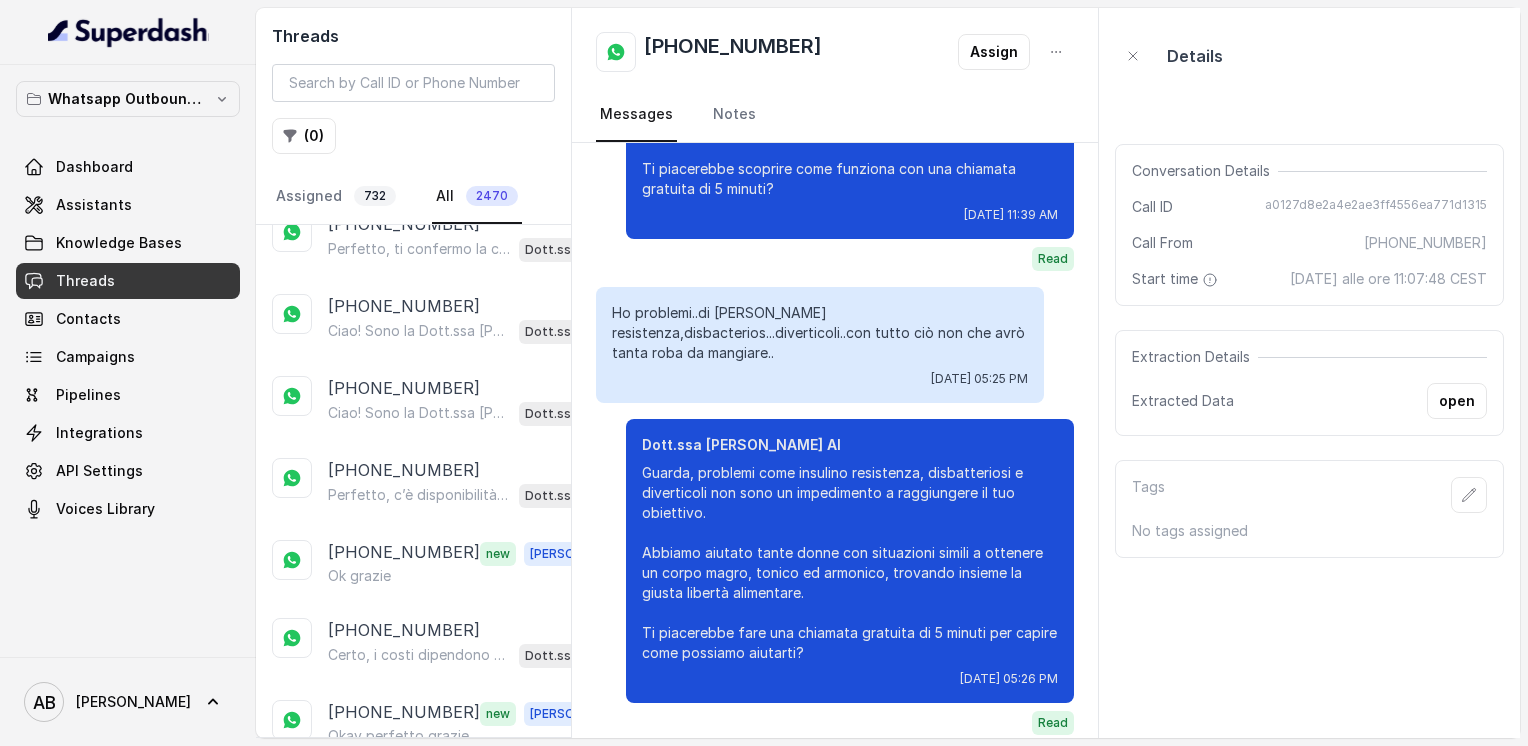 click on "Capisco, eliminare qualcosa senza un metodo preciso spesso non basta.
Guarda, il nostro Metodo FESPA ti aiuta proprio a velocizzare il metabolismo e raggiungere la libertà alimentare, senza stress o privazioni.
Ti piacerebbe scoprire come funziona con una chiamata gratuita di 5 minuti?" at bounding box center (419, 815) 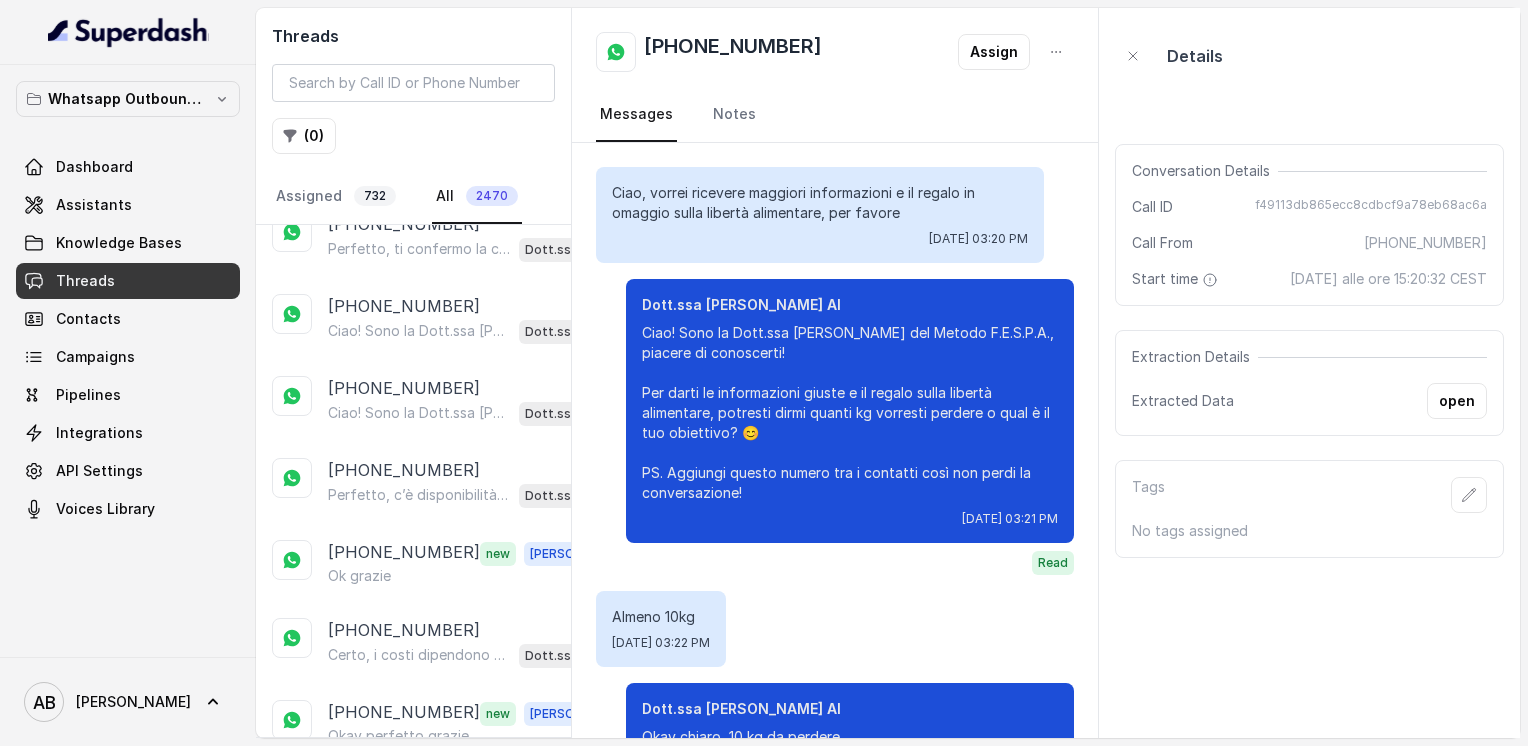 scroll, scrollTop: 892, scrollLeft: 0, axis: vertical 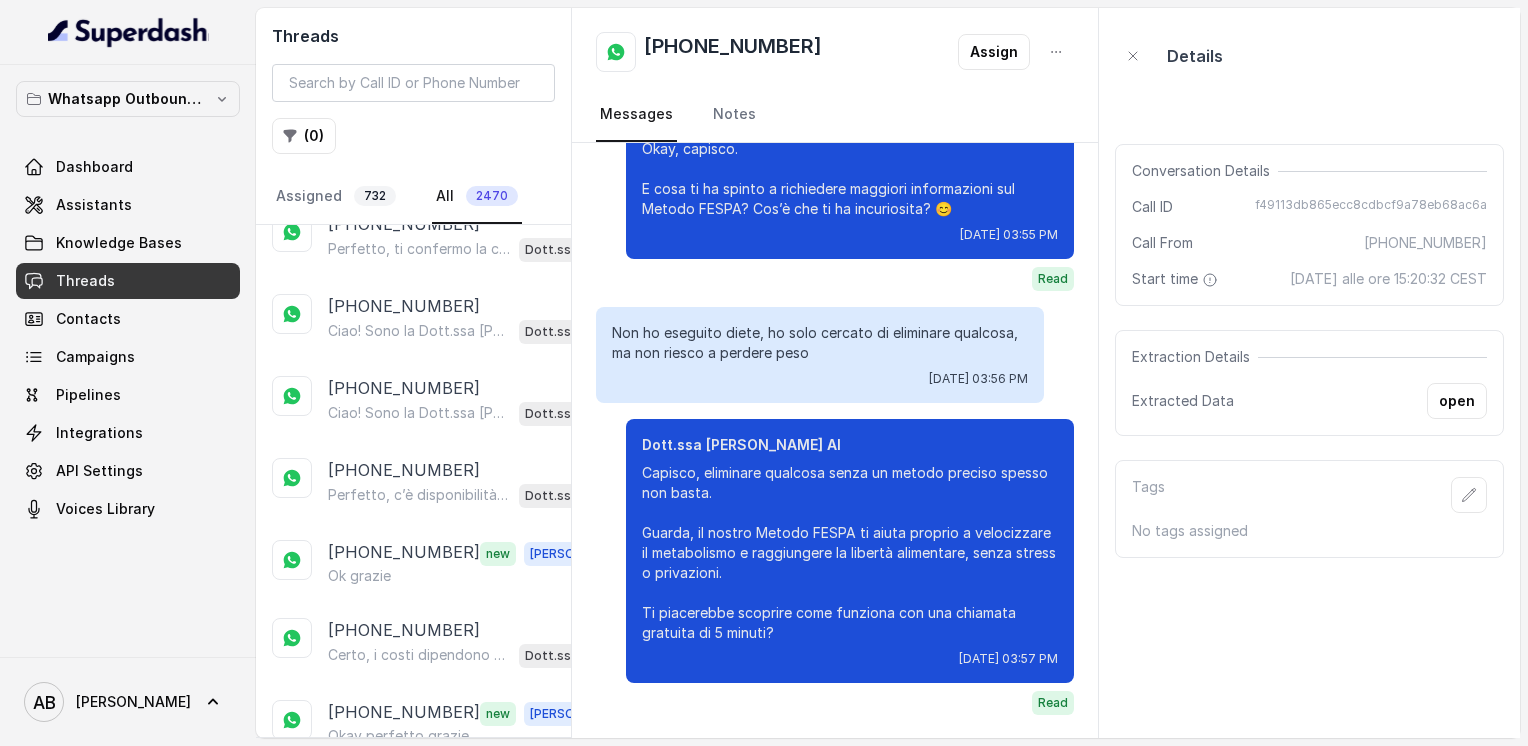 click on "Load more conversations" at bounding box center (414, 872) 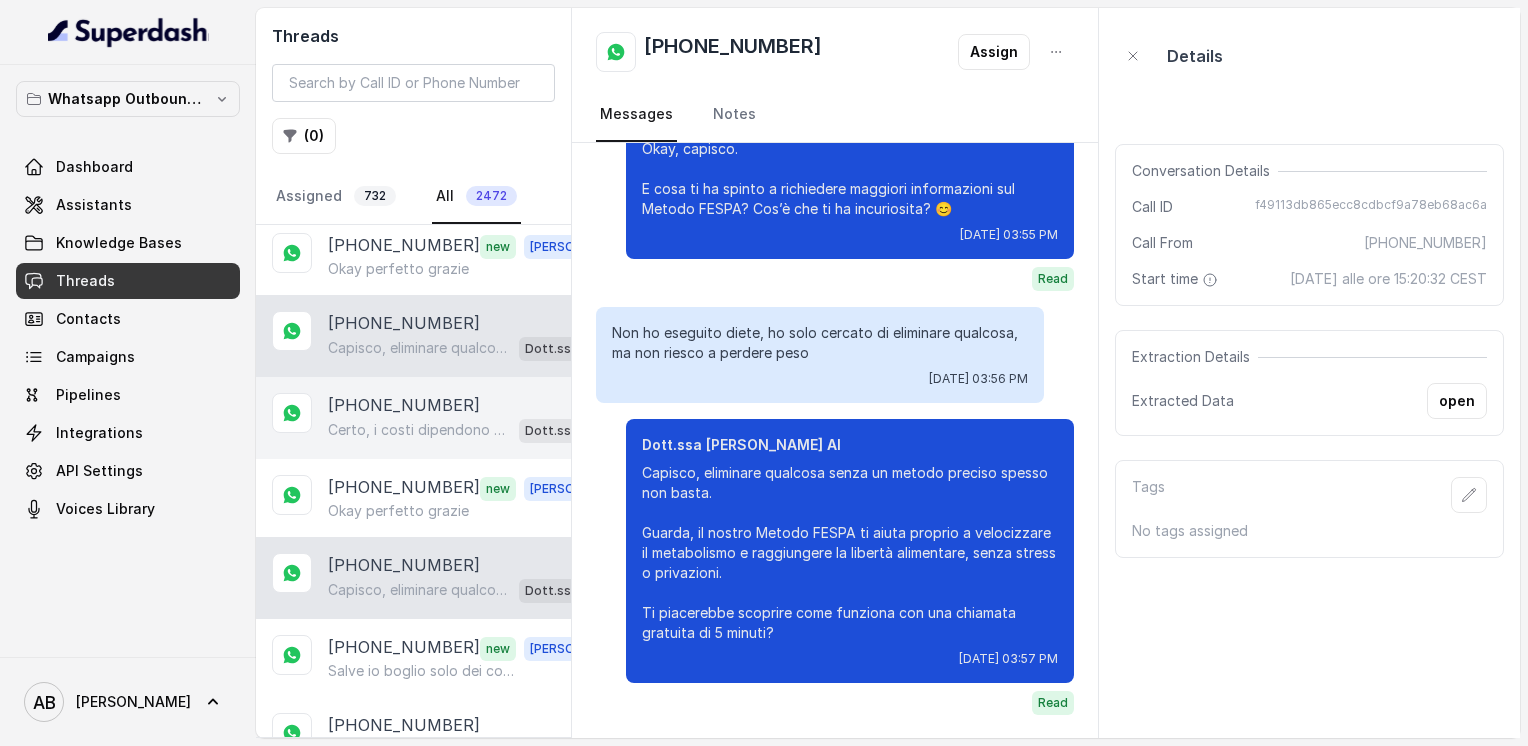 scroll, scrollTop: 16101, scrollLeft: 0, axis: vertical 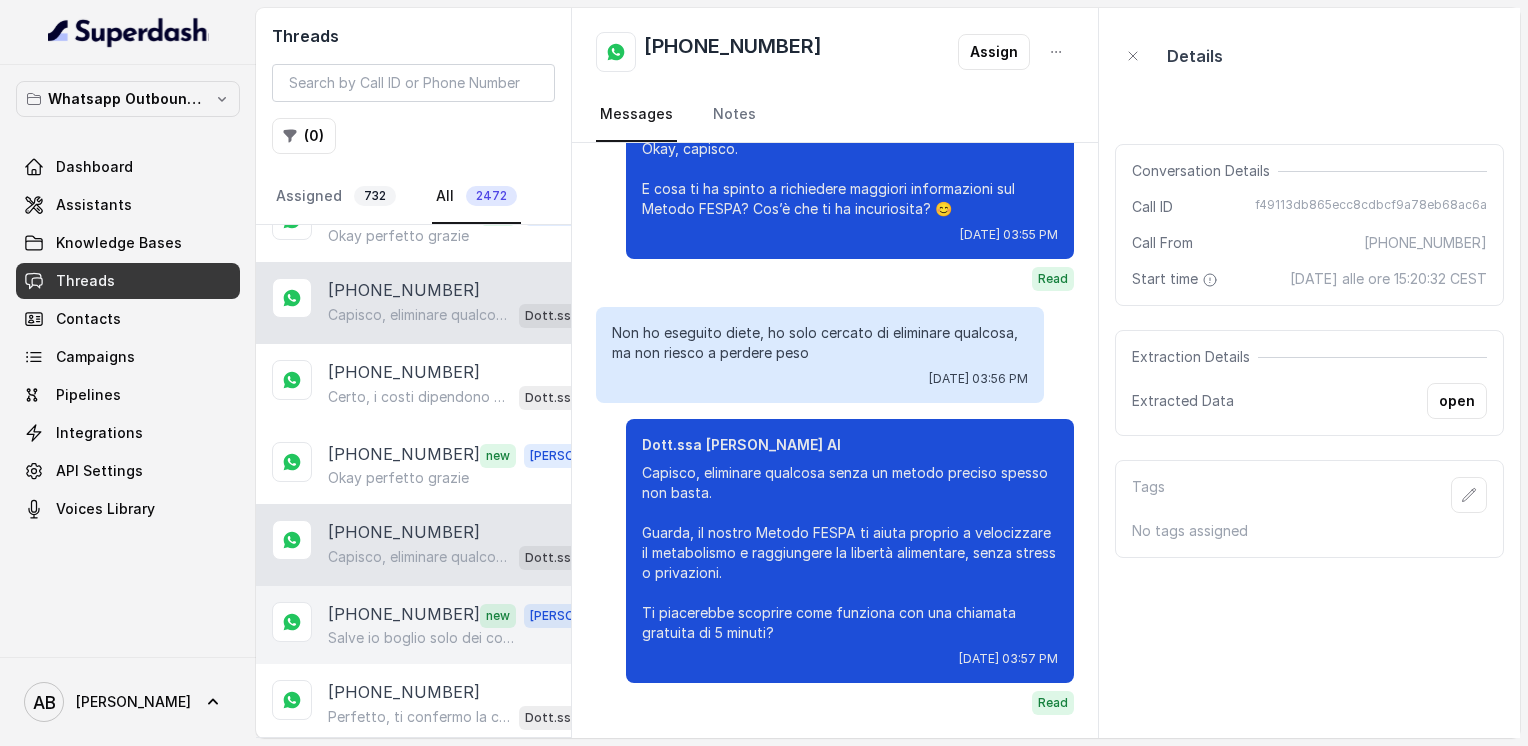 click on "[PHONE_NUMBER]" at bounding box center [404, 615] 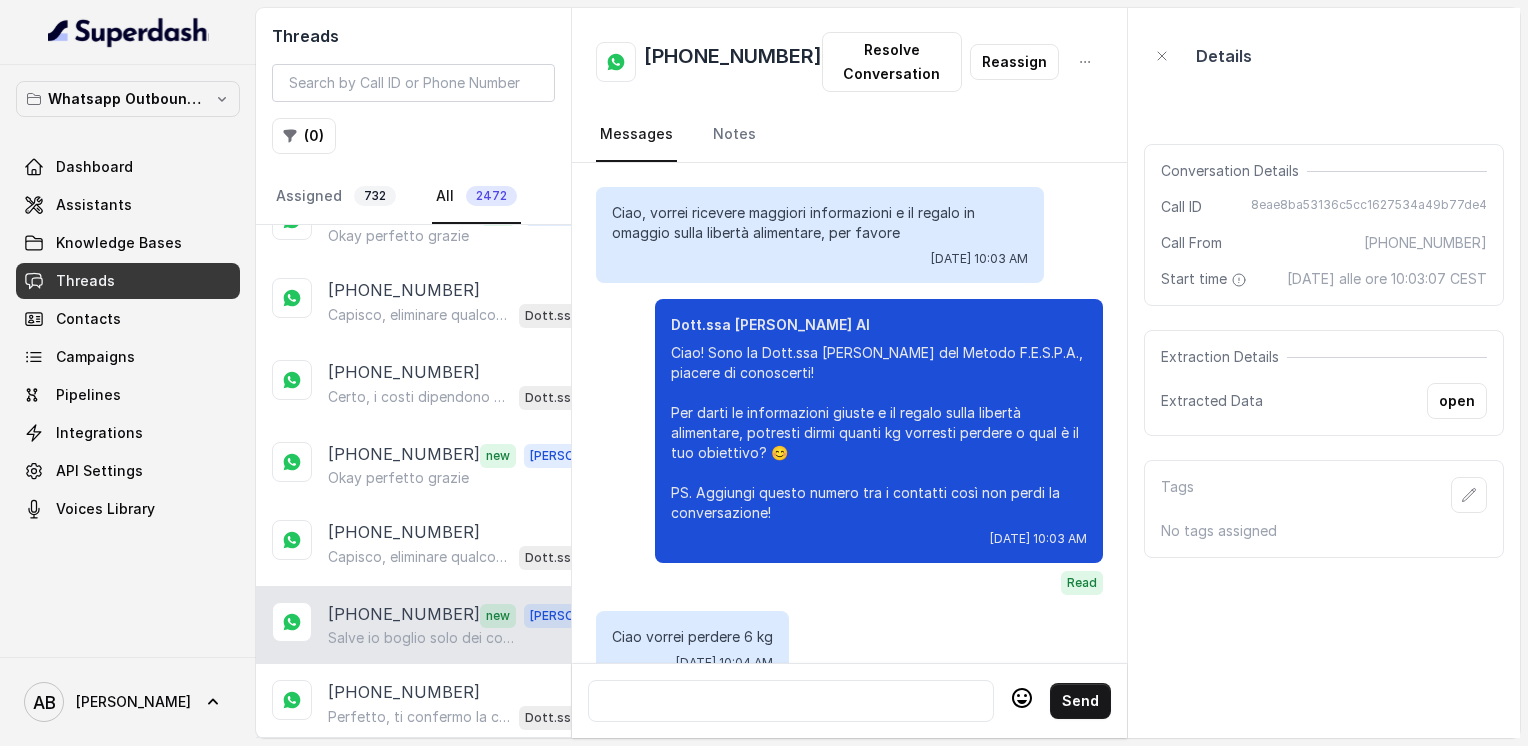 scroll, scrollTop: 2516, scrollLeft: 0, axis: vertical 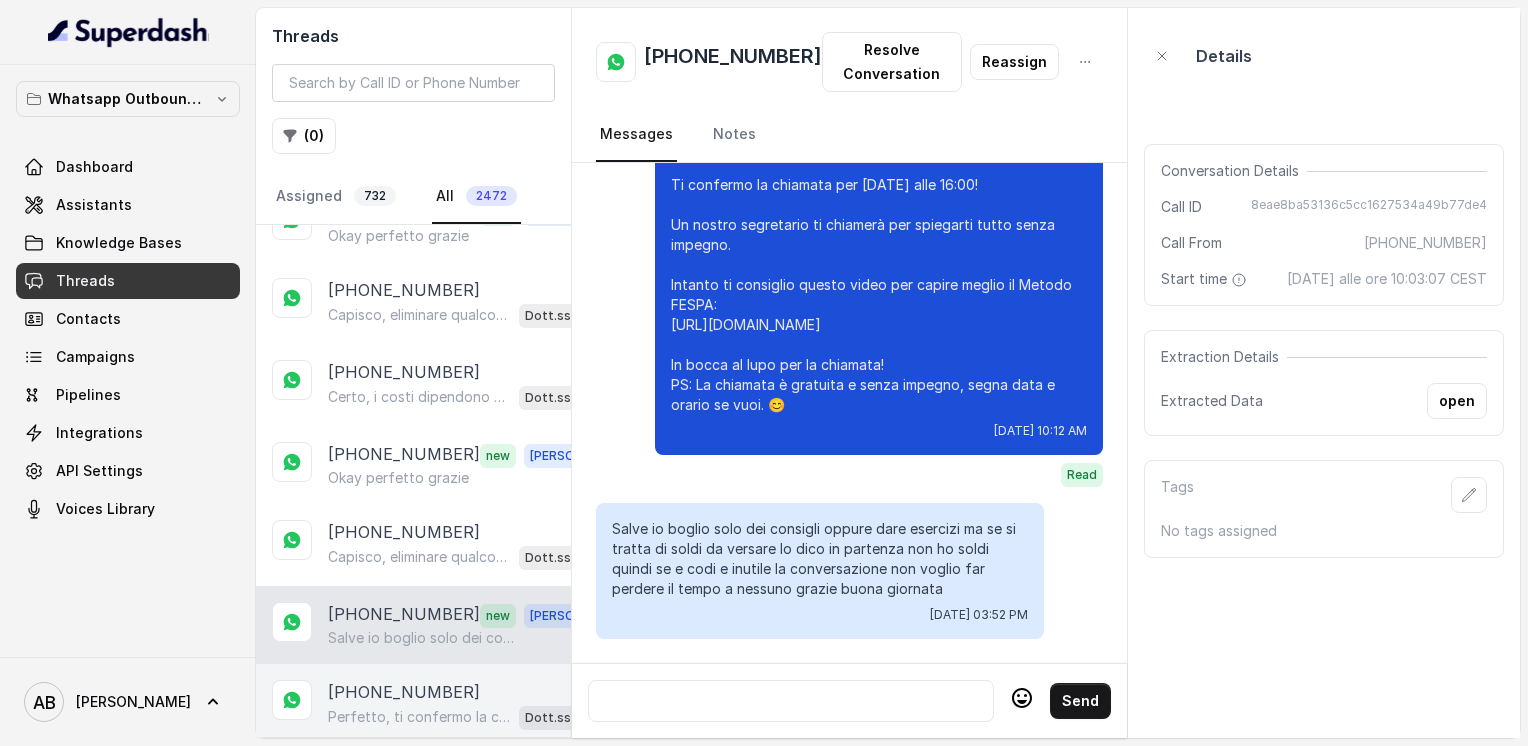 click on "Perfetto, ti confermo la chiamata per [DATE] alle 16:00!
Un nostro segretario ti chiamerà per spiegarti come funziona il Metodo FESPA e cosa può fare per te, tutto completamente gratuito e senza impegno.
Intanto ti consiglio di guardare questo video per capire meglio: [URL][DOMAIN_NAME]
In bocca al lupo per la chiamata e buona giornata! 😊" at bounding box center (419, 717) 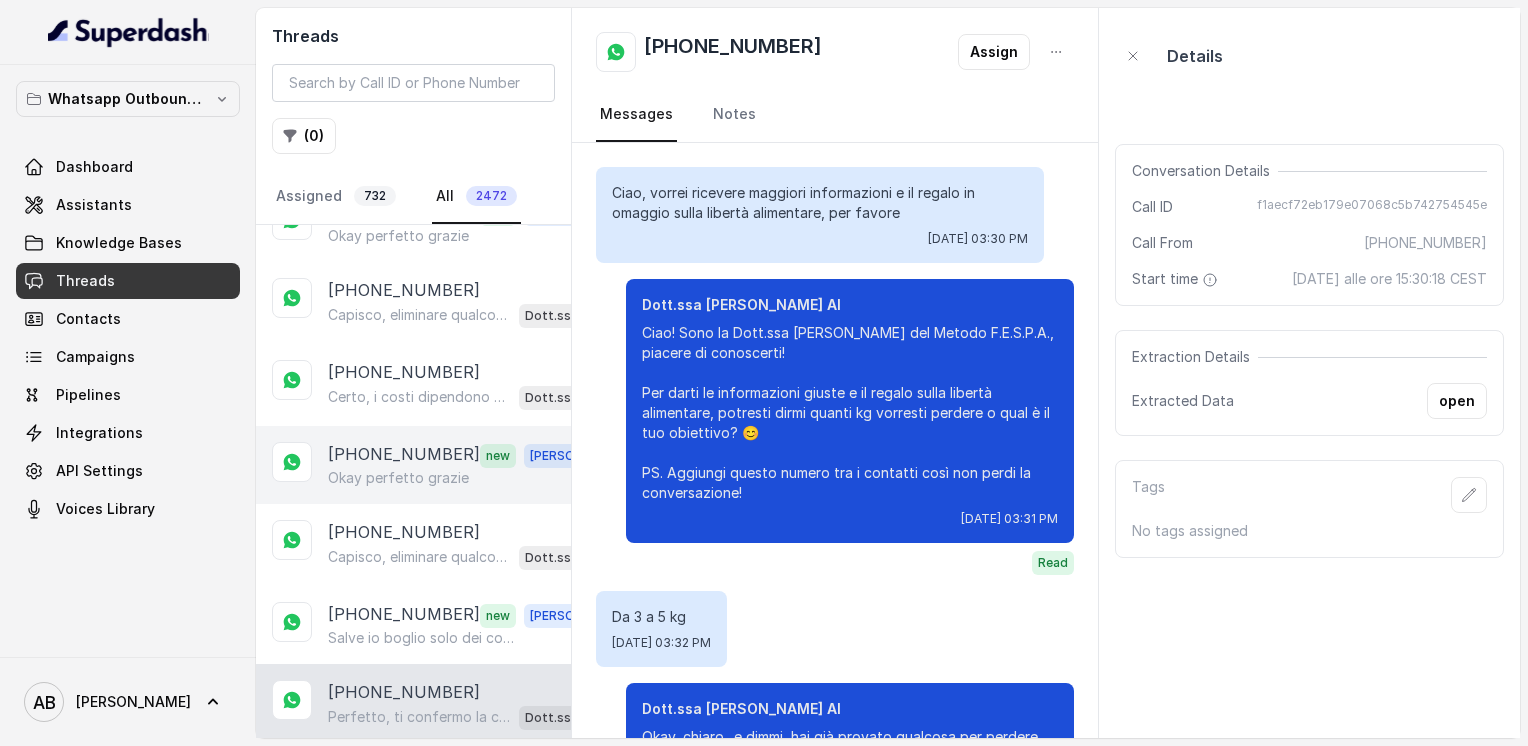 scroll, scrollTop: 1444, scrollLeft: 0, axis: vertical 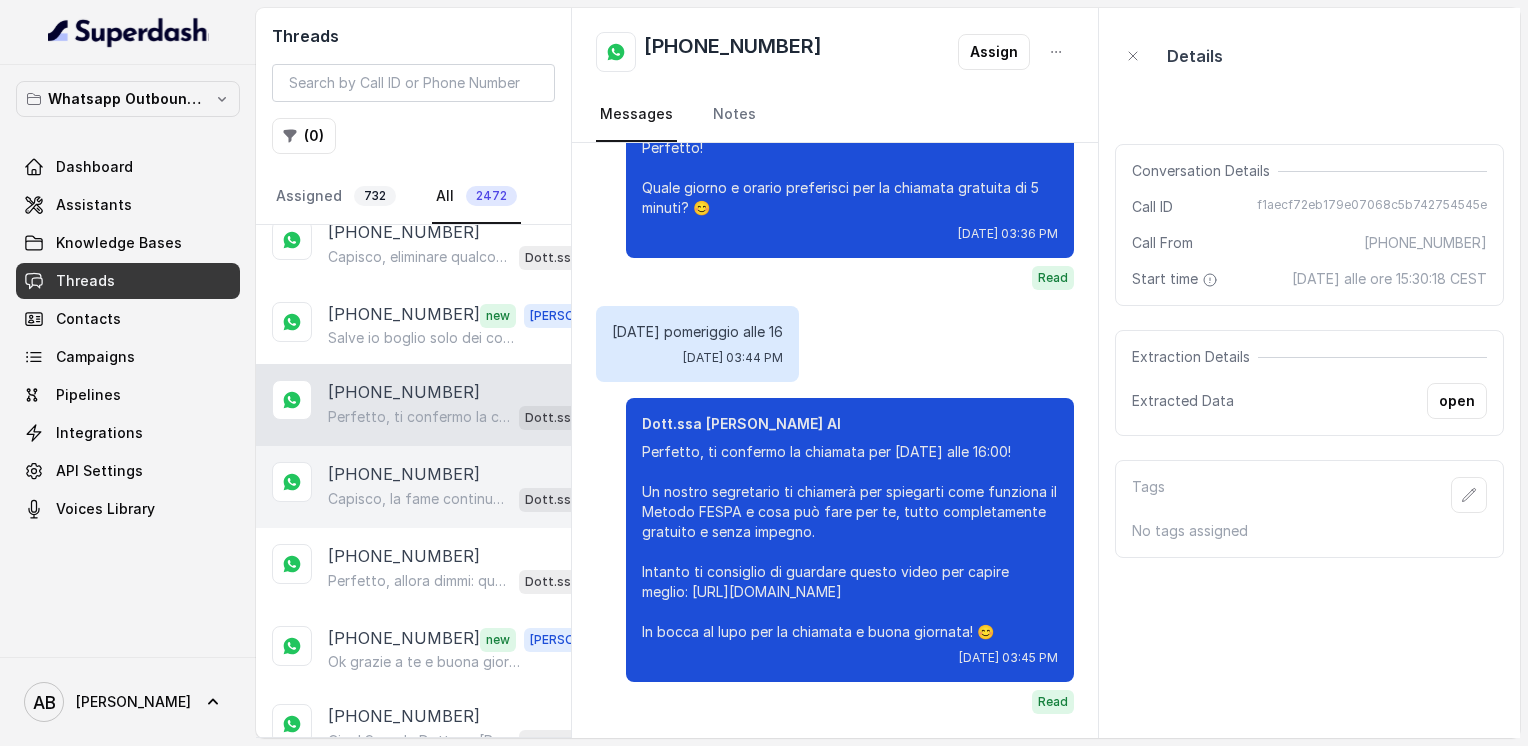 click on "Capisco, la fame continua rende tutto più difficile.
[PERSON_NAME], seguire solo il “mangiare meno” spesso rallenta il metabolismo e crea quel senso di fame costante.
Il Metodo FESPA invece ti aiuta a velocizzare il metabolismo e raggiungere la libertà alimentare, senza privazioni.
Ti piacerebbe scoprire come funziona con una chiamata gratuita di 5 minuti?" at bounding box center [419, 499] 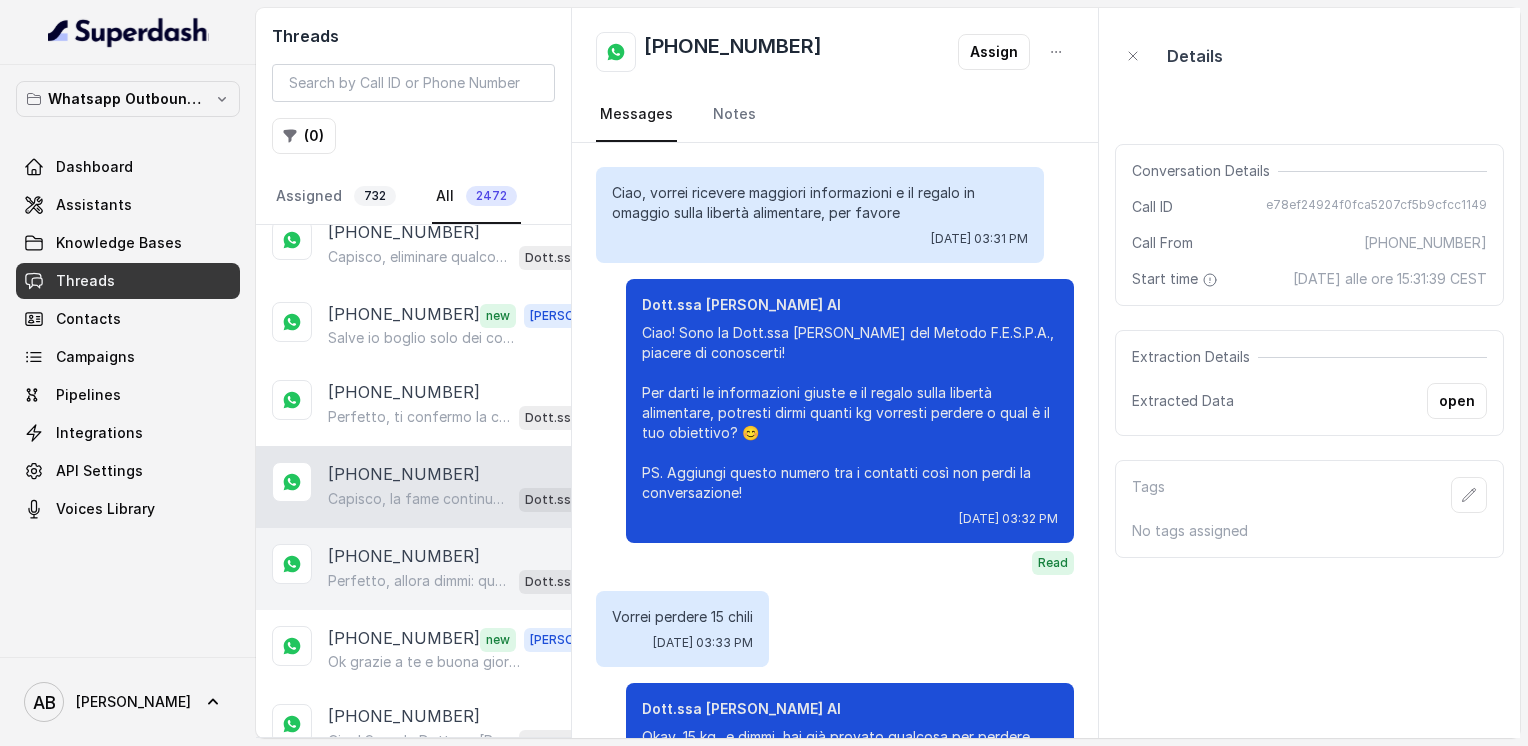 scroll, scrollTop: 852, scrollLeft: 0, axis: vertical 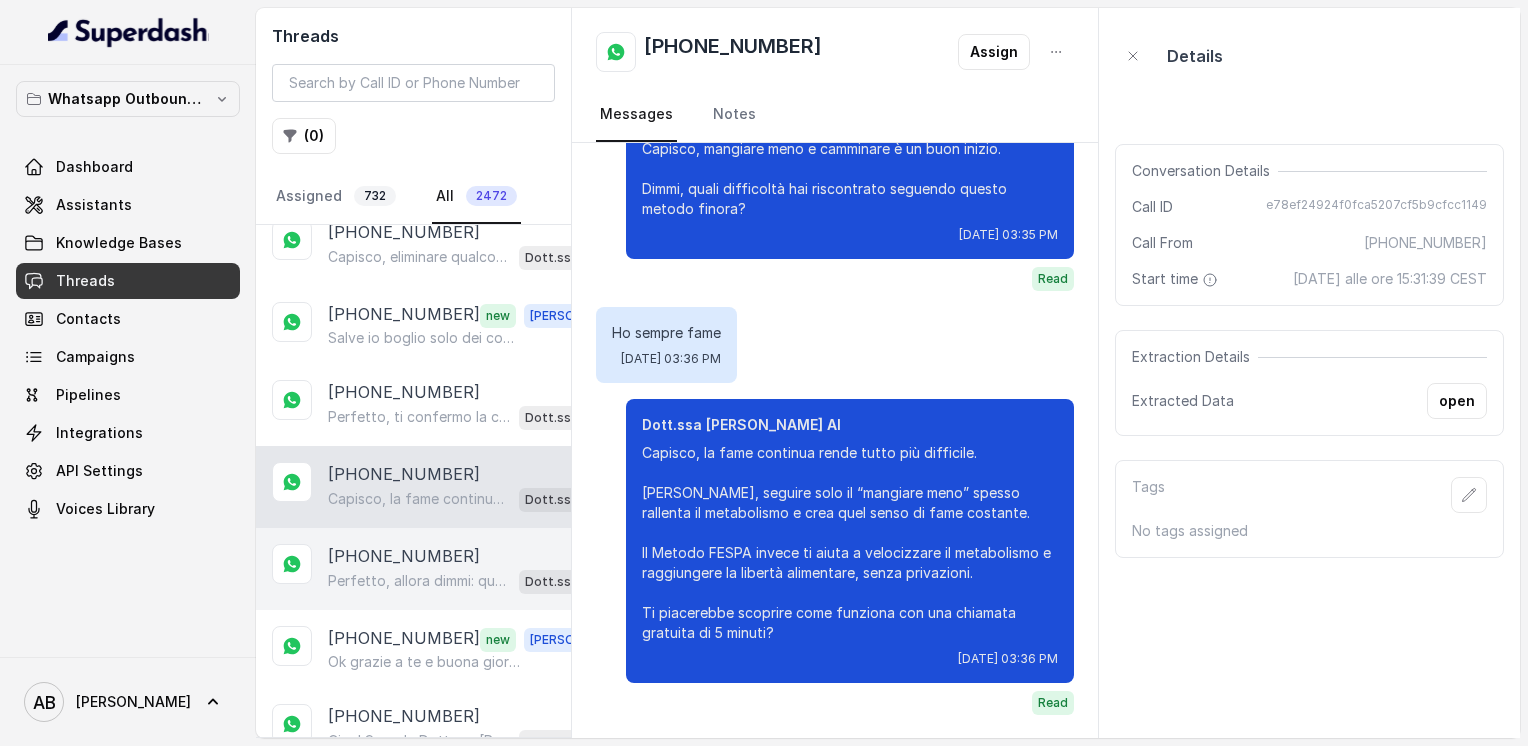 click on "Perfetto, allora dimmi: quale giorno e orario preferisci per essere contattata?
La chiamata è gratuita, senza impegno e ti aiuterà a scoprire come raggiungere la libertà alimentare e un corpo magro, tonico ed armonico. 😊 Dott.ssa [PERSON_NAME] AI" at bounding box center (469, 581) 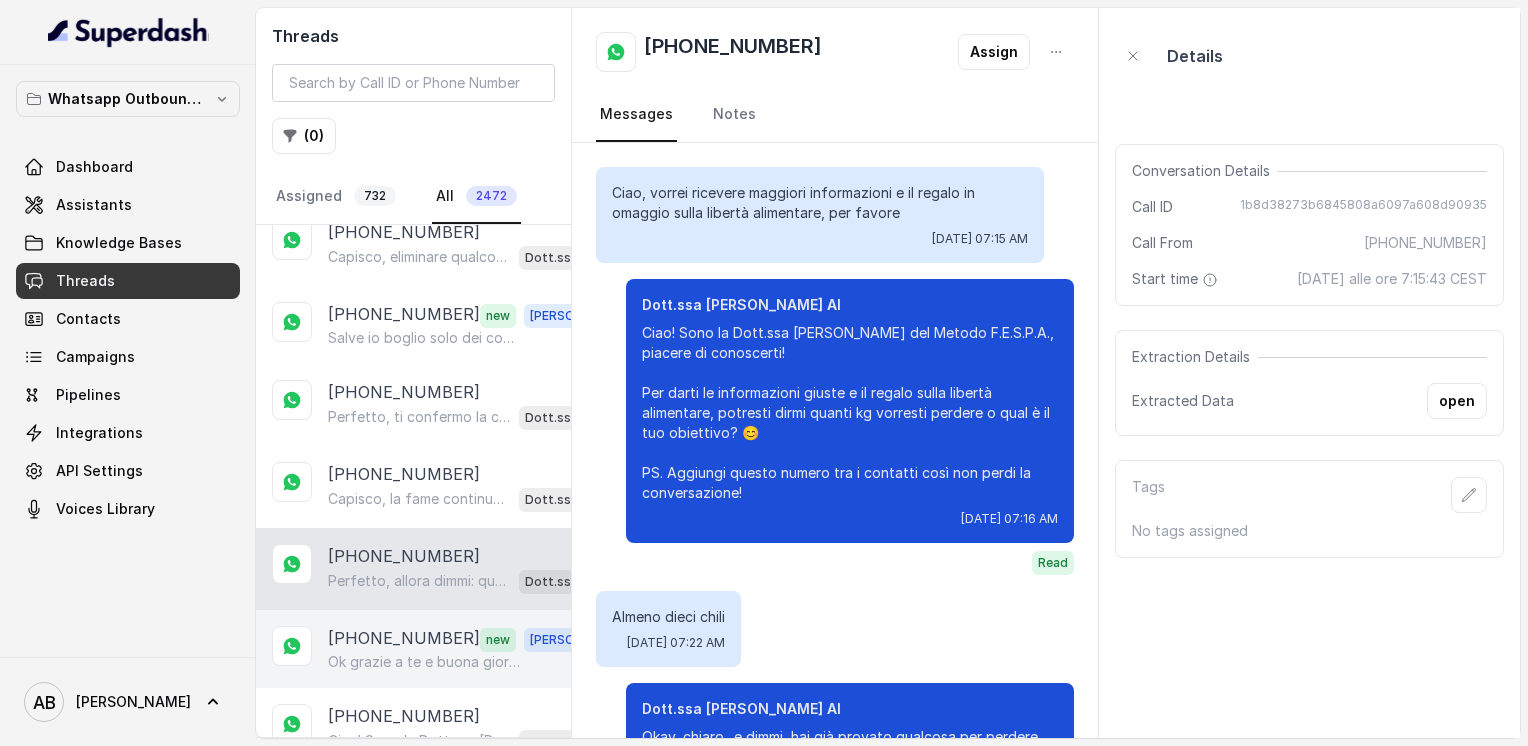 scroll, scrollTop: 1156, scrollLeft: 0, axis: vertical 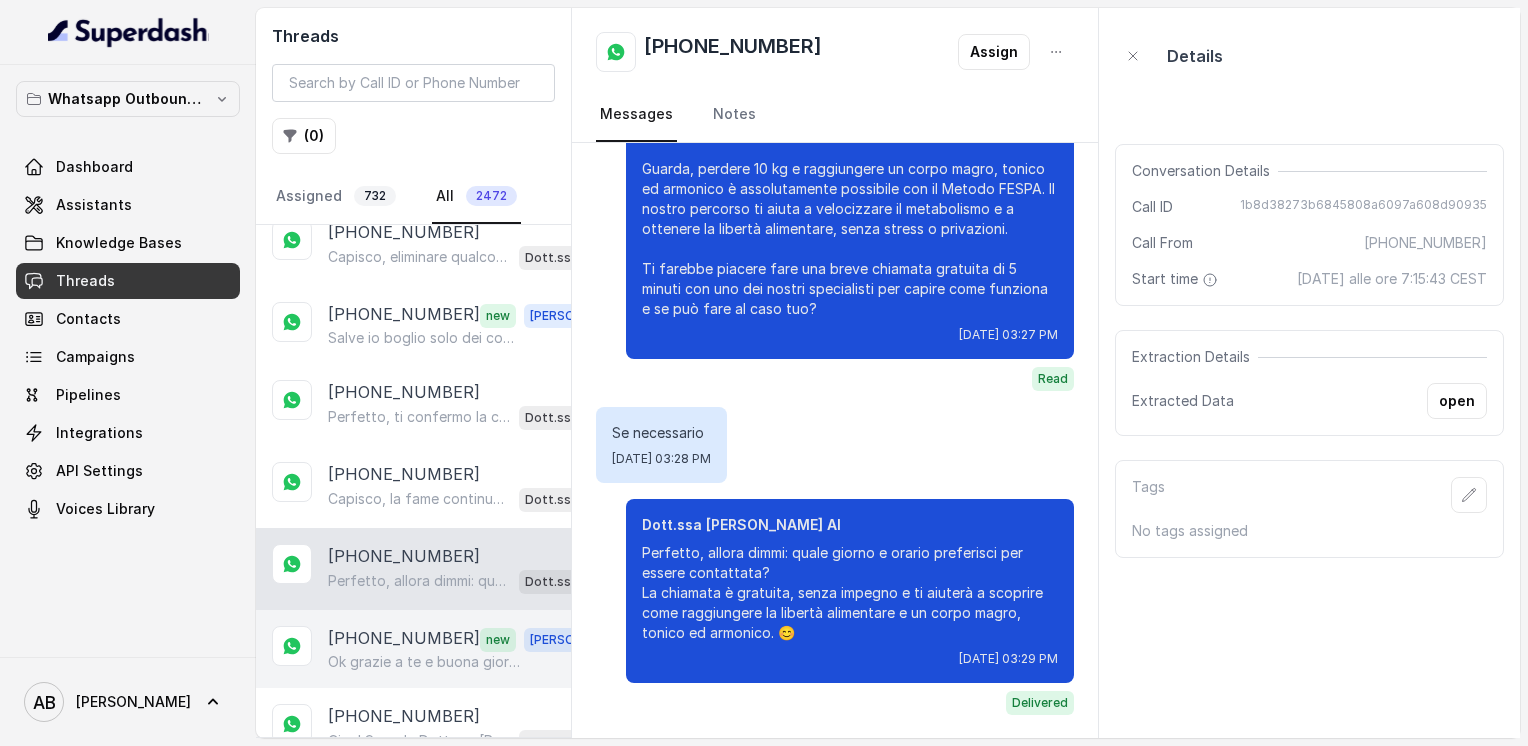 click on "Ok grazie a te e buona giornata" at bounding box center (424, 662) 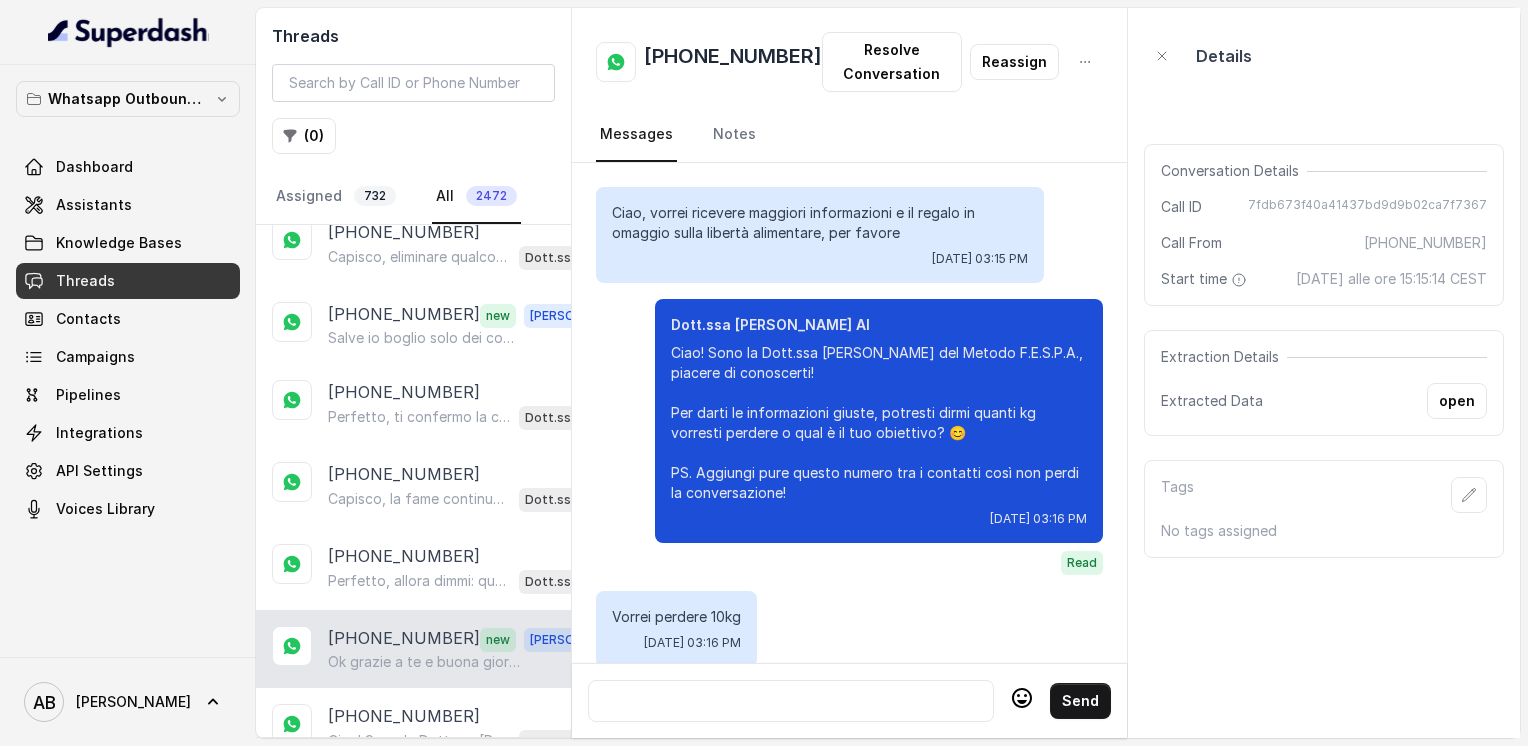 scroll, scrollTop: 2416, scrollLeft: 0, axis: vertical 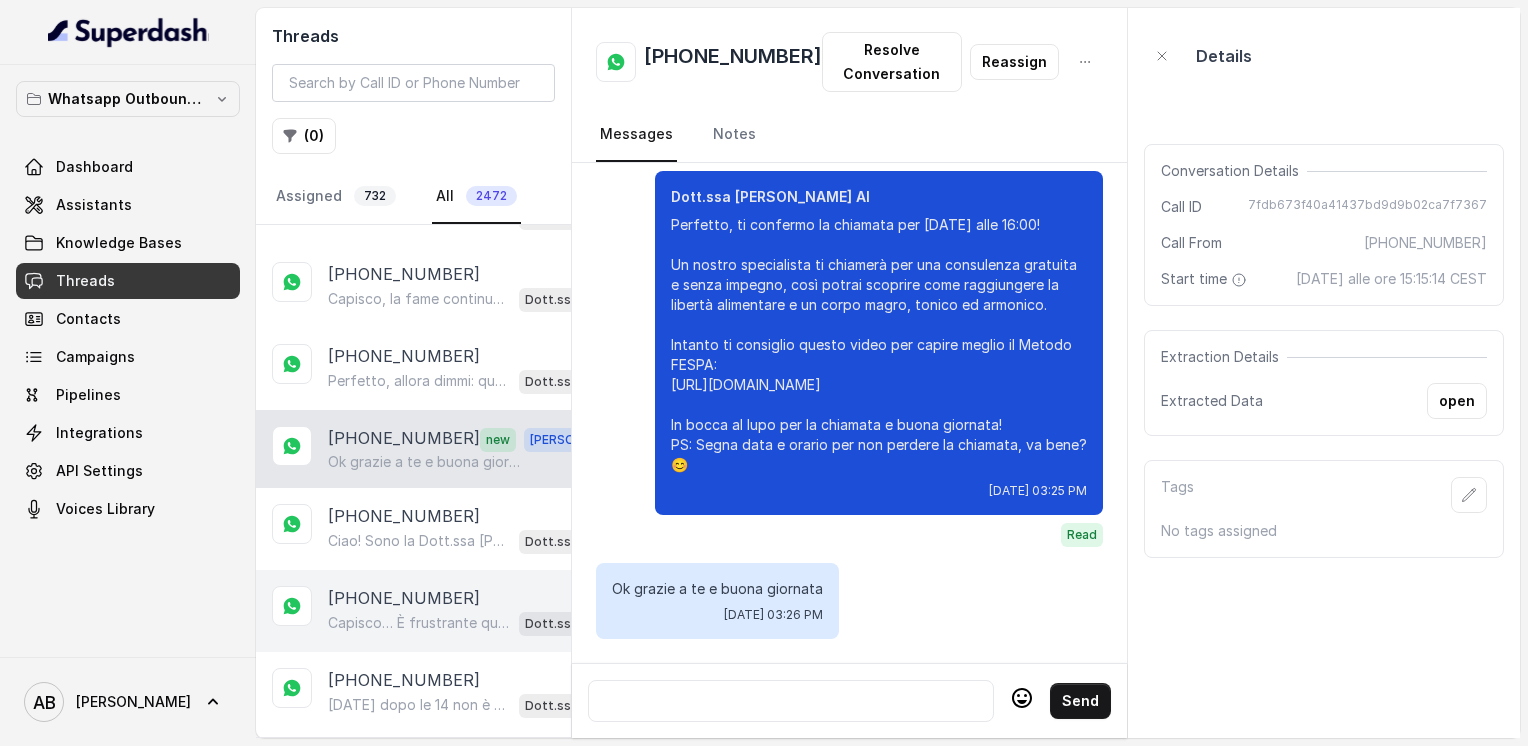 click on "[PHONE_NUMBER]" at bounding box center [404, 598] 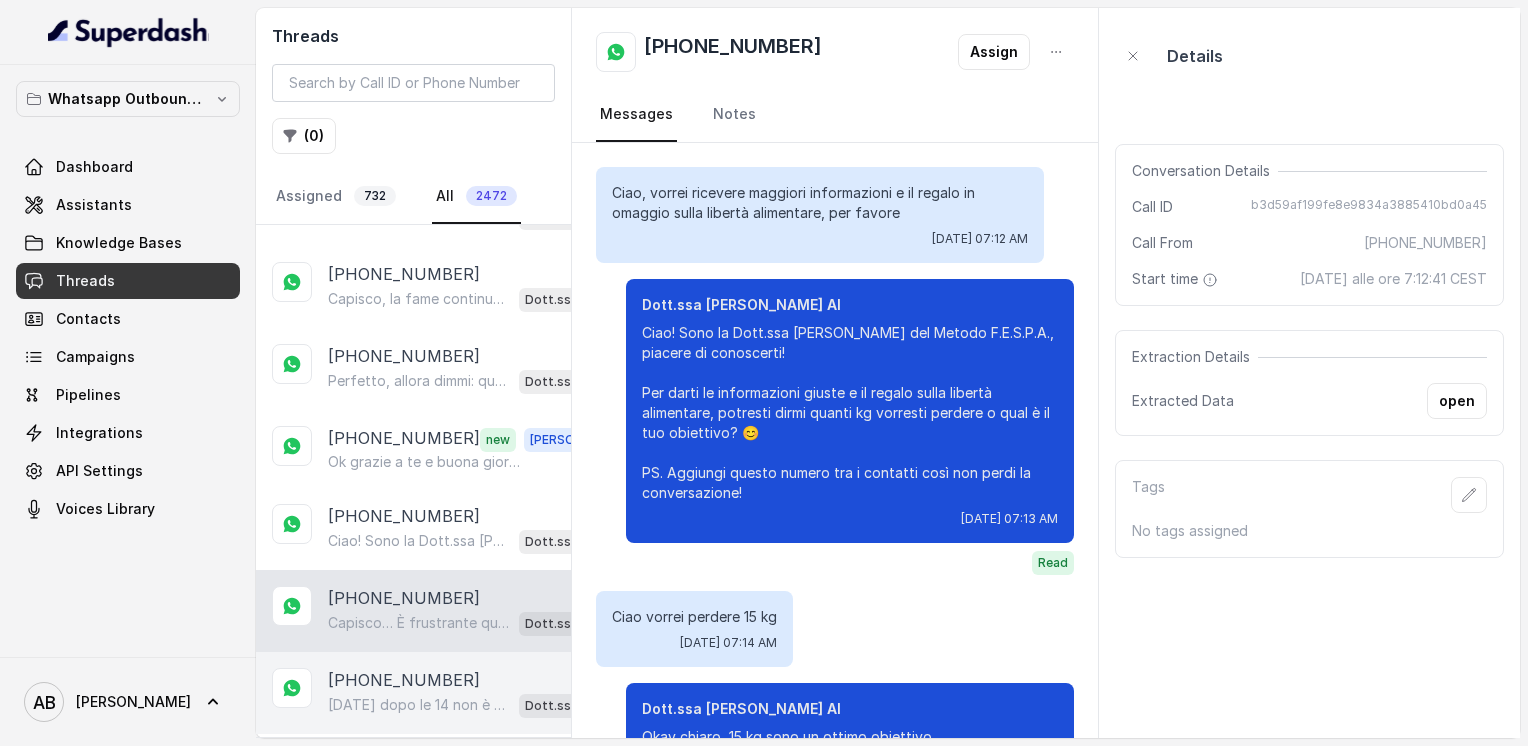 scroll, scrollTop: 640, scrollLeft: 0, axis: vertical 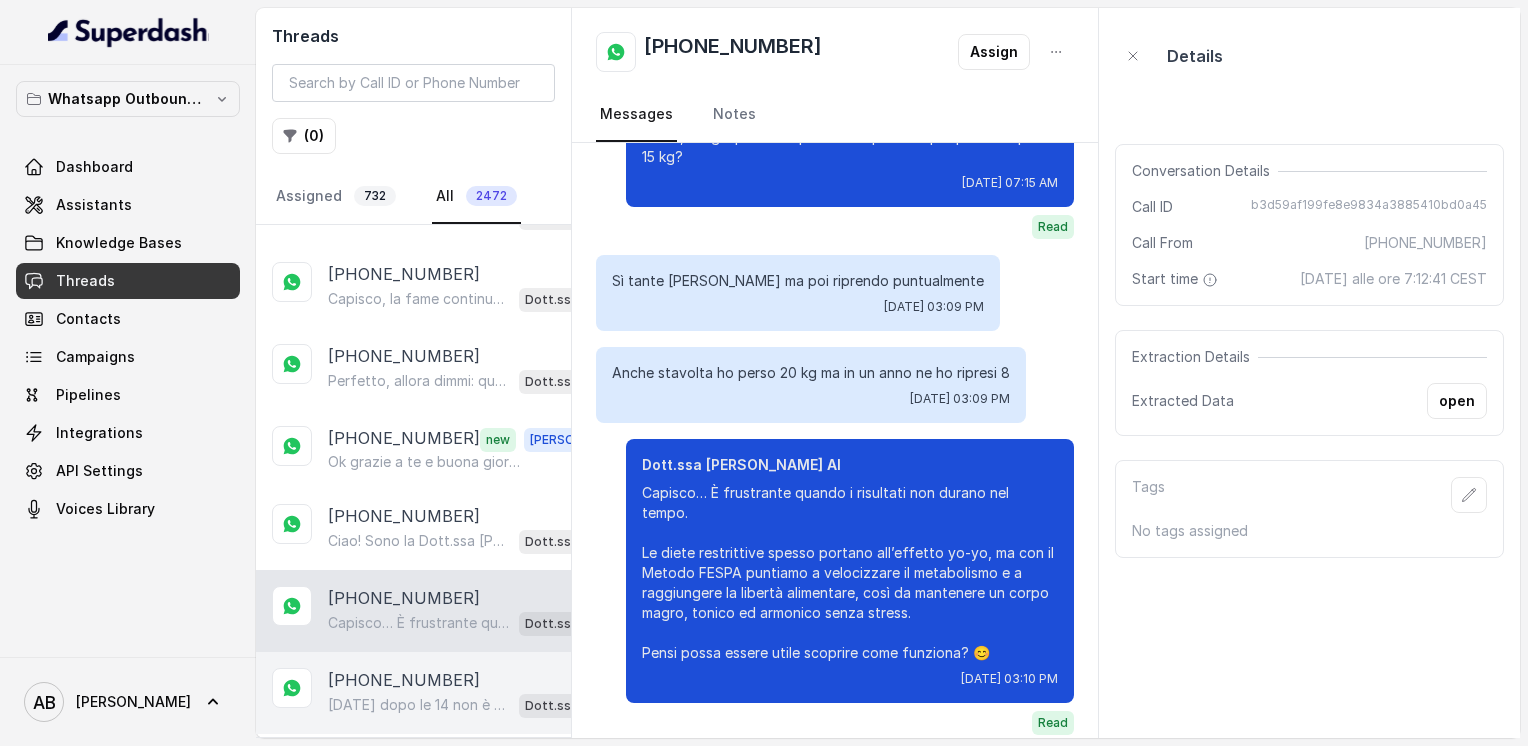 click on "[PHONE_NUMBER]   [DATE] dopo le 14 non è disponibile, ma posso offrirti [DATE] alle 17:40. Ti andrebbe bene? 😊 Dott.ssa [PERSON_NAME] AI" at bounding box center [413, 693] 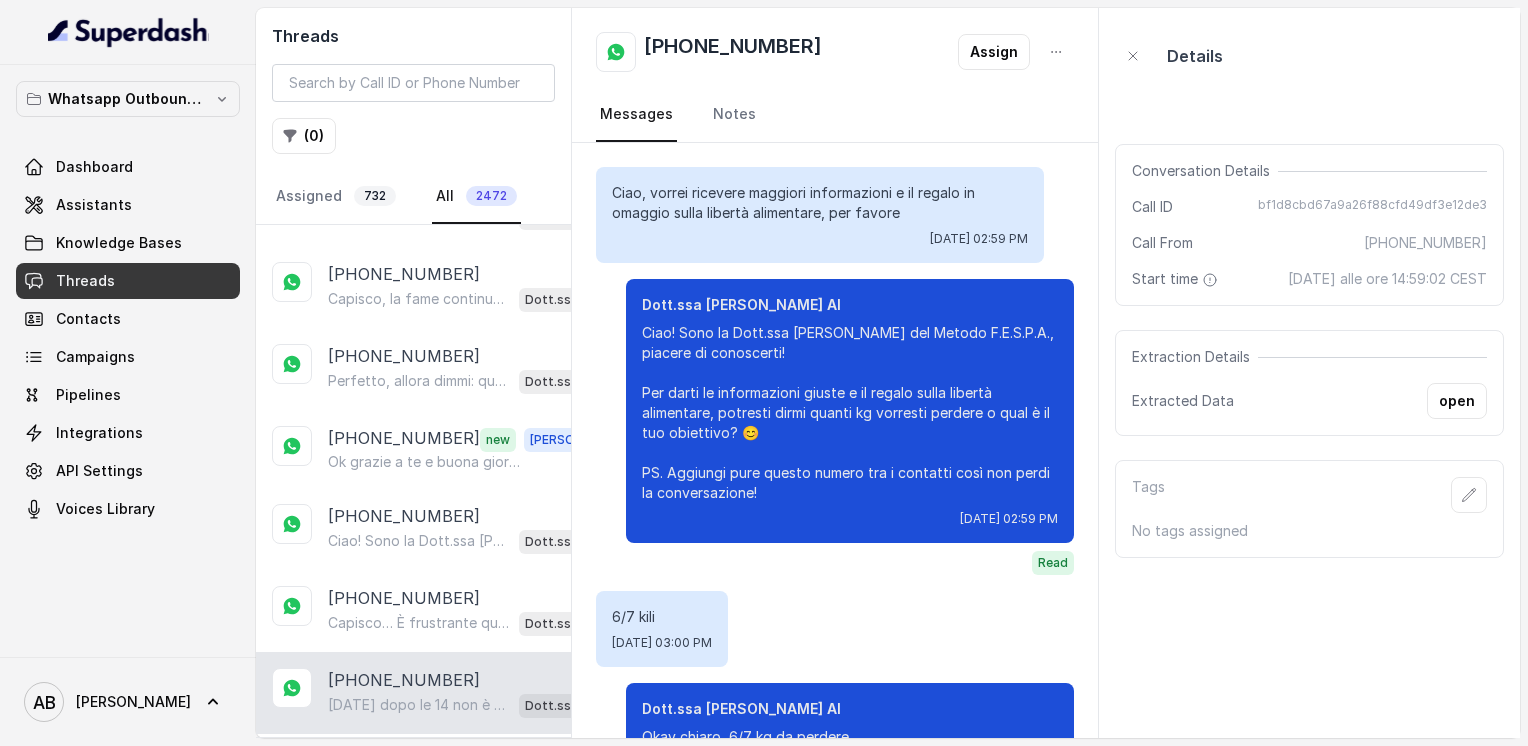 scroll, scrollTop: 1664, scrollLeft: 0, axis: vertical 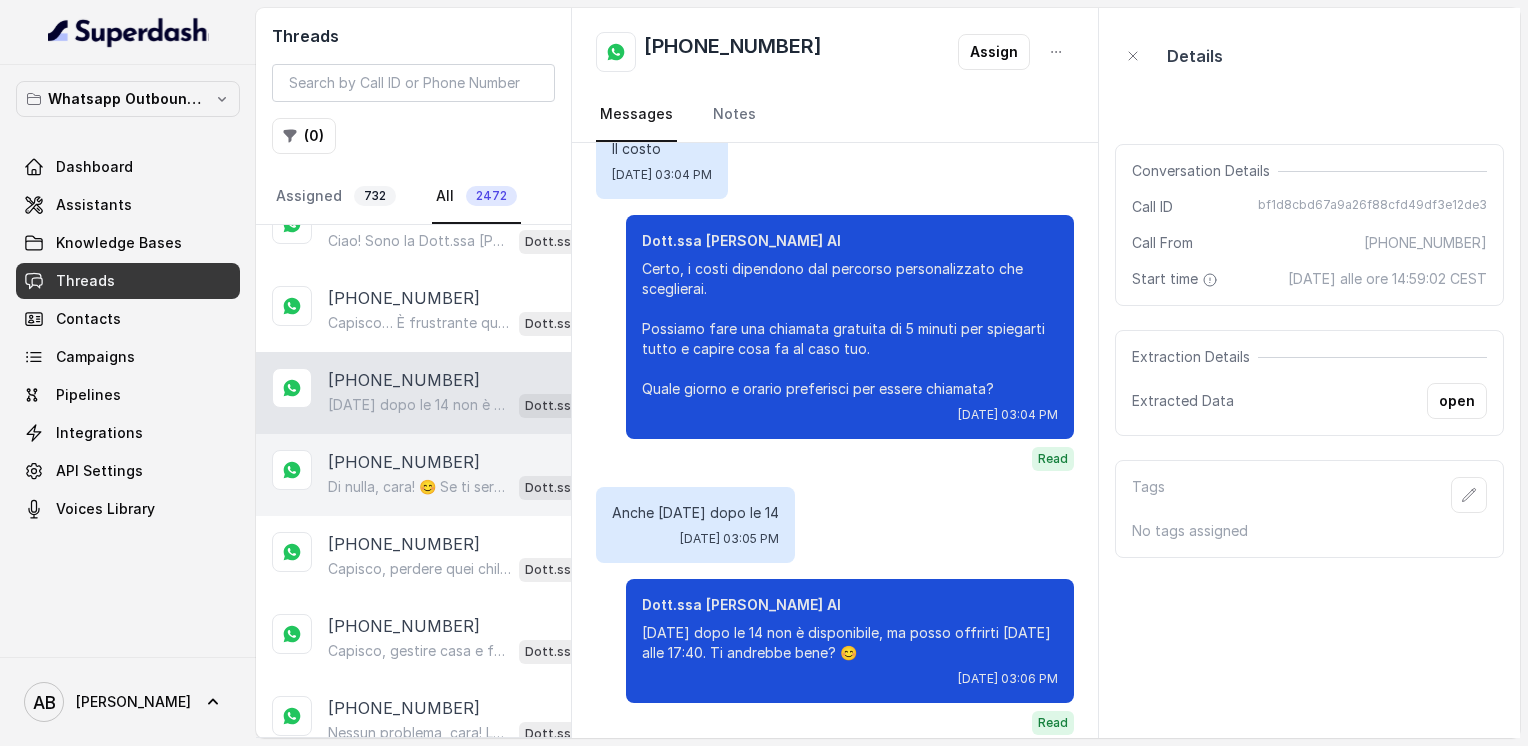click on "Di nulla, cara! 😊
Se ti servirà qualcosa, sai dove trovarmi.
Ti auguro una splendida giornata e tanta energia per il tuo percorso! 🌟" at bounding box center (419, 487) 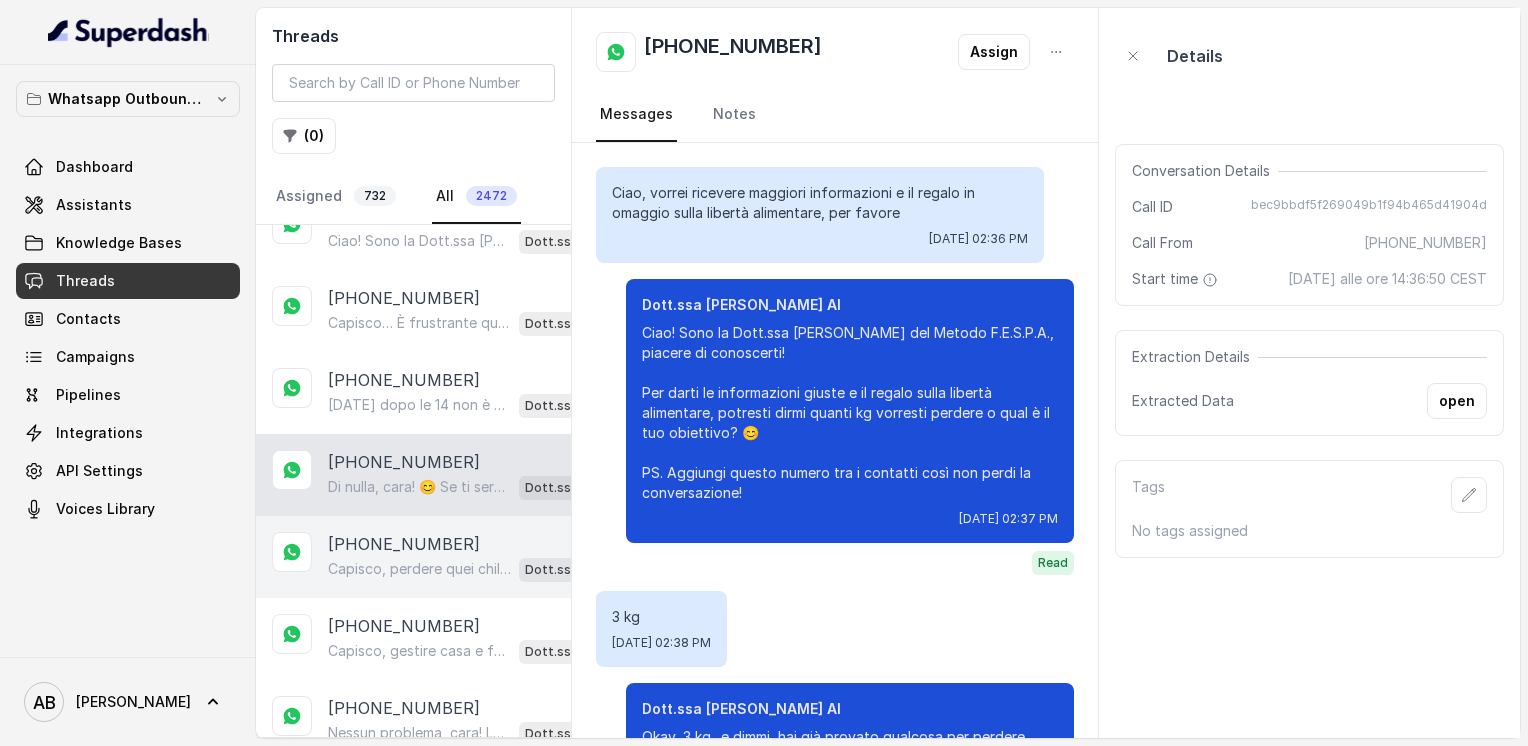 scroll, scrollTop: 1920, scrollLeft: 0, axis: vertical 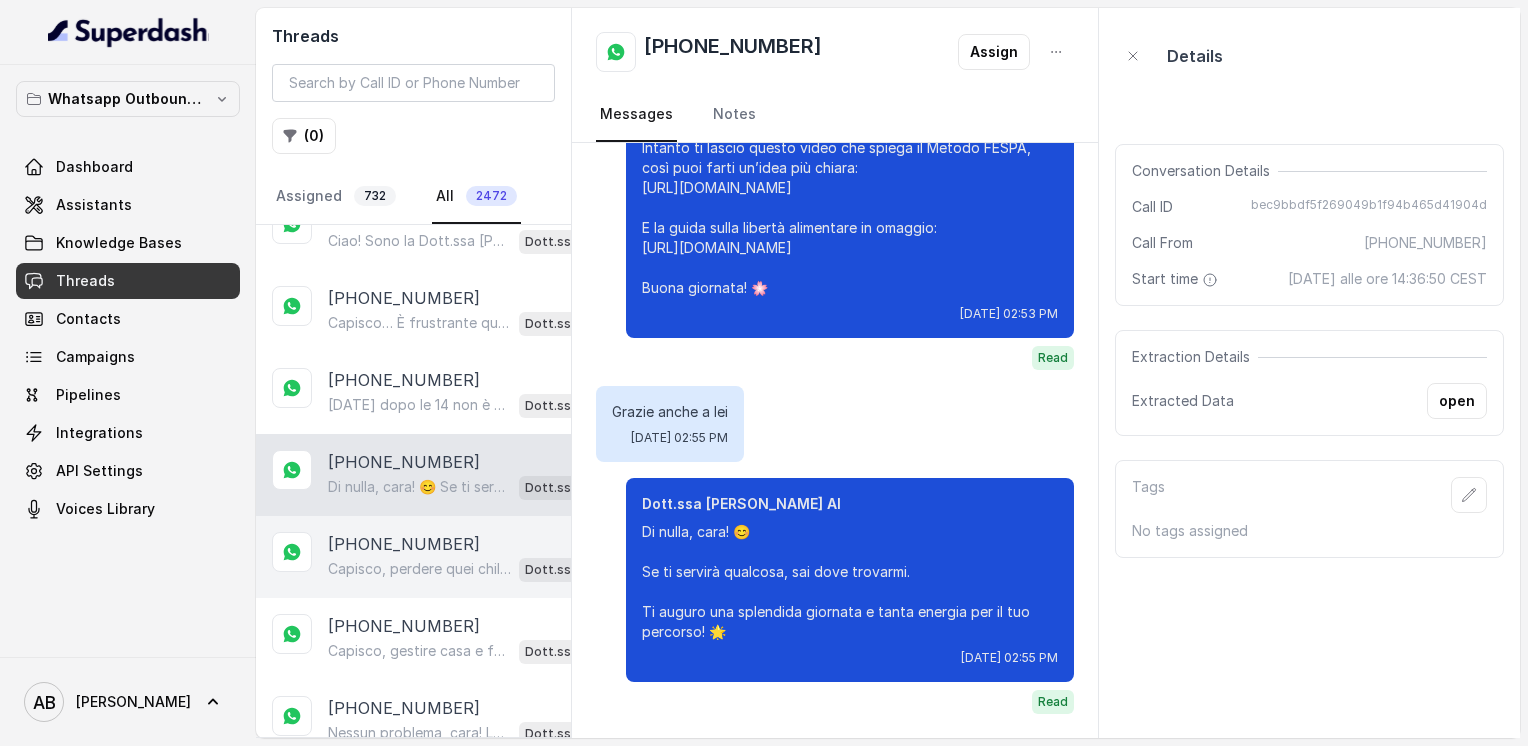 click on "[PHONE_NUMBER]" at bounding box center (404, 544) 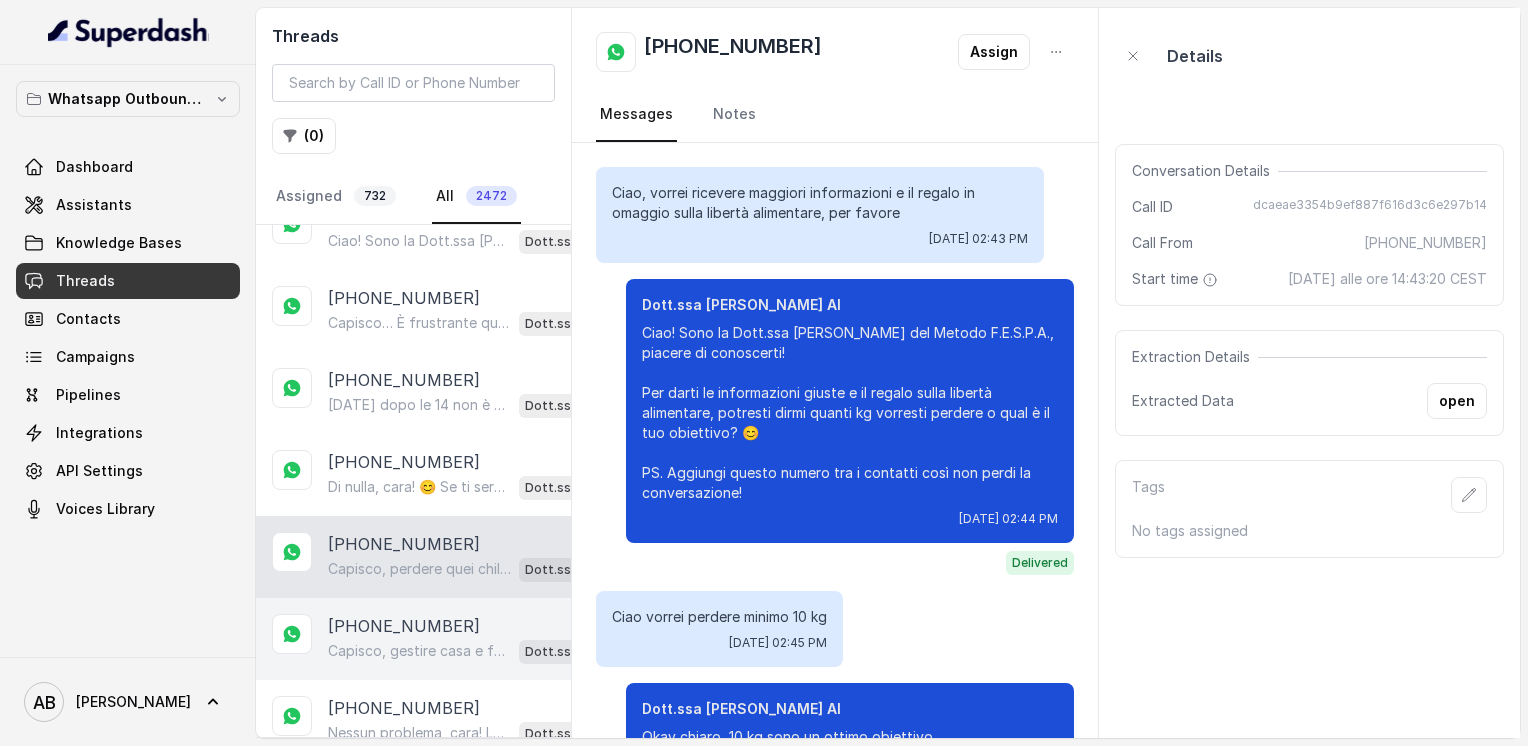scroll, scrollTop: 832, scrollLeft: 0, axis: vertical 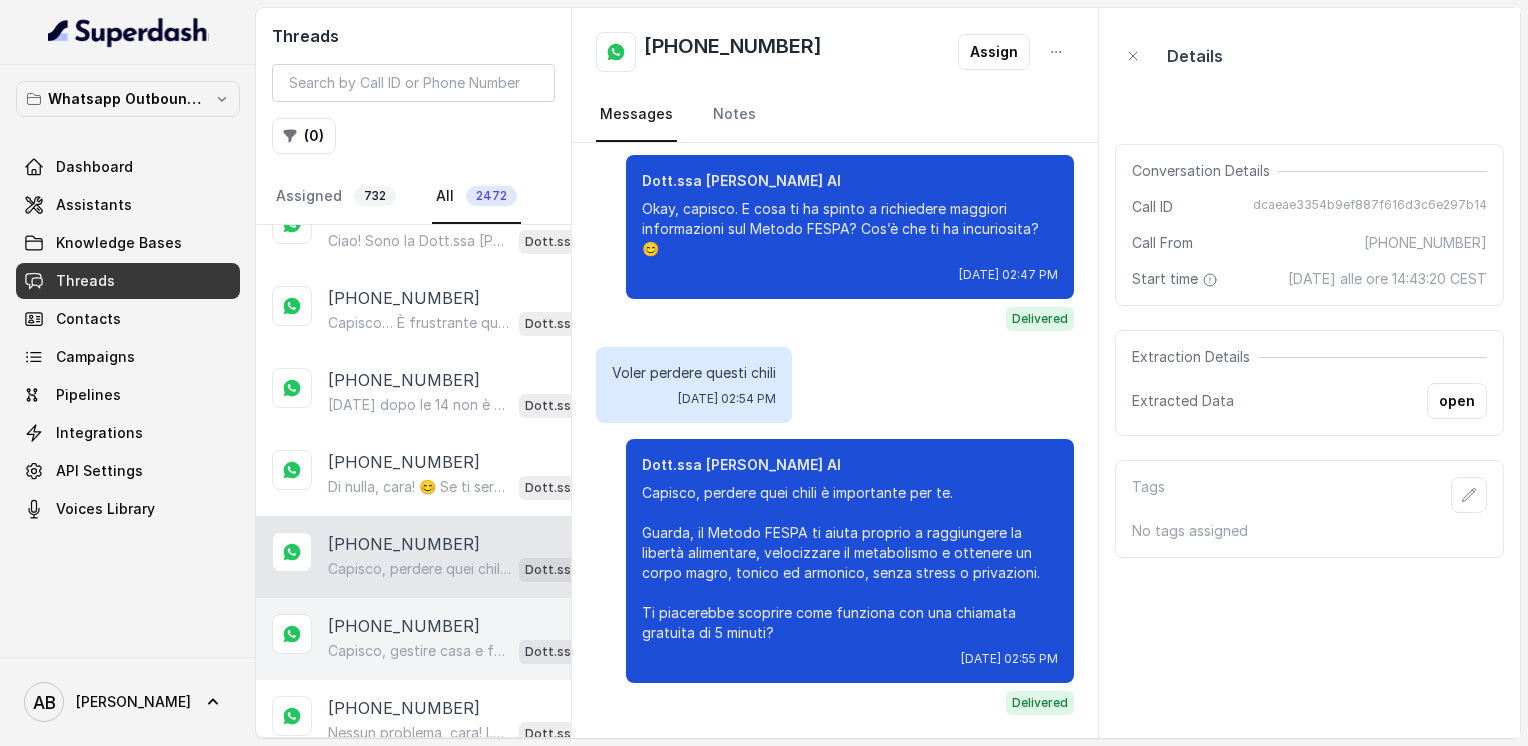click on "[PHONE_NUMBER]   [PERSON_NAME], gestire casa e famiglia è già un impegno grande.
Guarda, il fatto di esserti un po’ lasciata andare non è un problema, anzi, con il Metodo FESPA abbiamo aiutato tante donne come te a ritrovare un corpo magro, tonico ed armonico, velocizzando il metabolismo e raggiungendo la libertà alimentare senza stress.
Ti piacerebbe fare una consulenza gratuita con uno specialista per capire come possiamo aiutarti?
È una chiamata di 5 minuti, senza impegno. Quale giorno e orario preferisci? Dott.ssa [PERSON_NAME] AI" at bounding box center (413, 639) 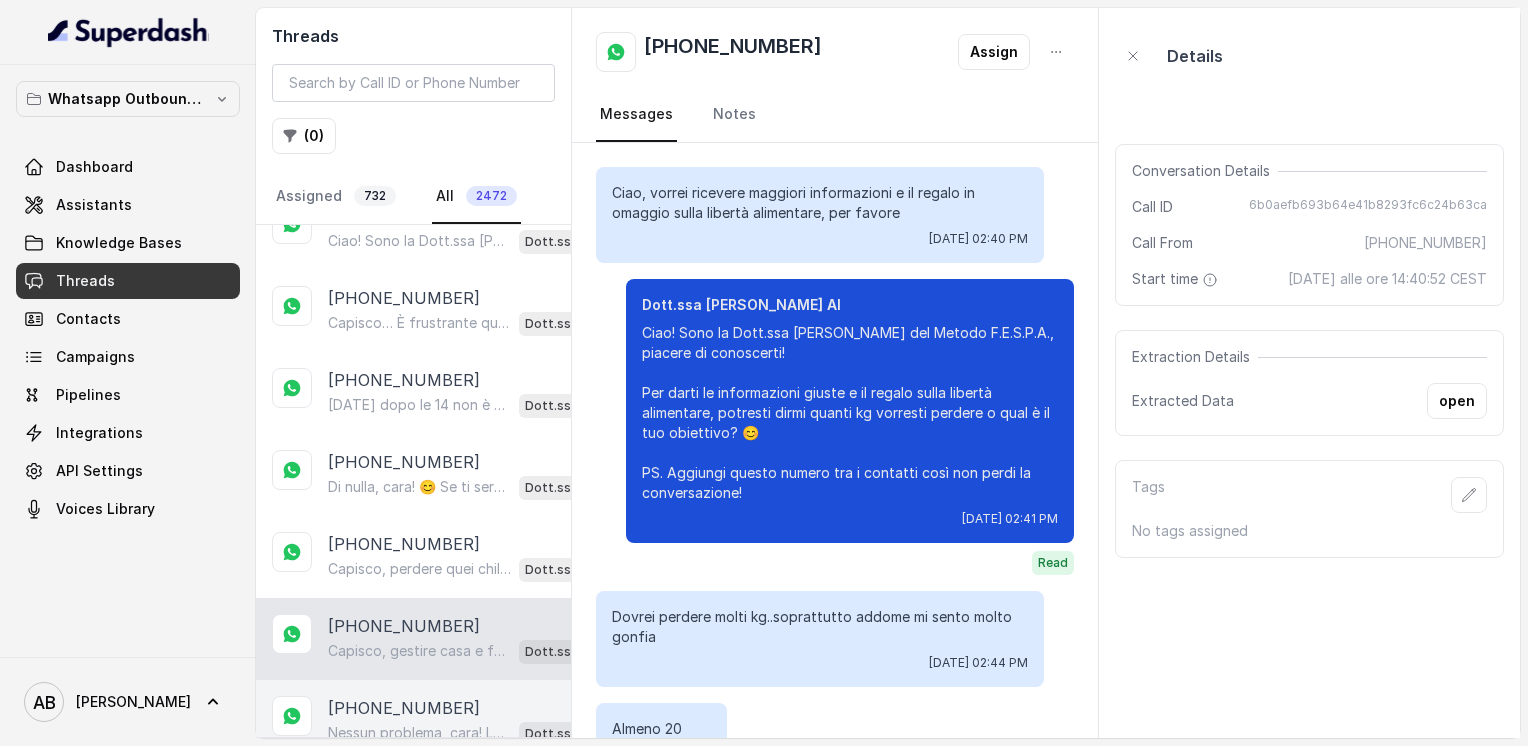 scroll, scrollTop: 2784, scrollLeft: 0, axis: vertical 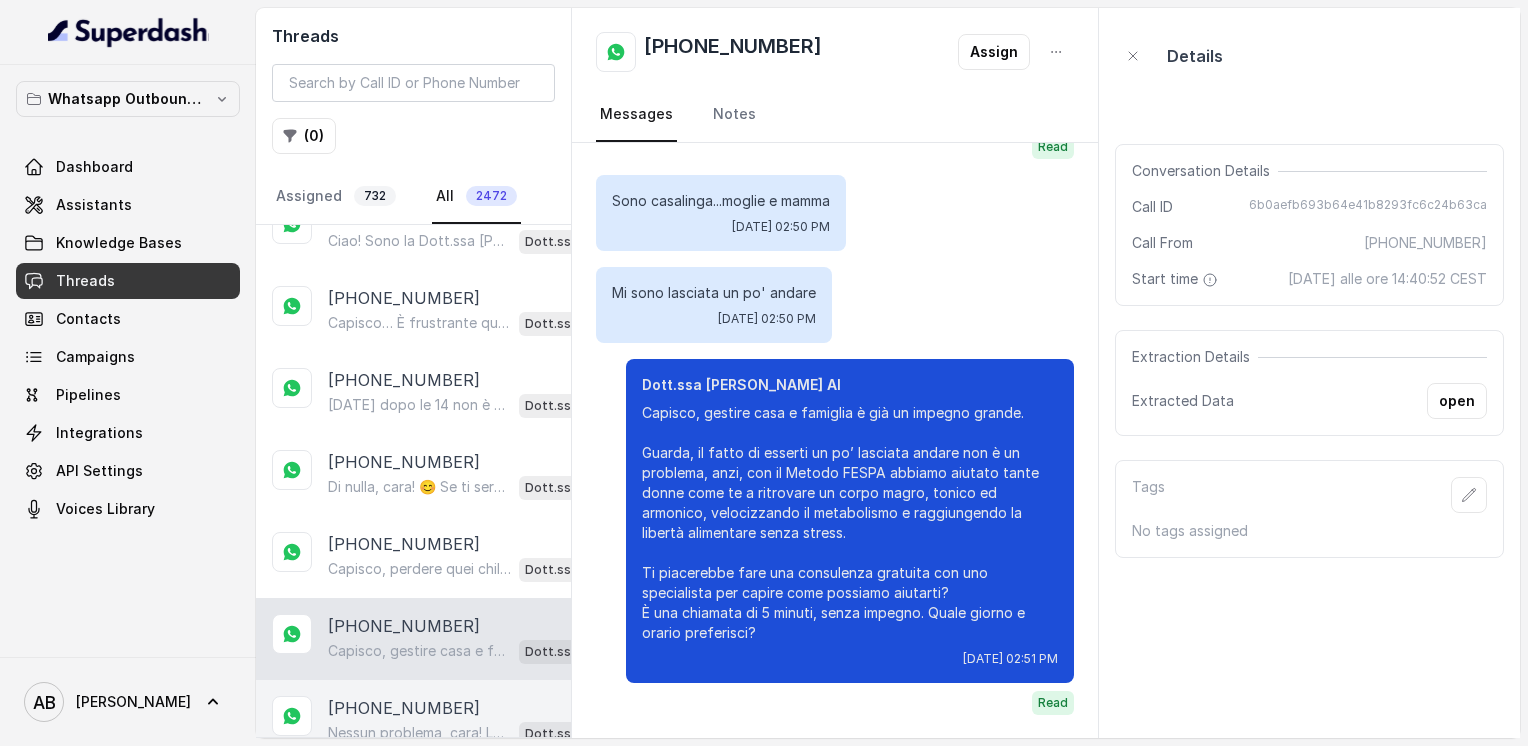 click on "[PHONE_NUMBER]" at bounding box center [404, 708] 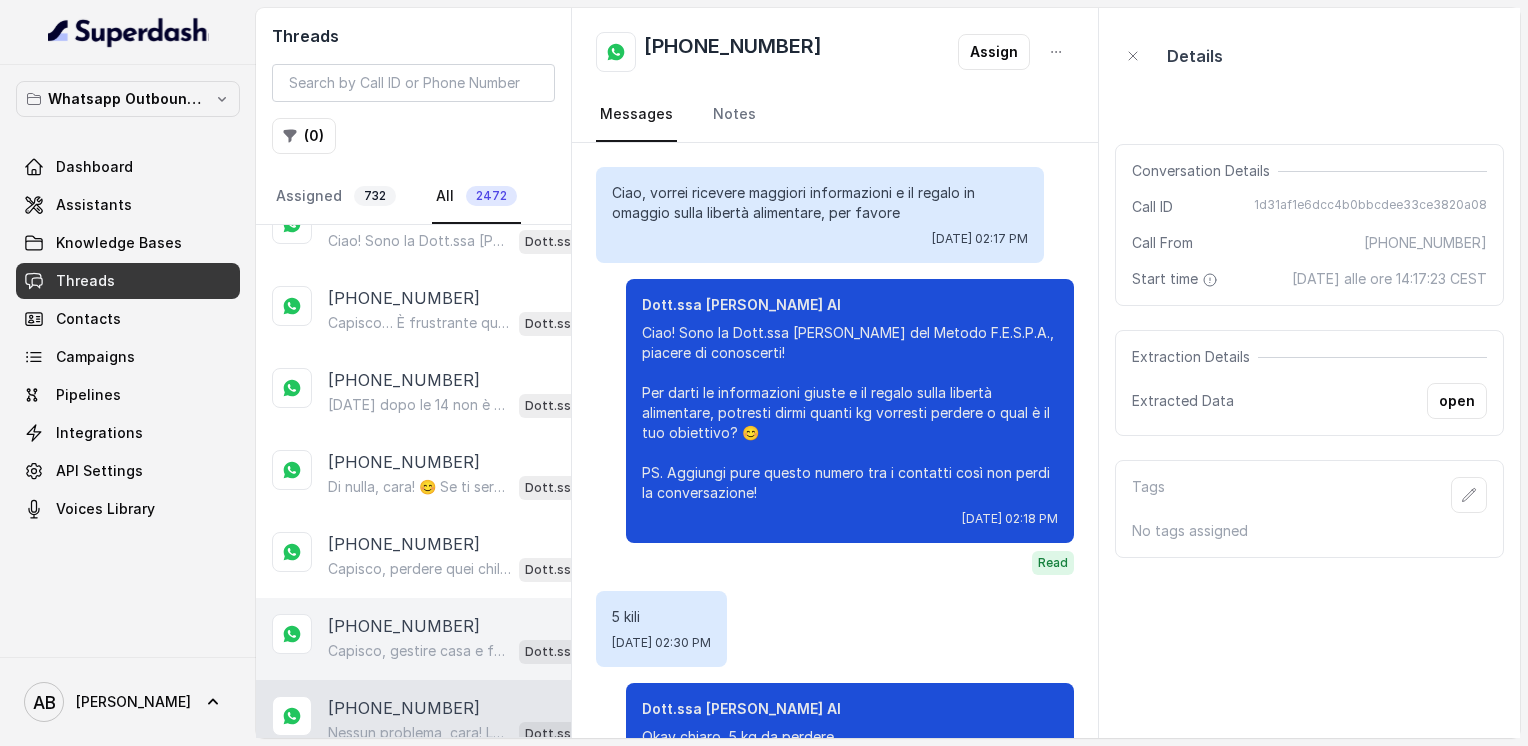 scroll, scrollTop: 1640, scrollLeft: 0, axis: vertical 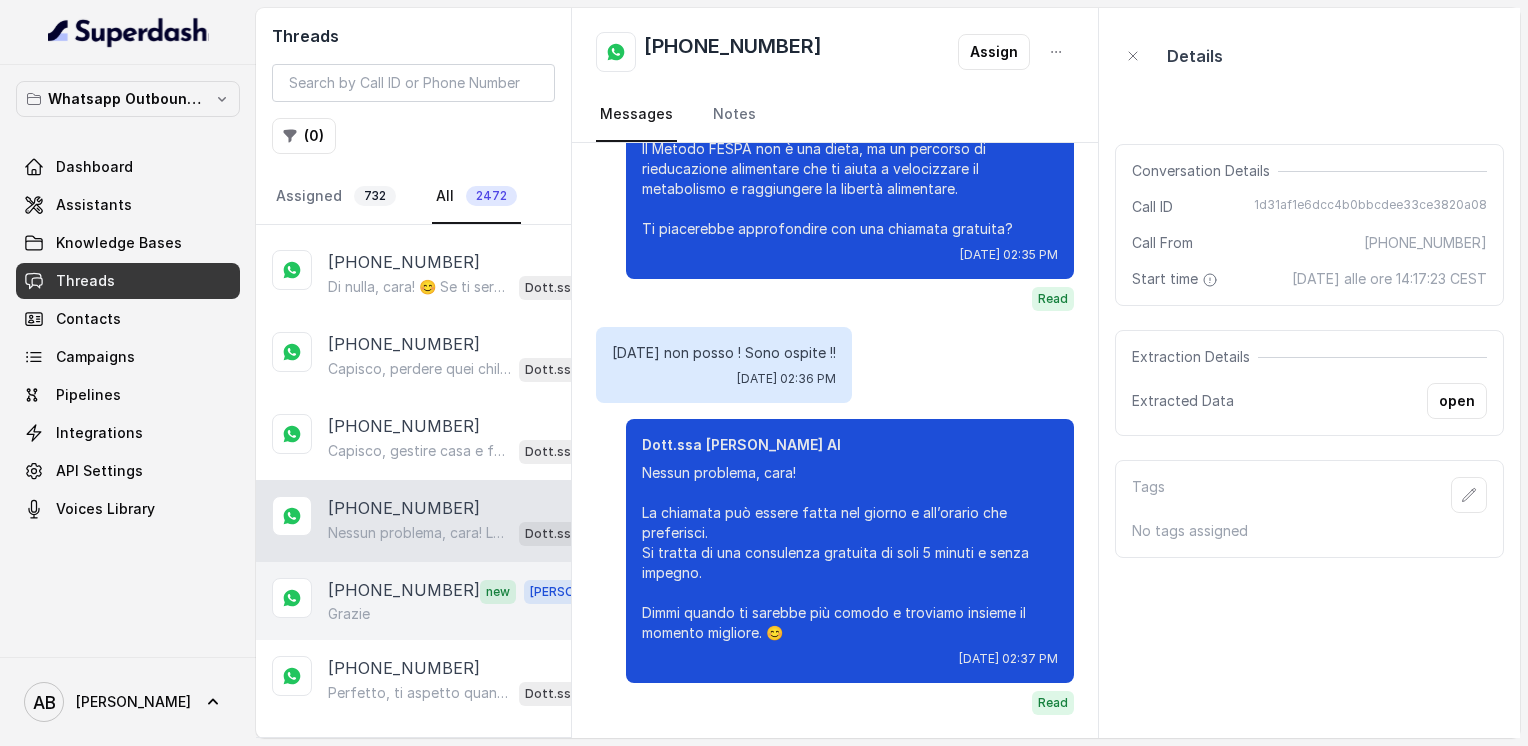 click on "Grazie" at bounding box center [349, 614] 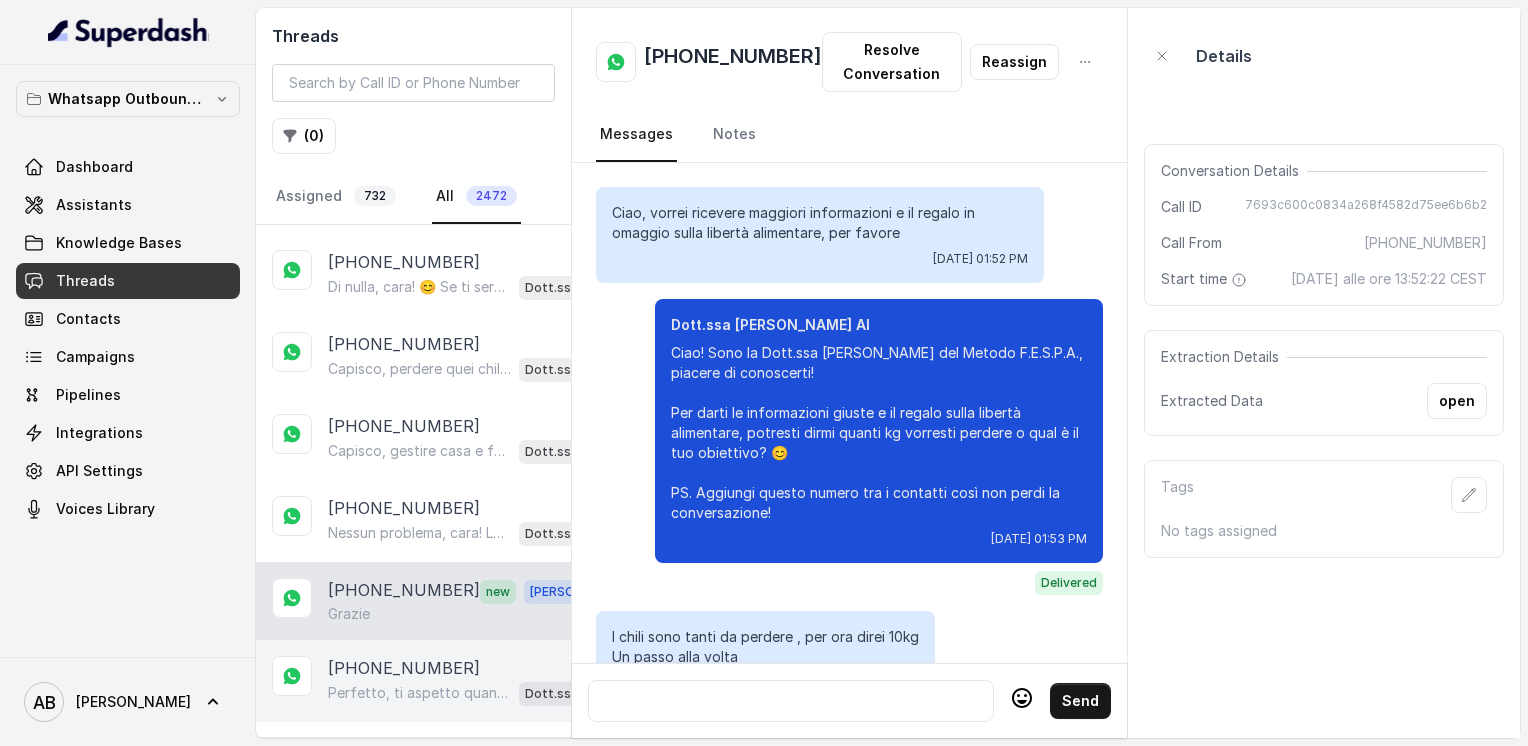 scroll, scrollTop: 3556, scrollLeft: 0, axis: vertical 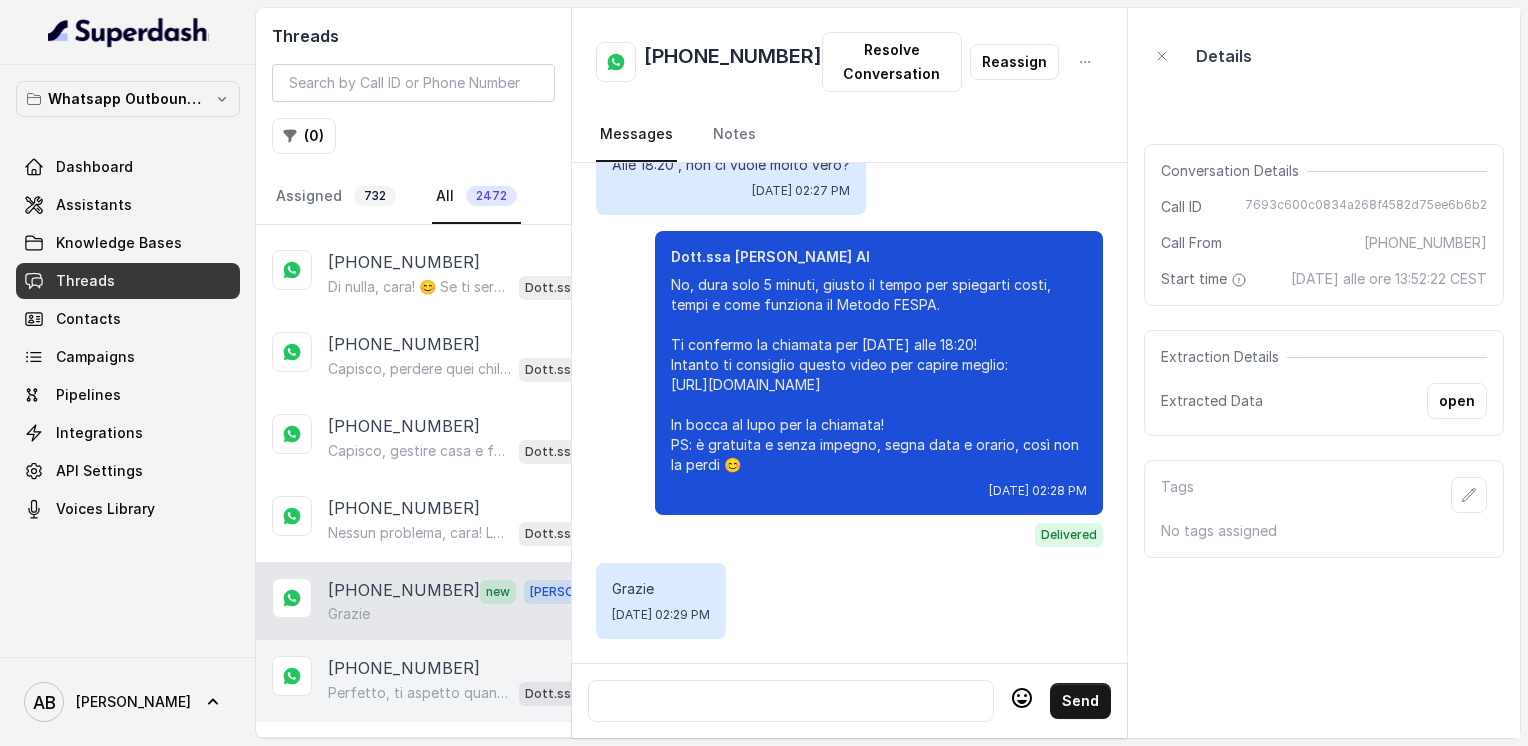 click on "[PHONE_NUMBER]   Perfetto, ti aspetto quando vuoi!
Ricorda che la chiamata è gratuita e senza impegno, ti aiuterà a capire come raggiungere la libertà alimentare e un corpo magro, tonico ed armonico.
A presto! 😊 Dott.ssa [PERSON_NAME] AI" at bounding box center [413, 681] 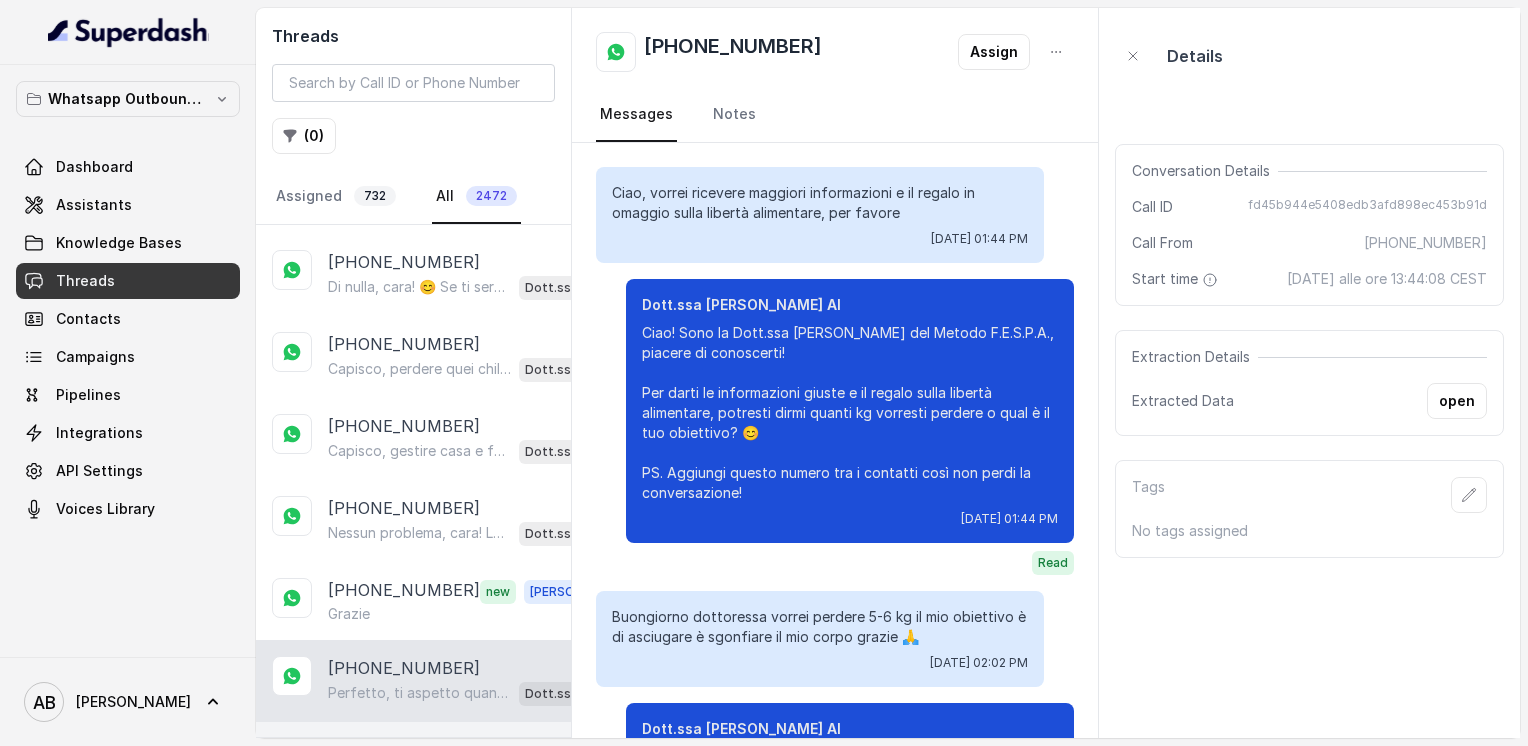scroll, scrollTop: 1640, scrollLeft: 0, axis: vertical 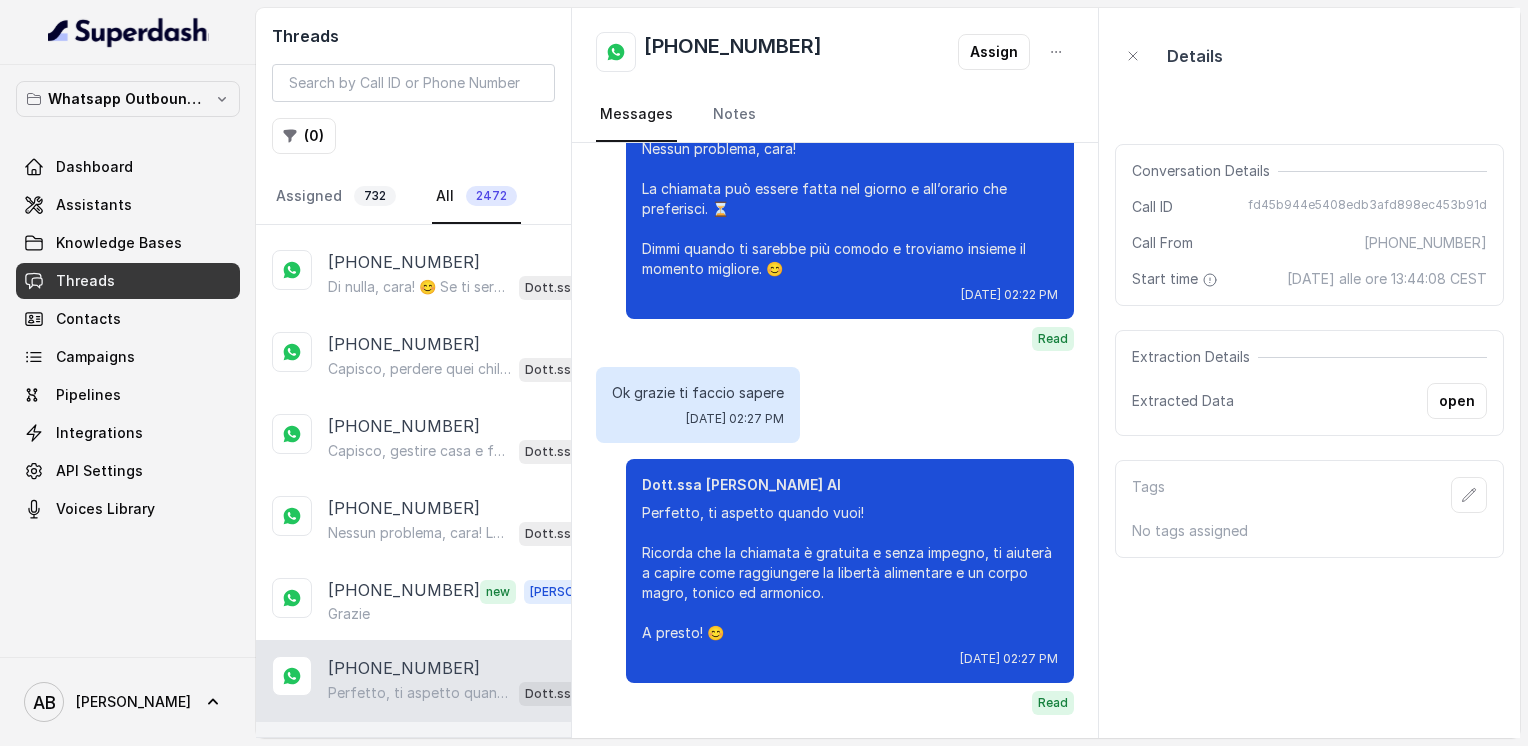 click on "[PHONE_NUMBER]" at bounding box center (404, 751) 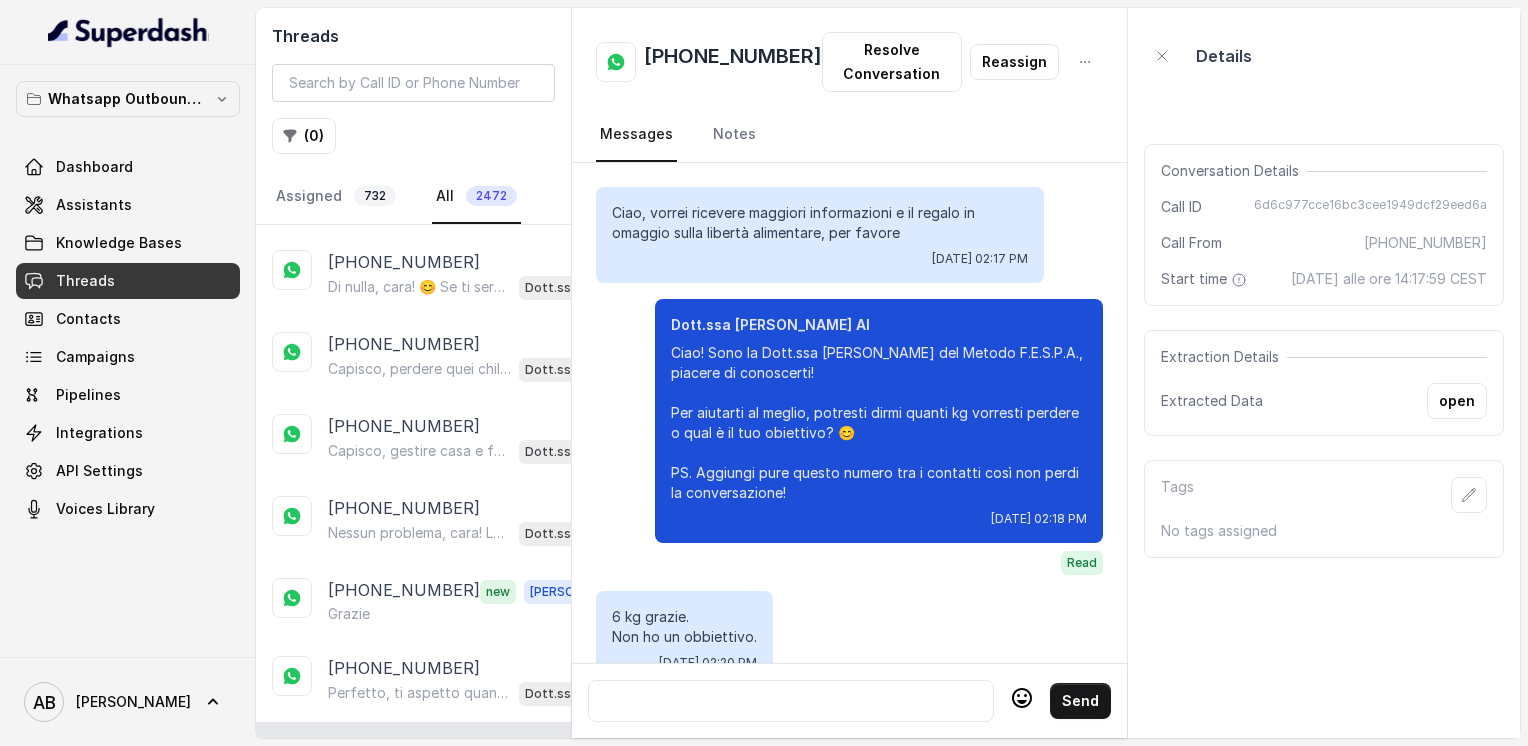 scroll, scrollTop: 2004, scrollLeft: 0, axis: vertical 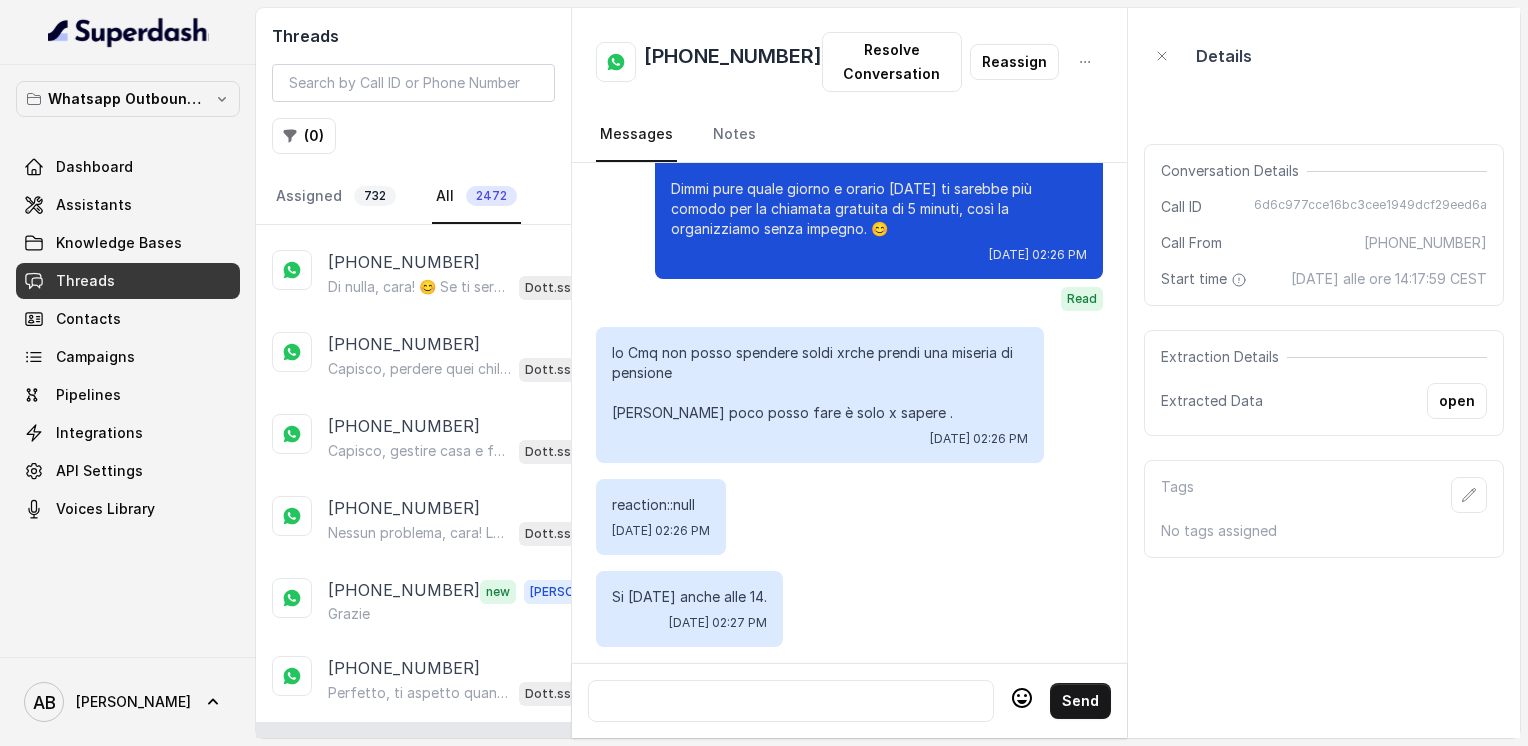 click on "[PHONE_NUMBER]" at bounding box center (733, 62) 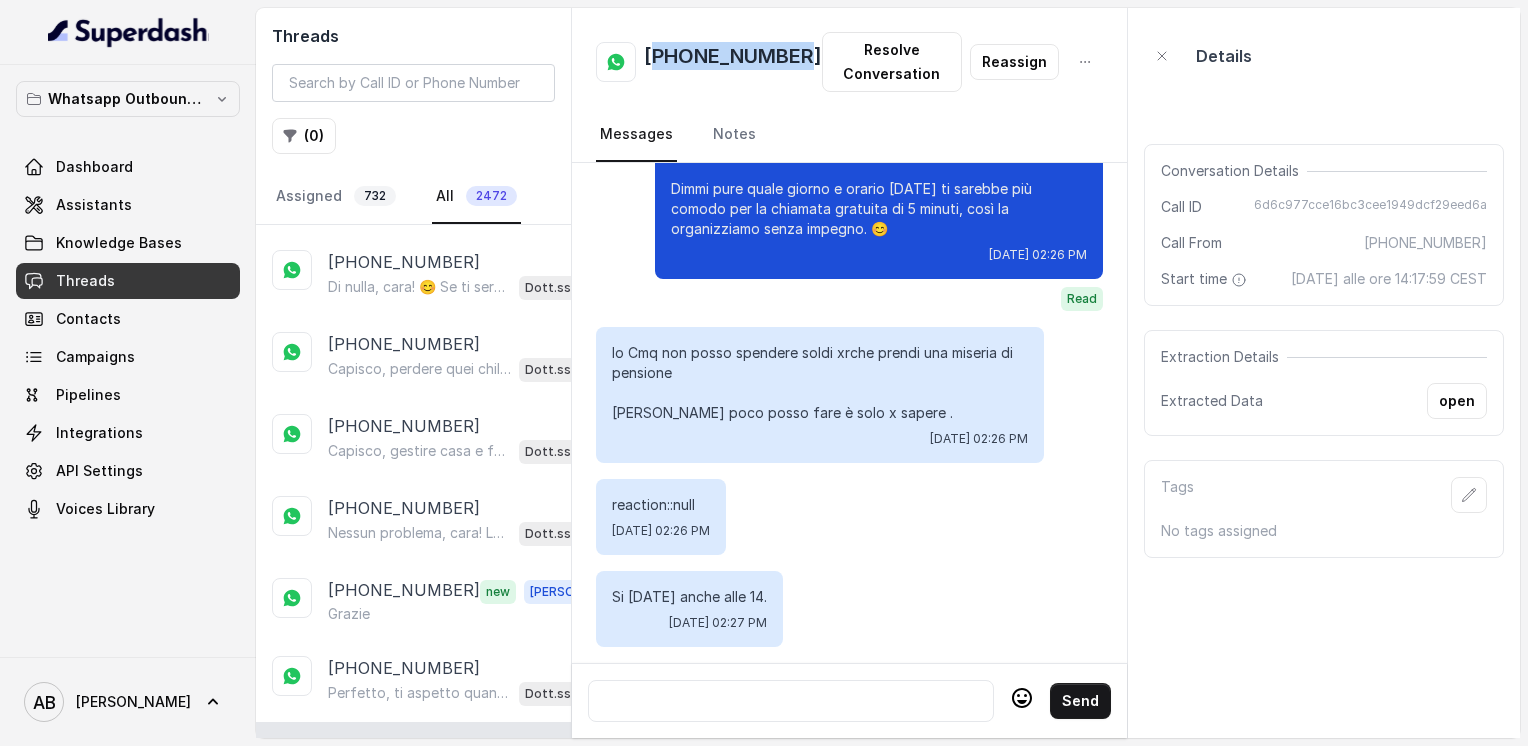 click on "[PHONE_NUMBER]" at bounding box center (733, 62) 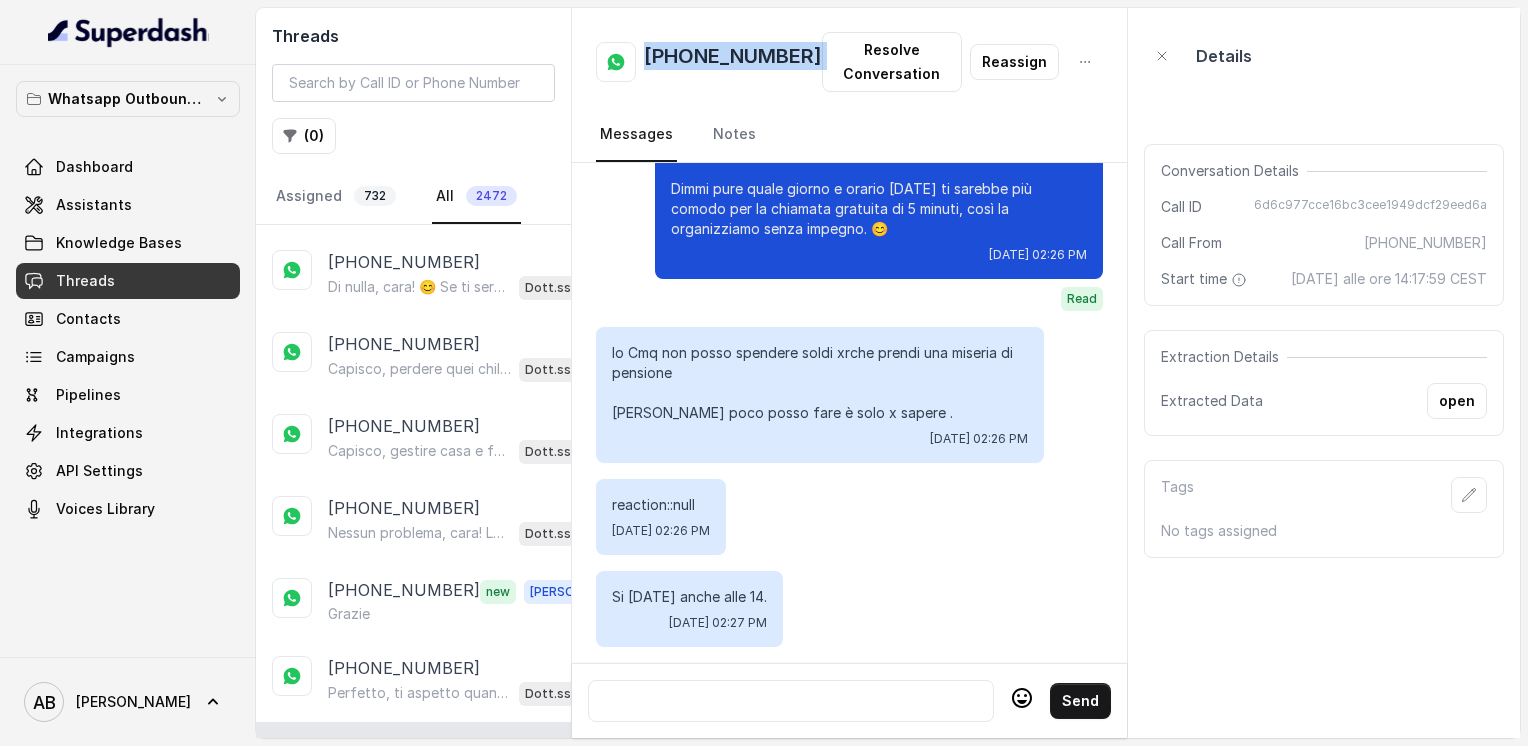 click on "[PHONE_NUMBER]" at bounding box center [733, 62] 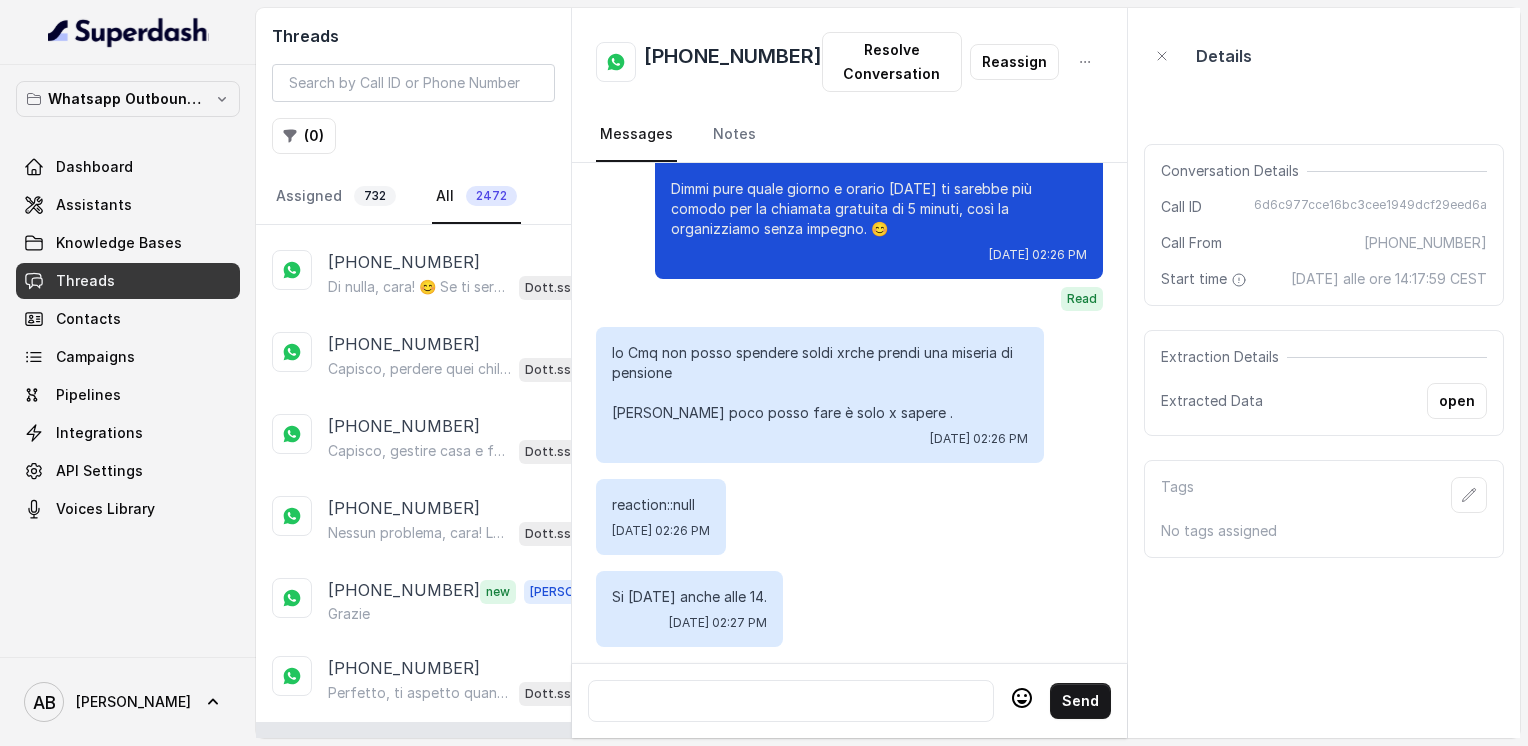 click at bounding box center (791, 701) 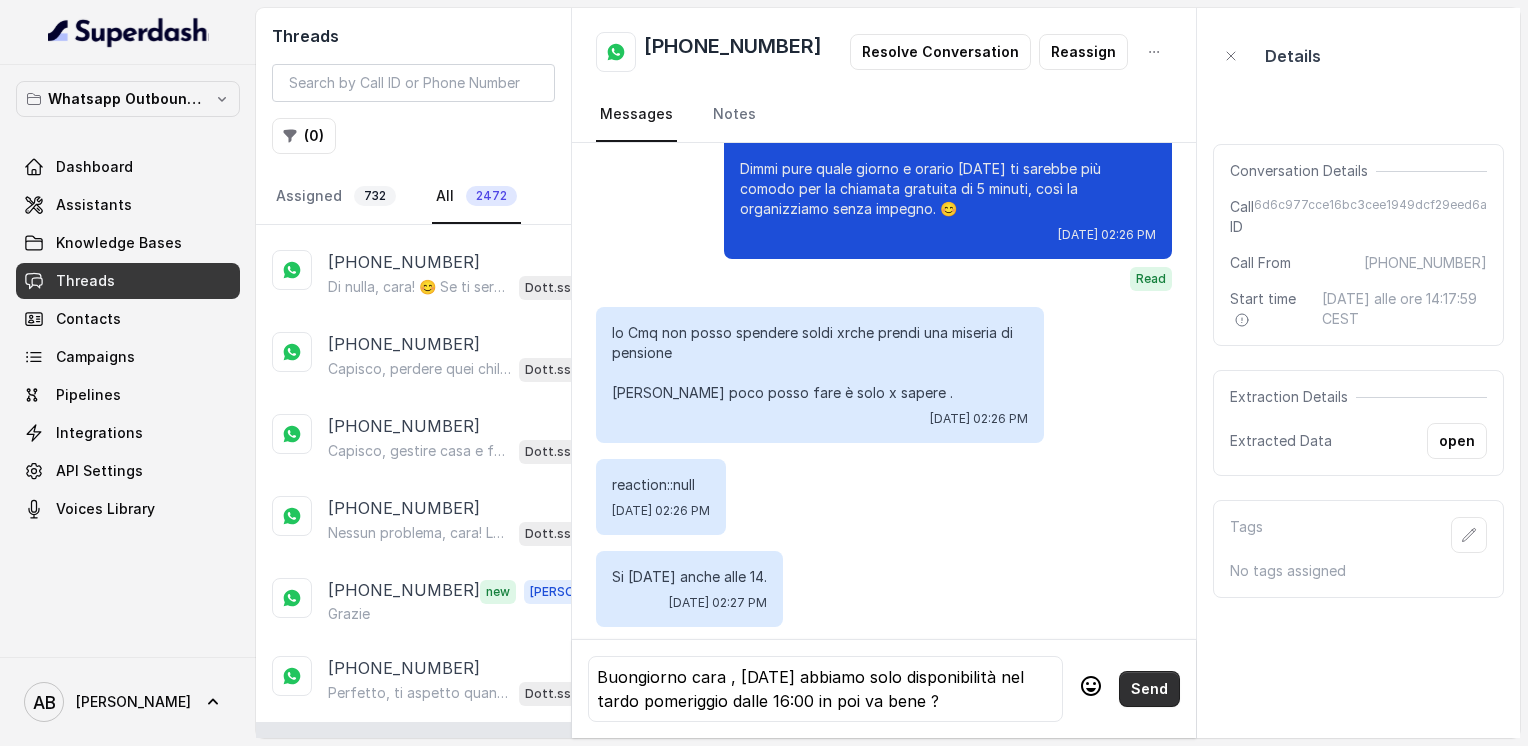 click on "Send" at bounding box center (1149, 689) 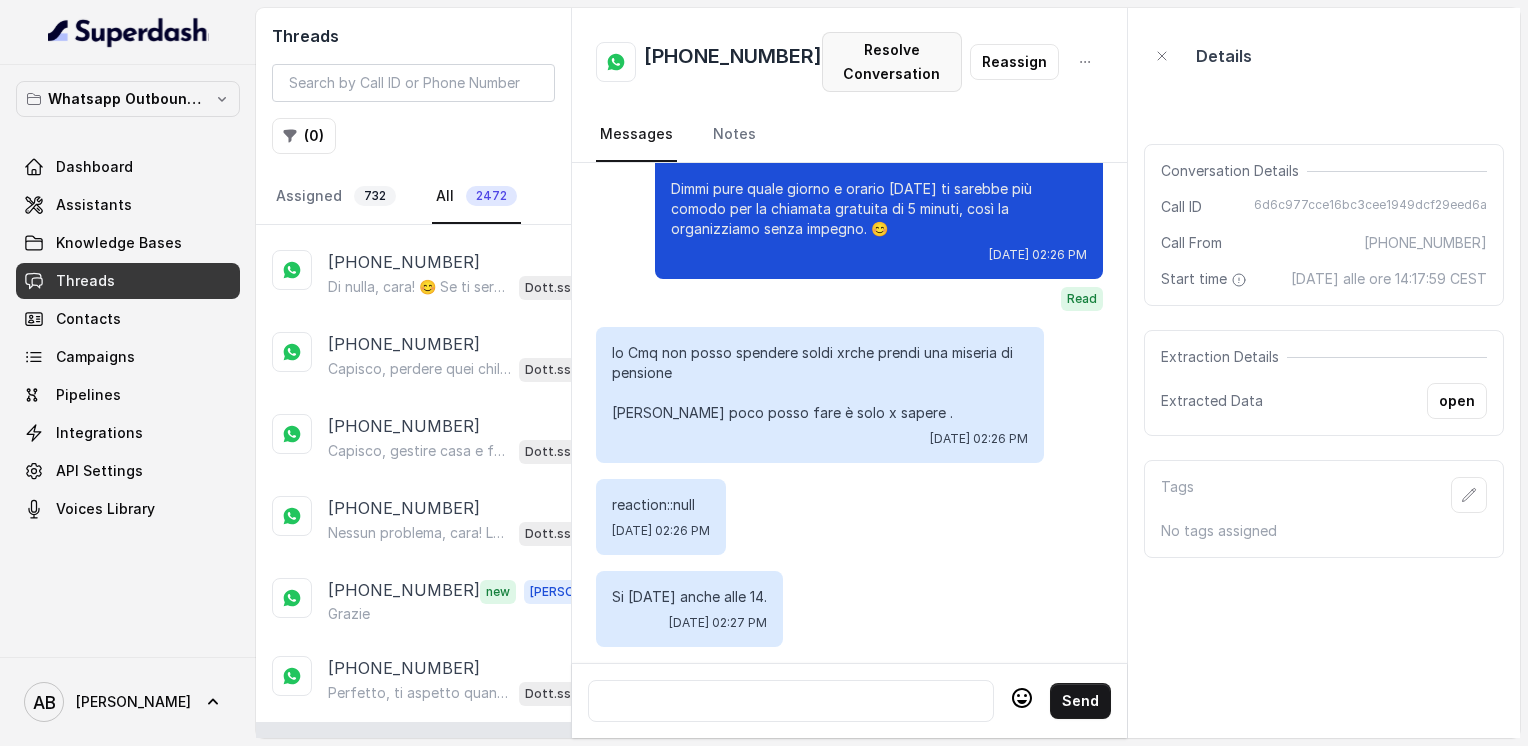 click on "Resolve Conversation" at bounding box center [892, 62] 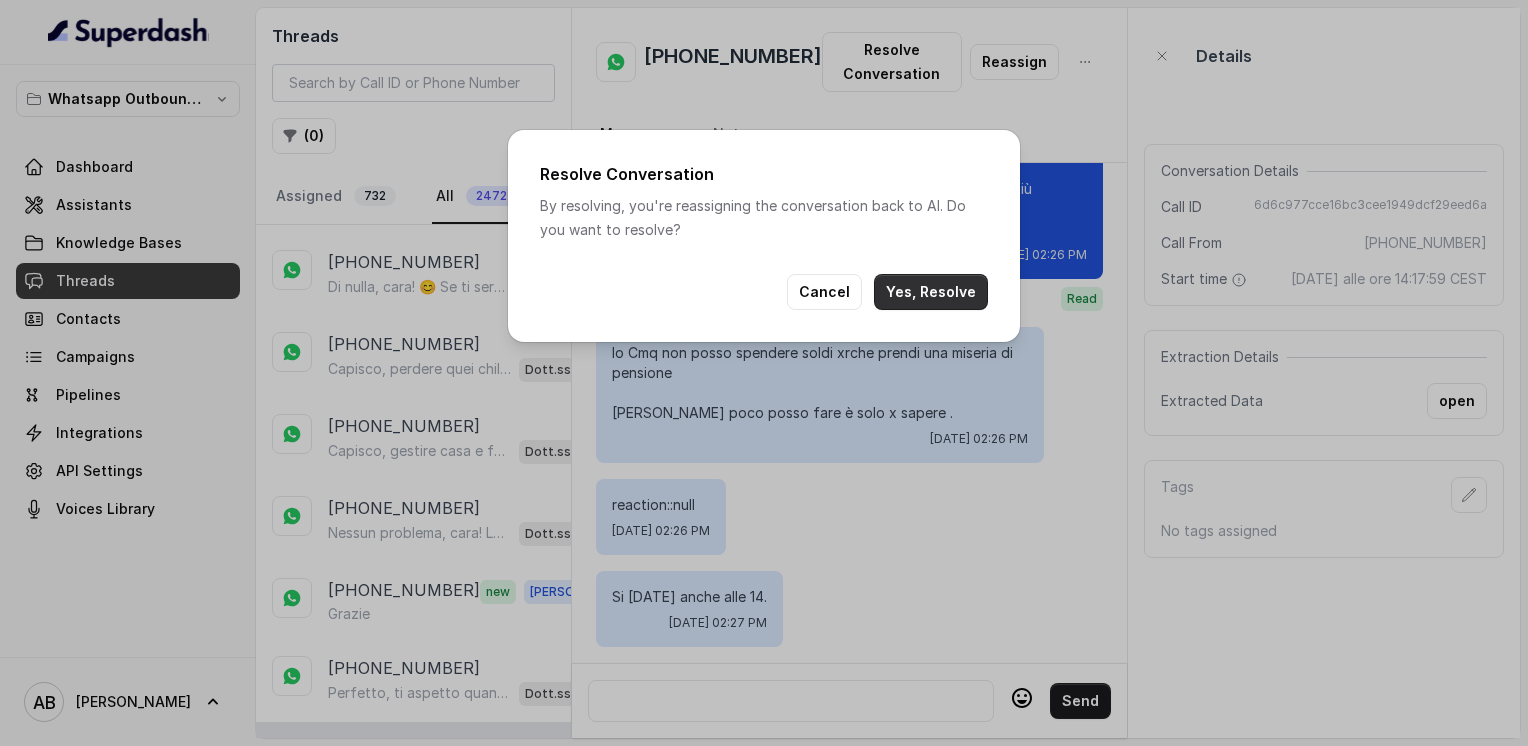 click on "Yes, Resolve" at bounding box center [931, 292] 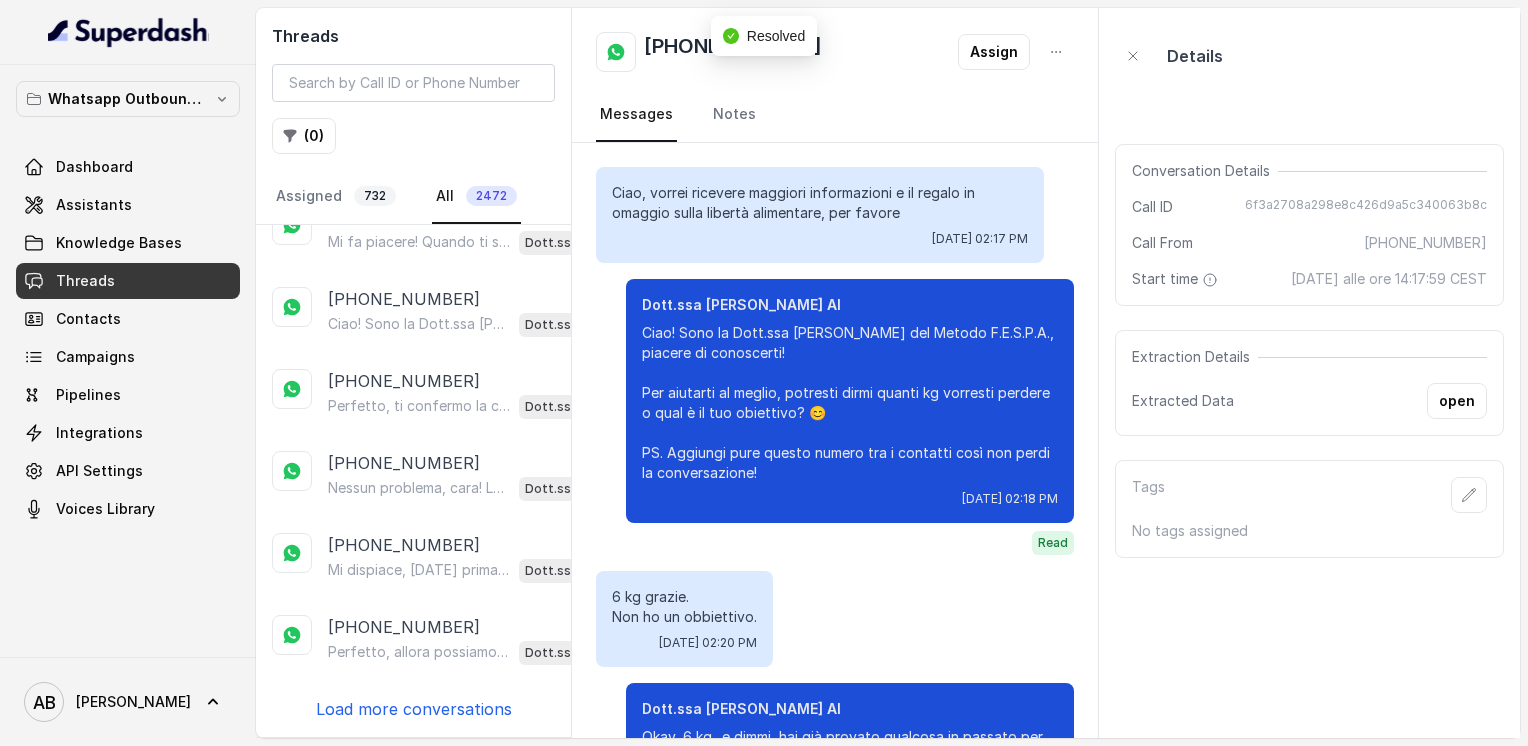 scroll, scrollTop: 3505, scrollLeft: 0, axis: vertical 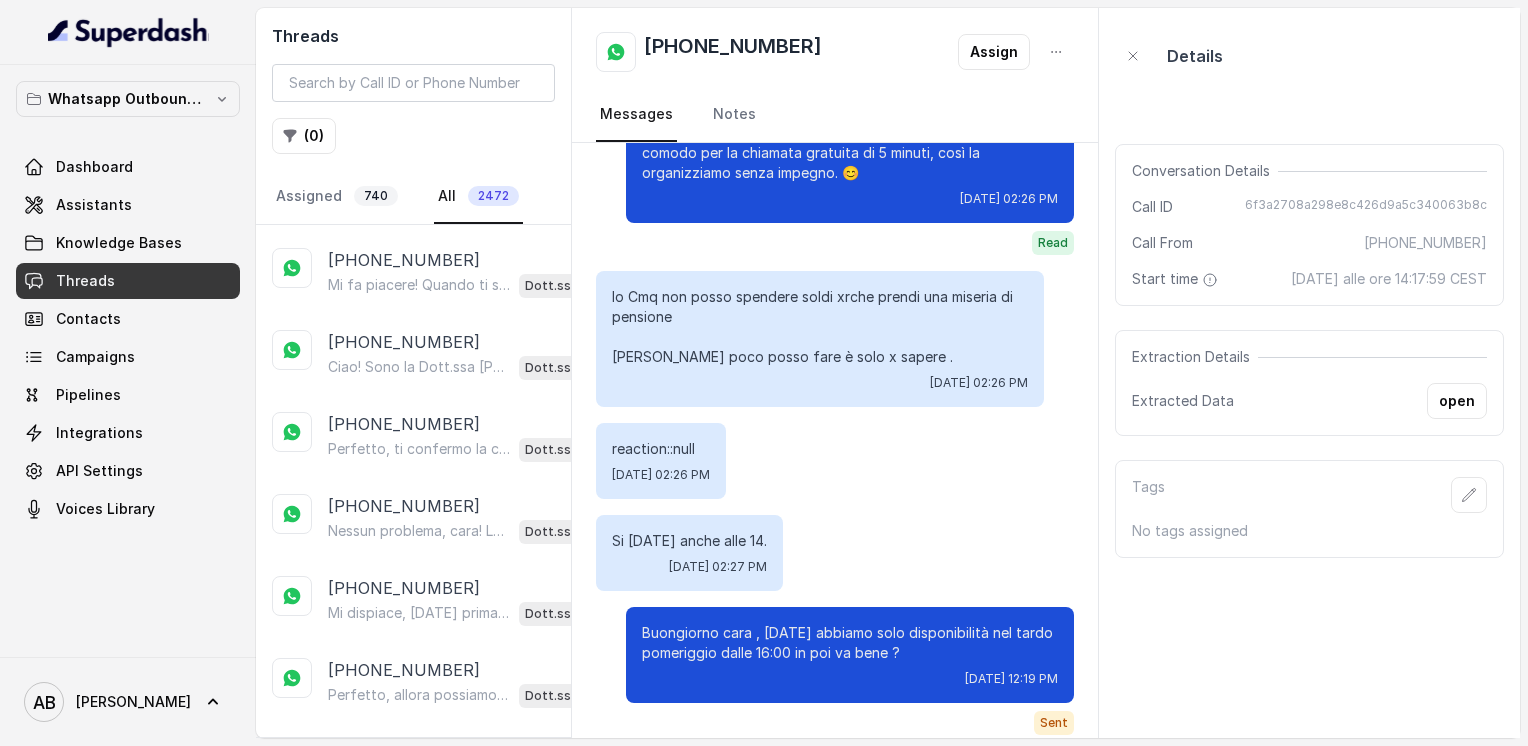 click on "Load more conversations" at bounding box center (414, 752) 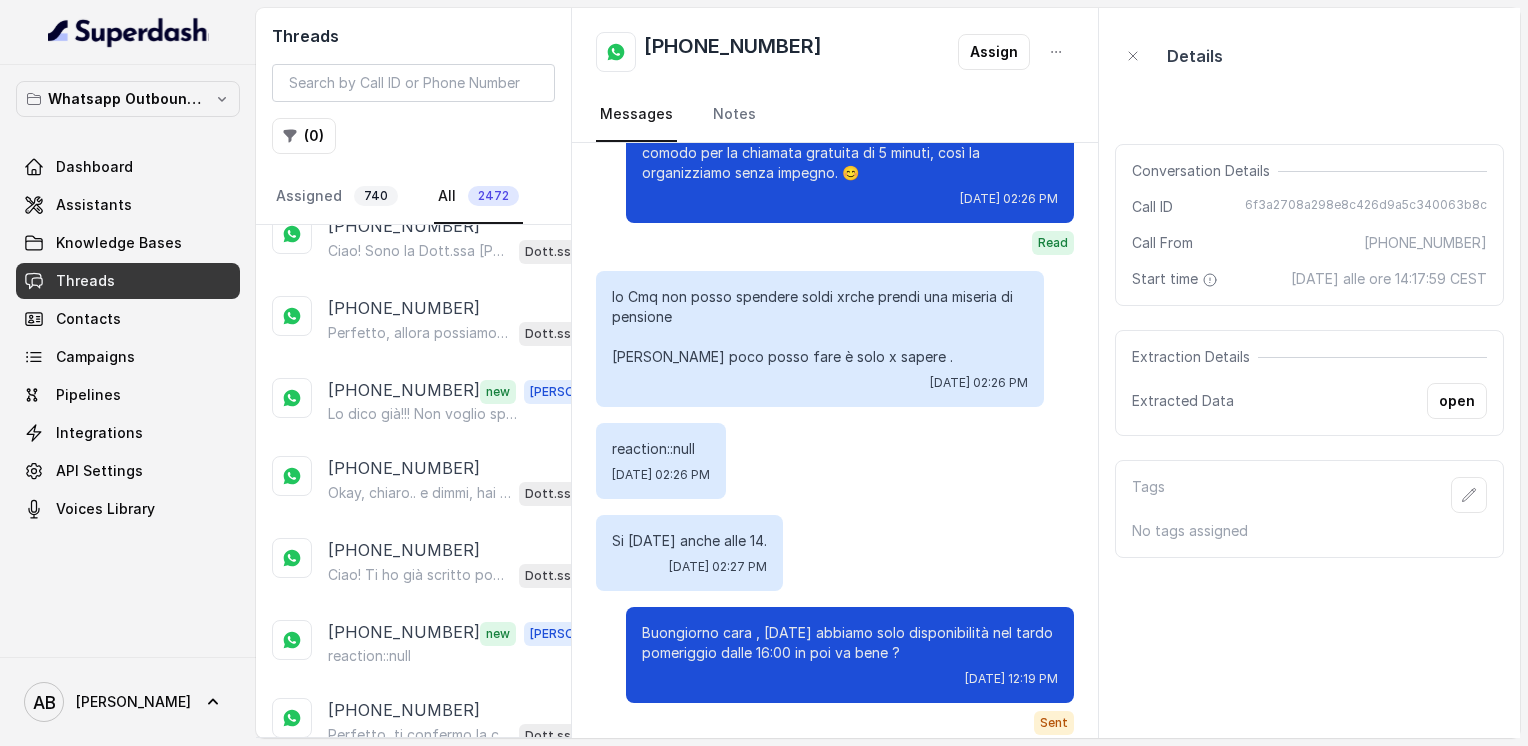 click on "[PHONE_NUMBER]   Buongiorno cara , [DATE] abbiamo solo disponibilità nel tardo pomeriggio dalle 16:00 in poi va bene ?  Dott.ssa [PERSON_NAME] [PHONE_NUMBER]   new [PERSON_NAME] mandarmi un messaggio con il numero della chiamata [PHONE_NUMBER]   new [PERSON_NAME].. Io sono pronta [PHONE_NUMBER]   Okay, capisco. E cosa ti ha spinto a richiedere maggiori informazioni sul Metodo FESPA? Cos’è che ti ha incuriosita? 😊 Dott.ssa [PERSON_NAME] AI [PHONE_NUMBER]   Capisco, perdere peso è un obiettivo importante.
Guarda, il Metodo FESPA ti aiuta proprio a raggiungere la libertà alimentare, velocizzare il metabolismo e ottenere un corpo magro, tonico ed armonico, senza stress o privazioni.
Ti piacerebbe scoprire come funziona con una chiamata gratuita di 5 minuti? Dott.ssa [PERSON_NAME] AI [PHONE_NUMBER]   Dott.ssa [PERSON_NAME] AI [PHONE_NUMBER]   Okay, capisco, ti scrivo qui così puoi leggere con calma.
Dimmi, hai già provato qualcosa per perdere questi 7 kg? Dott.ssa [PERSON_NAME] AI" at bounding box center [413, 481] 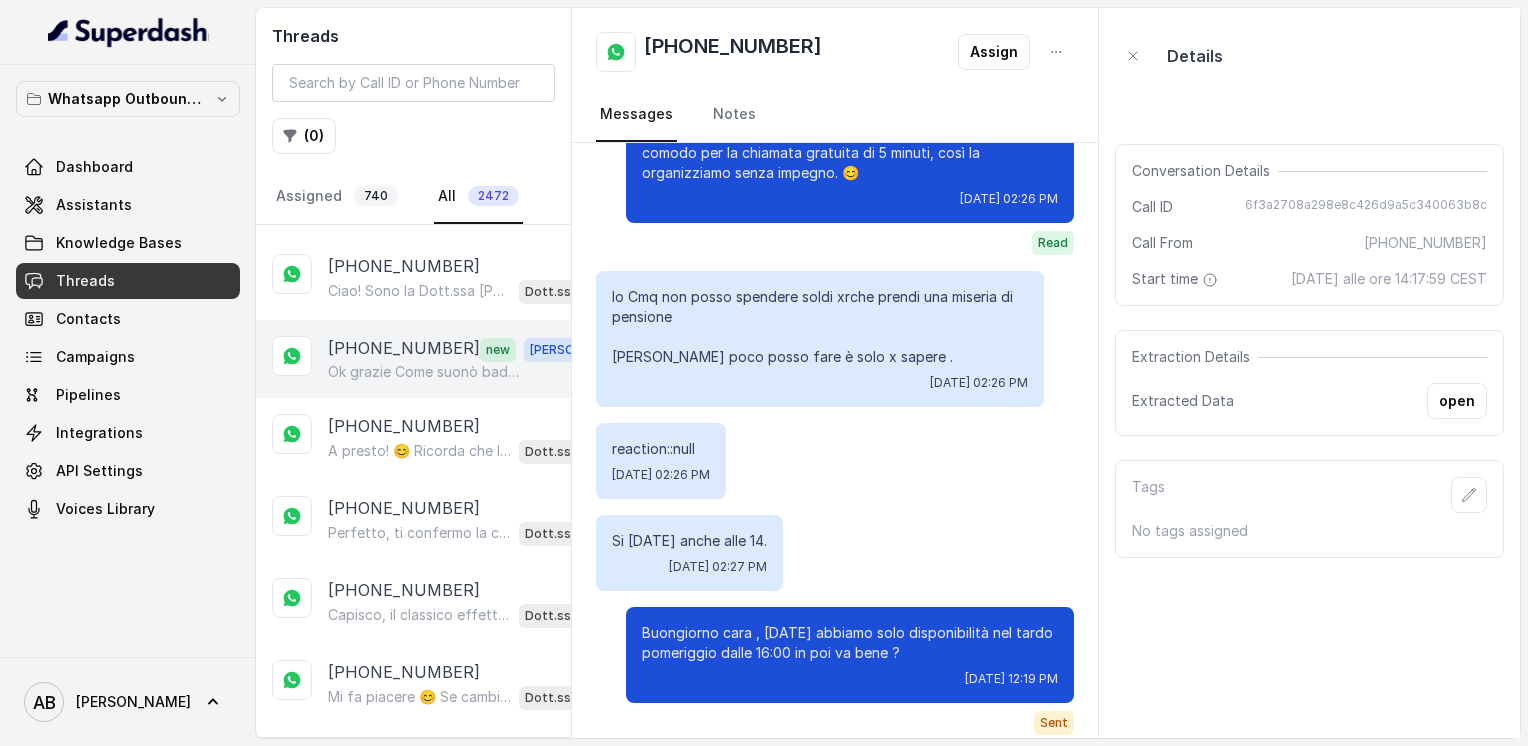 click on "Ok grazie
Come suonò badante non posso rispondere subito" at bounding box center [424, 372] 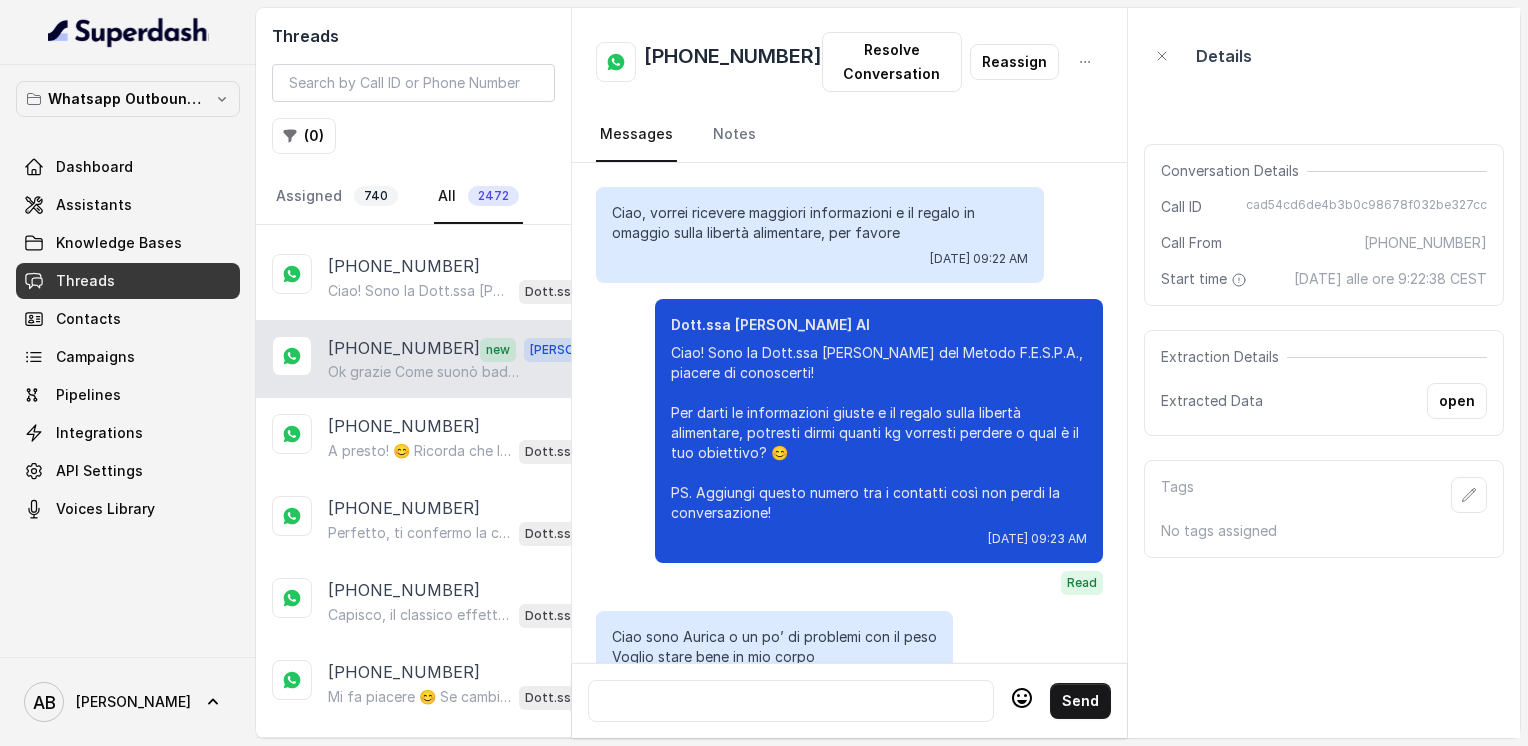 scroll, scrollTop: 4536, scrollLeft: 0, axis: vertical 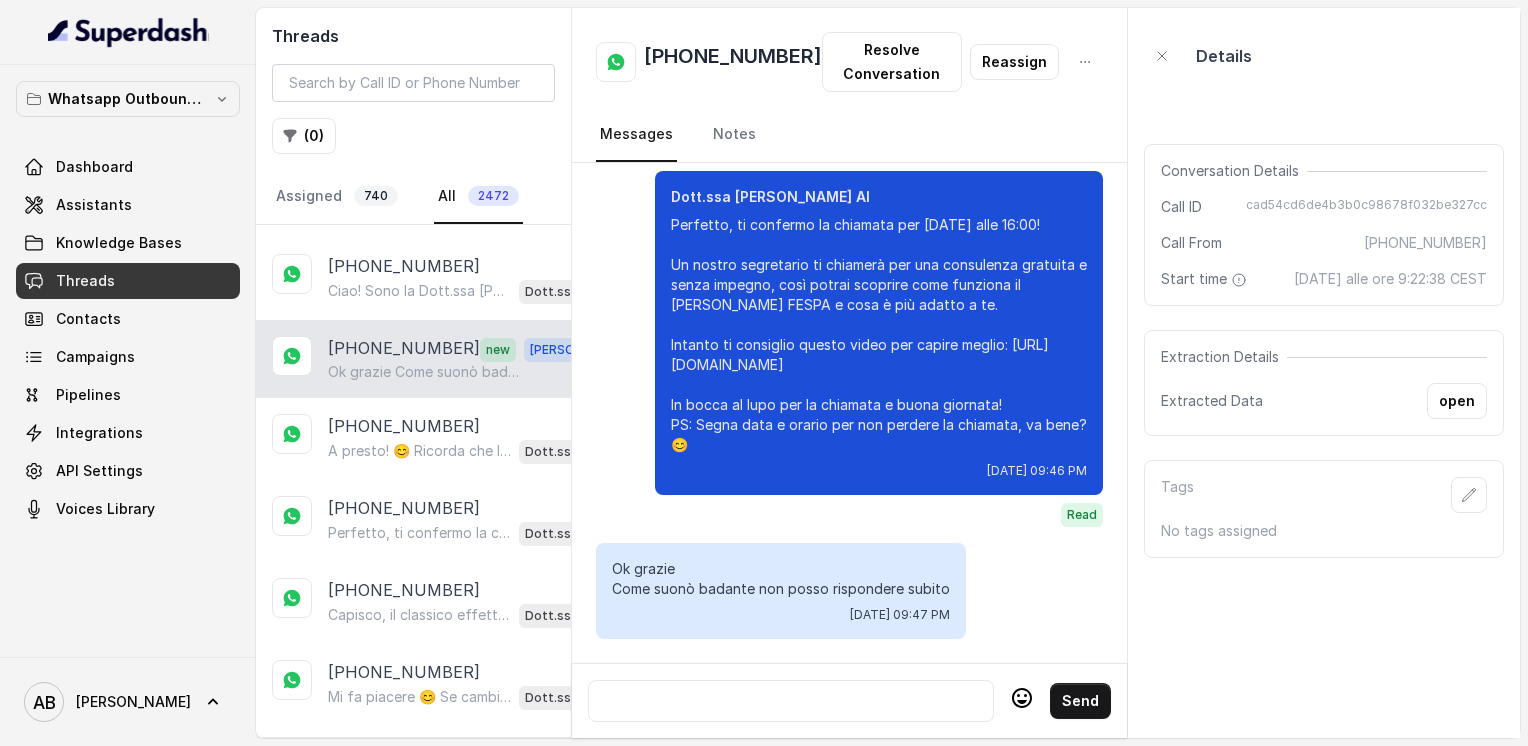 click on "Load more conversations" at bounding box center (414, 832) 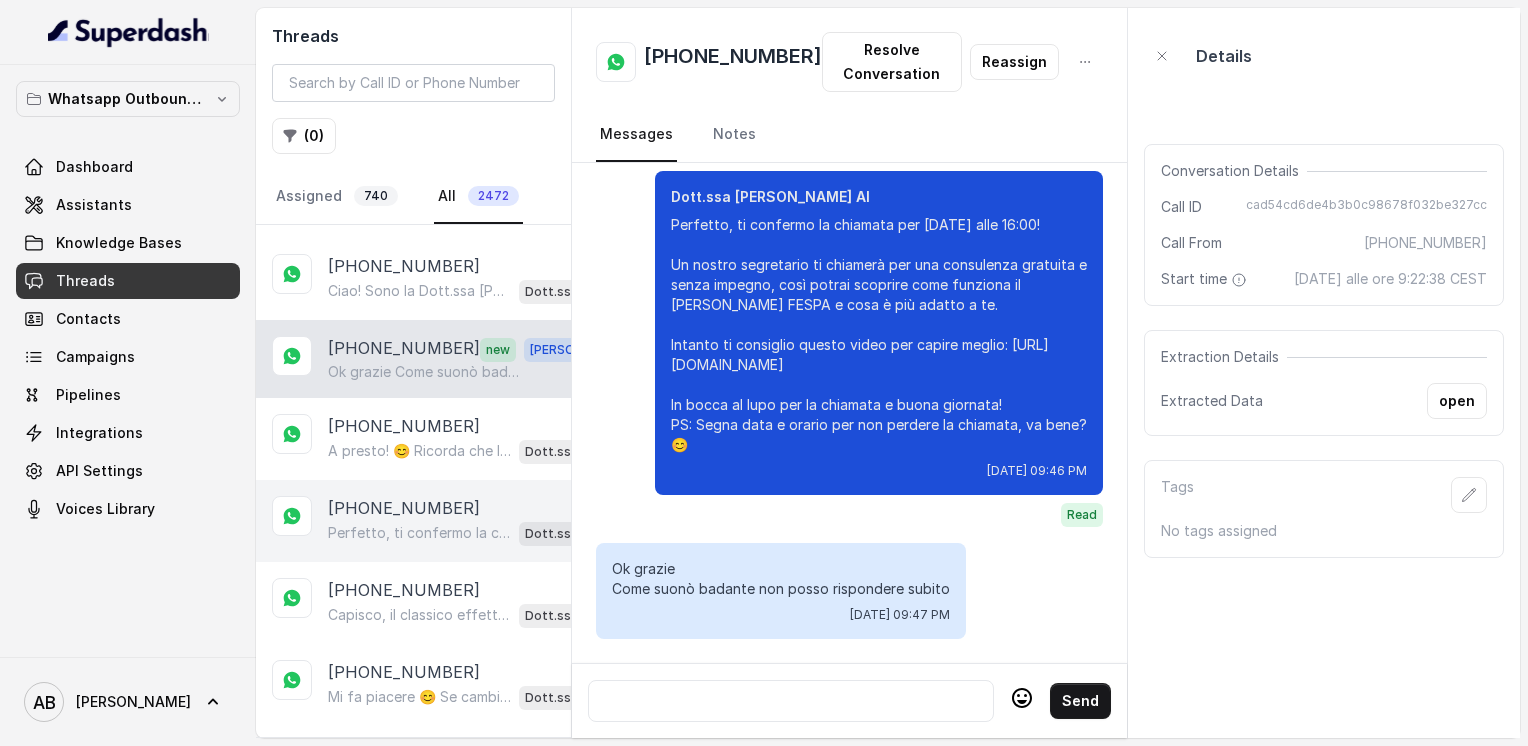 scroll, scrollTop: 15573, scrollLeft: 0, axis: vertical 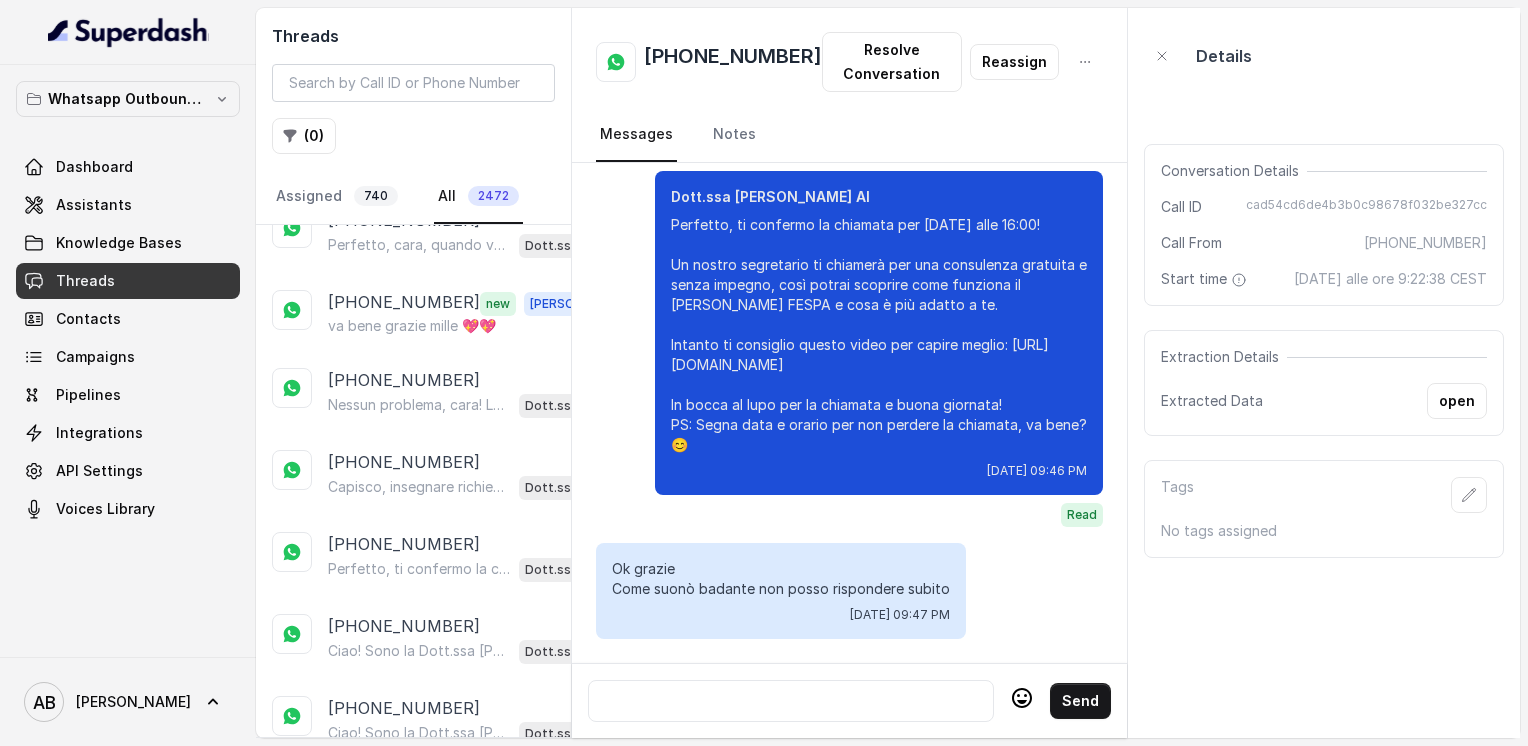 click on "Load more conversations" at bounding box center [414, 872] 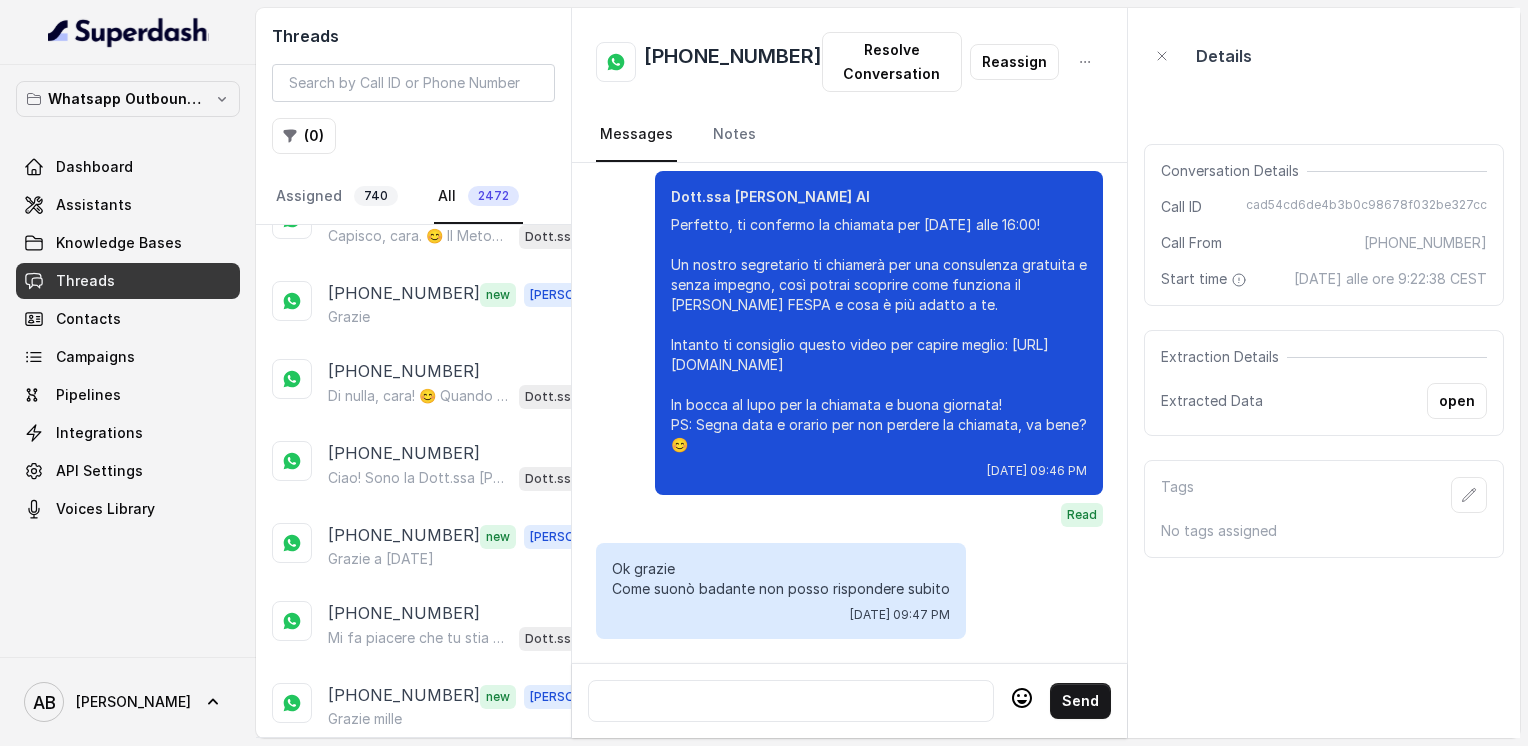 scroll, scrollTop: 19101, scrollLeft: 0, axis: vertical 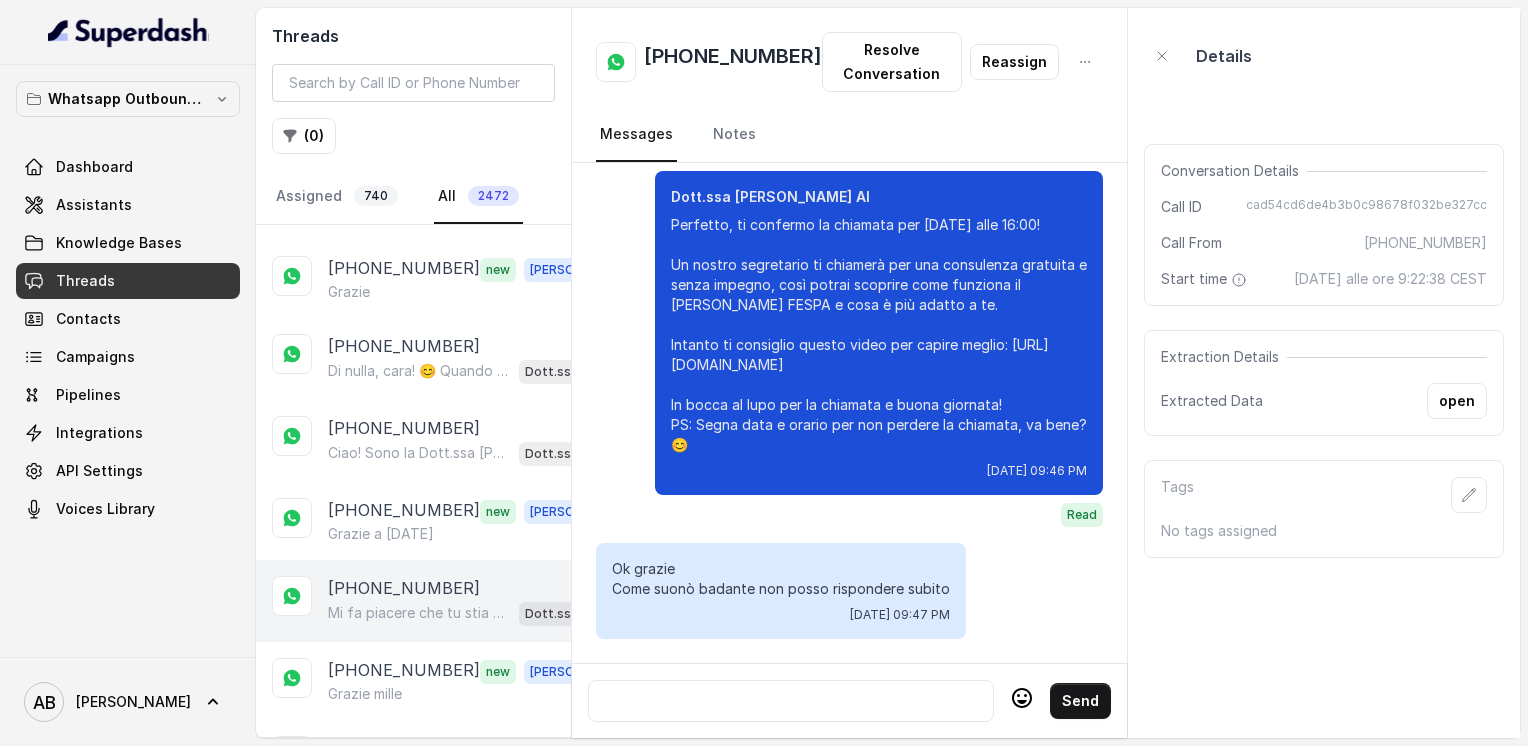 click on "Mi fa piacere che tu stia meglio, capisco che la palestra ora sia un po’ difficile.
Guarda, il Metodo FESPA si adatta anche a chi non può muoversi molto all’inizio, perché si concentra soprattutto sull’alimentazione e sulla libertà alimentare.
Quando ti farebbe comodo fare la chiamata gratuita di 5 minuti per capire meglio? Dott.ssa [PERSON_NAME] AI" at bounding box center [469, 613] 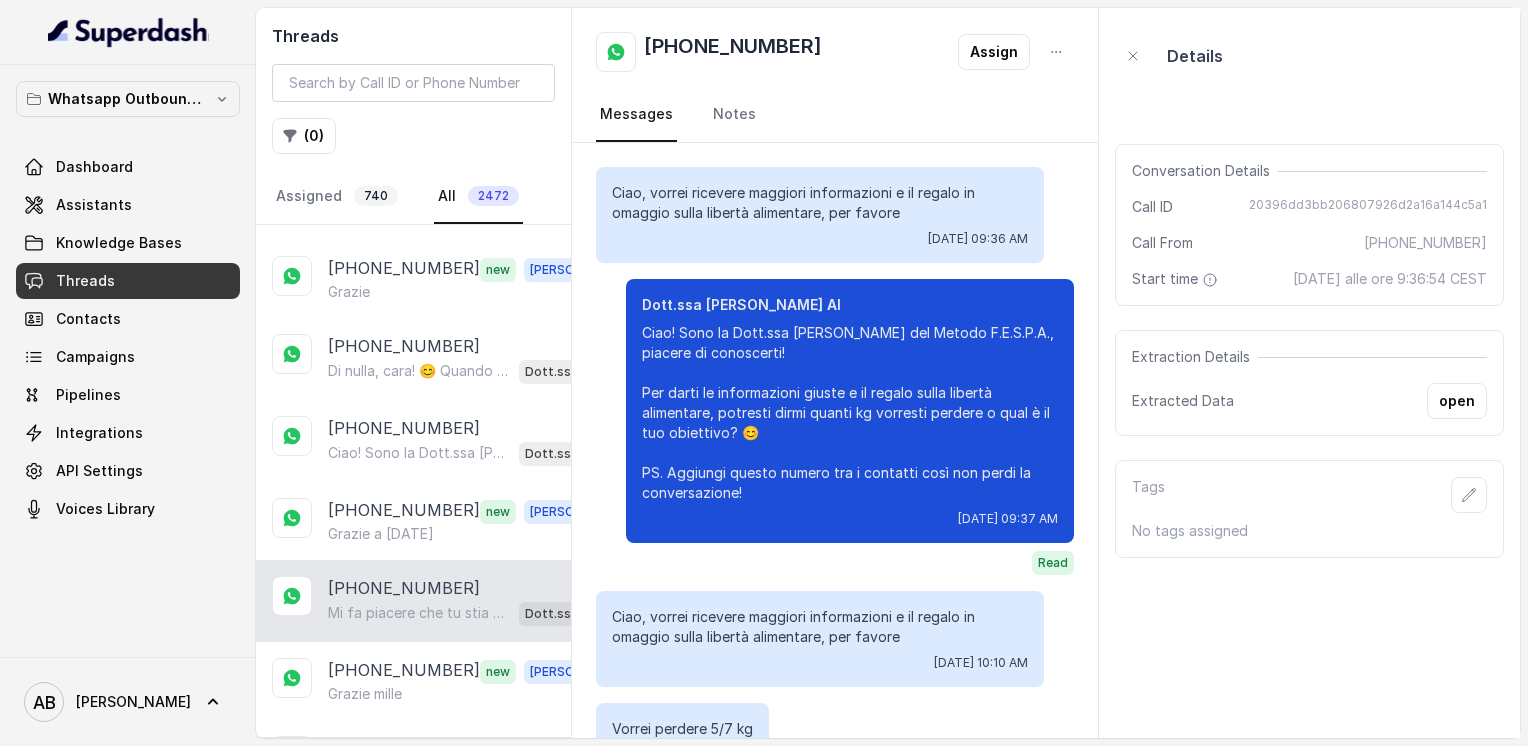 scroll, scrollTop: 1488, scrollLeft: 0, axis: vertical 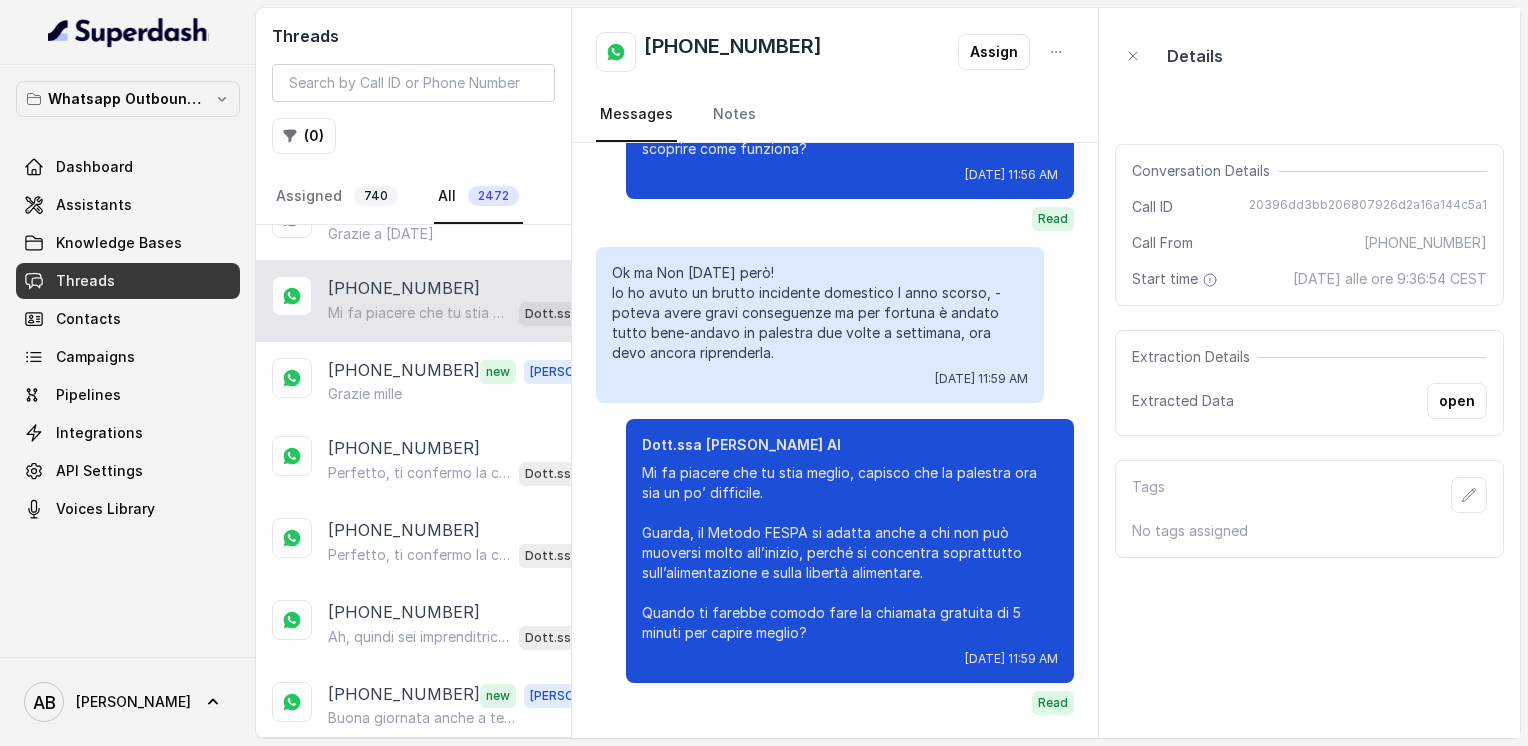 click on "Ah, quindi sei imprenditrice con un’attività avviata, ottimo!
Allora ti propongo una consulenza gratuita con uno specialista, così potrai capire nel dettaglio come il Metodo FESPA può aiutarti a perdere quei 5 kg, velocizzare il metabolismo e raggiungere la libertà alimentare.
Quale giorno e orario preferisci per la chiamata? 😊" at bounding box center [419, 637] 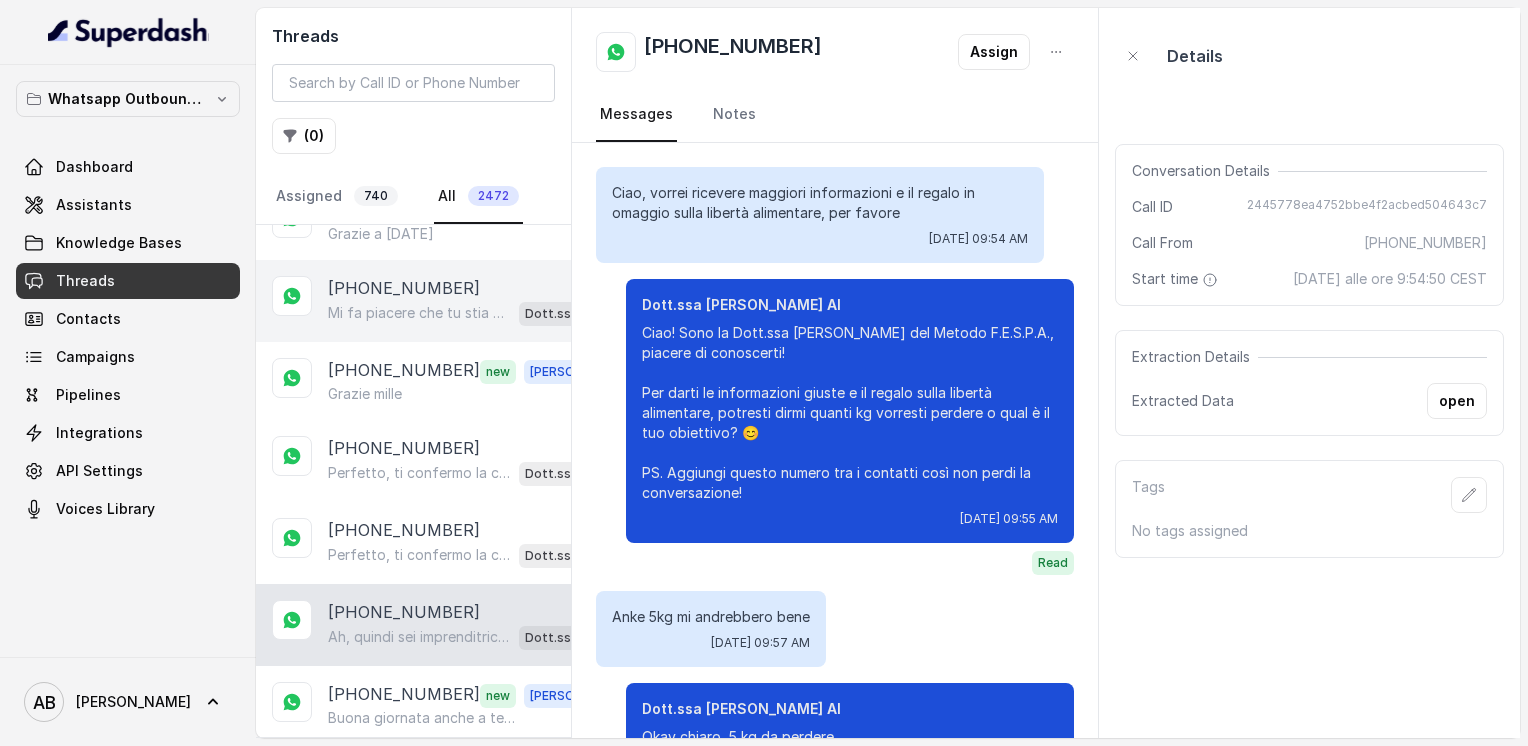 scroll, scrollTop: 1924, scrollLeft: 0, axis: vertical 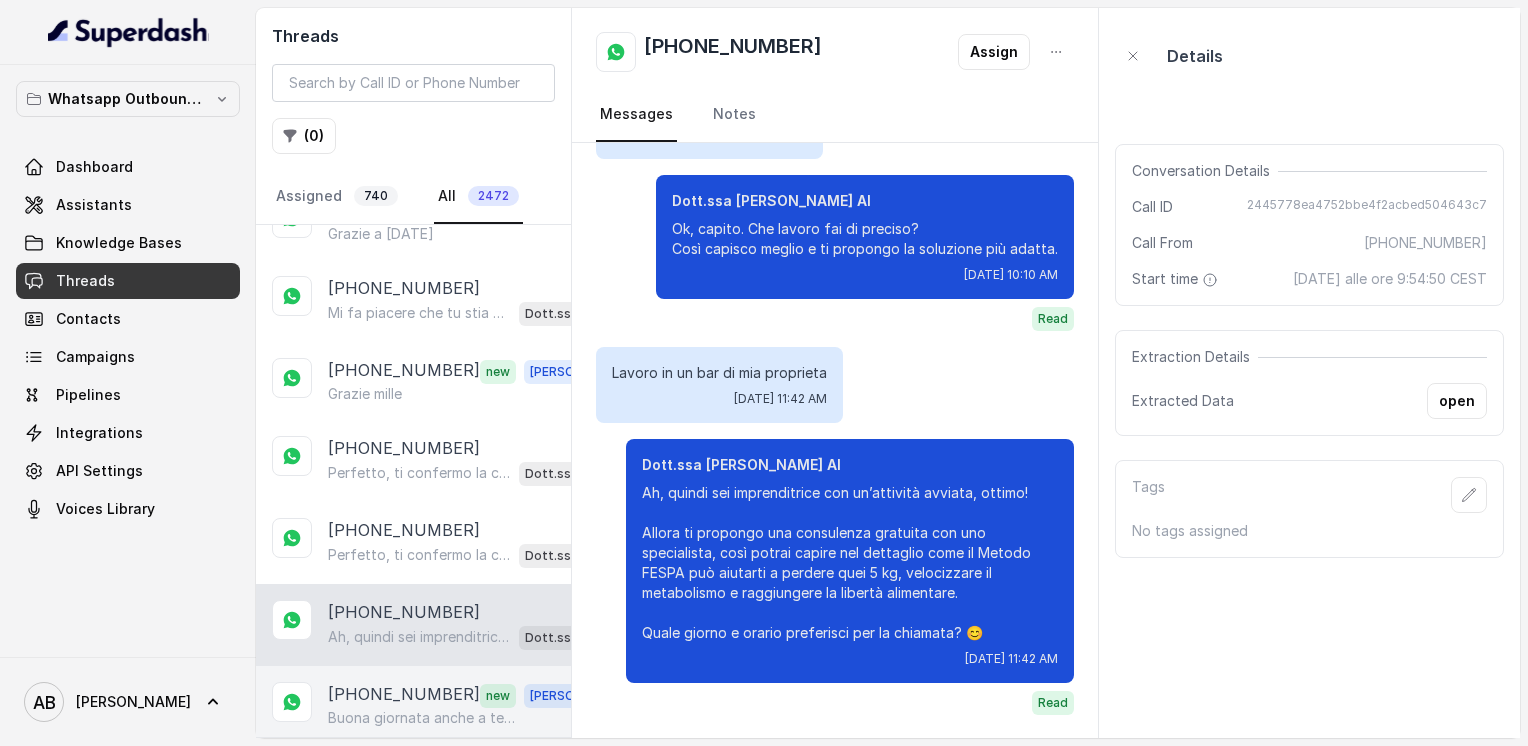 click on "[PHONE_NUMBER]" at bounding box center (404, 695) 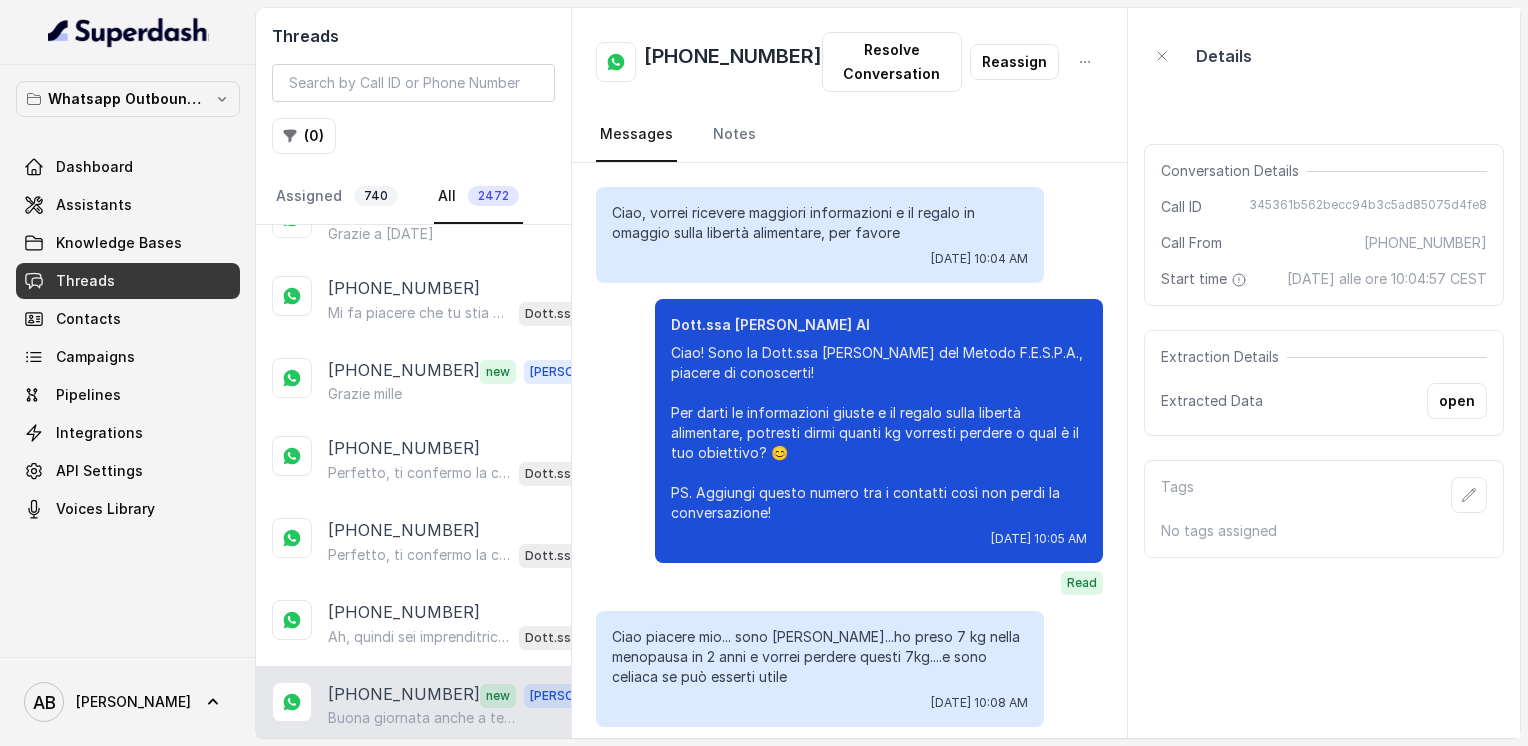 scroll, scrollTop: 2911, scrollLeft: 0, axis: vertical 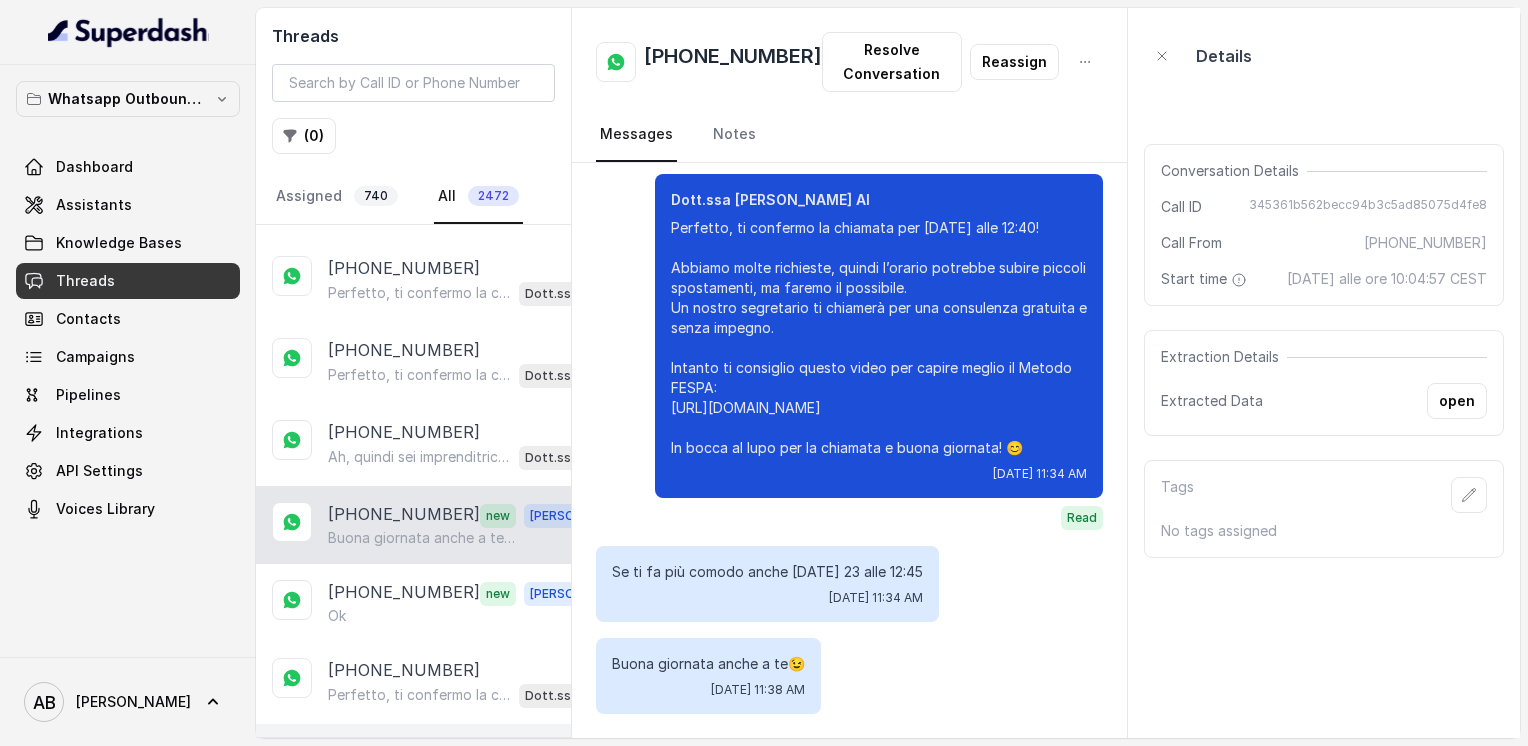 click on "Ciao annullo appuntamento" at bounding box center [419, 776] 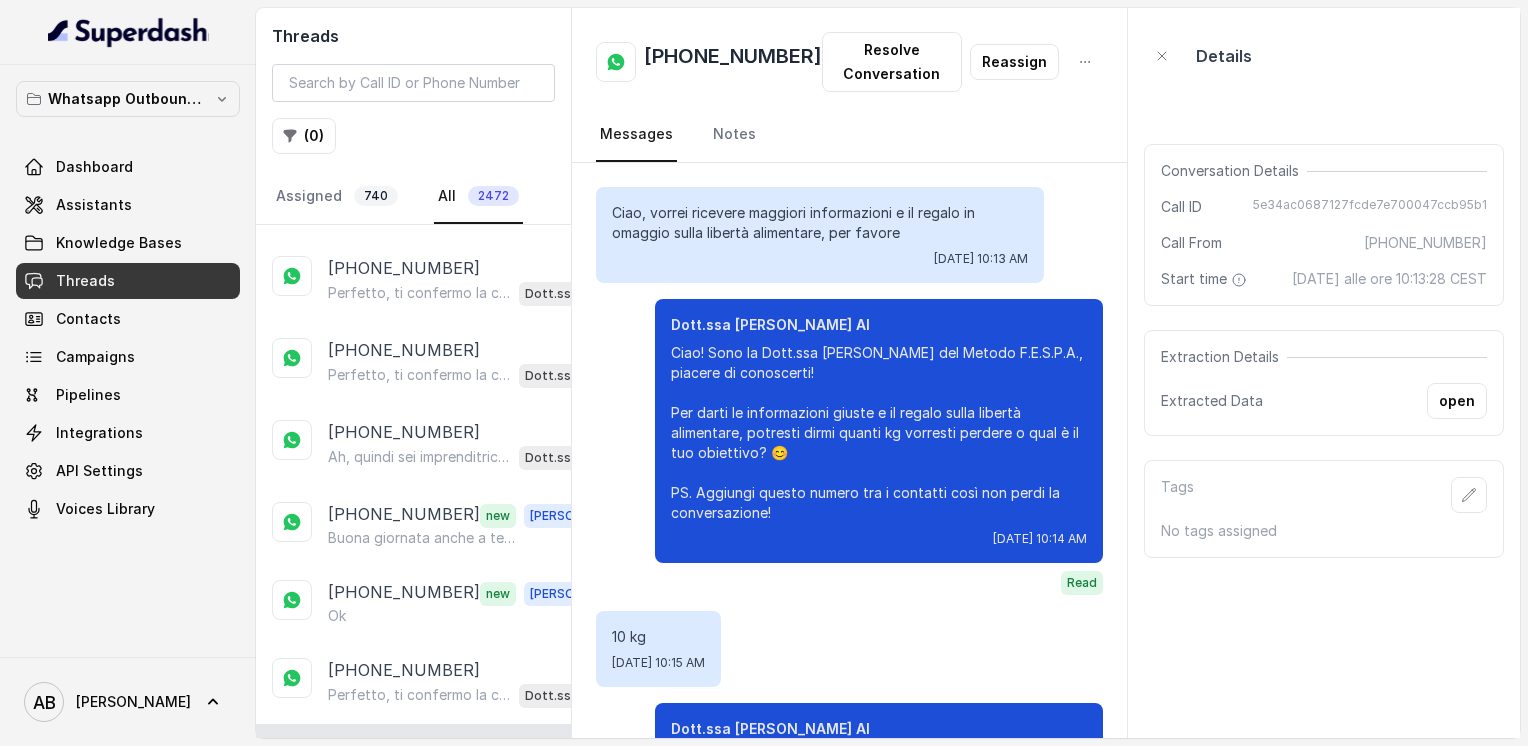 scroll, scrollTop: 2047, scrollLeft: 0, axis: vertical 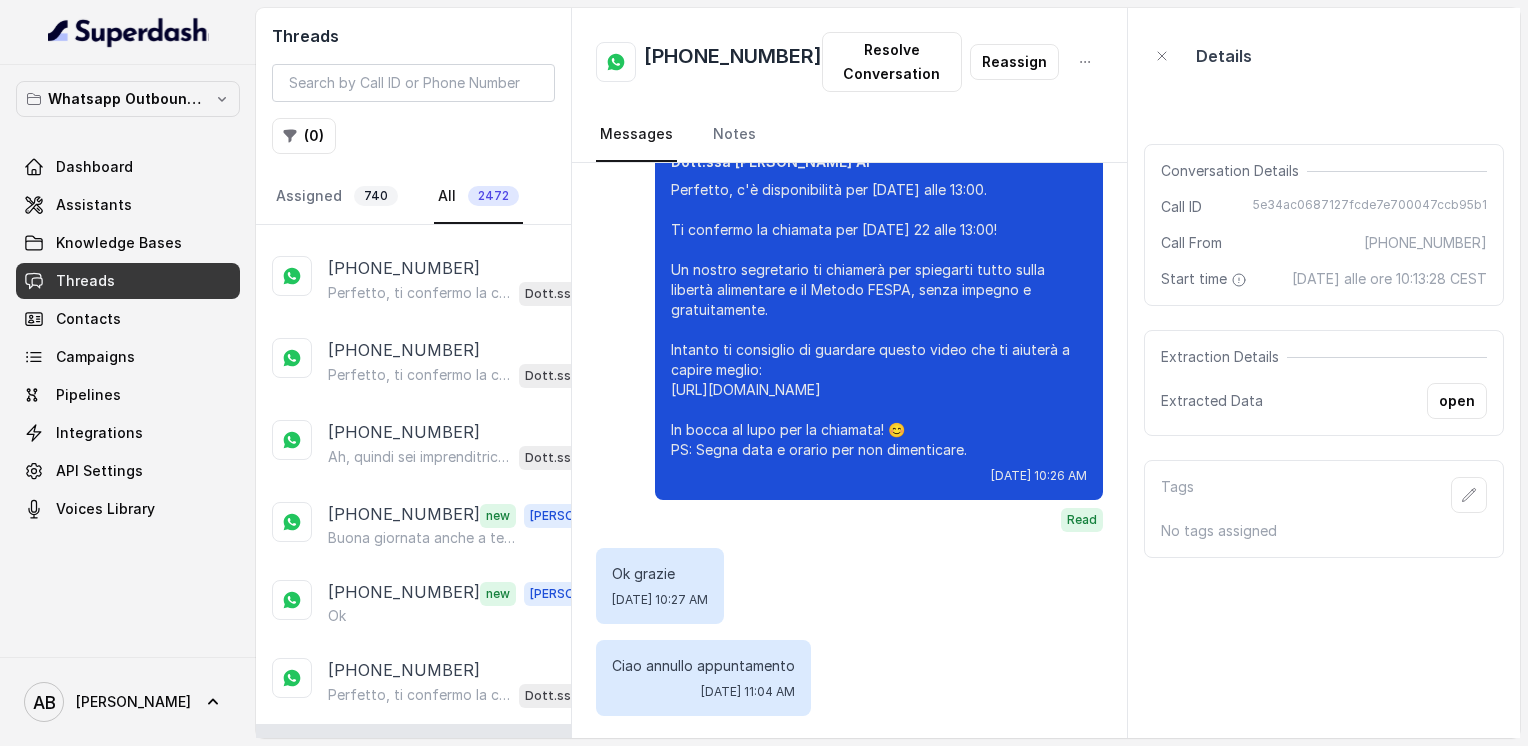 click on "Perfetto, ti confermo la chiamata per [DATE] alle 17:20!
Un nostro segretario ti chiamerà per una consulenza gratuita di 5 minuti, senza impegno, per spiegarti come funziona il Metodo FESPA e cosa può fare per te.
Intanto ti consiglio di guardare questo video che ti aiuterà a capire meglio:
[URL][DOMAIN_NAME]
In bocca al lupo per la chiamata e buona giornata! 😊
PS: Segna data e orario per non perdere la chiamata!" at bounding box center [419, 855] 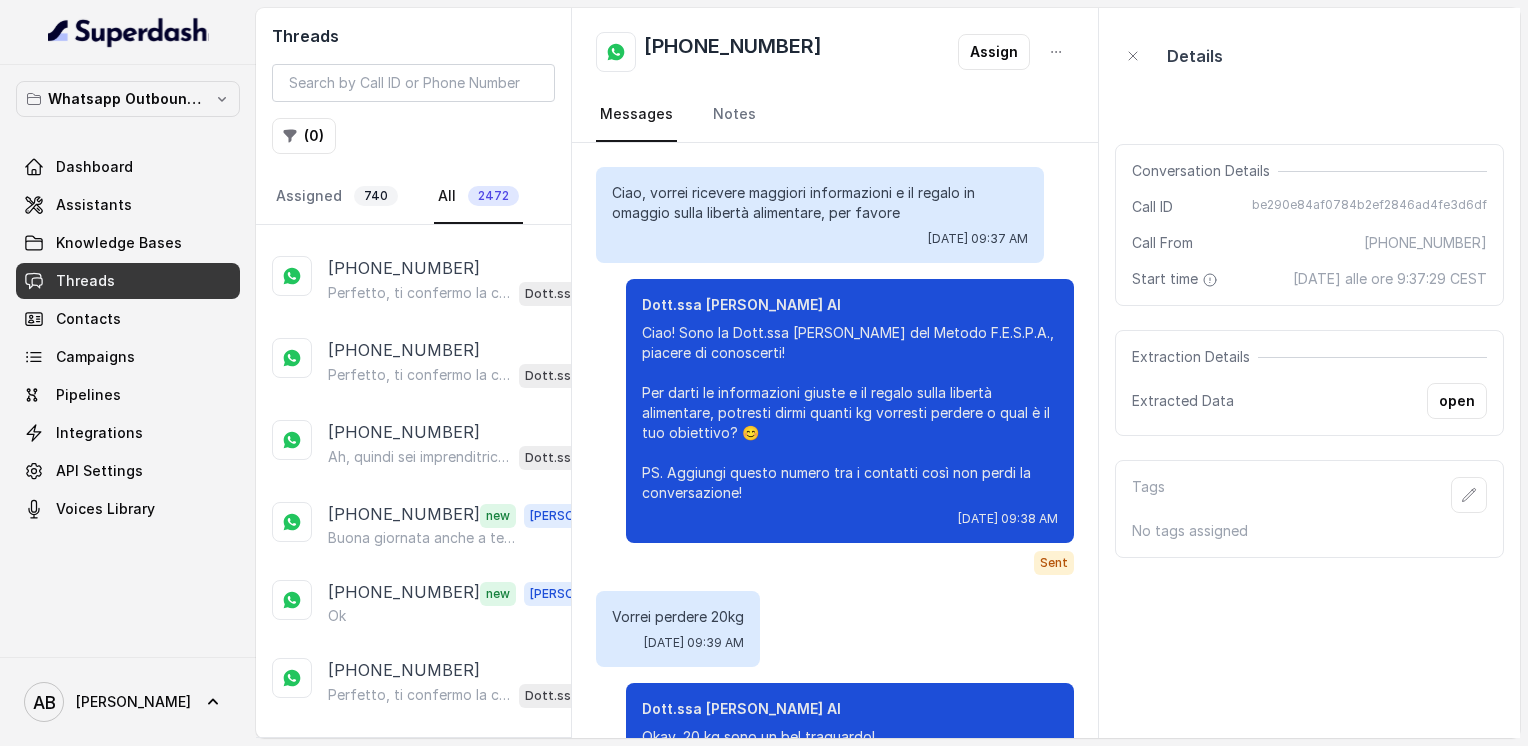 scroll, scrollTop: 3100, scrollLeft: 0, axis: vertical 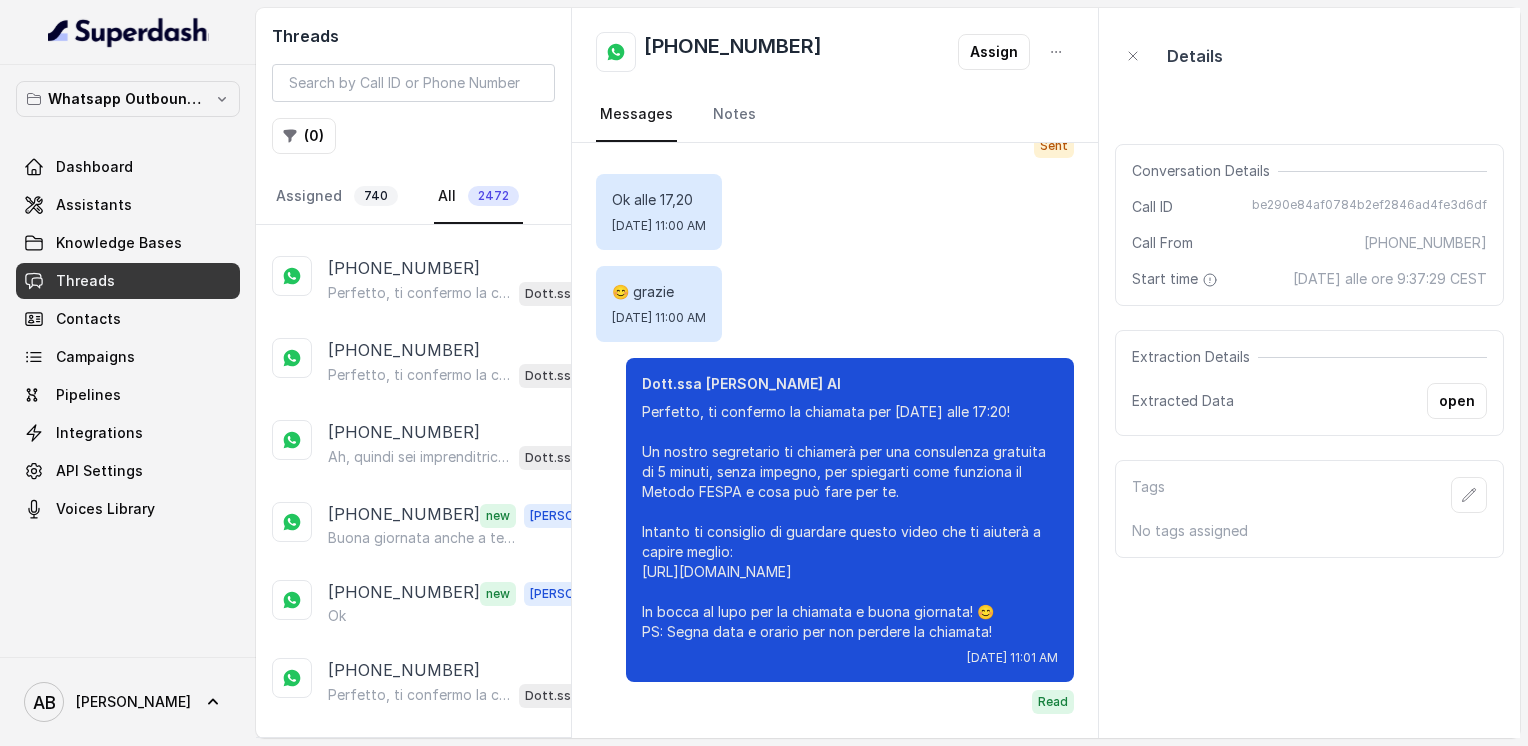 click on "Load more conversations" at bounding box center [414, 912] 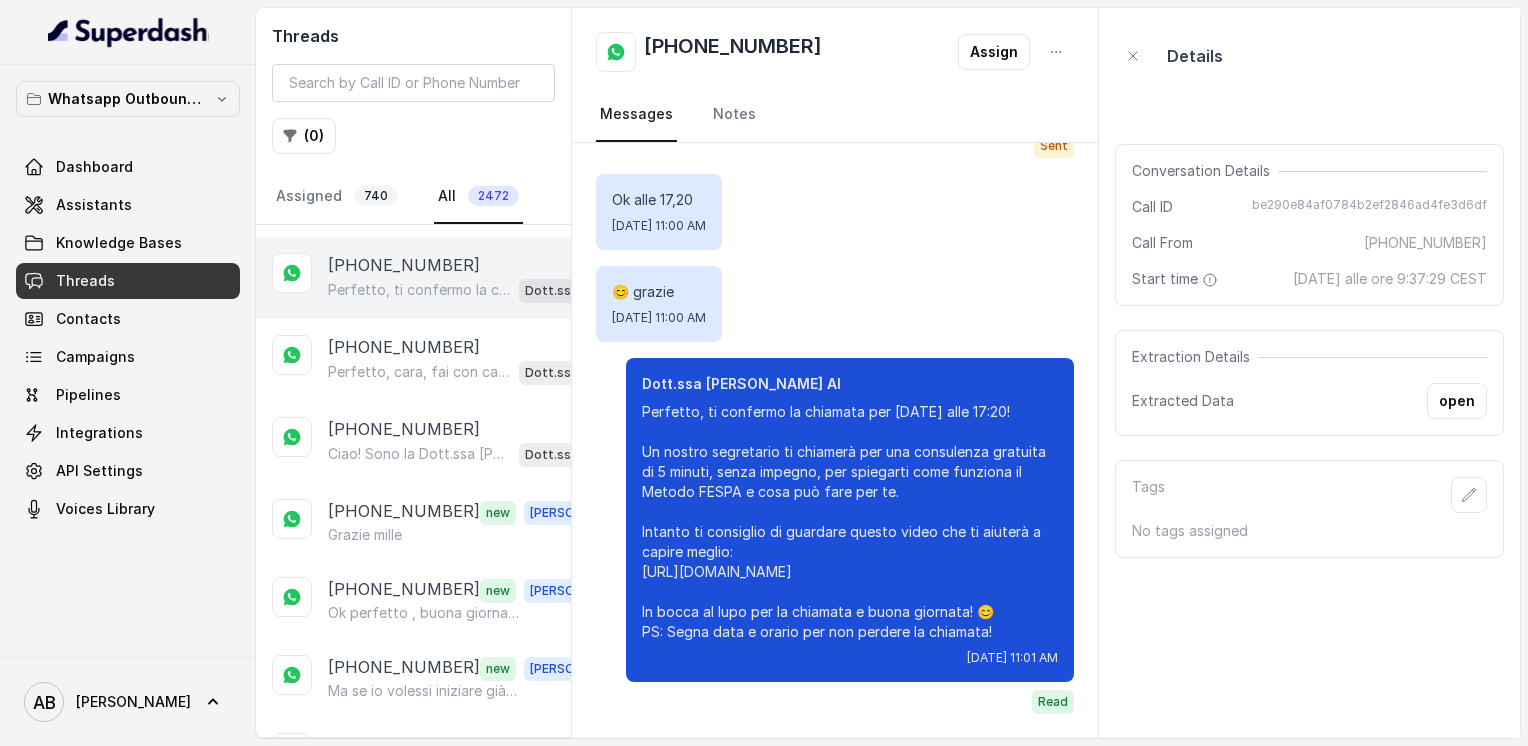 scroll, scrollTop: 20581, scrollLeft: 0, axis: vertical 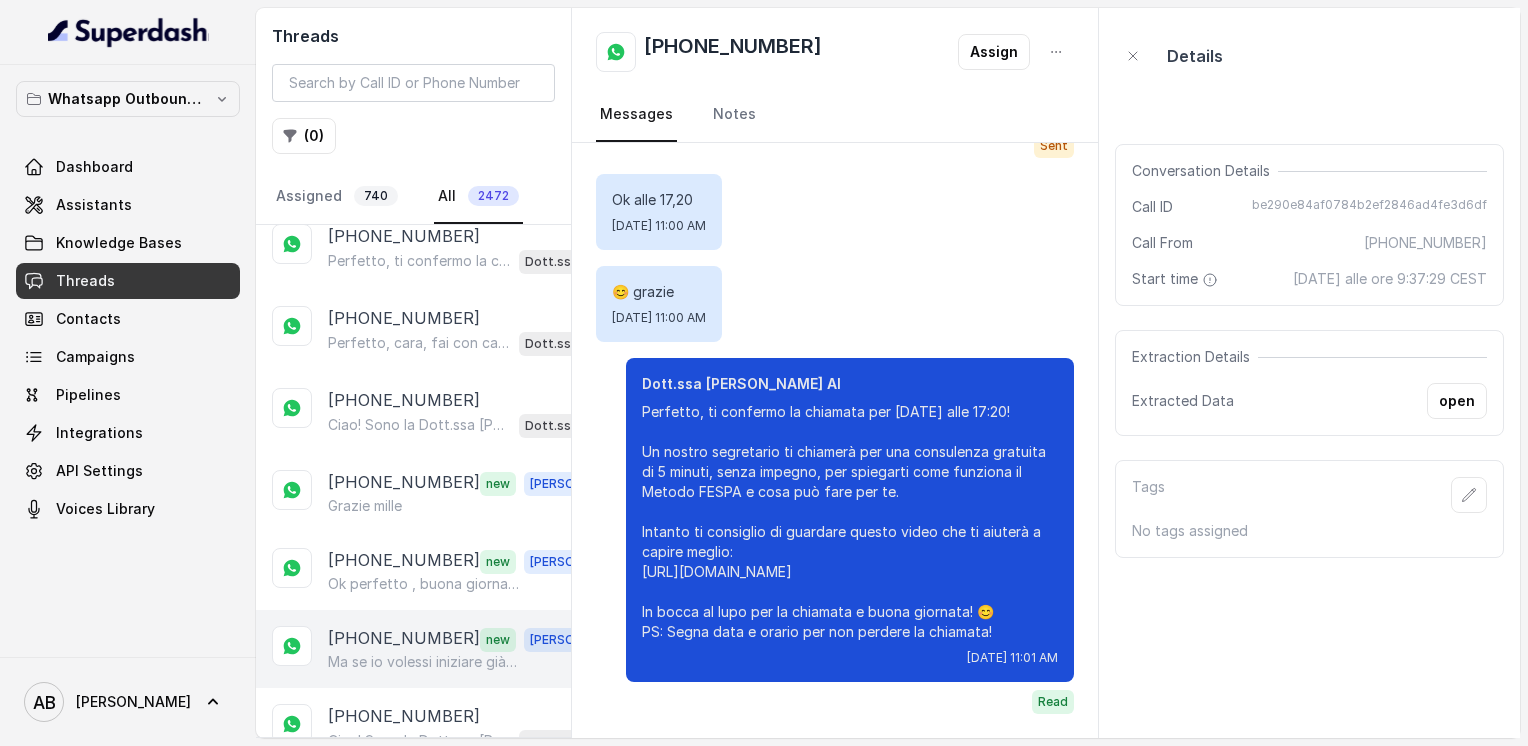 click on "Ma se io volessi iniziare già da [DATE] colazione e pranzo che mi posso mangiare 😂" at bounding box center [424, 662] 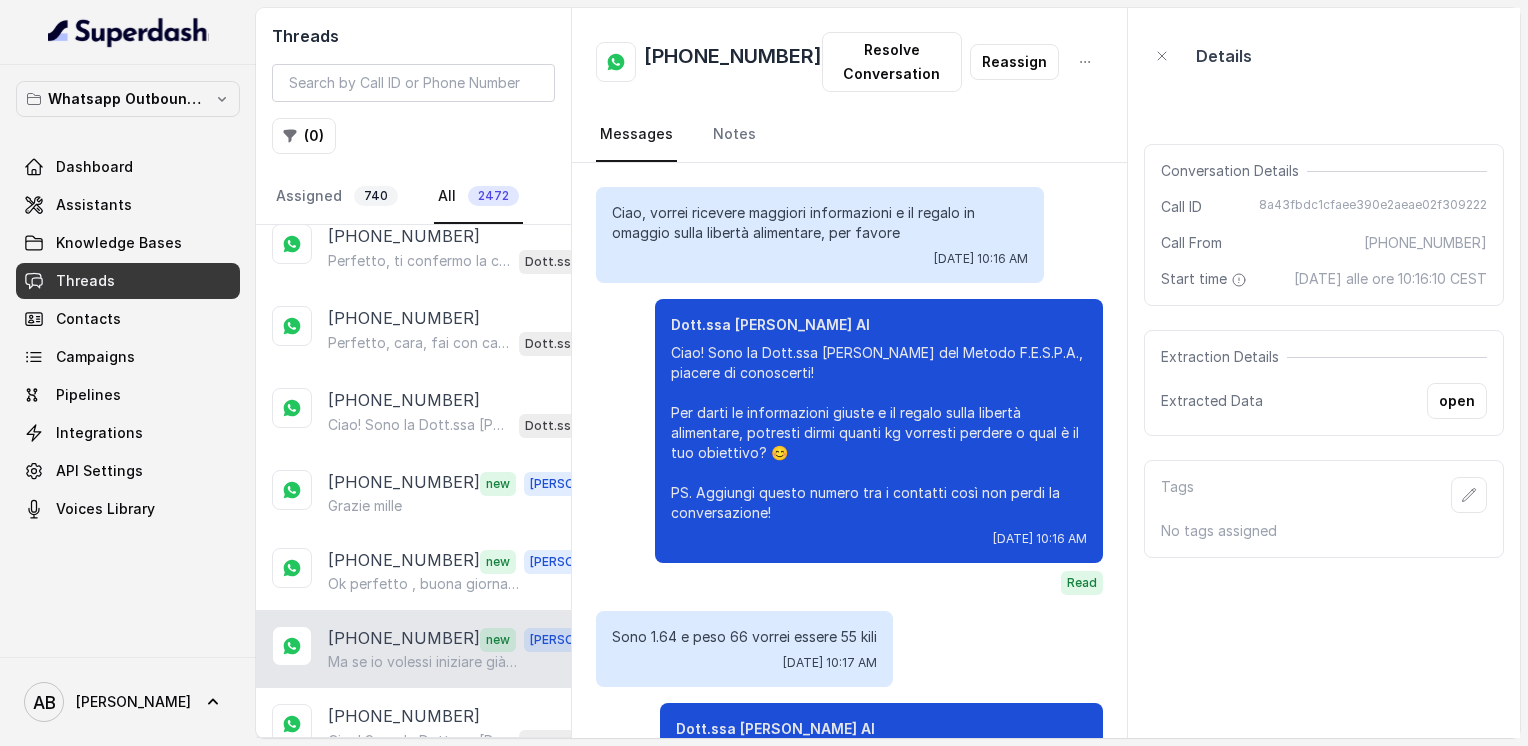 scroll, scrollTop: 1851, scrollLeft: 0, axis: vertical 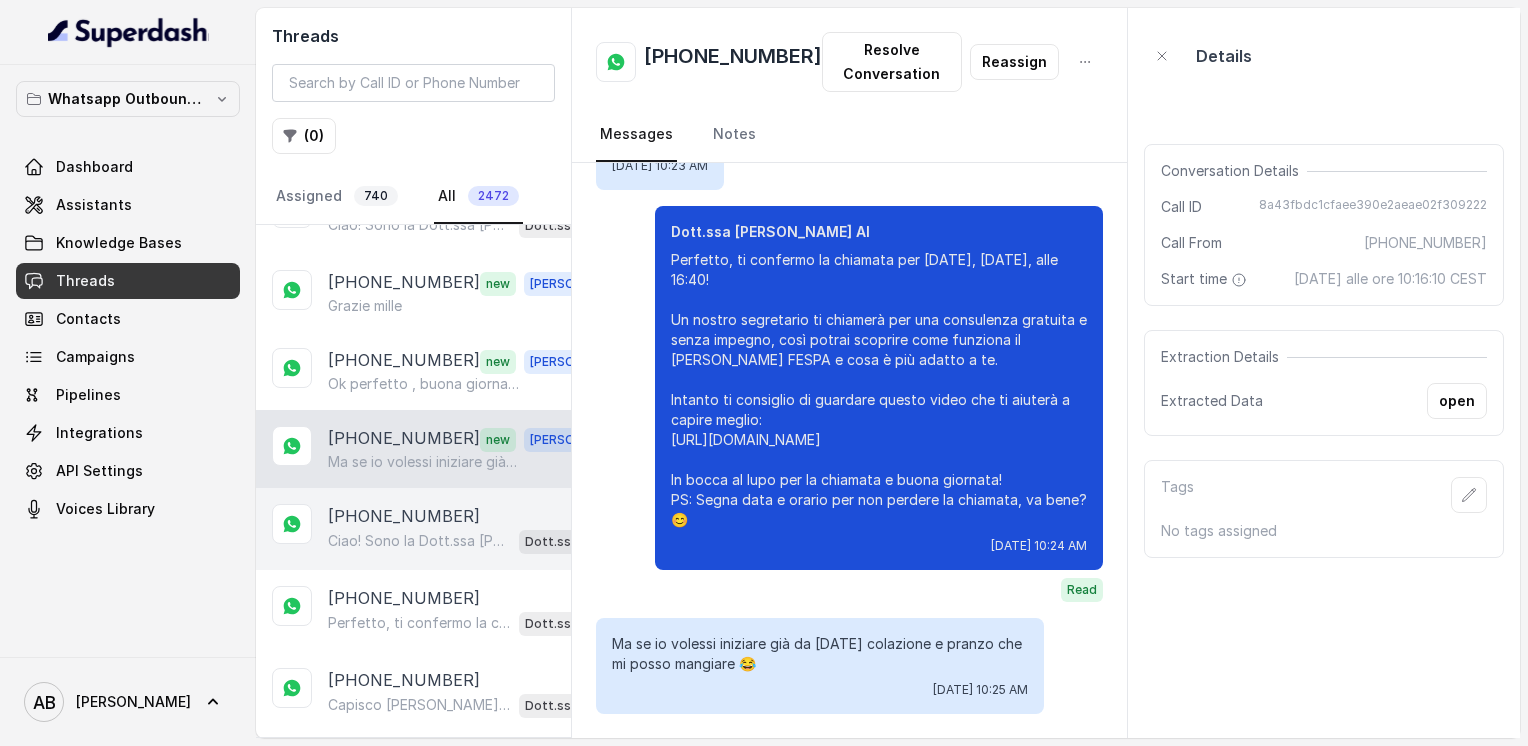 click on "Ciao! Sono la Dott.ssa [PERSON_NAME] del Metodo F.E.S.P.A., piacere di conoscerti!
Per darti le informazioni giuste e il regalo sulla libertà alimentare, potresti dirmi quanti kg vorresti perdere o qual è il tuo obiettivo? 😊
PS. Aggiungi pure questo numero tra i contatti così non perdi la conversazione!" at bounding box center (419, 541) 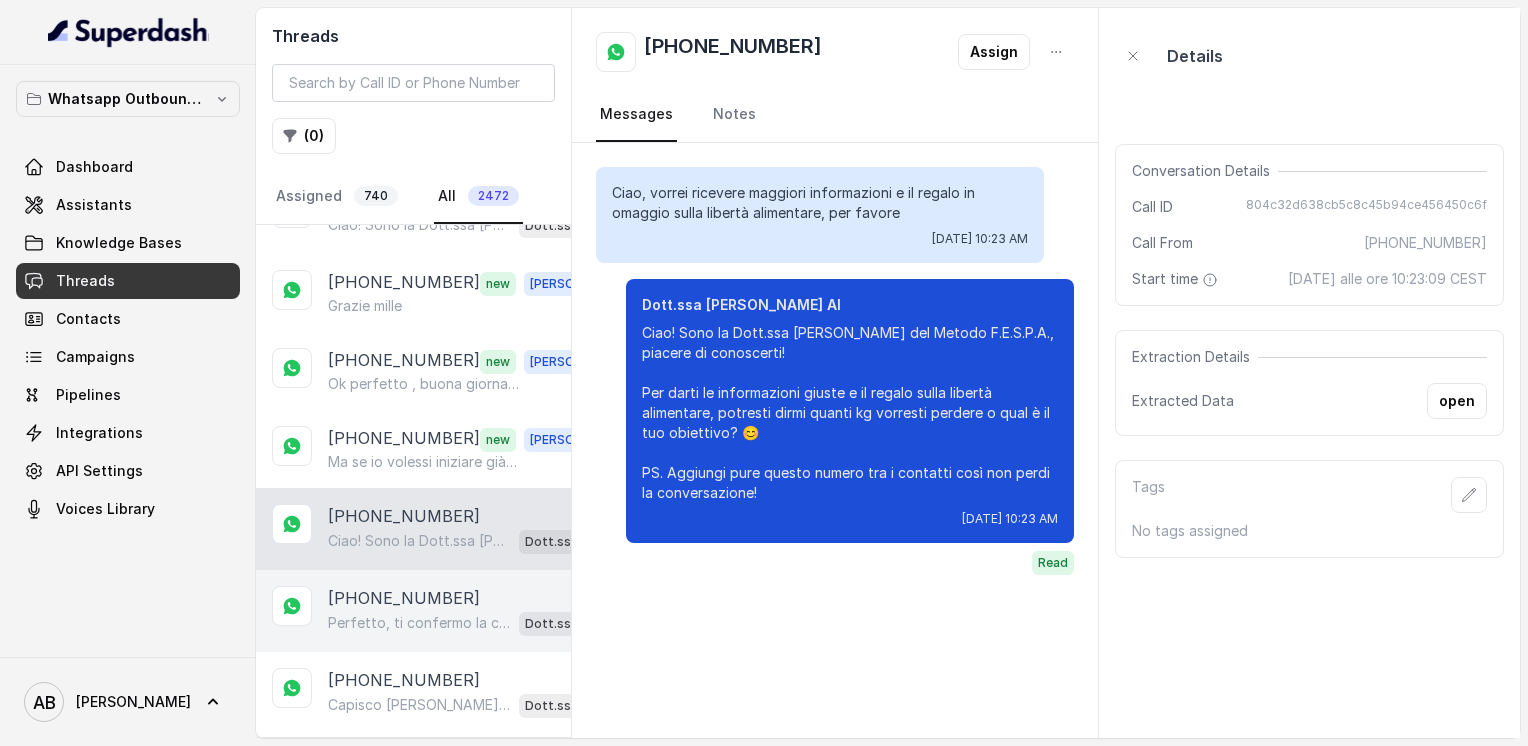 click on "Perfetto, ti confermo la chiamata per [DATE], [DATE], alle 16:20!
Un nostro specialista ti chiamerà per spiegarti come funziona il Metodo FESPA e trovare la soluzione più adatta a te, tutto completamente gratuito e senza impegno.
Intanto ti consiglio questo video per capire meglio: [URL][DOMAIN_NAME]
In bocca al lupo per la chiamata! 😊
PS: Segna data e orario per non dimenticare." at bounding box center [419, 623] 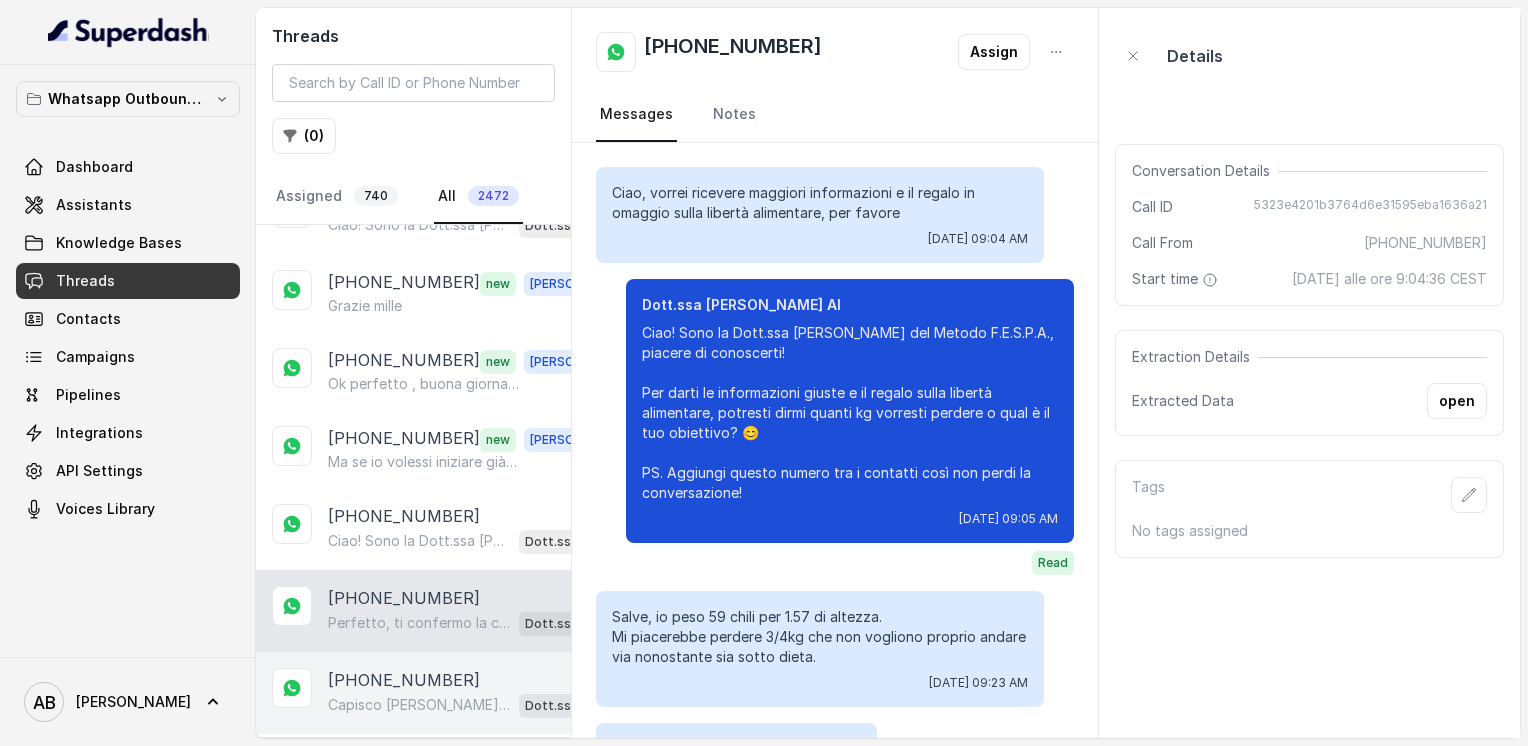 scroll, scrollTop: 1932, scrollLeft: 0, axis: vertical 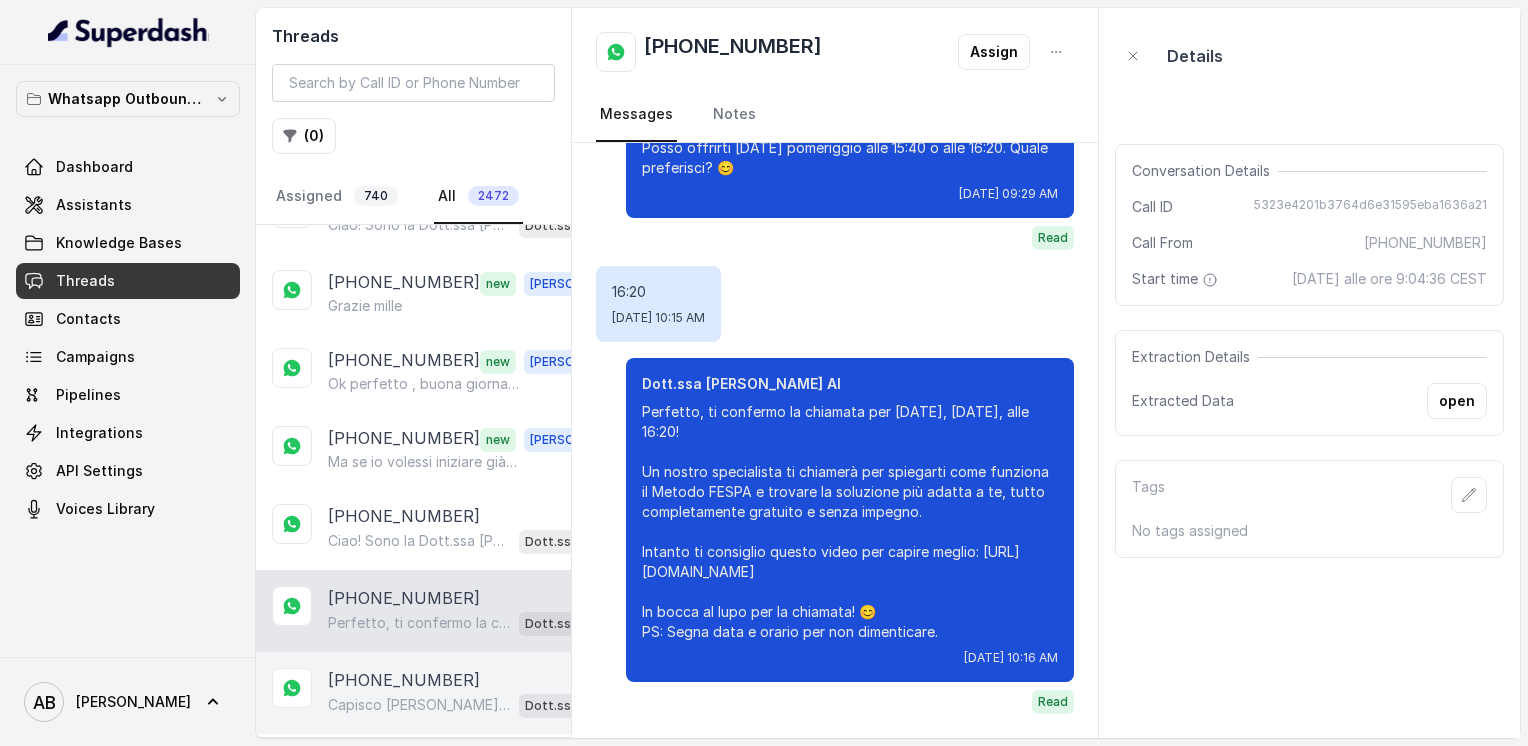 click on "[PHONE_NUMBER]" at bounding box center [404, 680] 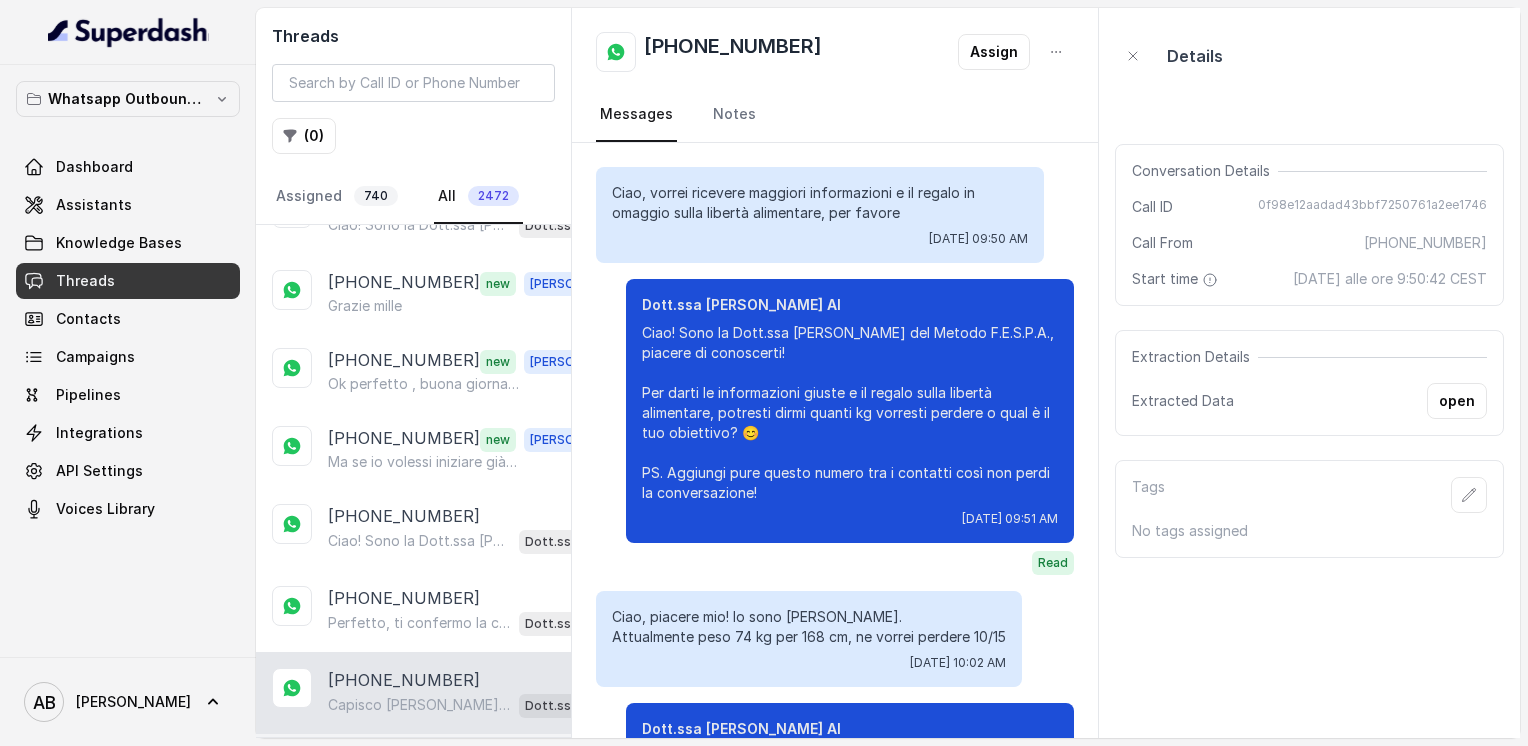 scroll, scrollTop: 668, scrollLeft: 0, axis: vertical 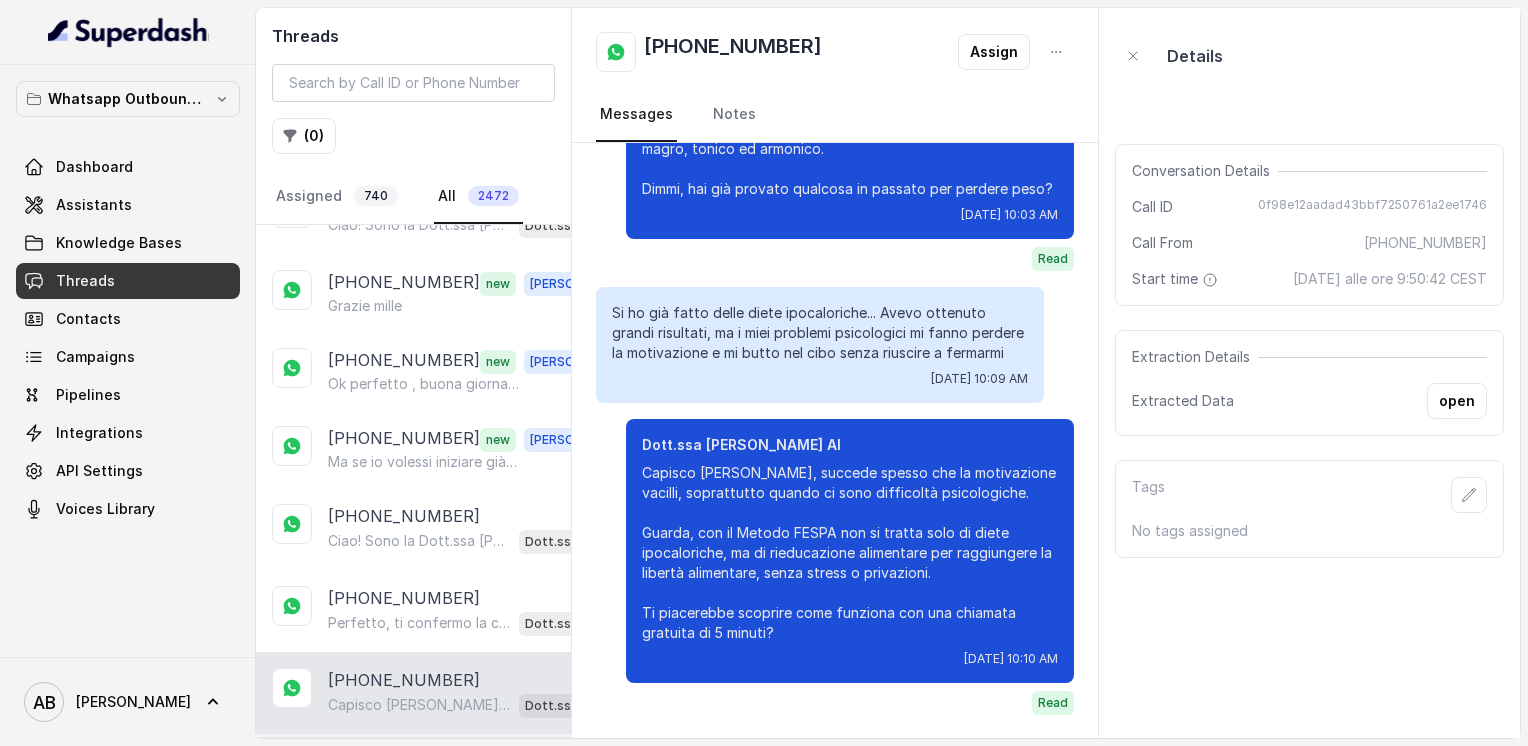 click on "Ok grazie buona giornata a lei" at bounding box center [424, 786] 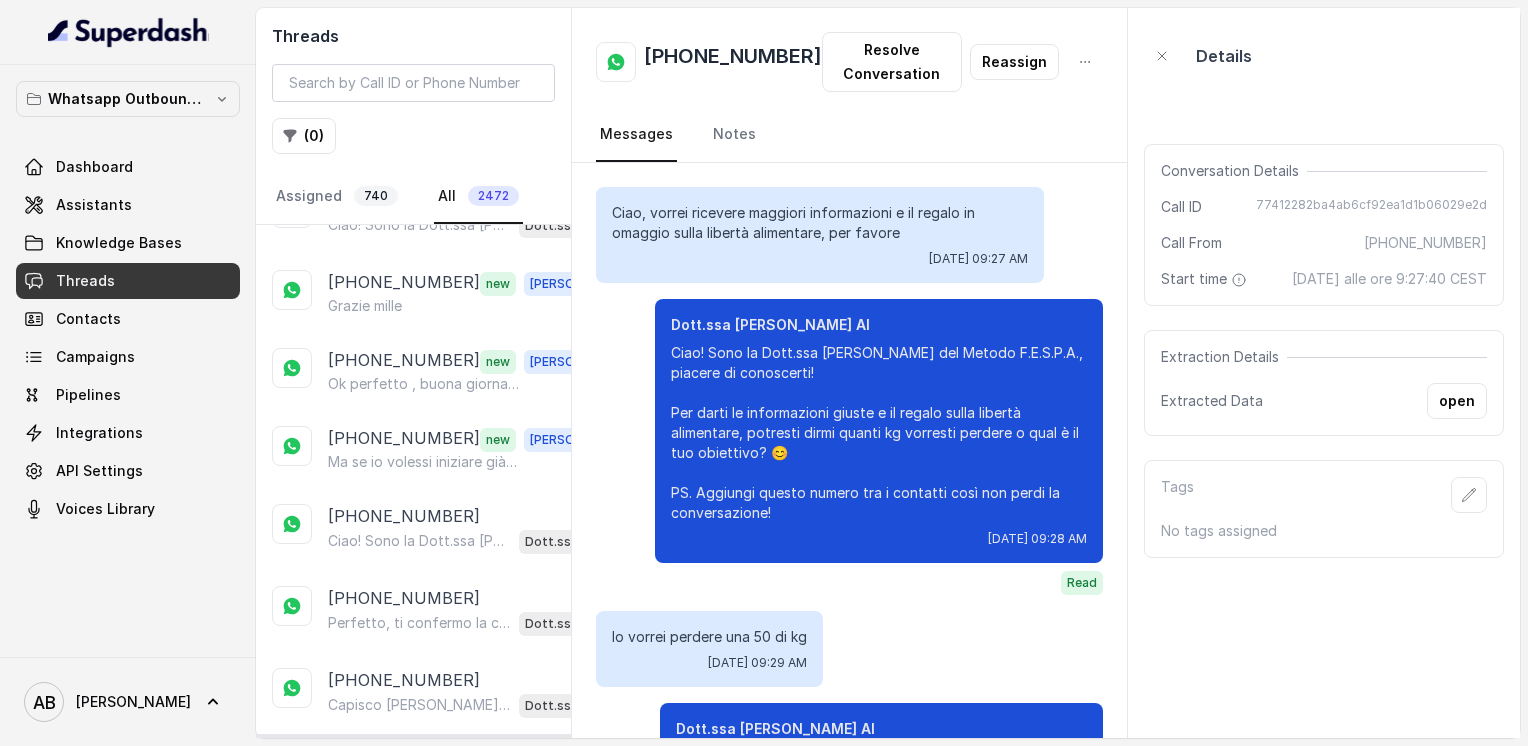 scroll, scrollTop: 3399, scrollLeft: 0, axis: vertical 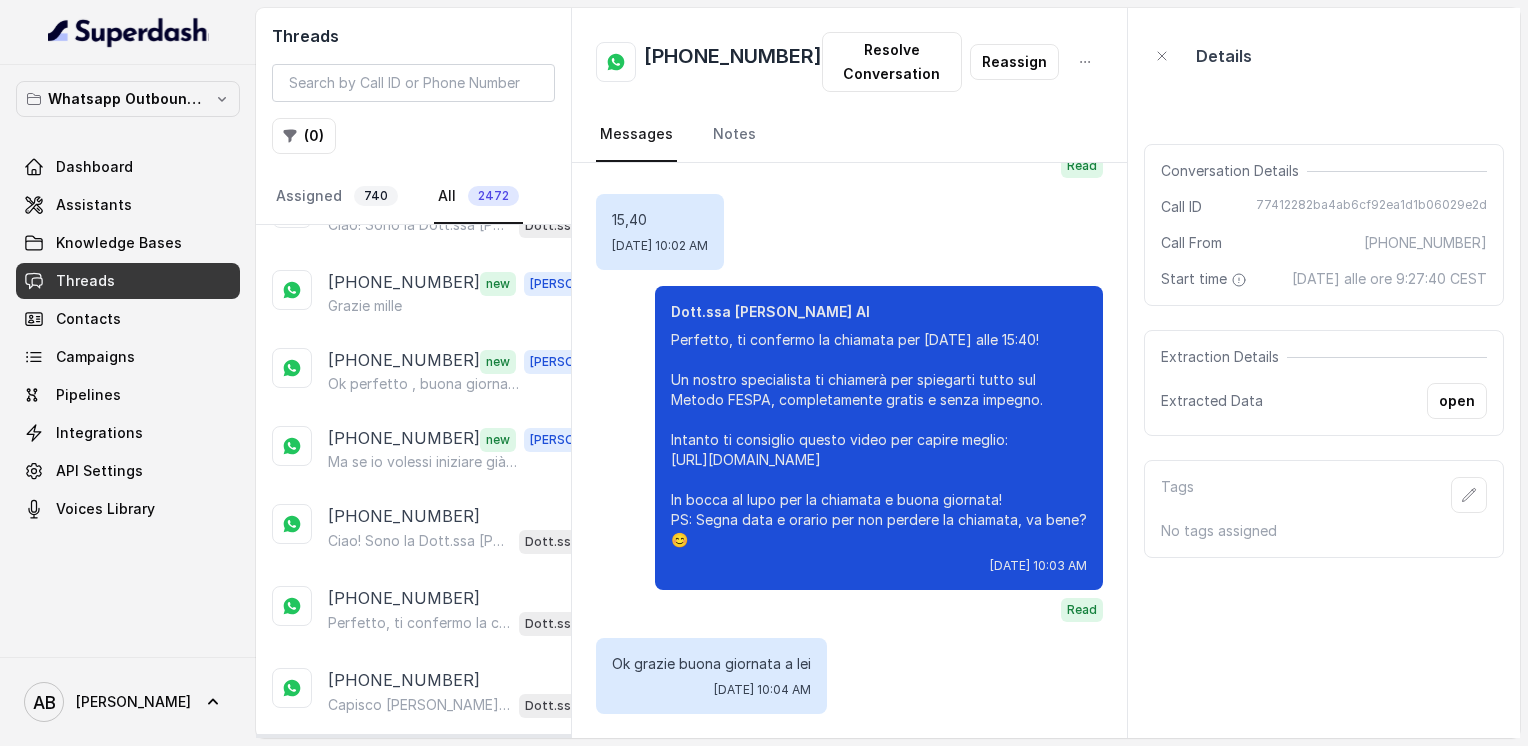 click on "[PHONE_NUMBER]   new [PERSON_NAME] giornata anche a te 😄" at bounding box center (413, 851) 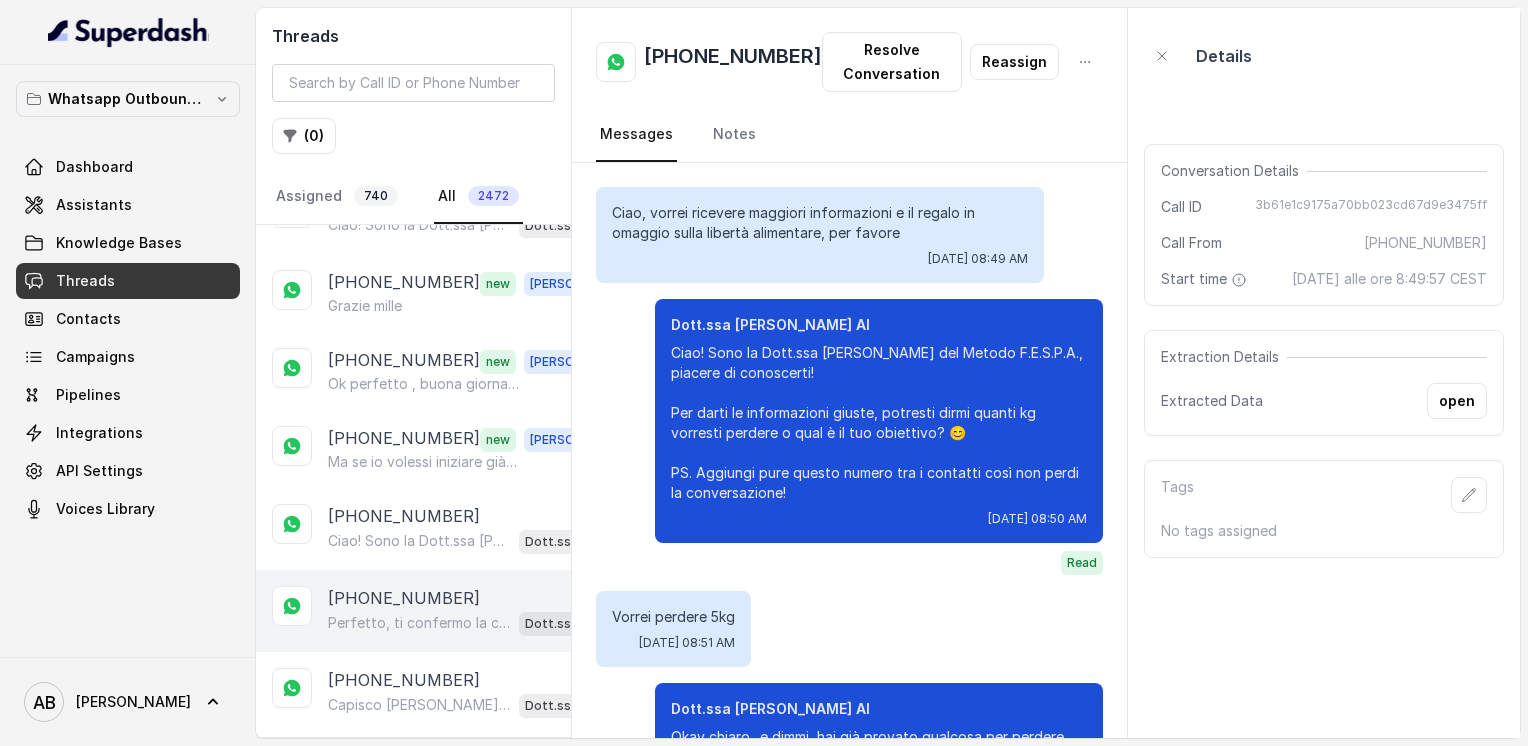 scroll, scrollTop: 2247, scrollLeft: 0, axis: vertical 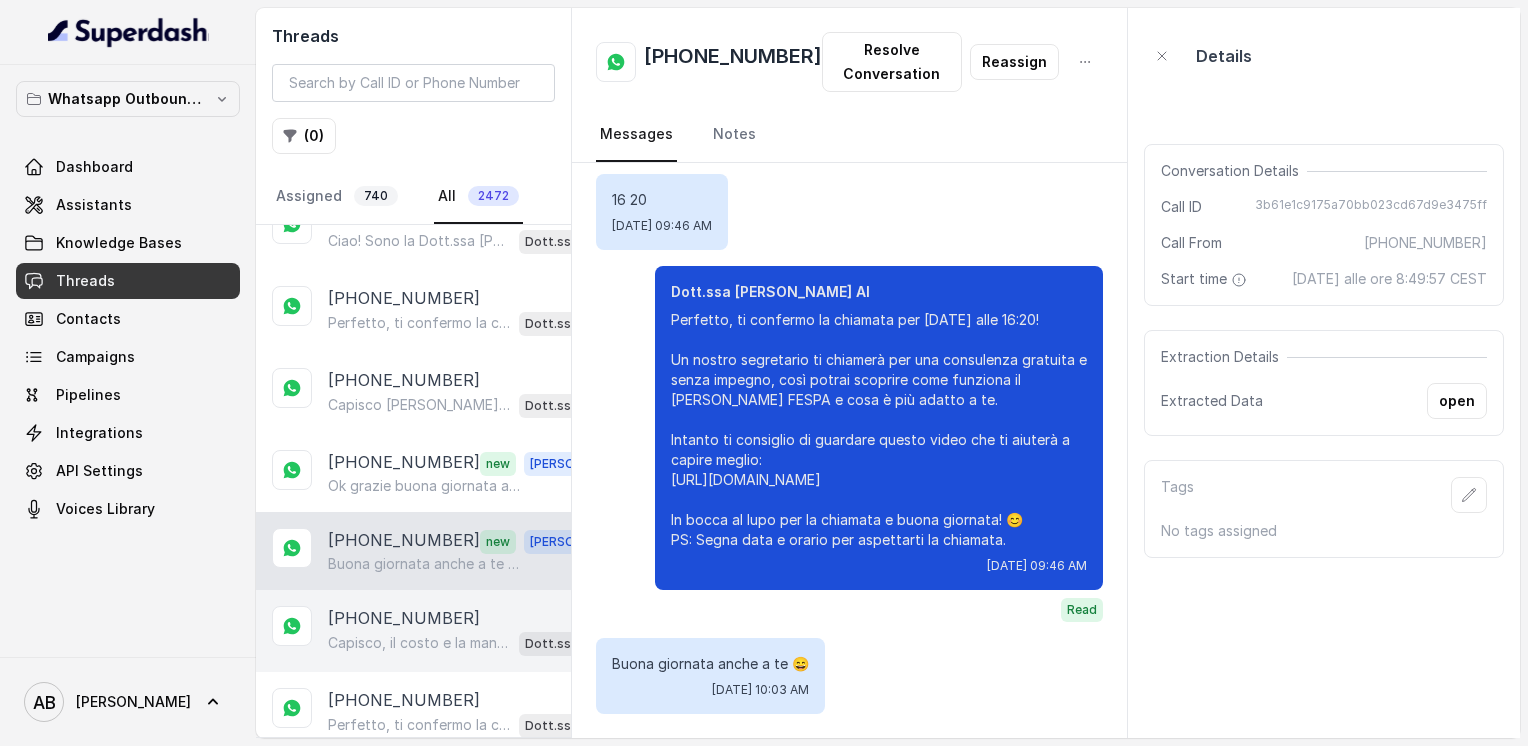 click on "Capisco, il costo e la mancanza di tempo sono ostacoli comuni.
Guarda, il Metodo FESPA è pensato proprio per chi ha poco tempo e vuole evitare spese inutili, aiutandoti a velocizzare il metabolismo e raggiungere un corpo magro, tonico ed armonico senza stress.
Ti piacerebbe scoprire come funziona con una chiamata gratuita di 5 minuti?" at bounding box center (419, 643) 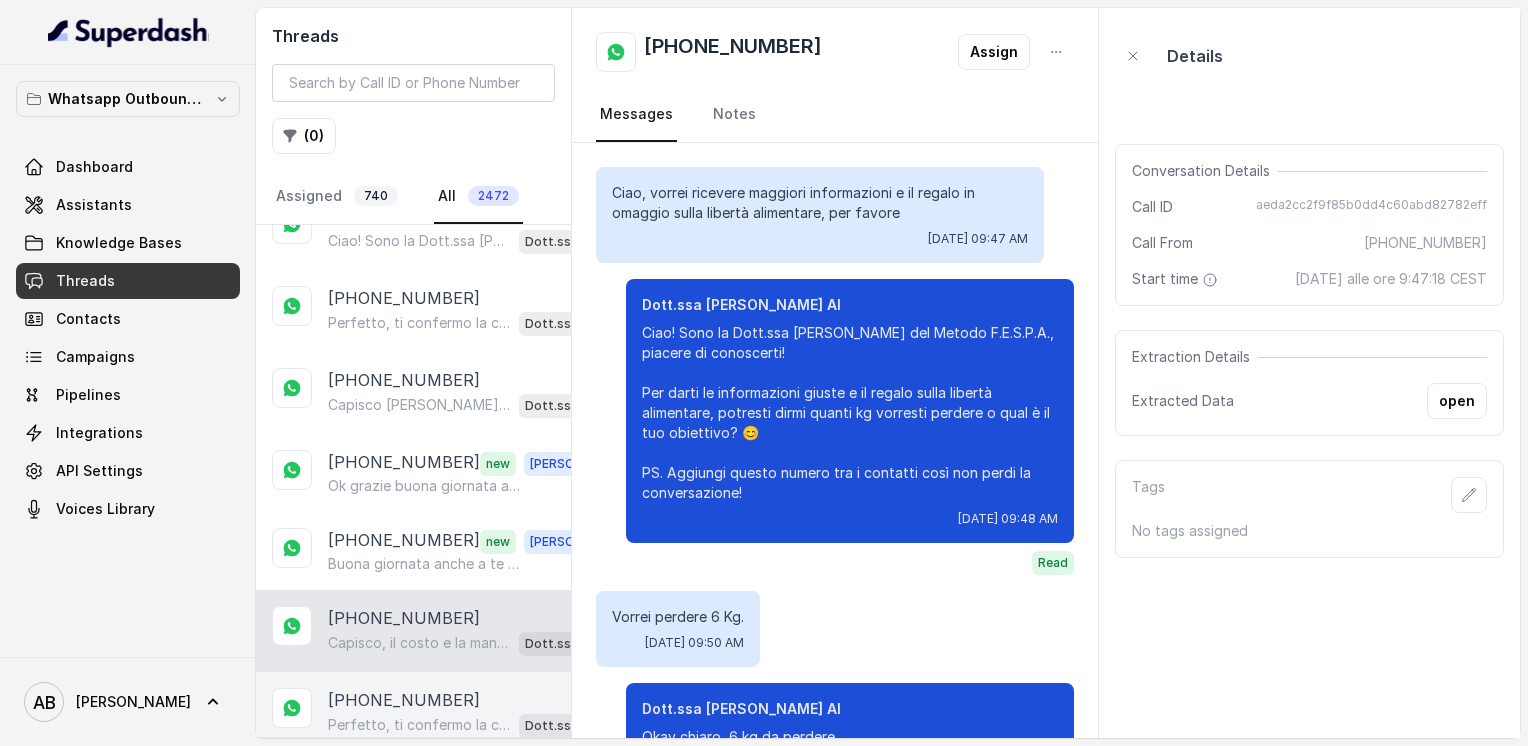 scroll, scrollTop: 1176, scrollLeft: 0, axis: vertical 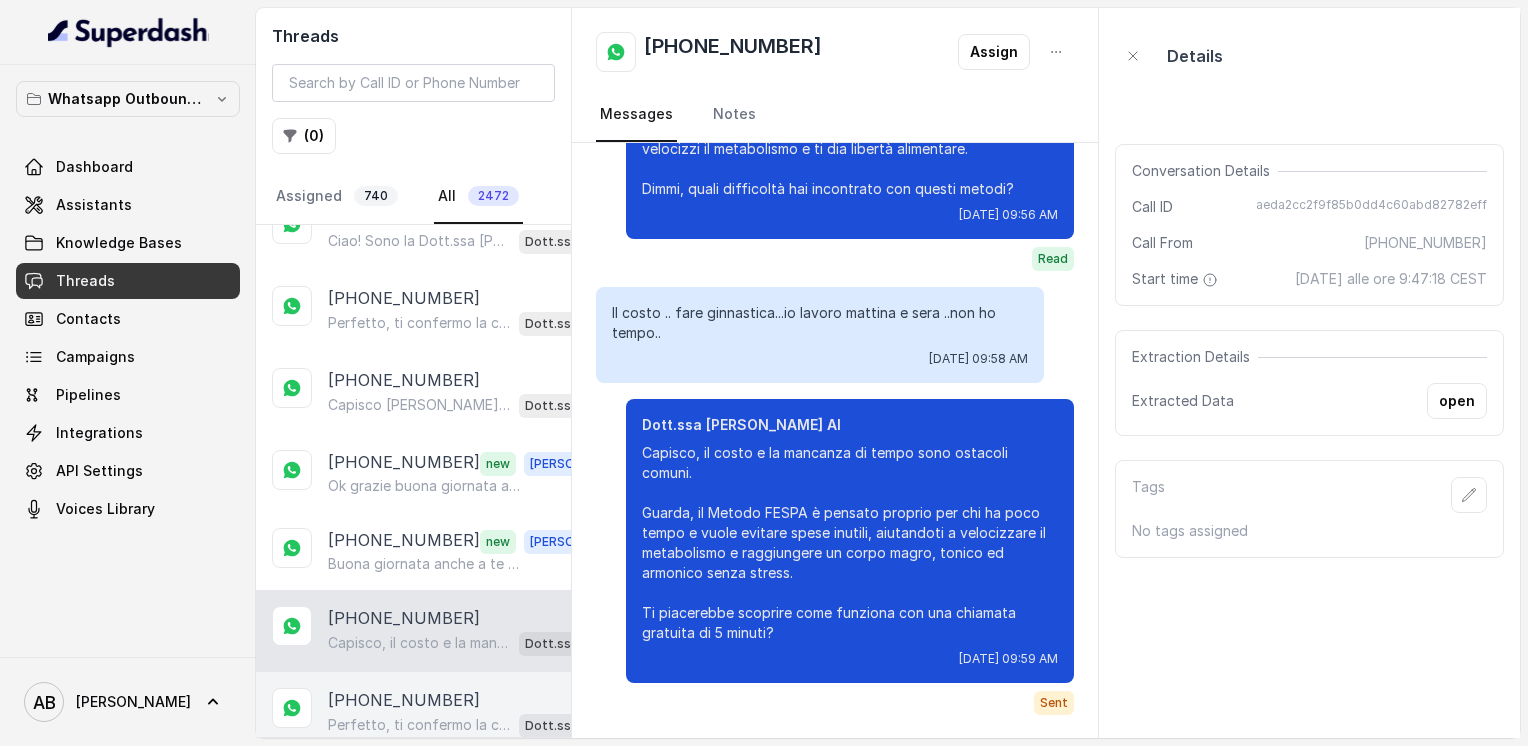 click on "Perfetto, ti confermo la chiamata per [DATE] alle 15:40!
Un nostro operatore ti chiamerà per spiegarti tutto, la chiamata è gratuita e senza impegno.
Intanto ti consiglio questo video per capire meglio il Metodo FESPA:
[URL][DOMAIN_NAME]
In bocca al lupo per la chiamata! 😊
Se vuoi, ti mando anche il link per entrare nel nostro gruppo Facebook con tante donne che stanno facendo il percorso. Vuoi?" at bounding box center [419, 725] 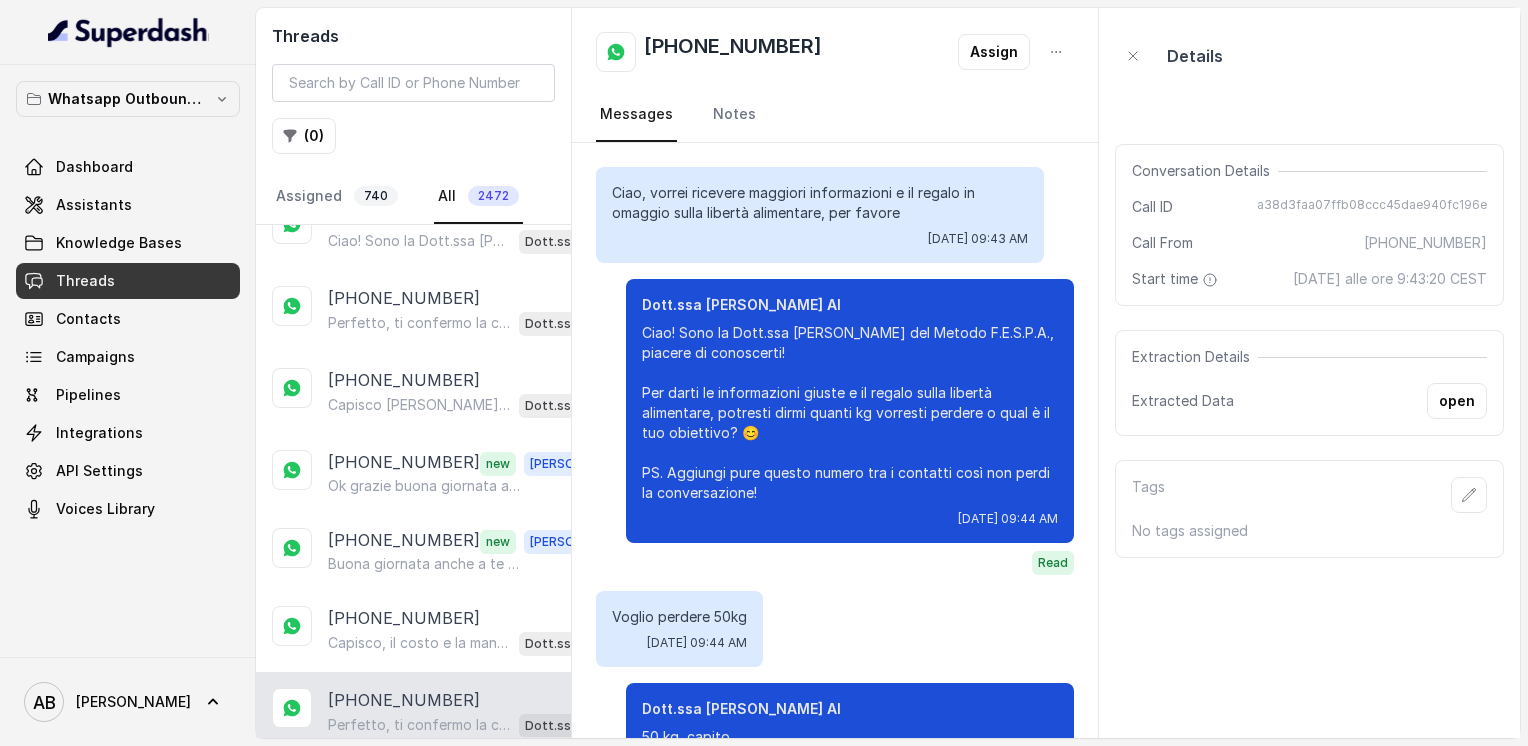 scroll, scrollTop: 2580, scrollLeft: 0, axis: vertical 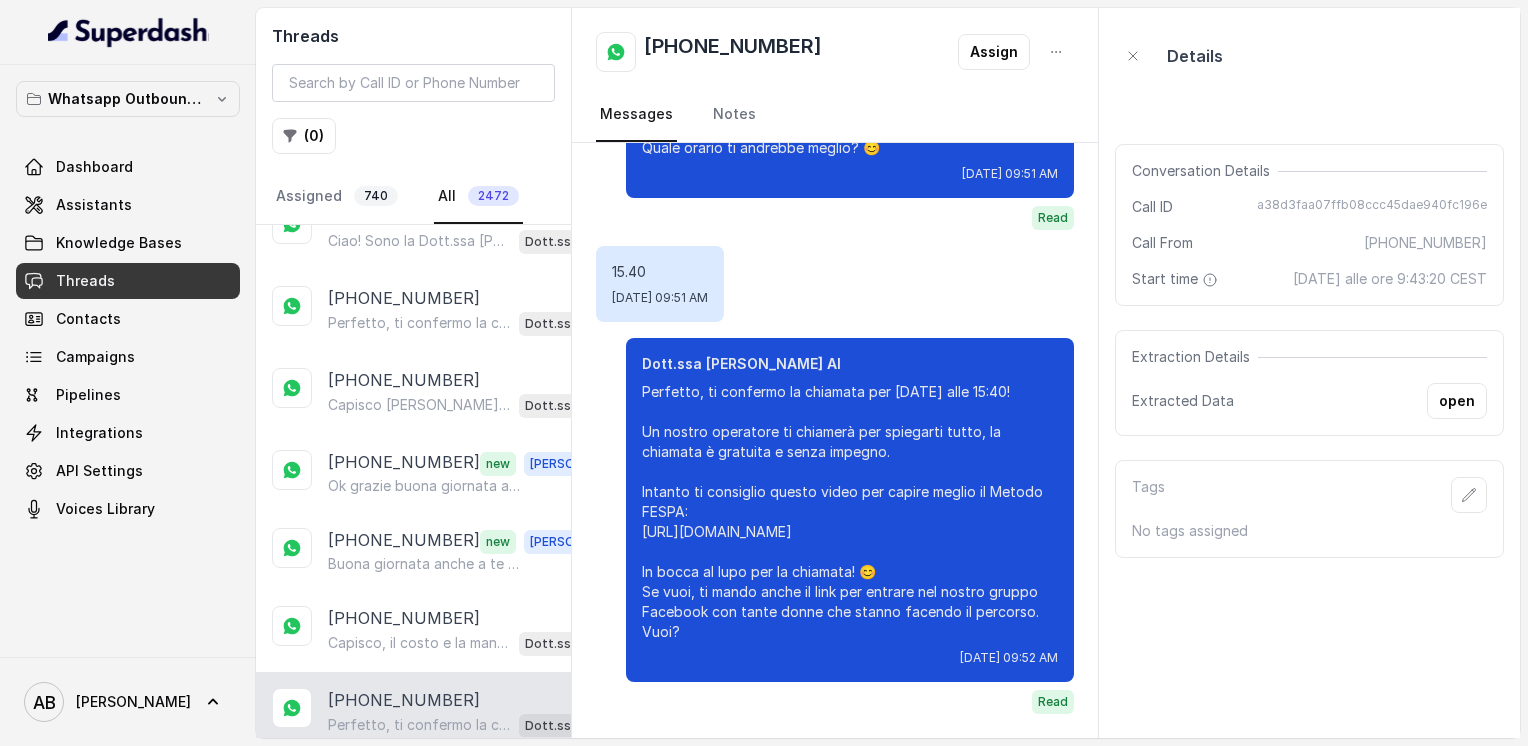 click on "Perfetto, allora possiamo organizzare una consulenza gratuita con uno dei nostri specialisti, così ti spiegherà come funziona il Metodo FESPA e cosa è più adatto a te.
Quale giorno e orario preferisci per essere chiamata? 😊" at bounding box center (419, 807) 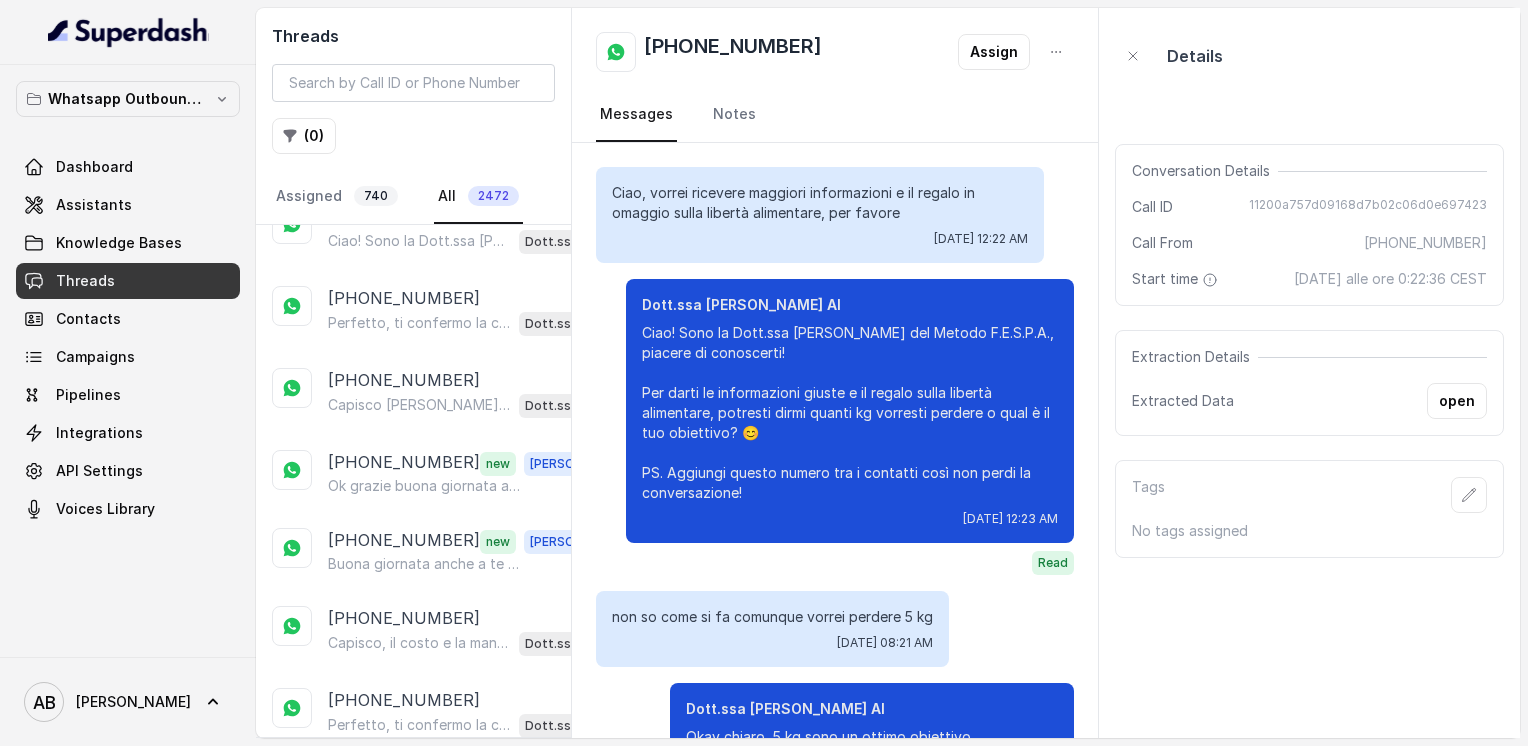 scroll, scrollTop: 1176, scrollLeft: 0, axis: vertical 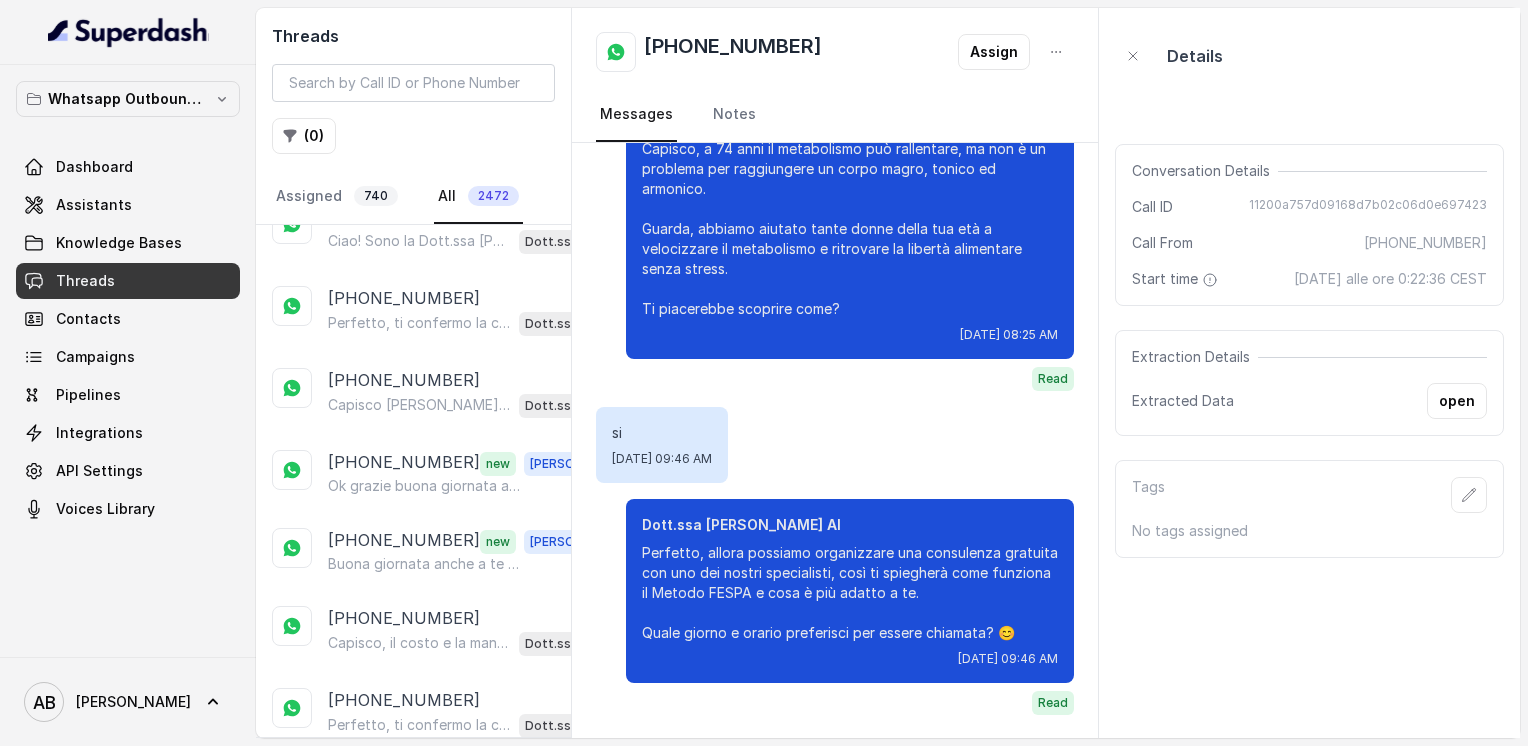 click on "Perfetto, ti confermo la chiamata per [DATE] alle 11:40!
Un nostro segretario ti chiamerà per spiegarti come funziona il Metodo FESPA, la libertà alimentare e come velocizzare il metabolismo per un corpo magro, tonico ed armonico.
Intanto ti lascio questo video per farti un’idea più chiara: [URL][DOMAIN_NAME]
In bocca al lupo per la chiamata! 😊
PS: la consulenza è gratuita e senza impegno, segna data e orario se non l’hai fatto." at bounding box center (419, 889) 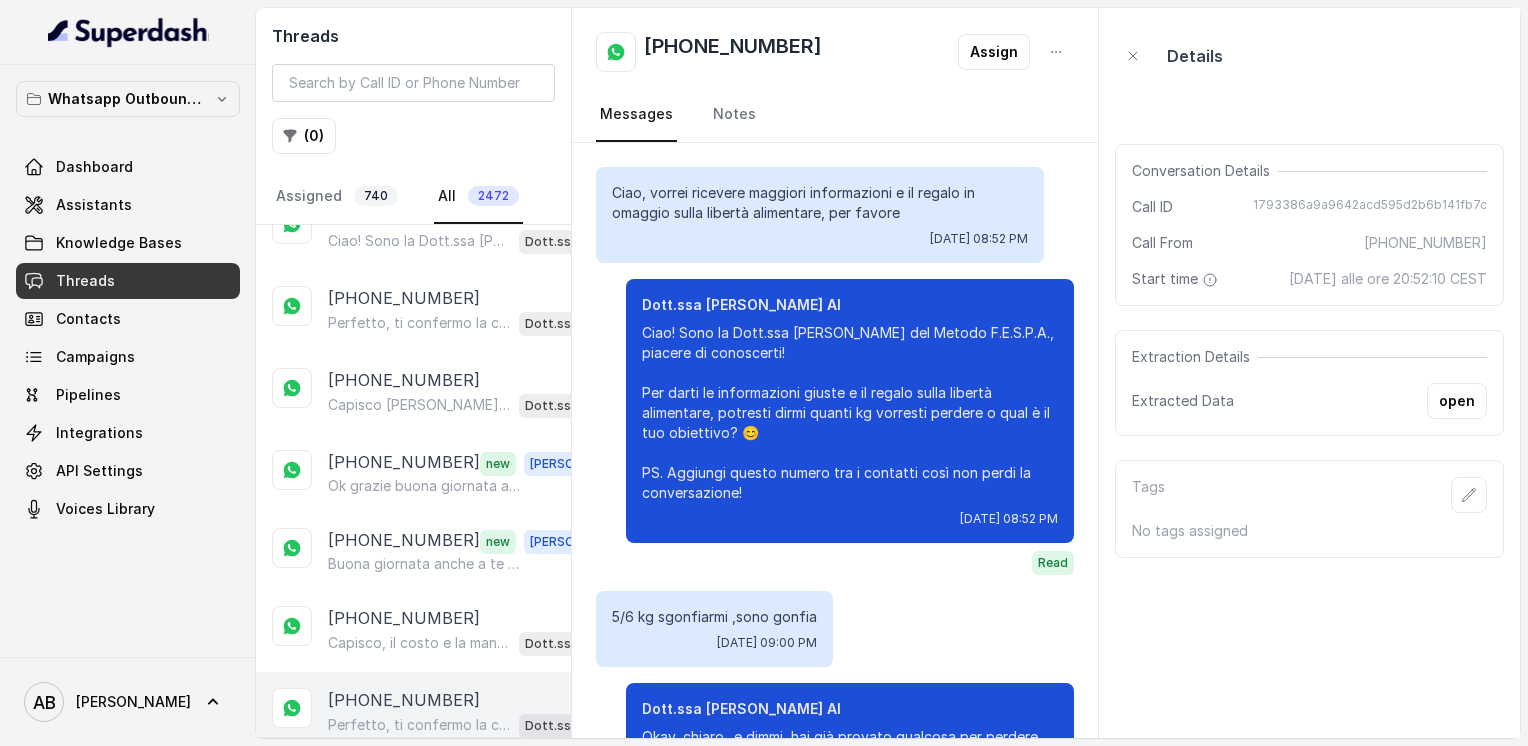 scroll, scrollTop: 2984, scrollLeft: 0, axis: vertical 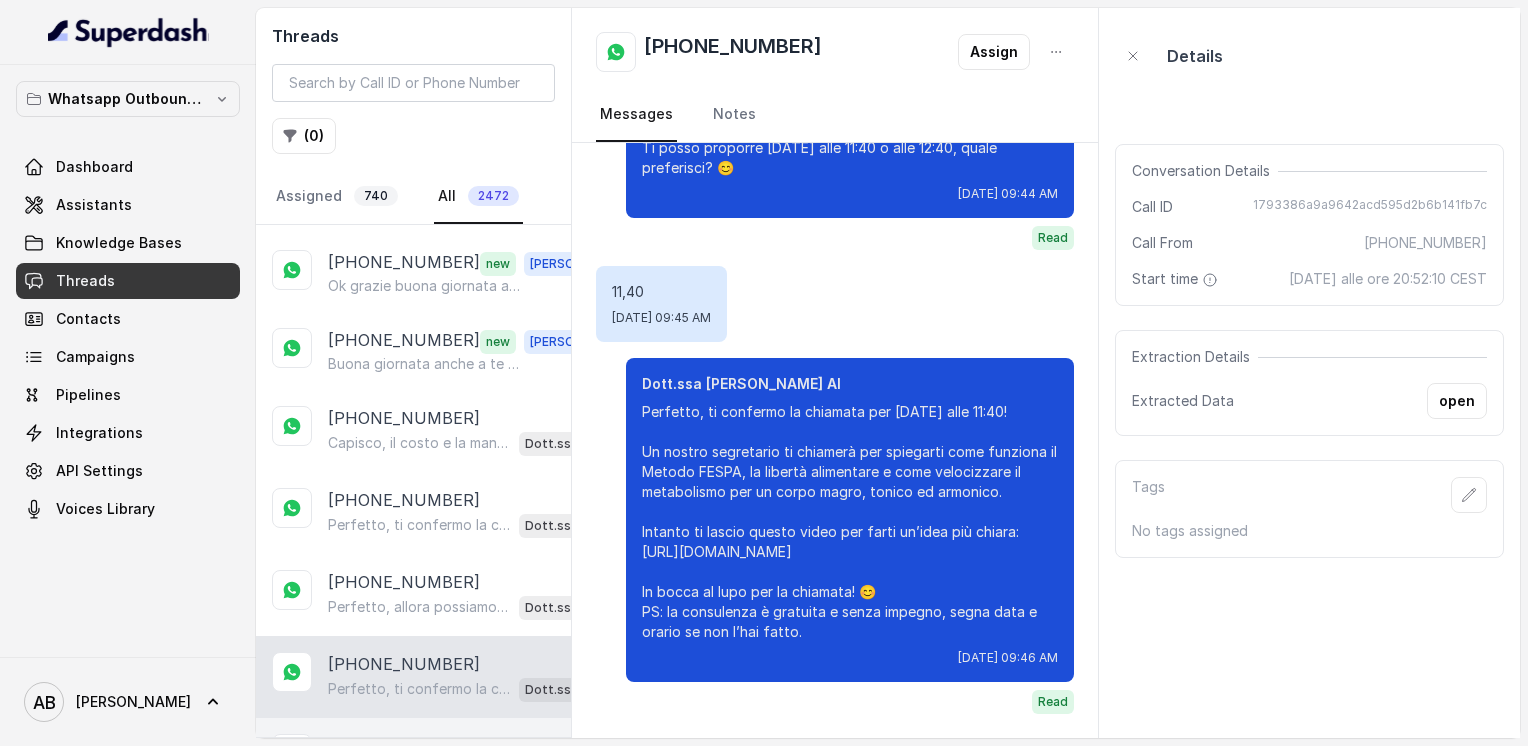click on "[PHONE_NUMBER]   Ciao! Sono la Dott.ssa [PERSON_NAME] del Metodo F.E.S.P.A., piacere di conoscerti!
Per darti le informazioni giuste e il regalo sulla libertà alimentare, potresti dirmi quanti kg vorresti perdere o qual è il tuo obiettivo? 😊
PS. Aggiungi questo numero tra i contatti così non perdi la conversazione! Dott.ssa [PERSON_NAME] AI" at bounding box center [413, 759] 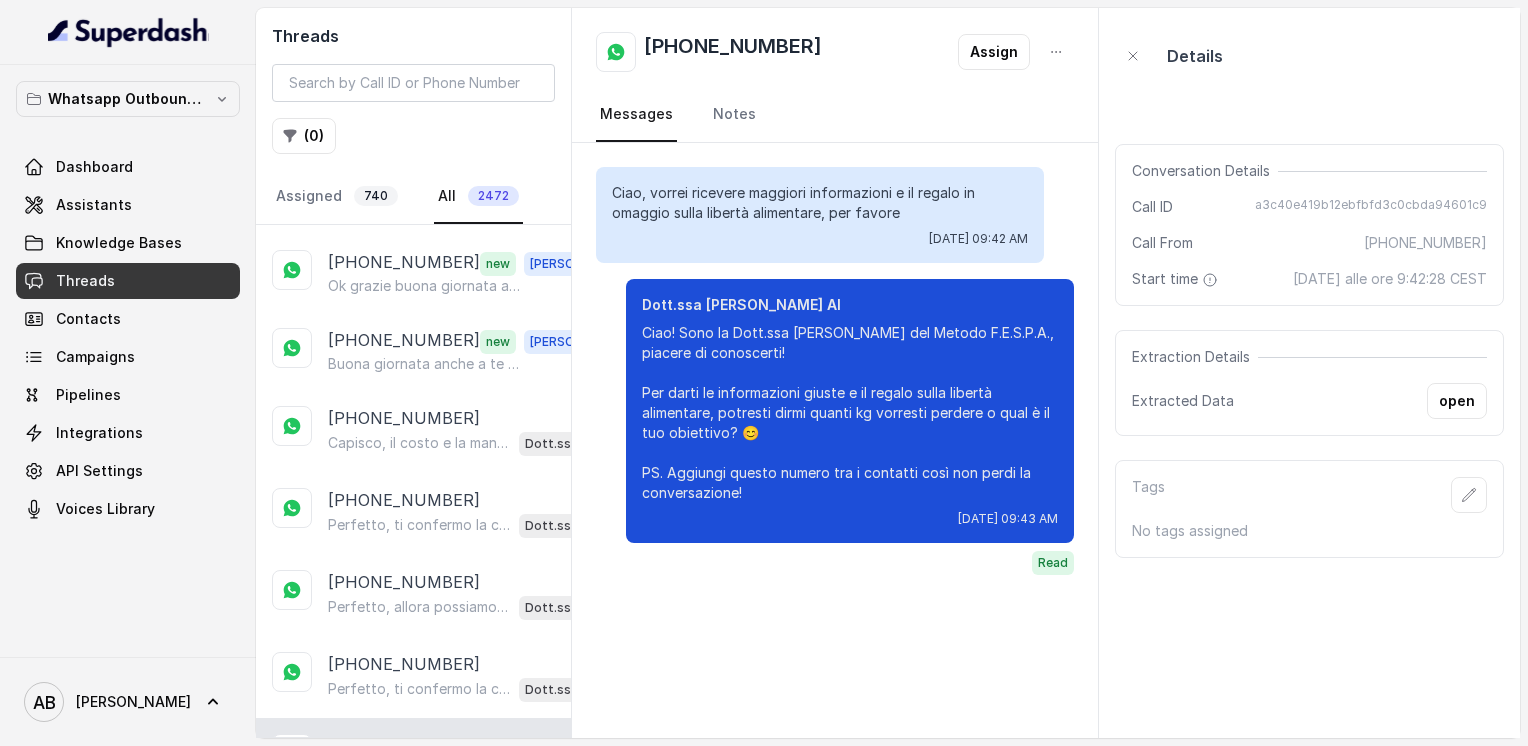 click on "Di nulla, cara! 😊
Se ti servisse qualsiasi cosa, sai dove trovarmi.
Ti auguro una splendida giornata e tanta energia per il tuo percorso! 🌟 Dott.ssa [PERSON_NAME] AI" at bounding box center [469, 853] 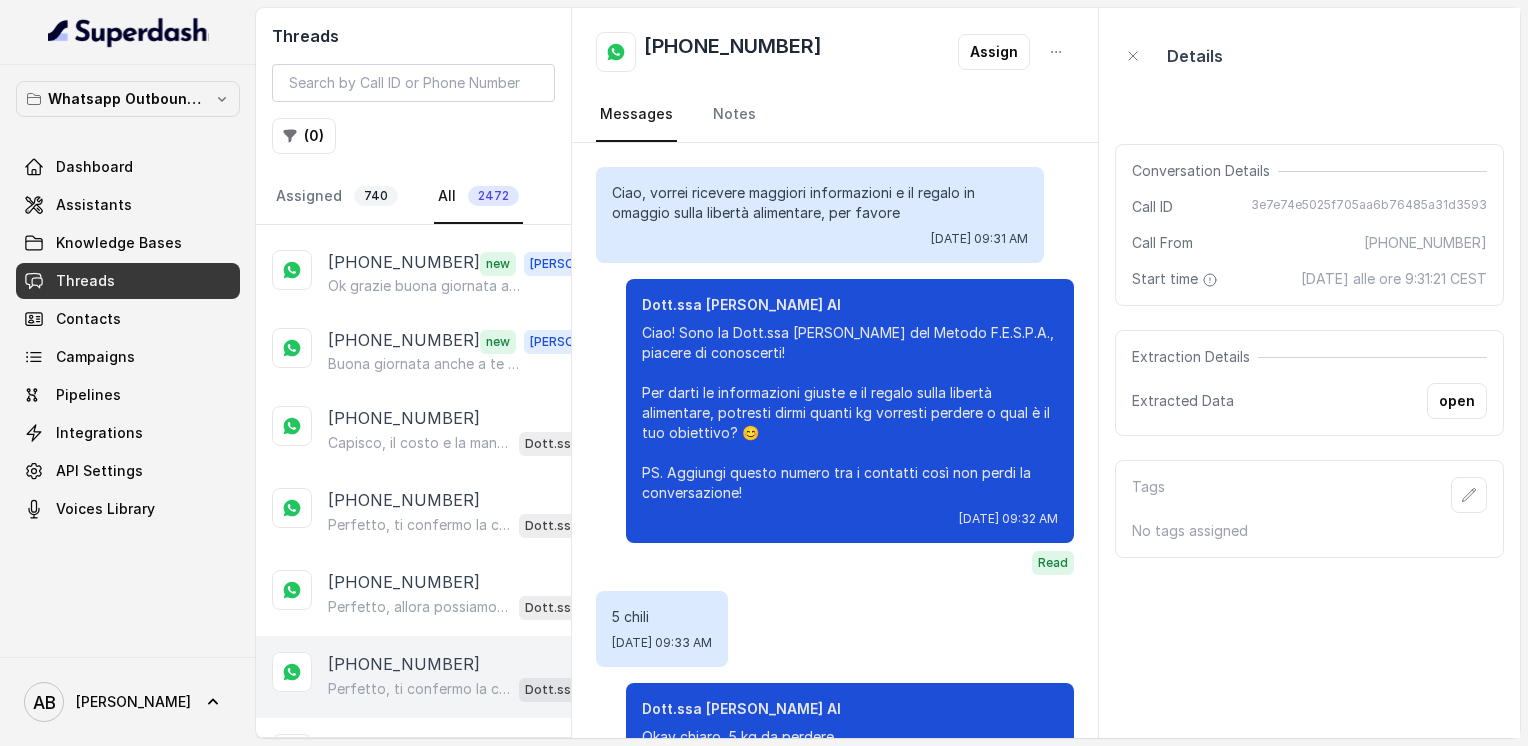 scroll, scrollTop: 2124, scrollLeft: 0, axis: vertical 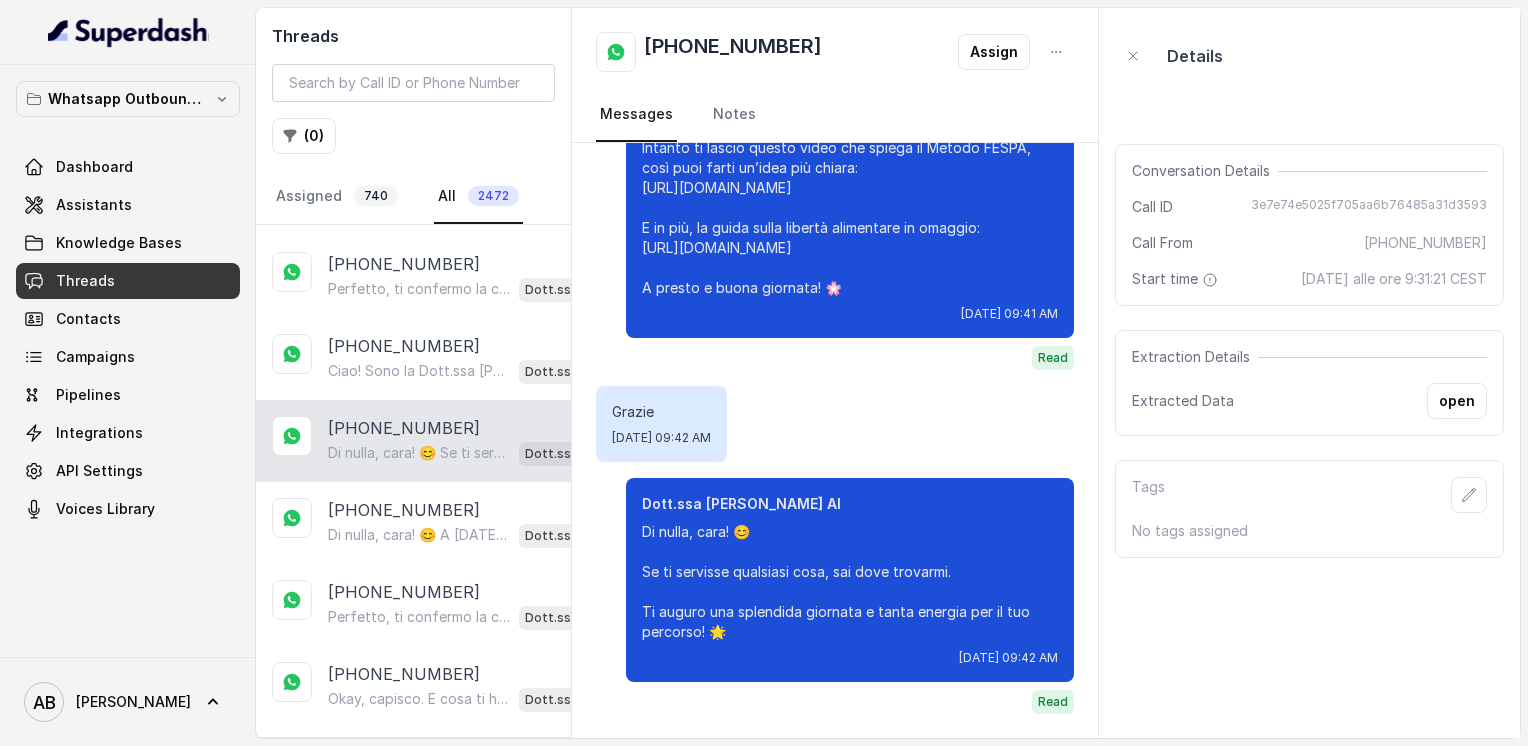 click on "[PHONE_NUMBER]   Allora ti confermo la chiamata per [DATE] alle 12:40!
Ti ricordo che è gratuita e senza impegno, ti aiuterà a capire come funziona il [PERSON_NAME] FESPA e cosa può fare per te.
Intanto ti consiglio questo video per farti un’idea più chiara: [URL][DOMAIN_NAME]
In bocca al lupo per la chiamata! 😊
PS: Segna data e orario per aspettarti la chiamata, va bene? Dott.ssa [PERSON_NAME] AI" at bounding box center [413, 847] 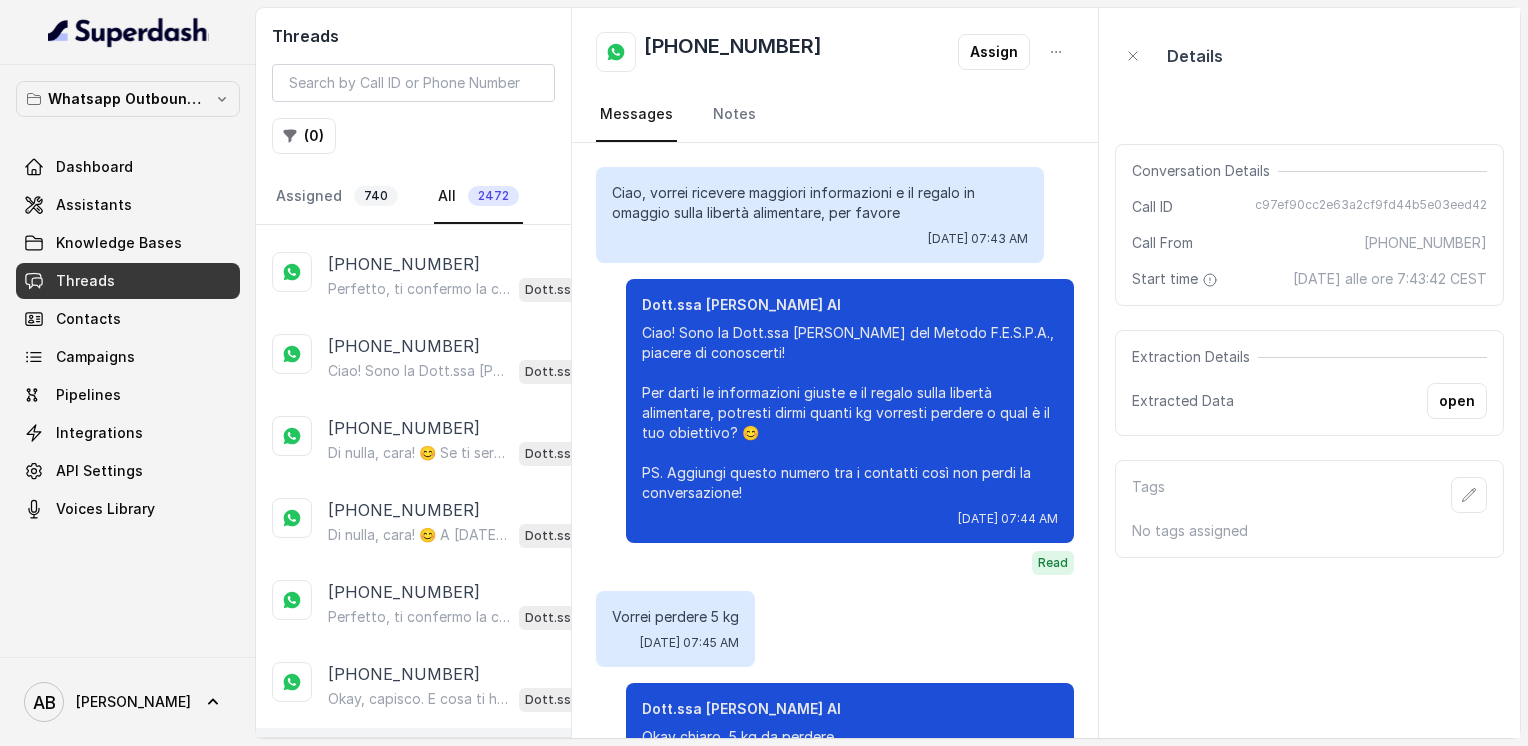 scroll, scrollTop: 2540, scrollLeft: 0, axis: vertical 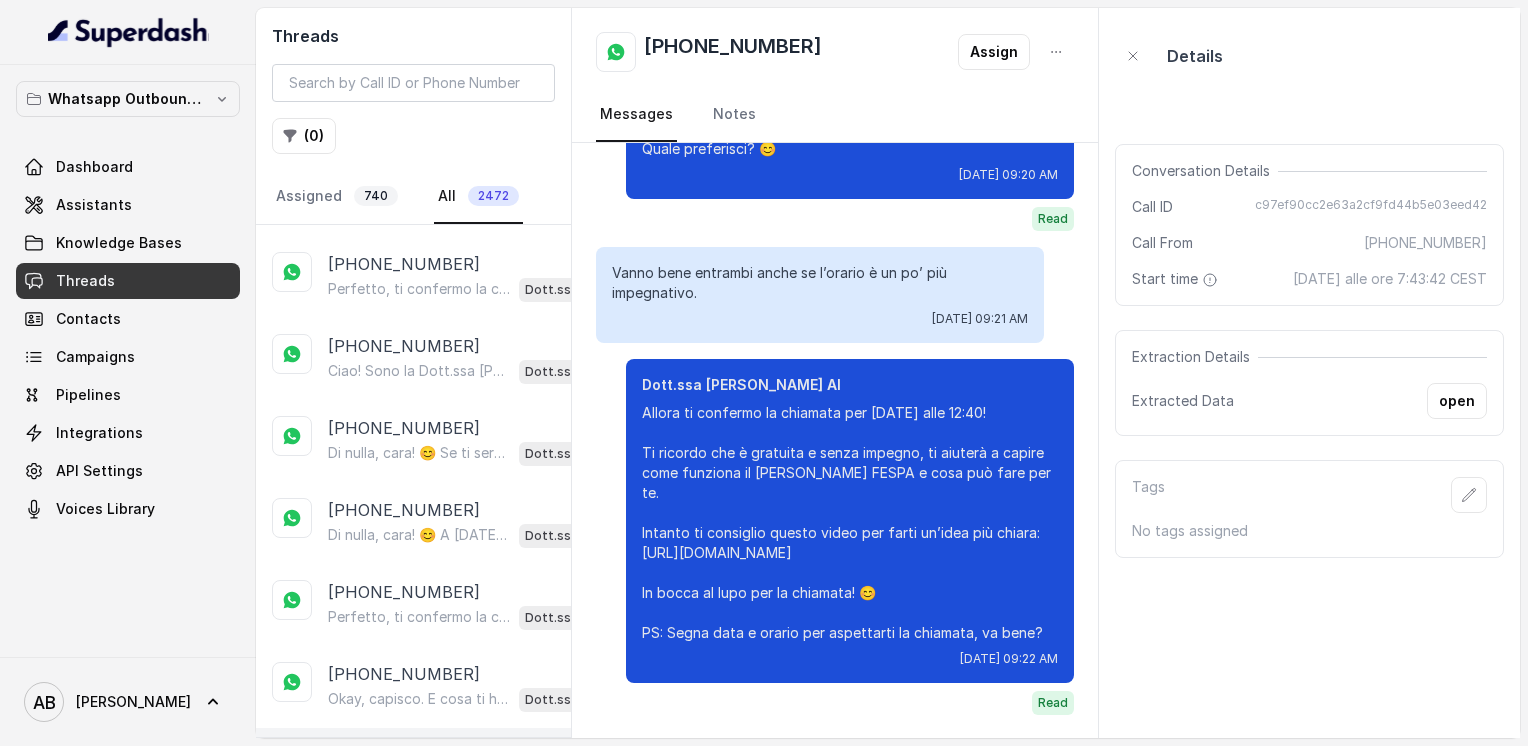 click on "[PHONE_NUMBER]" at bounding box center (404, 757) 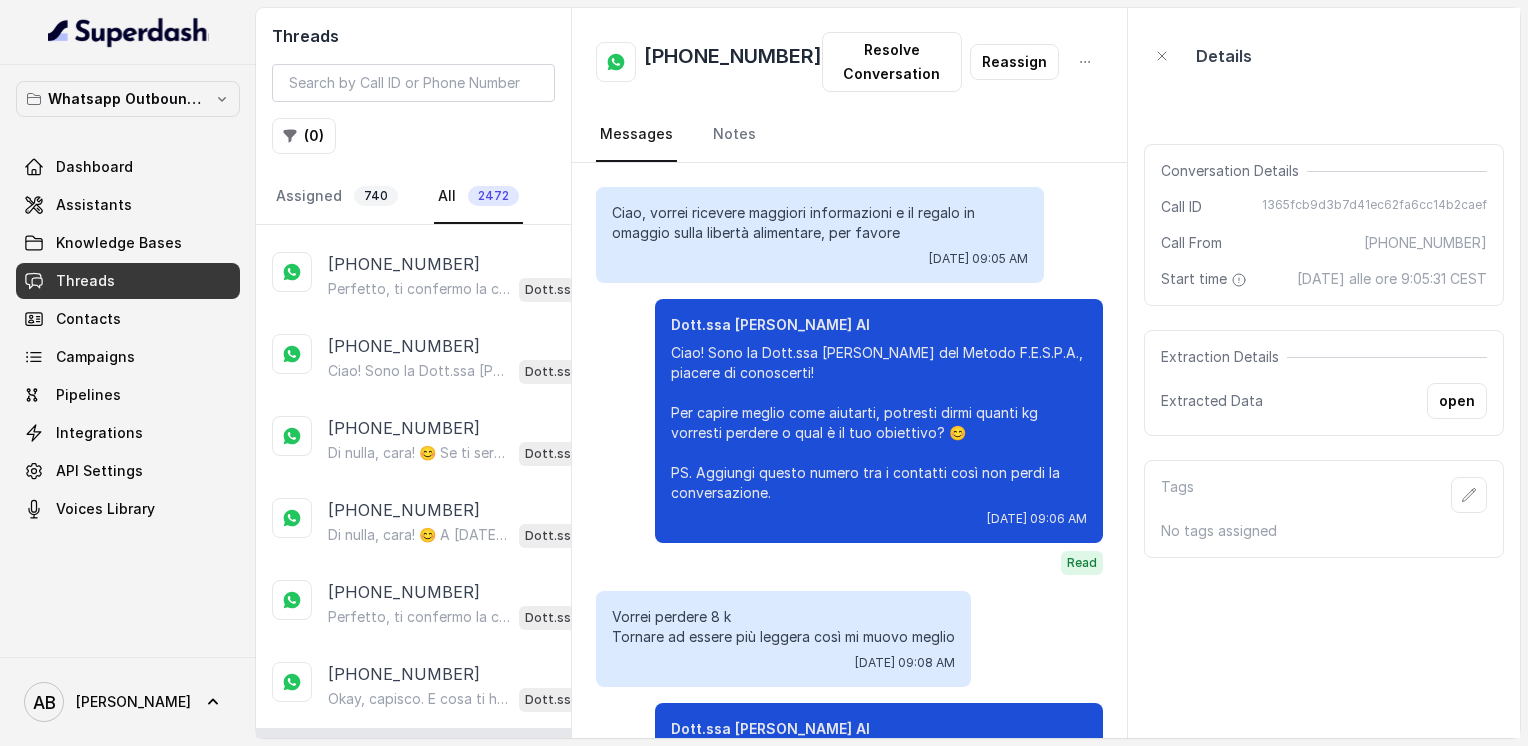 scroll, scrollTop: 3487, scrollLeft: 0, axis: vertical 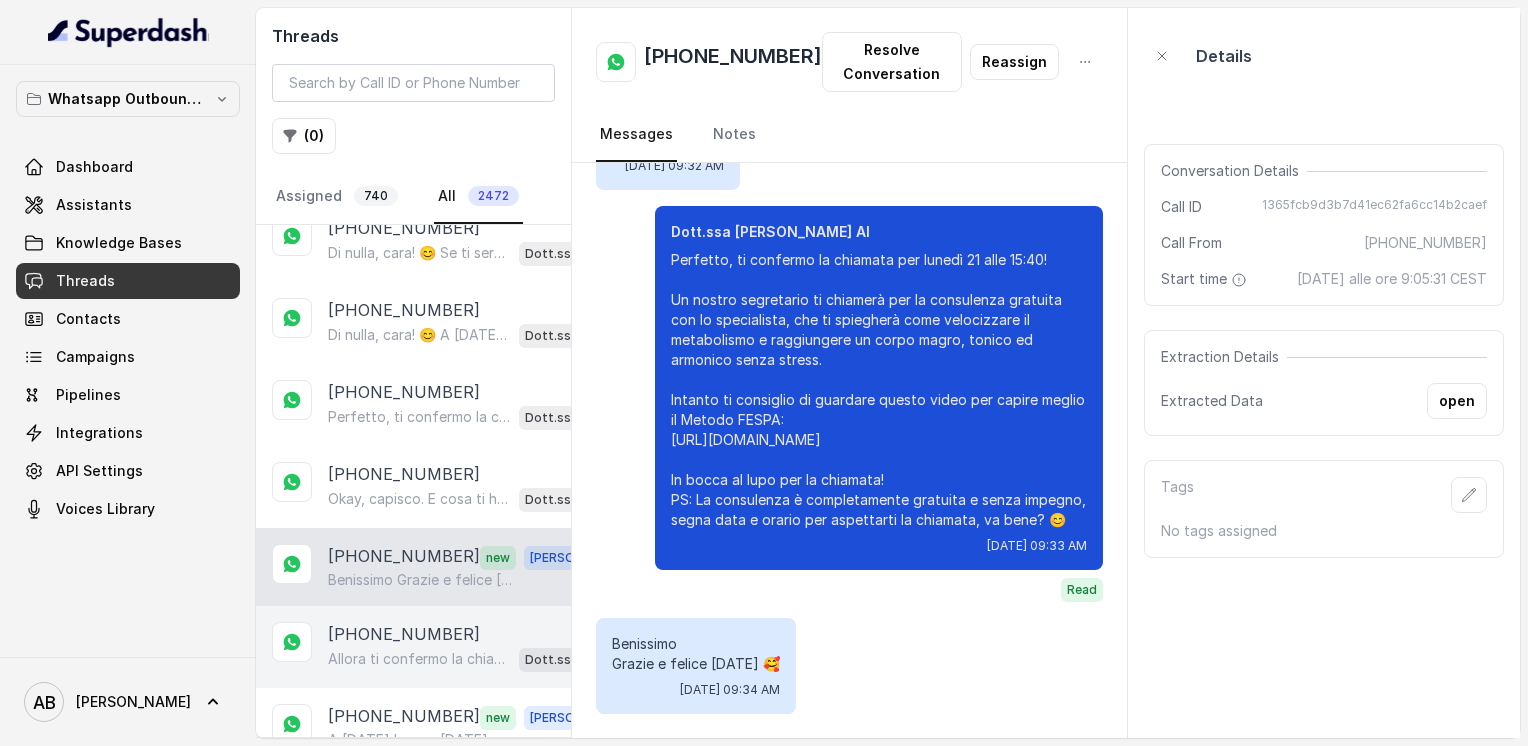 click on "Allora ti confermo la chiamata per [DATE] alle 12:40!
Ti ricordo che è gratuita e senza impegno, ti aiuterà a capire come funziona il [PERSON_NAME] FESPA e cosa può fare per te.
Intanto ti consiglio questo video per farti un’idea più chiara: [URL][DOMAIN_NAME]
In bocca al lupo per la chiamata! 😊
PS: Segna data e orario per aspettarti la chiamata, va bene?" at bounding box center (419, 659) 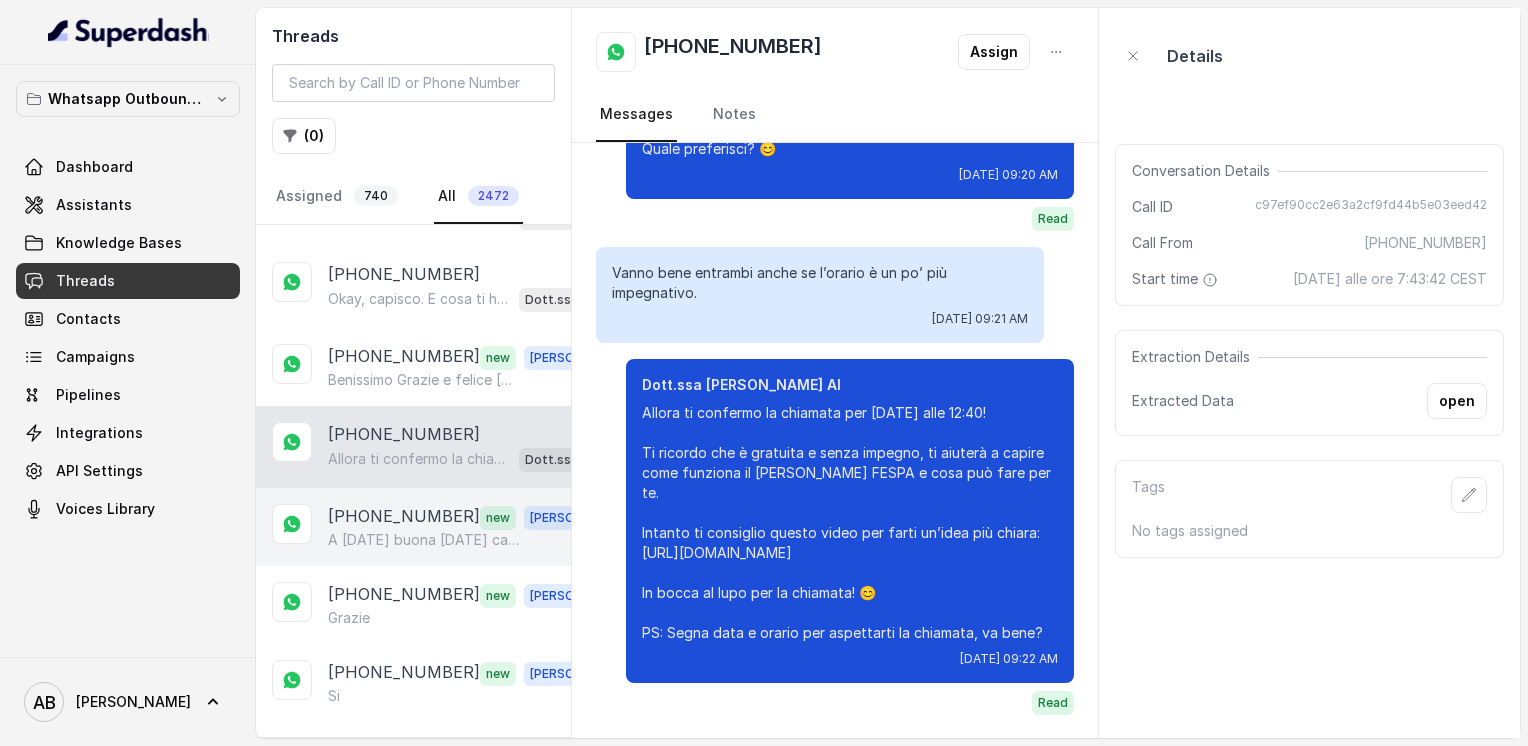 click on "A [DATE] buona [DATE] cara" at bounding box center (424, 540) 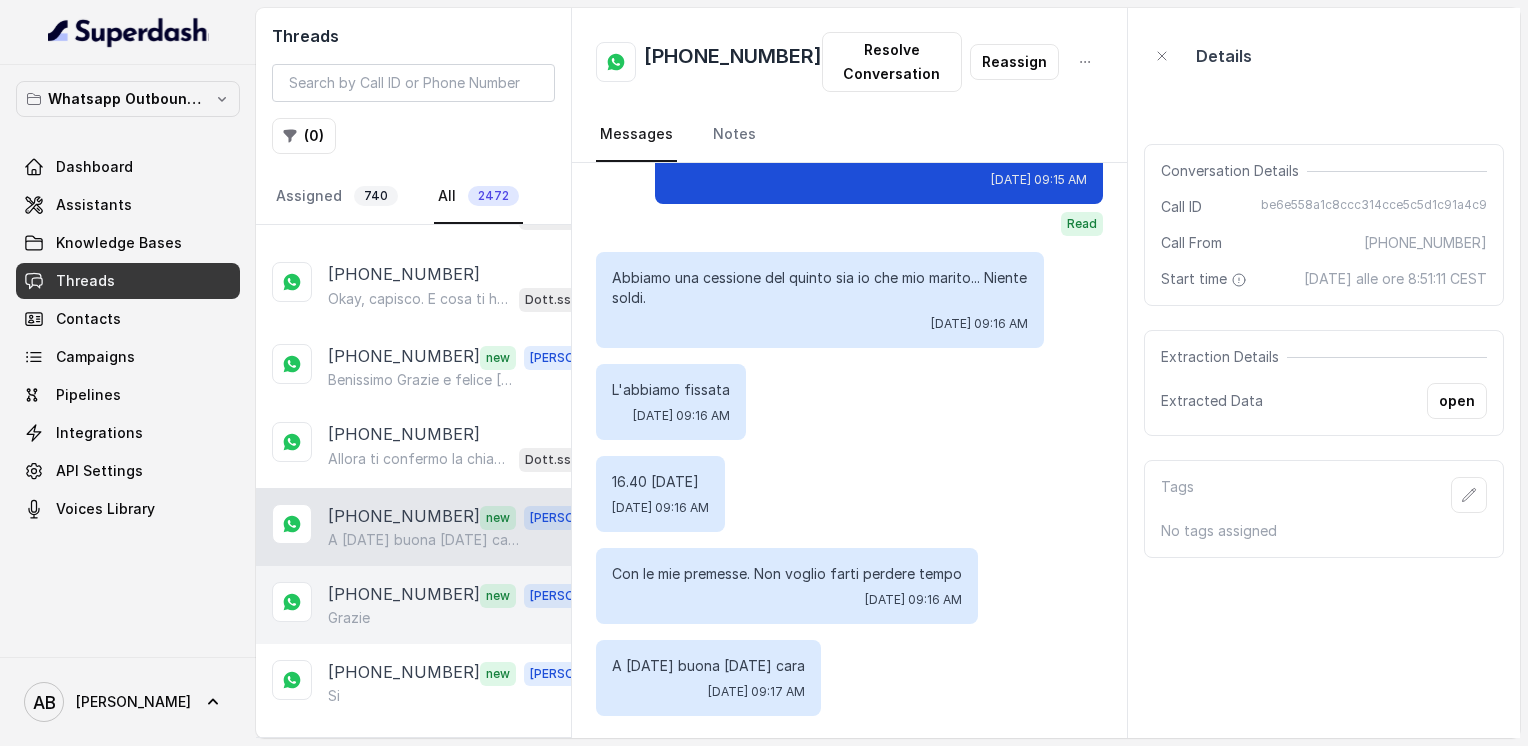 click on "Grazie" at bounding box center (469, 618) 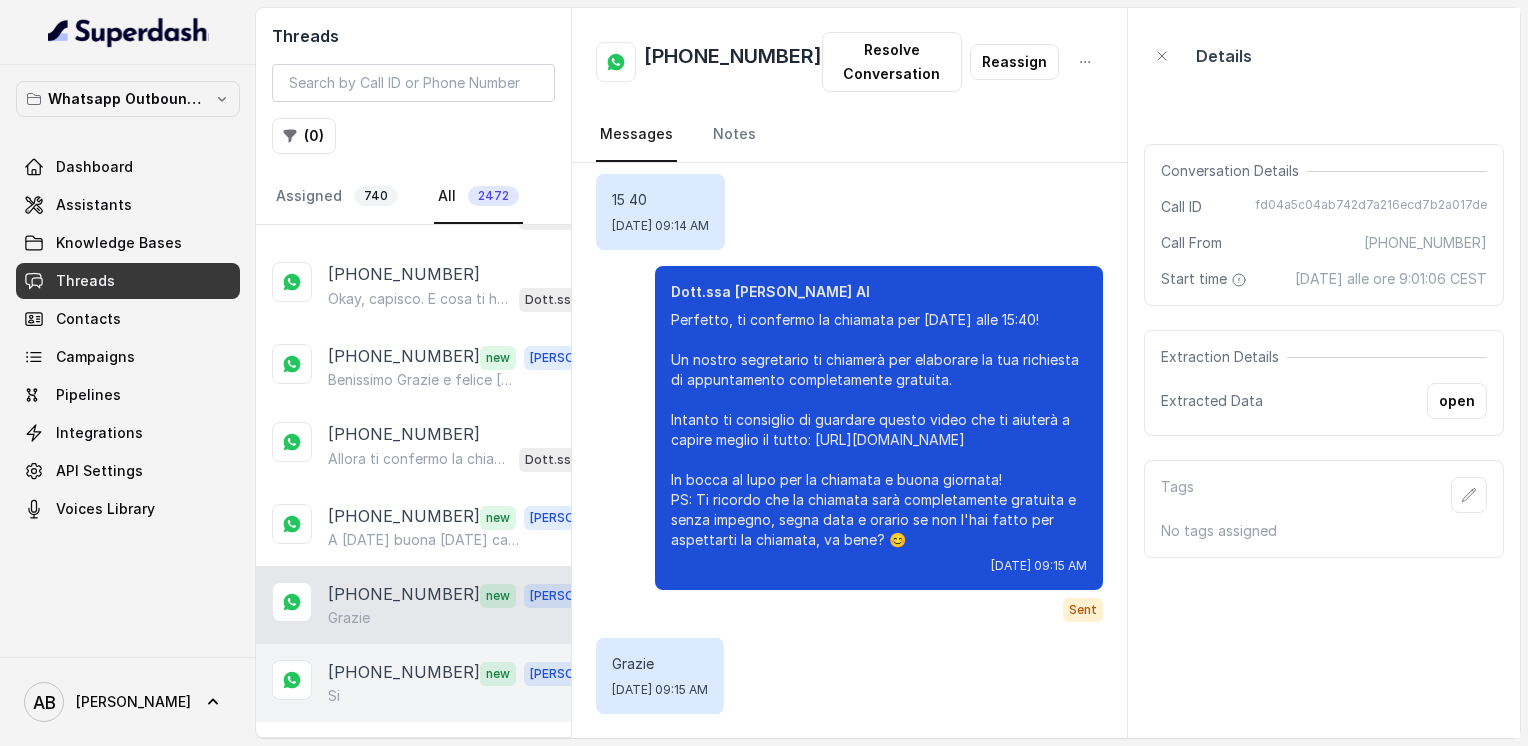 click on "Si" at bounding box center (469, 696) 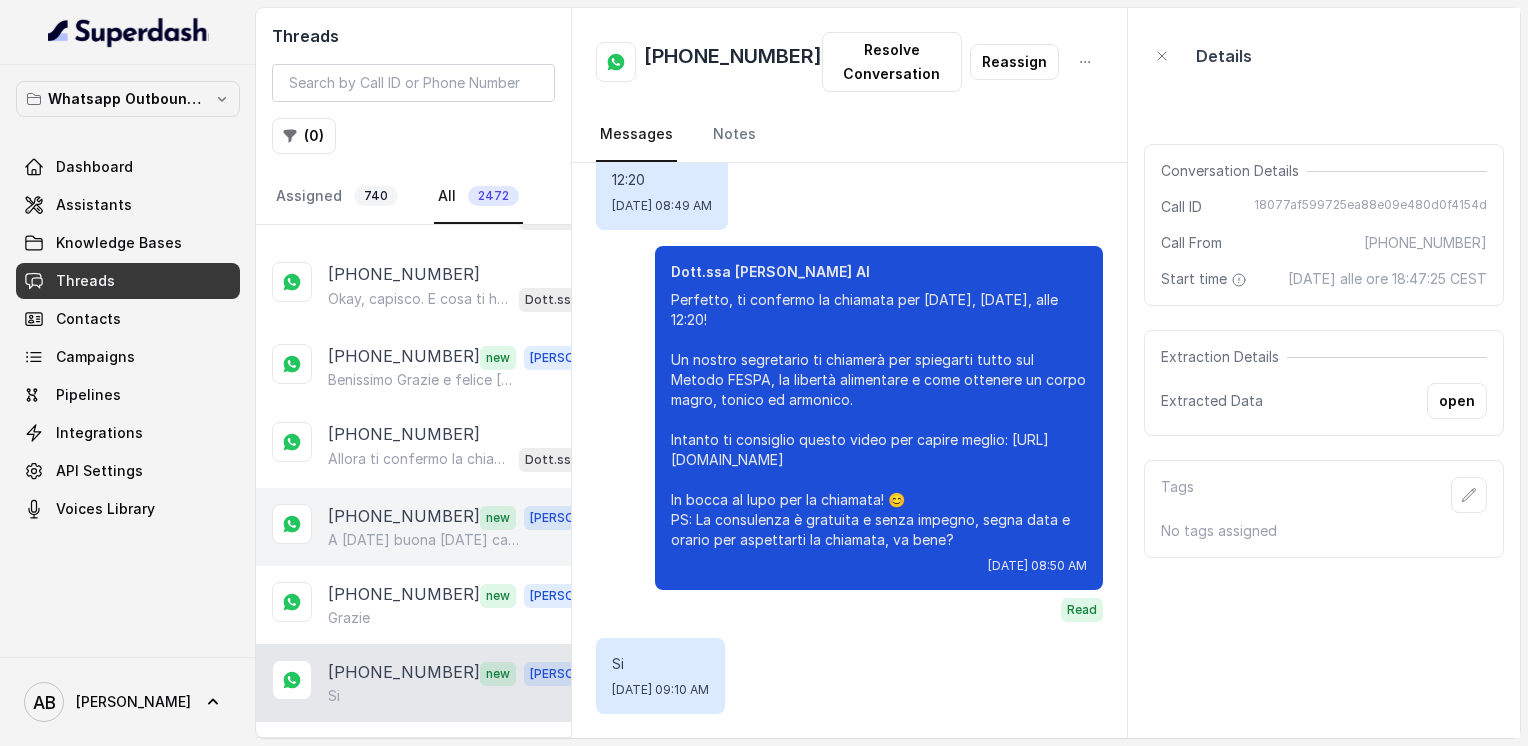 click on "[PHONE_NUMBER]   new [PERSON_NAME] A [DATE] buona [DATE][PERSON_NAME]" at bounding box center (413, 527) 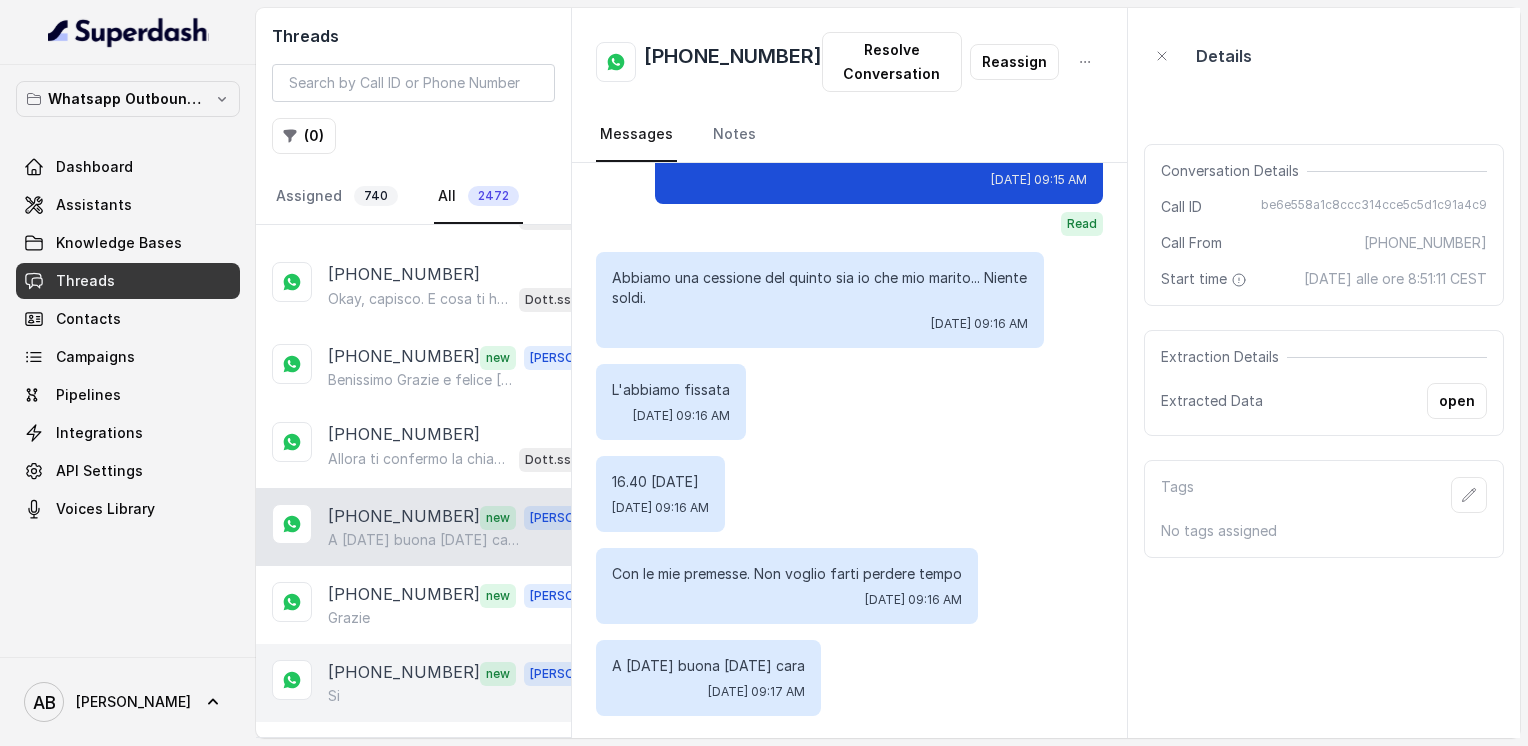click on "[PHONE_NUMBER]" at bounding box center [404, 673] 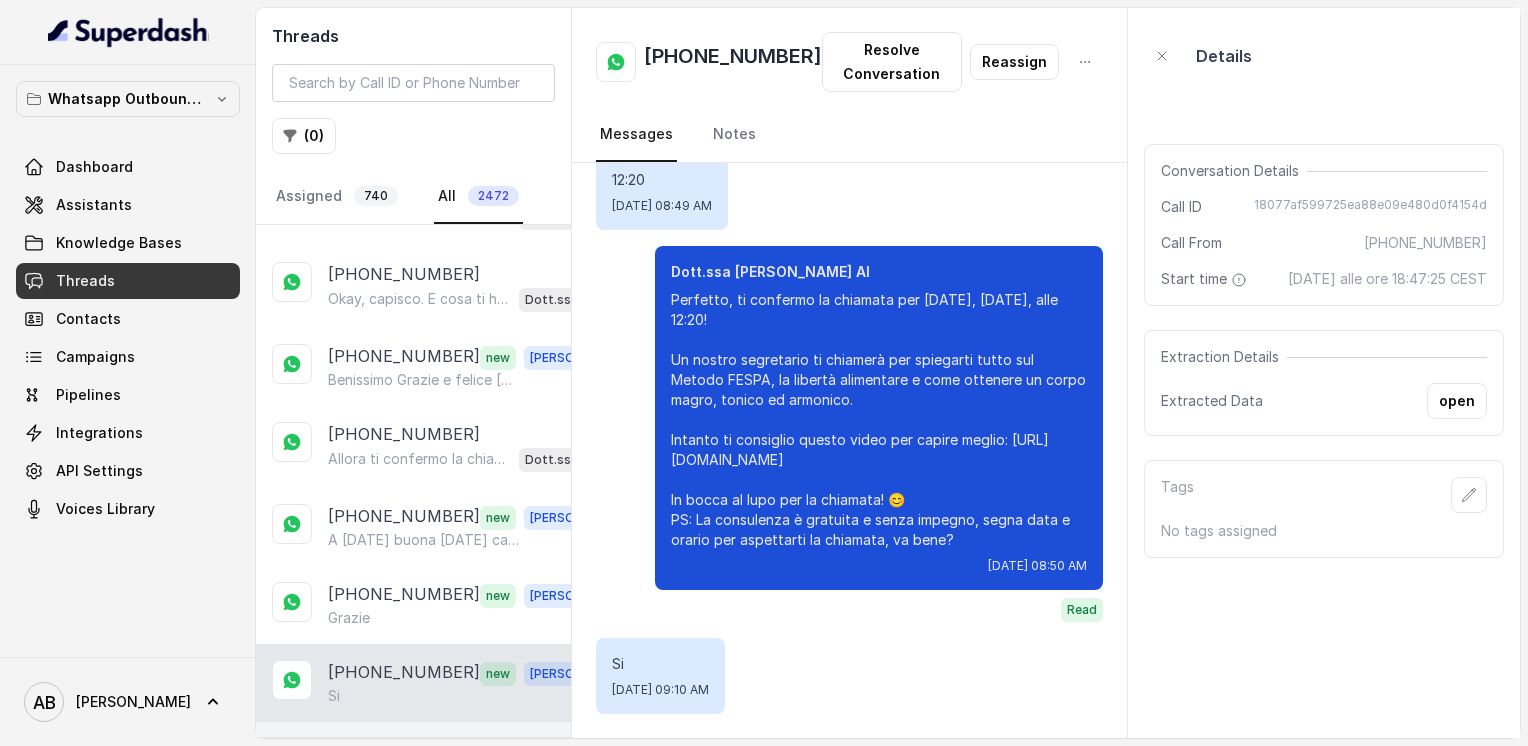 click on "reaction::null" at bounding box center (469, 774) 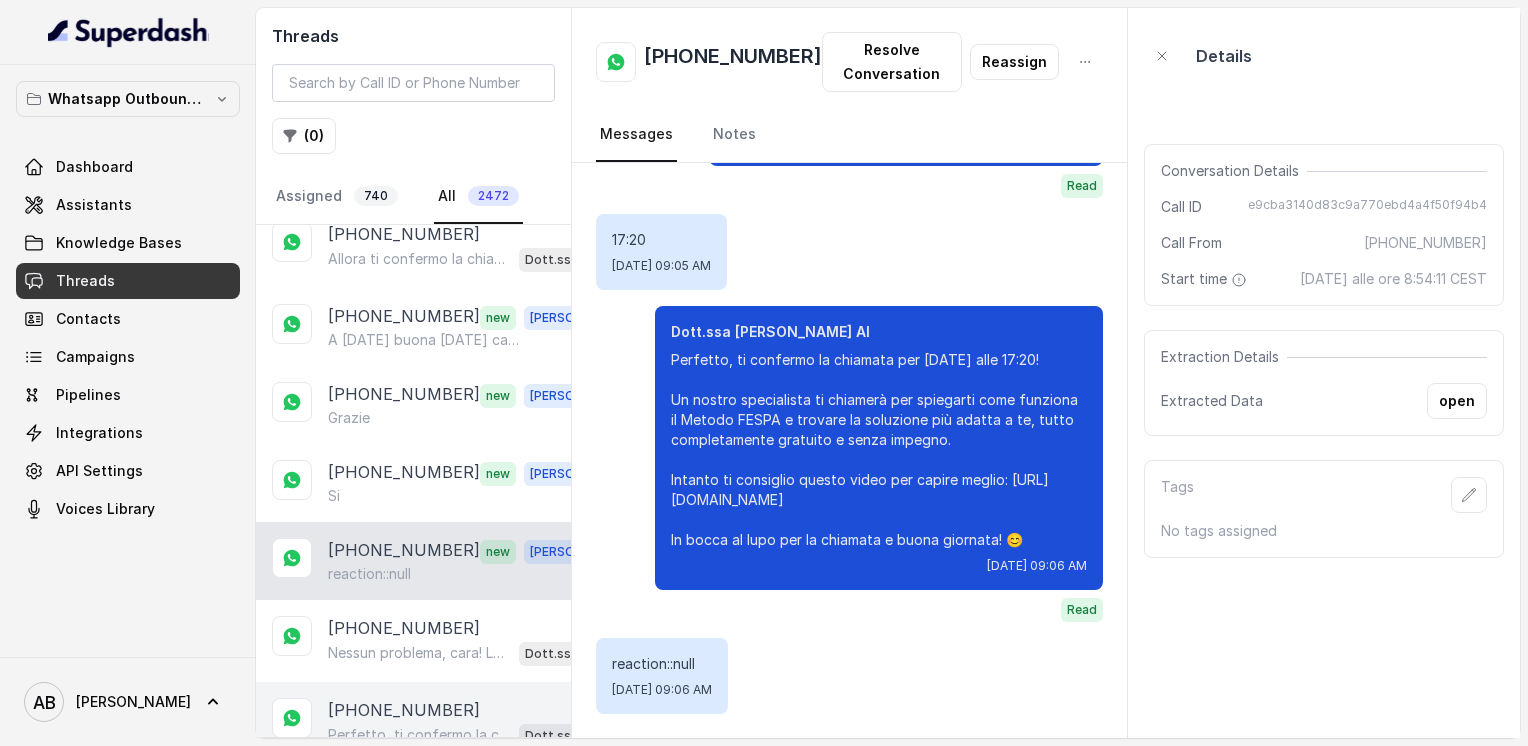 drag, startPoint x: 426, startPoint y: 406, endPoint x: 403, endPoint y: 469, distance: 67.06713 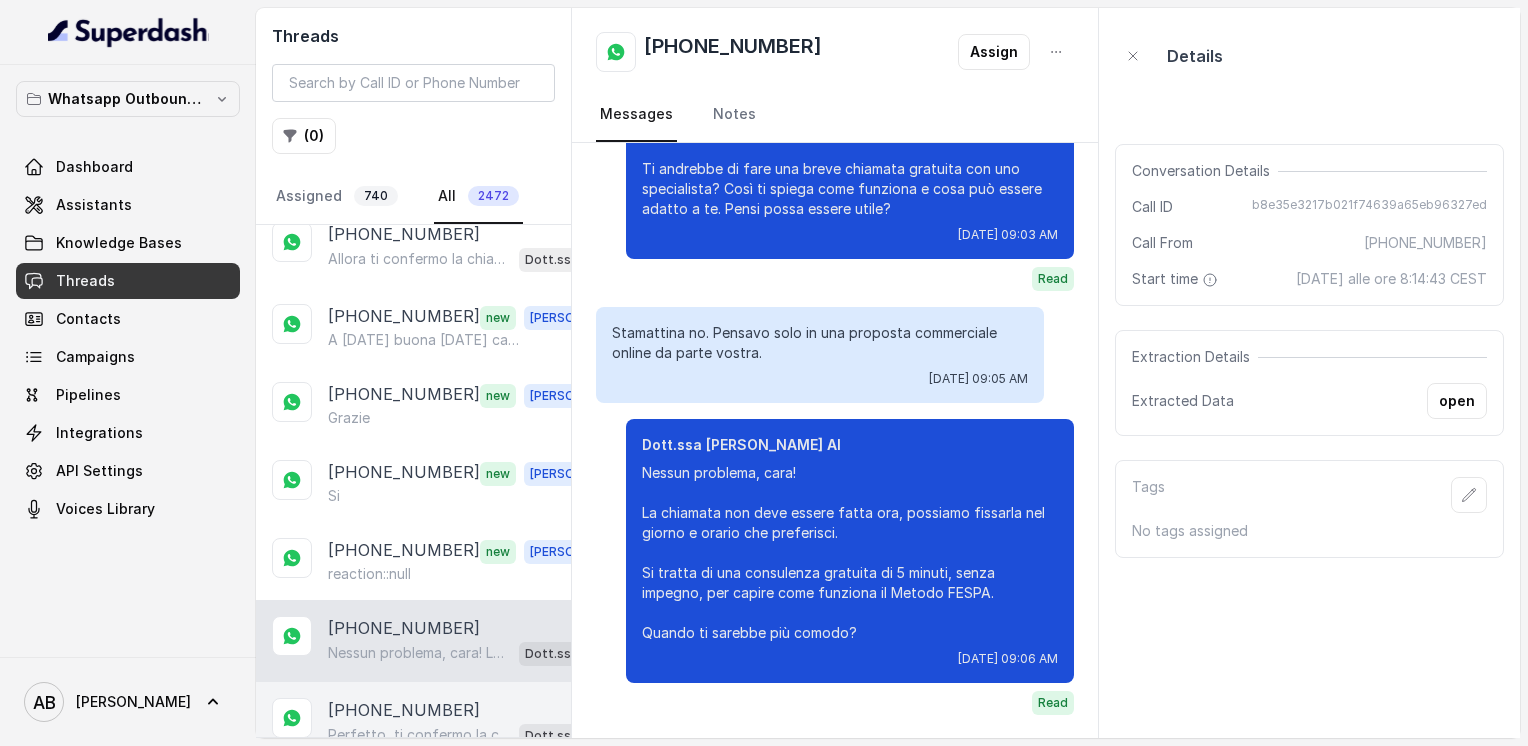 click on "[PHONE_NUMBER]" at bounding box center [404, 710] 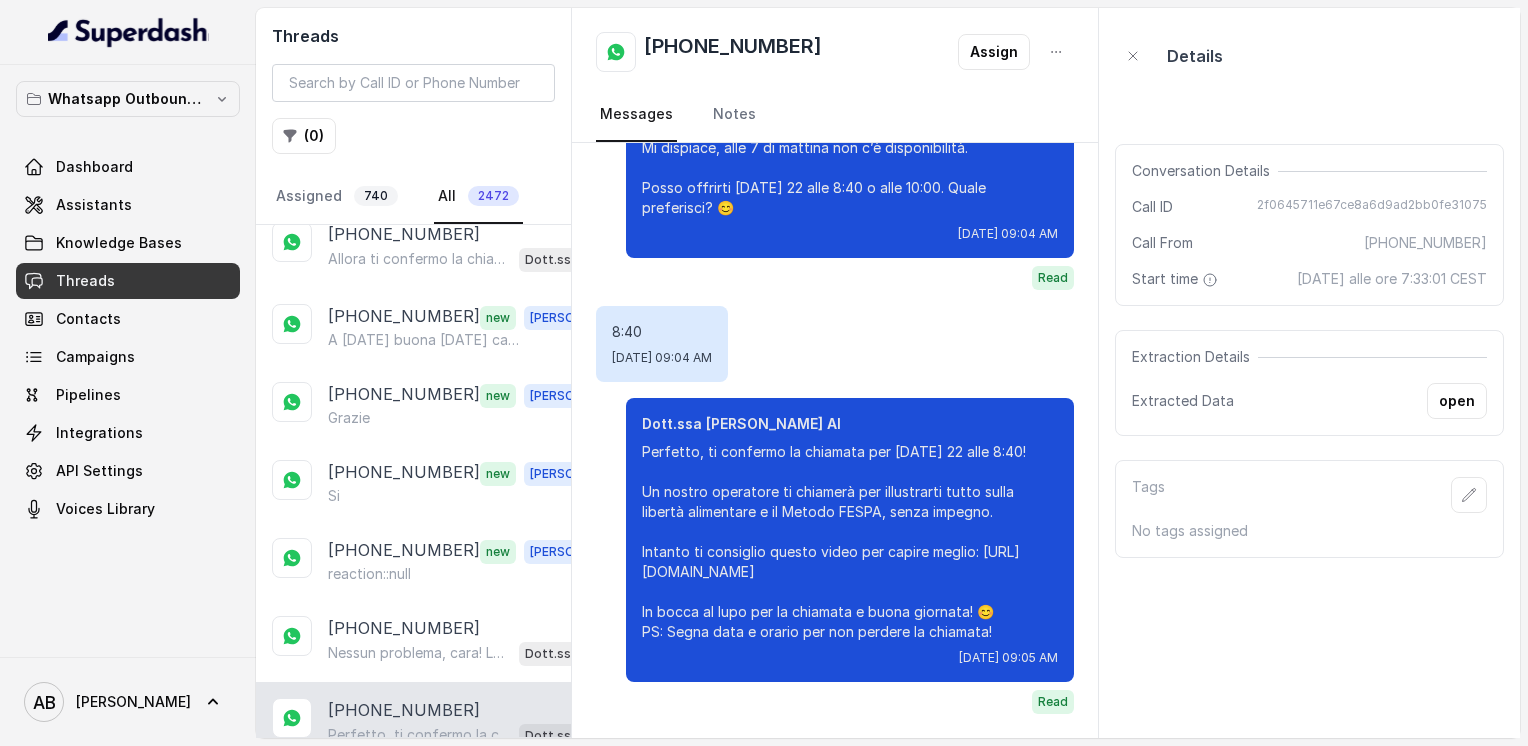 click on "[PHONE_NUMBER]" at bounding box center (404, 792) 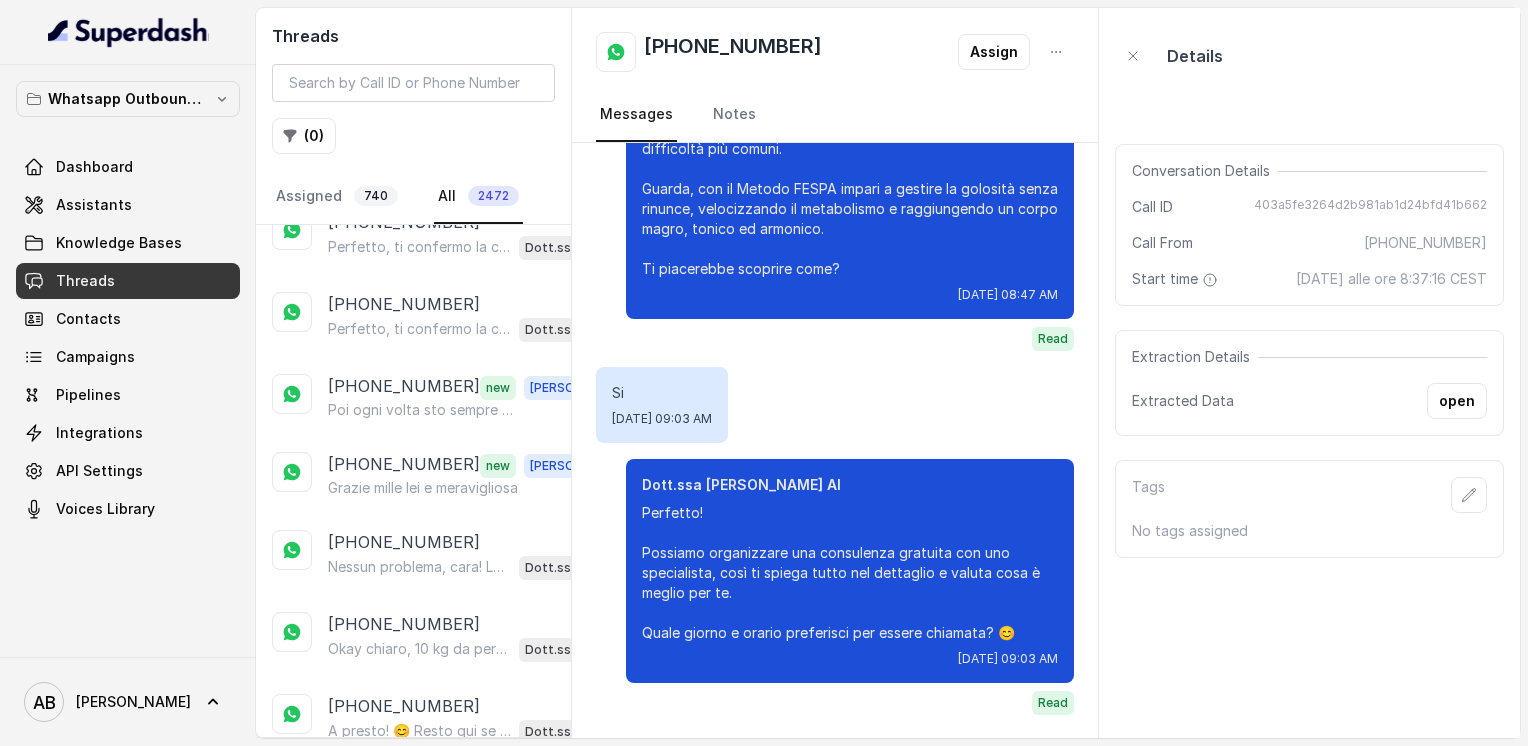 click on "Load more conversations" at bounding box center [414, 952] 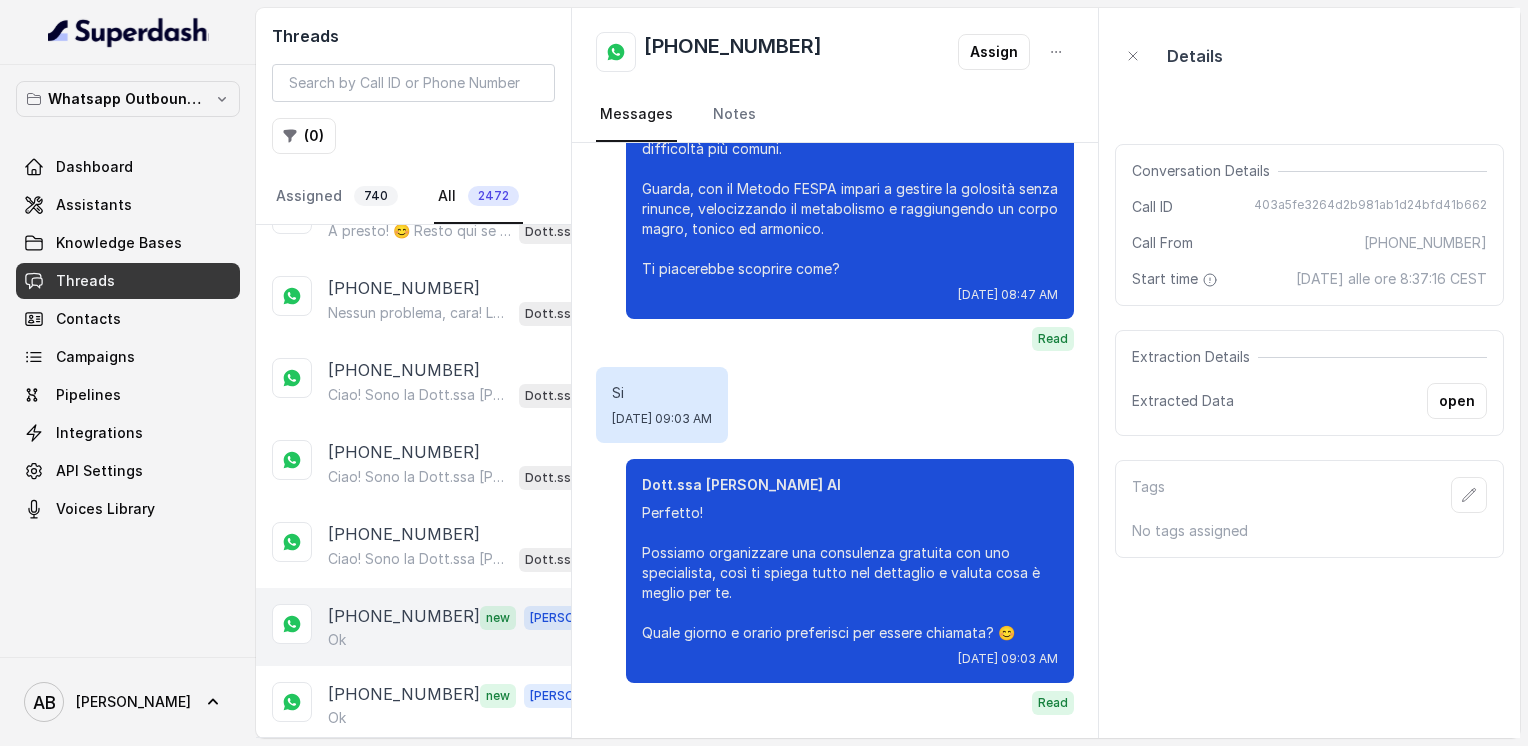 click on "Ok" at bounding box center [469, 640] 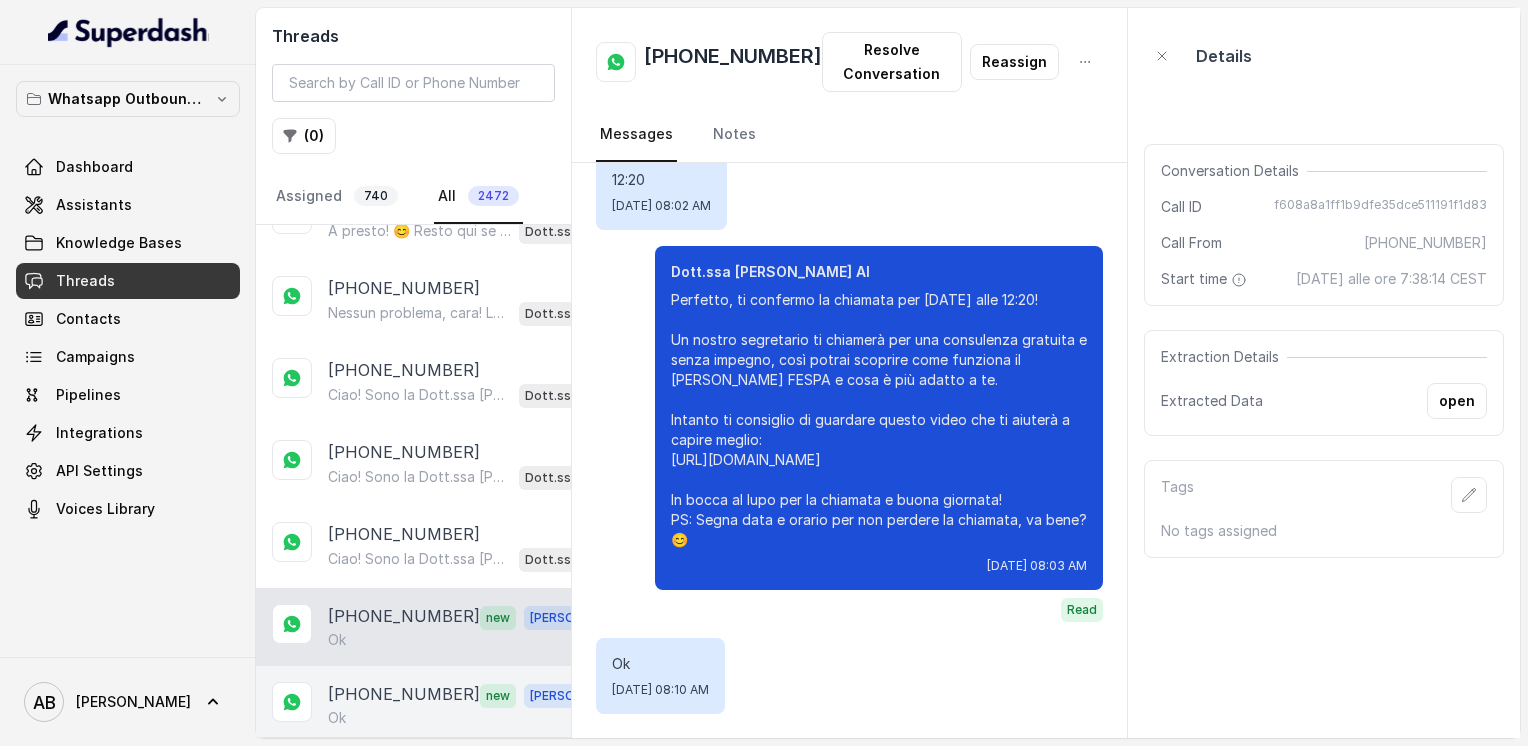 click on "Ok" at bounding box center [469, 718] 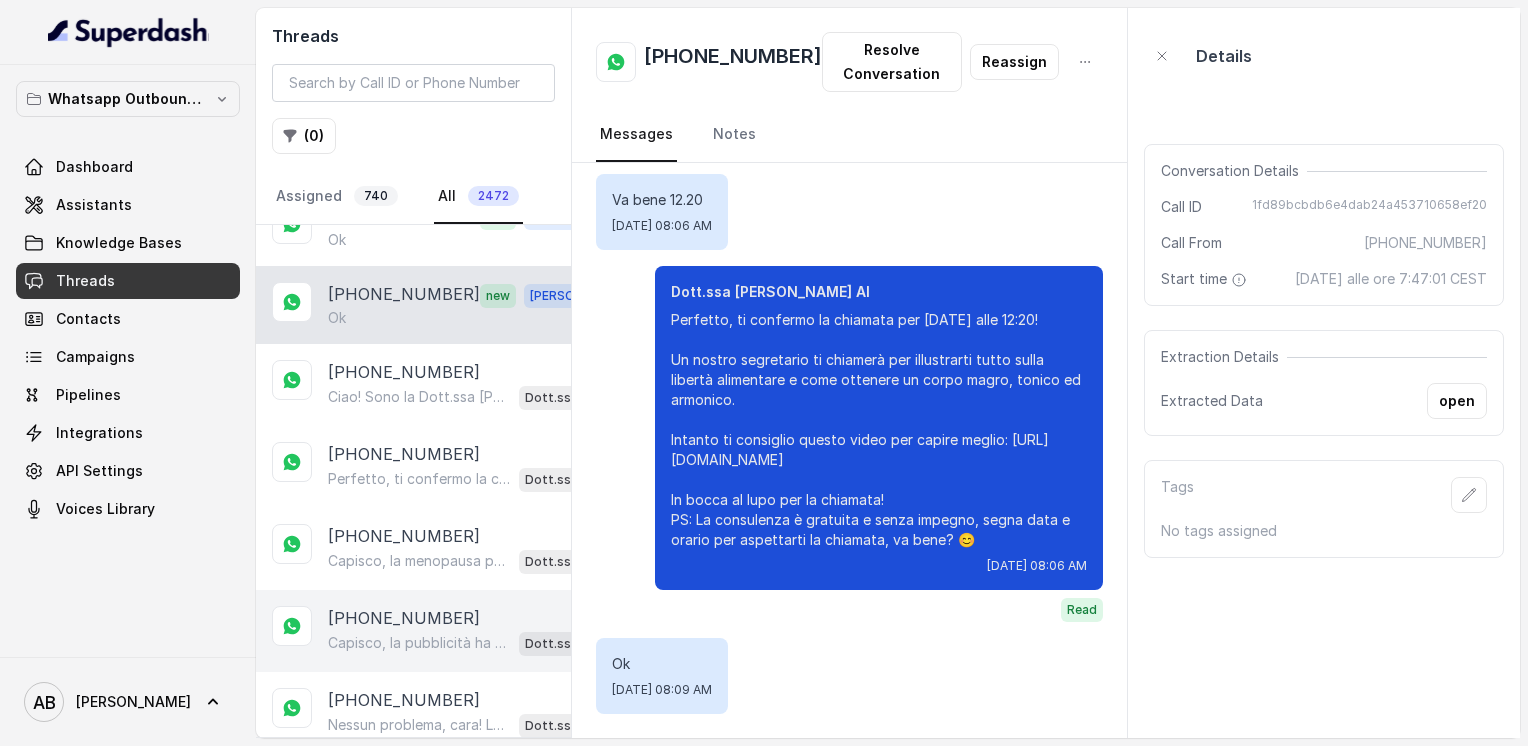 click on "[PHONE_NUMBER]   Capisco, la pubblicità ha fatto centro allora! 😊
Guarda, il Metodo FESPA si basa su un percorso di rieducazione alimentare che ti aiuta a raggiungere la libertà alimentare, velocizzare il metabolismo e ottenere un corpo magro, tonico ed armonico, senza stress o privazioni.
Ti piacerebbe fare una breve chiamata gratuita di 5 minuti con uno dei nostri specialisti per capire meglio come funziona e vedere se fa al caso tuo? Dott.ssa [PERSON_NAME] AI" at bounding box center [413, 631] 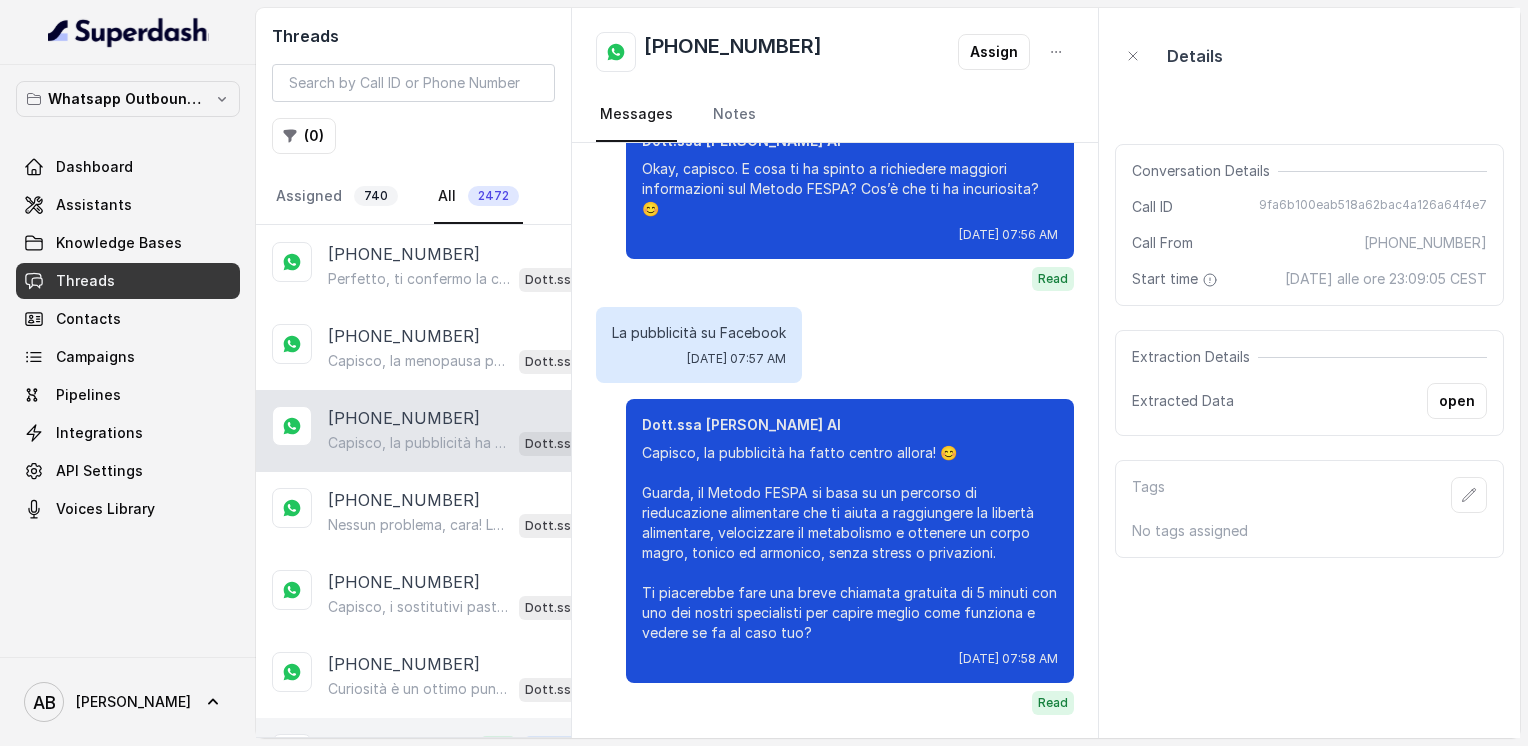 click on "Ho letto le mail...quali sono i principi scientifici su cui si basa il vostro metodo?" at bounding box center (424, 770) 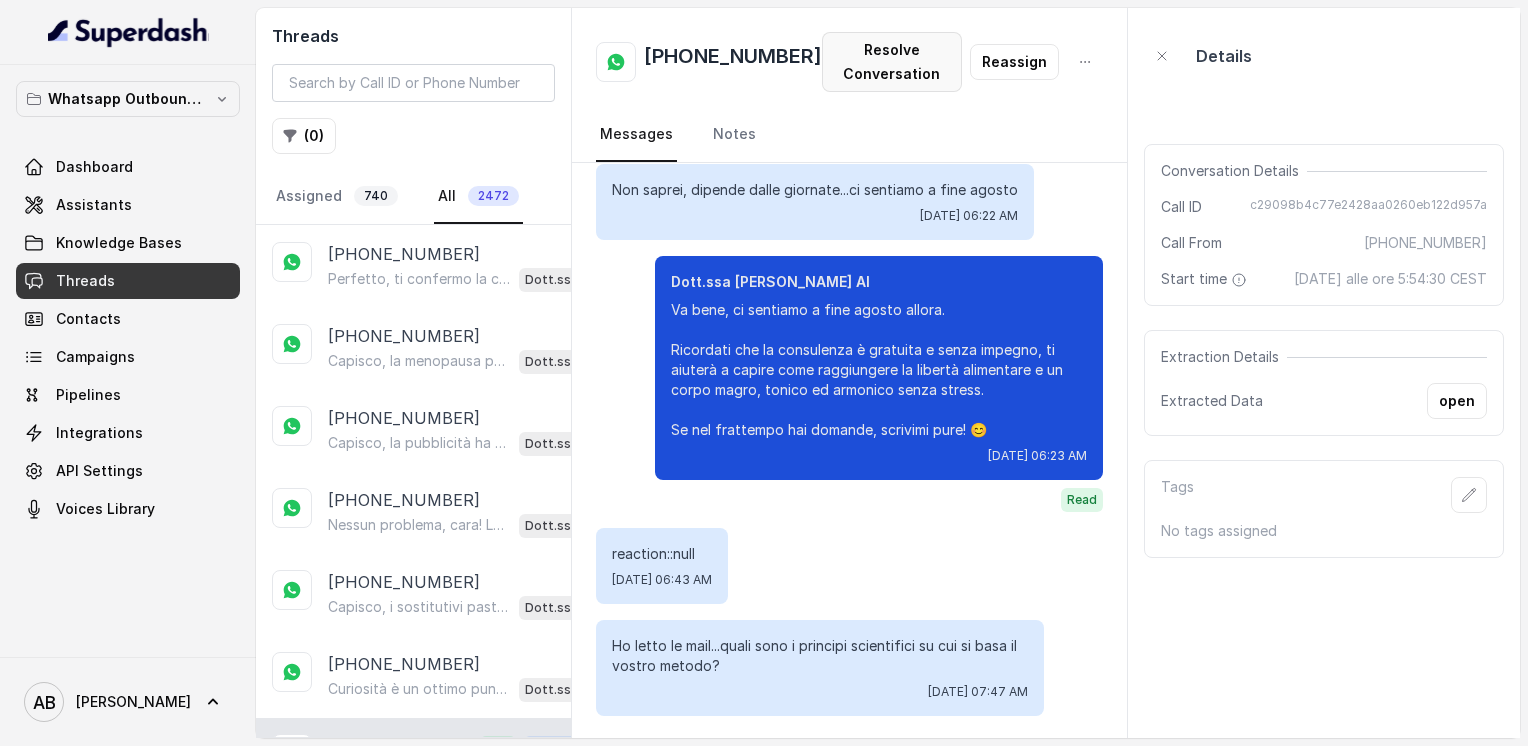 click on "Resolve Conversation" at bounding box center (892, 62) 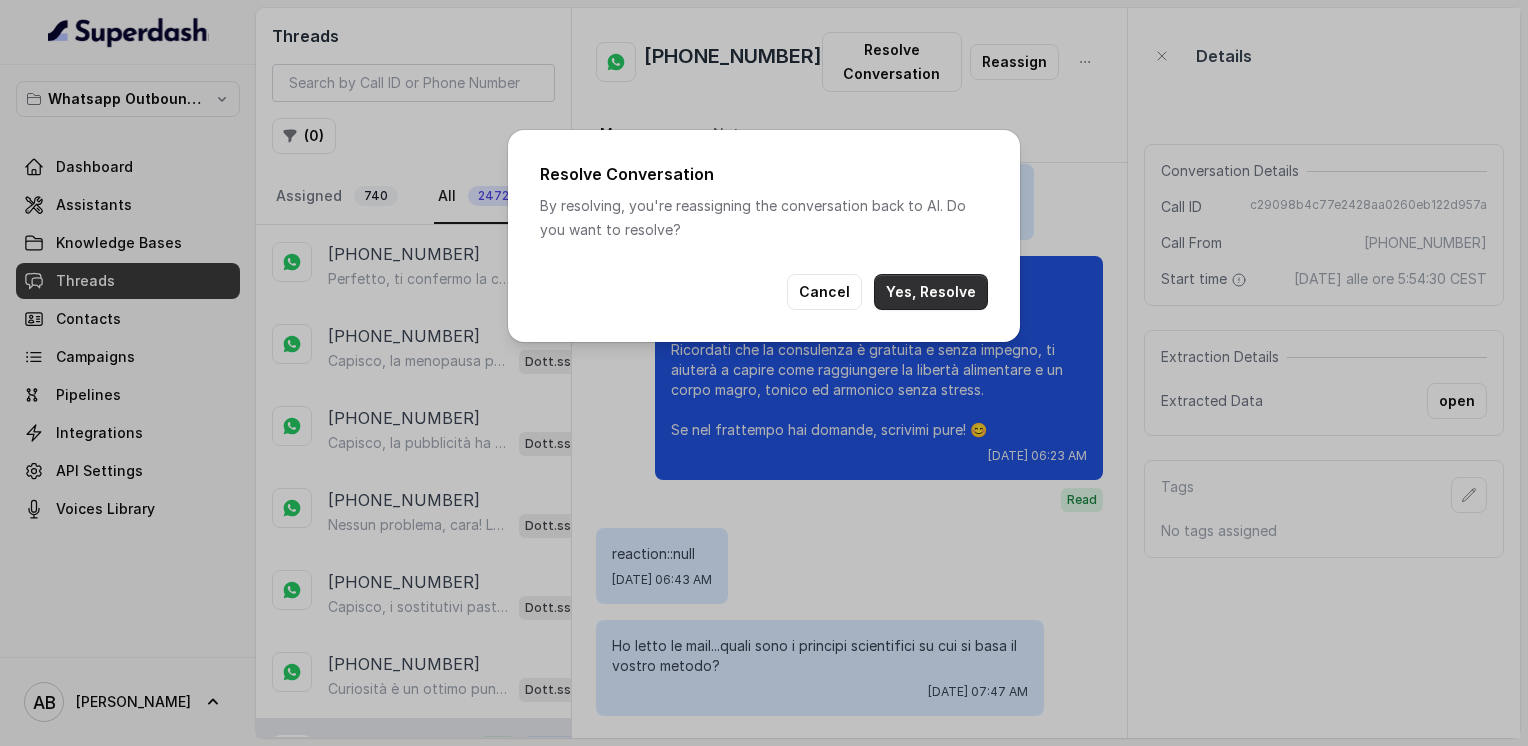 click on "Yes, Resolve" at bounding box center (931, 292) 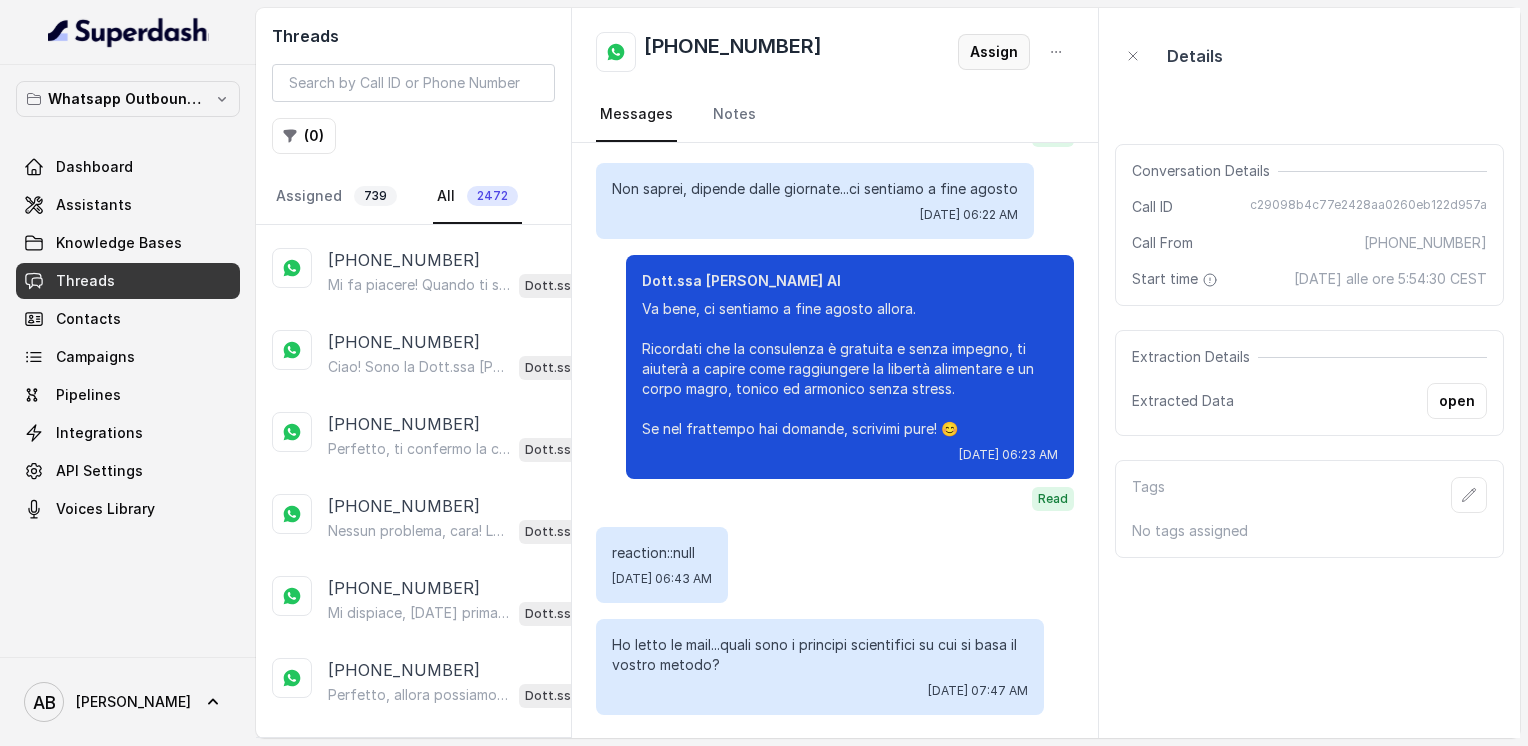 click on "Assign" at bounding box center (994, 52) 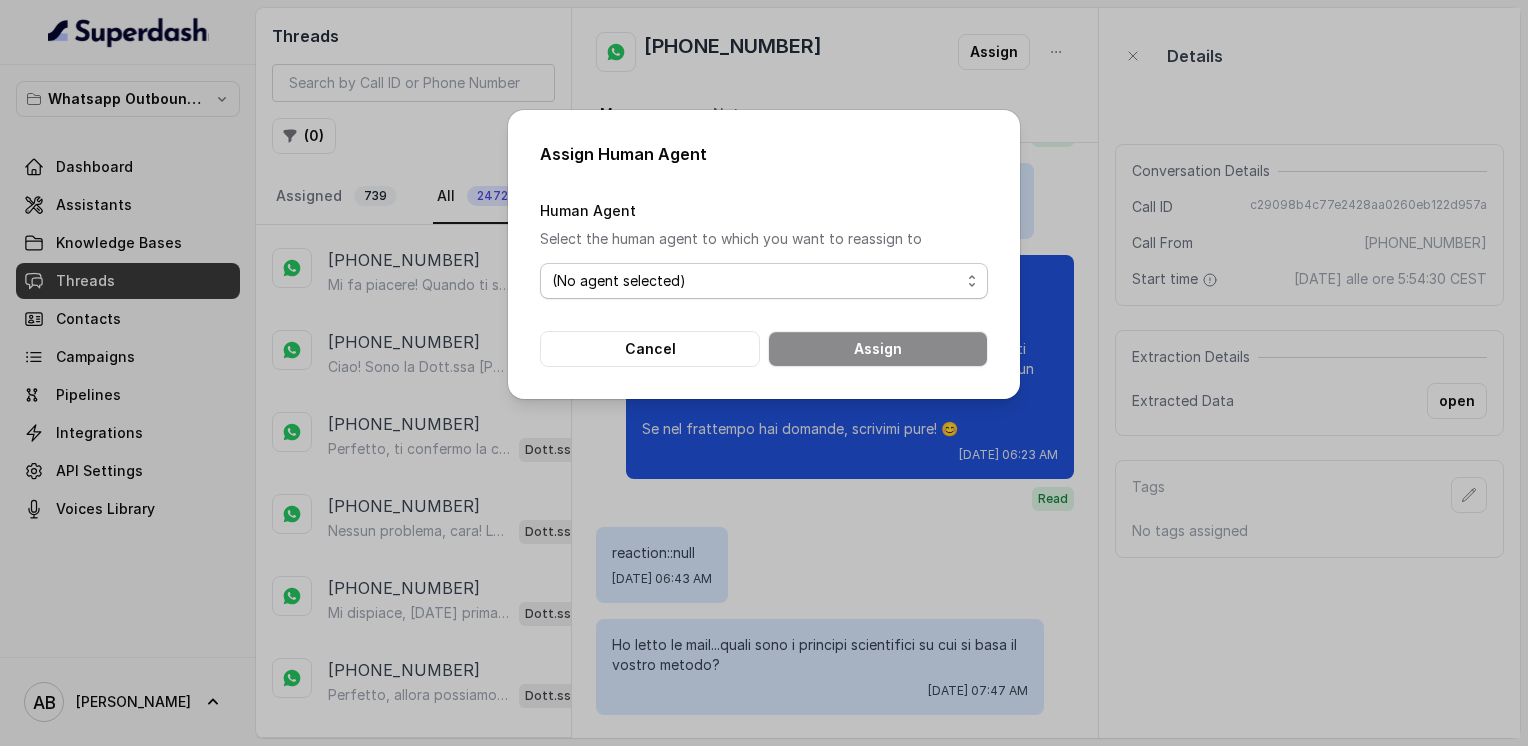 drag, startPoint x: 751, startPoint y: 281, endPoint x: 733, endPoint y: 302, distance: 27.658634 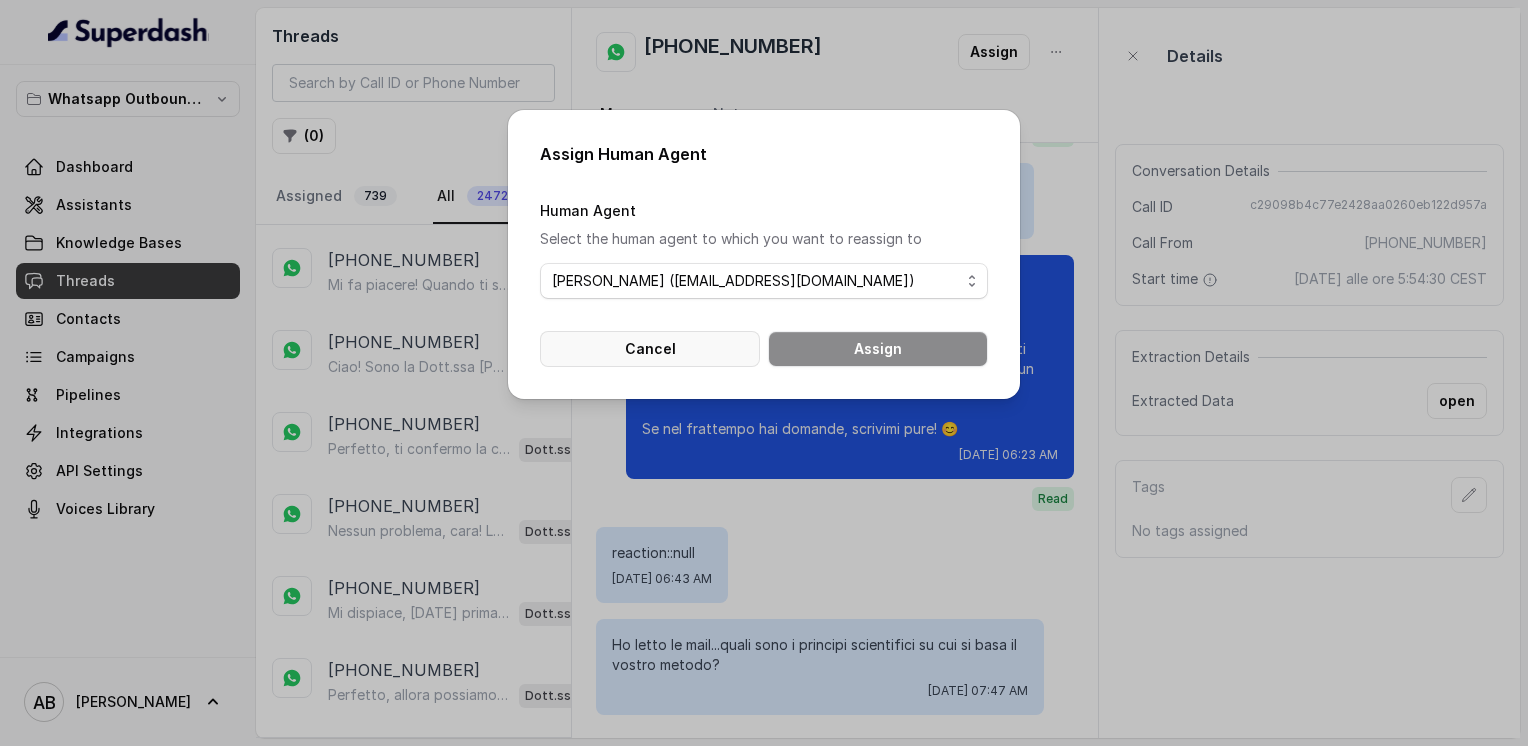 click on "(No agent selected) [PERSON_NAME] ([EMAIL_ADDRESS][DOMAIN_NAME])" at bounding box center (764, 281) 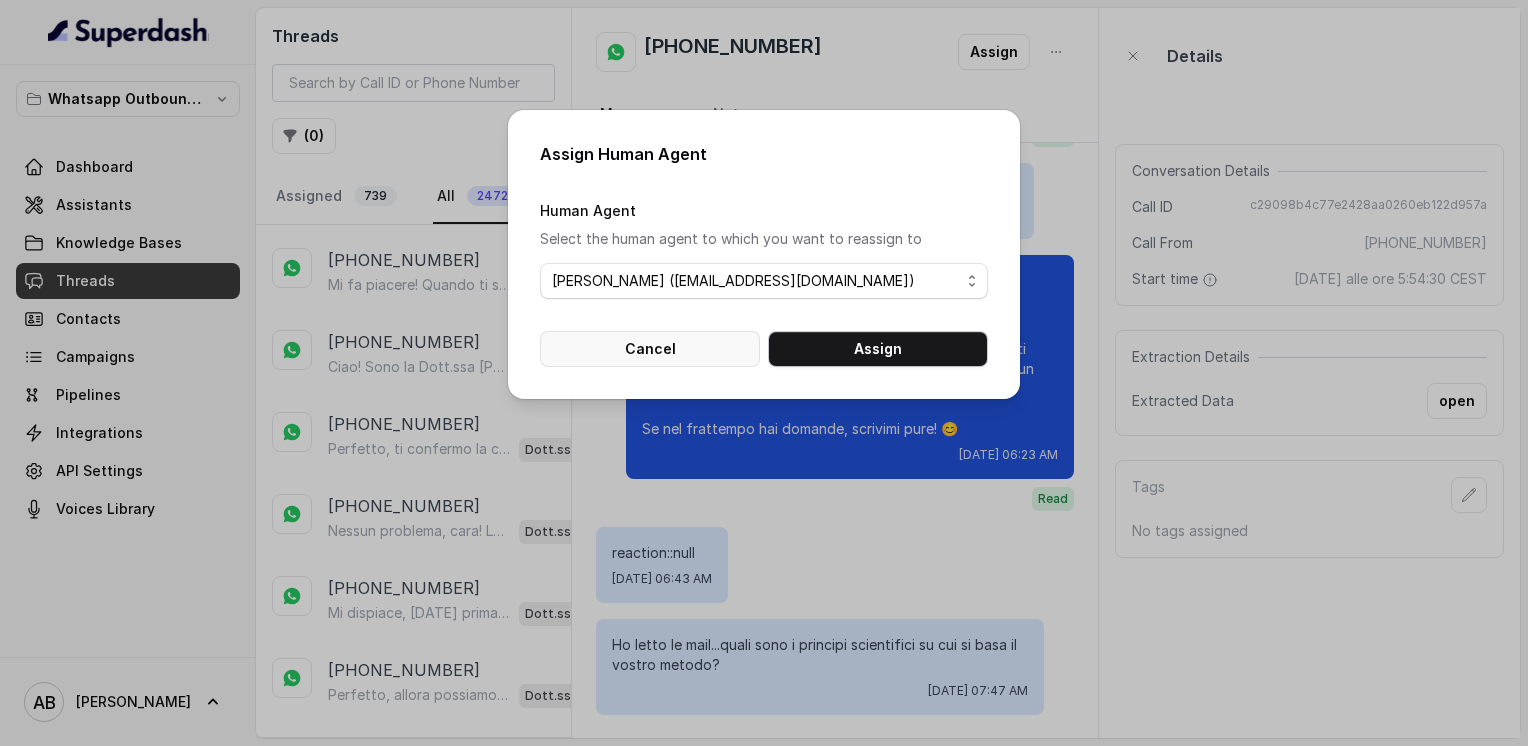 click on "Assign" at bounding box center (878, 349) 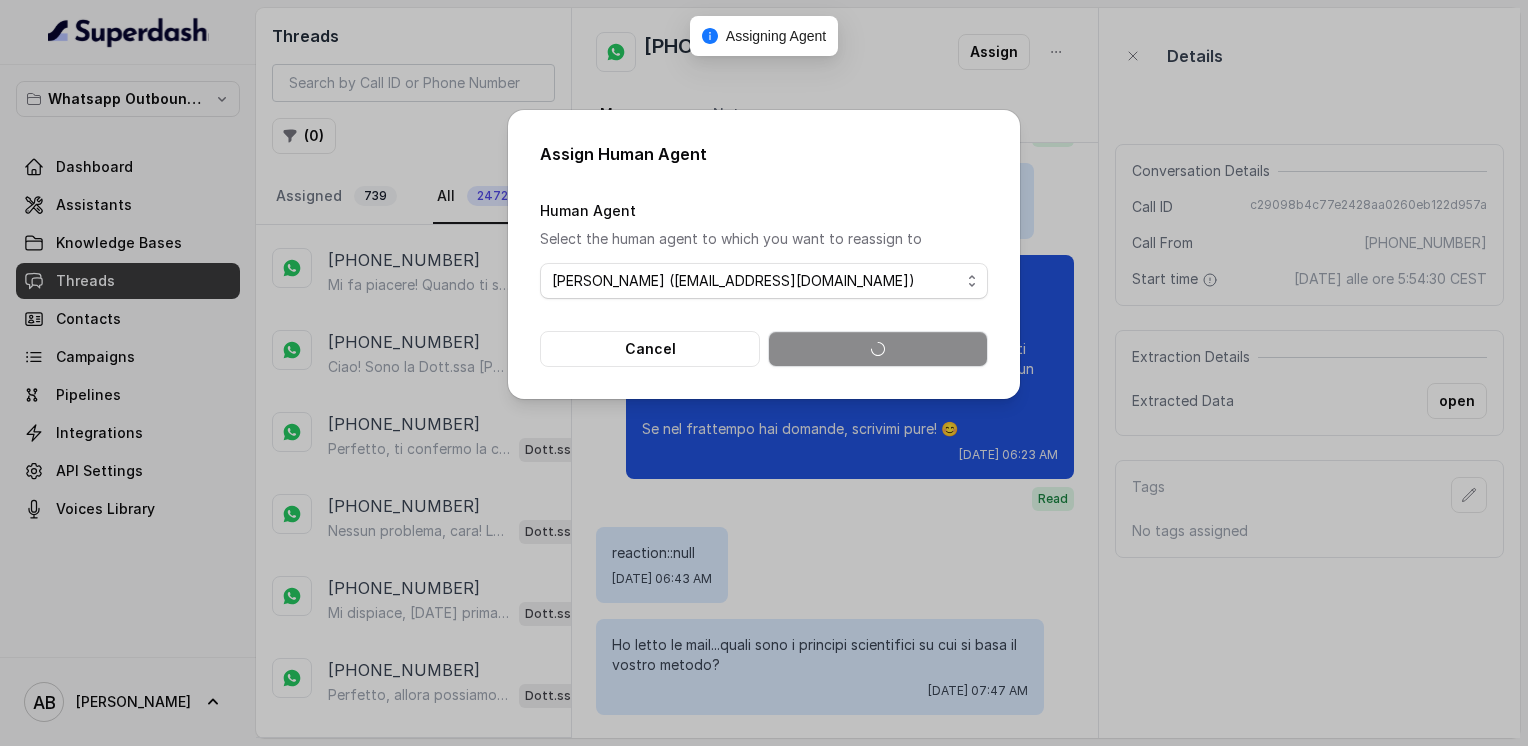 select on "(No agent selected)" 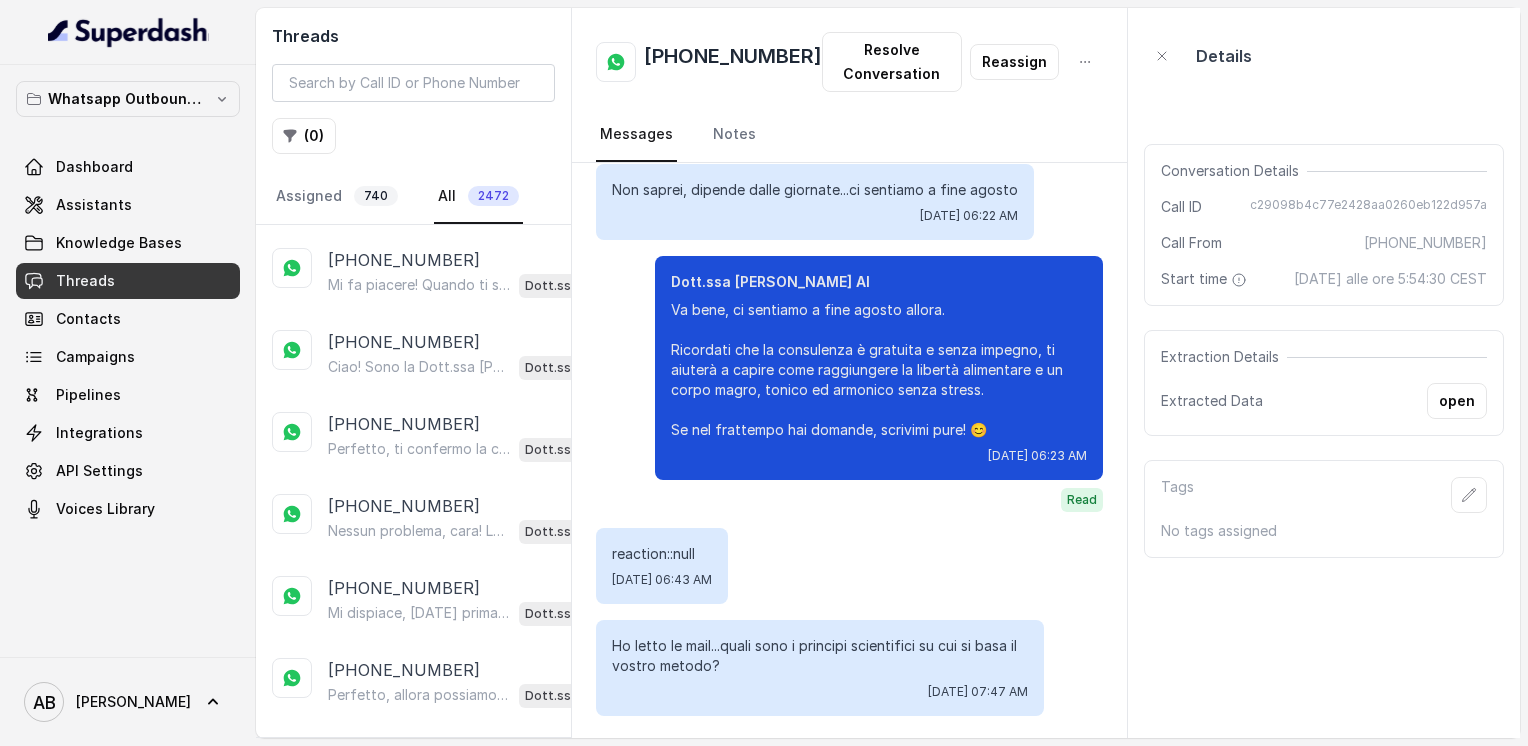 click on "Load more conversations" at bounding box center [414, 752] 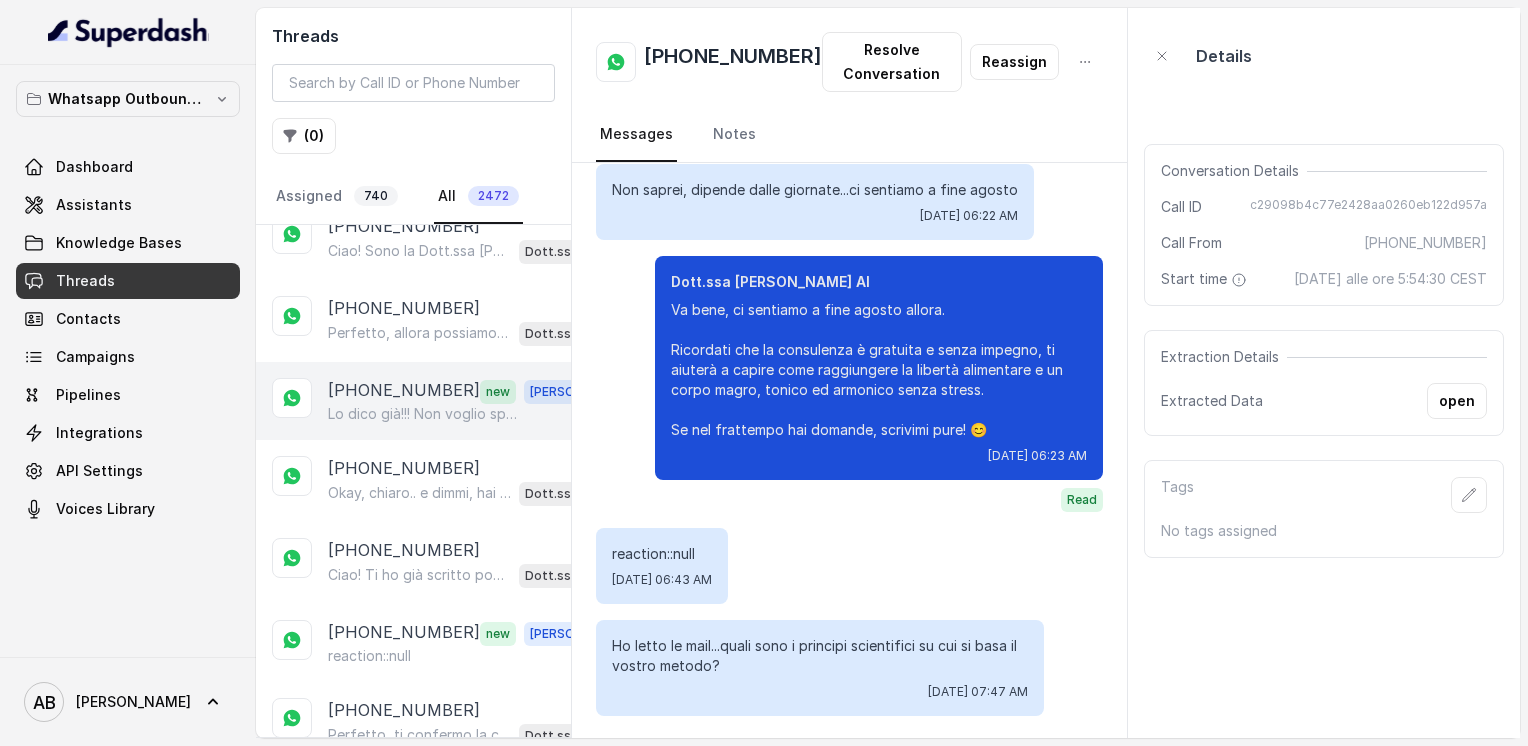 click on "Lo dico già!!! Non voglio spendere una fortuna... . Grazie" at bounding box center [424, 414] 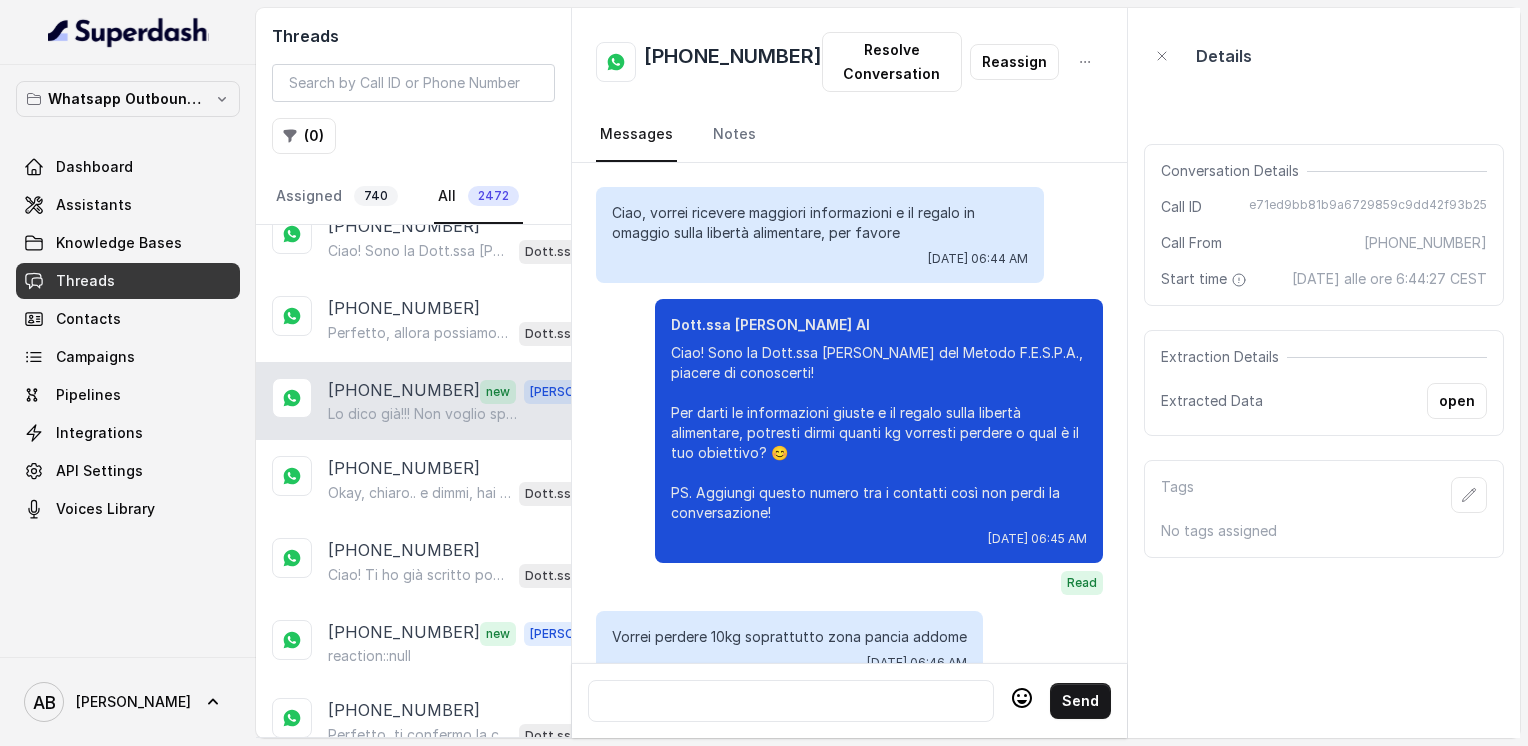 scroll, scrollTop: 2556, scrollLeft: 0, axis: vertical 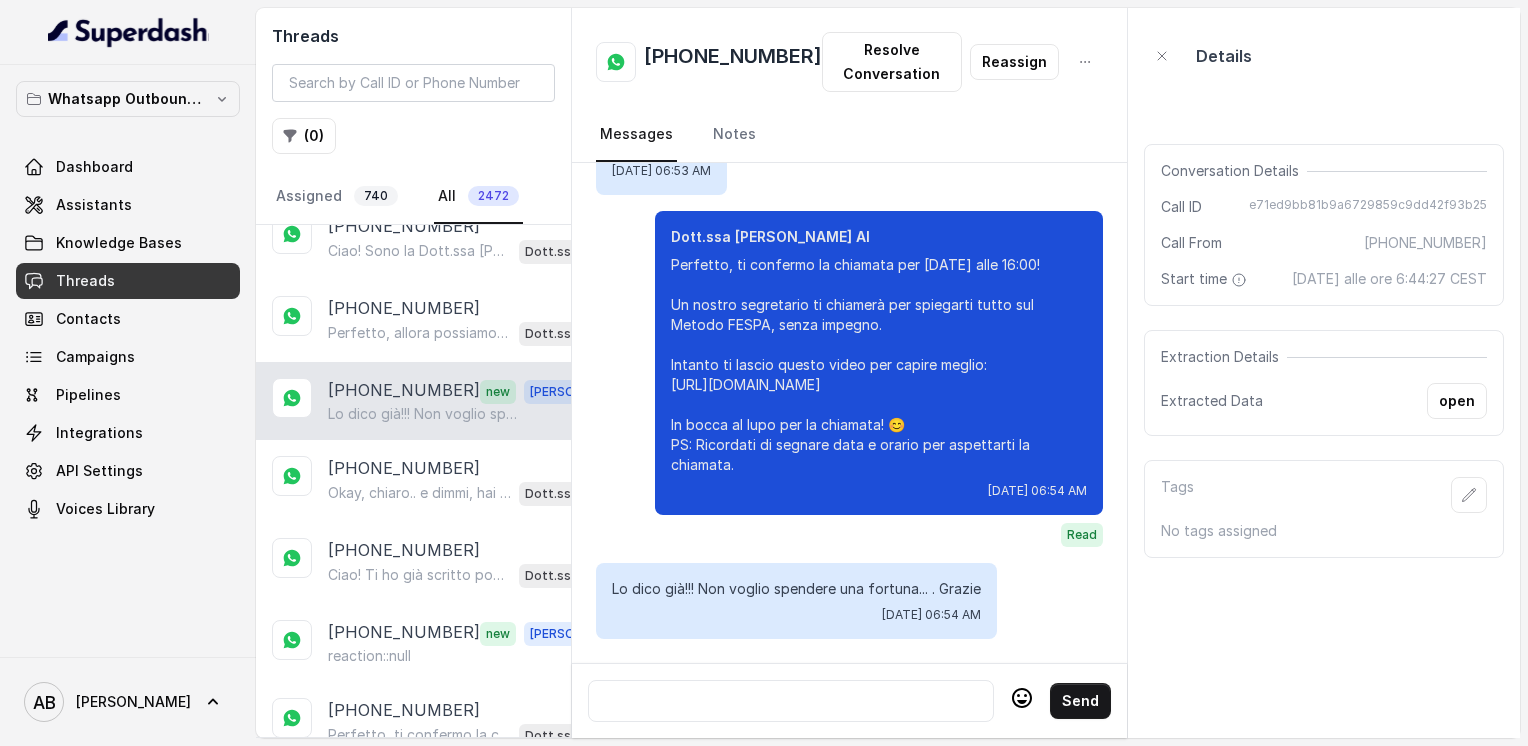 click on "Load more conversations" at bounding box center (414, 792) 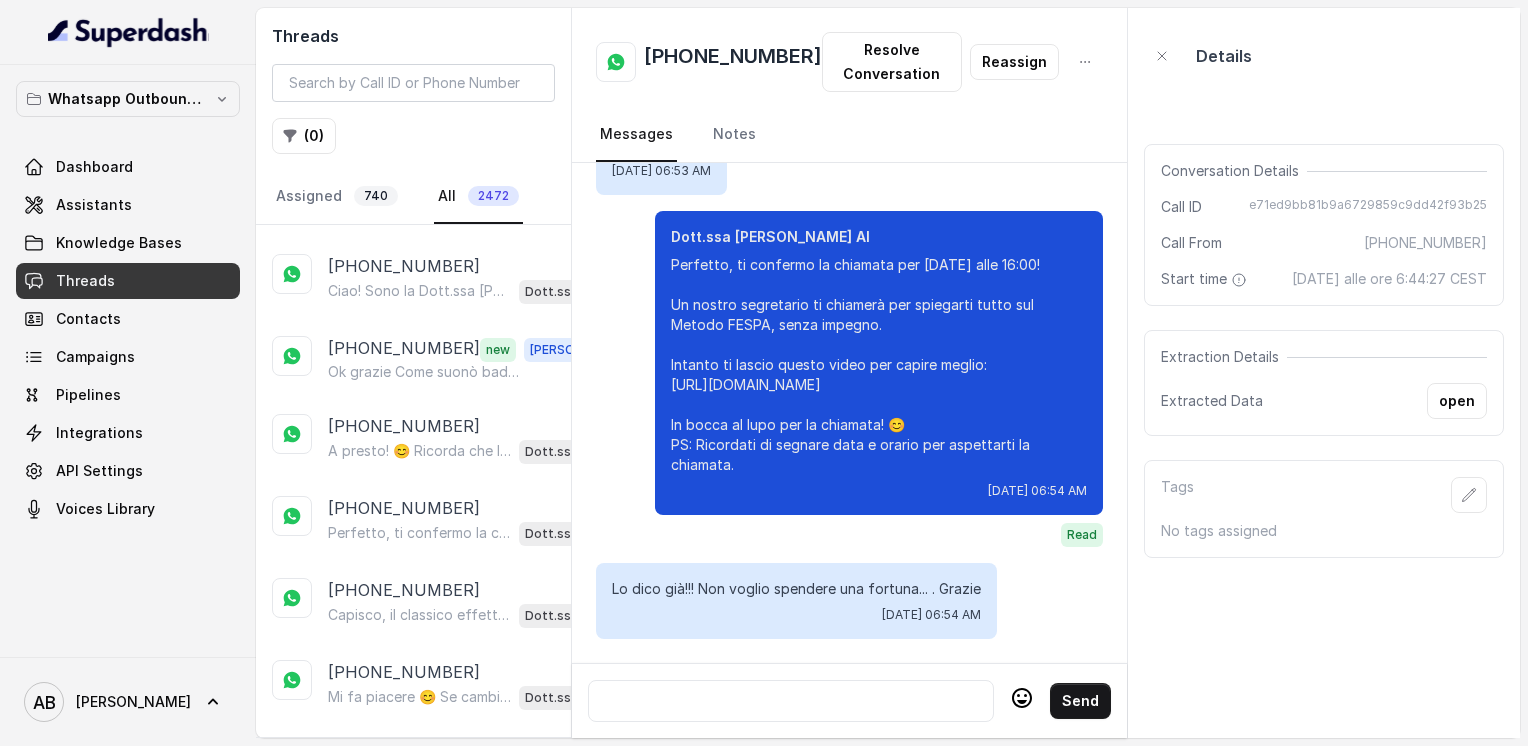 click on "Load more conversations" at bounding box center (414, 832) 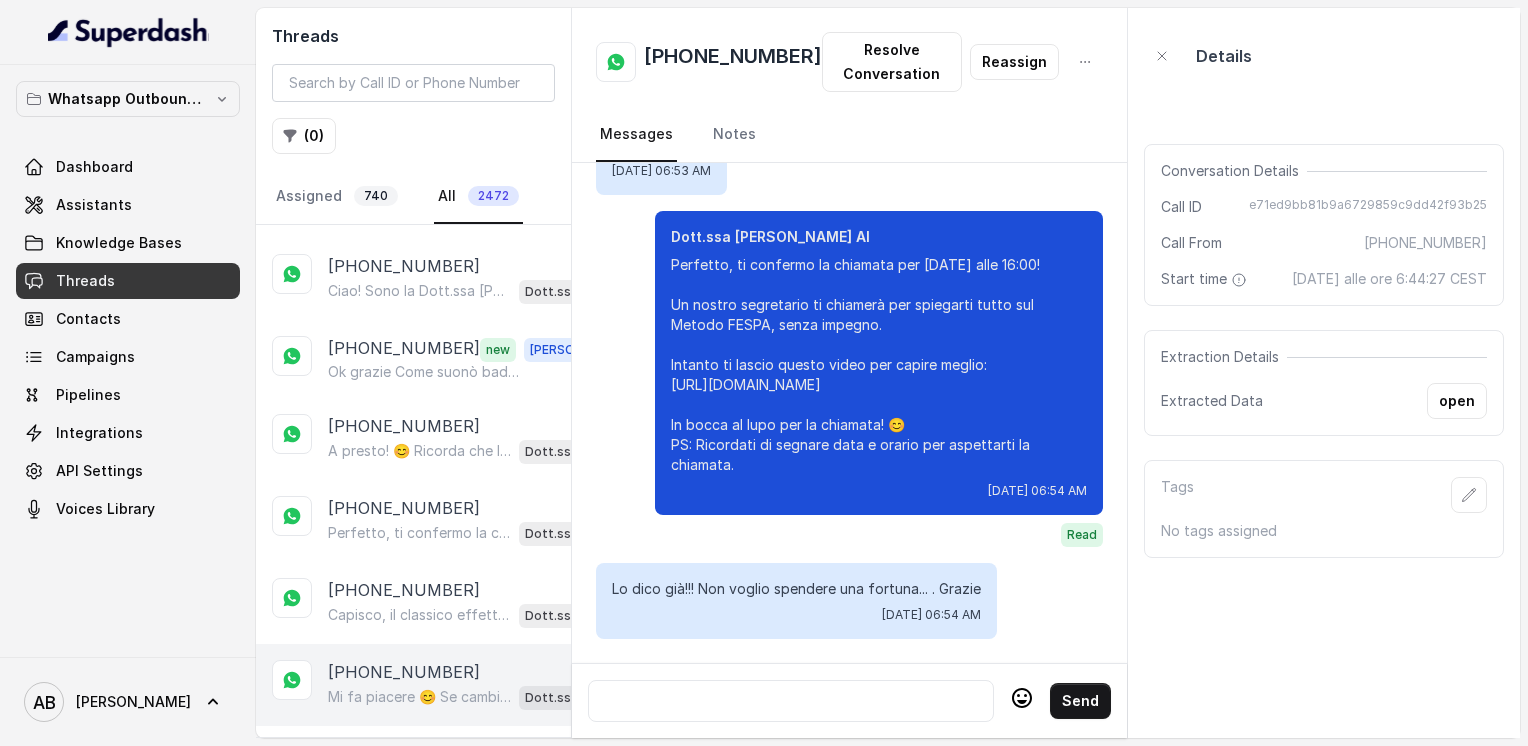 scroll, scrollTop: 15651, scrollLeft: 0, axis: vertical 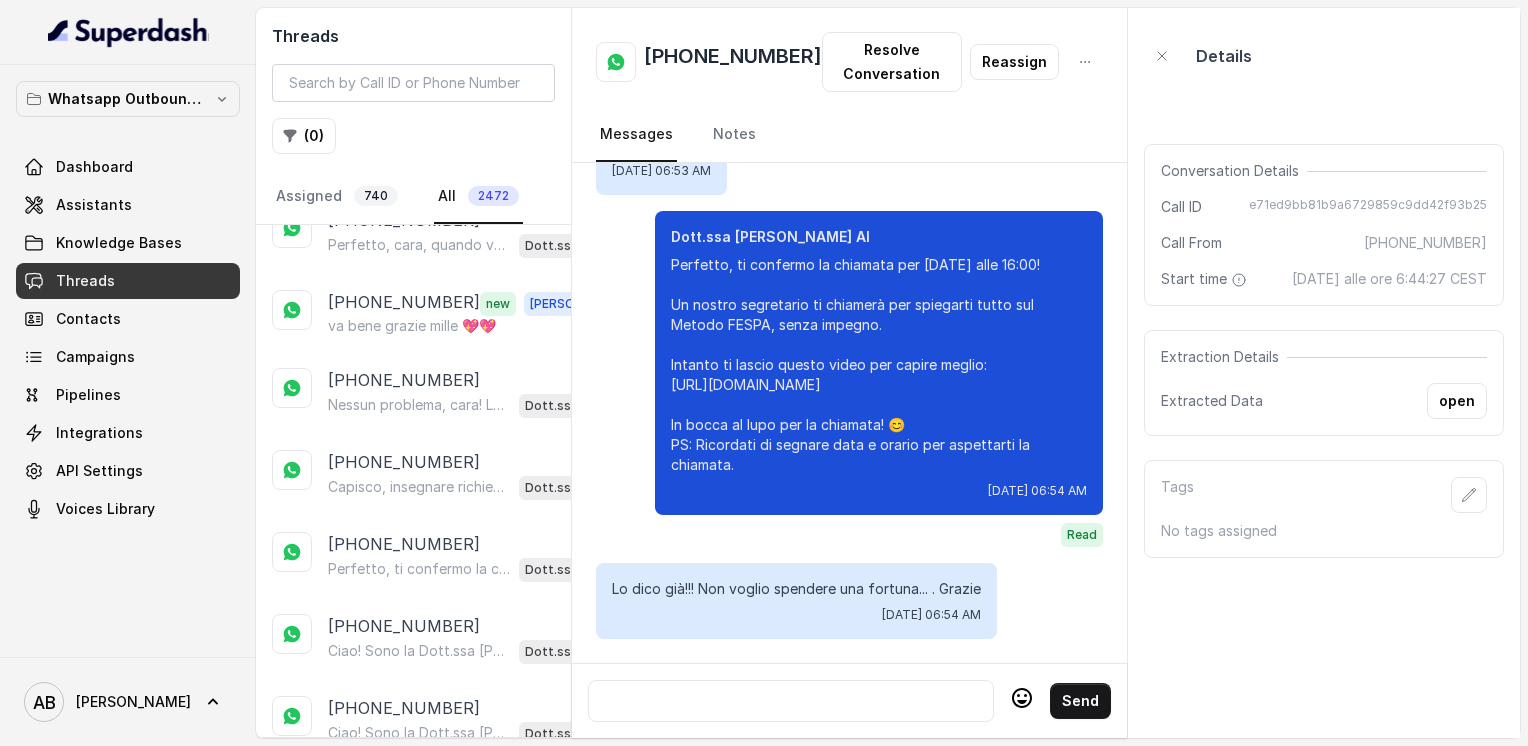click on "Load more conversations" at bounding box center (414, 872) 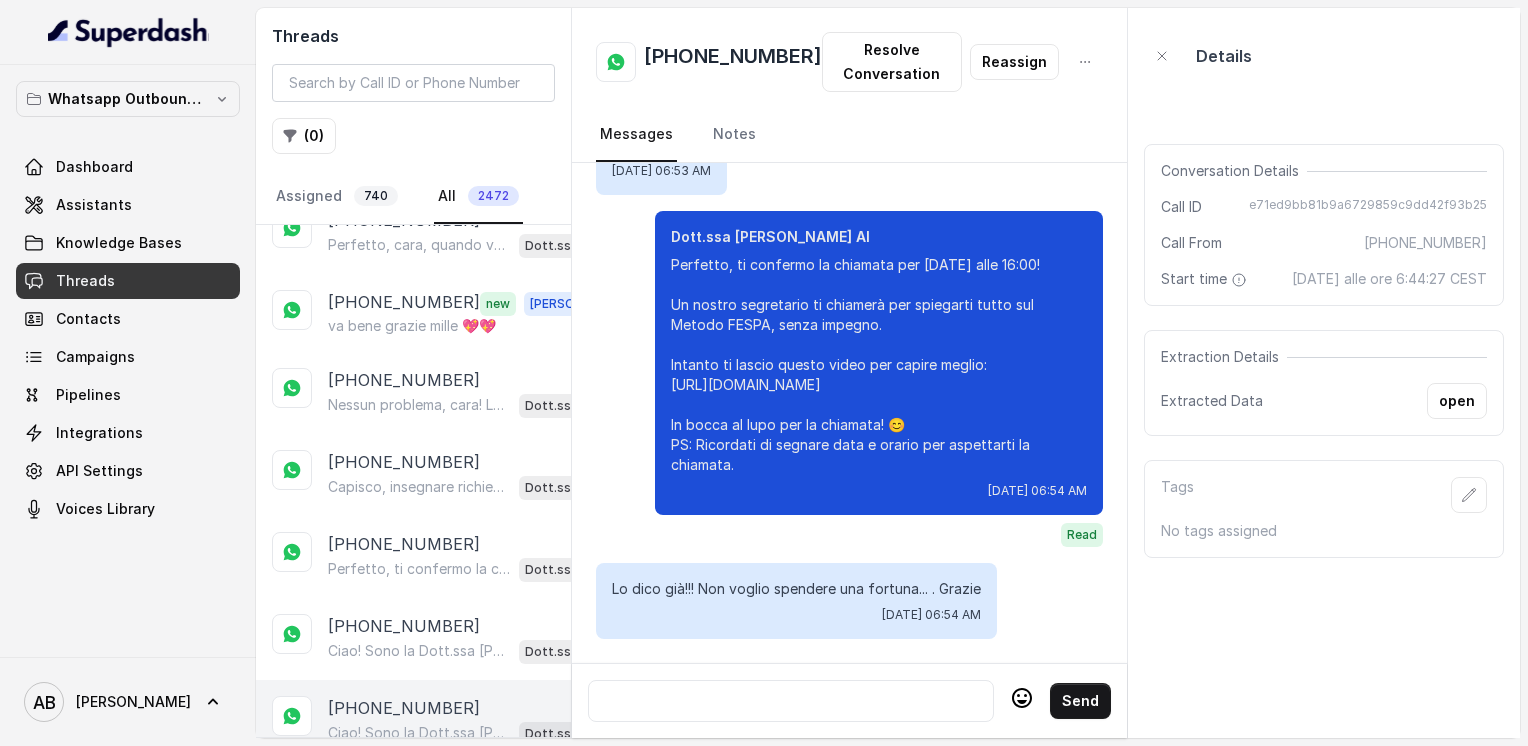 scroll, scrollTop: 19659, scrollLeft: 0, axis: vertical 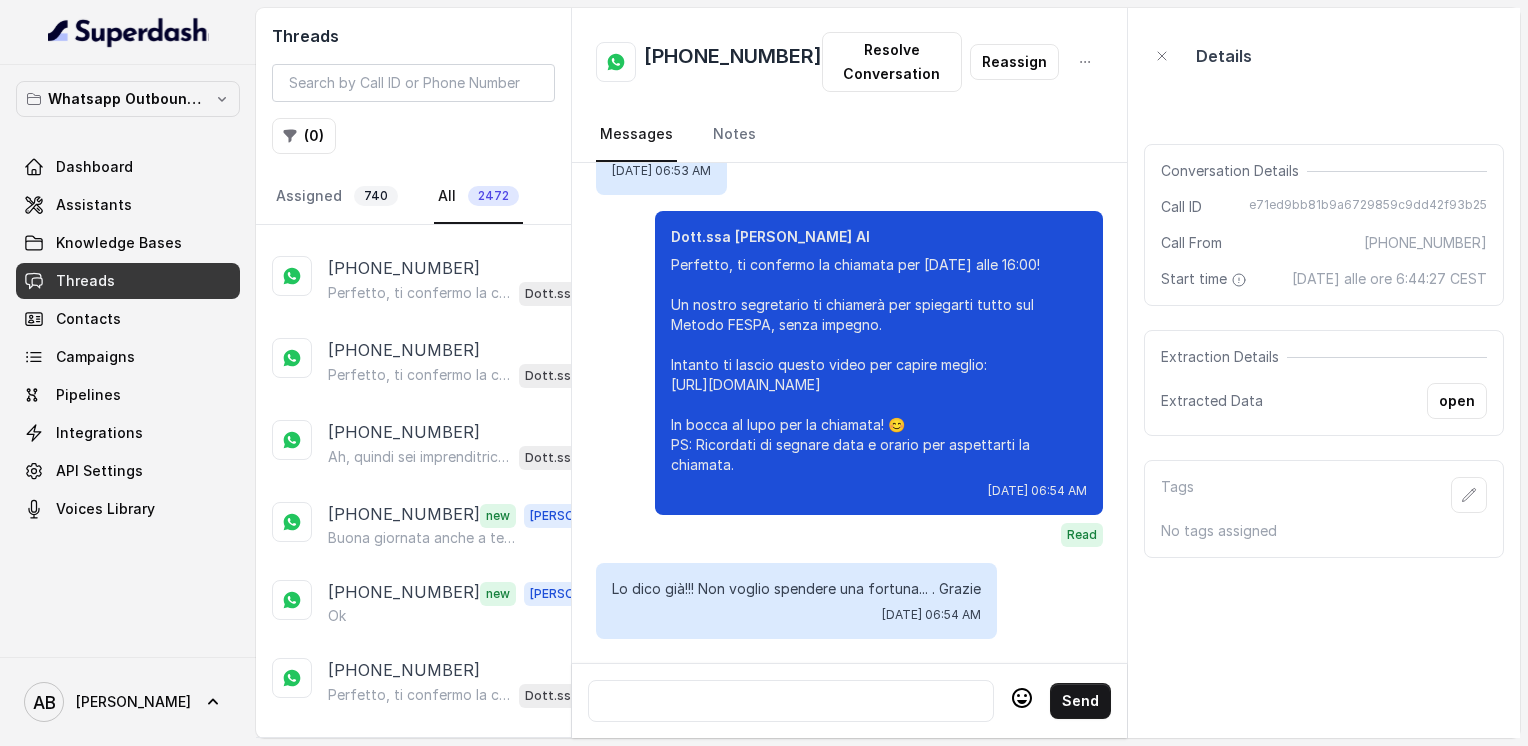 click on "Load more conversations" at bounding box center [414, 912] 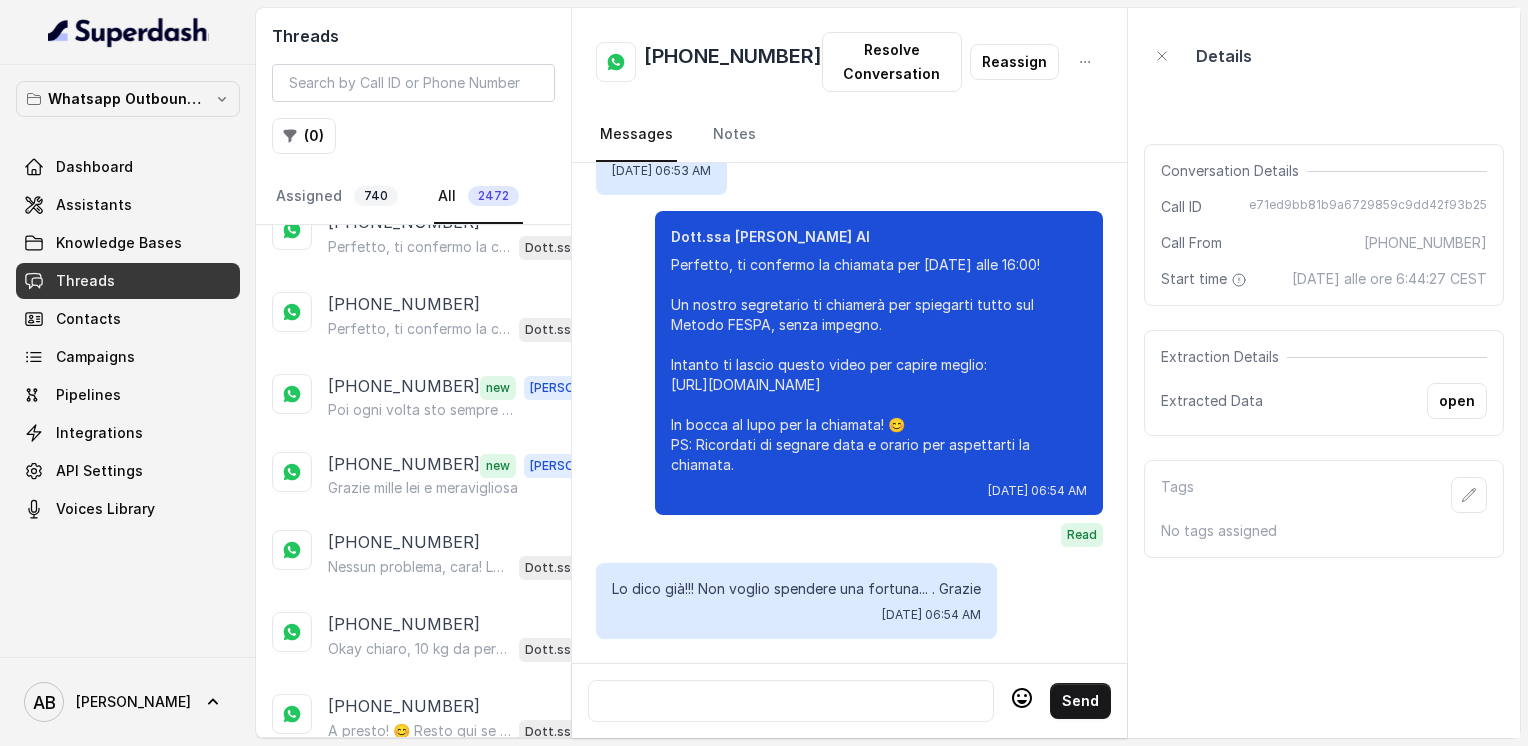 click on "Load more conversations" at bounding box center [414, 952] 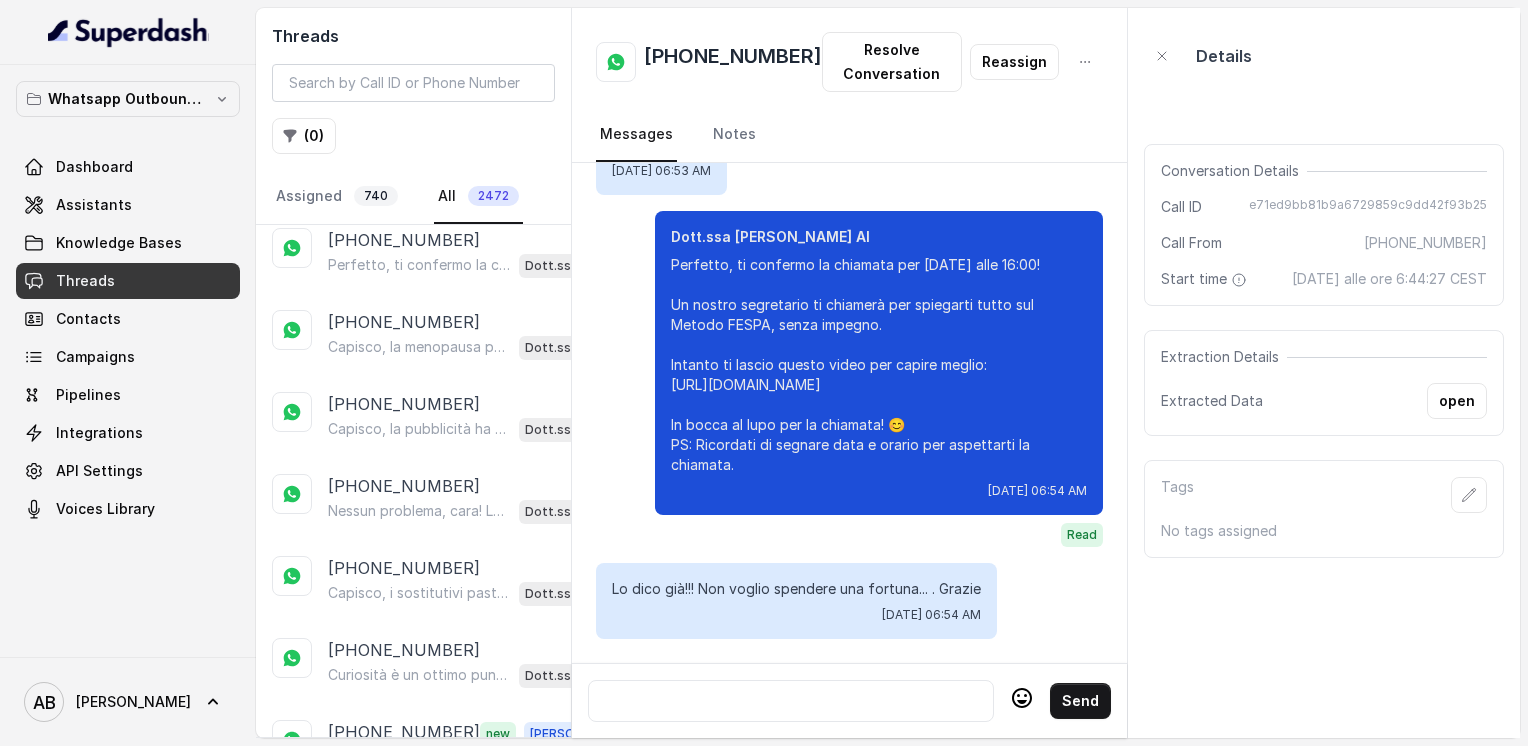 scroll, scrollTop: 24781, scrollLeft: 0, axis: vertical 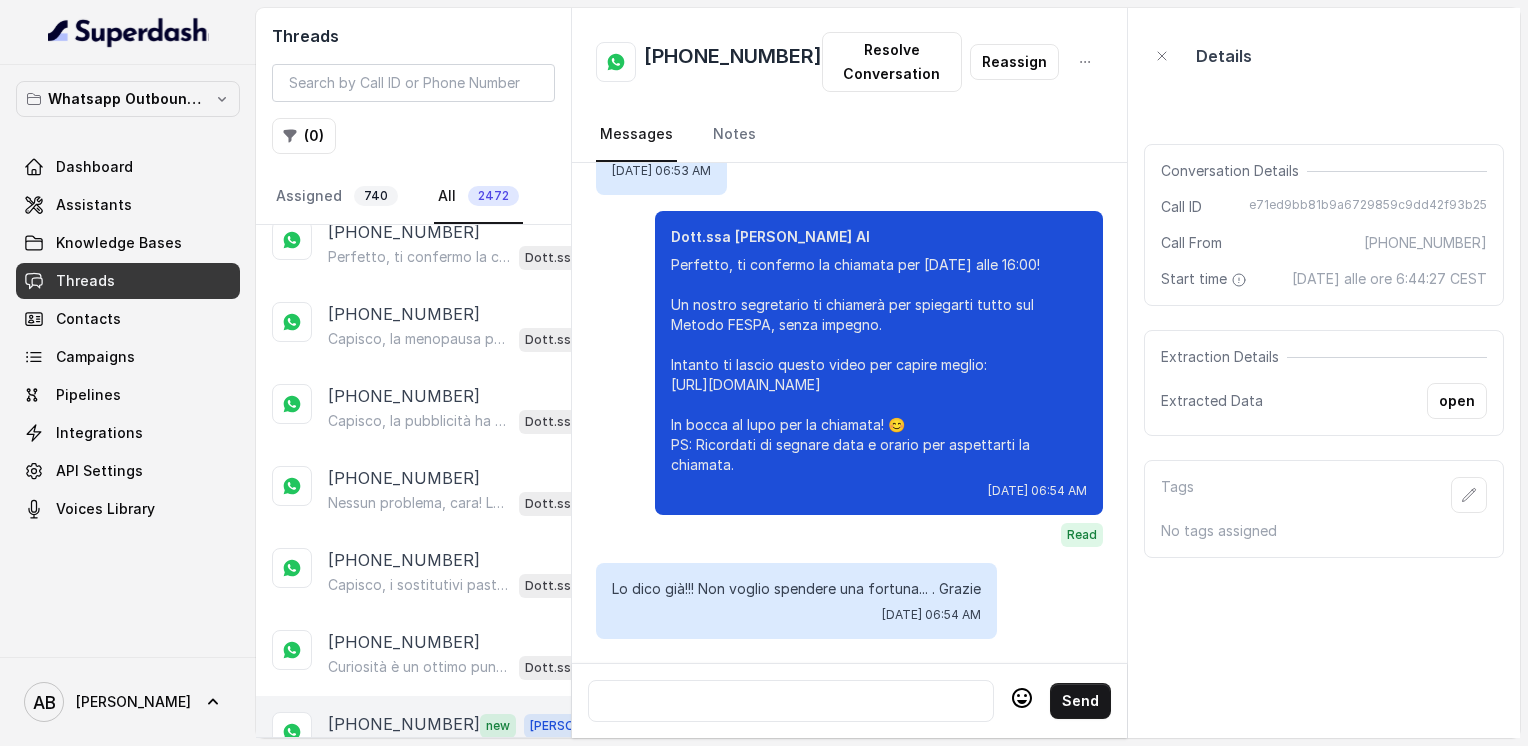 click on "[PHONE_NUMBER]" at bounding box center [404, -24527] 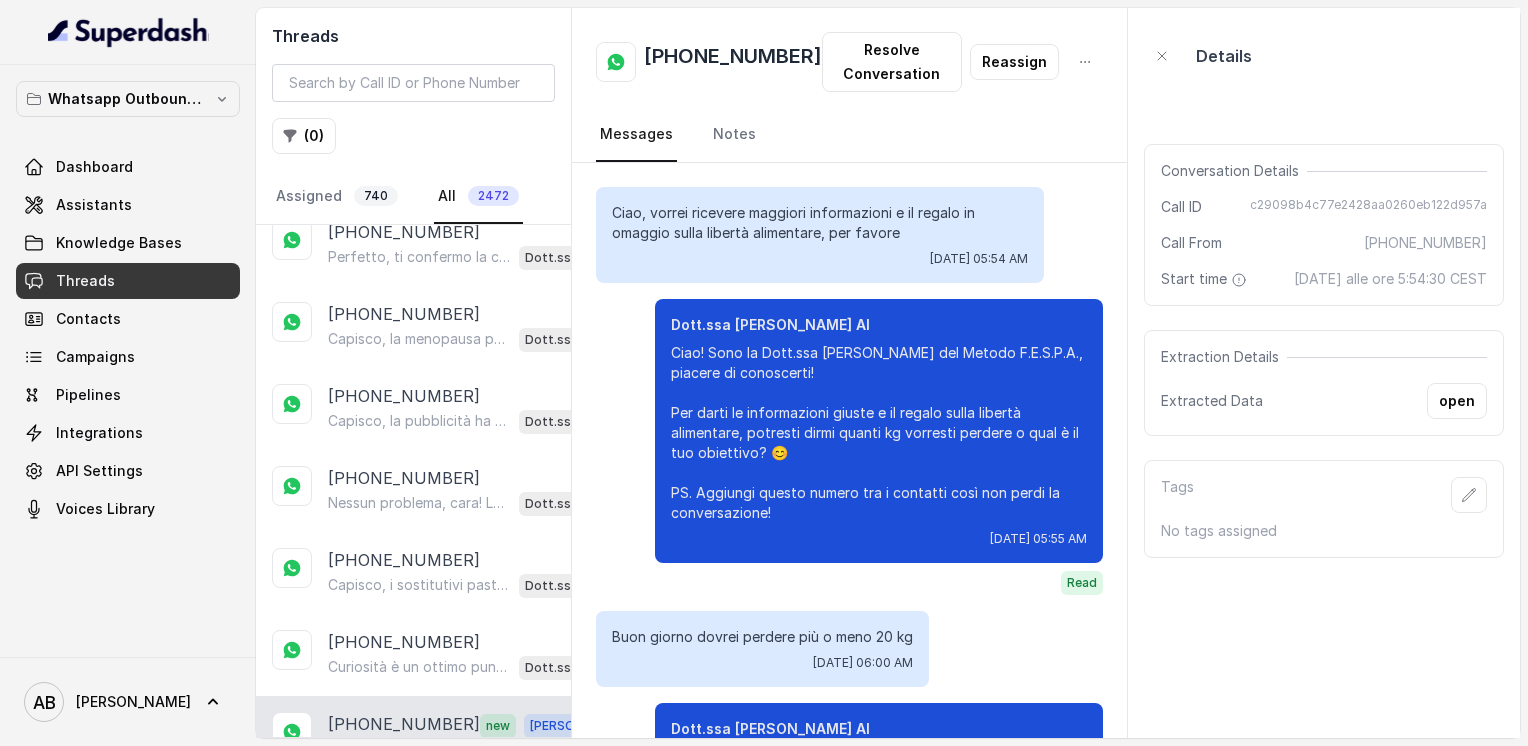 scroll, scrollTop: 3075, scrollLeft: 0, axis: vertical 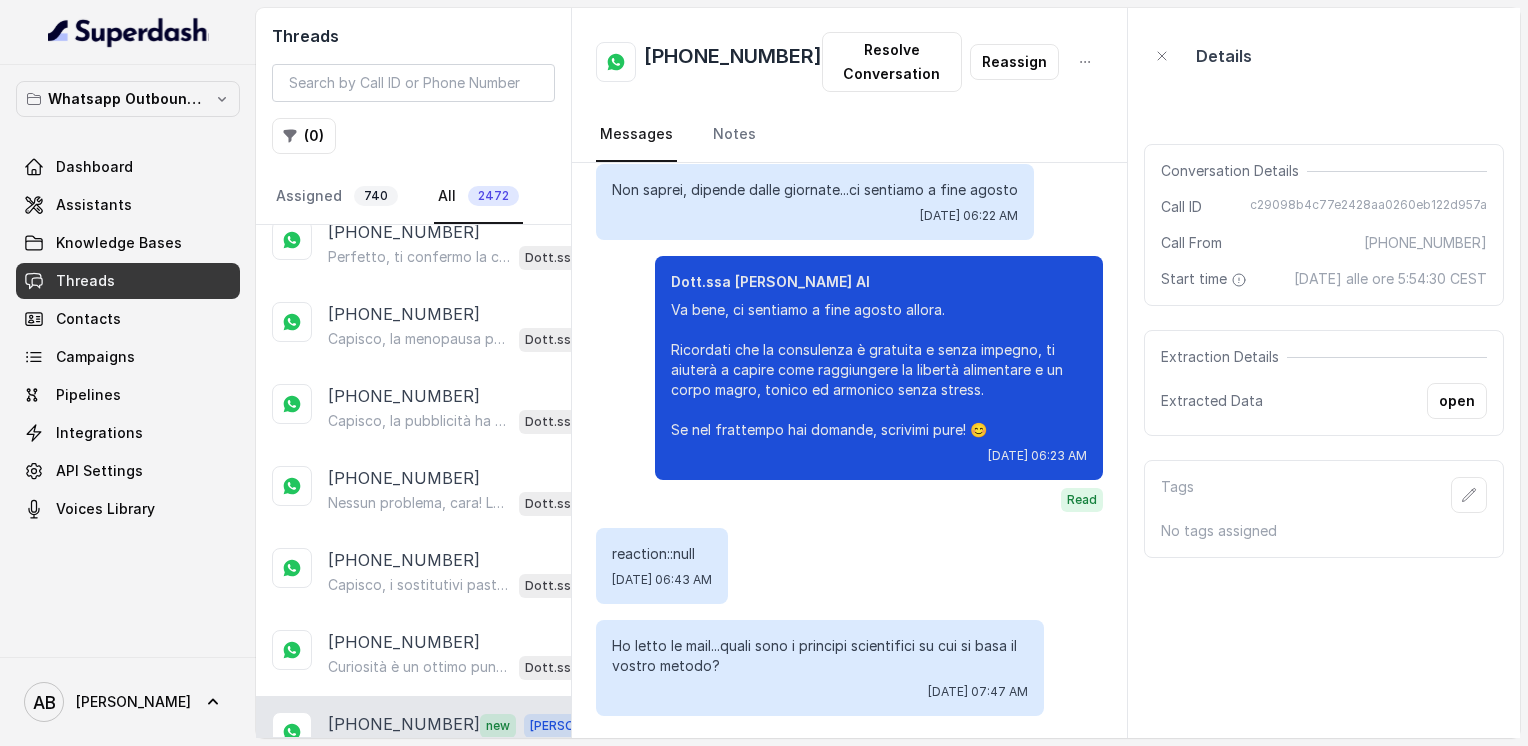 click on "[PHONE_NUMBER]" at bounding box center [404, 880] 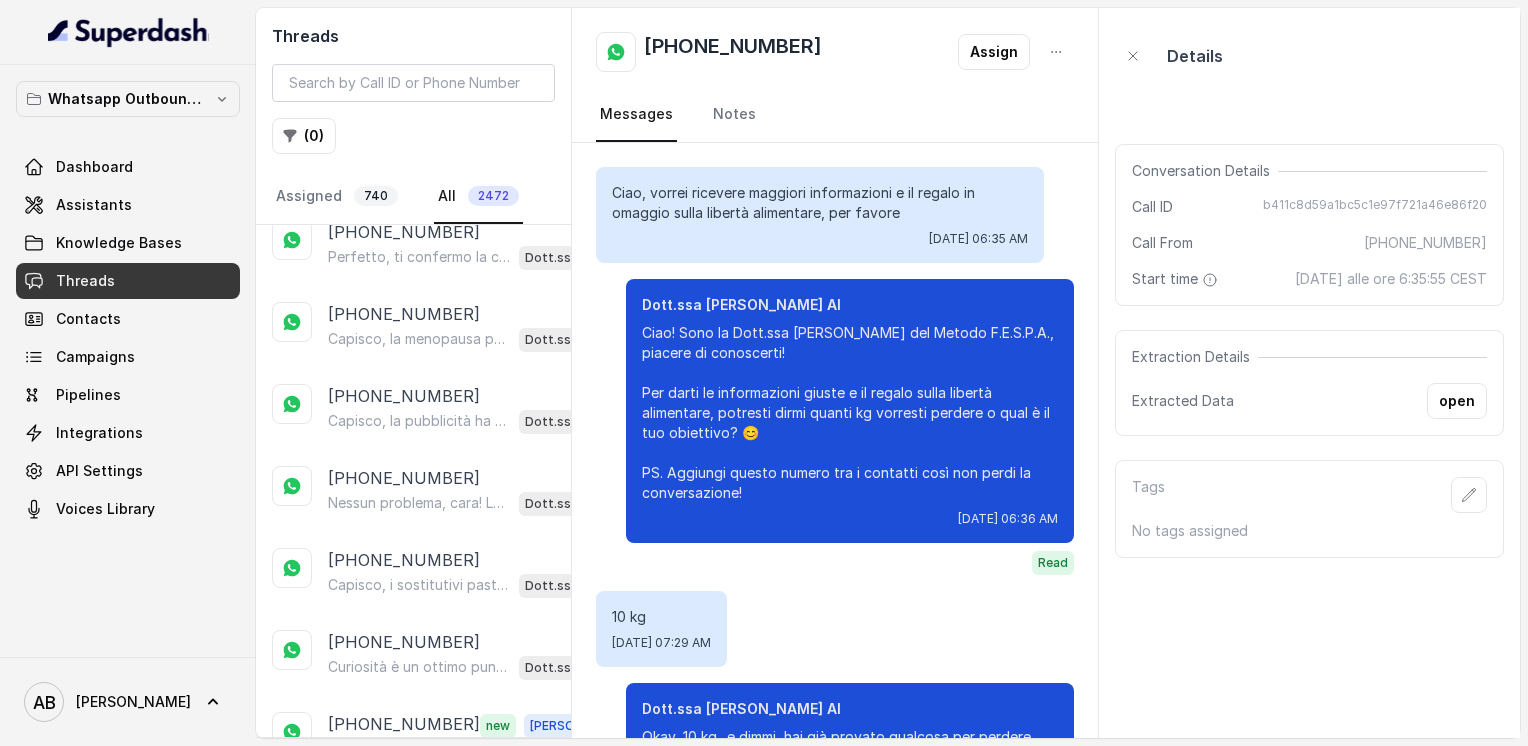 scroll, scrollTop: 368, scrollLeft: 0, axis: vertical 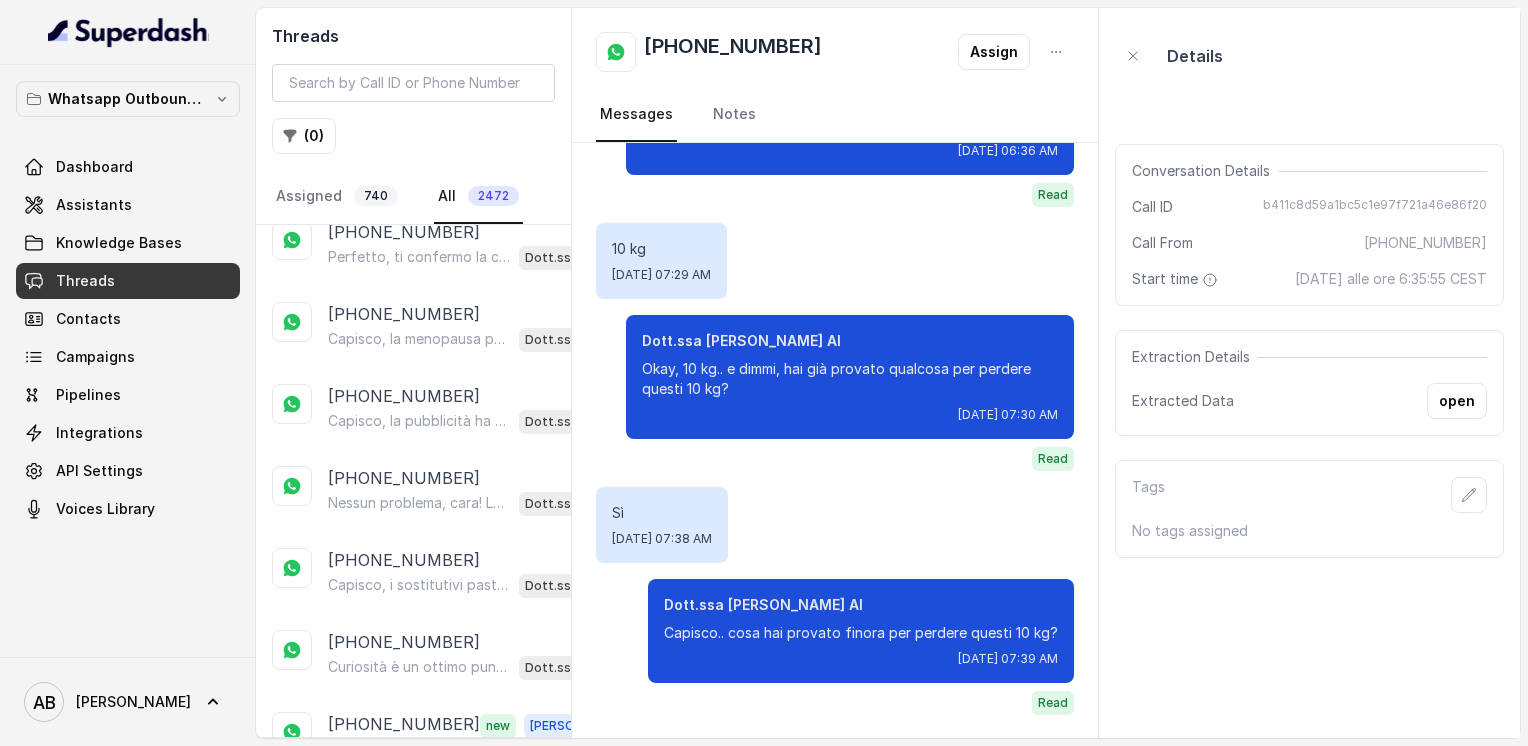 click on "[PHONE_NUMBER]" at bounding box center [404, 963] 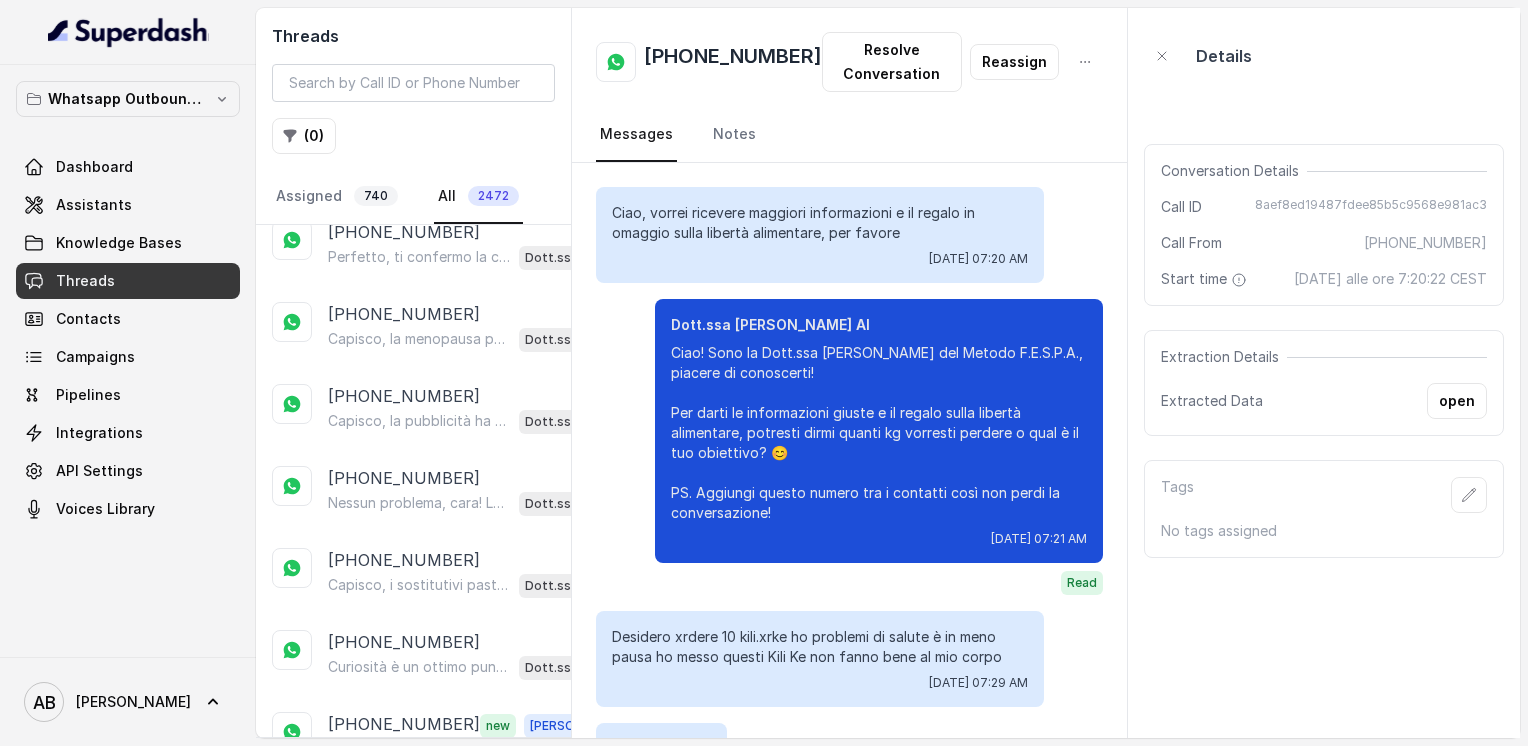scroll, scrollTop: 2319, scrollLeft: 0, axis: vertical 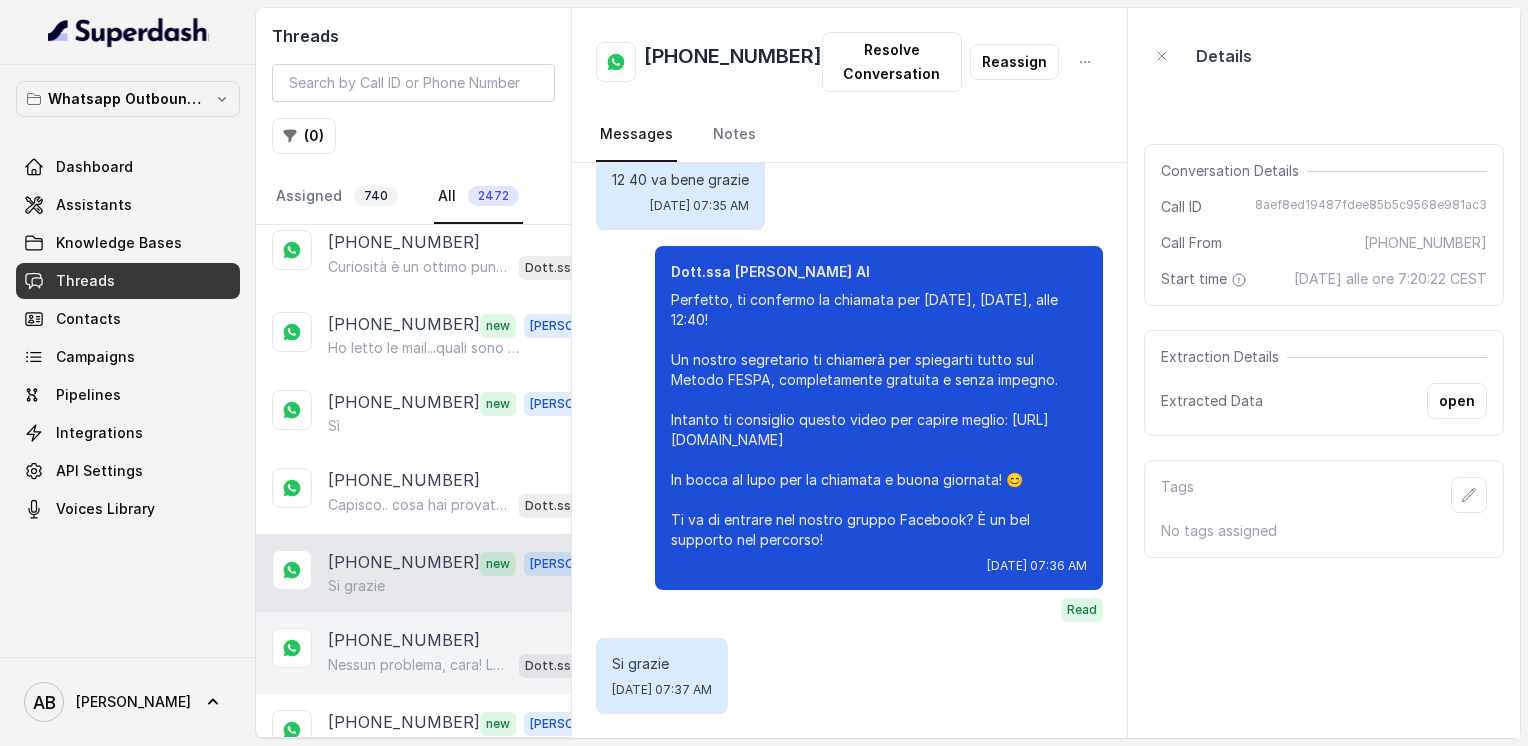 click on "Nessun problema, cara!
La chiamata è senza impegno e possiamo fissarla quando ti sarà più comodo.
Intanto, se vuoi, ti lascio questo video che spiega il [PERSON_NAME] FESPA e i suoi benefici:
[URL][DOMAIN_NAME]
E la guida sulla libertà alimentare in omaggio:
[URL][DOMAIN_NAME]
Resto a disposizione quando vuoi, buona giornata! 🌸" at bounding box center (419, 665) 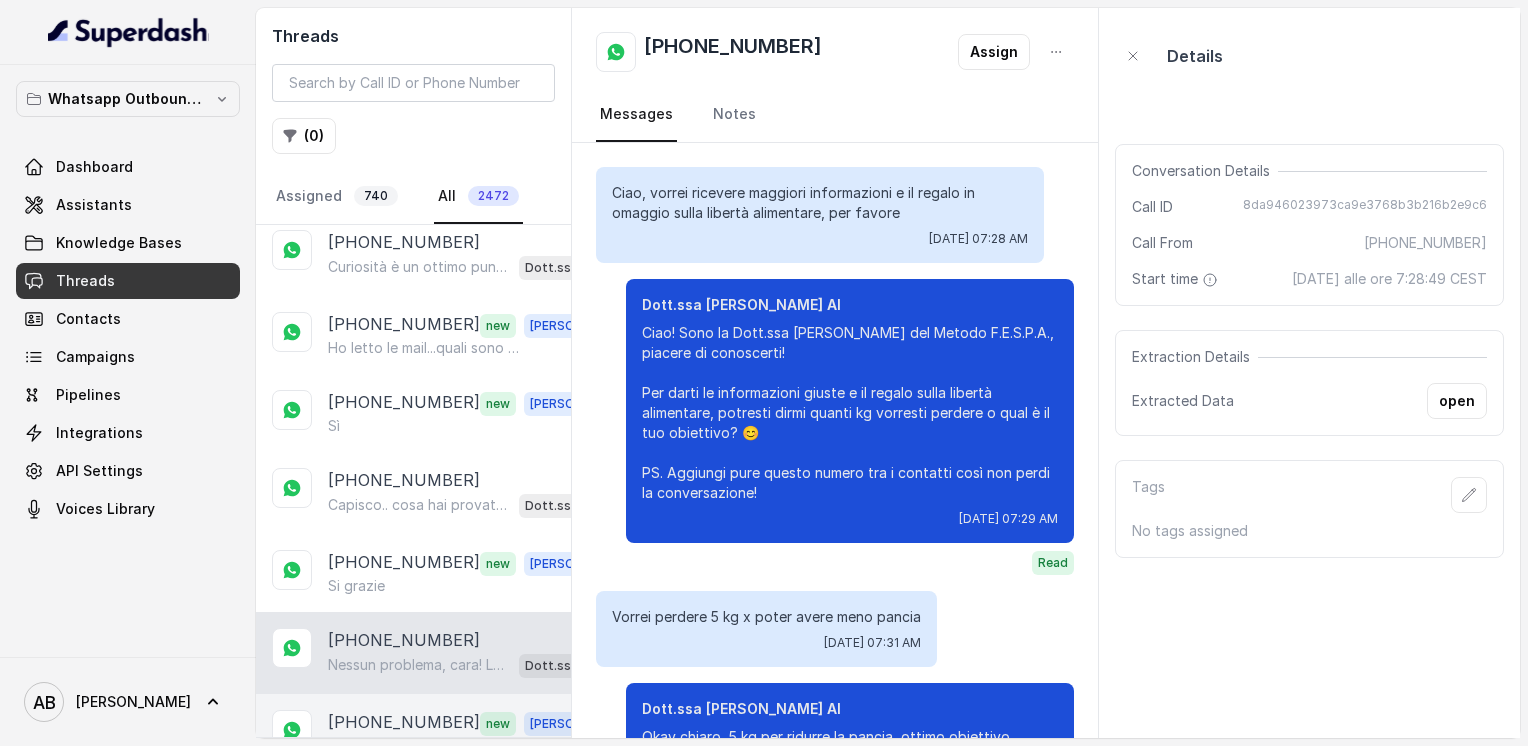 scroll, scrollTop: 1356, scrollLeft: 0, axis: vertical 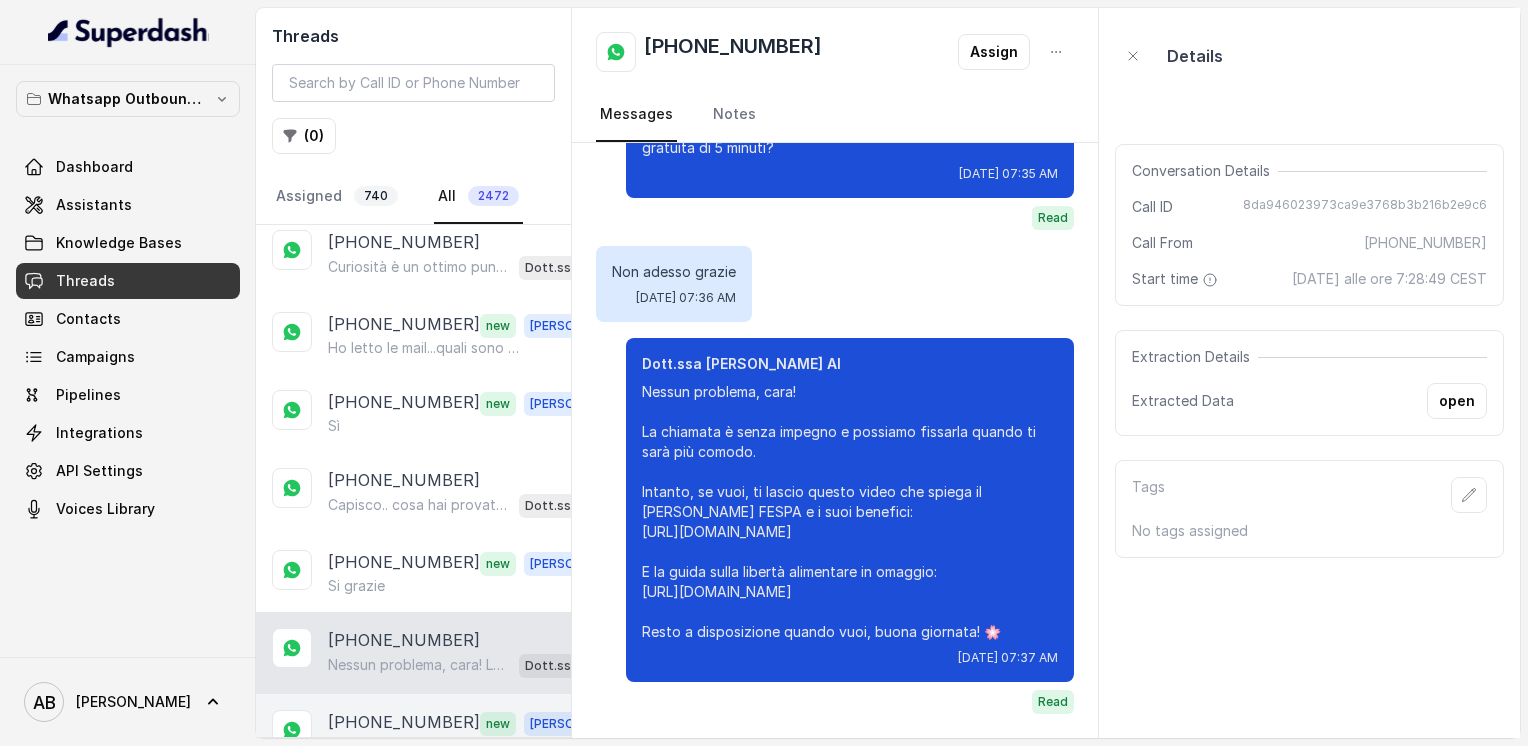 click on "Ciao, vorrei ricevere maggiori informazioni e il regalo in omaggio sulla libertà alimentare, per favore" at bounding box center [424, 746] 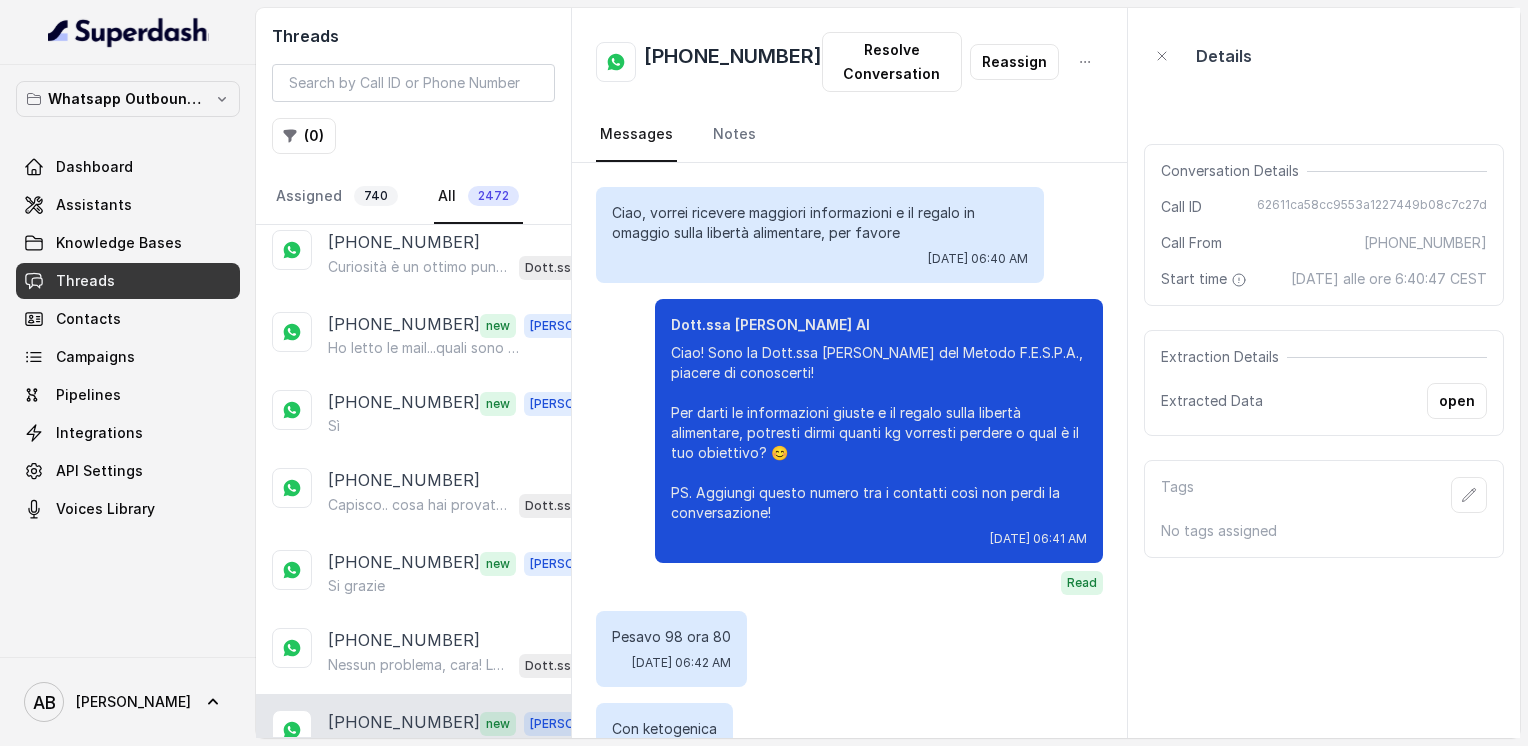 scroll, scrollTop: 2563, scrollLeft: 0, axis: vertical 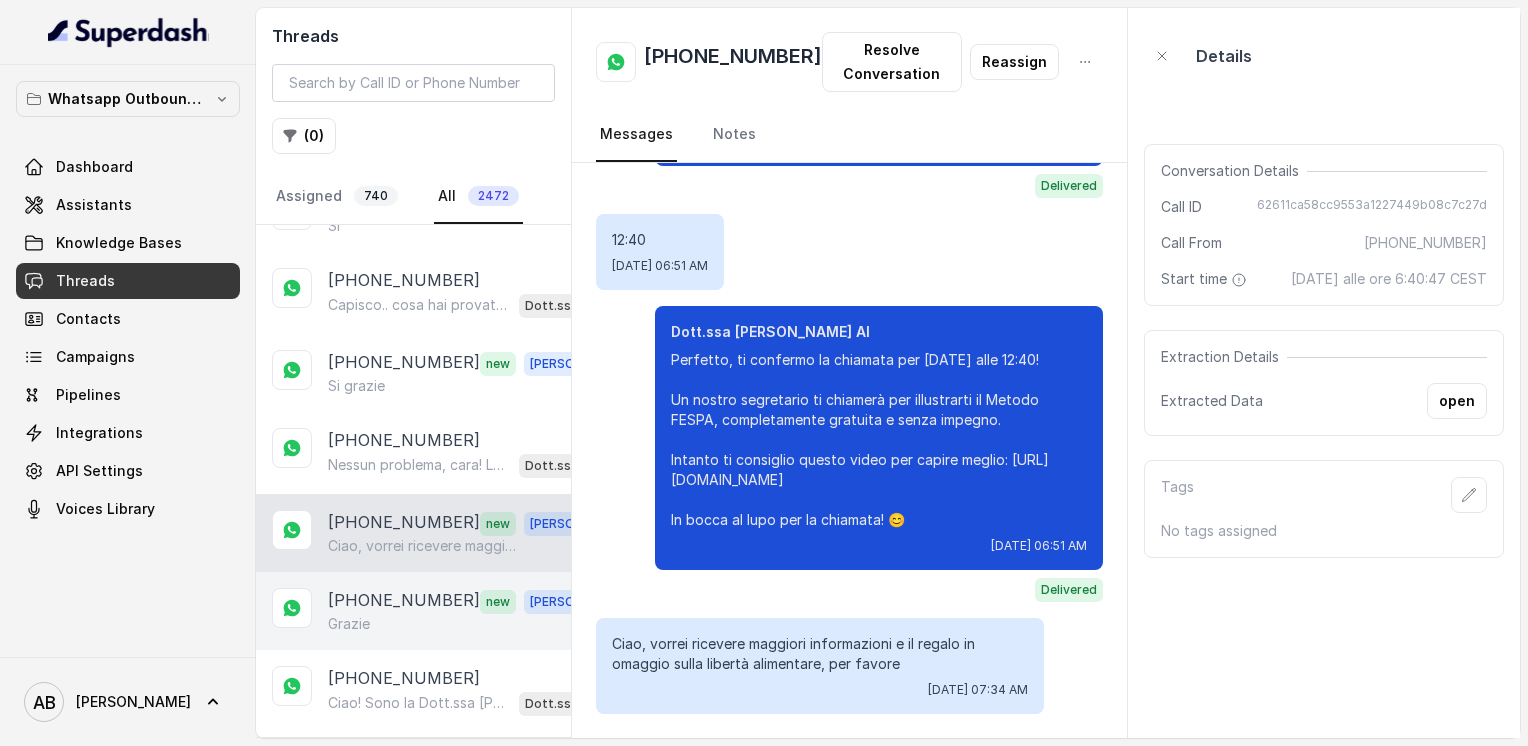click on "Grazie" at bounding box center [469, 624] 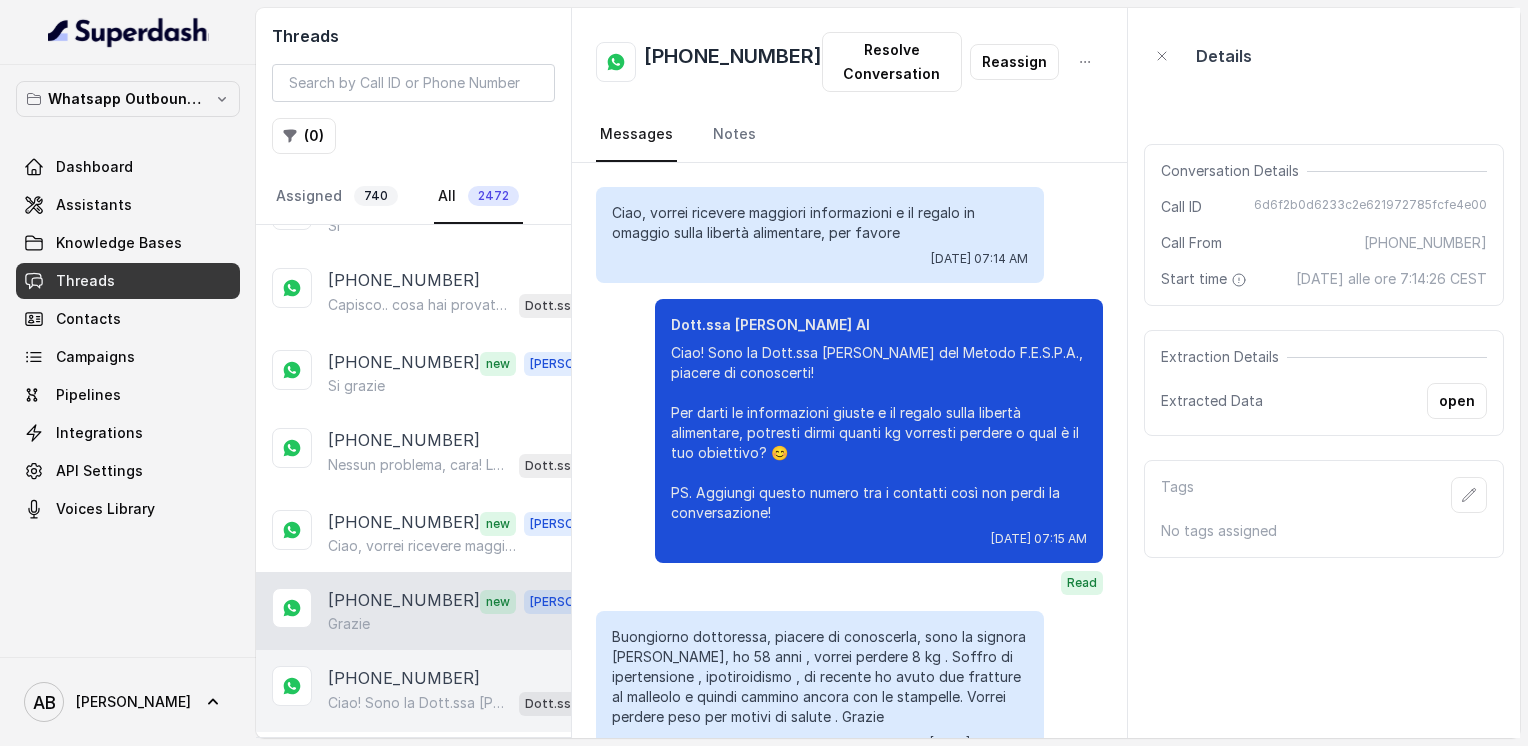 scroll, scrollTop: 2203, scrollLeft: 0, axis: vertical 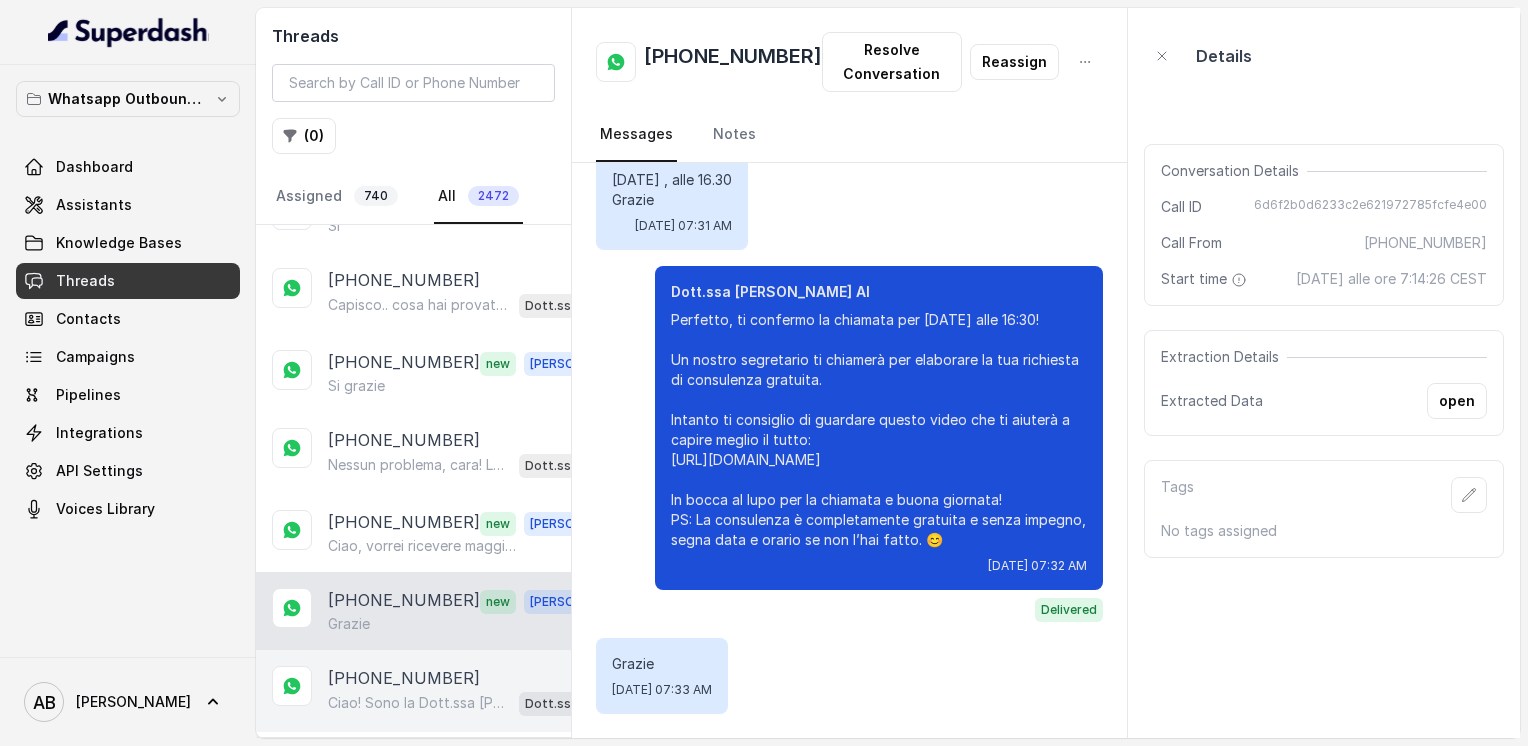 click on "[PHONE_NUMBER]" at bounding box center [404, 678] 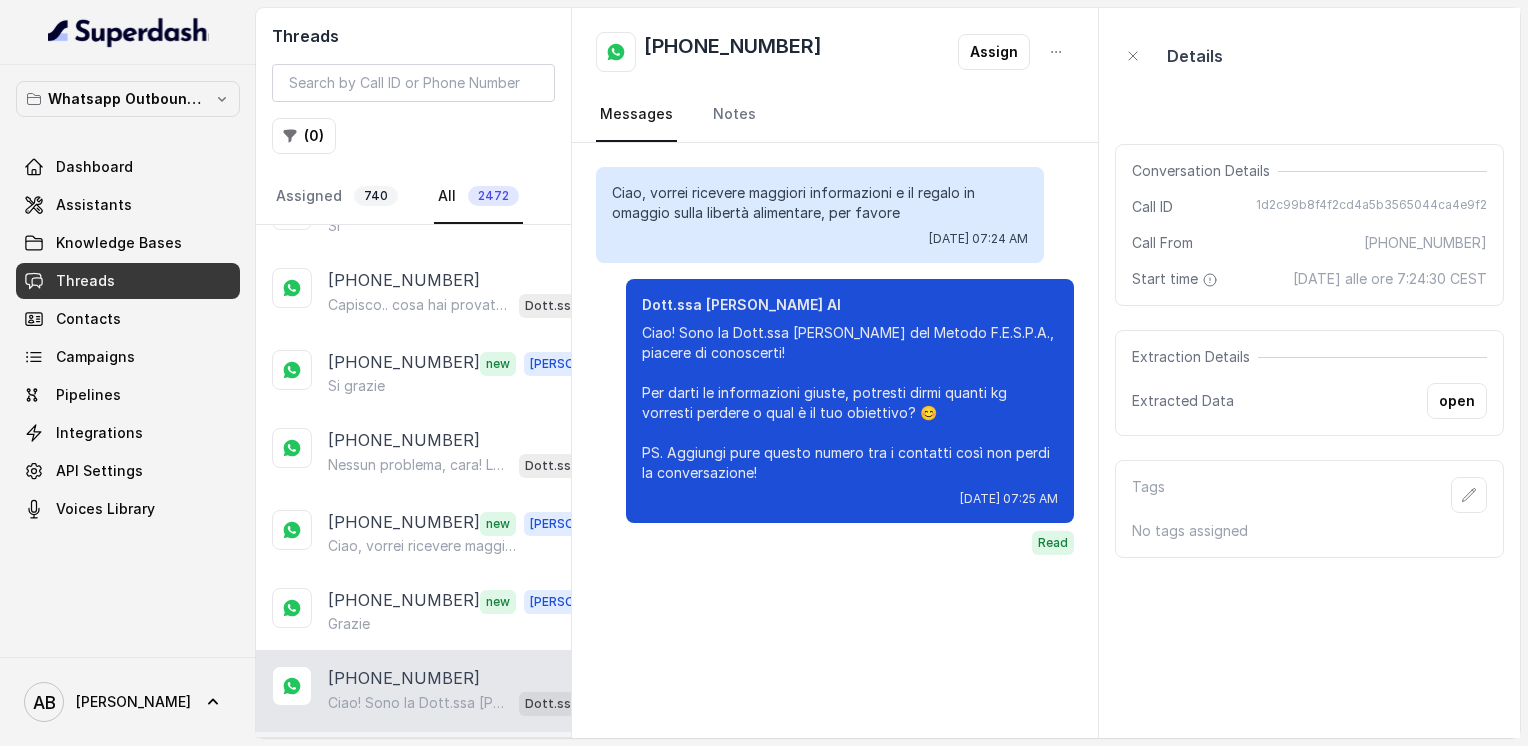click on "[PHONE_NUMBER]   Perfetto!
Allora, per organizzare la chiamata gratuita con uno dei nostri specialisti, dimmi pure: quale giorno e orario preferisci per essere contattata? 😊 Dott.ssa [PERSON_NAME] AI" at bounding box center [413, 773] 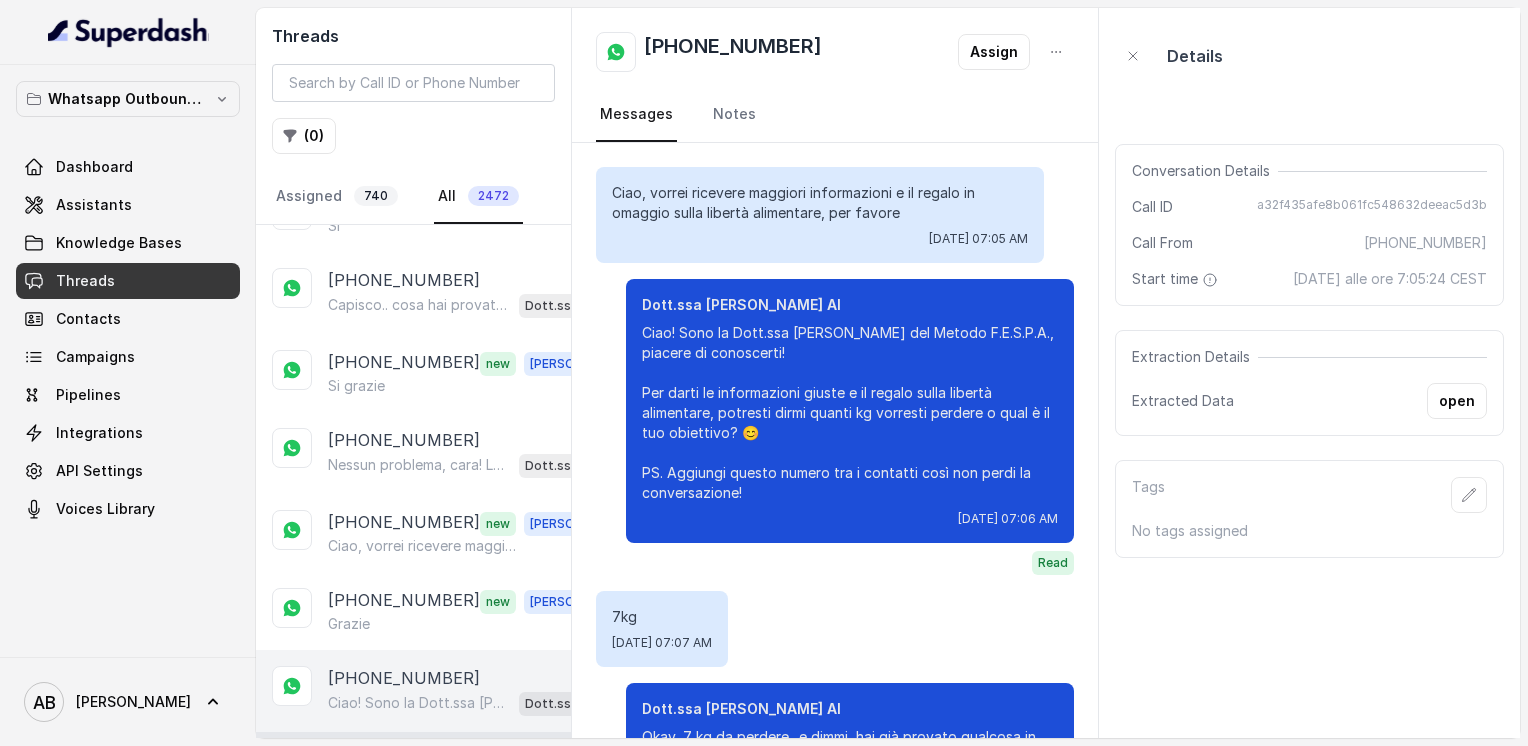 scroll, scrollTop: 1288, scrollLeft: 0, axis: vertical 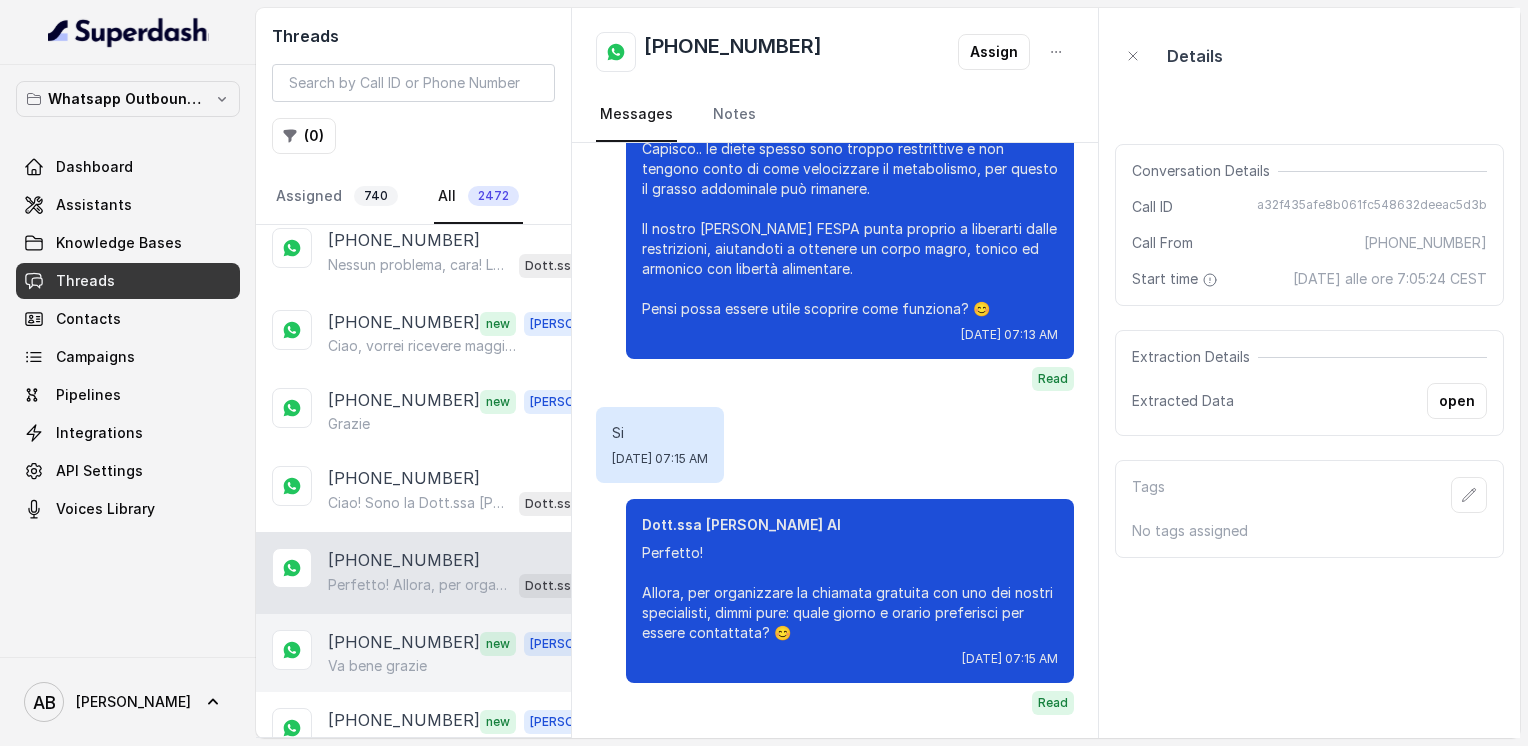 click on "[PHONE_NUMBER]" at bounding box center [404, 643] 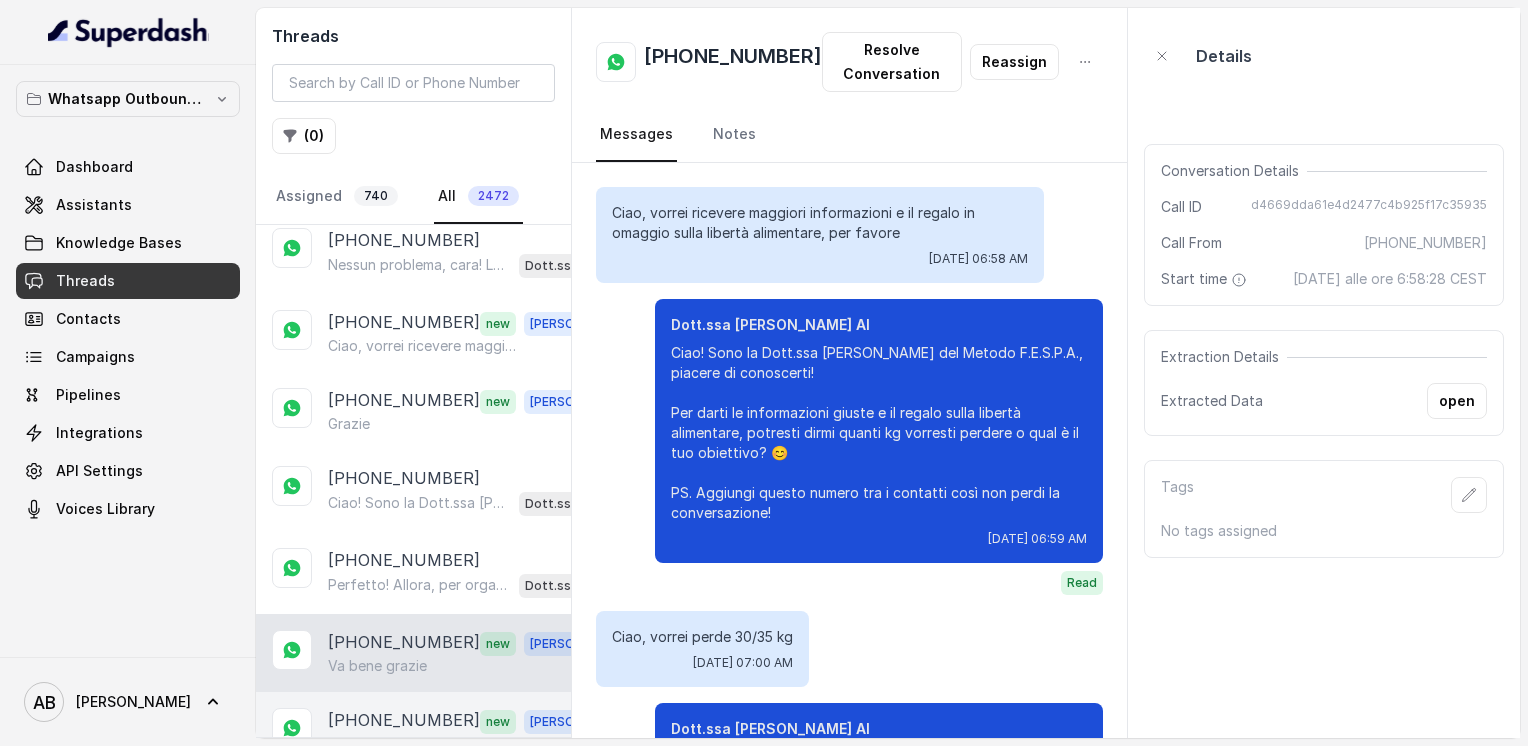 scroll, scrollTop: 2863, scrollLeft: 0, axis: vertical 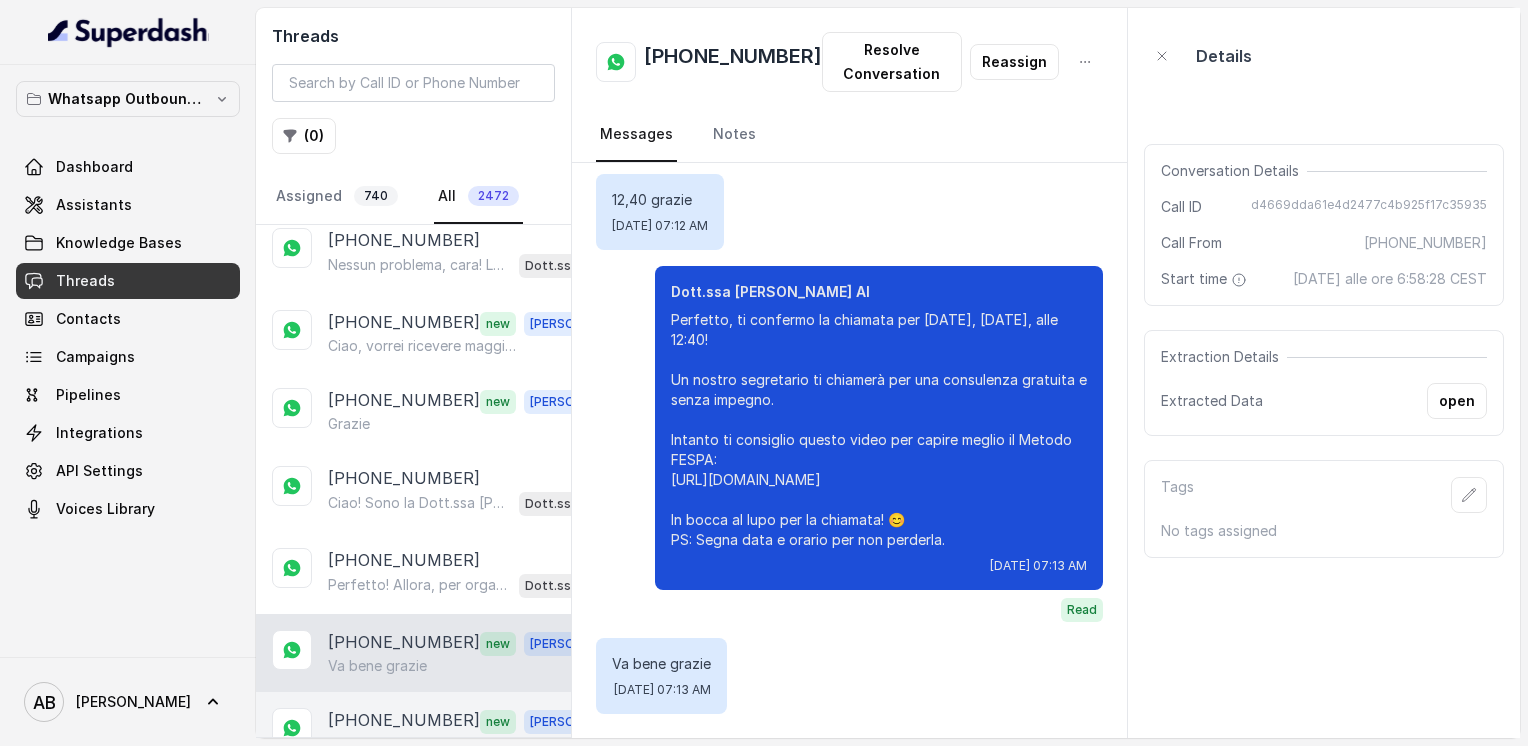 click on "[PHONE_NUMBER]" at bounding box center [404, 721] 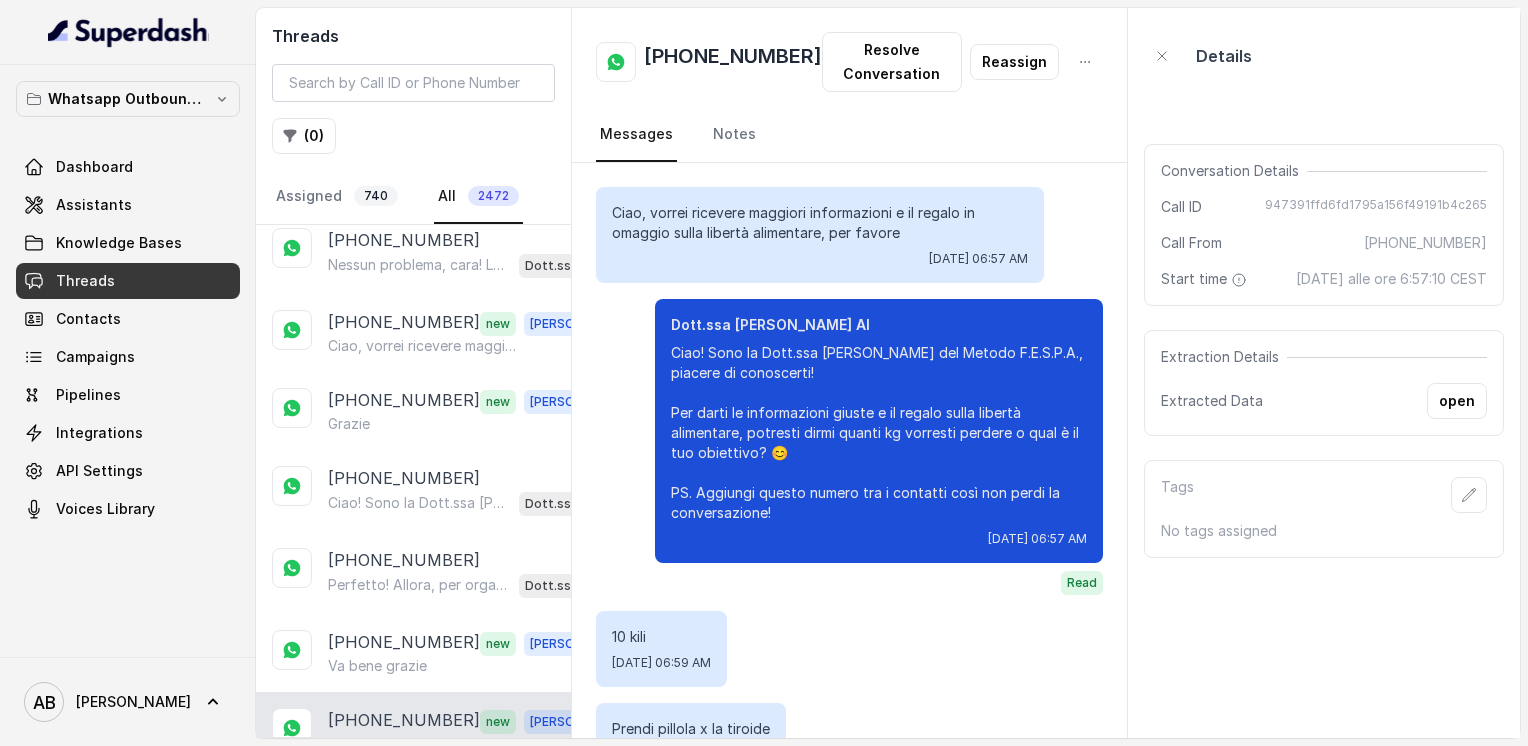 scroll, scrollTop: 3579, scrollLeft: 0, axis: vertical 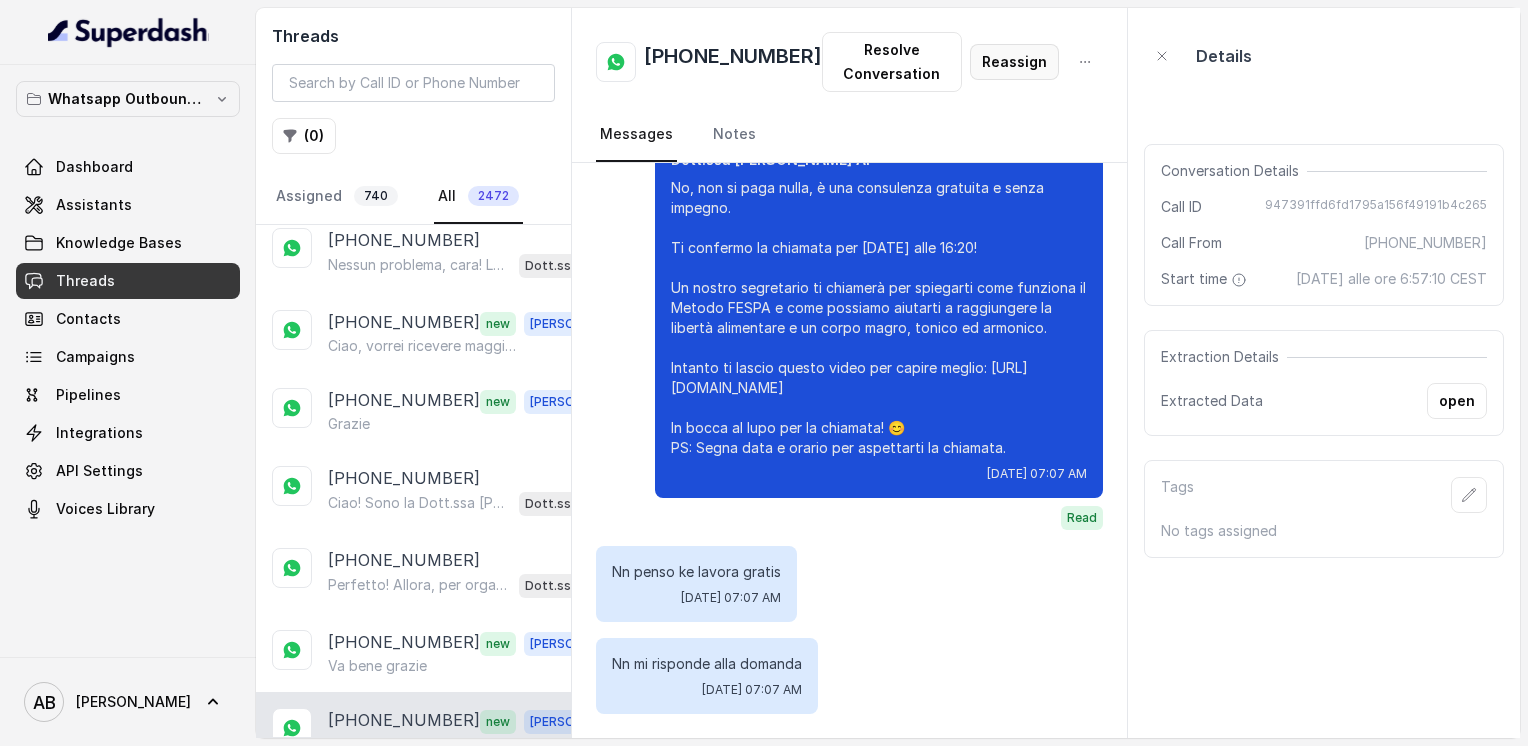 click on "Reassign" at bounding box center [1014, 62] 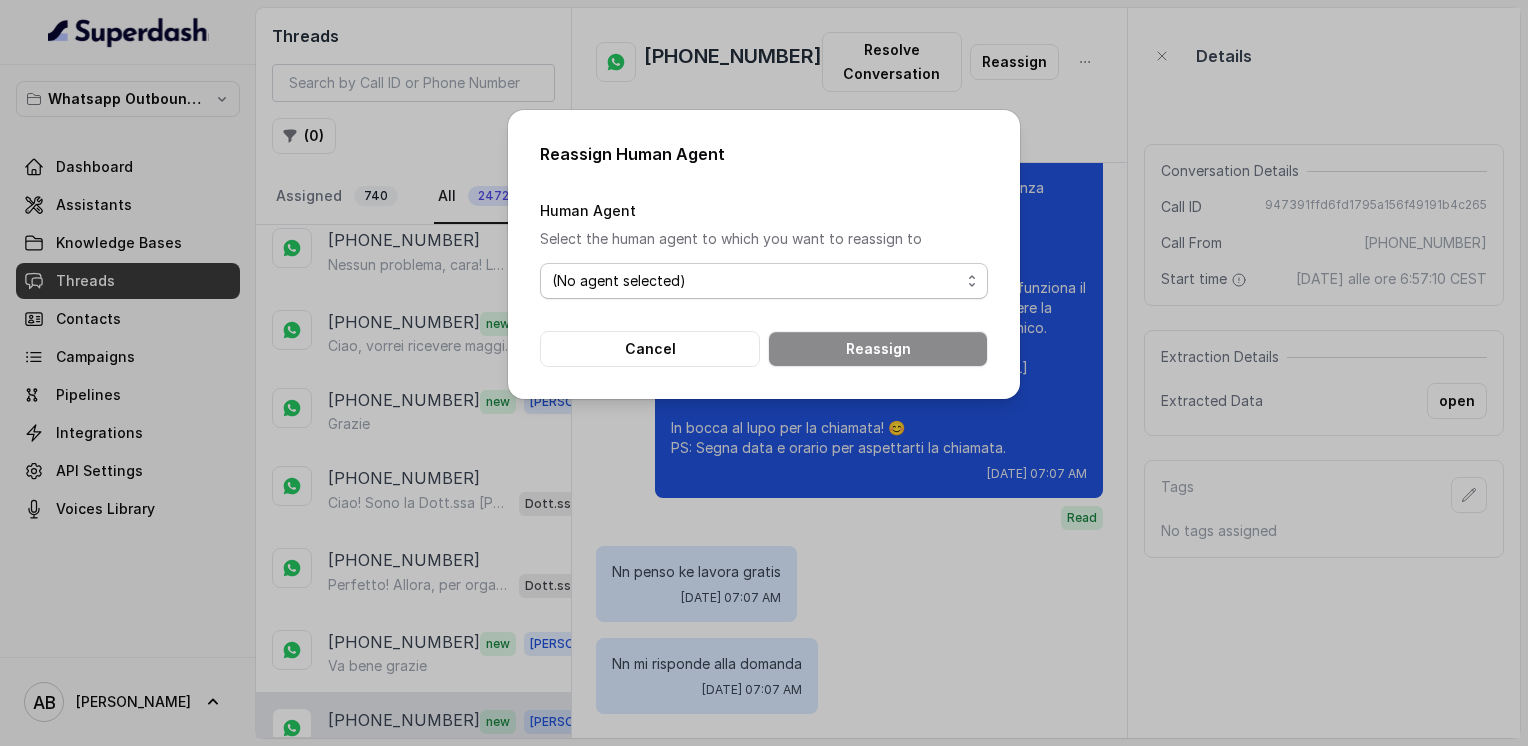 click on "(No agent selected)" at bounding box center [764, 281] 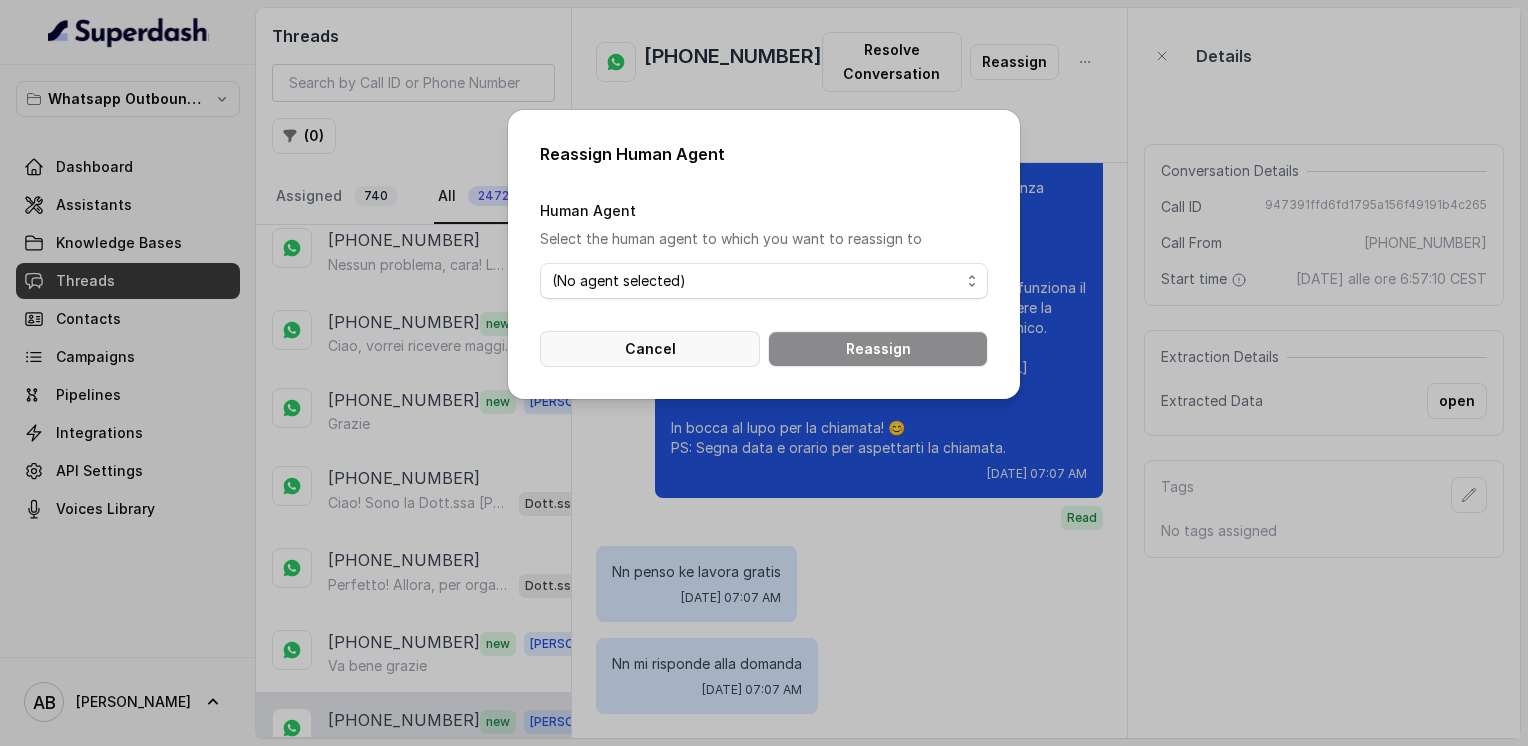 click on "Cancel" at bounding box center (650, 349) 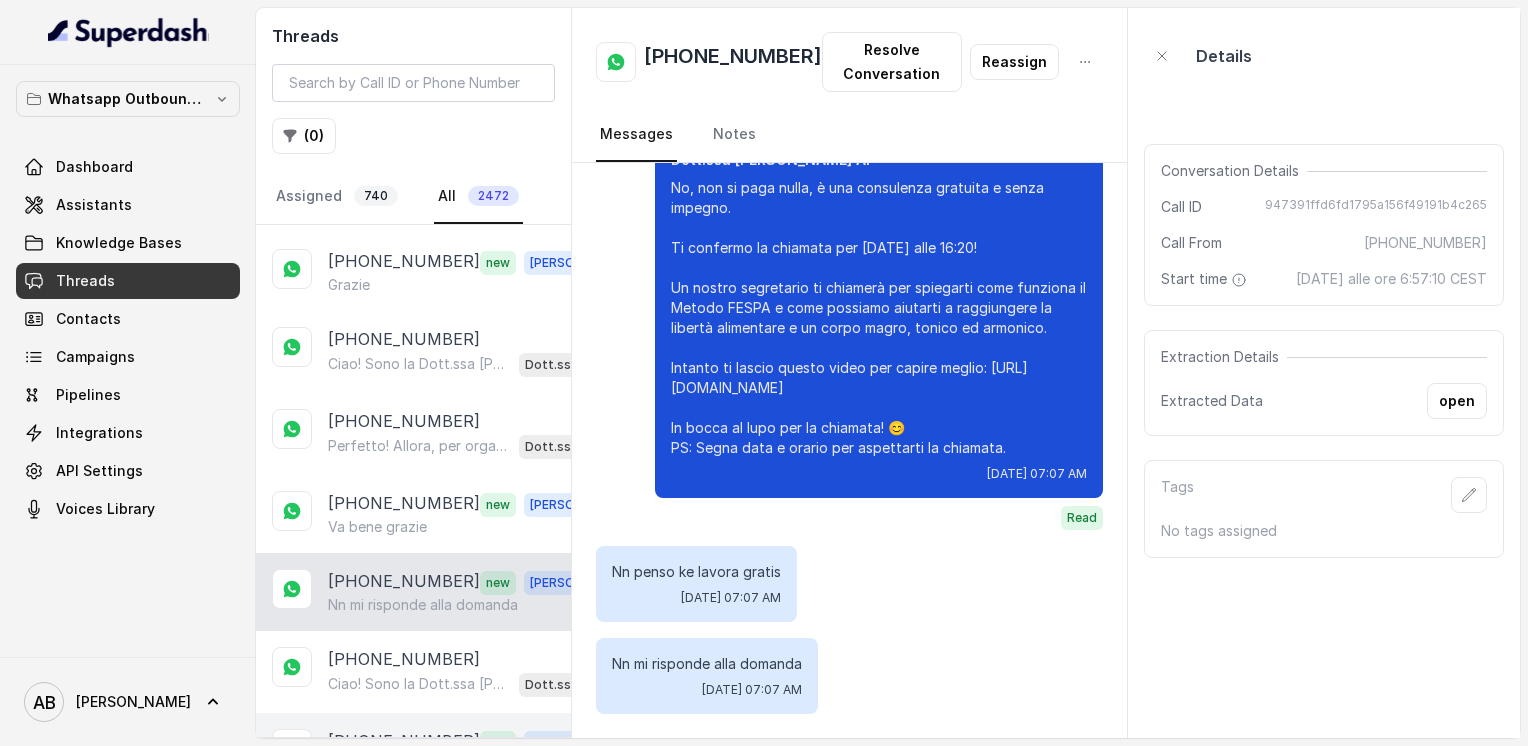 scroll, scrollTop: 25781, scrollLeft: 0, axis: vertical 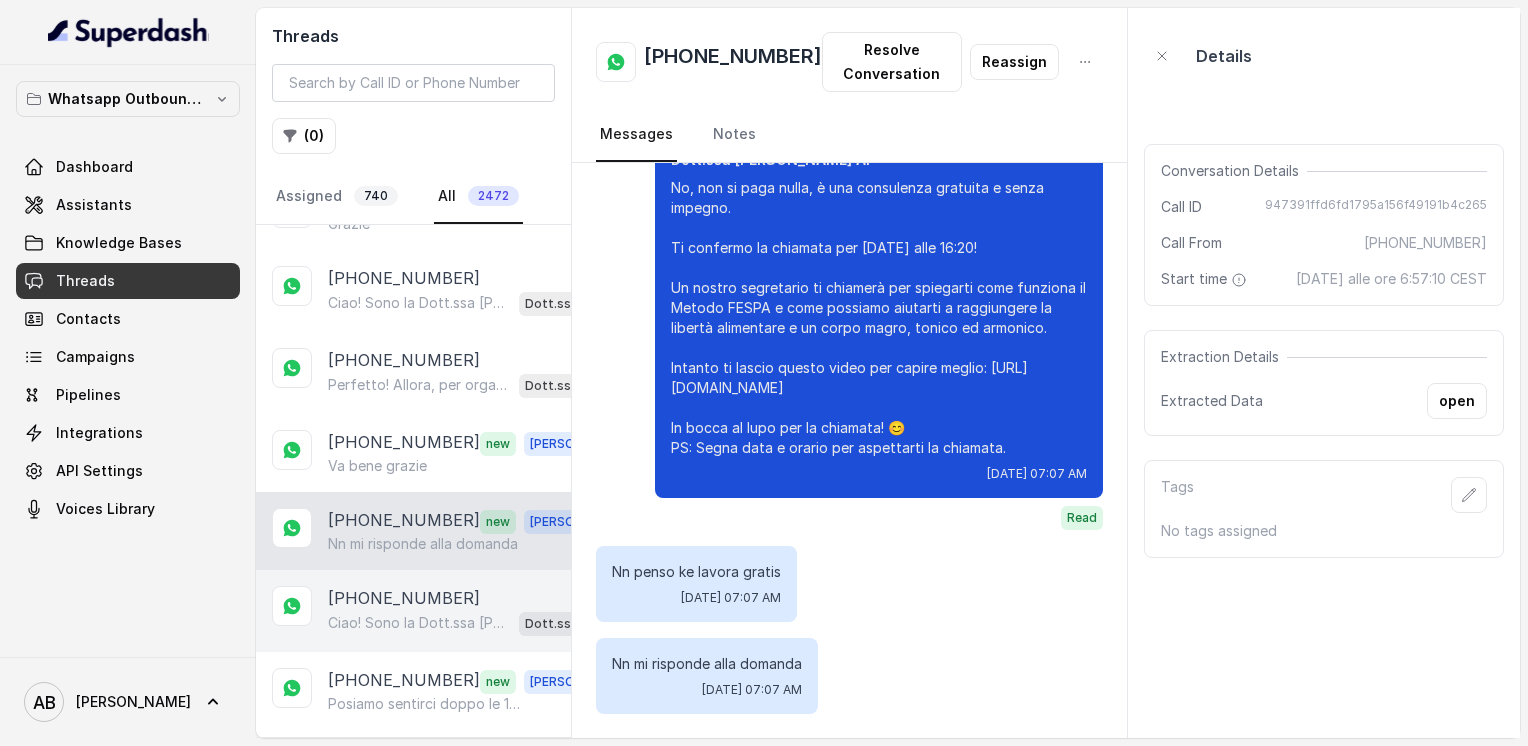 click on "Ciao! Sono la Dott.ssa [PERSON_NAME] del Metodo F.E.S.P.A., piacere di conoscerti!
Per darti le informazioni giuste e il regalo sulla libertà alimentare, potresti dirmi quanti kg vorresti perdere o qual è il tuo obiettivo? 😊
PS. Aggiungi questo numero tra i contatti così non perdi la conversazione!" at bounding box center (419, 623) 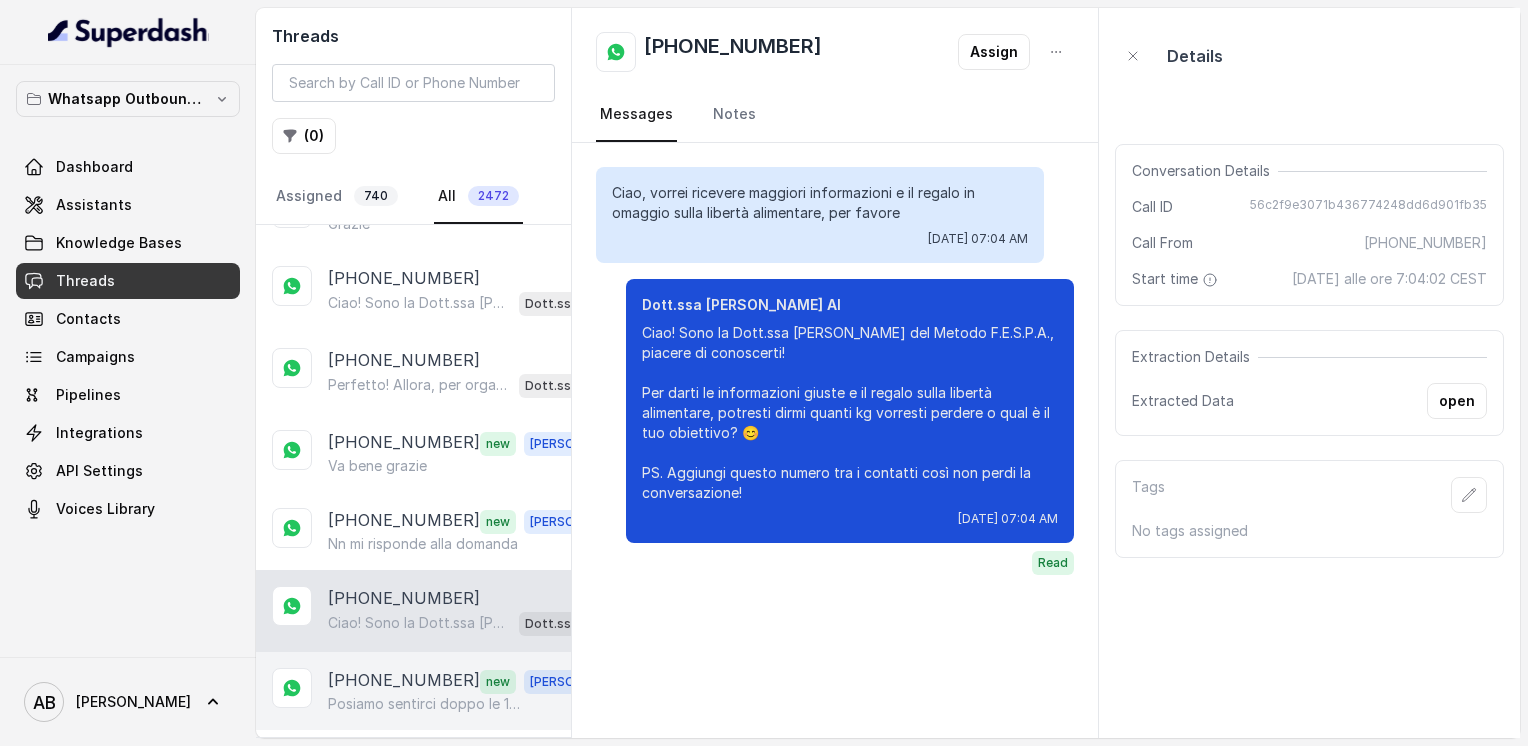 click on "Posiamo sentirci doppo le 16 ?? [DATE] vado a scuola sto finendo la il corso del oss mi devo preparare grazie mille molto gentile" at bounding box center (424, 704) 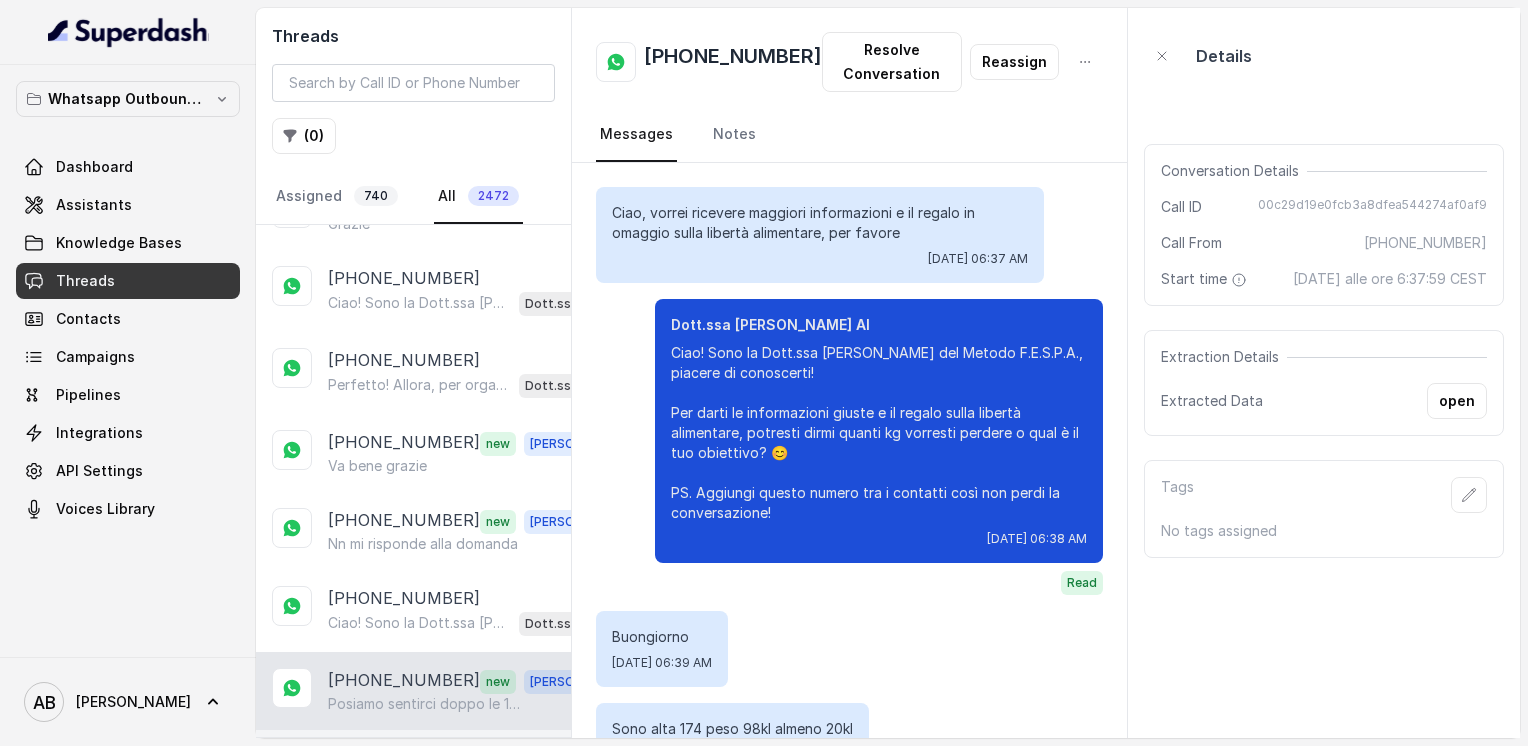 click on "[PHONE_NUMBER]" at bounding box center (404, 758) 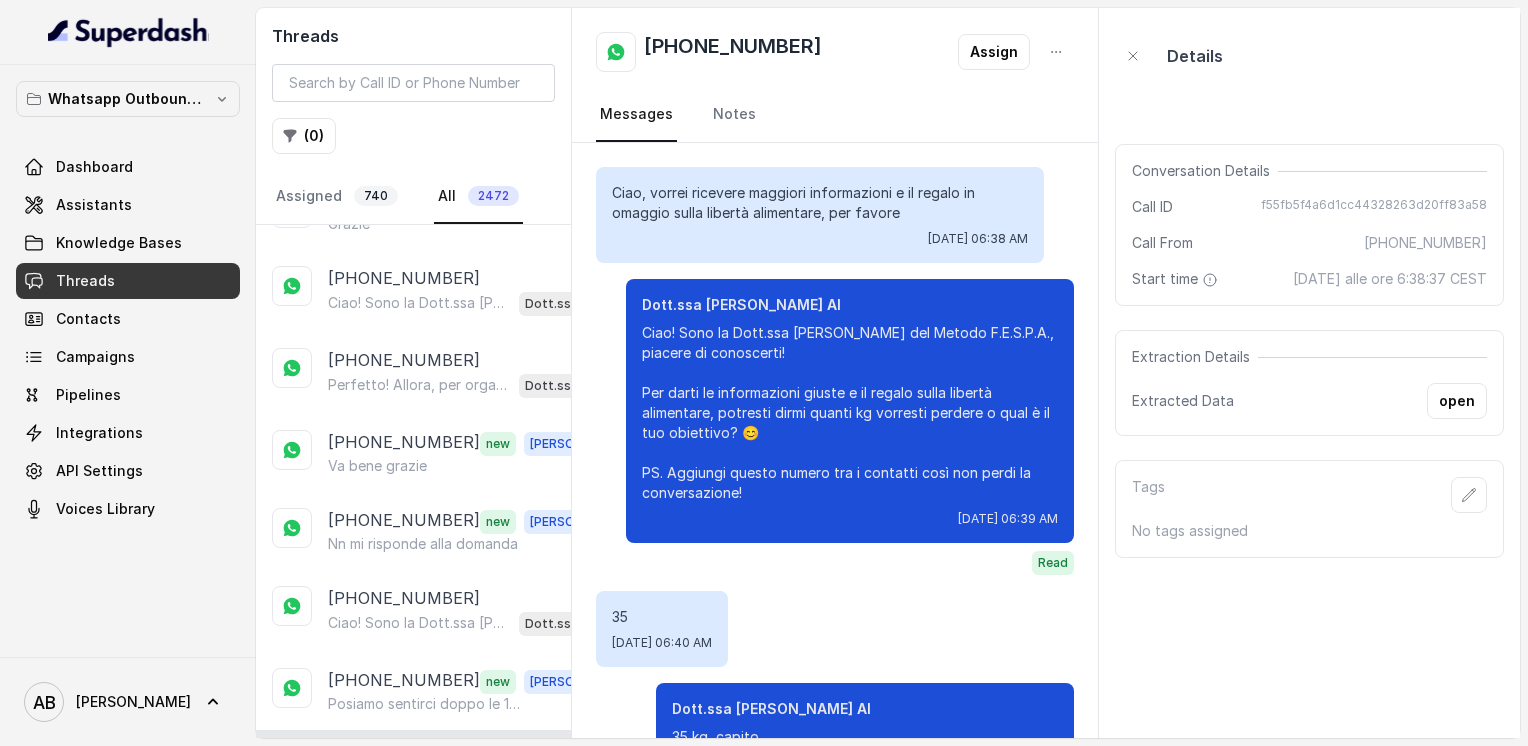 scroll, scrollTop: 144, scrollLeft: 0, axis: vertical 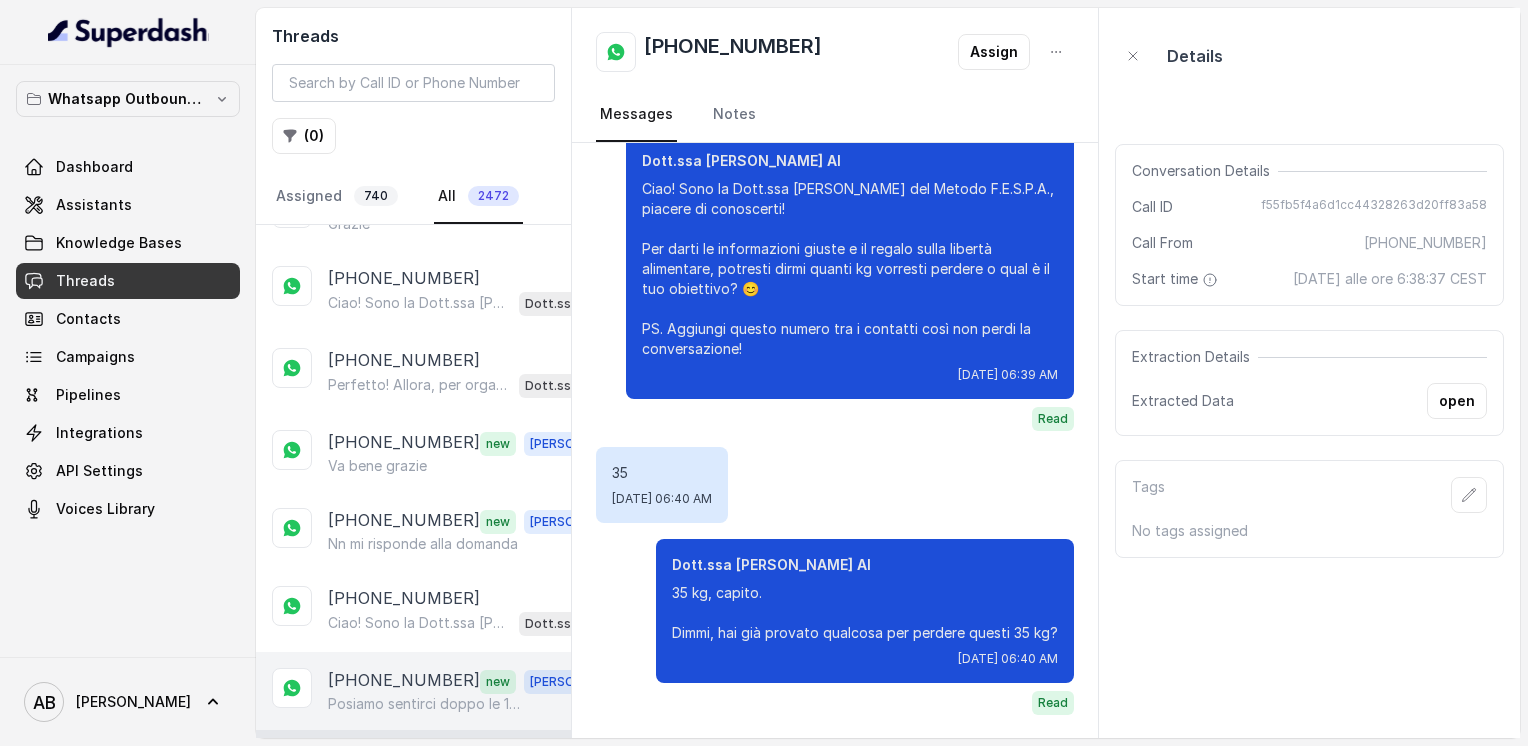 click on "[PHONE_NUMBER]" at bounding box center (404, 681) 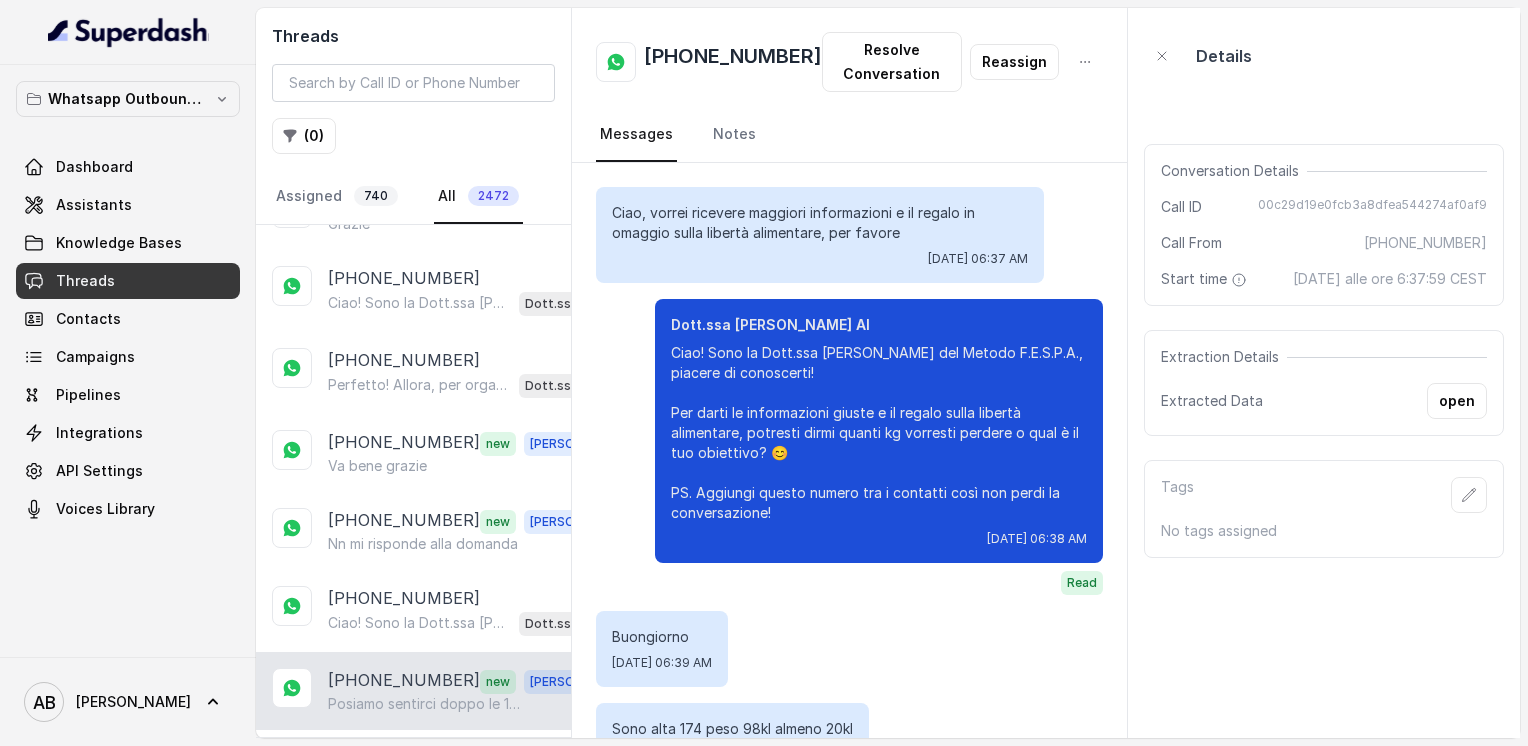 scroll, scrollTop: 3255, scrollLeft: 0, axis: vertical 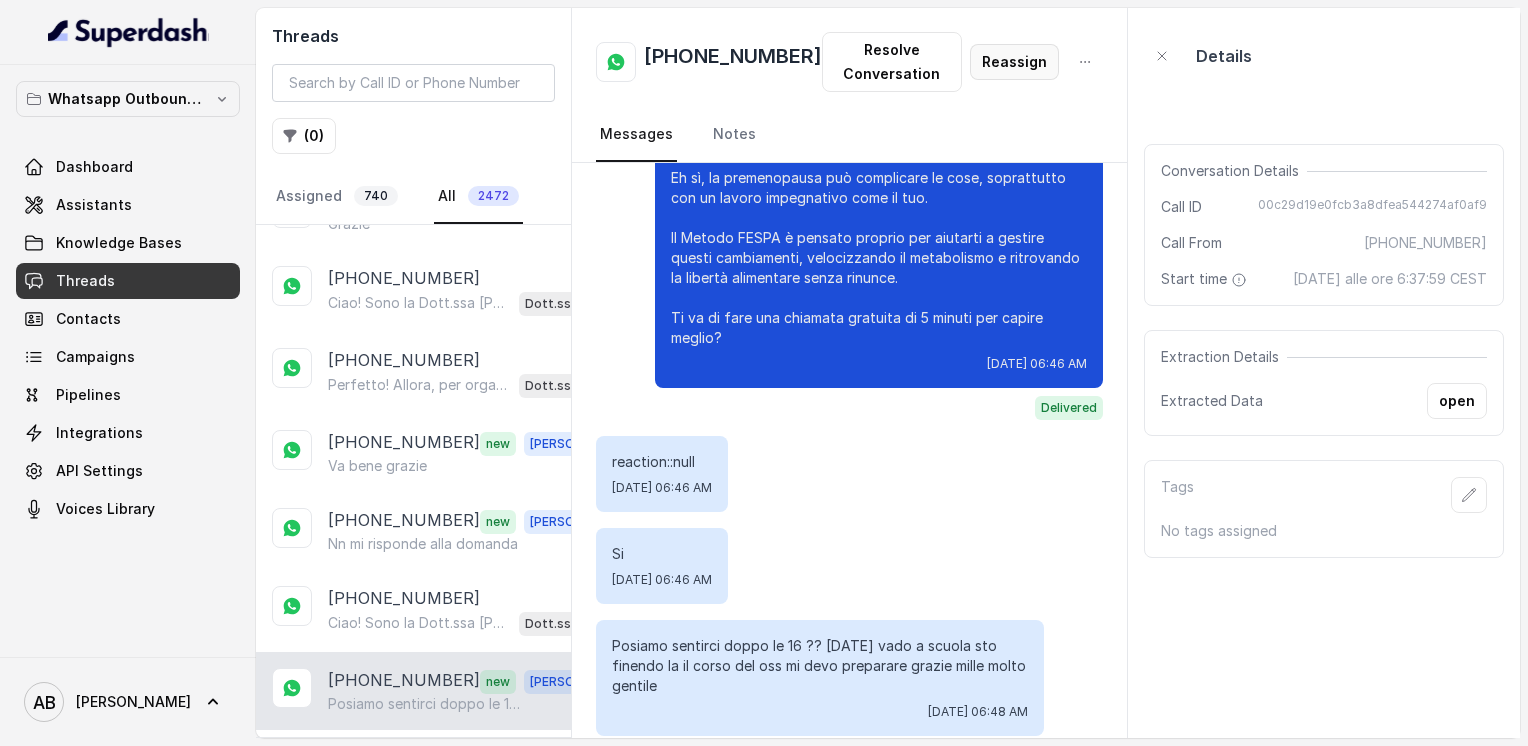 click on "Reassign" at bounding box center [1014, 62] 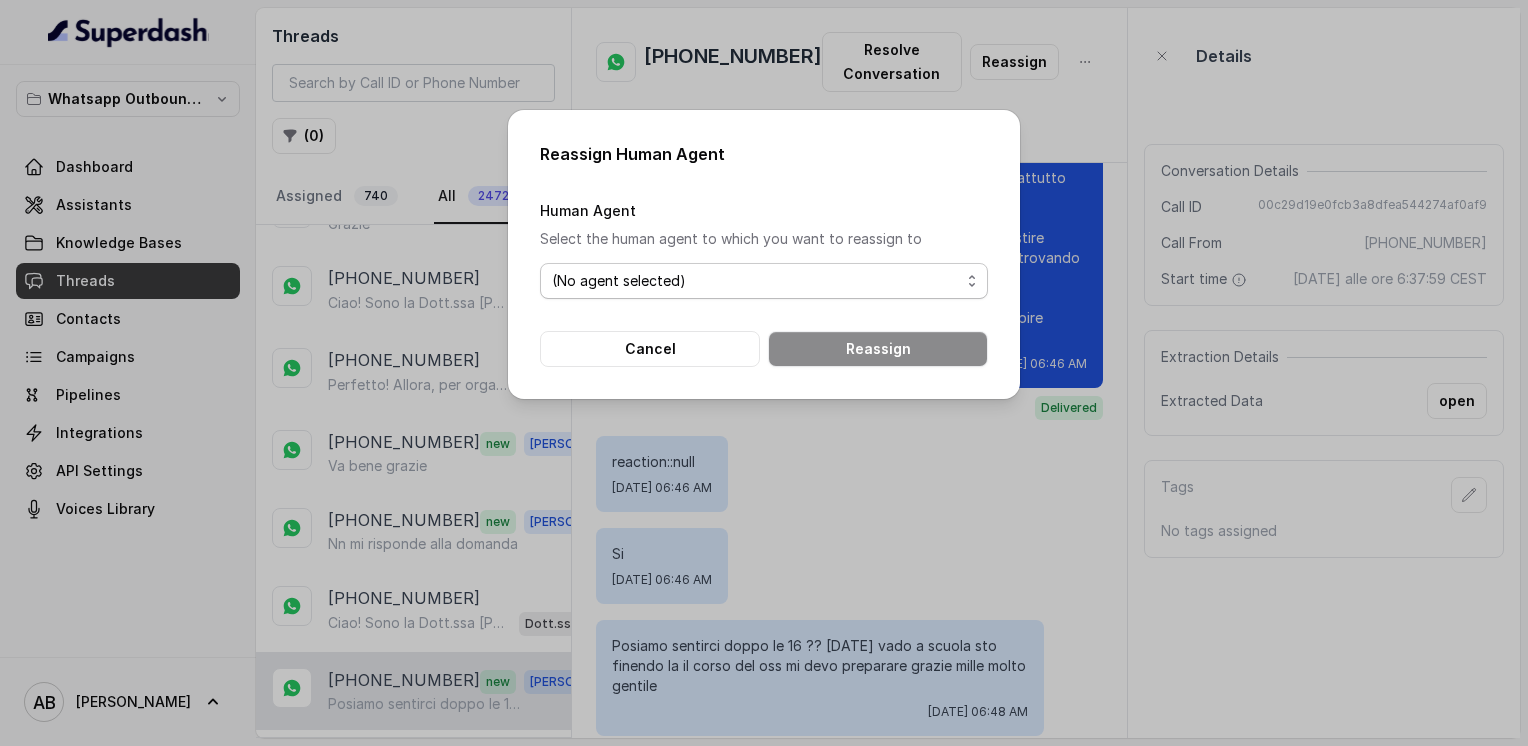click on "(No agent selected)" at bounding box center (764, 281) 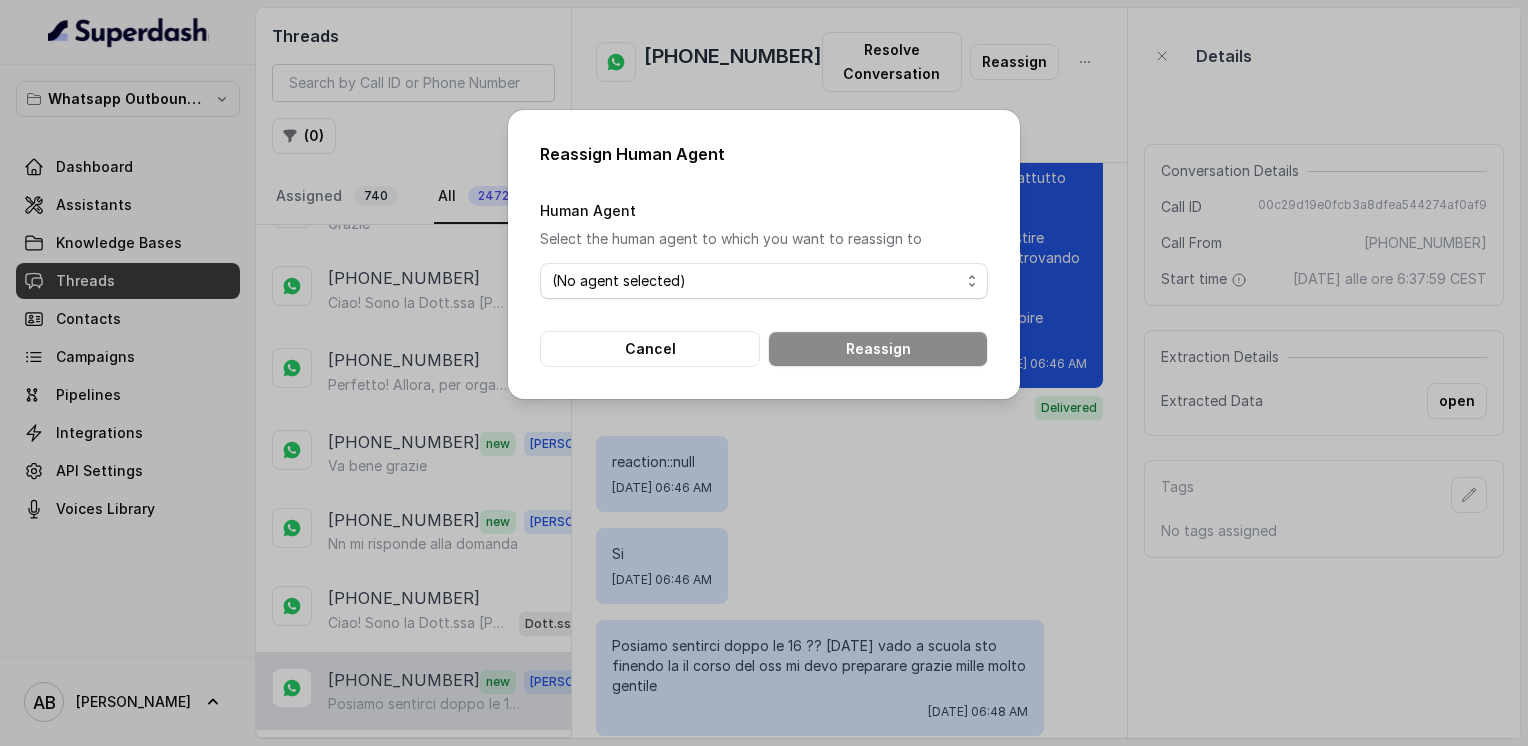 click on "Reassign Human Agent Human Agent Select the human agent to which you want to reassign to (No agent selected) Cancel Reassign" at bounding box center [764, 373] 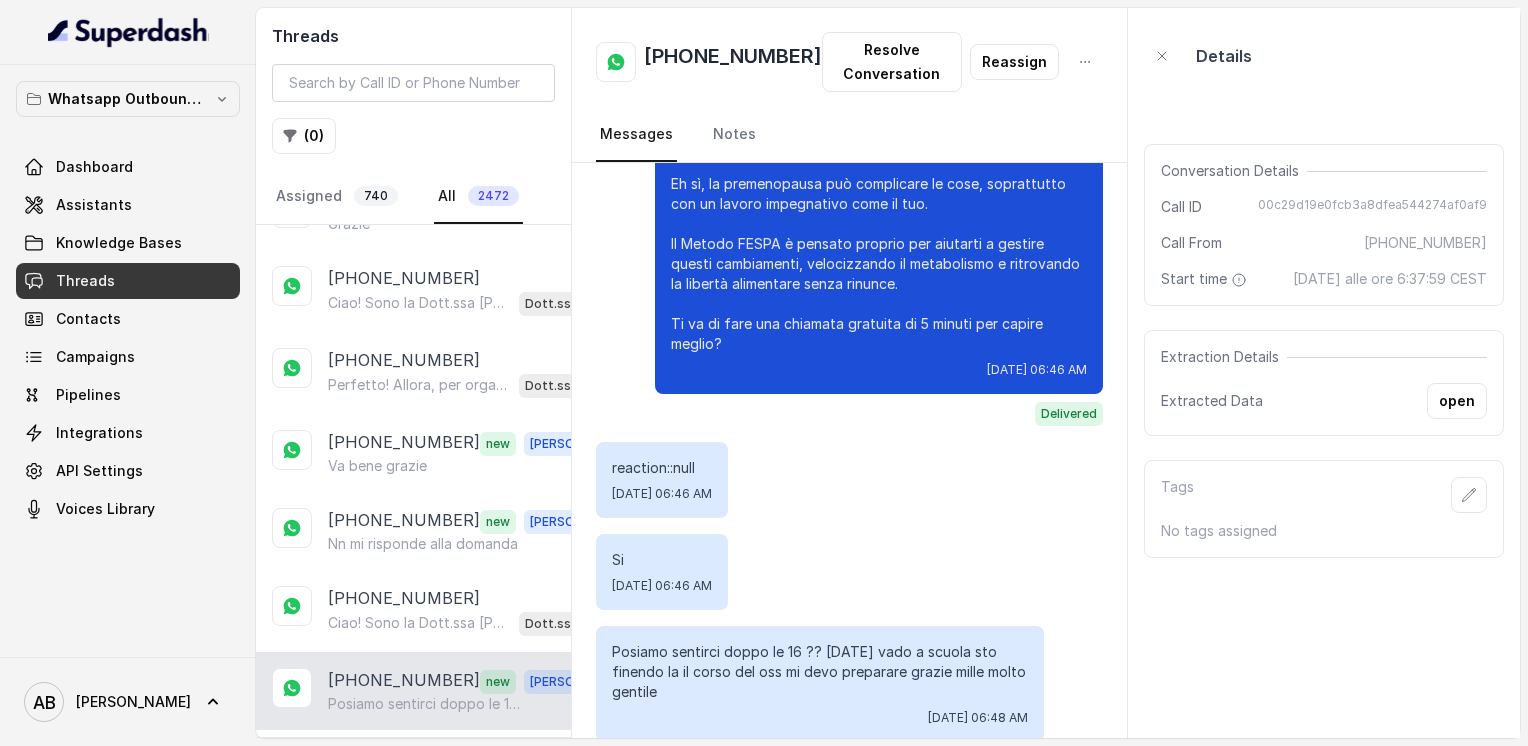 scroll, scrollTop: 3255, scrollLeft: 0, axis: vertical 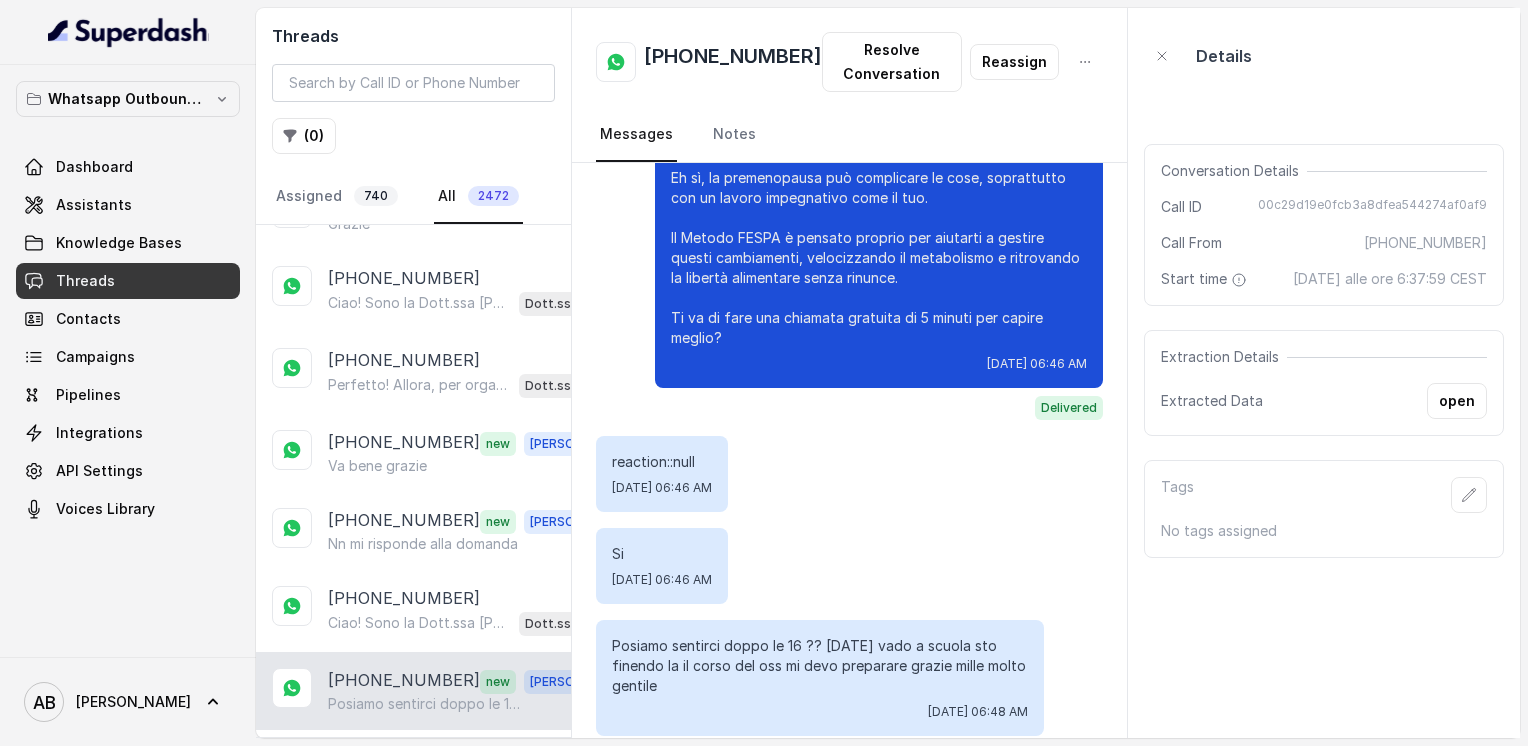 click on "[PHONE_NUMBER]" at bounding box center [733, 62] 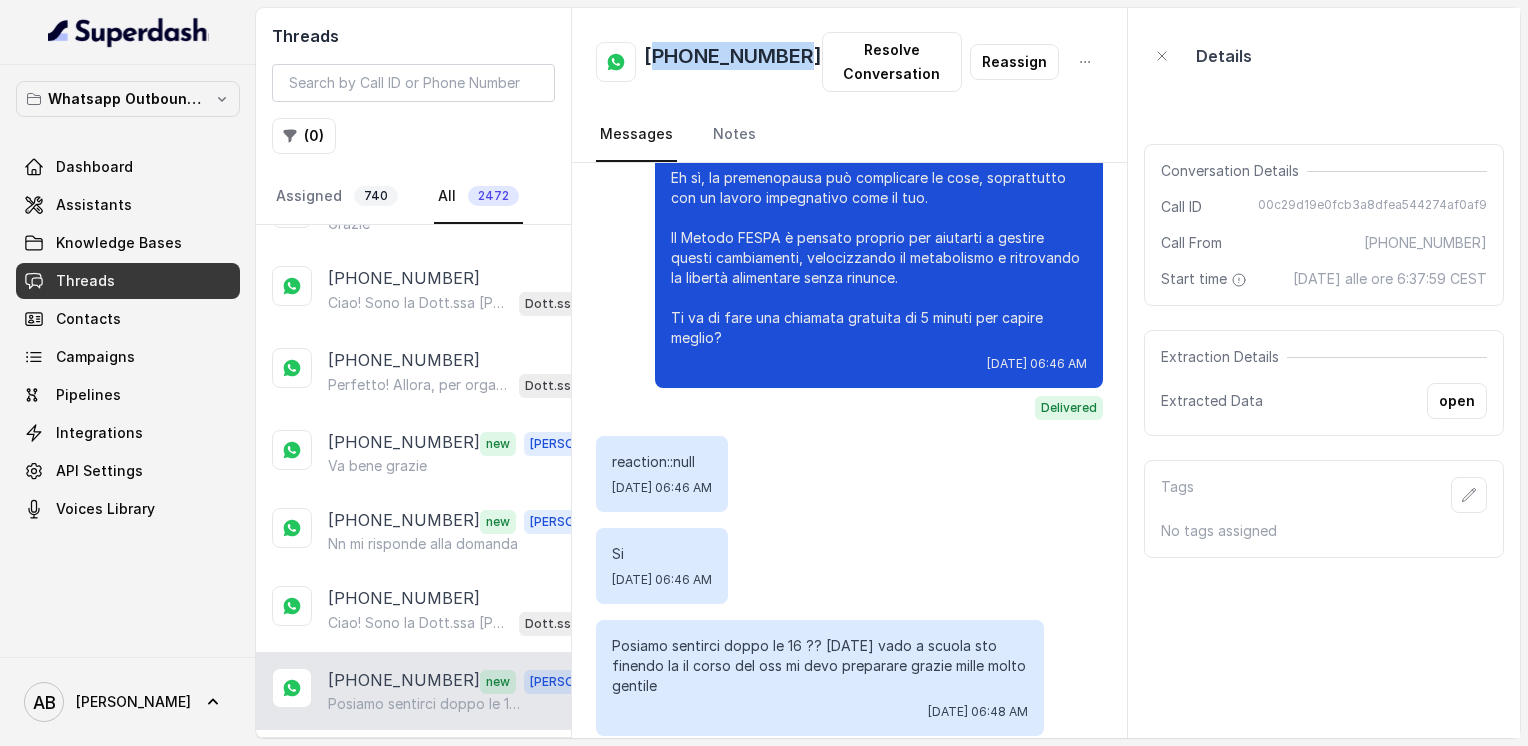 click on "[PHONE_NUMBER]" at bounding box center [733, 62] 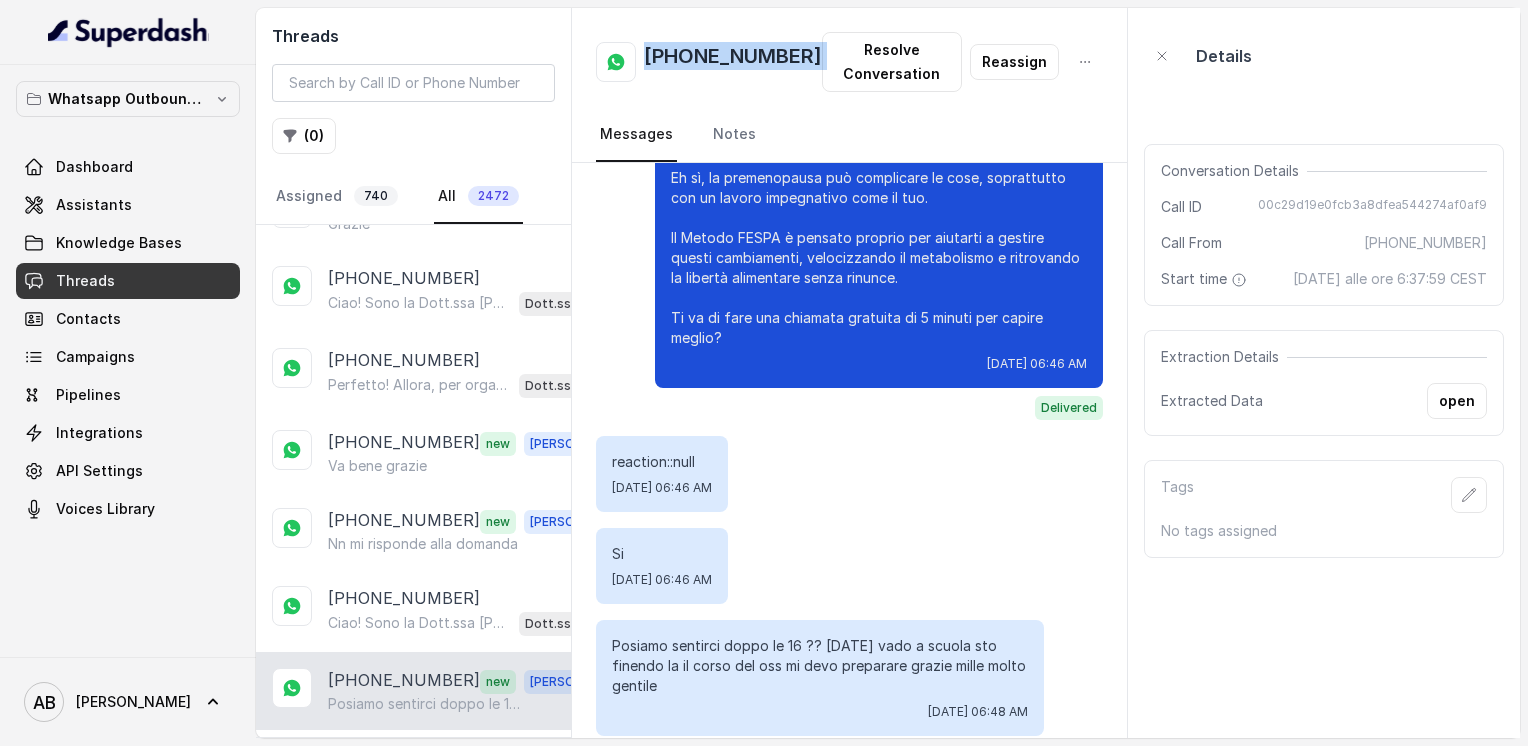 click on "[PHONE_NUMBER]" at bounding box center (733, 62) 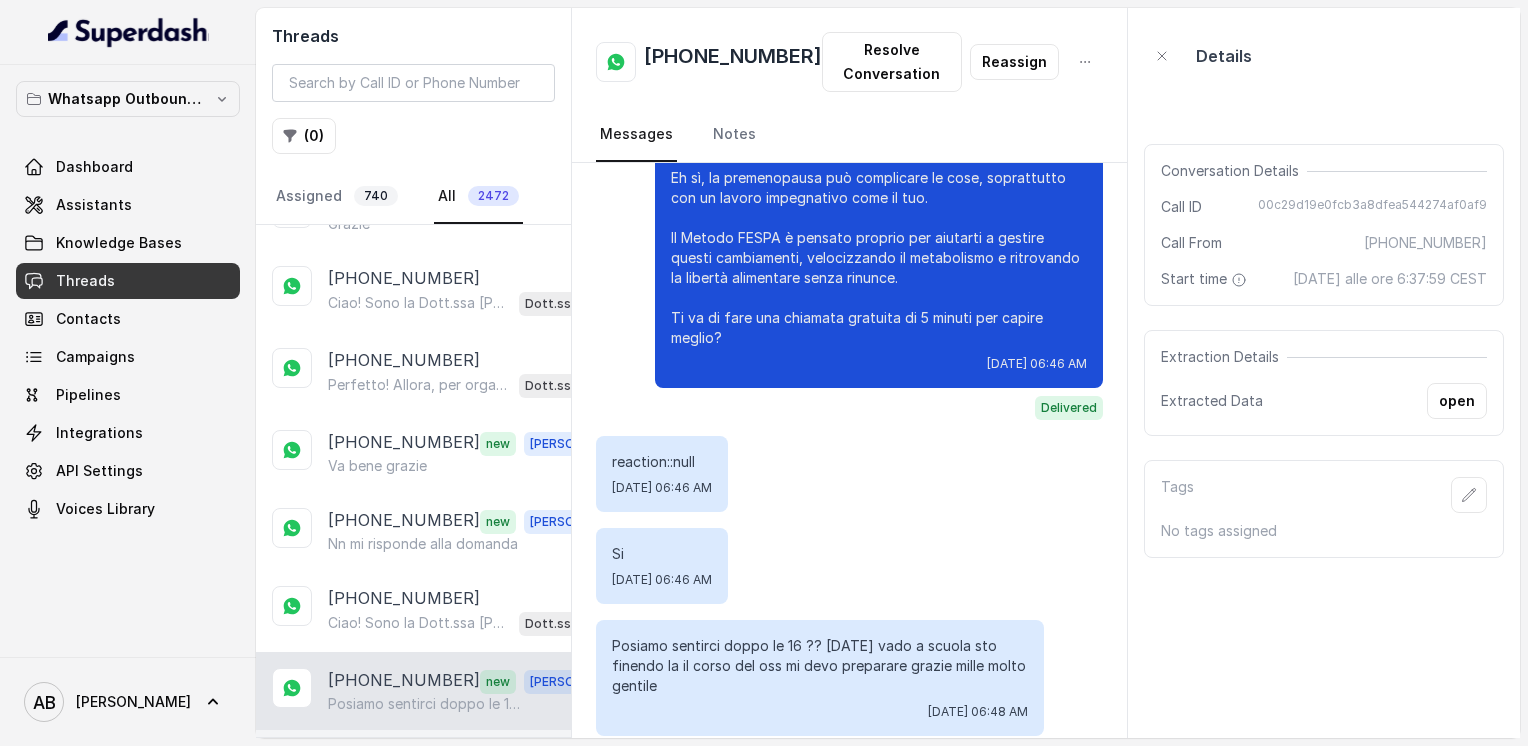 click on "[PHONE_NUMBER]" at bounding box center (404, 758) 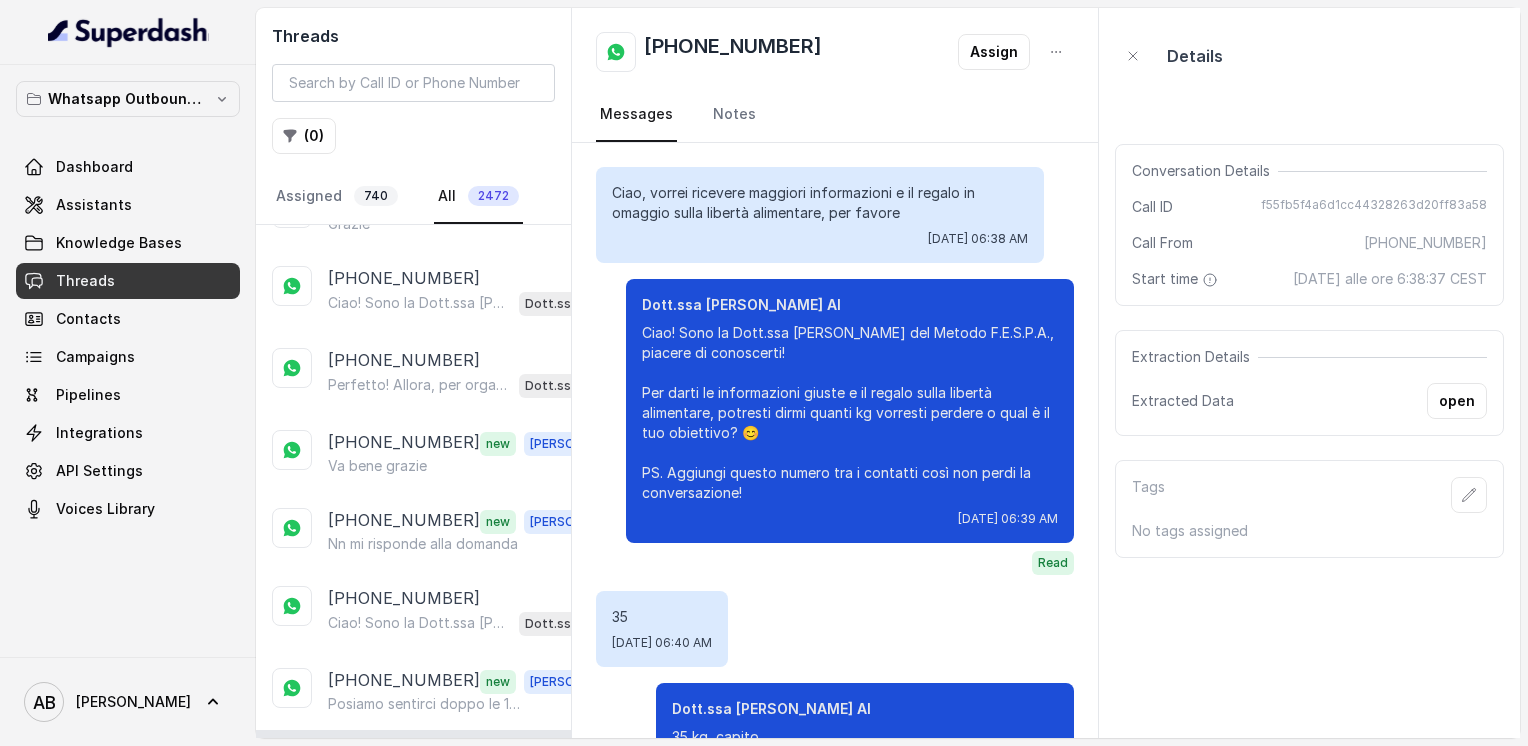 scroll, scrollTop: 144, scrollLeft: 0, axis: vertical 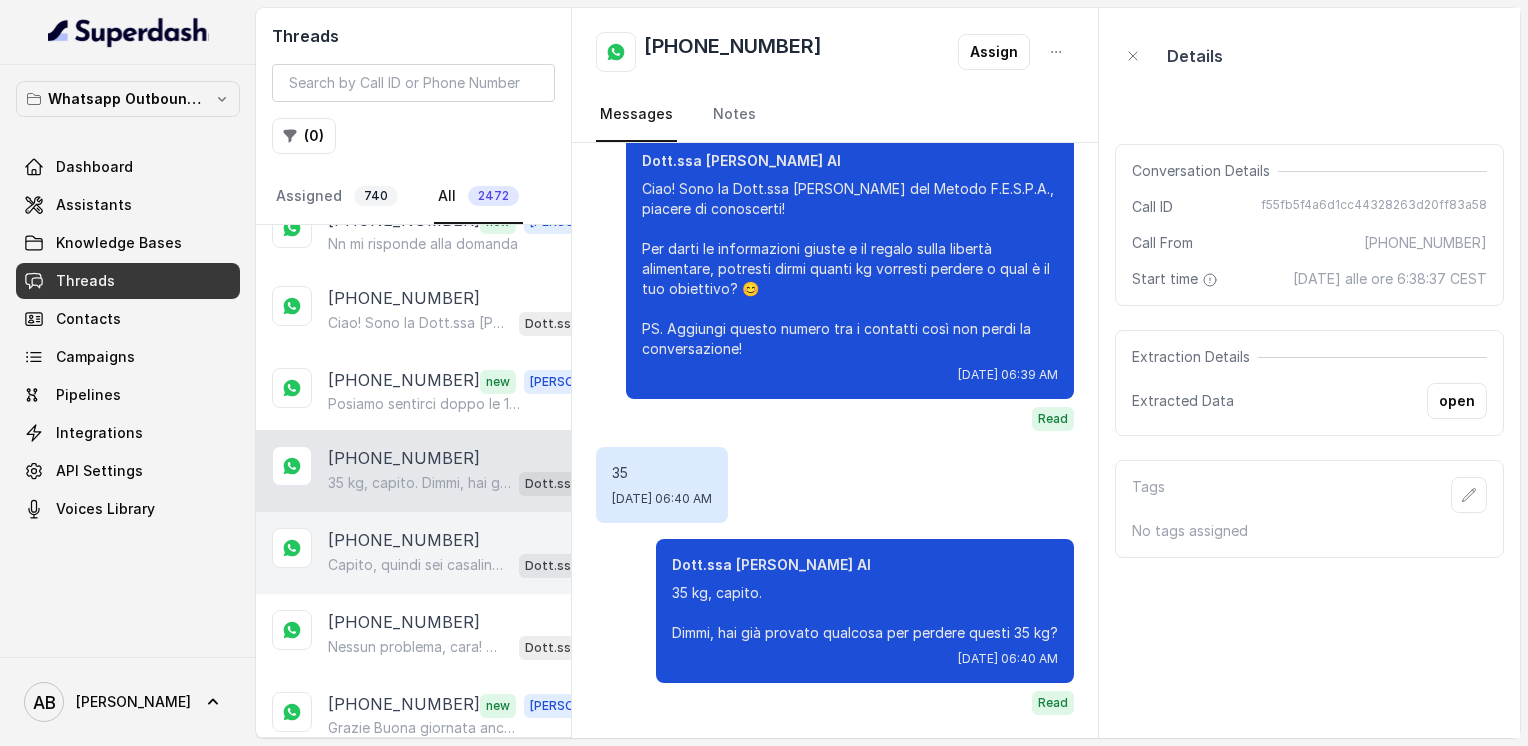 click on "Capito, quindi sei casalinga e dedichi tempo anche alla lettura, ottimo per la mente!
Visto il tuo impegno nell’attività fisica e il desiderio di libertà alimentare, una consulenza gratuita con uno specialista potrebbe aiutarti a capire come raggiungere il corpo magro, tonico ed armonico che desideri.
Ti interessa fissare un appuntamento per una chiamata informativa di 5 minuti, senza impegno? 😊
Quale giorno e orario preferisci?" at bounding box center (419, 565) 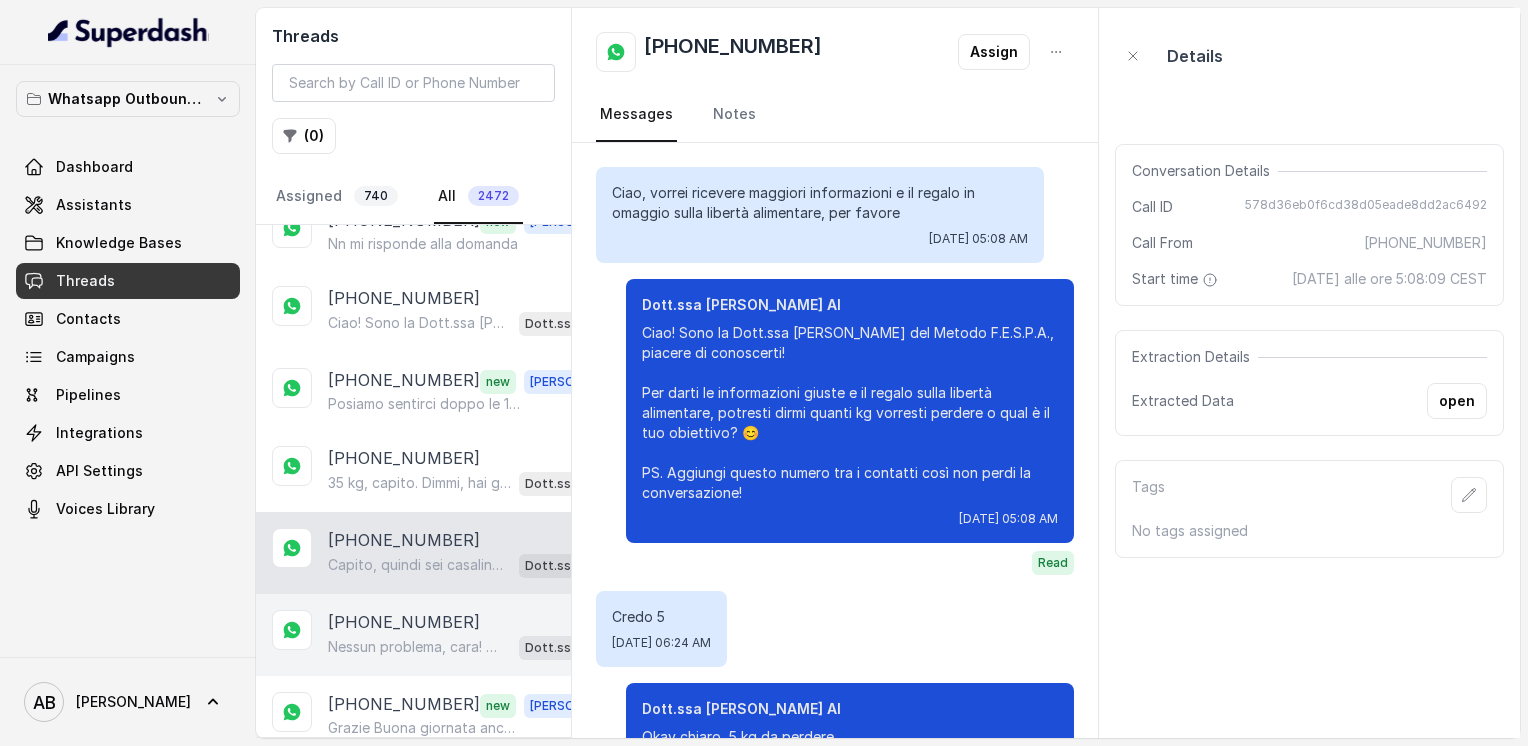 scroll, scrollTop: 1924, scrollLeft: 0, axis: vertical 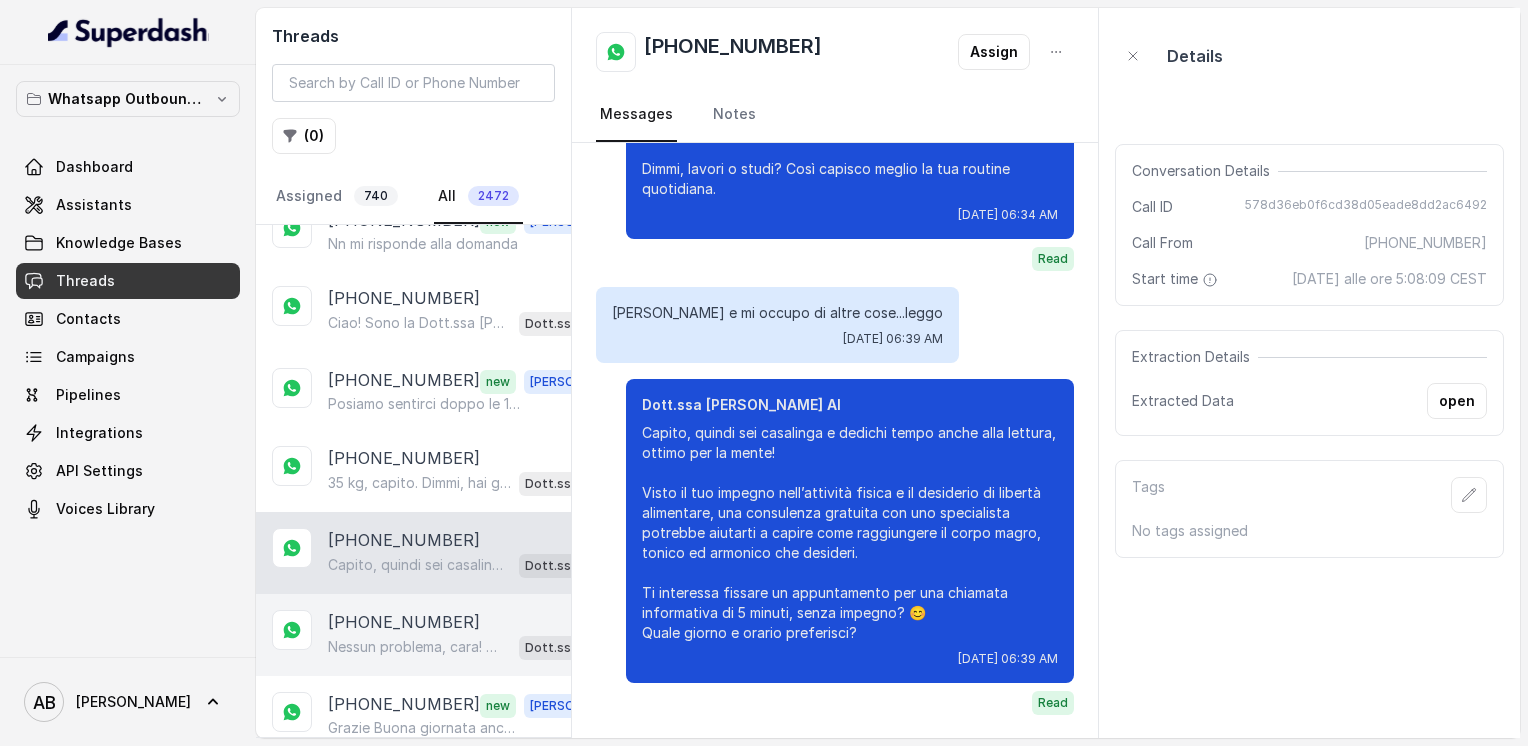 click on "[PHONE_NUMBER]" at bounding box center [404, 622] 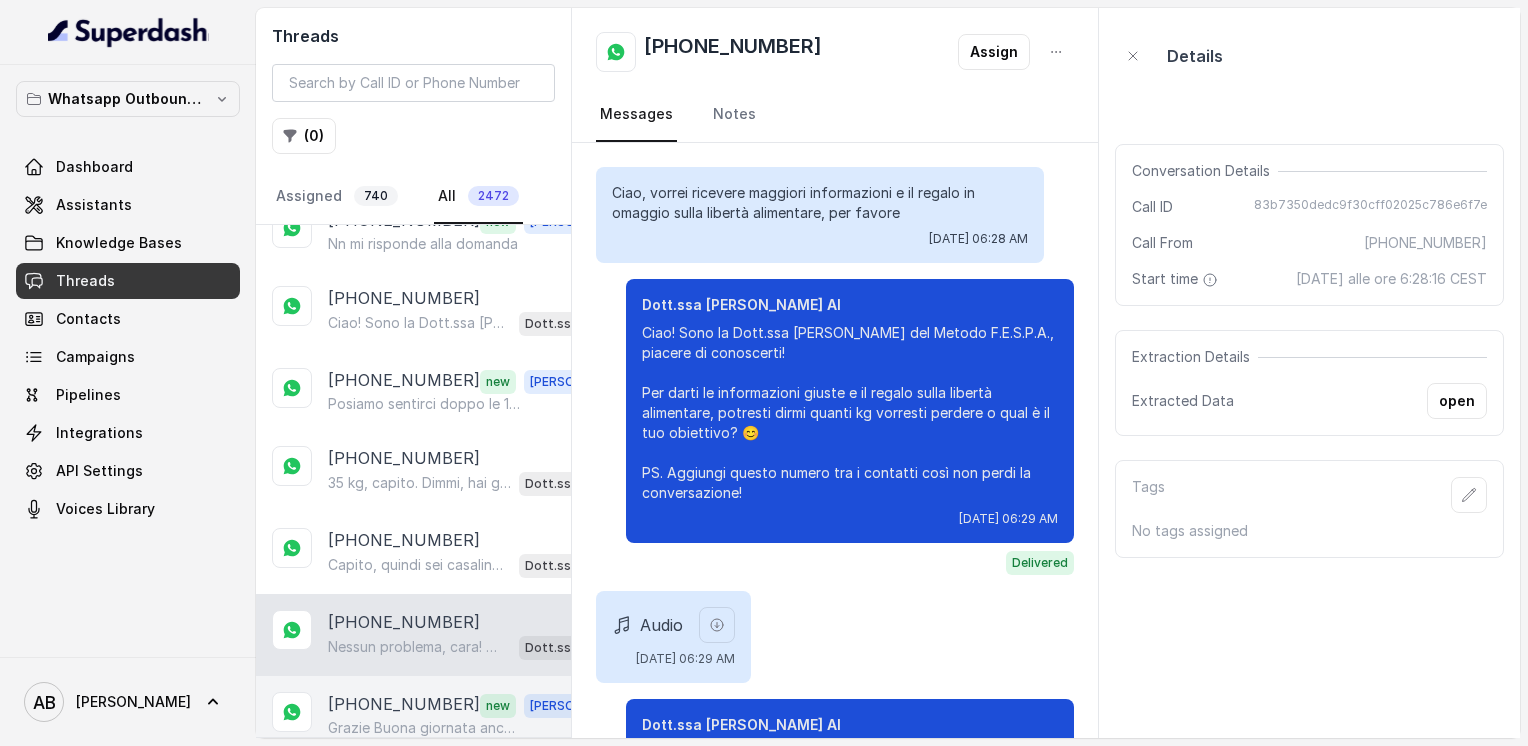scroll, scrollTop: 1696, scrollLeft: 0, axis: vertical 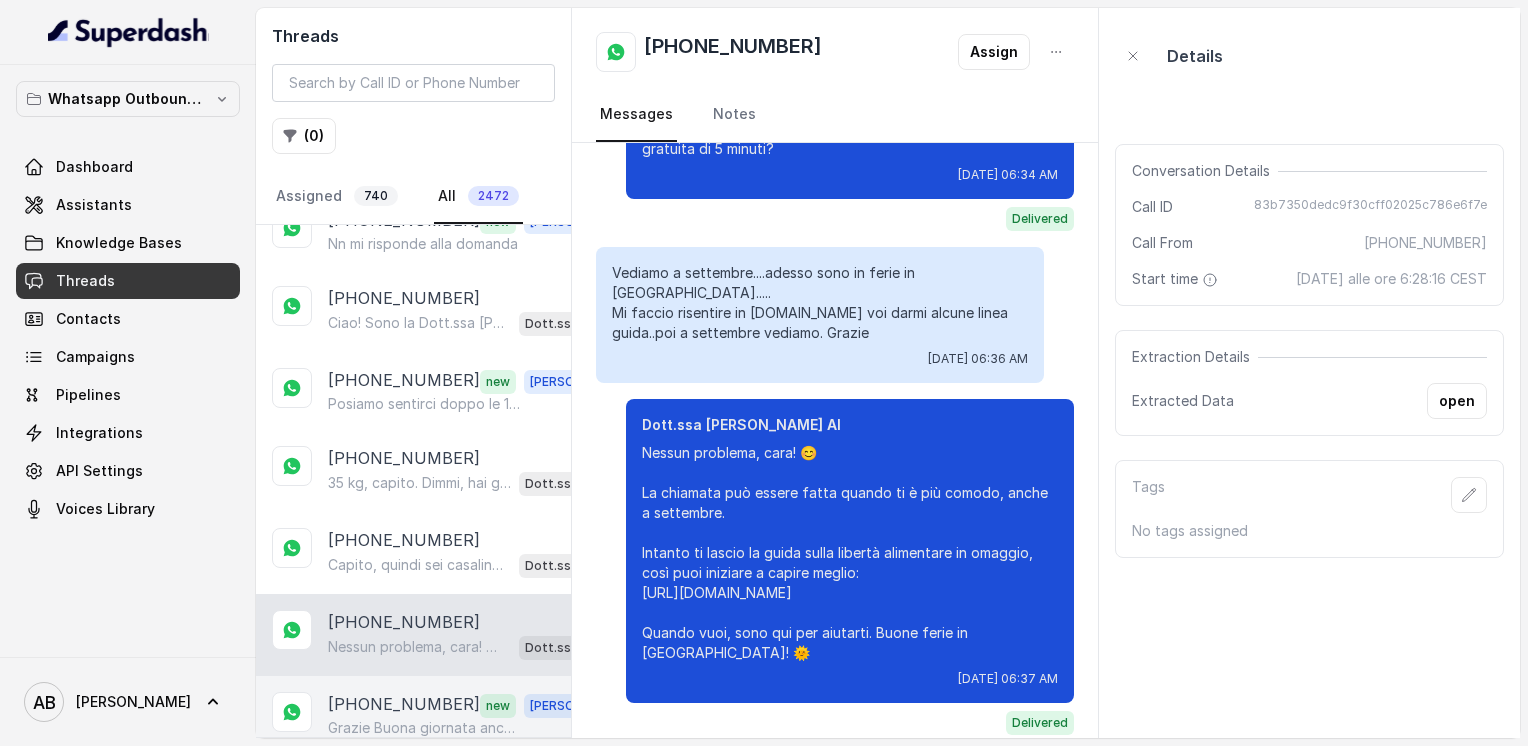 click on "[PHONE_NUMBER]" at bounding box center (404, 705) 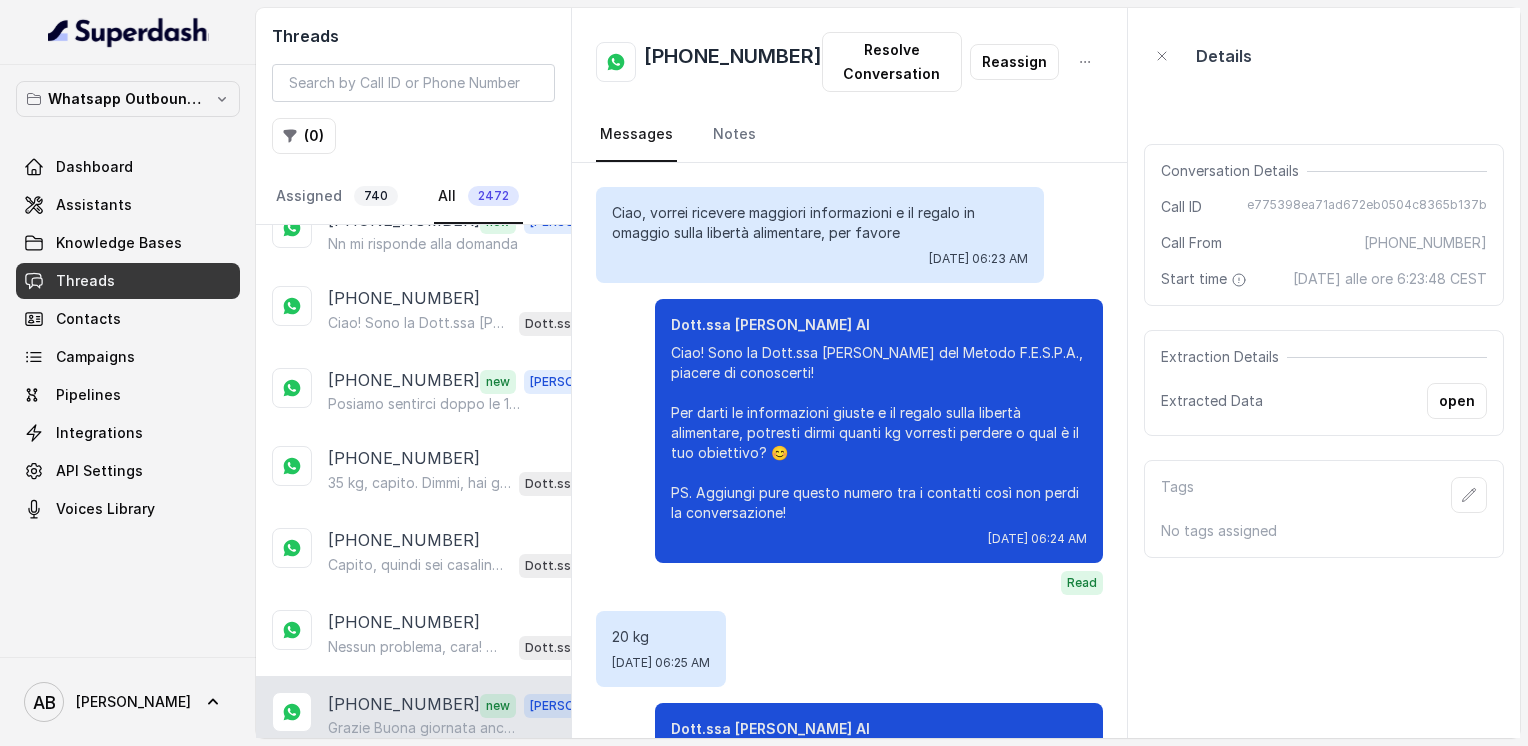 scroll, scrollTop: 2431, scrollLeft: 0, axis: vertical 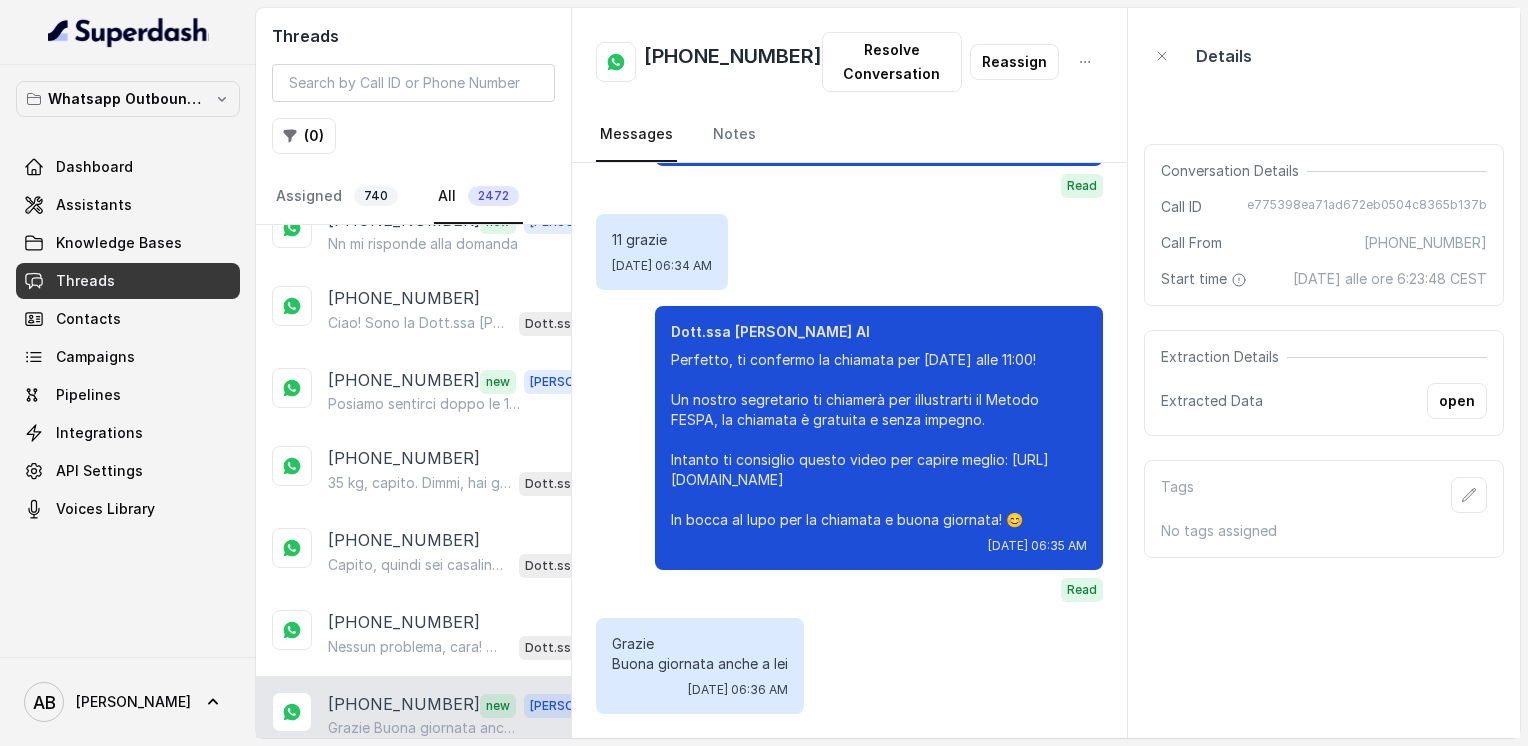 click on "Perfetto!
Per organizzare la chiamata gratuita con uno dei nostri specialisti, dimmi pure quale giorno e orario preferisci per essere contattata.
La chiamata dura circa 5 minuti, è senza impegno e ti aiuterà a capire come il [PERSON_NAME] FESPA può fare al caso tuo. 😊" at bounding box center (419, 807) 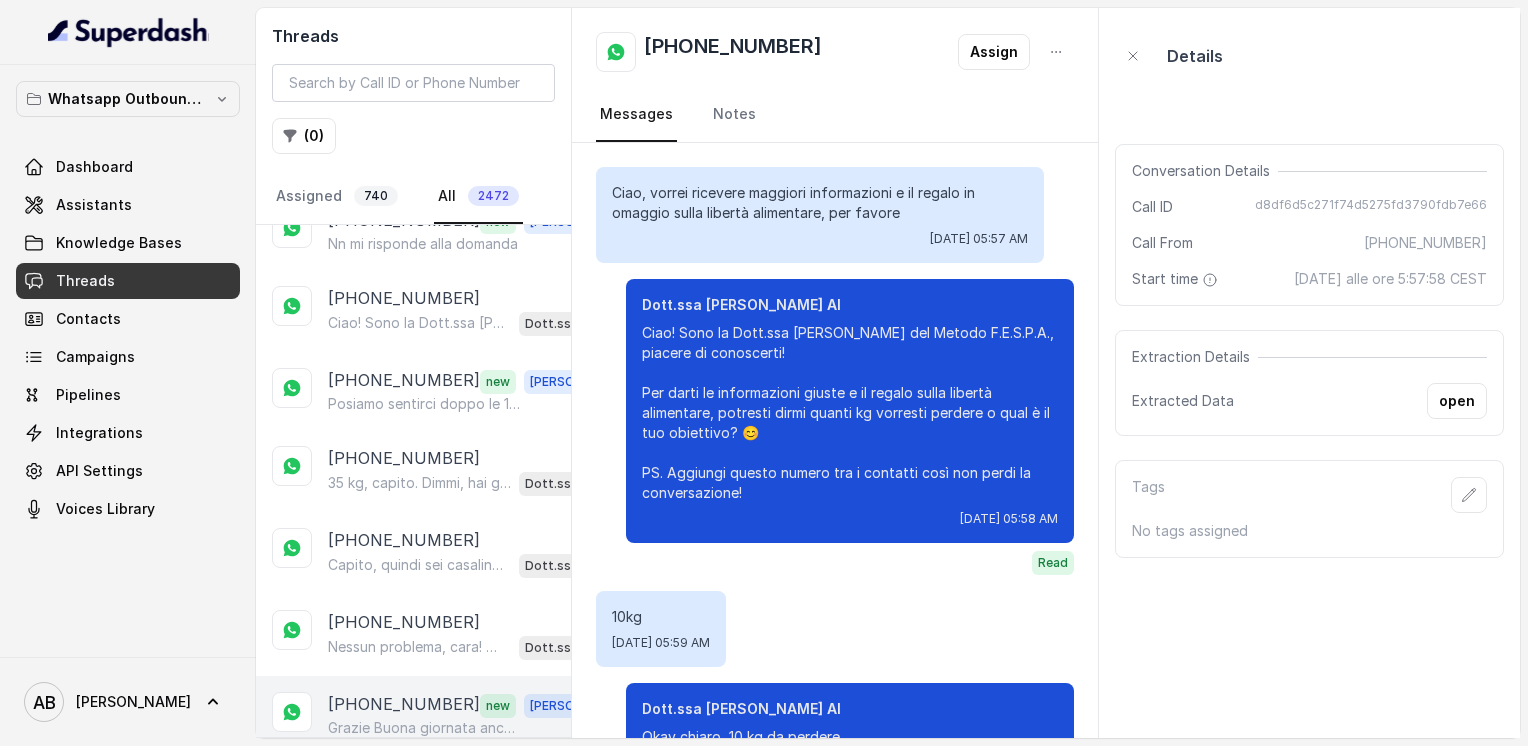 scroll, scrollTop: 1196, scrollLeft: 0, axis: vertical 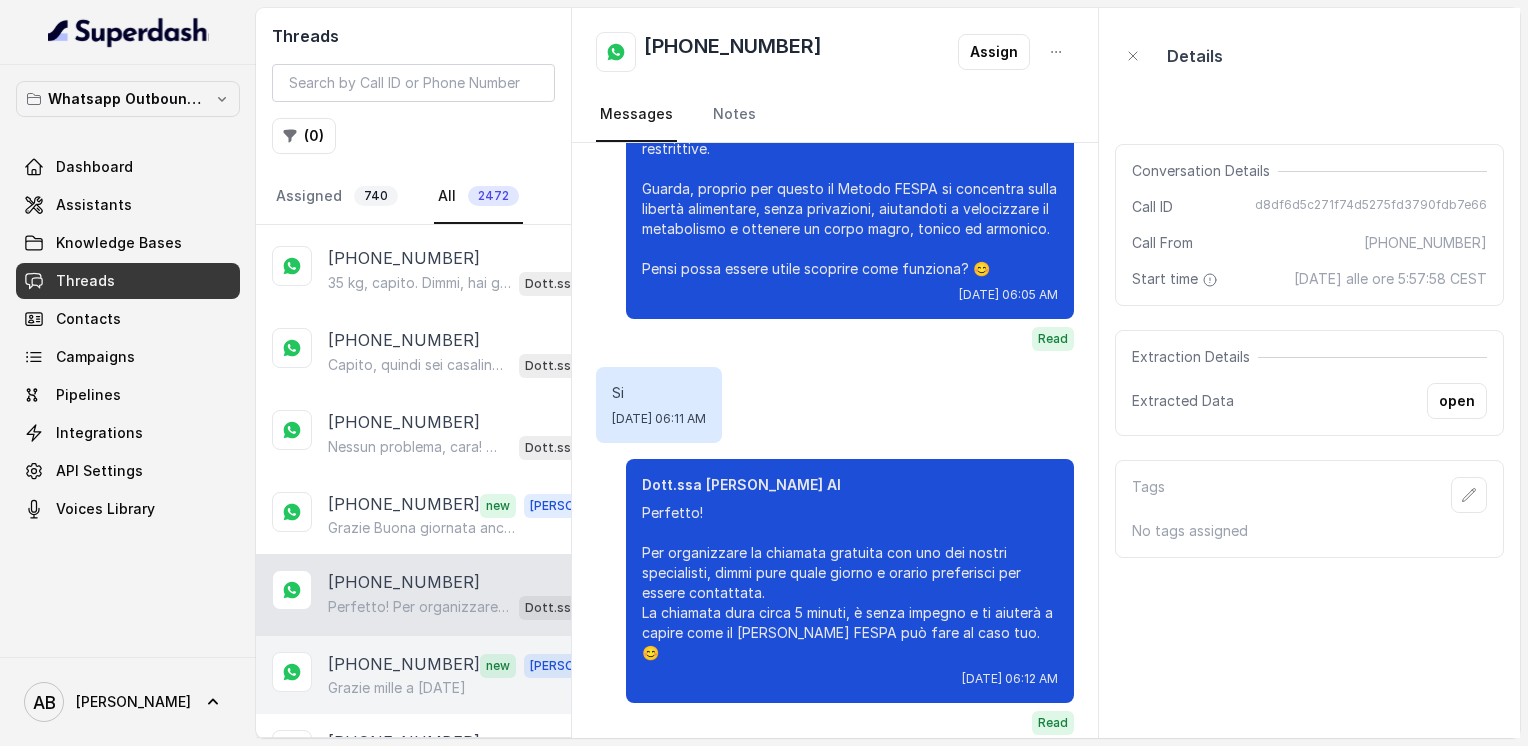 click on "Grazie mille a [DATE]" at bounding box center (397, 688) 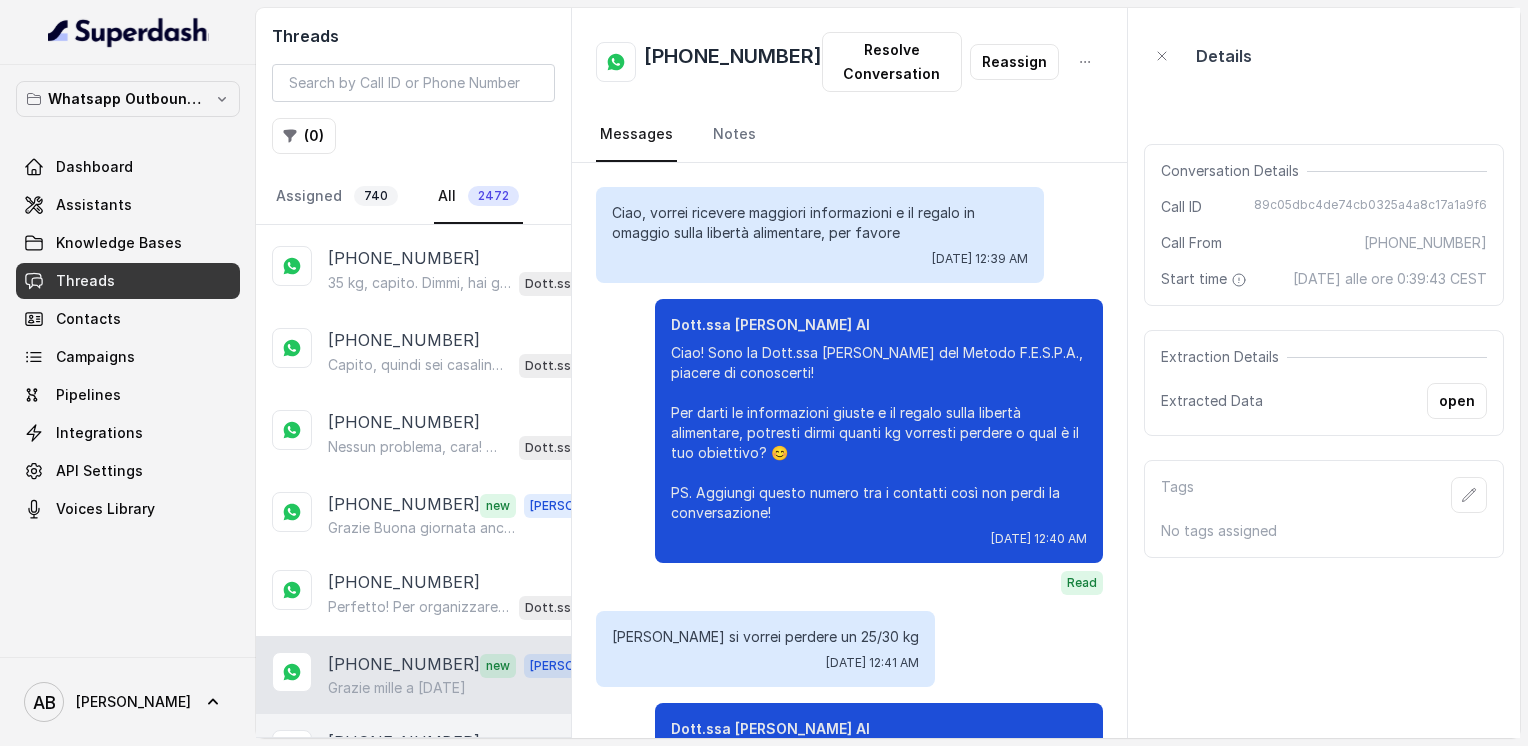 scroll, scrollTop: 2023, scrollLeft: 0, axis: vertical 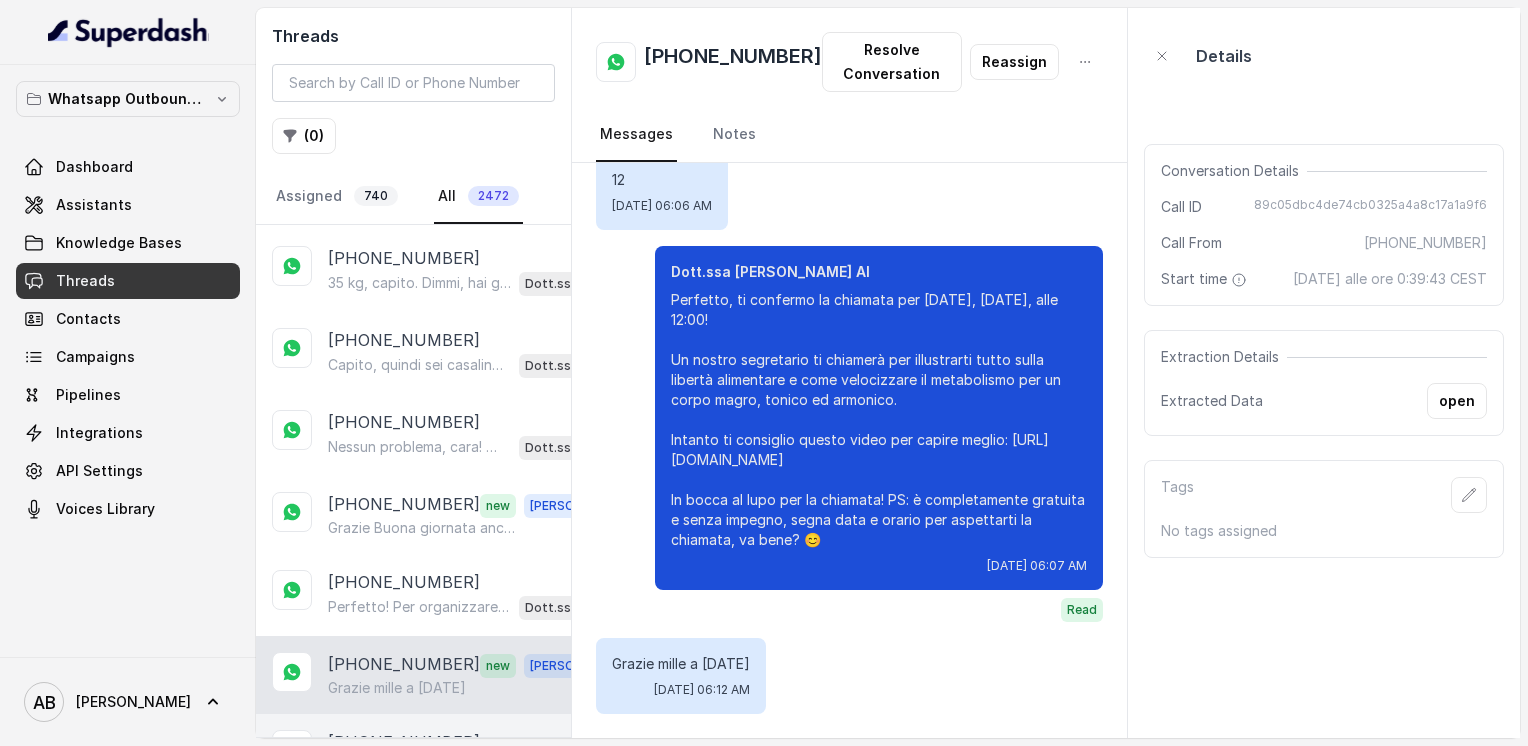 click on "[PHONE_NUMBER]   Ciao! Sono la Dott.ssa [PERSON_NAME] del Metodo F.E.S.P.A., piacere di conoscerti!
Per capire meglio come aiutarti, potresti dirmi quanti kg vorresti perdere o qual è il tuo obiettivo? 😊
PS. Aggiungi questo numero tra i contatti così non perdi la conversazione! Dott.ssa [PERSON_NAME] AI" at bounding box center (413, 755) 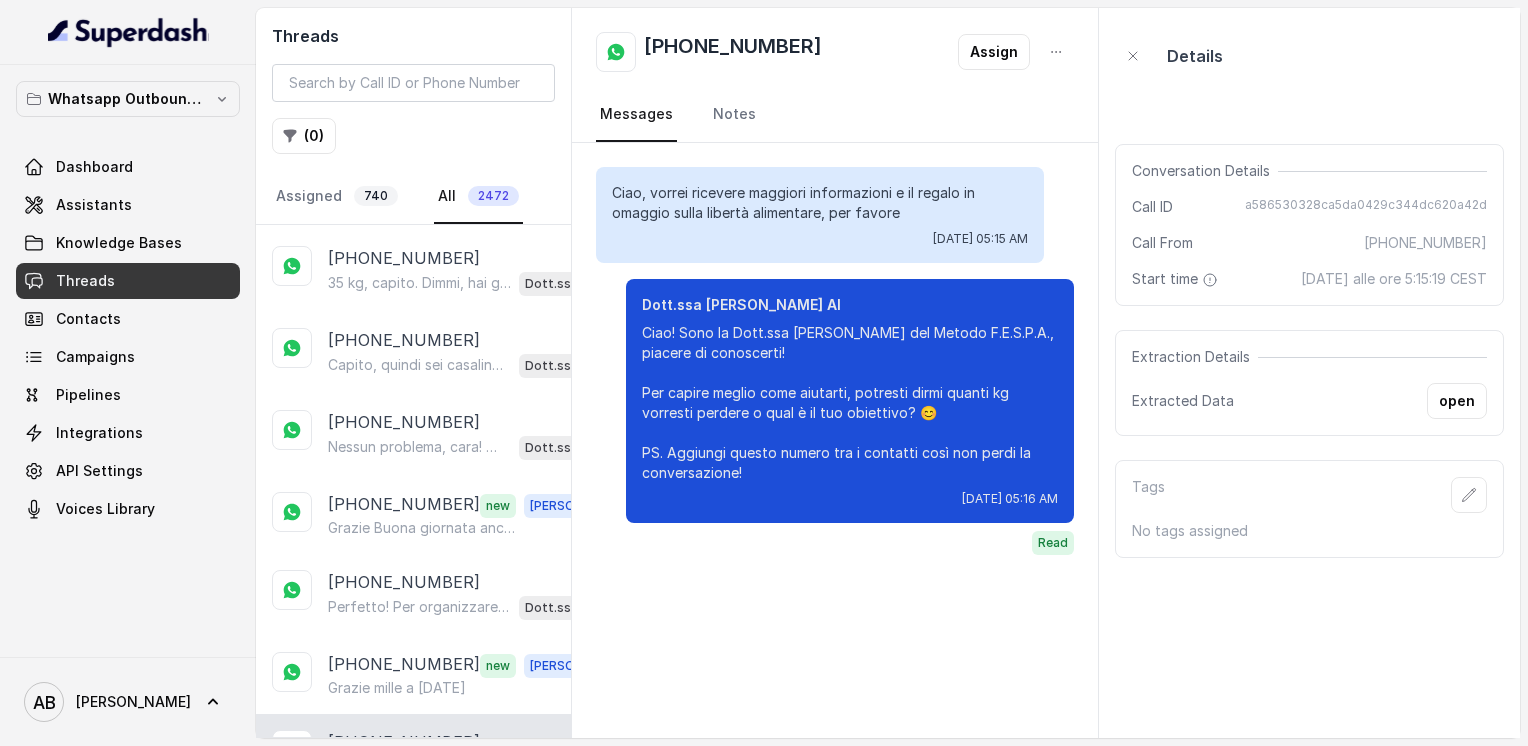 click on "Ah ok lunedì alle 18:00 può andar bene?" at bounding box center [424, 848] 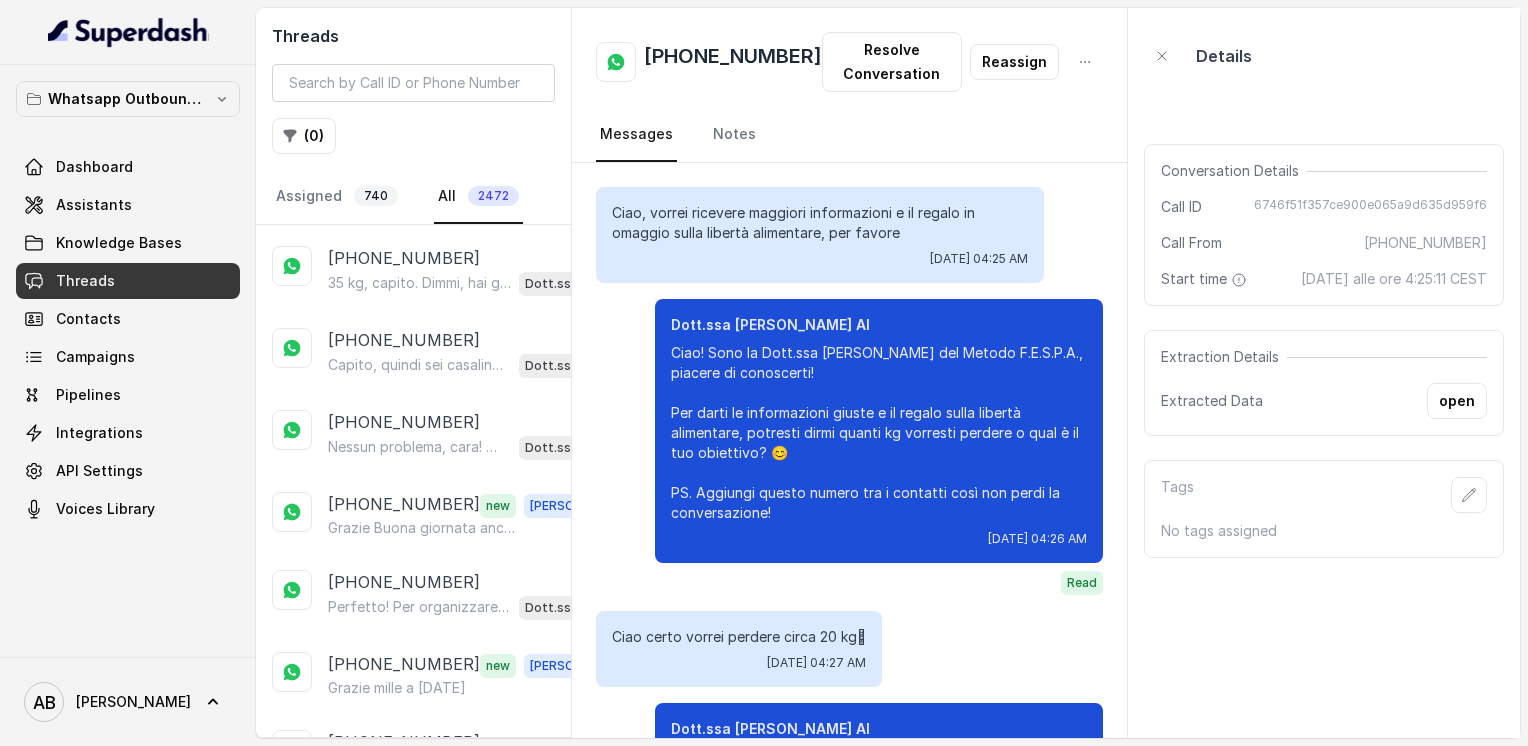 scroll, scrollTop: 1599, scrollLeft: 0, axis: vertical 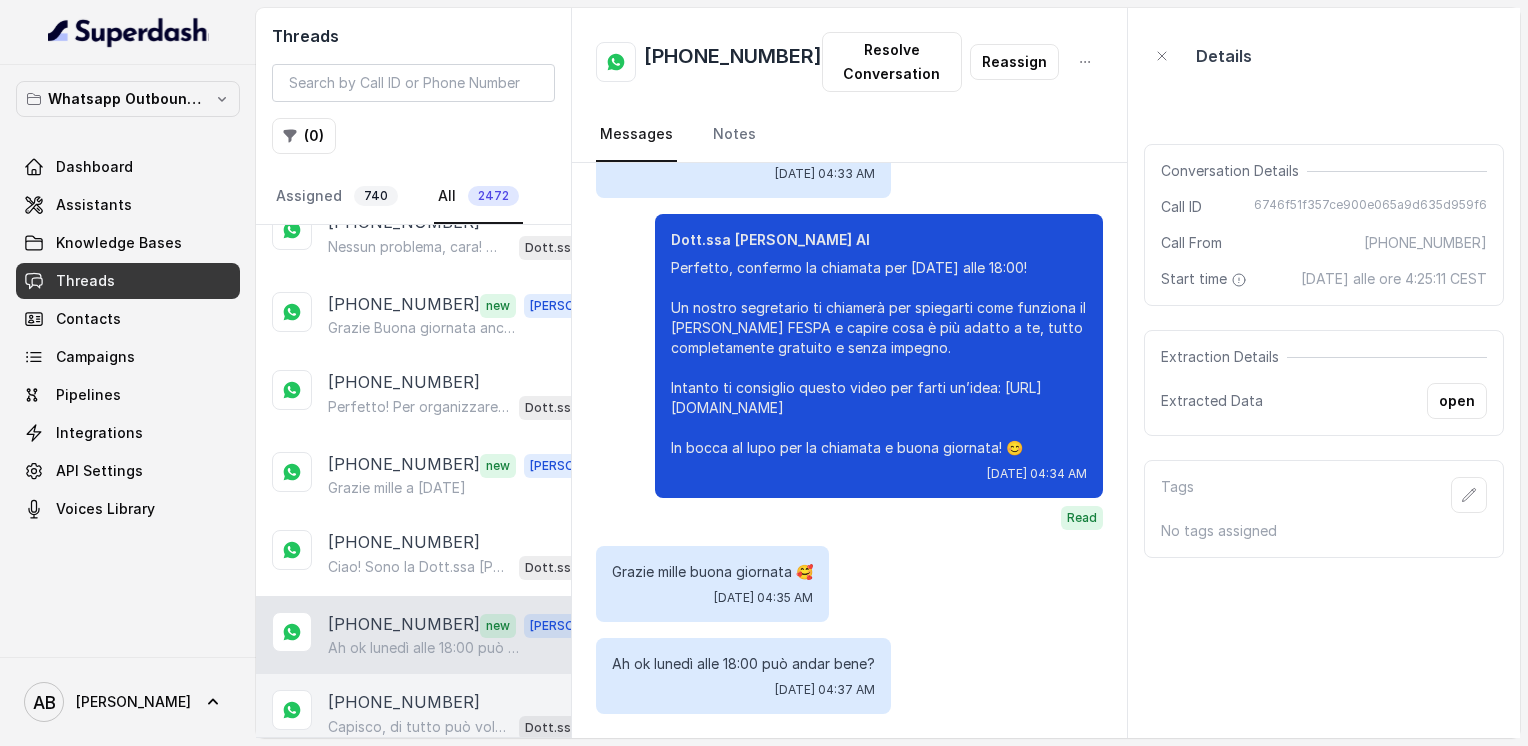 click on "[PHONE_NUMBER]" at bounding box center [404, 702] 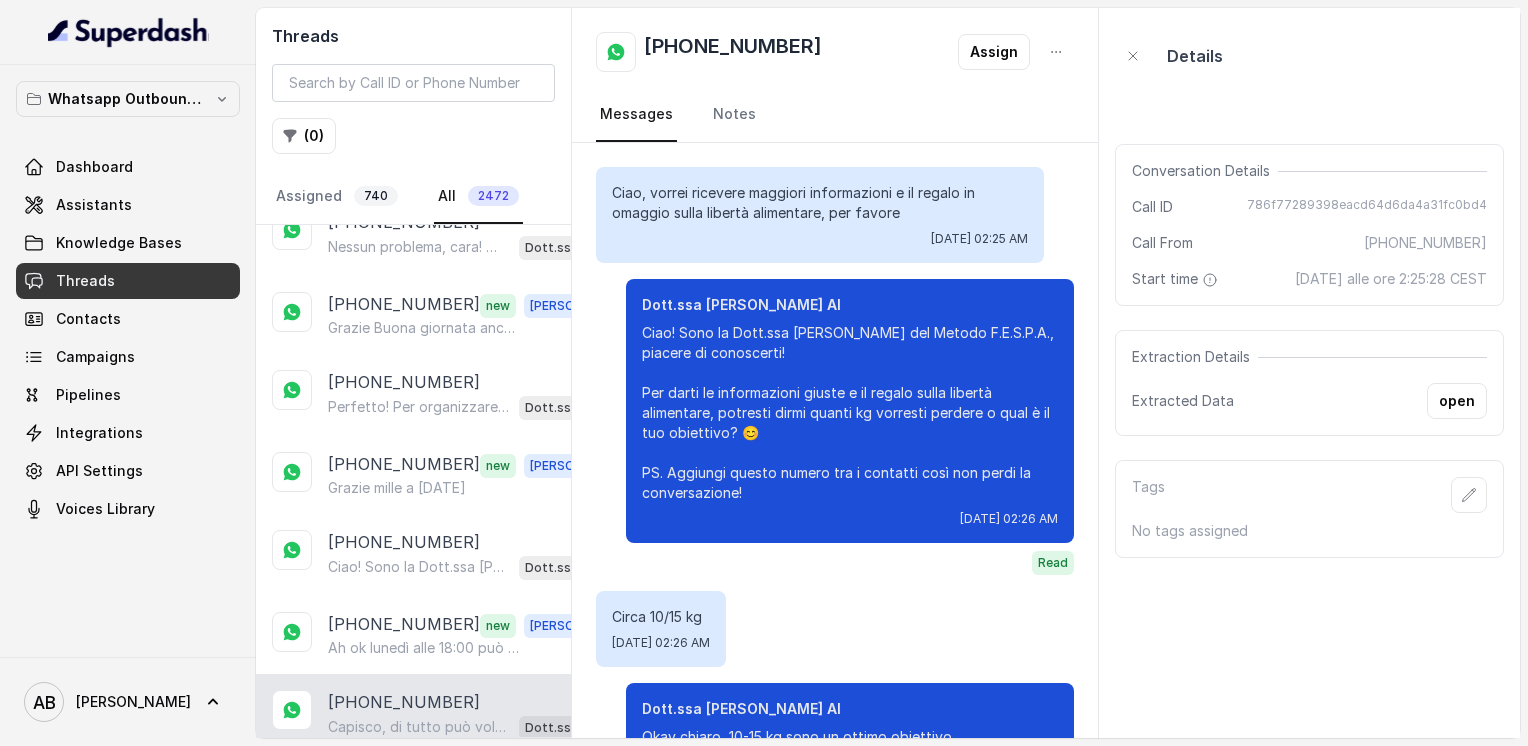 scroll, scrollTop: 468, scrollLeft: 0, axis: vertical 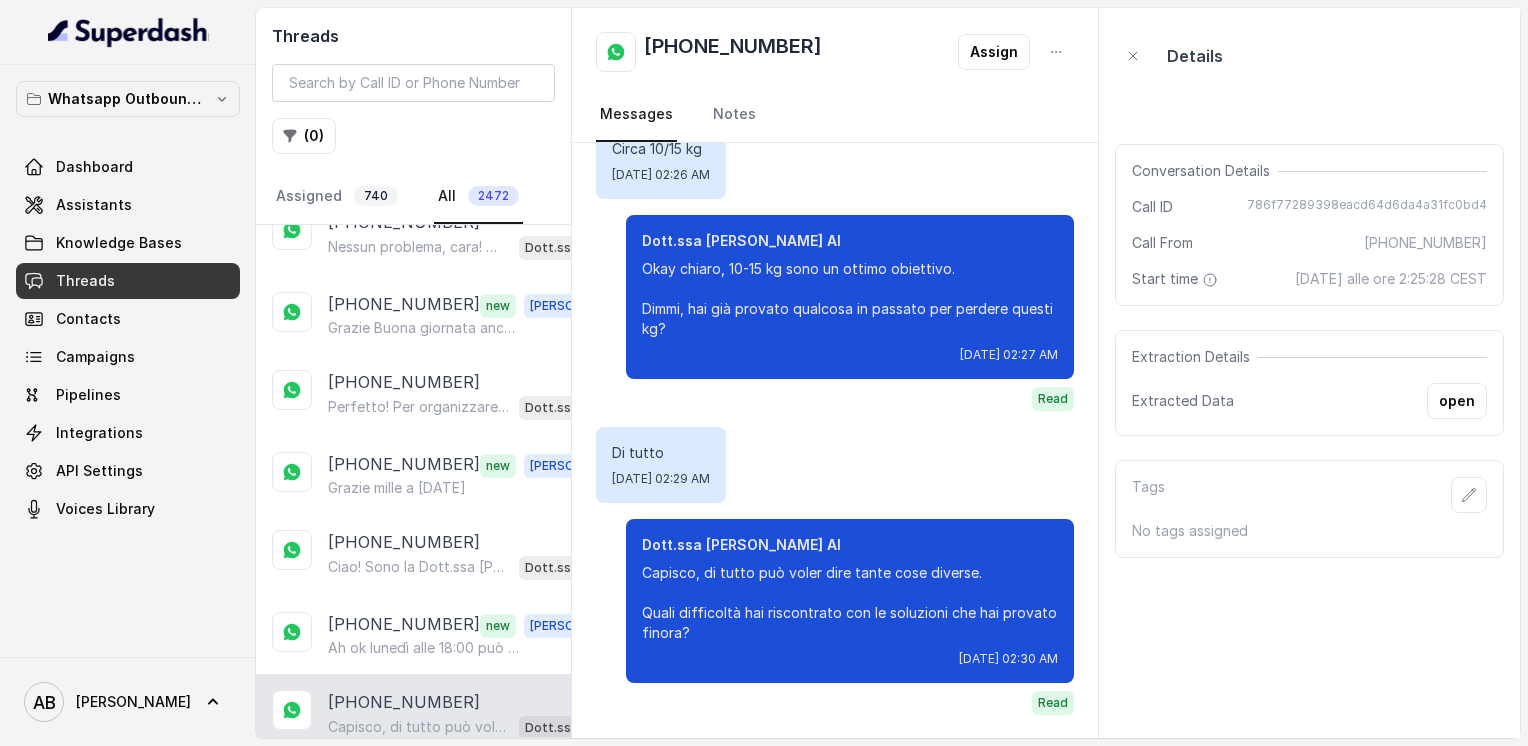 click on "[PHONE_NUMBER]" at bounding box center (404, 784) 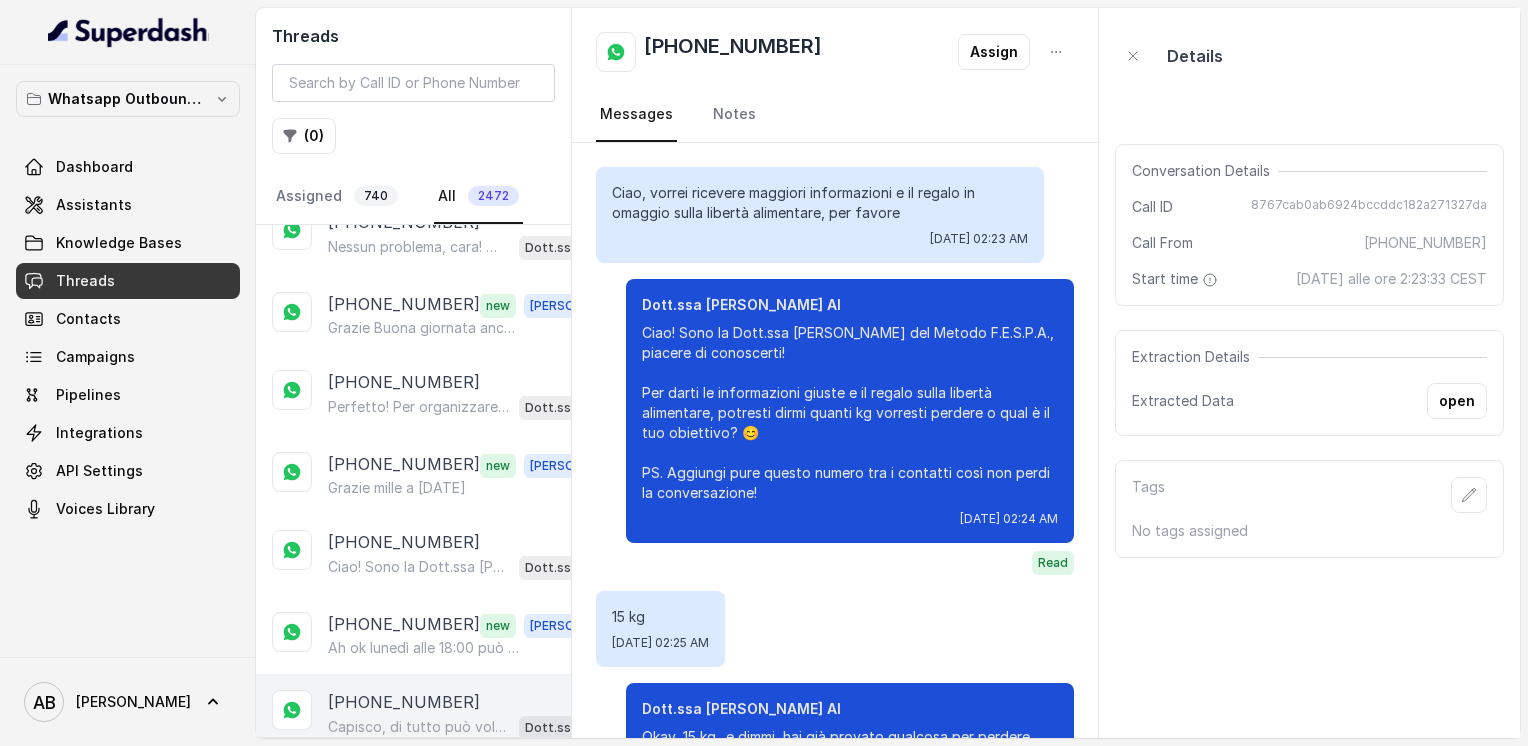 scroll, scrollTop: 932, scrollLeft: 0, axis: vertical 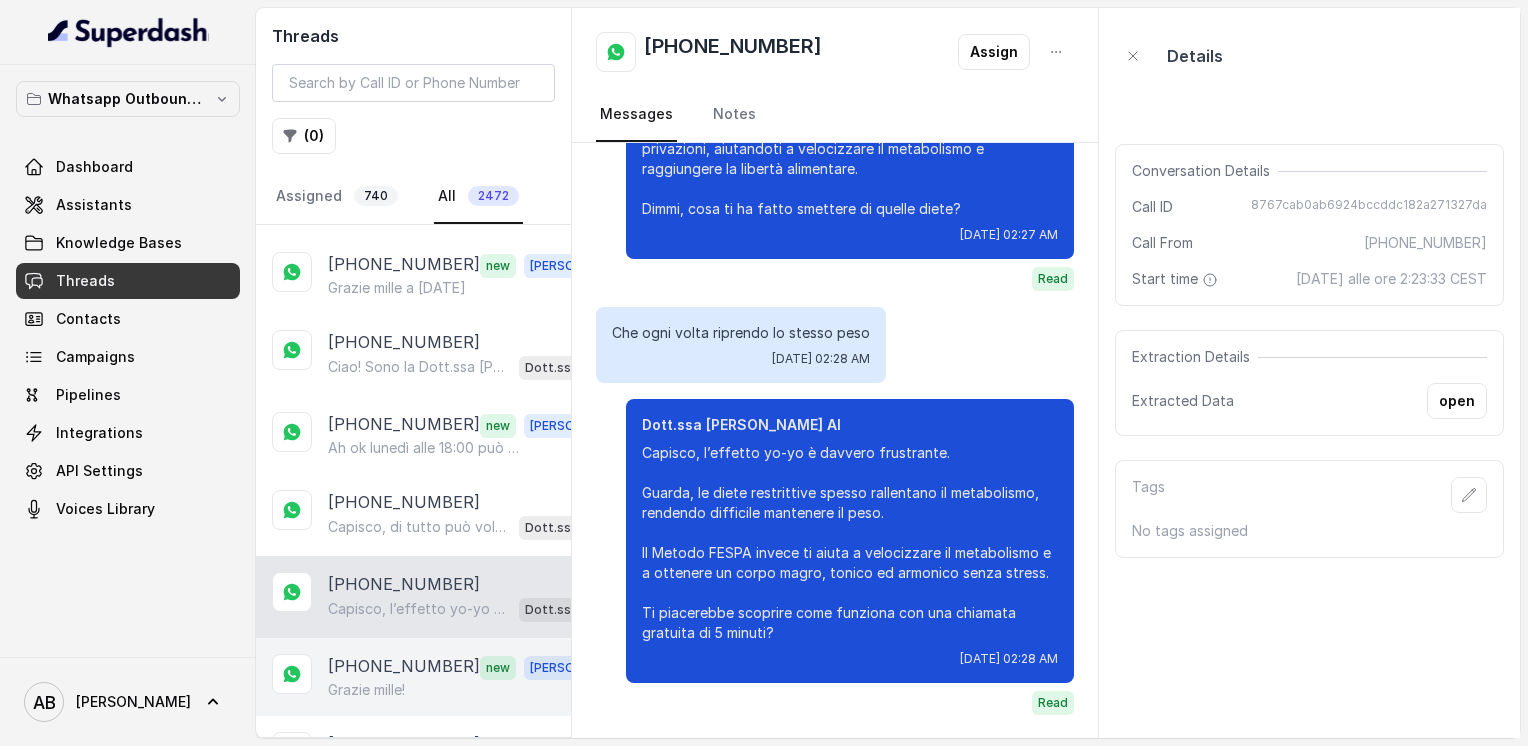 click on "[PHONE_NUMBER]   new [PERSON_NAME]!" at bounding box center (413, 677) 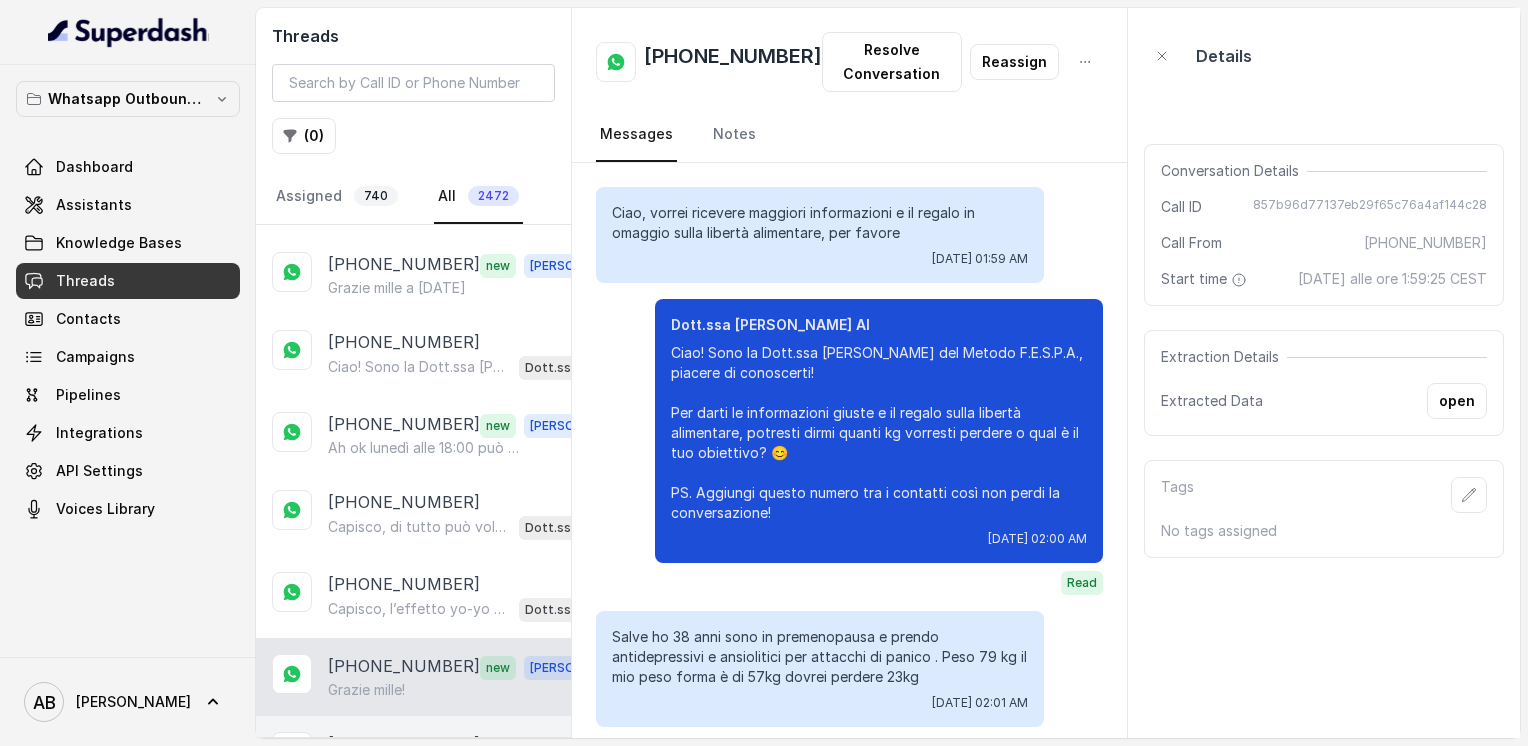 click on "[PHONE_NUMBER]" at bounding box center [404, 744] 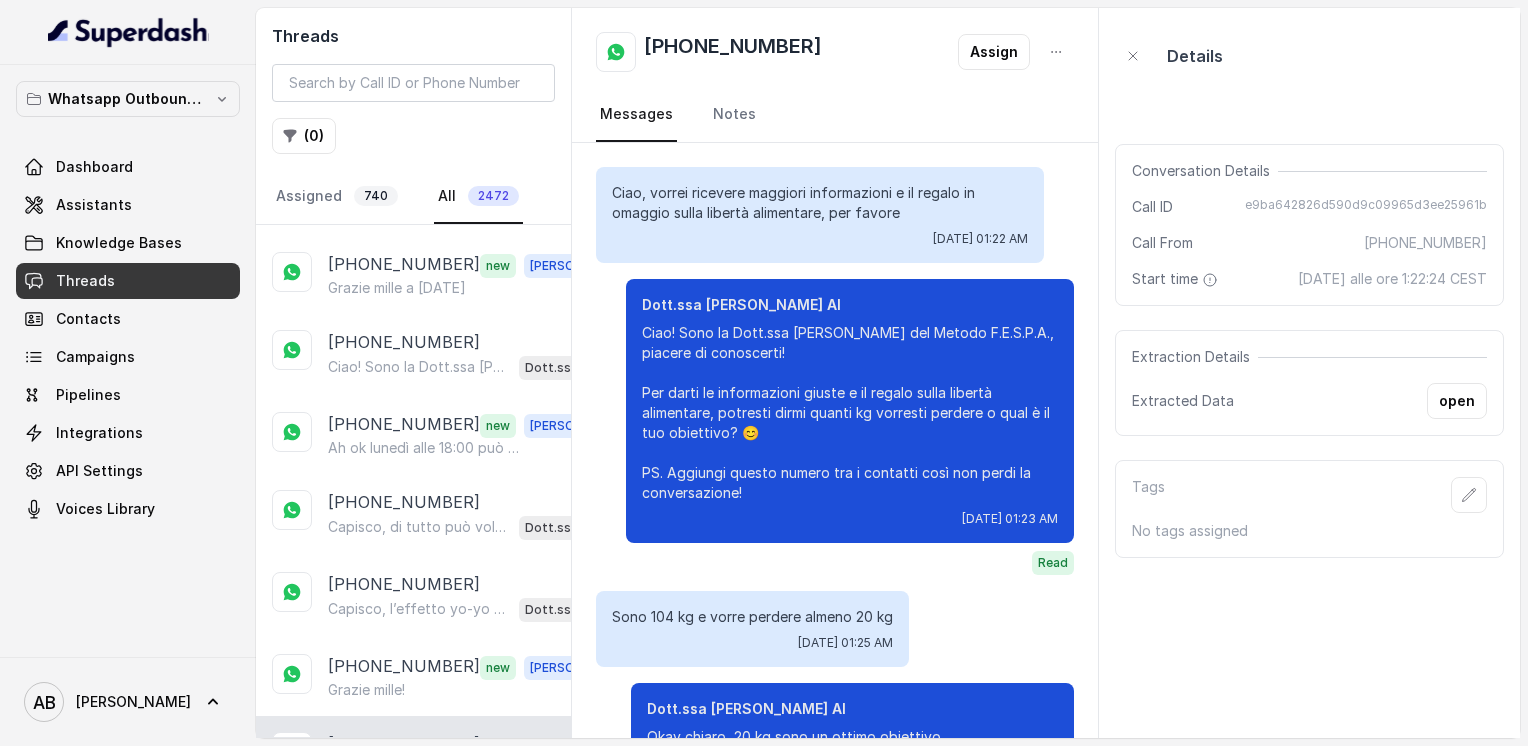 scroll, scrollTop: 3076, scrollLeft: 0, axis: vertical 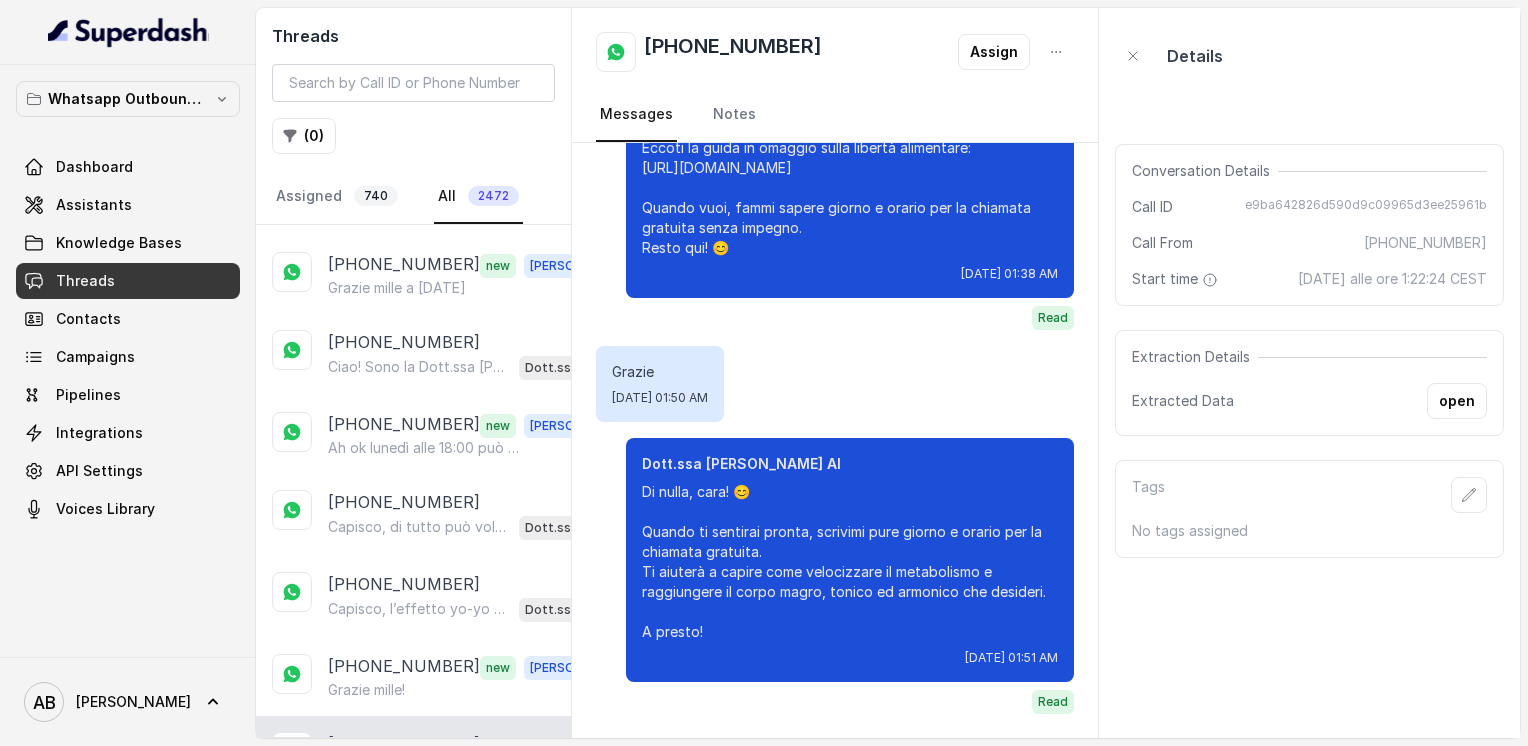click on "Okay chiaro, 7/8 kg sono un ottimo obiettivo.
Dimmi, hai già provato qualcosa in passato per perdere questi kg?" at bounding box center (419, 851) 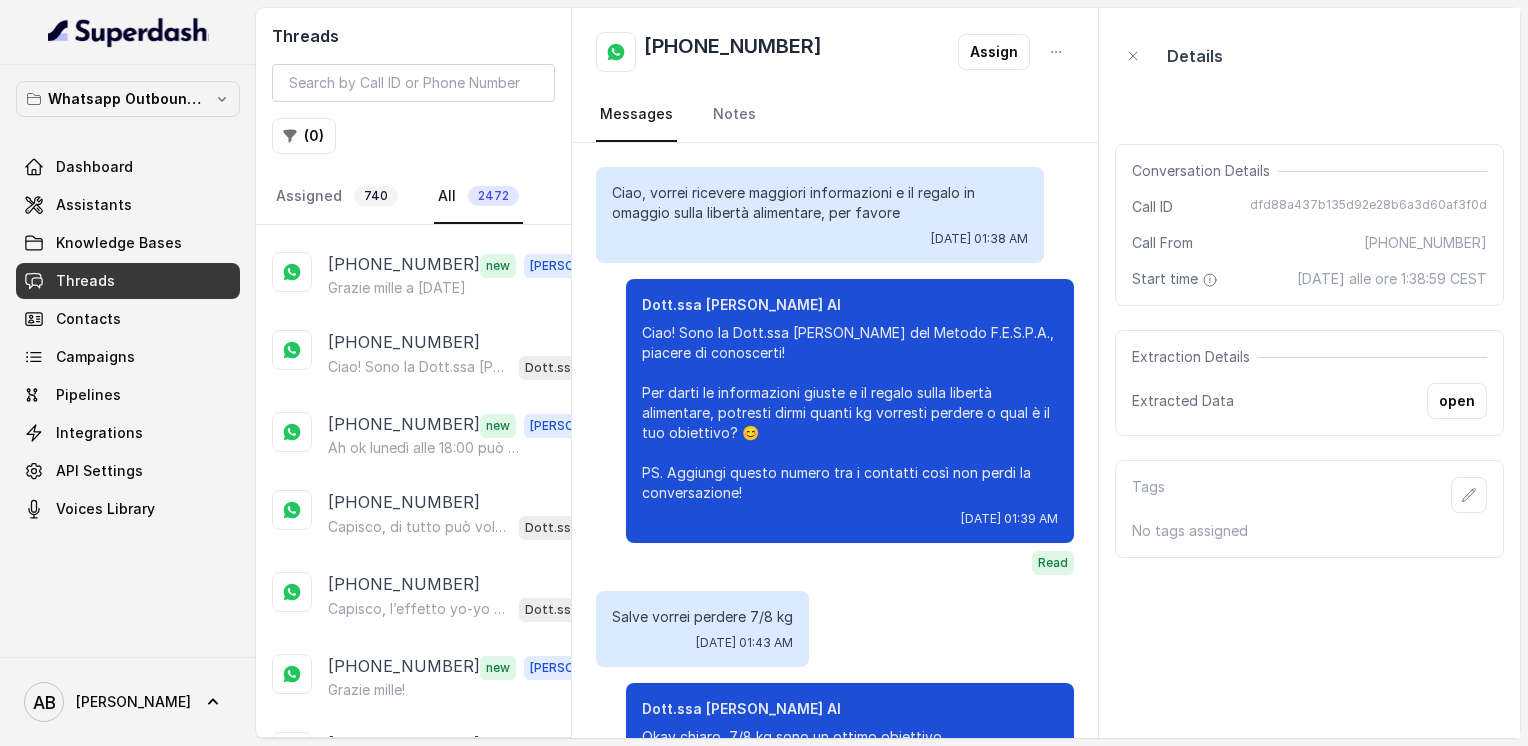 scroll, scrollTop: 164, scrollLeft: 0, axis: vertical 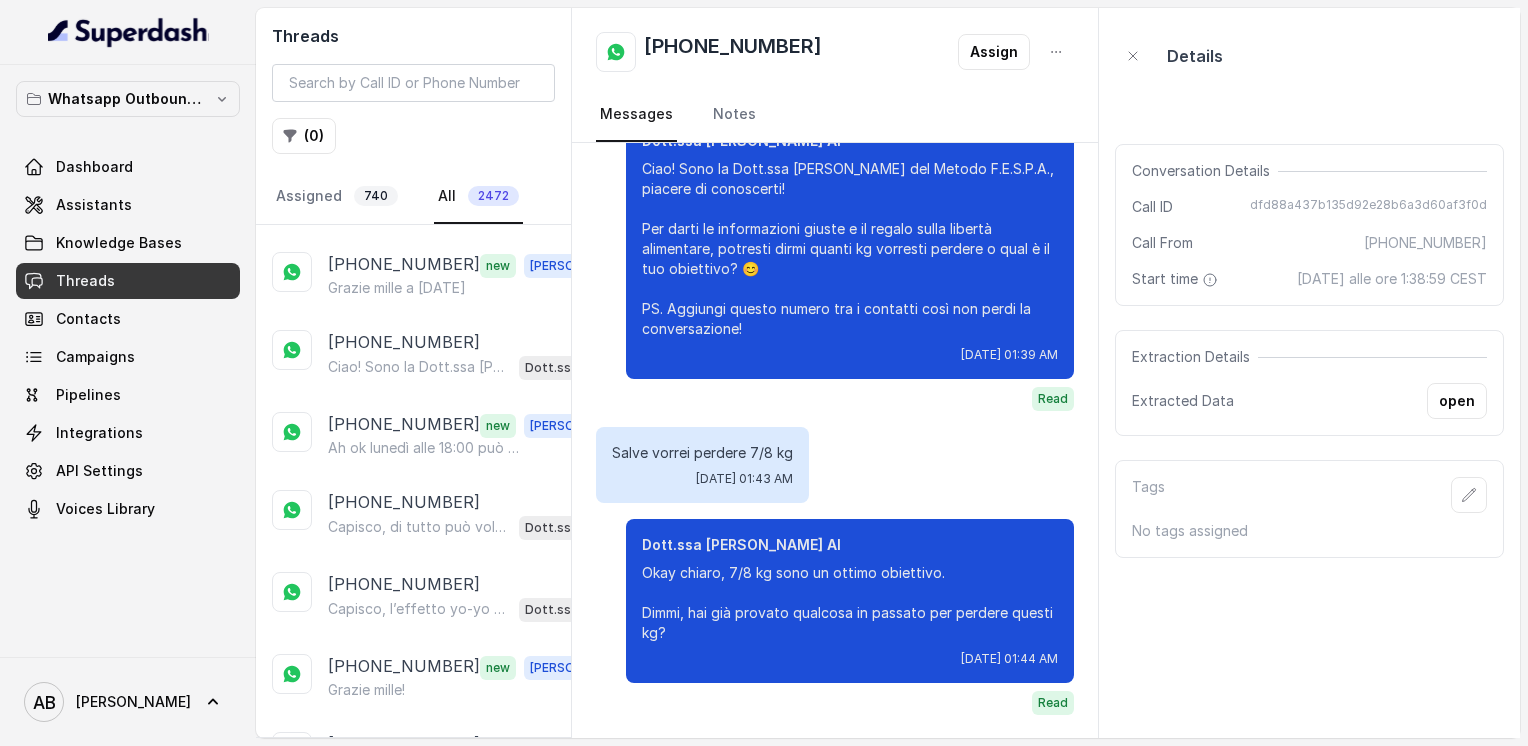 click on "[PHONE_NUMBER]   new [PERSON_NAME] finisco [DATE] che ho preso una compressa x il mal di testa... Buona notte e grazie 😉" at bounding box center (413, 919) 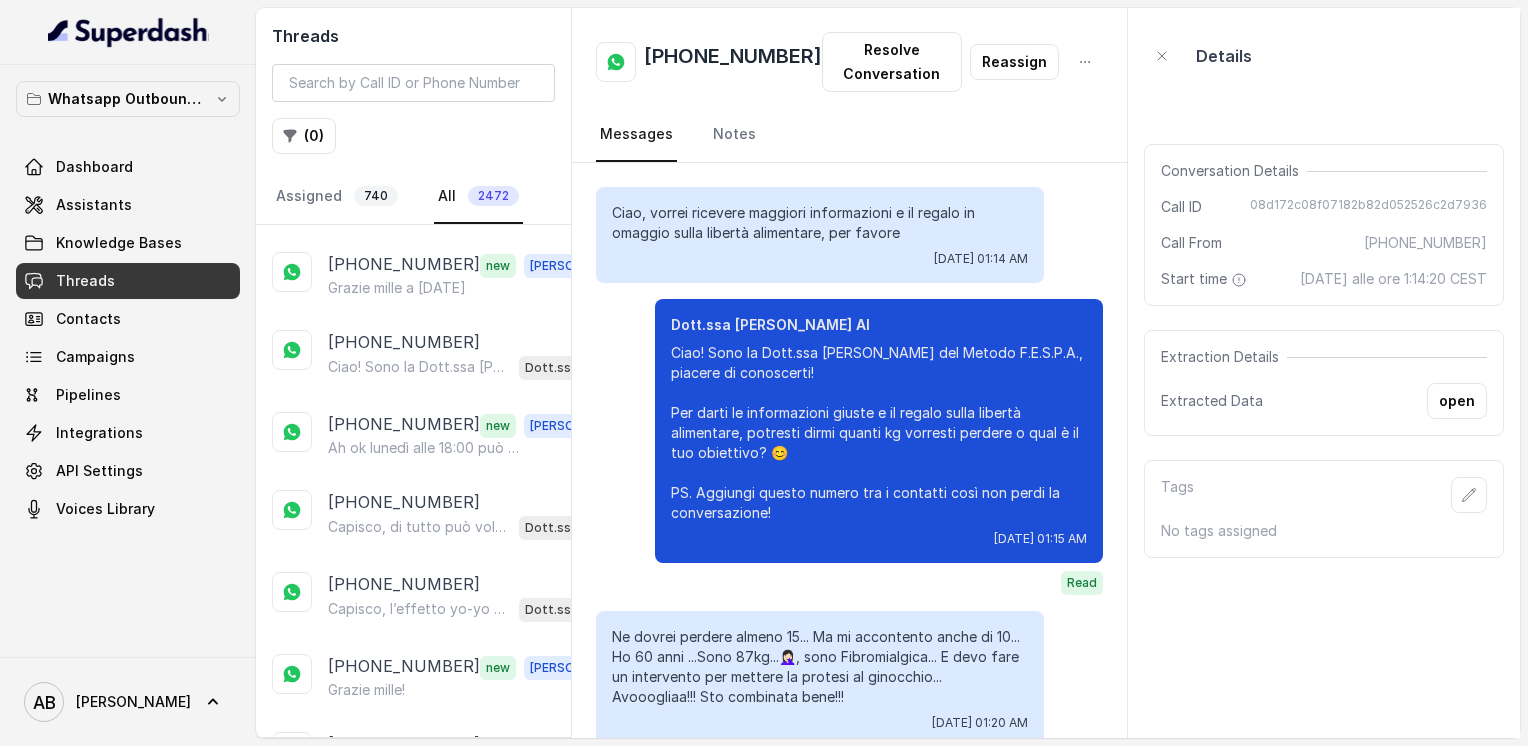 scroll, scrollTop: 2571, scrollLeft: 0, axis: vertical 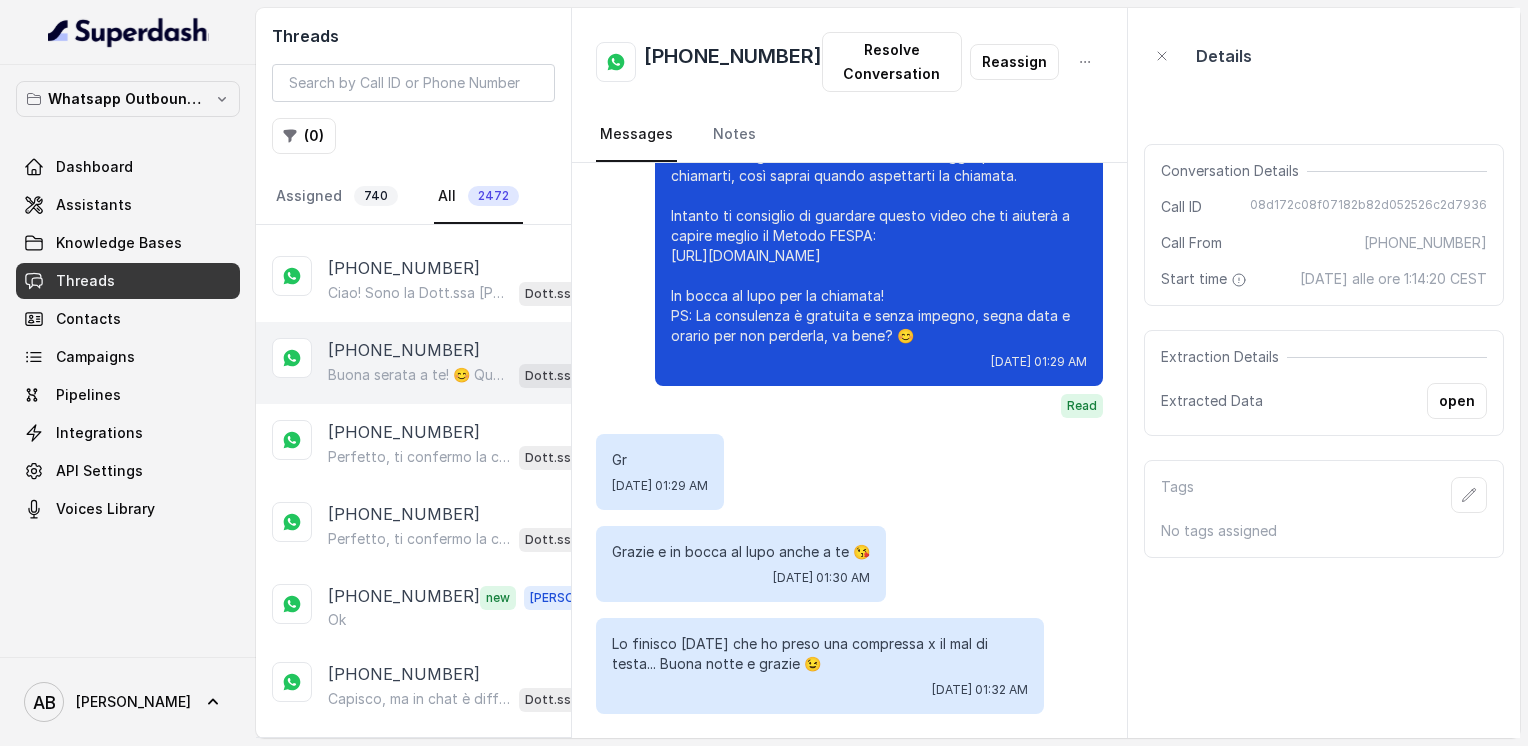 click on "Capisco, ma in chat è difficile spiegare tutto nel dettaglio.
La chiamata informativa è gratuita, senza impegno, e ti aiuta a capire esattamente come il [PERSON_NAME] FESPA può fare al caso tuo.
Ti andrebbe di fissare un giorno e orario per la chiamata?" at bounding box center (419, 699) 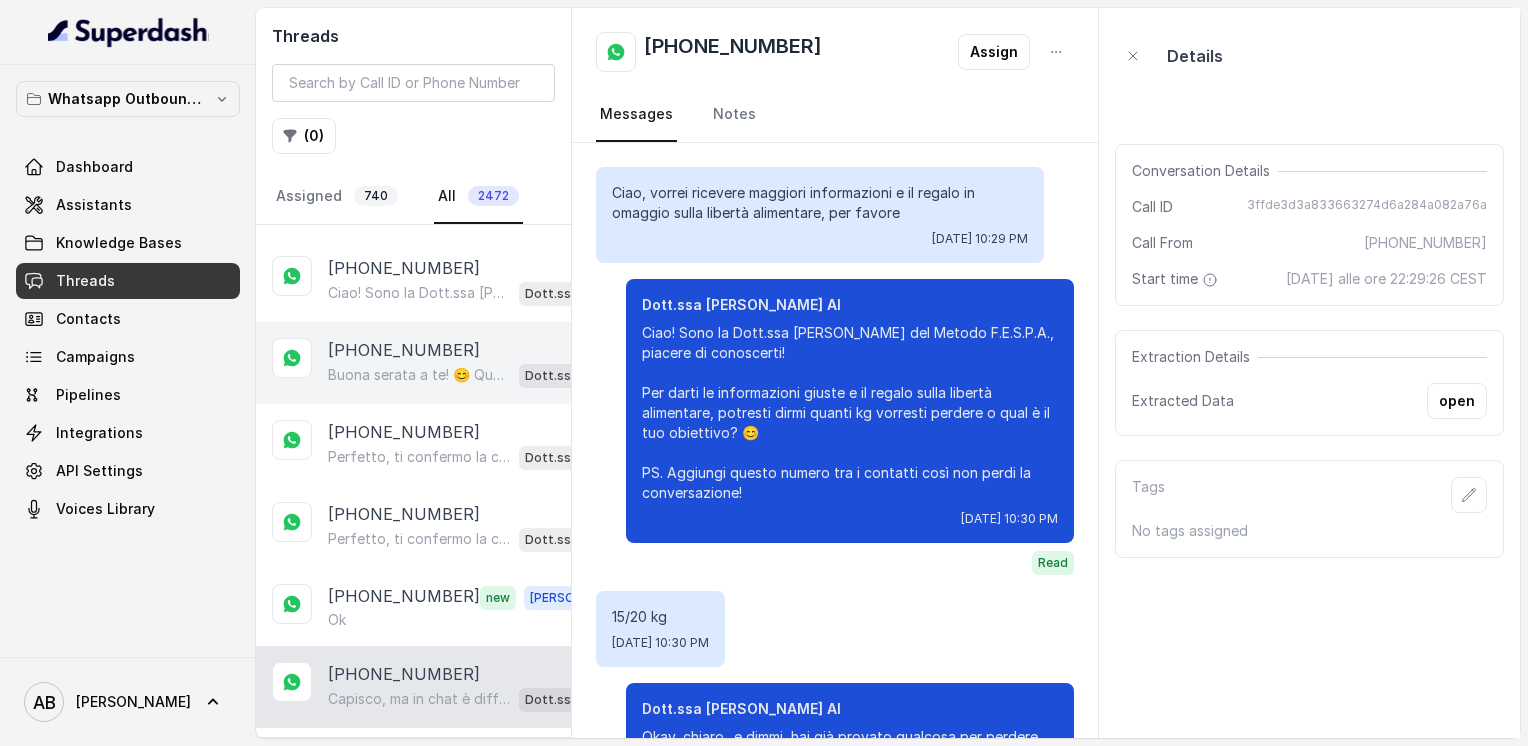 scroll, scrollTop: 1136, scrollLeft: 0, axis: vertical 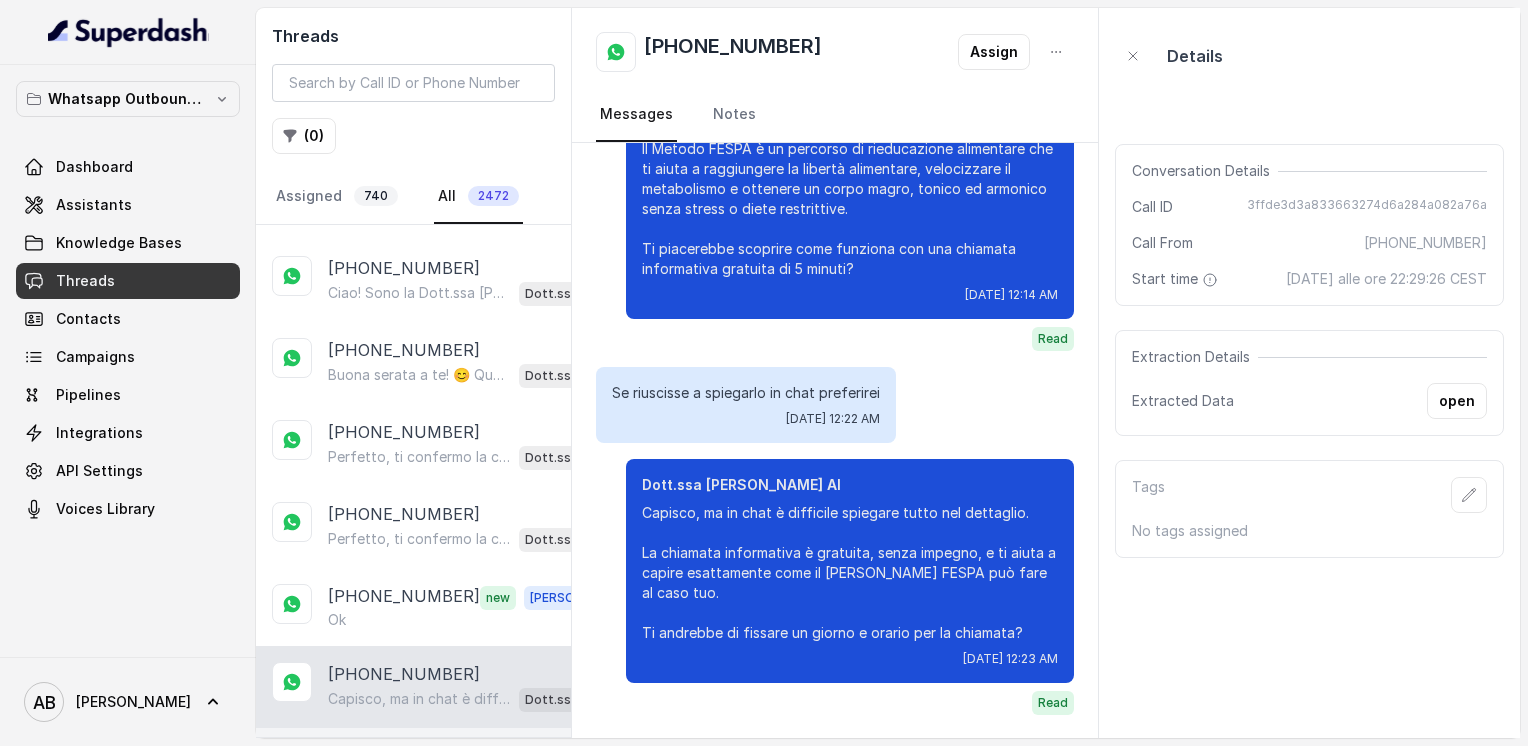 click on "[PHONE_NUMBER]" at bounding box center (404, 756) 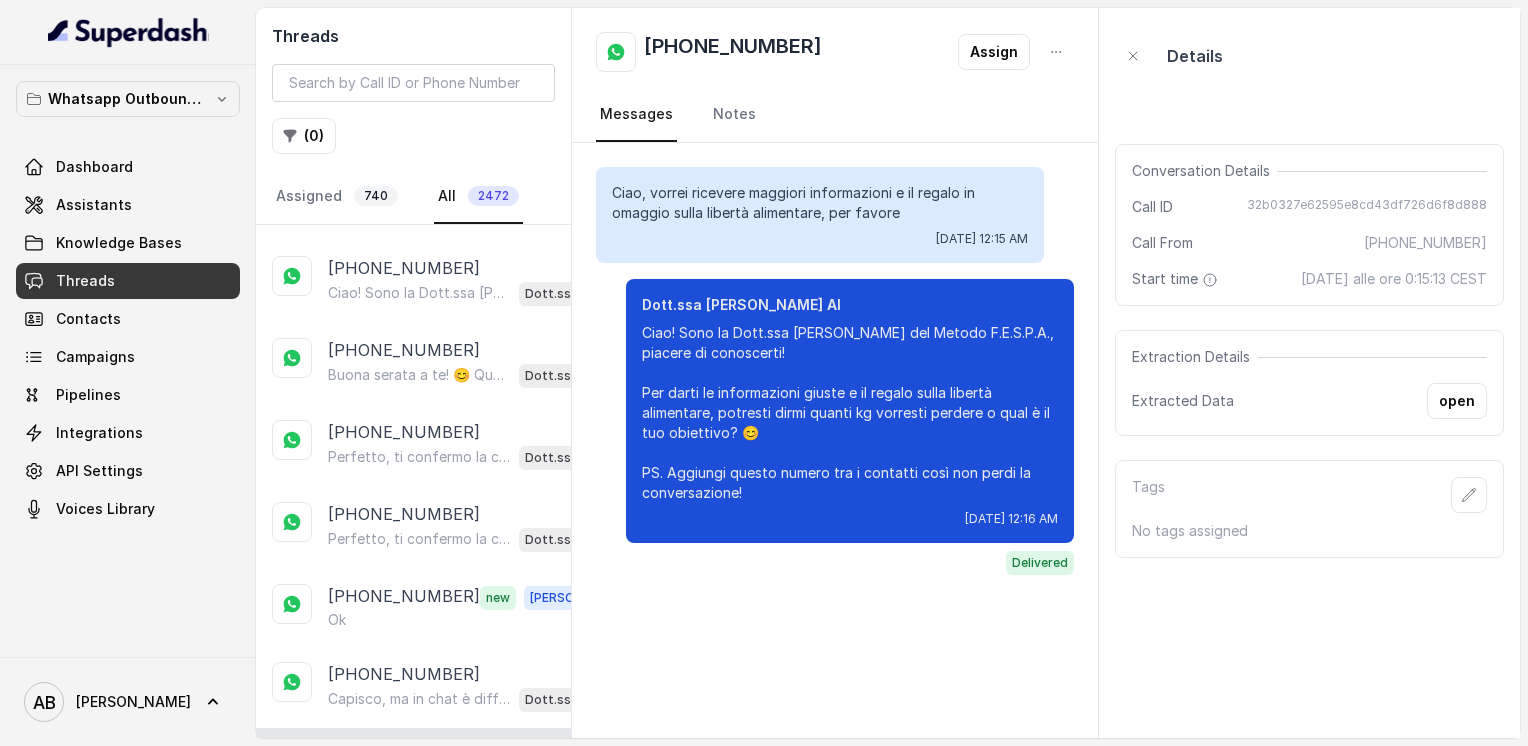 click on "[PHONE_NUMBER]" at bounding box center (404, 838) 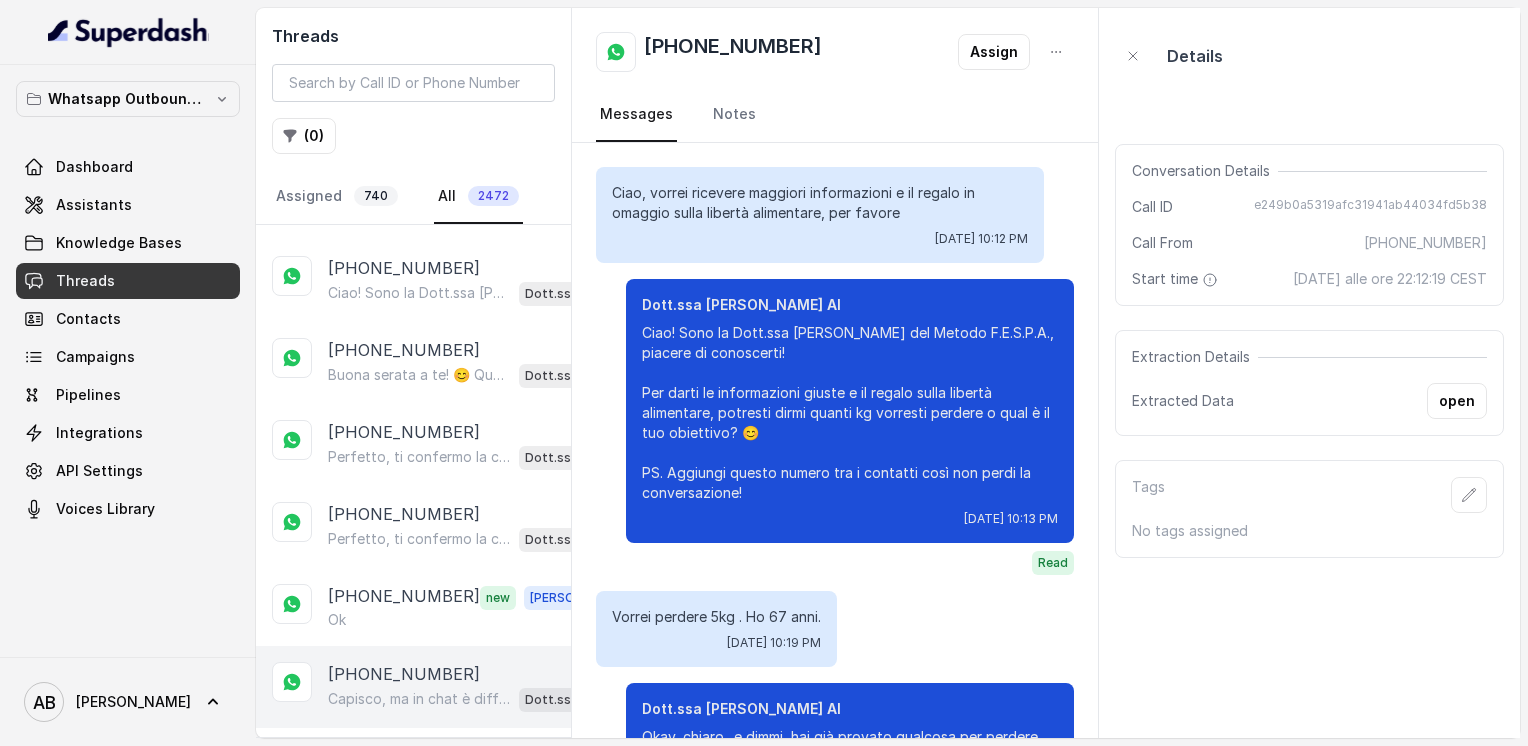 scroll, scrollTop: 2572, scrollLeft: 0, axis: vertical 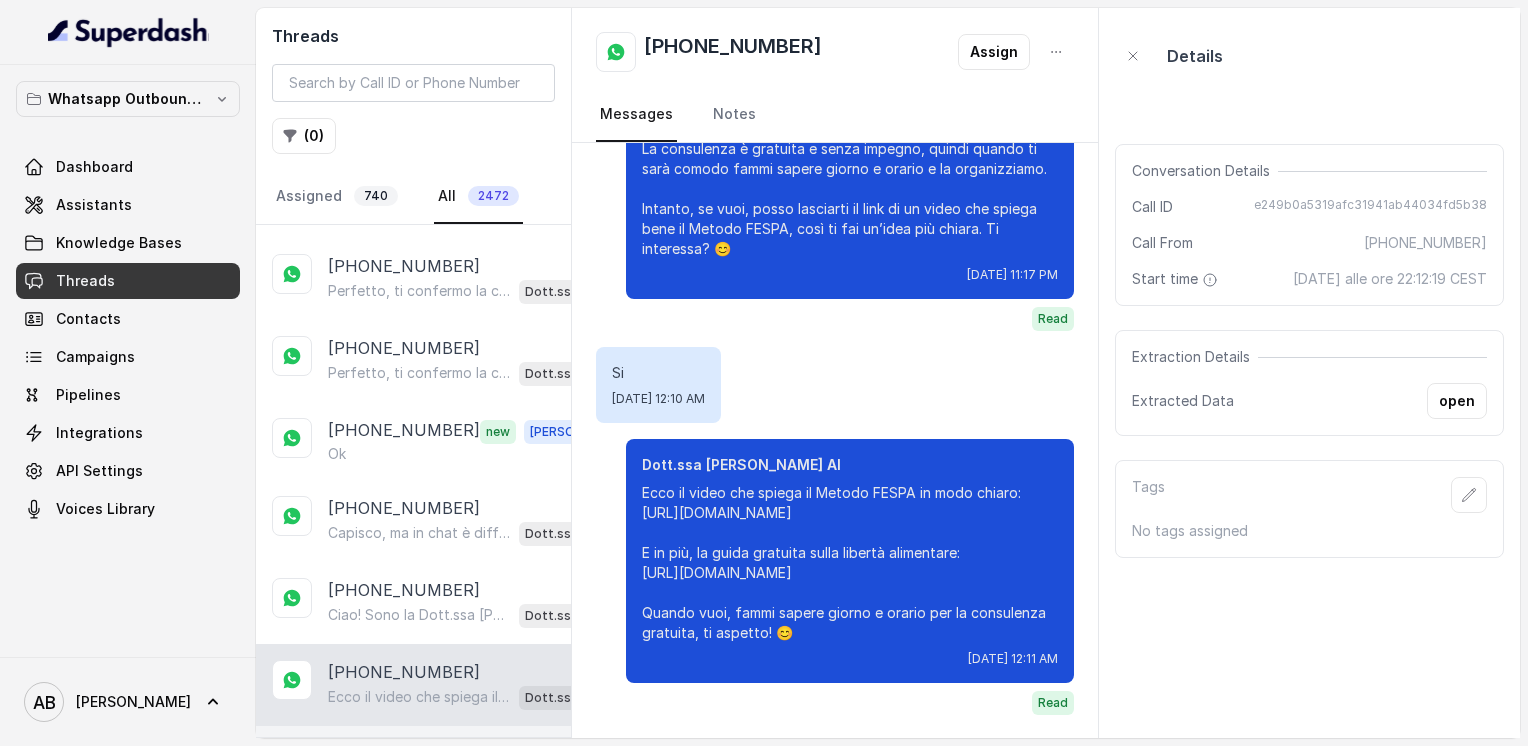 click on "Ciao! Sono la Dott.ssa [PERSON_NAME] del Metodo F.E.S.P.A., piacere di conoscerti!
Per darti le informazioni giuste e il regalo sulla libertà alimentare, potresti dirmi quanti kg vorresti perdere o qual è il tuo obiettivo? 😊
PS. Aggiungi questo numero tra i contatti così non perdi la conversazione! Dott.ssa [PERSON_NAME] AI" at bounding box center (469, 779) 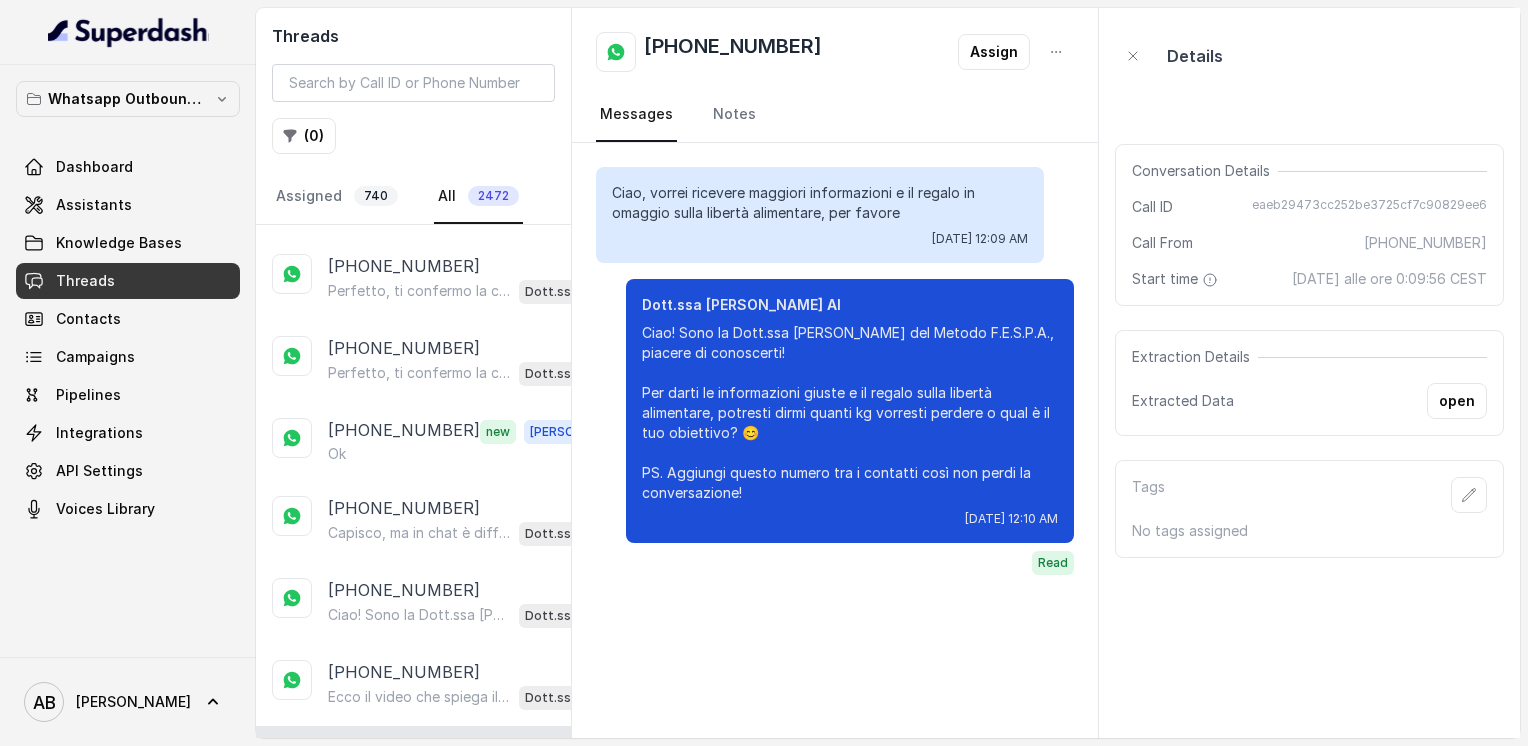 click on "Crepi il lupo. Grazie mille" at bounding box center [407, 860] 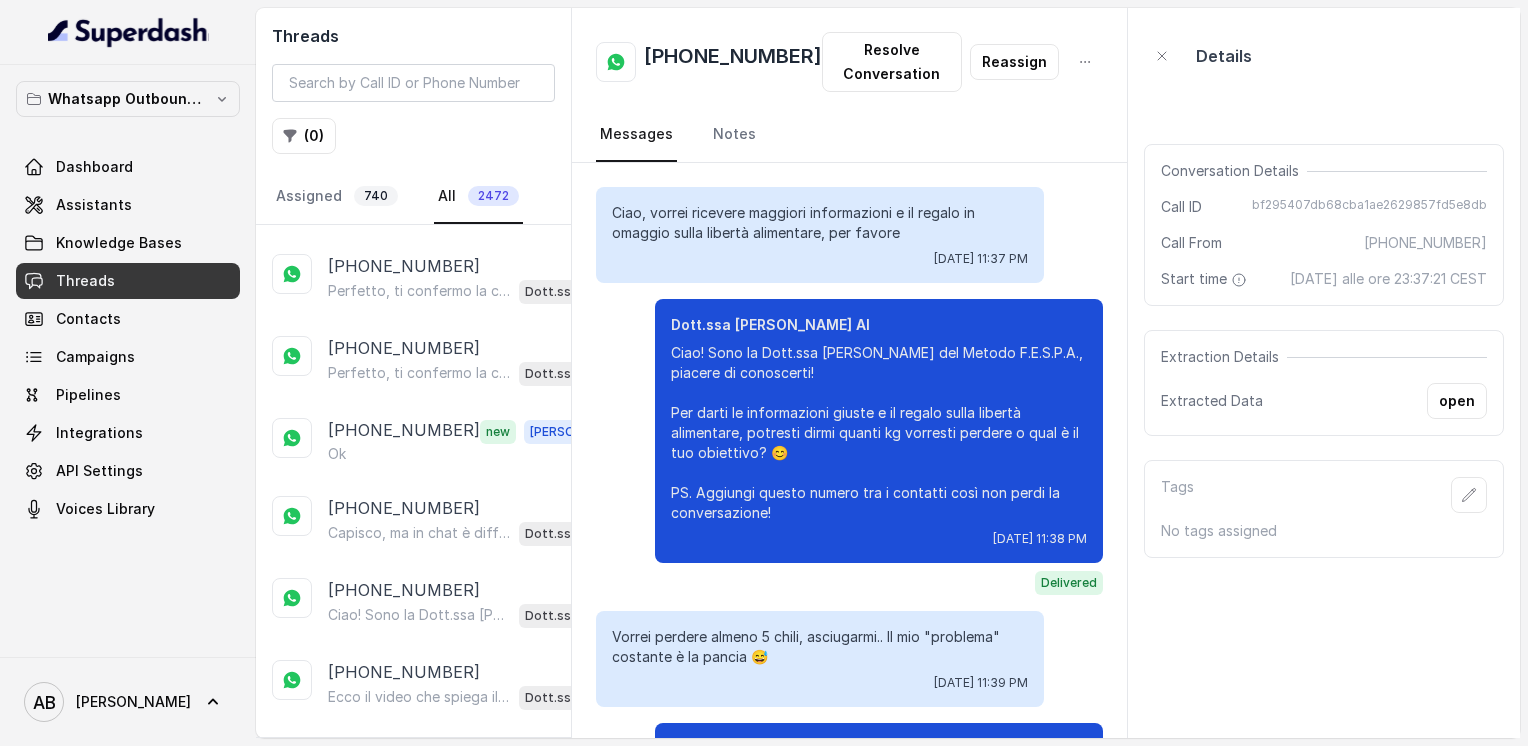 click on "[PHONE_NUMBER]   new [PERSON_NAME]" at bounding box center (413, 925) 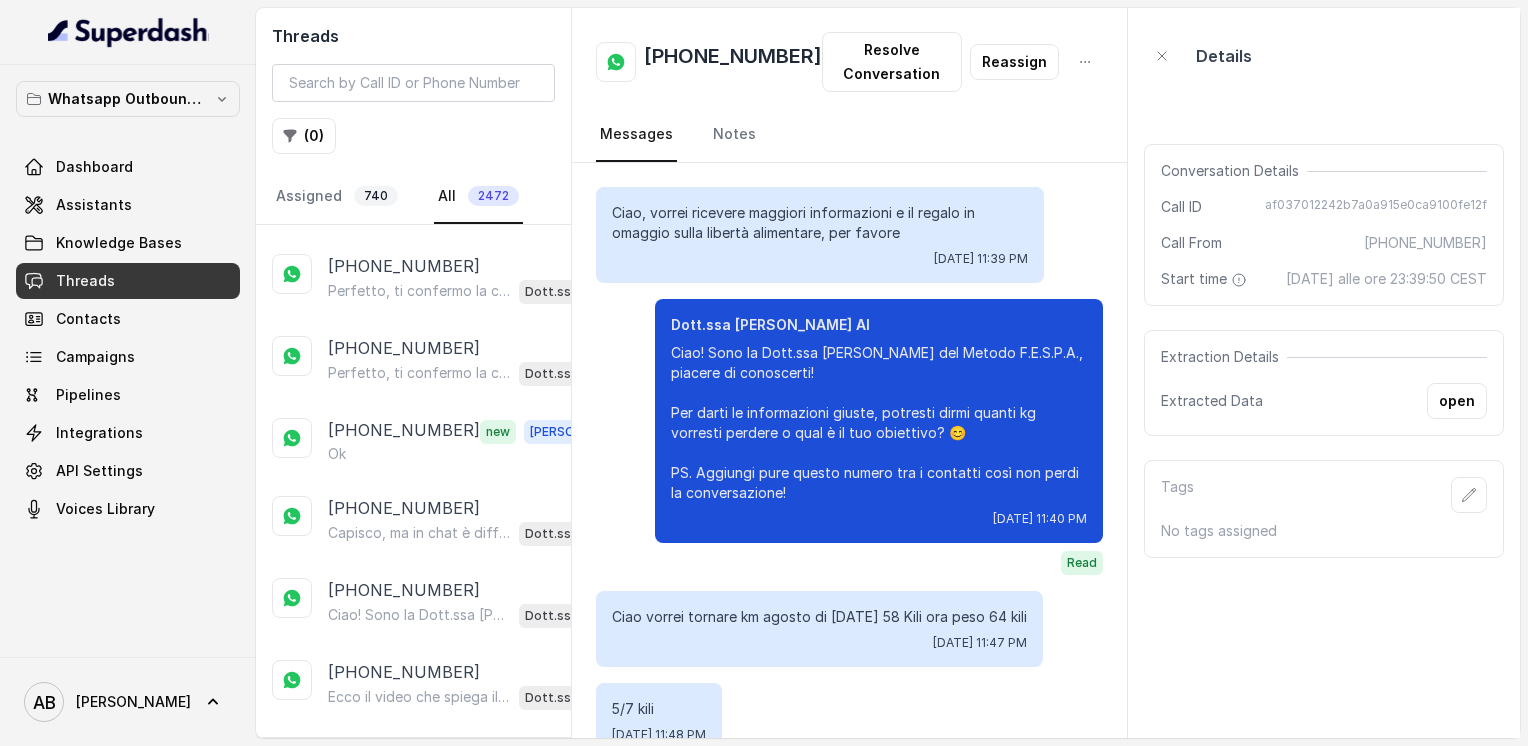 scroll, scrollTop: 3623, scrollLeft: 0, axis: vertical 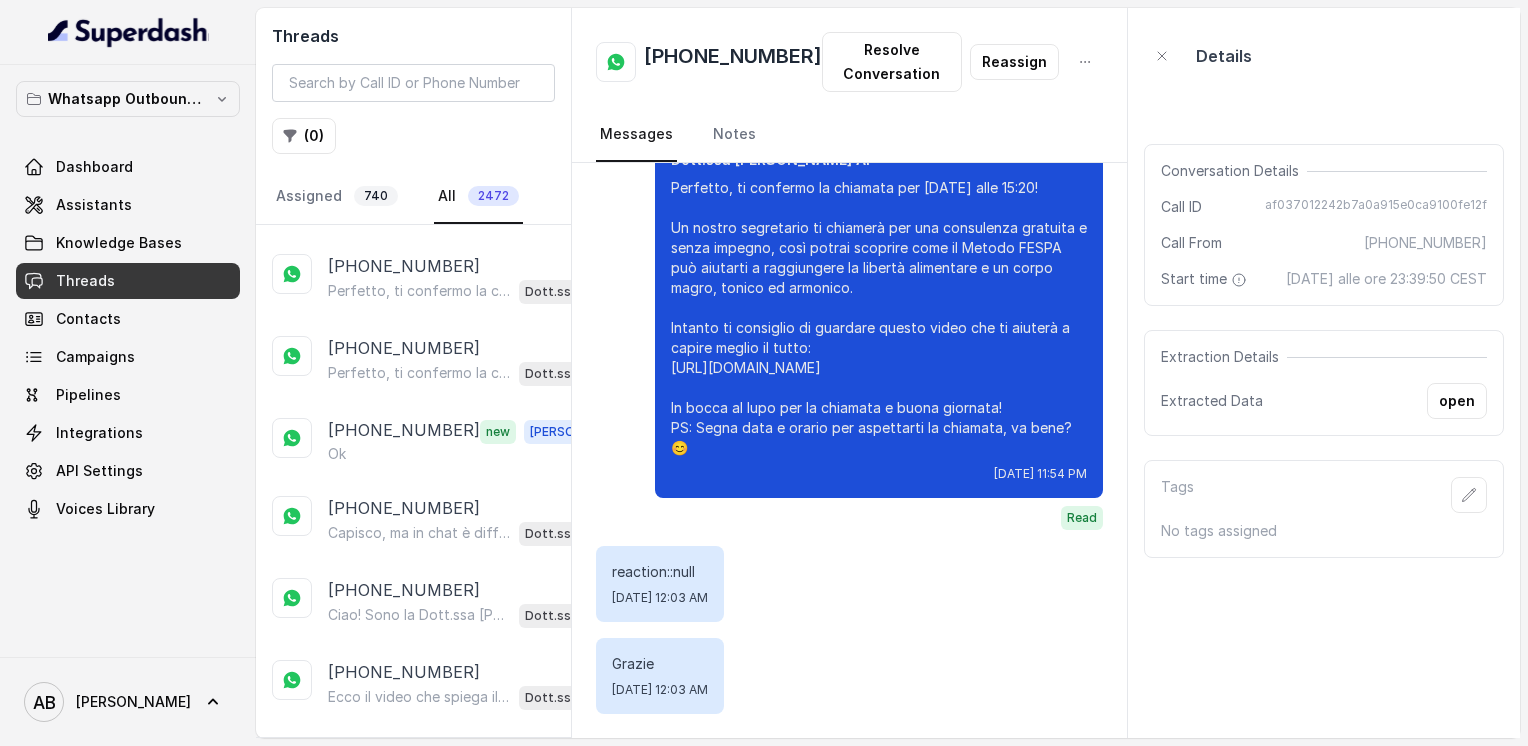 click on "Load more conversations" at bounding box center [414, 992] 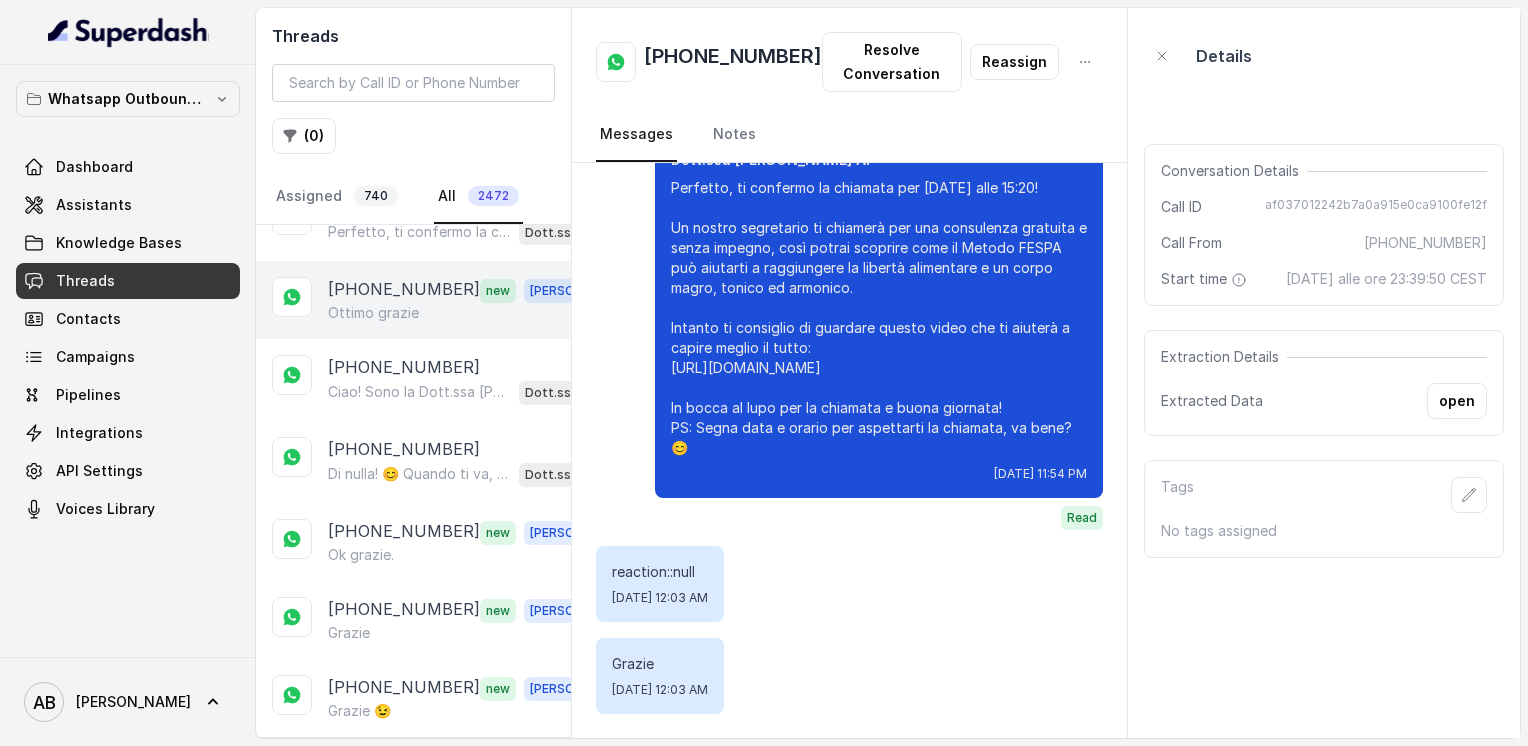 scroll, scrollTop: 28447, scrollLeft: 0, axis: vertical 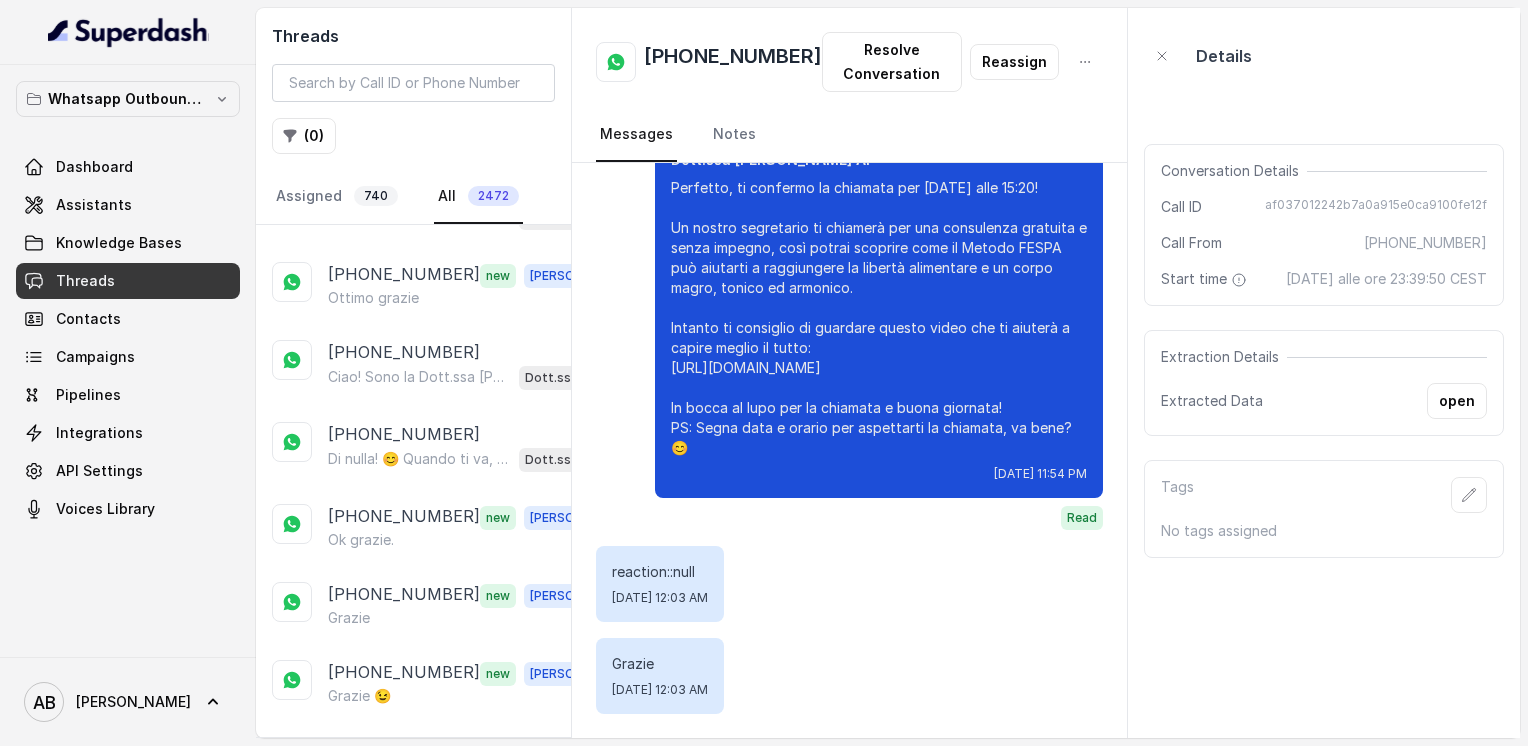 click on "[PHONE_NUMBER]   No, la chiamata è completamente gratuita e senza impegno.
Perfetto, ti confermo la chiamata per [DATE] alle 15:20!
Un nostro segretario ti chiamerà per spiegarti tutto e capire cosa fa al caso tuo.
Intanto ti consiglio di guardare questo video che ti aiuterà a capire meglio:
[URL][DOMAIN_NAME]
In bocca al lupo per la chiamata! 😊
PS: Segna data e orario per aspettarti la chiamata, va bene? Dott.ssa [PERSON_NAME] AI" at bounding box center (413, 845) 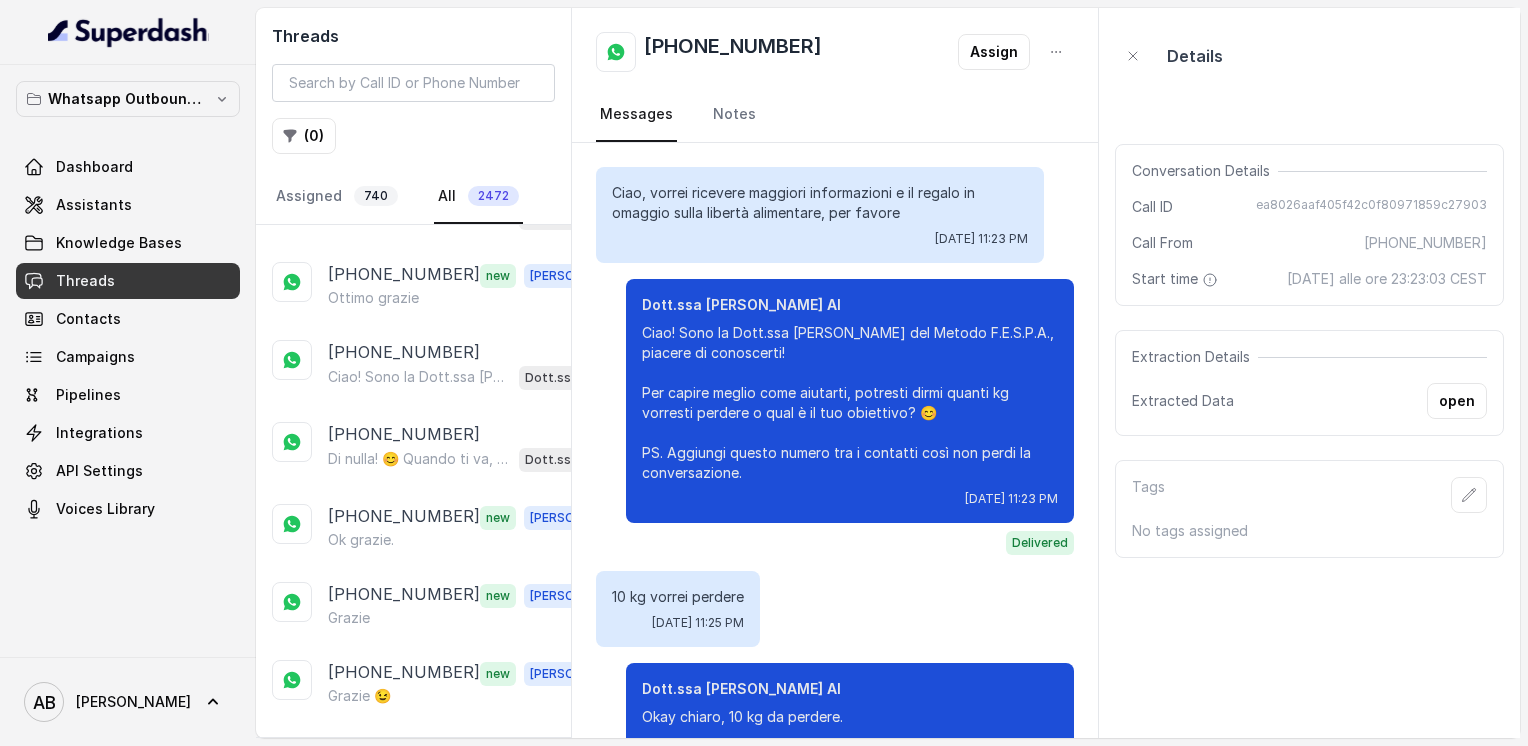 scroll, scrollTop: 2116, scrollLeft: 0, axis: vertical 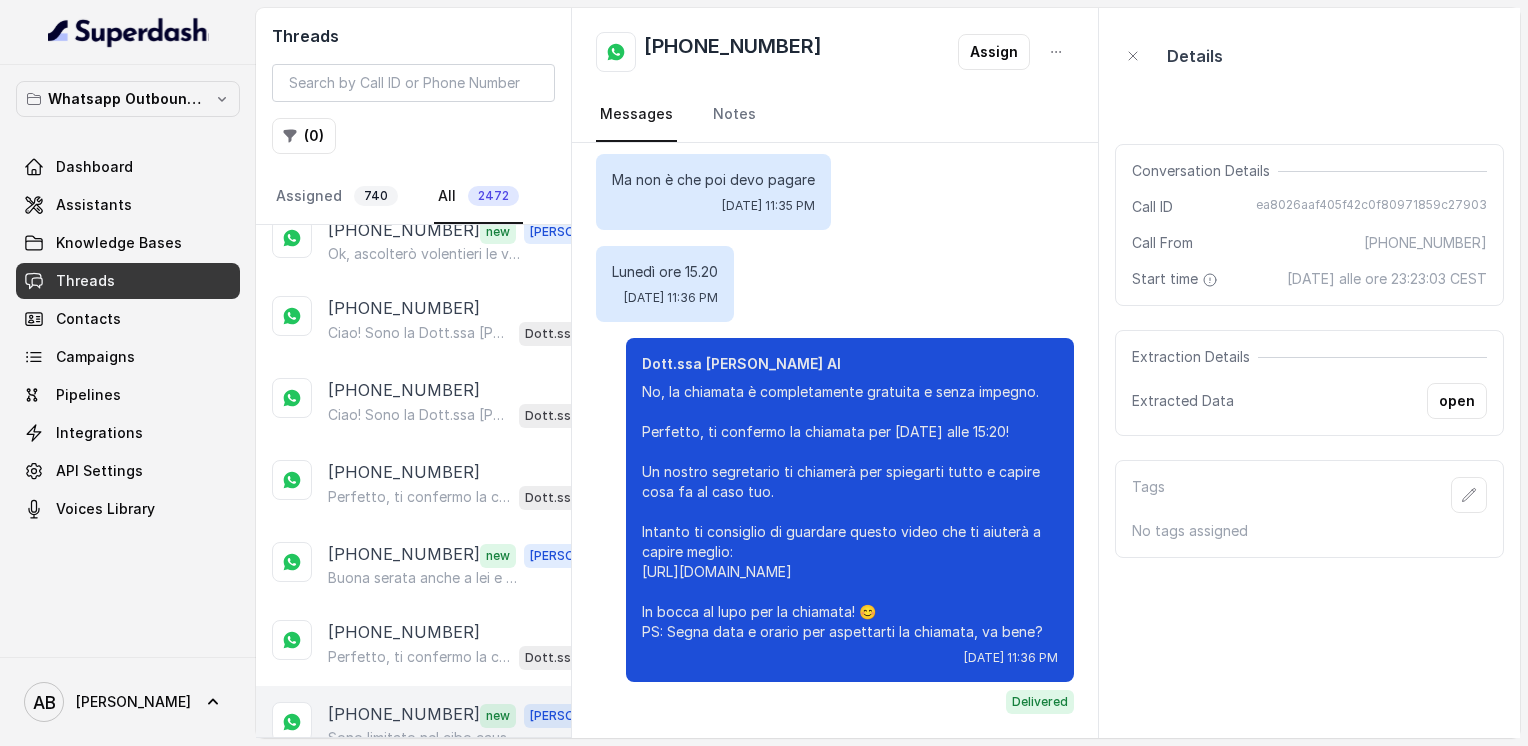 click on "Sono limitato nel cibo causa calcolosi renale e prostata ingrossata" at bounding box center (424, 738) 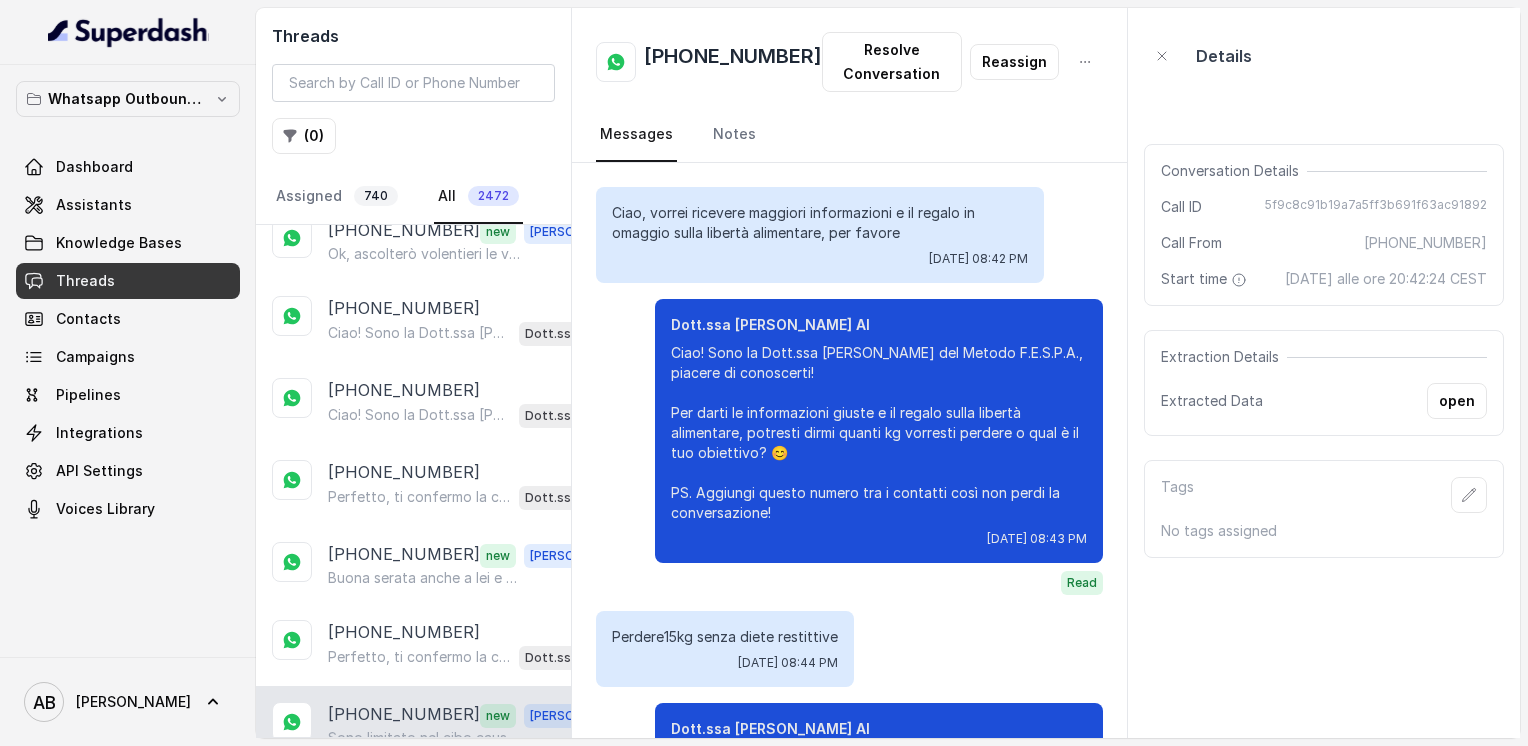 scroll, scrollTop: 2399, scrollLeft: 0, axis: vertical 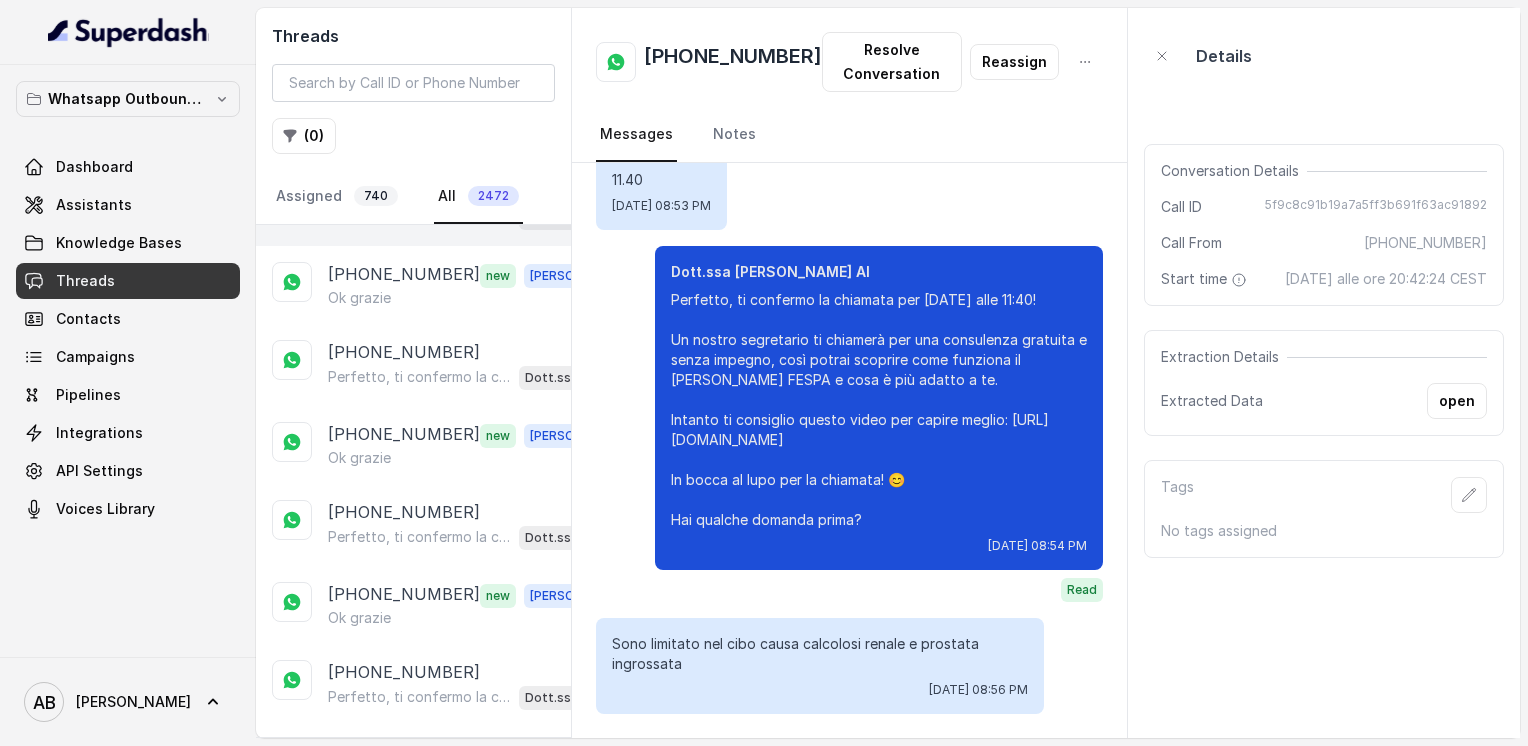 click on "[PHONE_NUMBER]   Il Metodo FESPA è un percorso di rieducazione alimentare personalizzato, che ti aiuta a velocizzare il metabolismo senza stress o privazioni.
Si adatta ai tuoi ritmi e alle tue esigenze, per raggiungere un corpo magro, tonico ed armonico.
Ti piacerebbe approfondire con una consulenza gratuita di 5 minuti? Ti spieghiamo tutto e capiamo cosa fa per te. Dott.ssa [PERSON_NAME] AI" at bounding box center (413, 767) 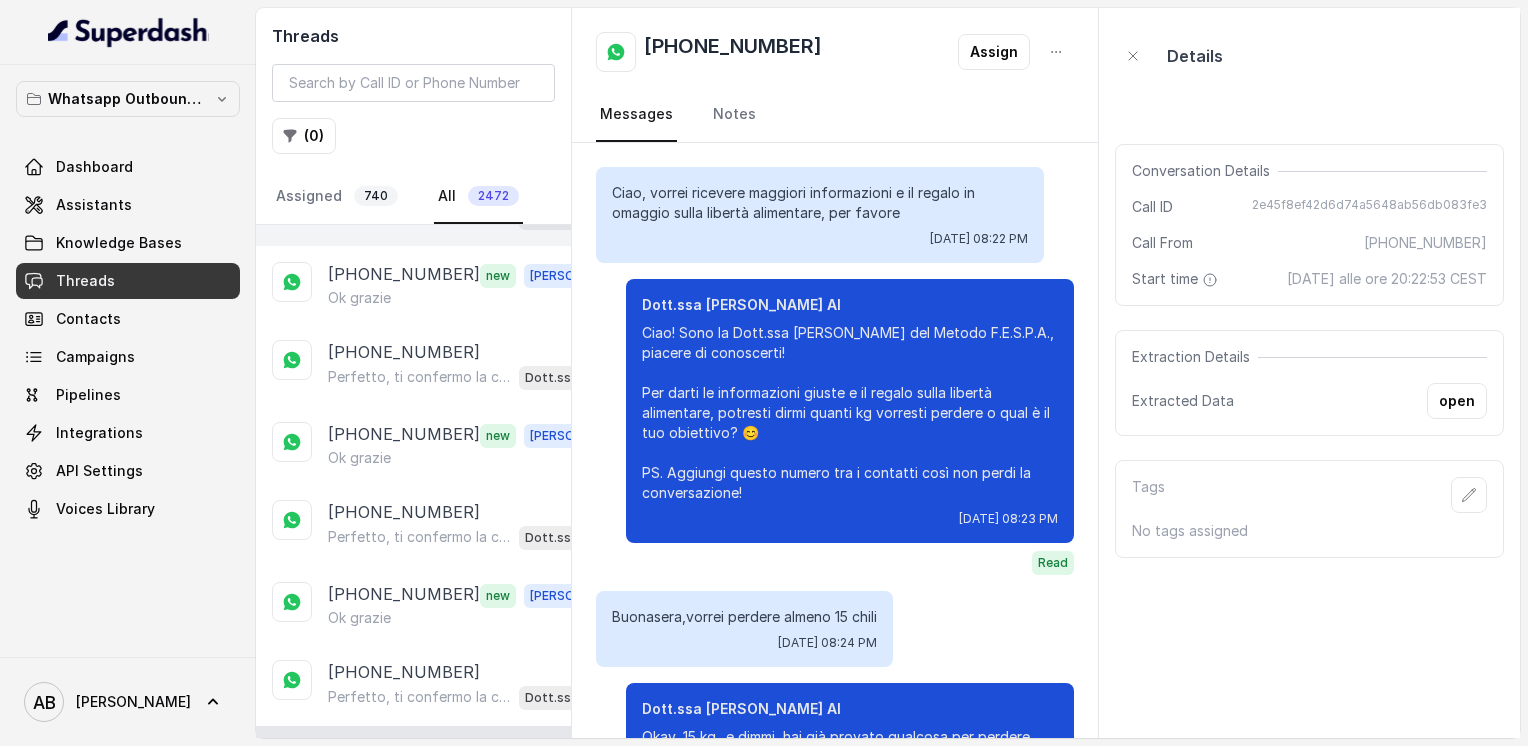 scroll, scrollTop: 1276, scrollLeft: 0, axis: vertical 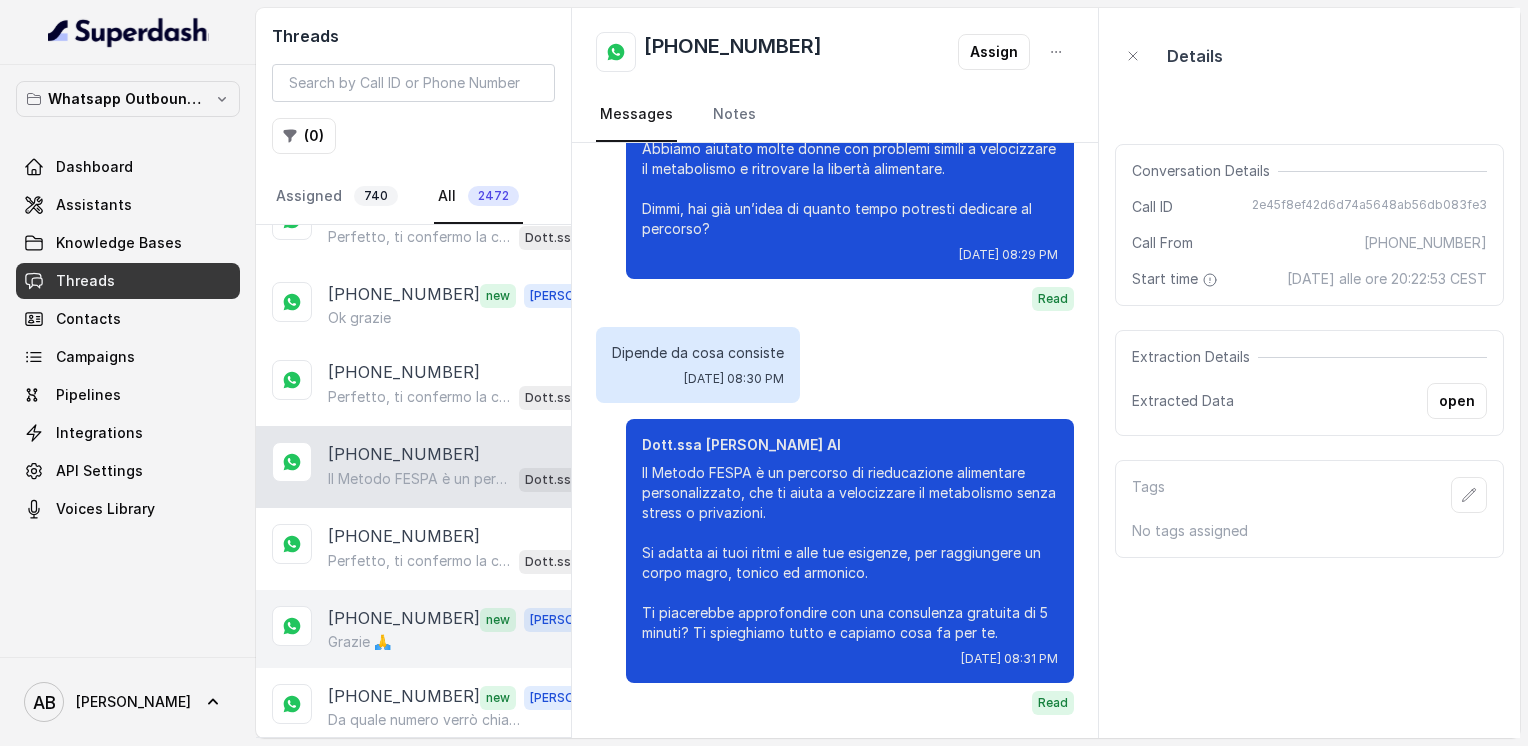 click on "Da quale numero verrò chiamata?" at bounding box center [424, 720] 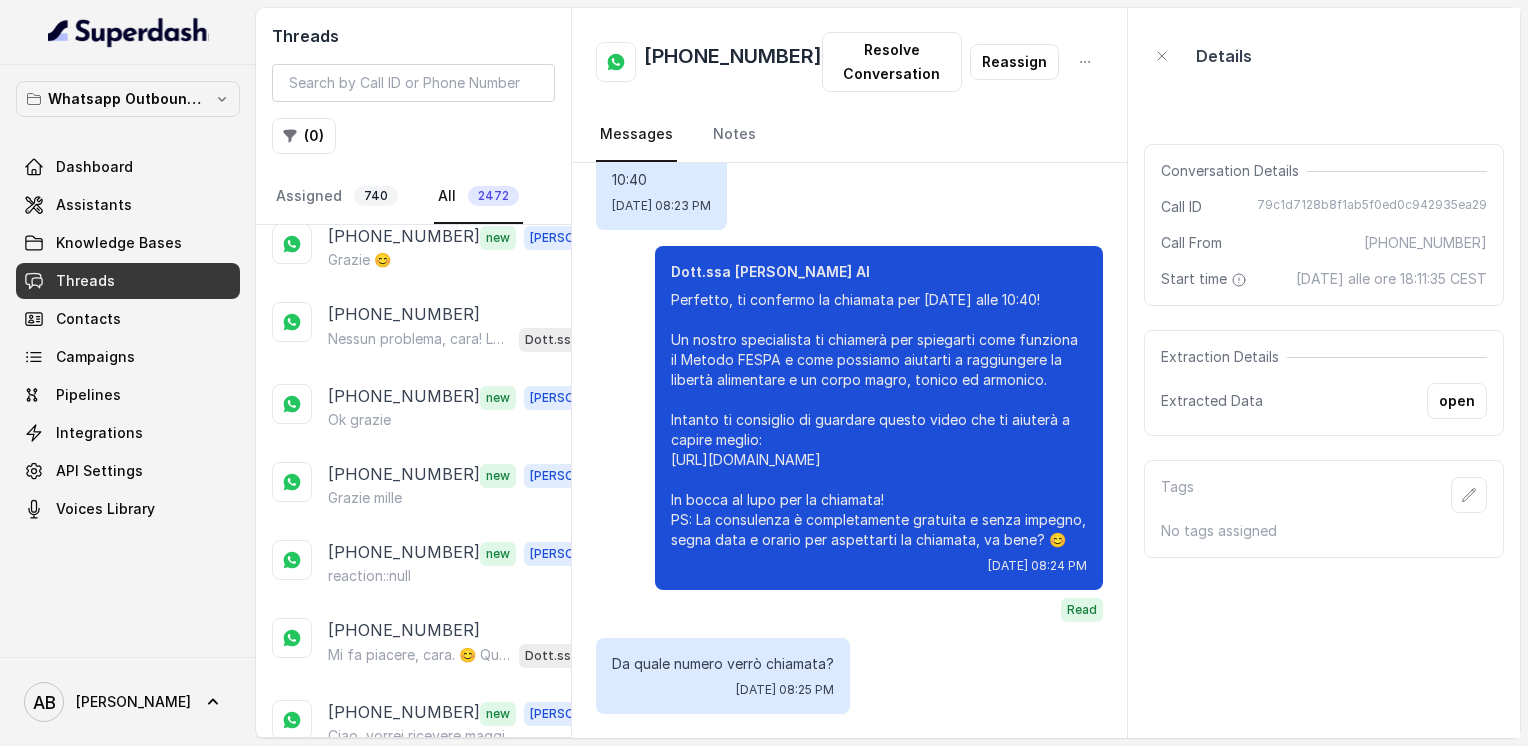 click on "Load more conversations" at bounding box center (414, 1032) 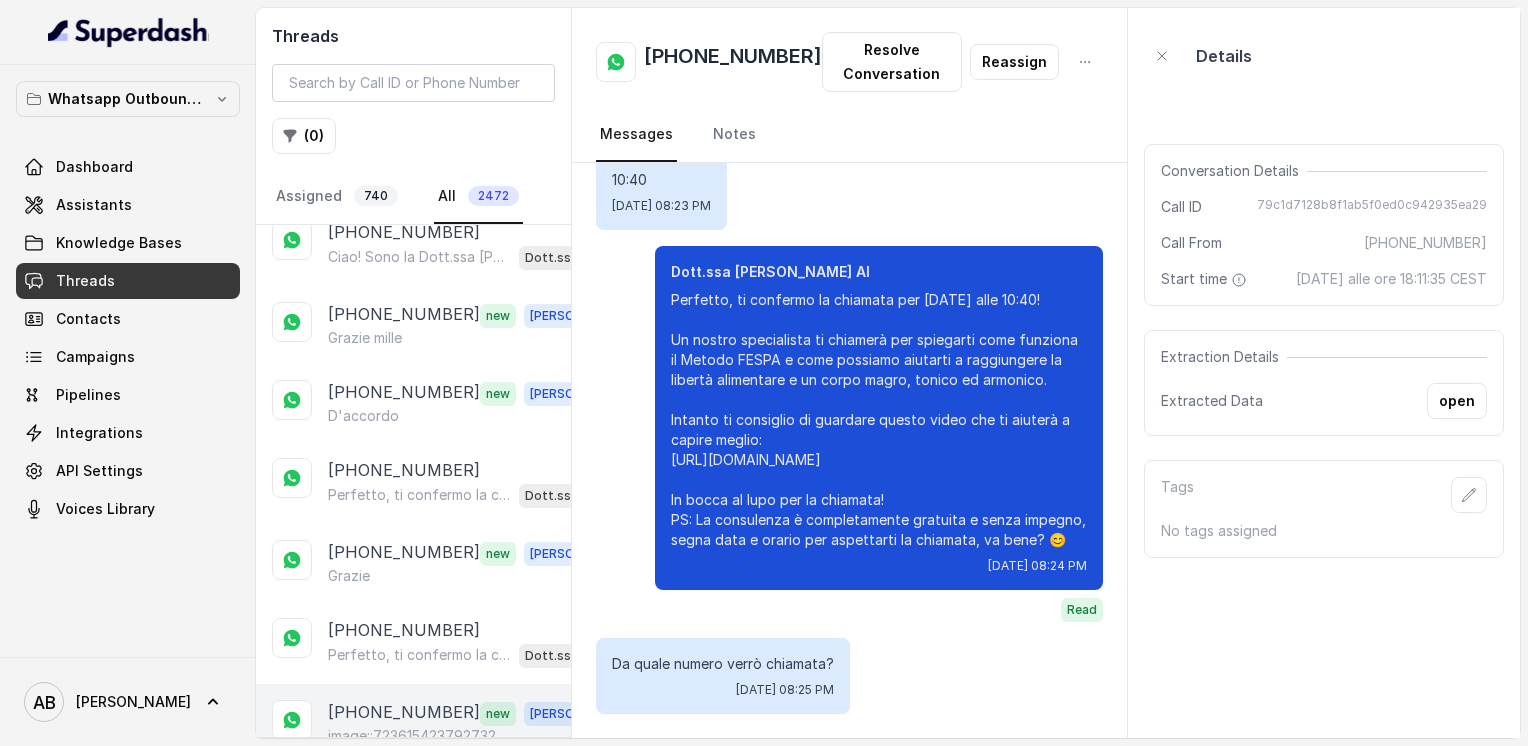click on "[PHONE_NUMBER]" at bounding box center (404, 713) 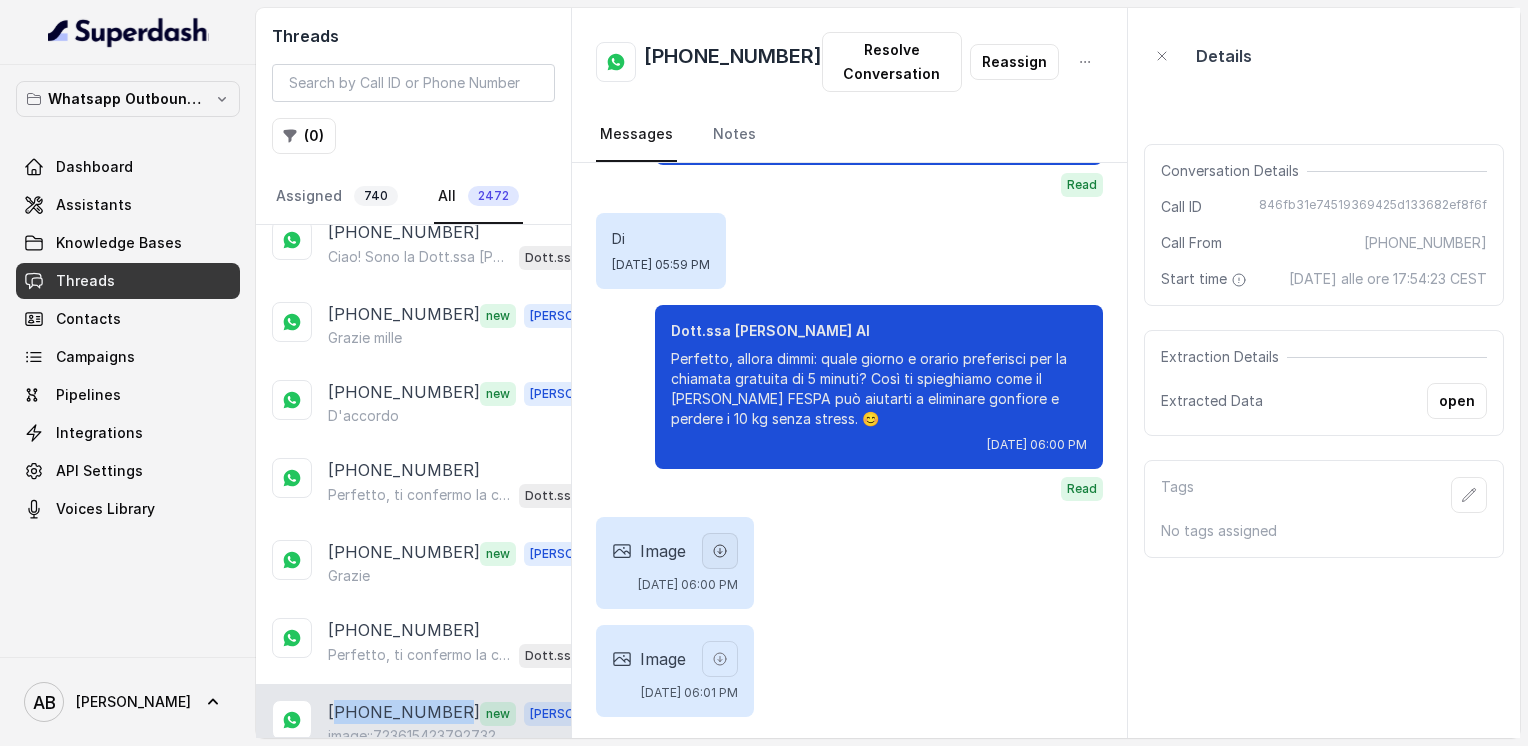 click 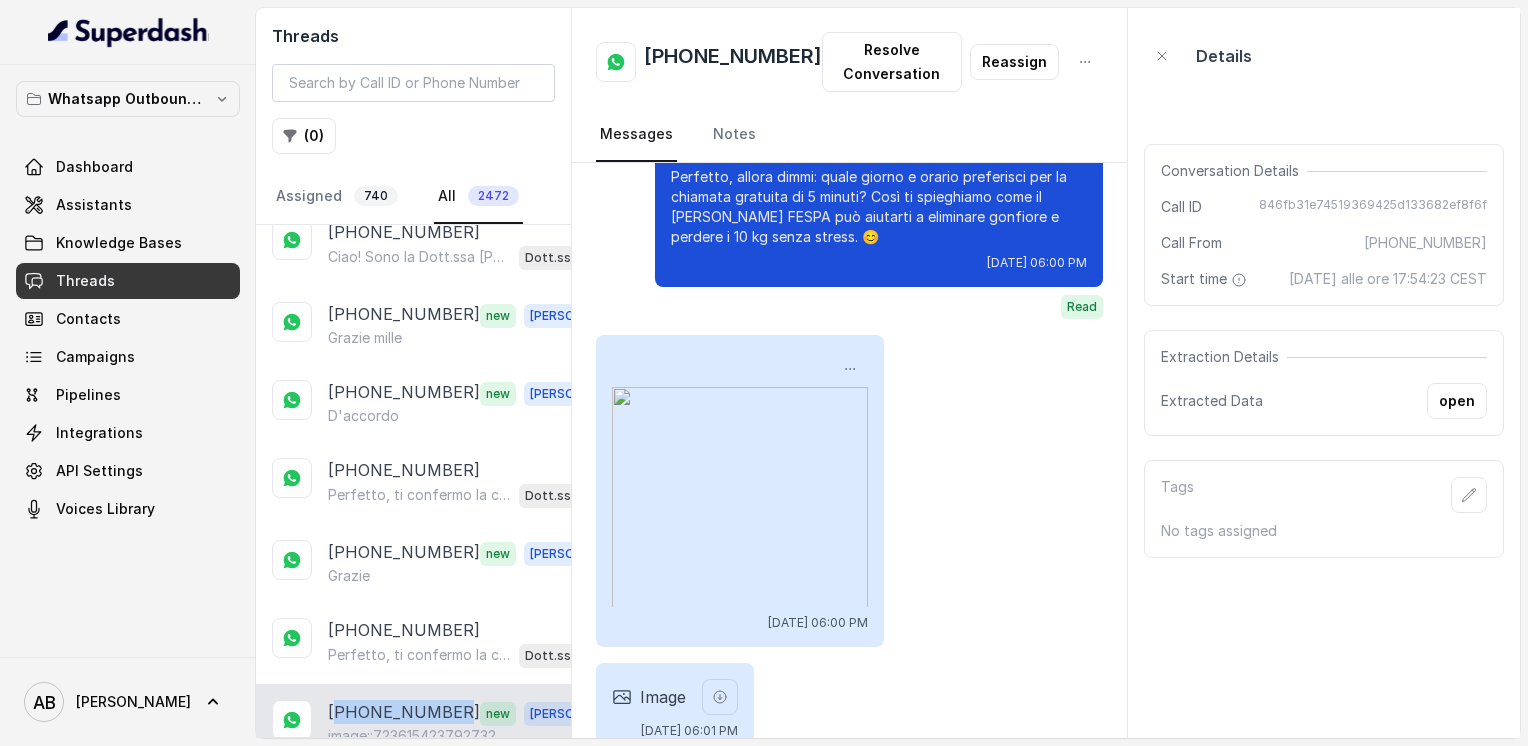 scroll, scrollTop: 1326, scrollLeft: 0, axis: vertical 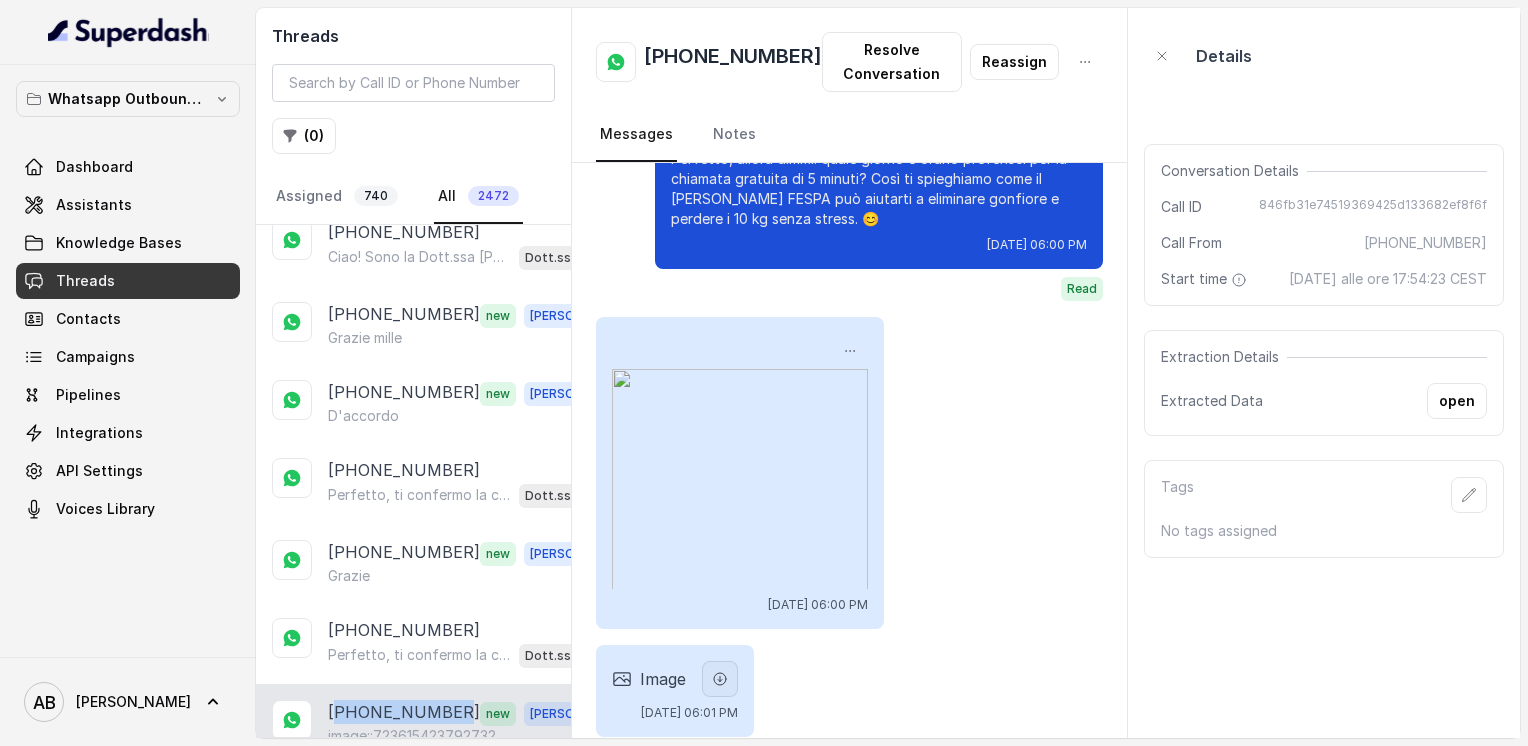 click at bounding box center (720, 679) 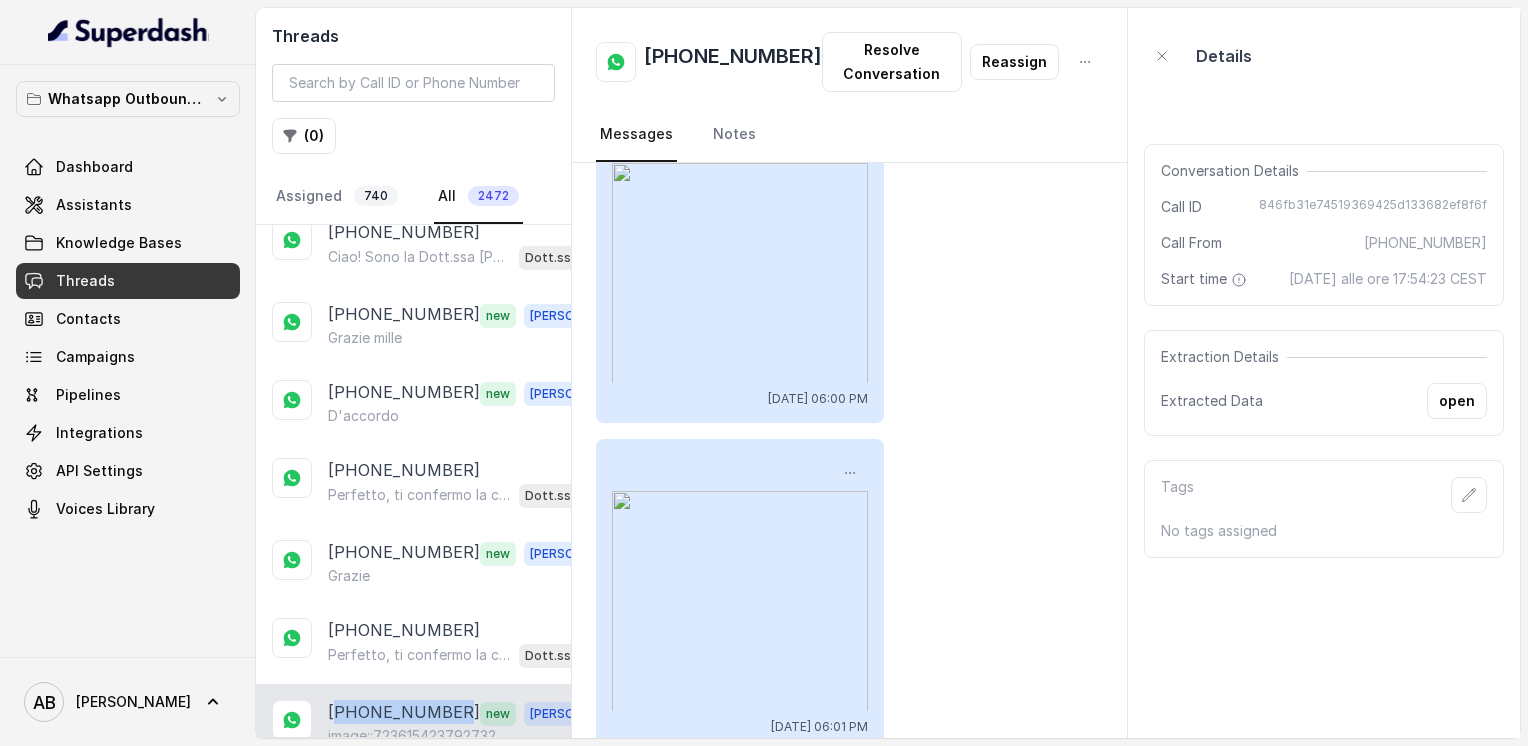 scroll, scrollTop: 1567, scrollLeft: 0, axis: vertical 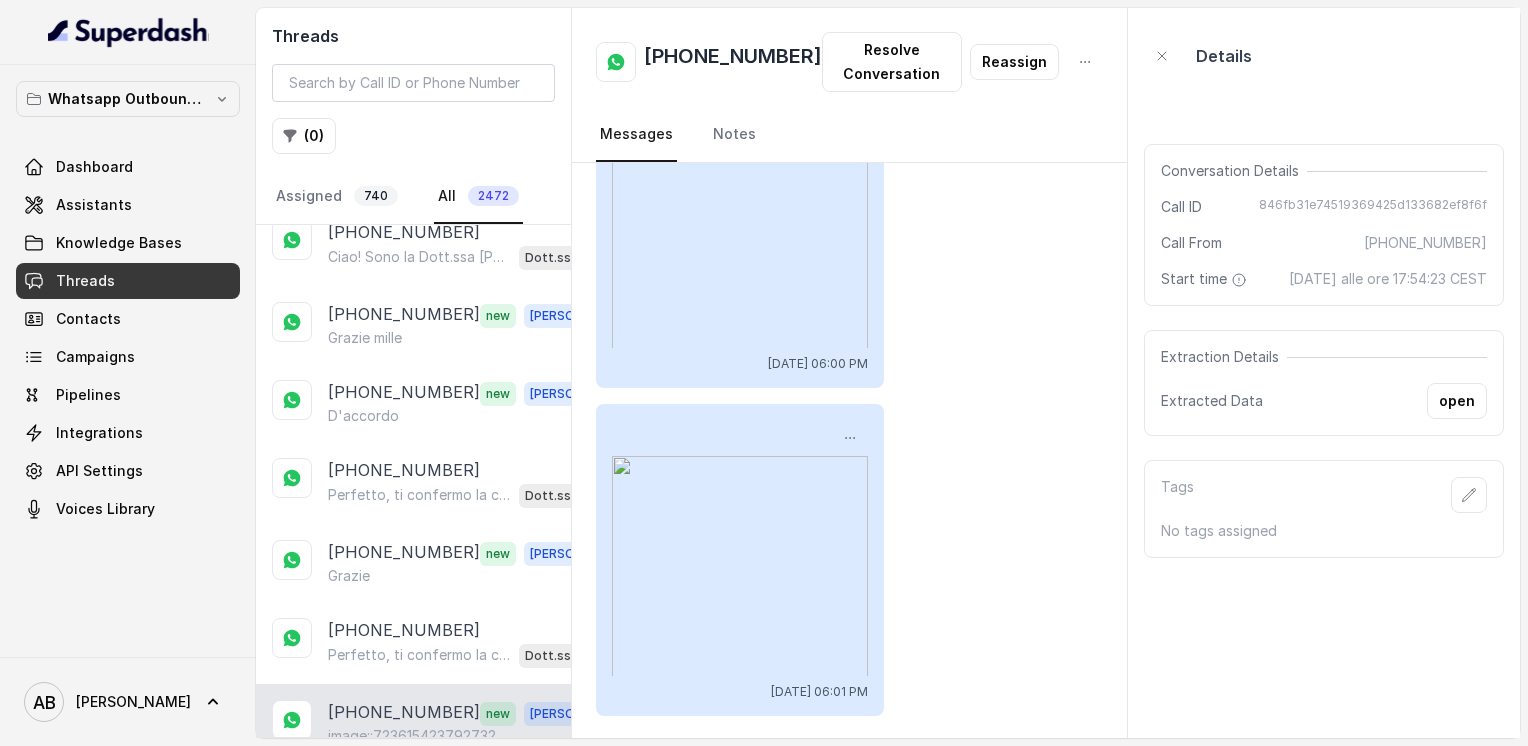 click on "Grazie" at bounding box center [469, 814] 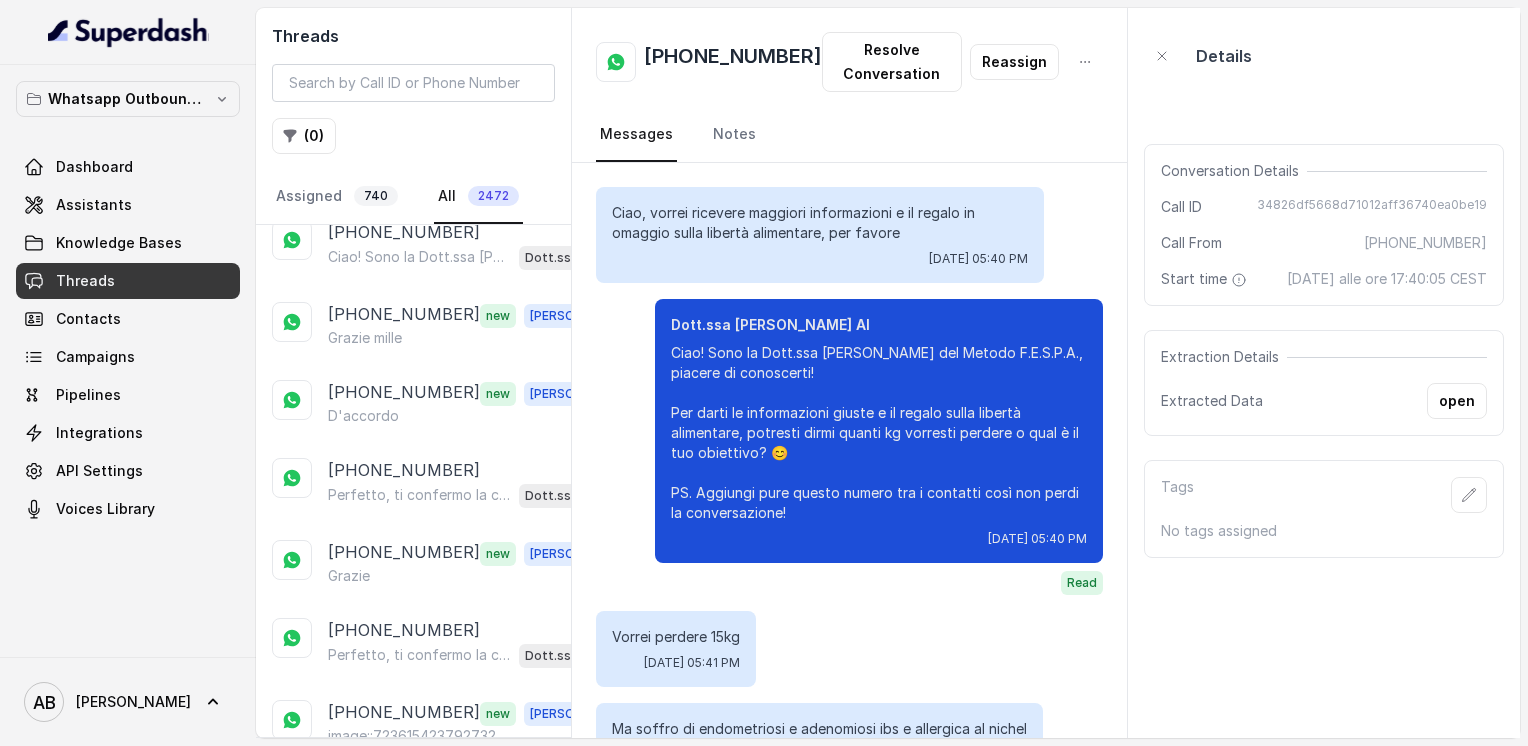 scroll, scrollTop: 3411, scrollLeft: 0, axis: vertical 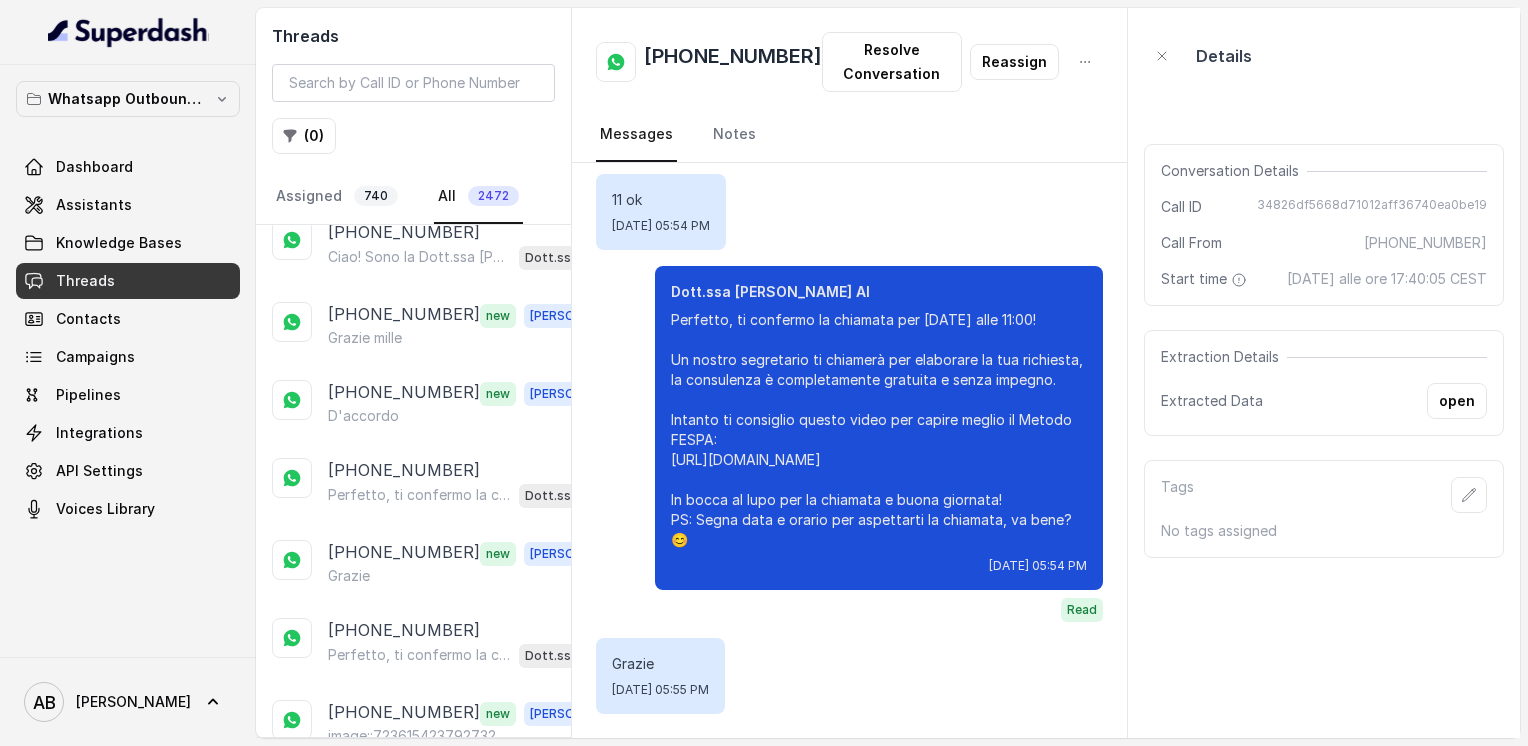 click on "[PHONE_NUMBER]" at bounding box center (404, 869) 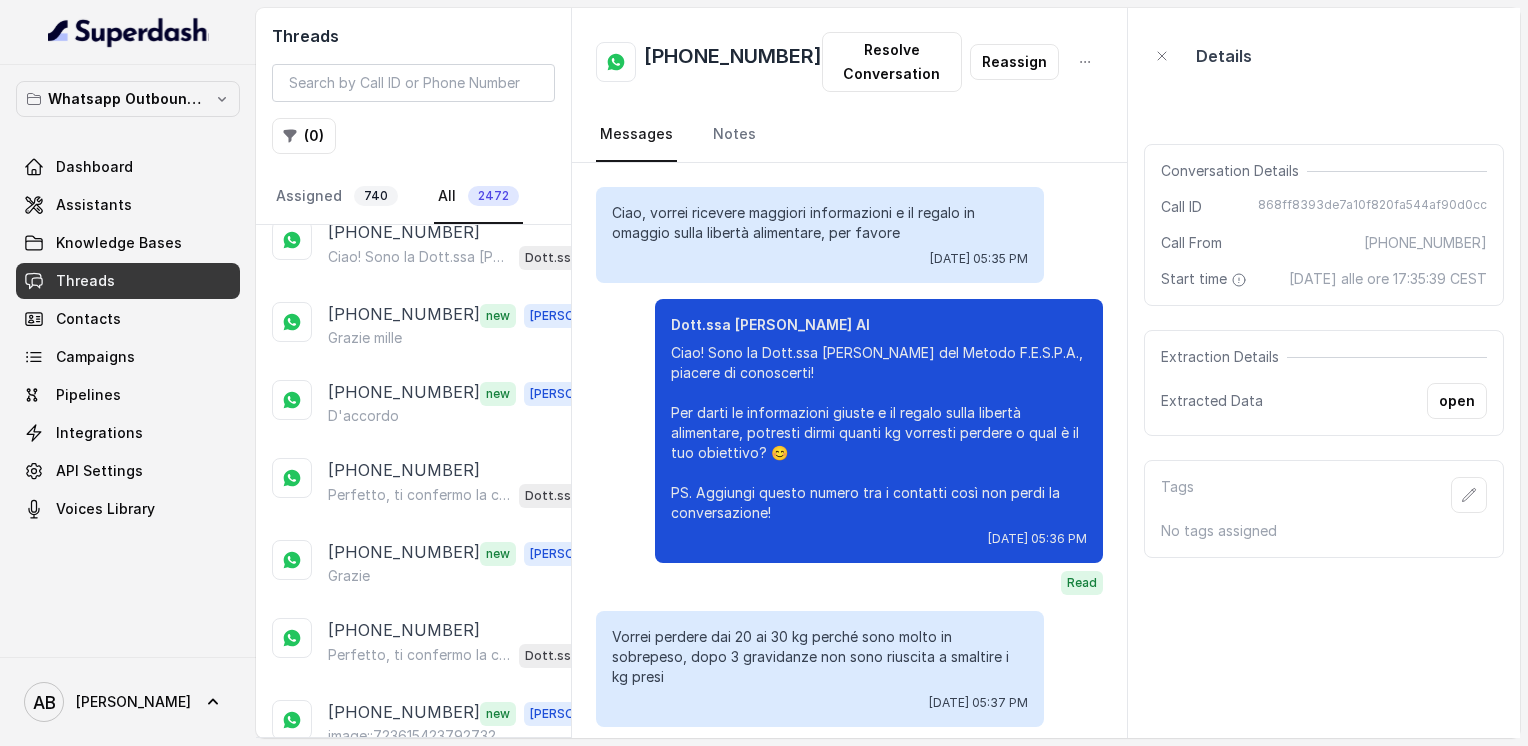 scroll, scrollTop: 2071, scrollLeft: 0, axis: vertical 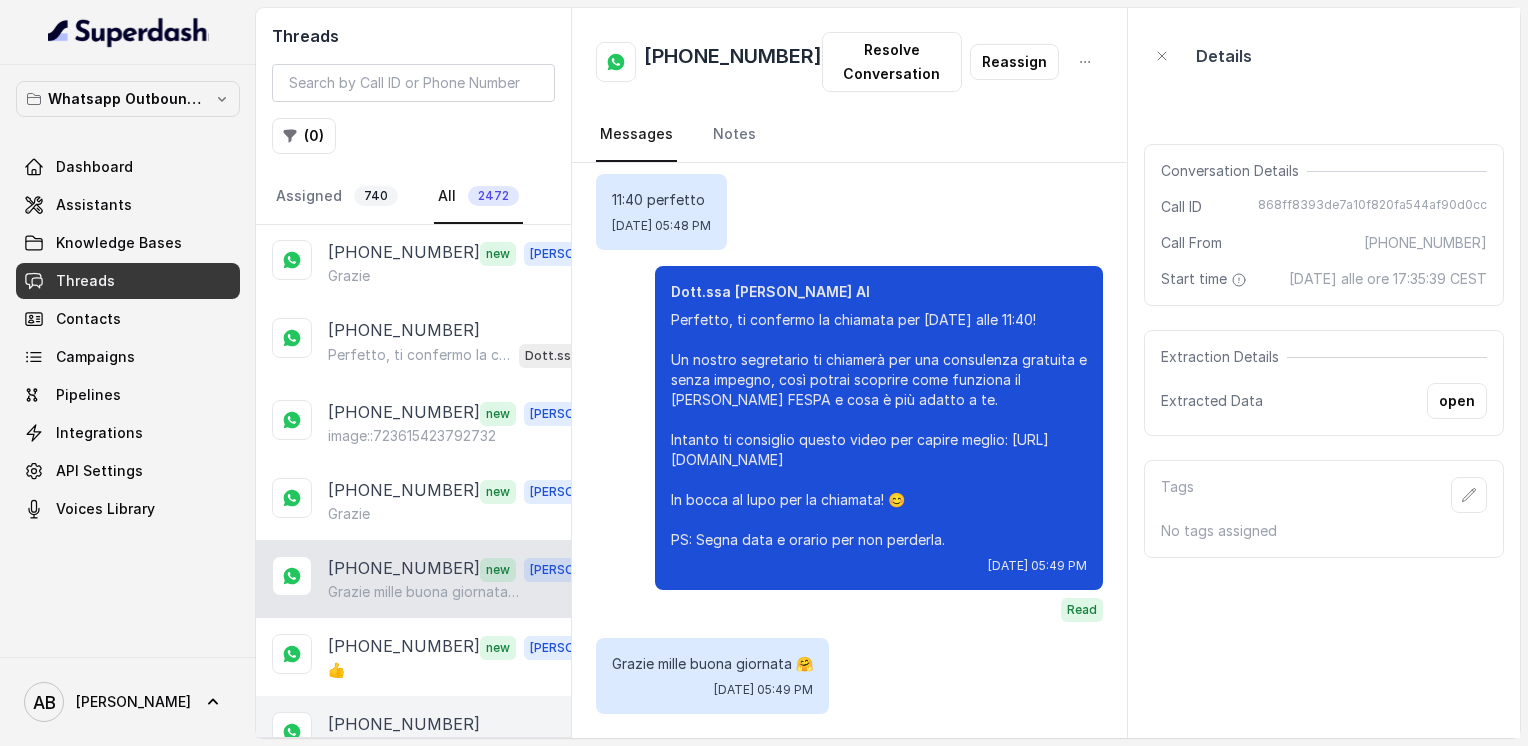 click on "[PHONE_NUMBER]" at bounding box center (404, 647) 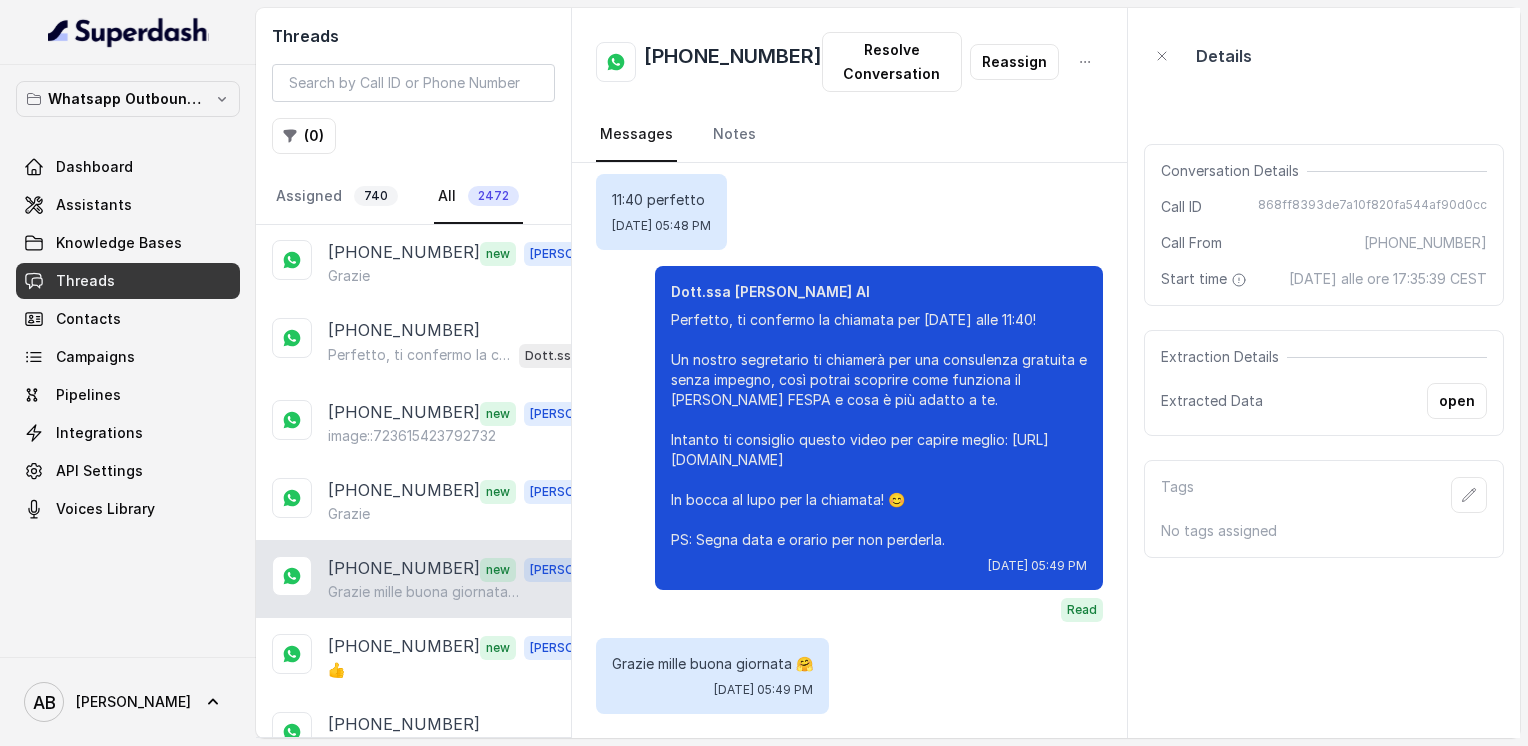 click on "[PHONE_NUMBER]" at bounding box center [404, 724] 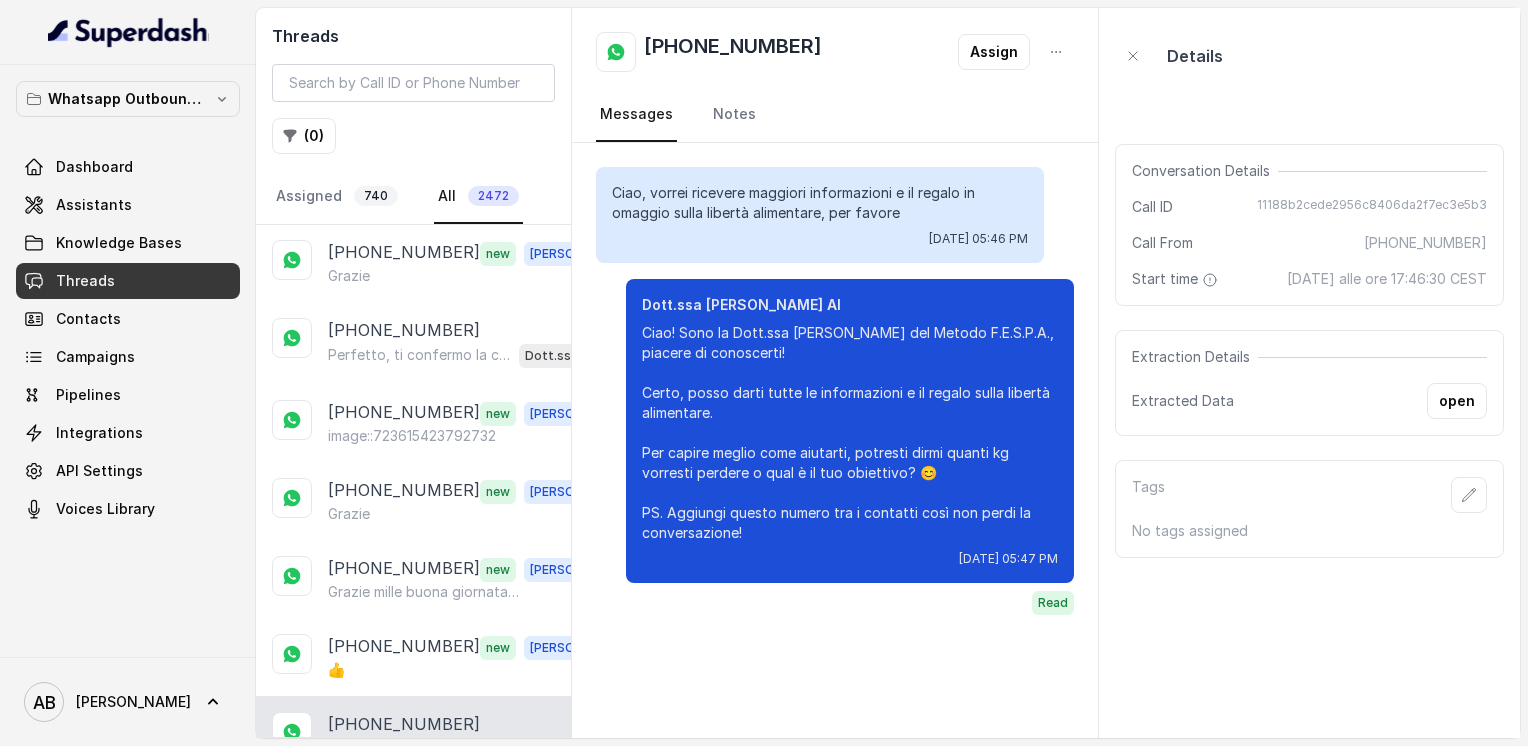 click on "[PHONE_NUMBER]" at bounding box center (404, 807) 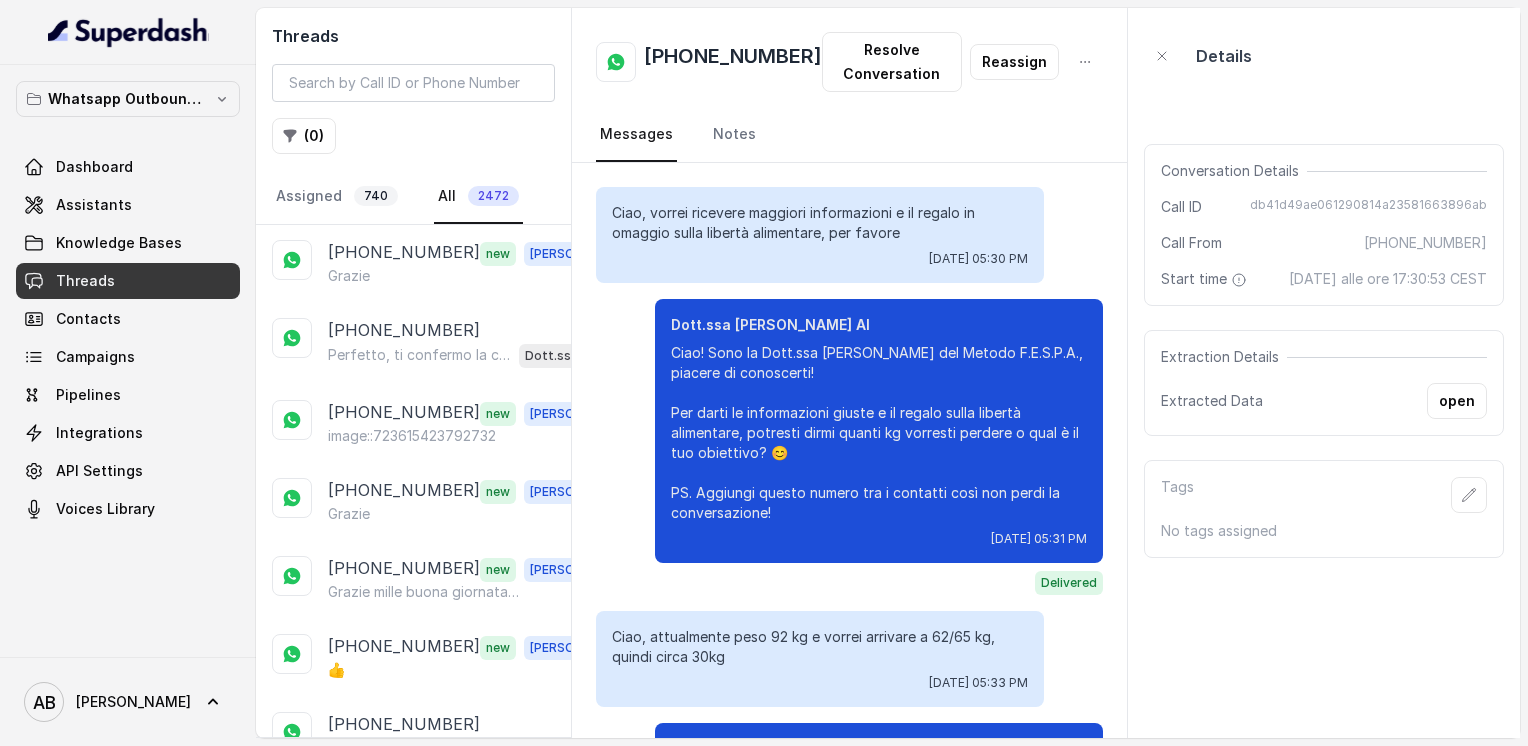 scroll, scrollTop: 1587, scrollLeft: 0, axis: vertical 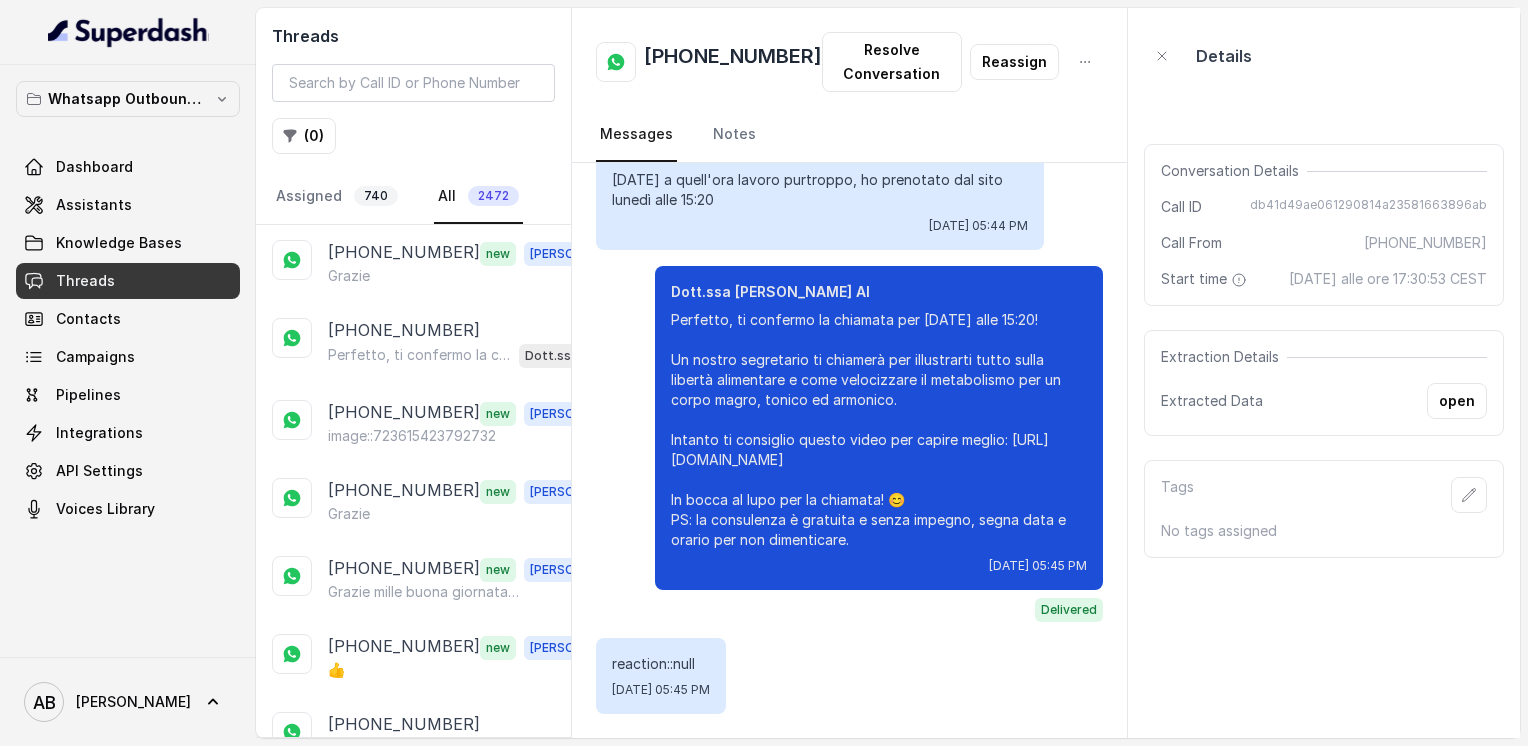 click on "Nessun problema, la chiamata può essere fatta nel giorno e all’orario che preferisci. ⏳
Dimmi quando ti sarebbe più comodo e troviamo insieme il momento migliore. 😊" at bounding box center [419, 909] 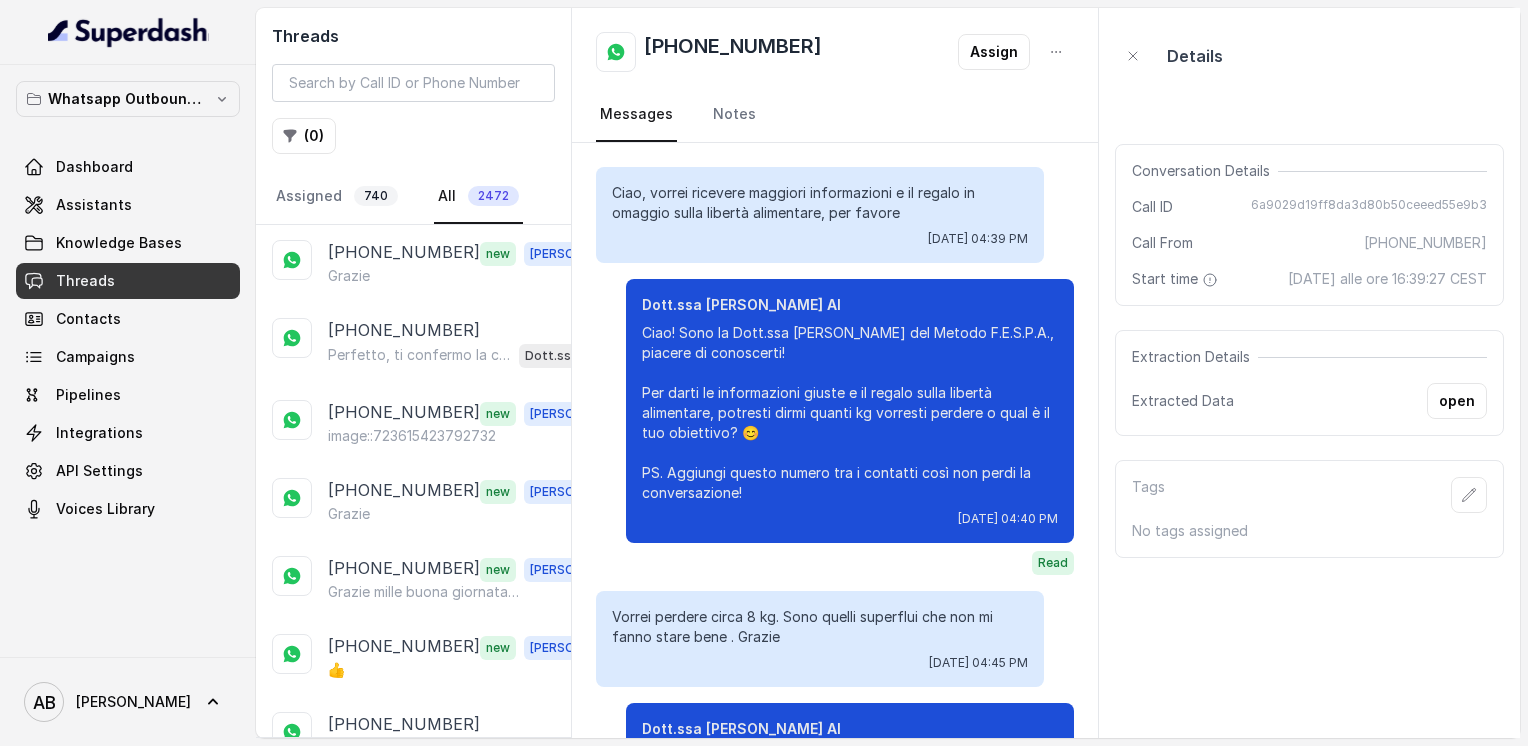 drag, startPoint x: 394, startPoint y: 622, endPoint x: 401, endPoint y: 531, distance: 91.26884 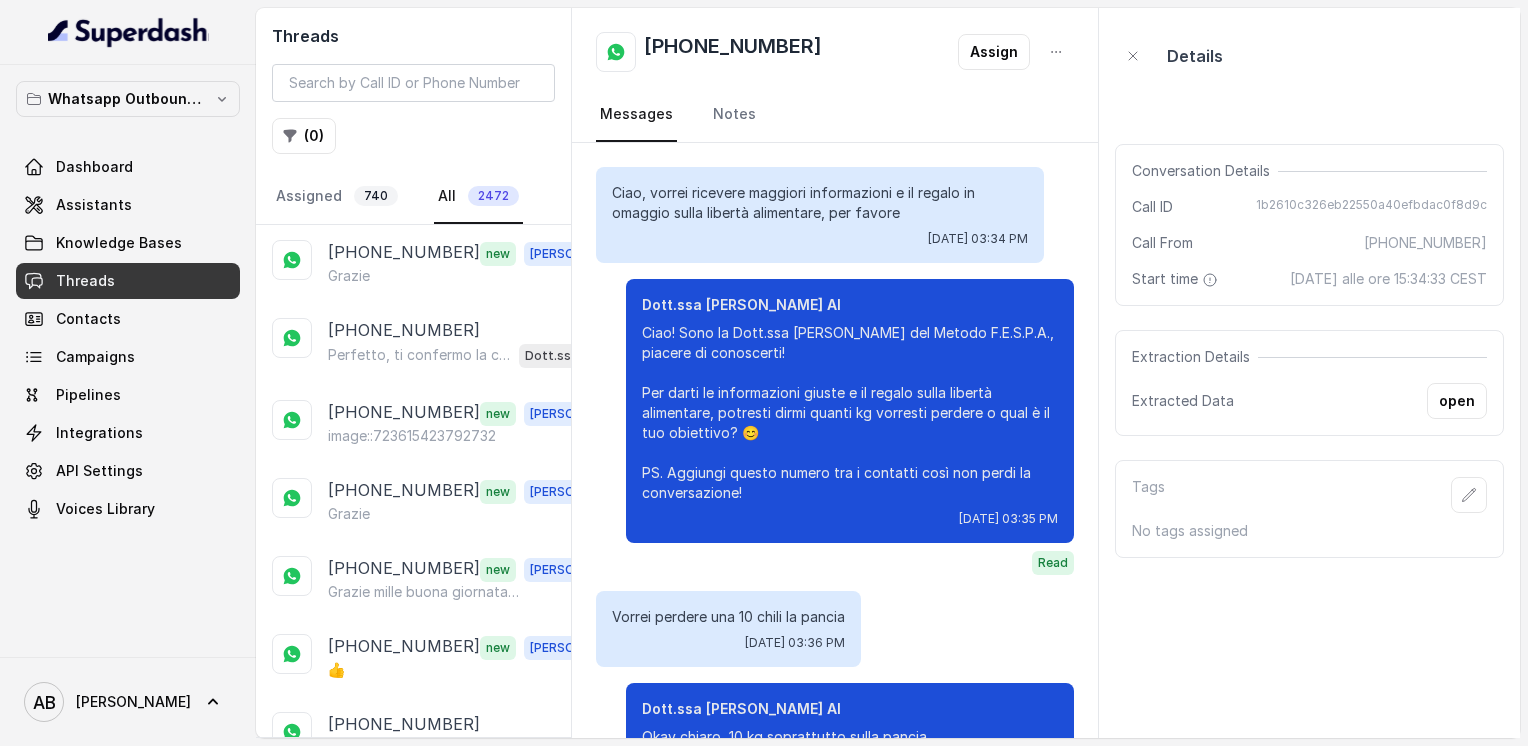 scroll, scrollTop: 1296, scrollLeft: 0, axis: vertical 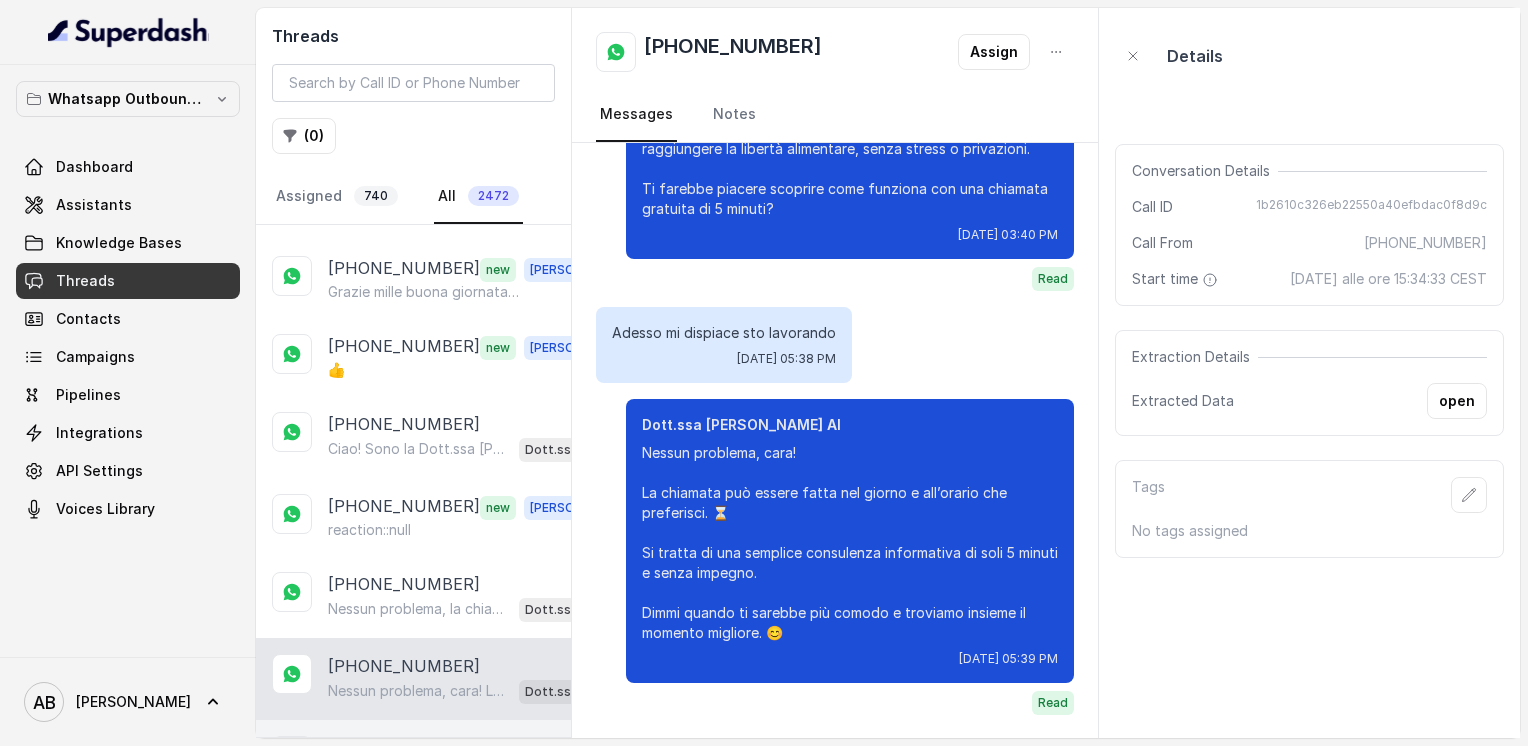 click on "[PHONE_NUMBER]   Perfetto!
Allora, possiamo organizzare una breve chiamata informativa gratuita di 5 minuti con uno dei nostri specialisti, così ti spieghiamo come funziona il Metodo FESPA e vediamo cosa può fare per te.
Quale giorno e orario preferisci per essere chiamata? 😊 Dott.ssa [PERSON_NAME] AI" at bounding box center (413, 761) 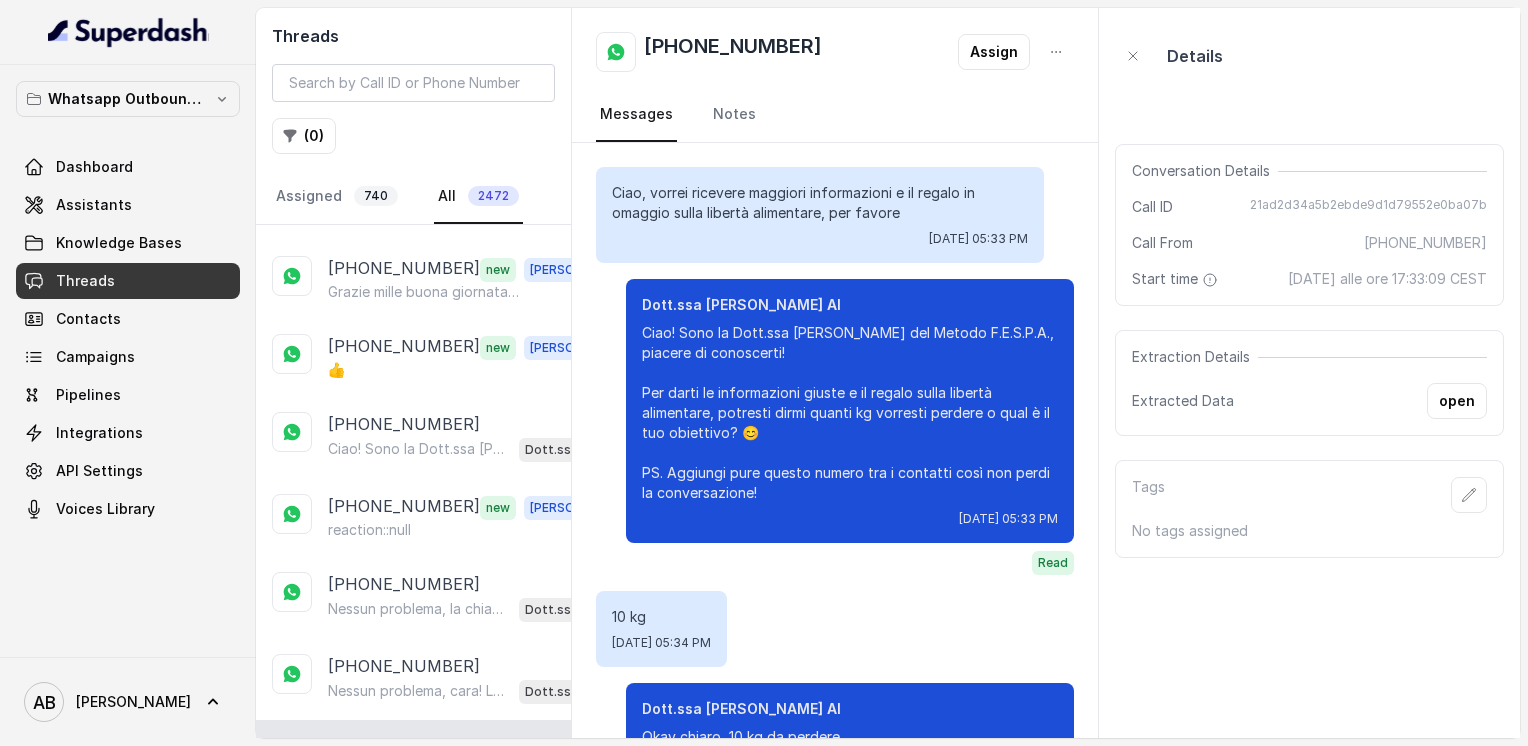 scroll, scrollTop: 972, scrollLeft: 0, axis: vertical 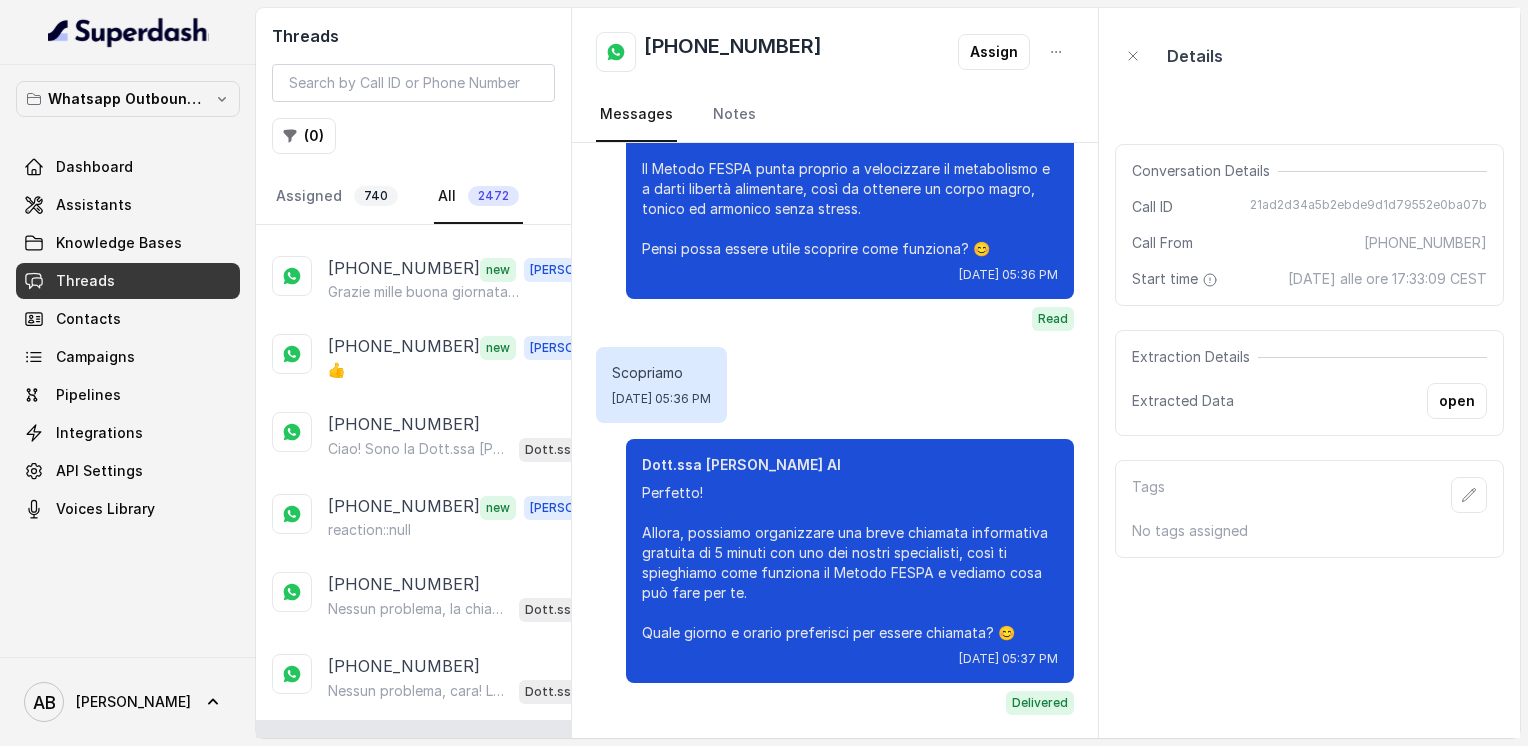 click on "Capisco, la libertà alimentare è fondamentale.
Le diete rigide spesso bloccano il metabolismo e creano frustrazione.
Il Metodo FESPA ti aiuta proprio a velocizzare il metabolismo e ottenere un corpo magro, tonico ed armonico senza stress o privazioni.
Pensi possa essere utile scoprire come funziona? 😊" at bounding box center (419, 855) 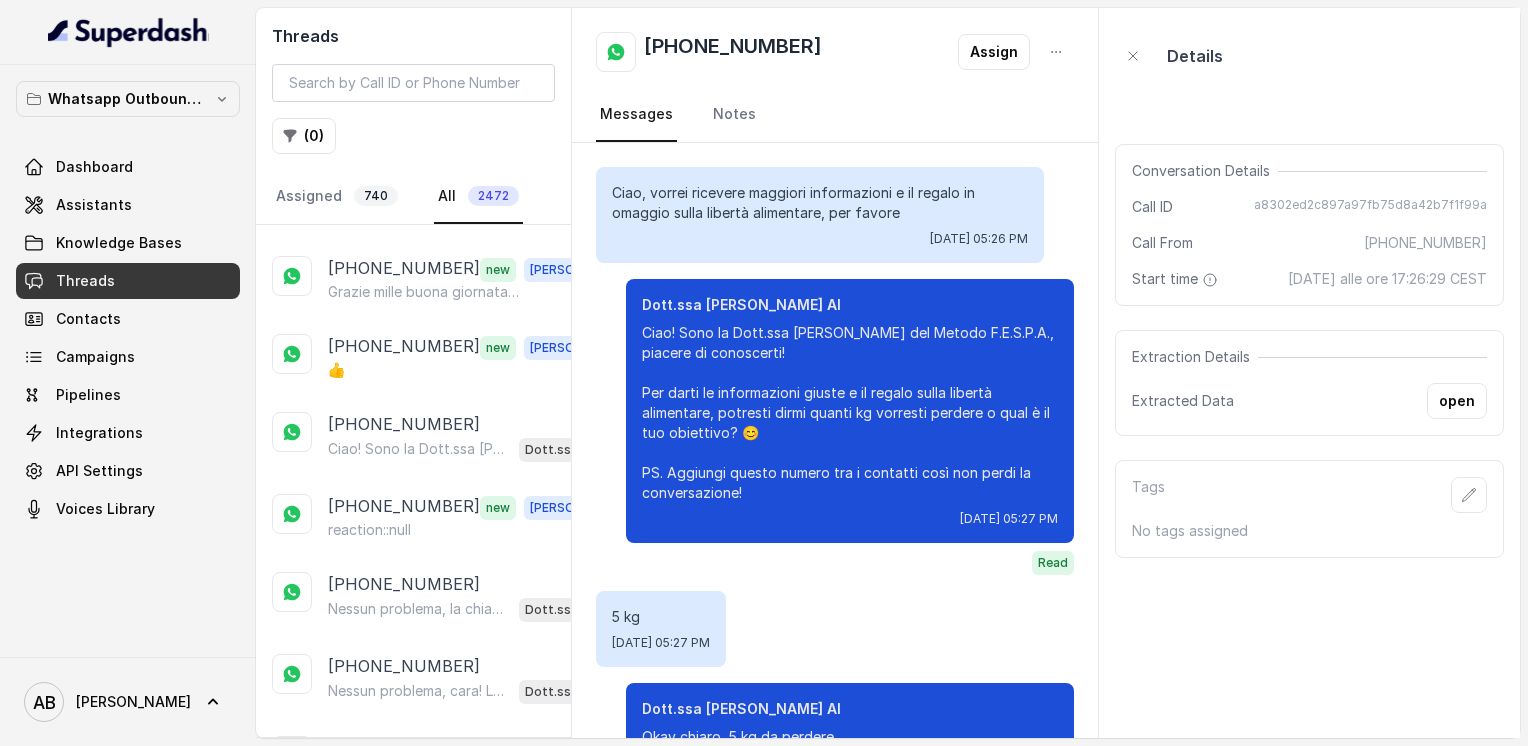 scroll, scrollTop: 892, scrollLeft: 0, axis: vertical 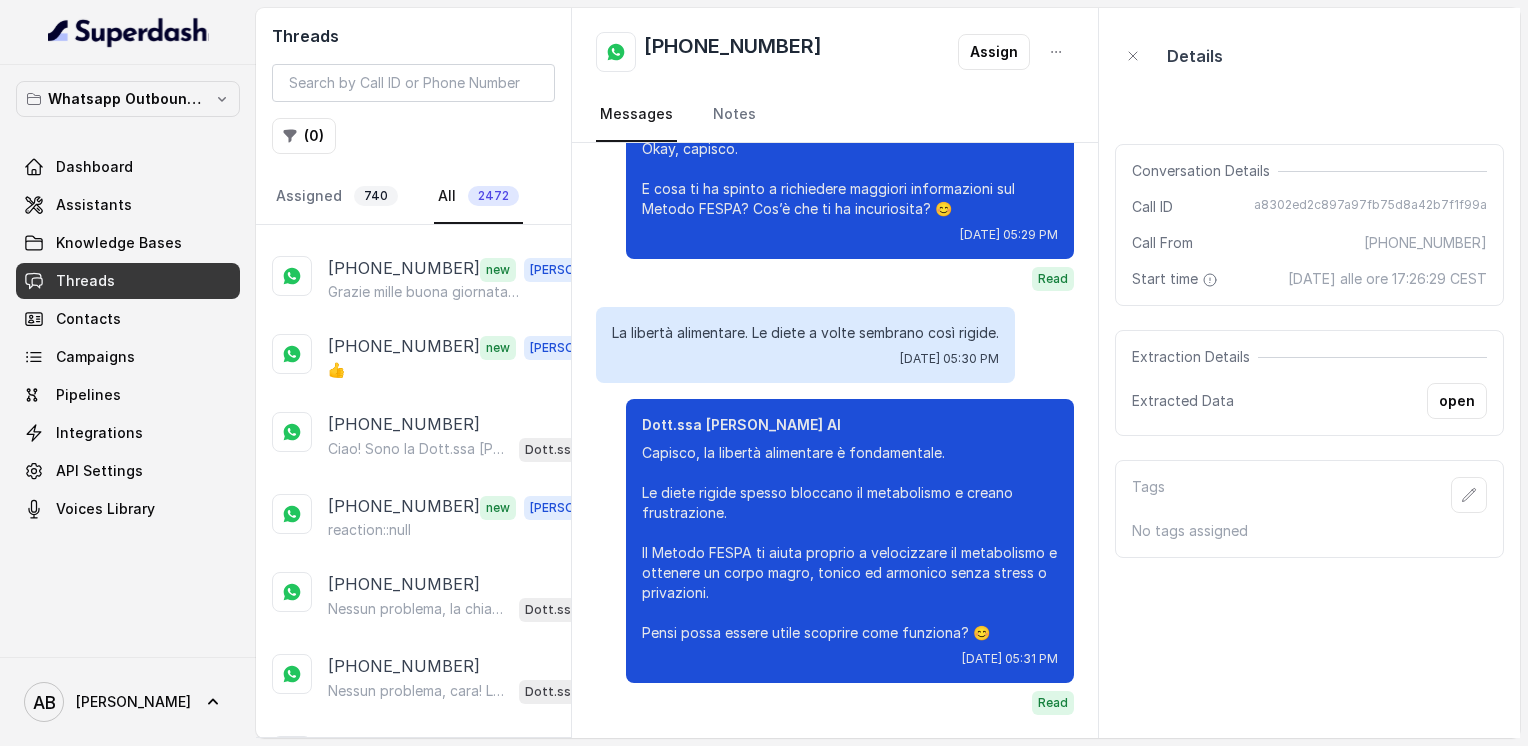 click on "[PHONE_NUMBER]" at bounding box center [404, 913] 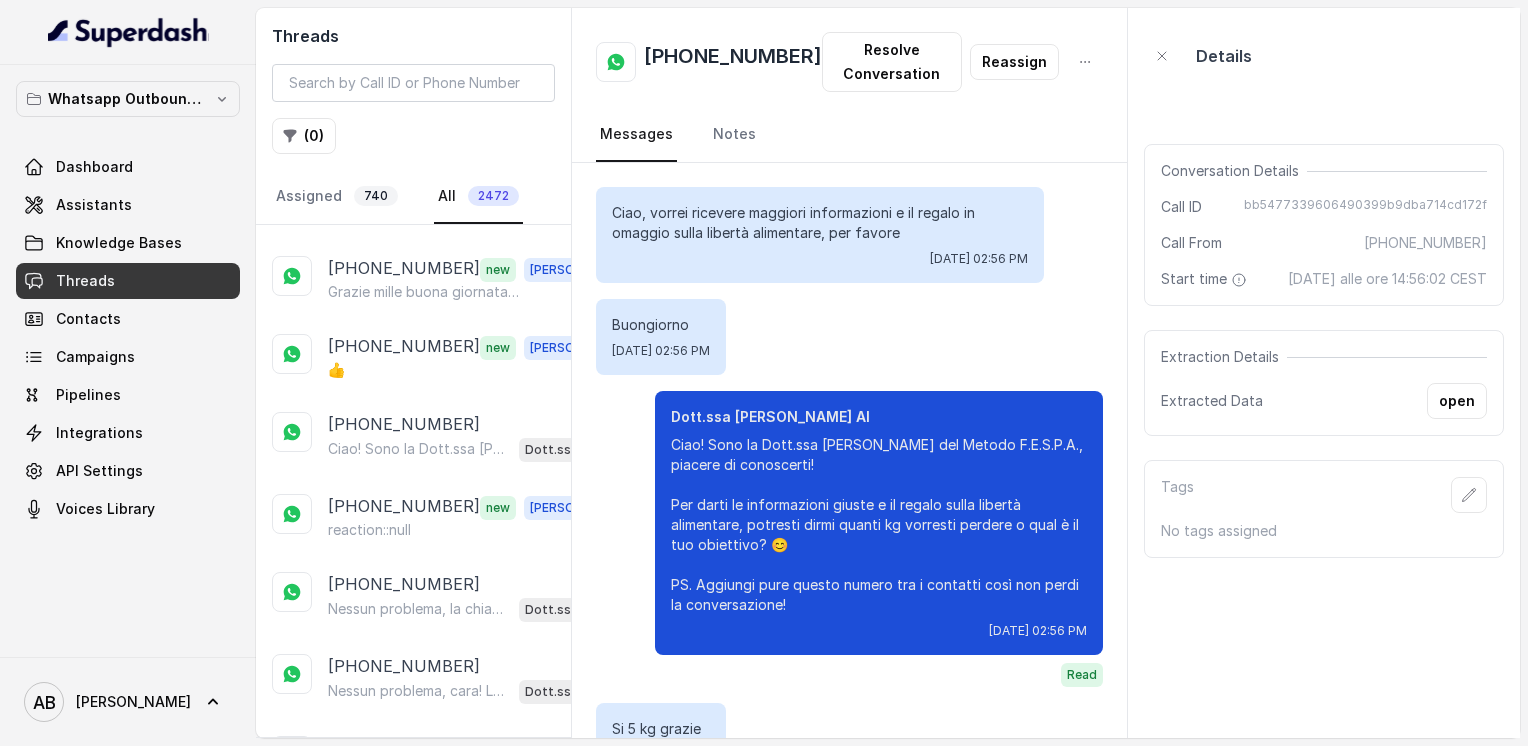 click on "[PHONE_NUMBER]   Capisco, la premenopausa può far sentire gonfia, ma non è un ostacolo per raggiungere un corpo magro, tonico ed armonico.
Dimmi, hai già provato qualcosa per perdere questi 4-5 kg? Dott.ssa [PERSON_NAME] AI" at bounding box center [413, 1003] 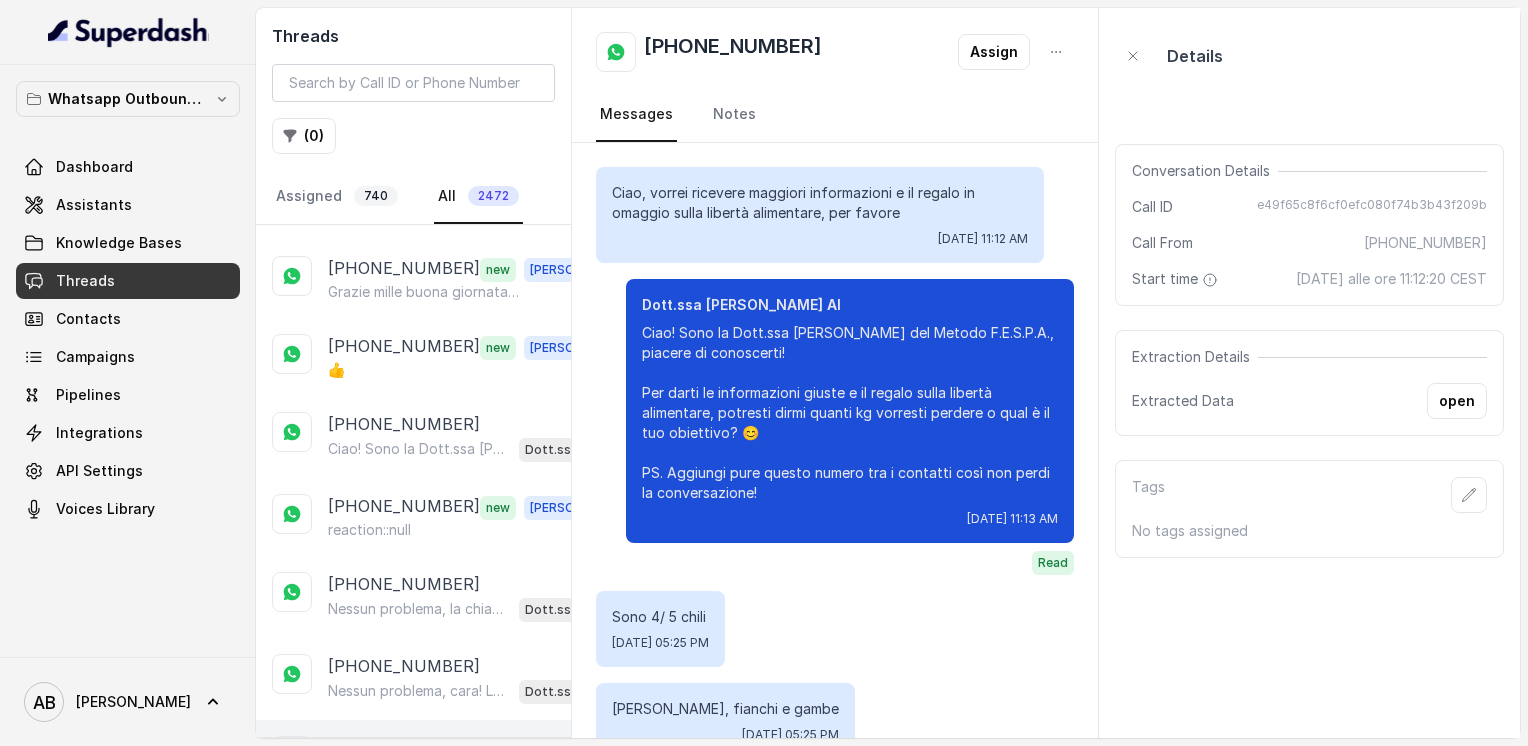 scroll, scrollTop: 368, scrollLeft: 0, axis: vertical 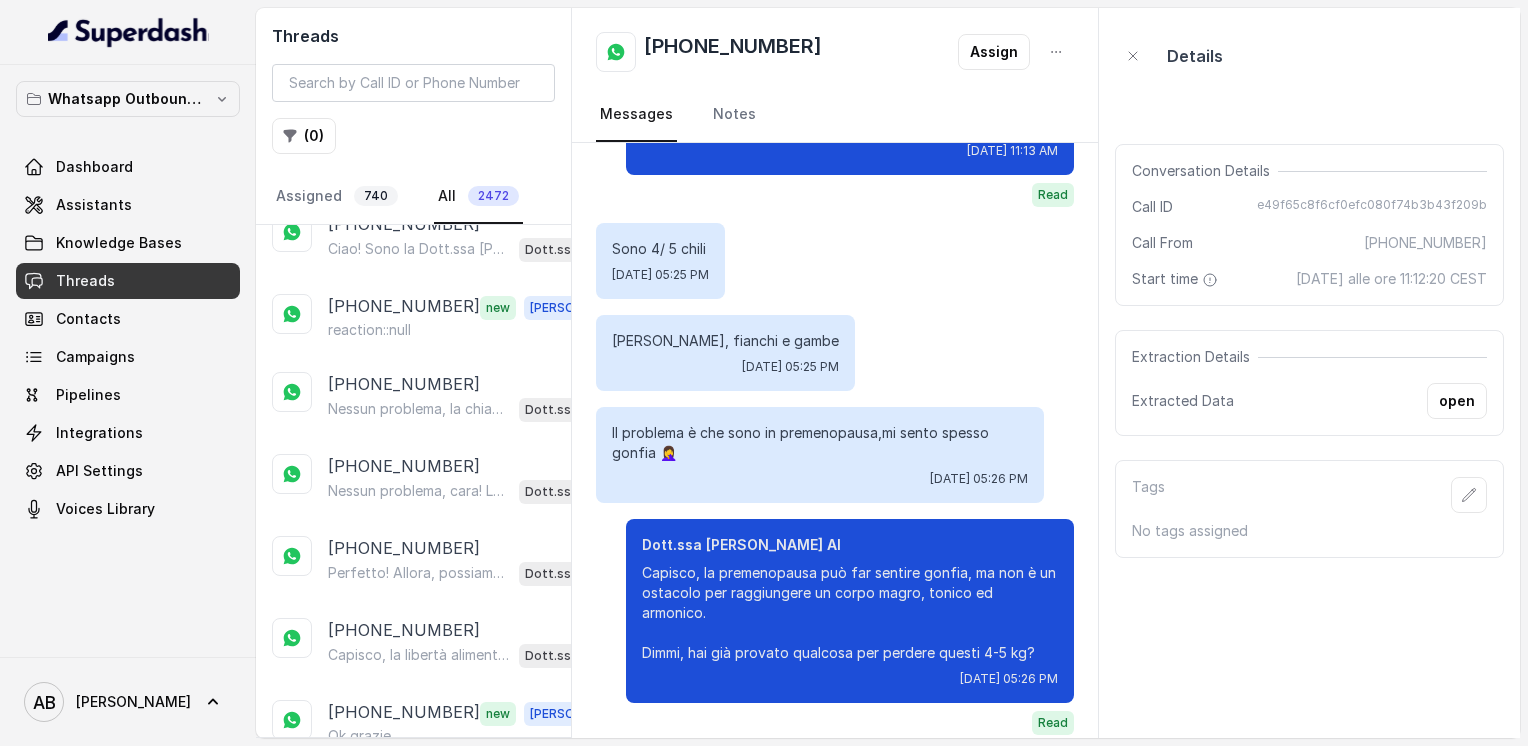 click on "Okay, capisco.
E cosa ti ha spinto a richiedere maggiori informazioni sul Metodo FESPA? Cos’è che ti ha incuriosita? 😊" at bounding box center (419, 897) 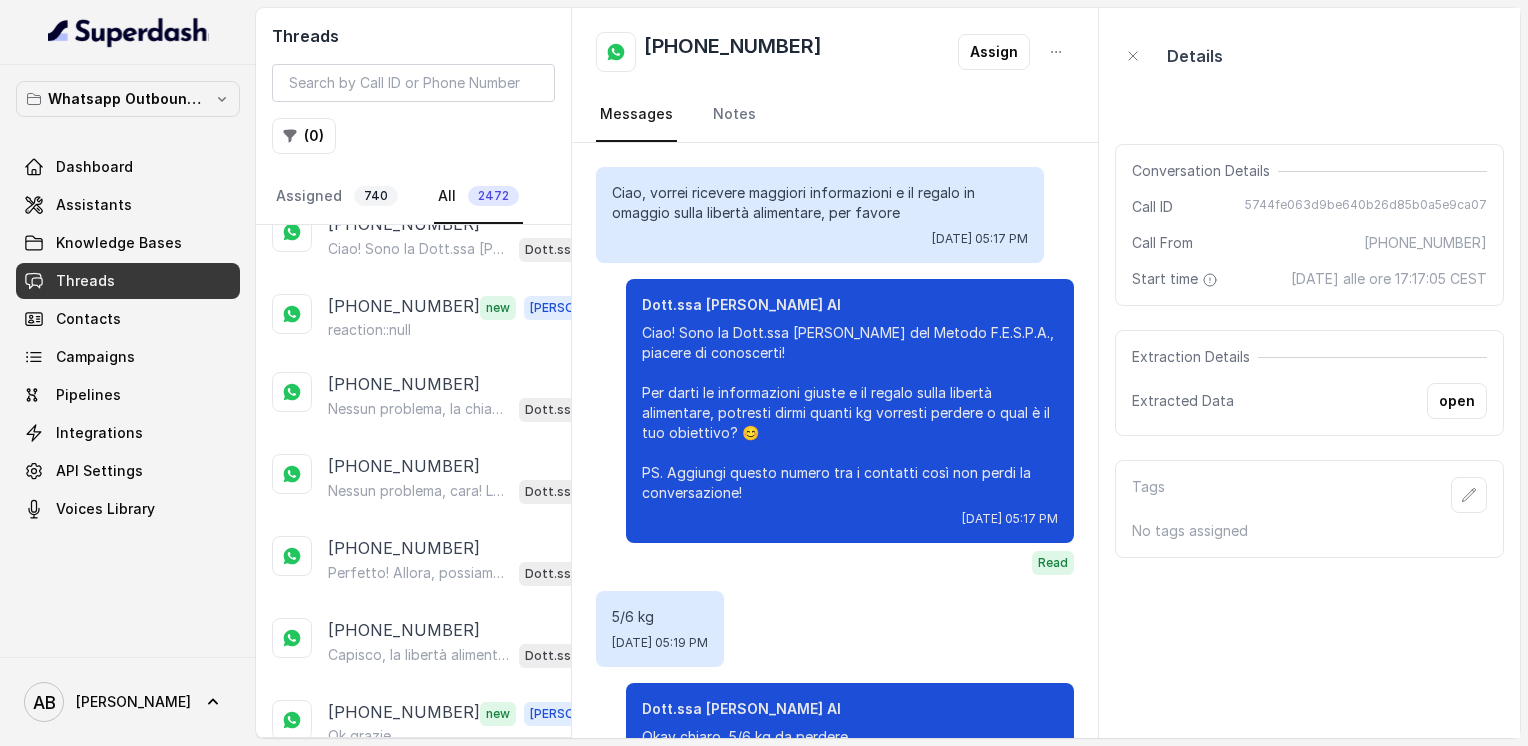click on "[PHONE_NUMBER]" at bounding box center (404, 955) 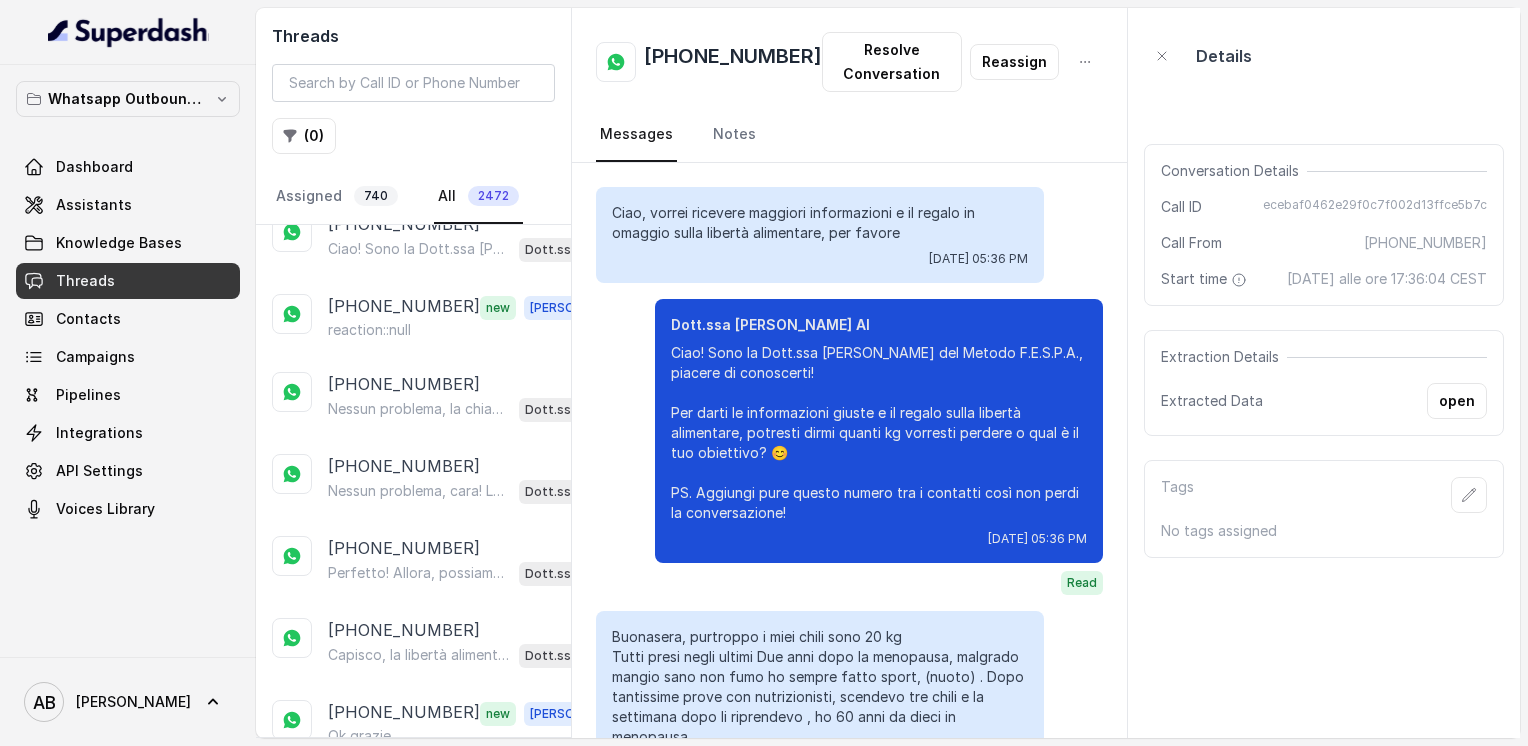 scroll, scrollTop: 2607, scrollLeft: 0, axis: vertical 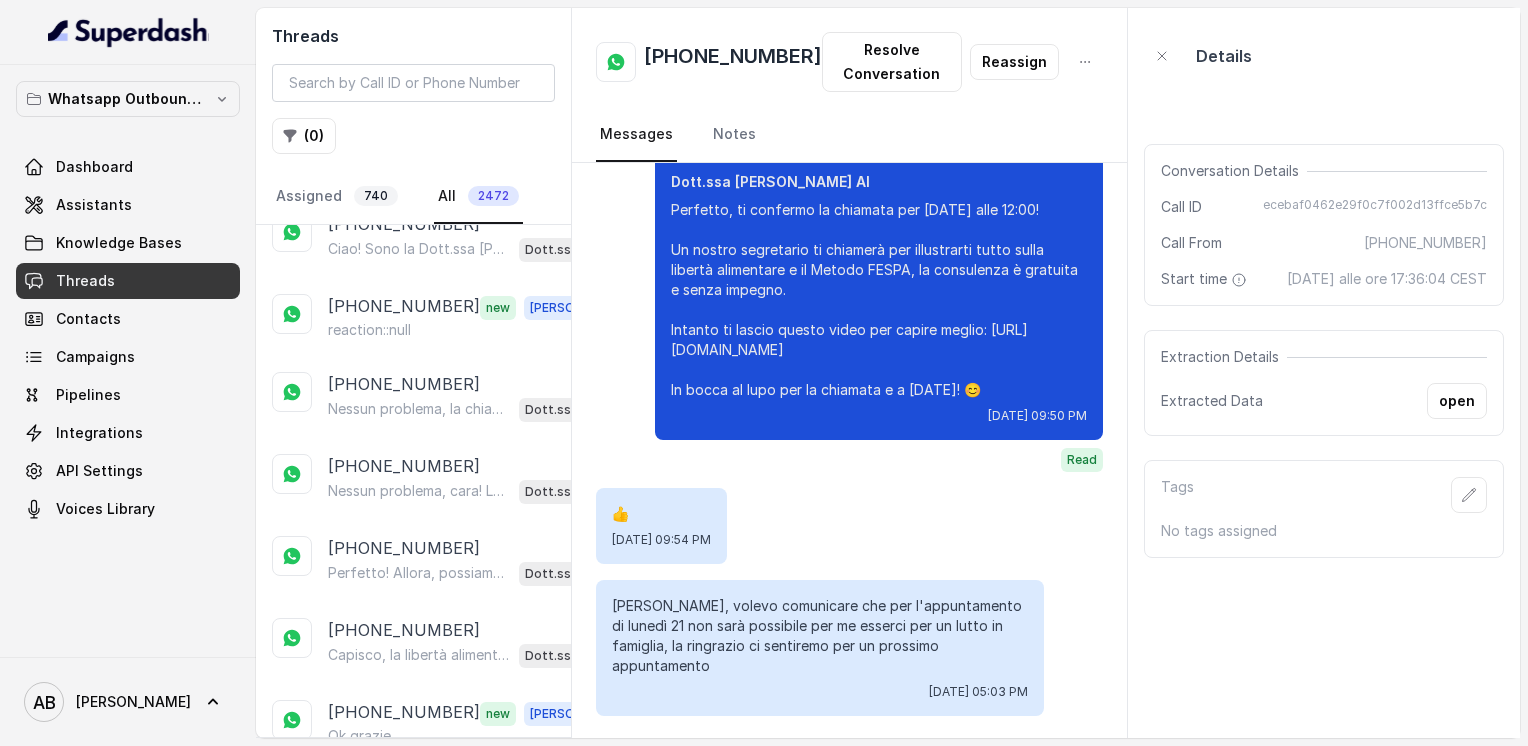 click on "[PHONE_NUMBER]" at bounding box center (733, 62) 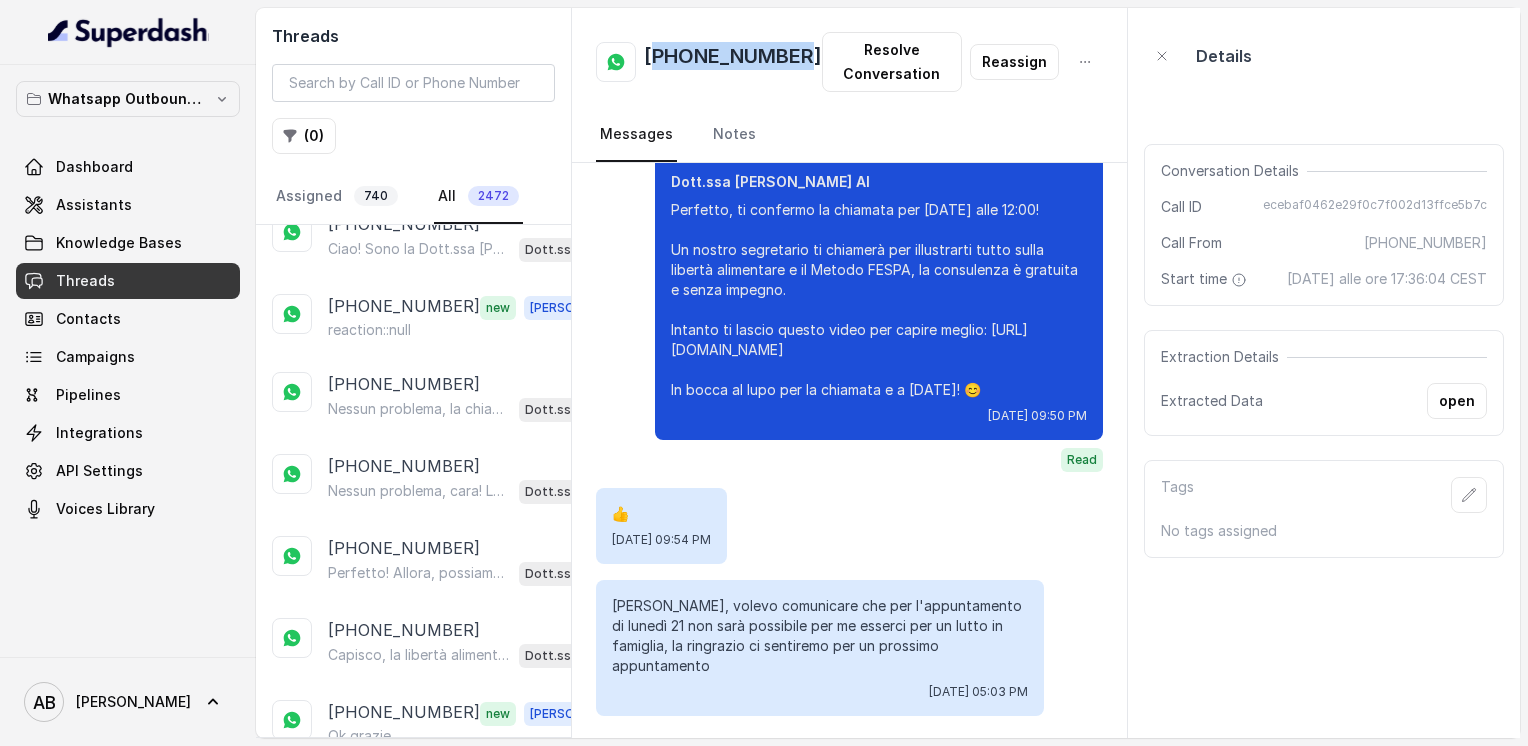 click on "[PHONE_NUMBER]" at bounding box center (733, 62) 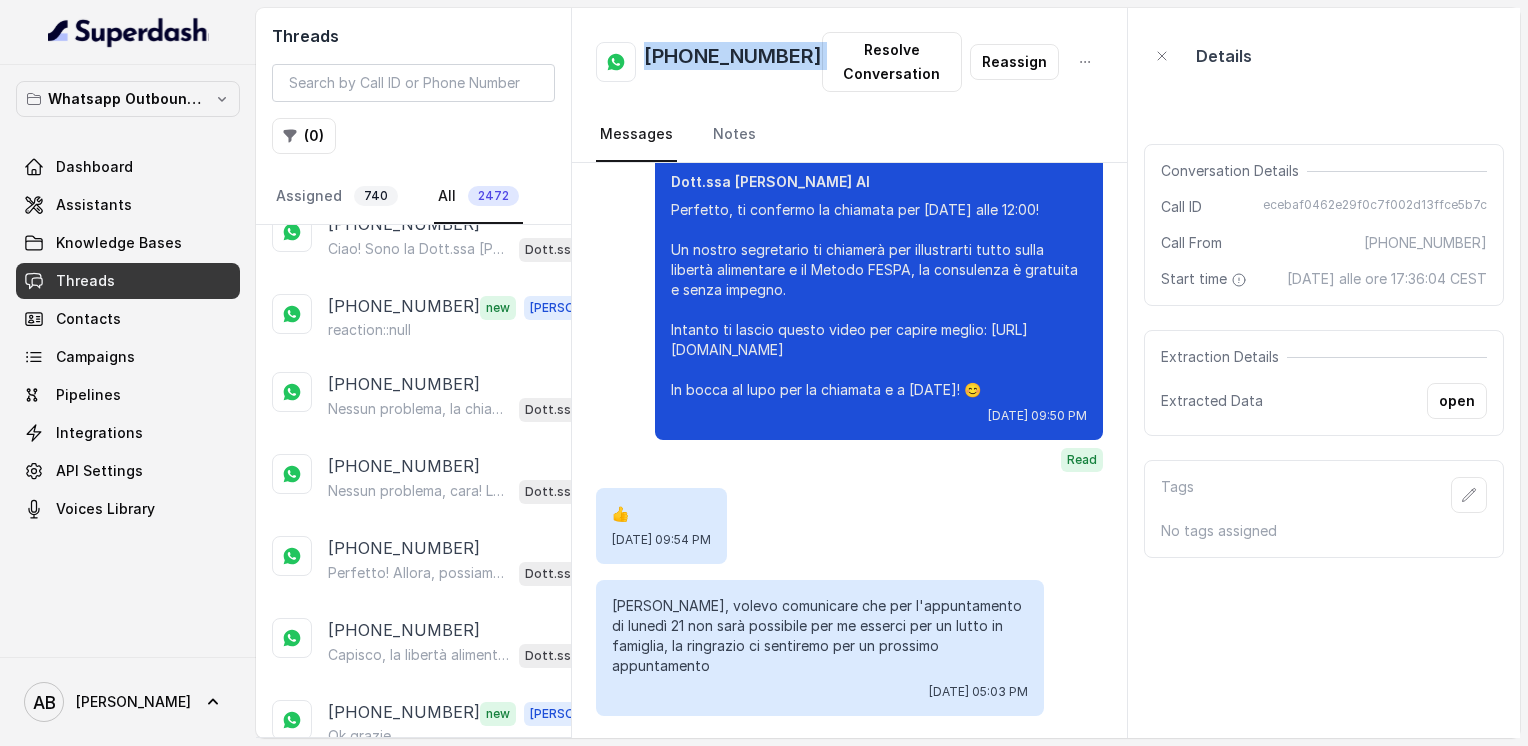 click on "[PHONE_NUMBER]" at bounding box center (733, 62) 